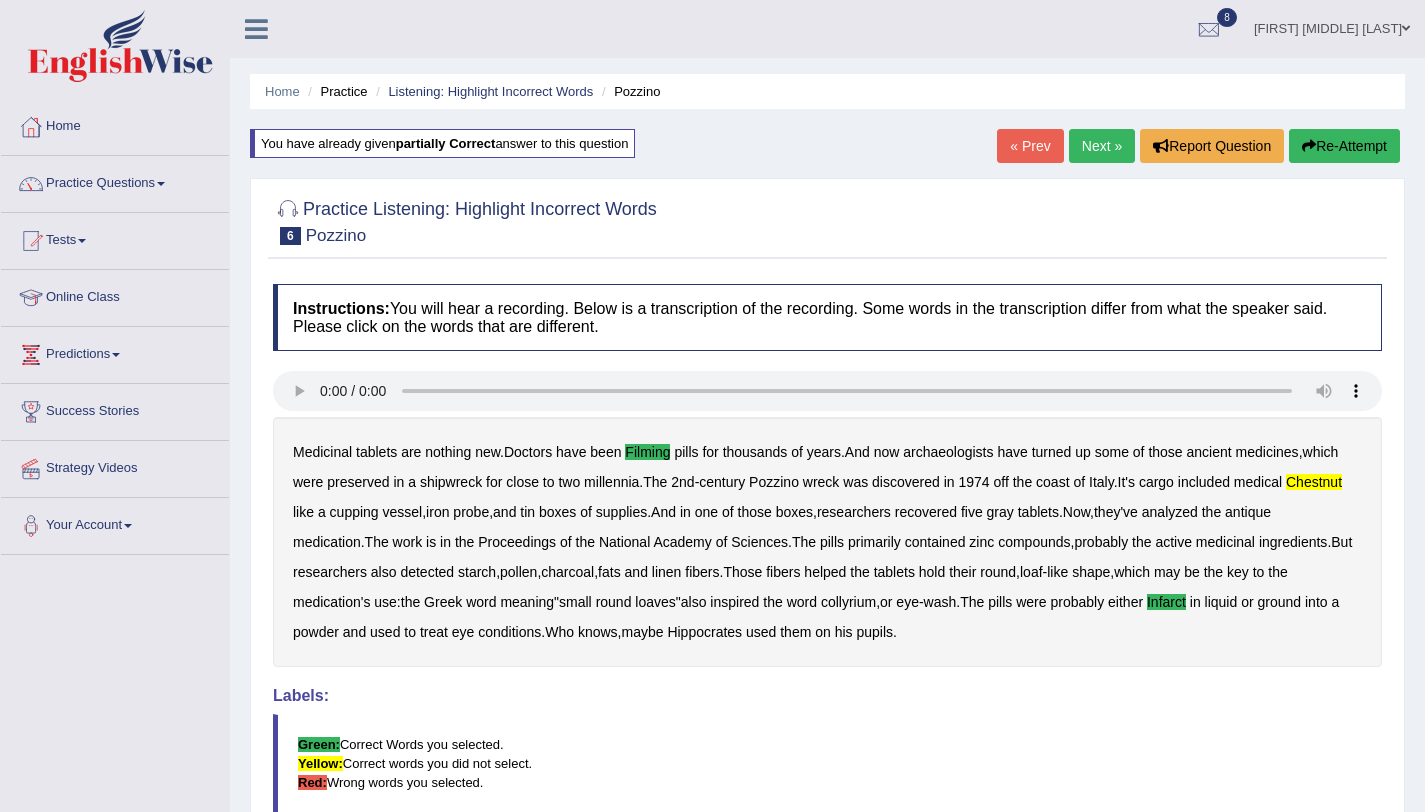 scroll, scrollTop: 0, scrollLeft: 0, axis: both 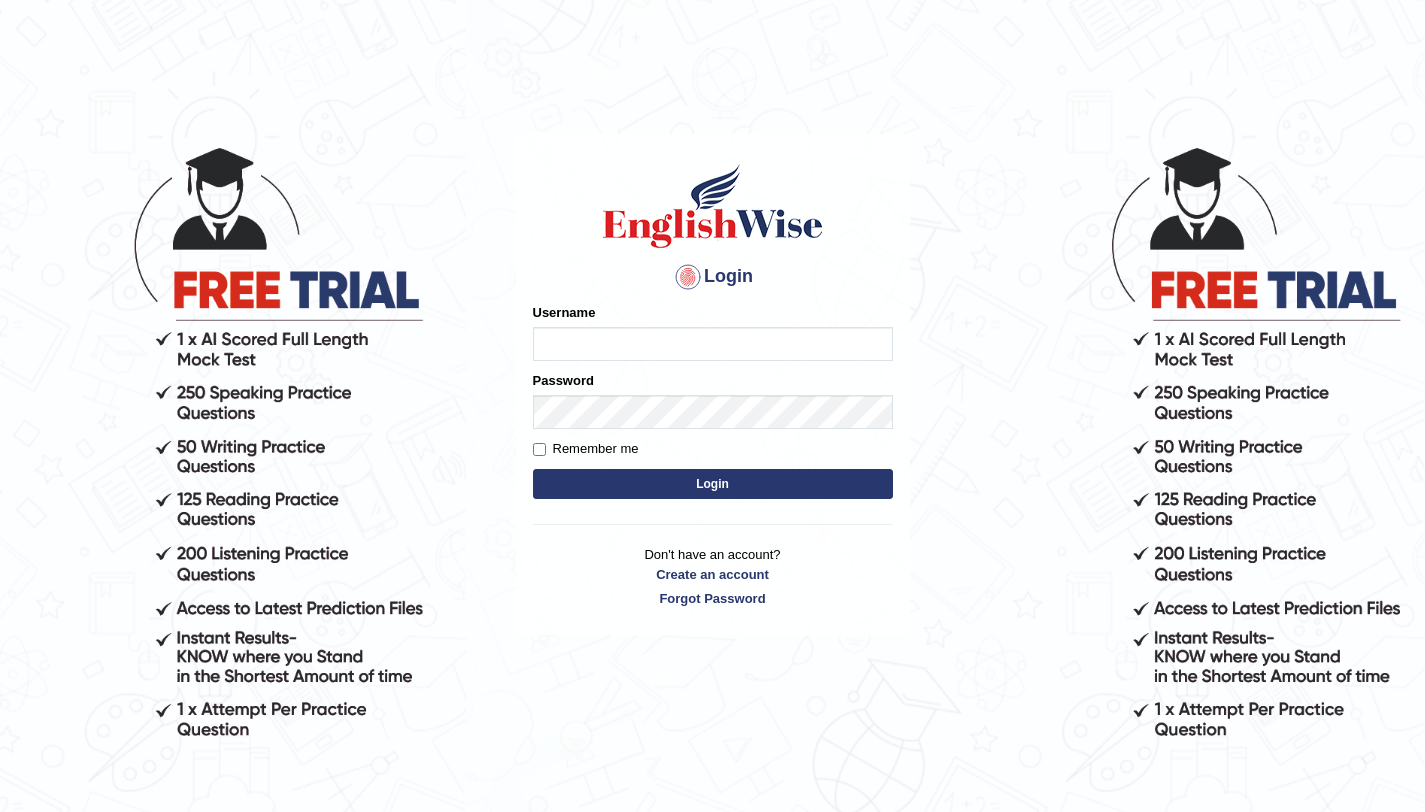 click on "Username" at bounding box center [713, 344] 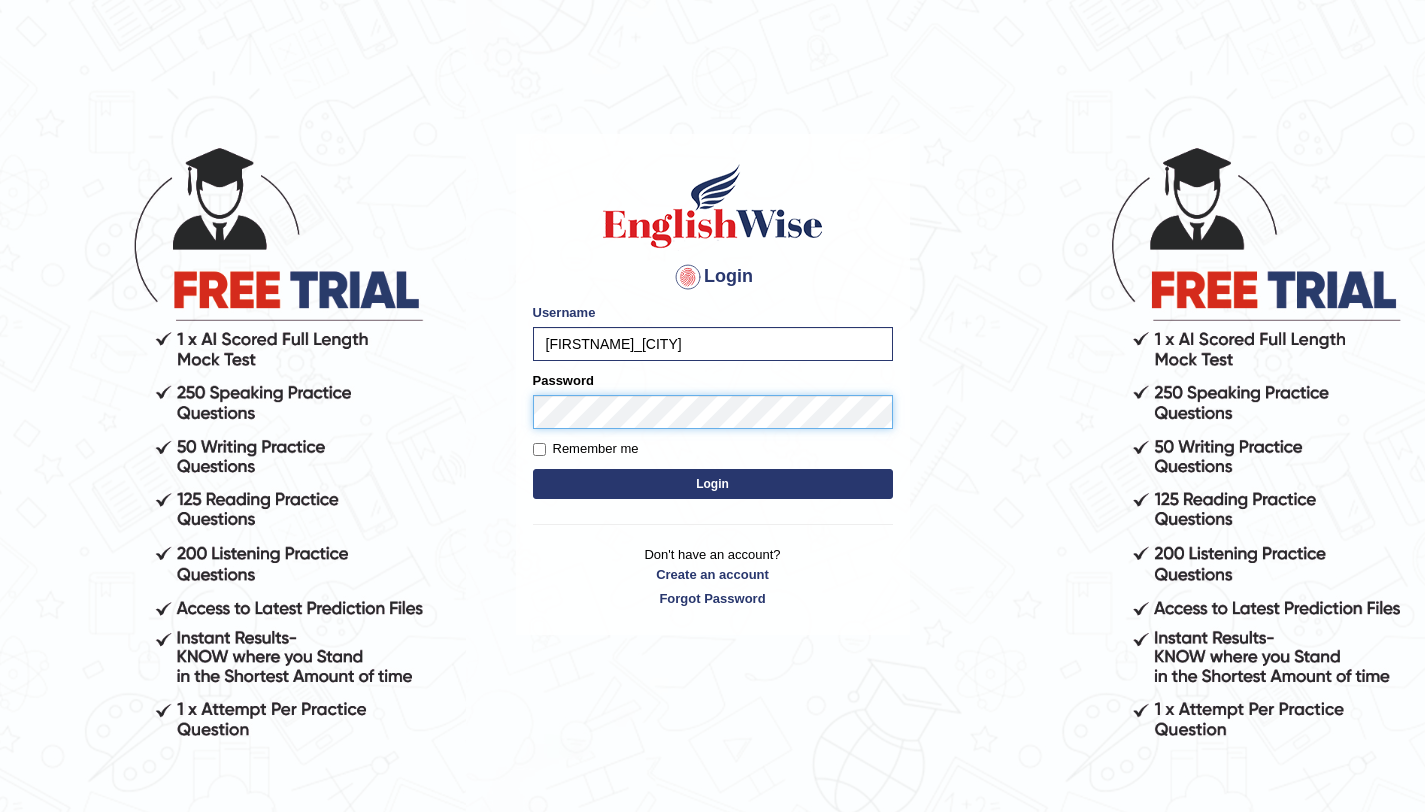 click on "Login" at bounding box center [713, 484] 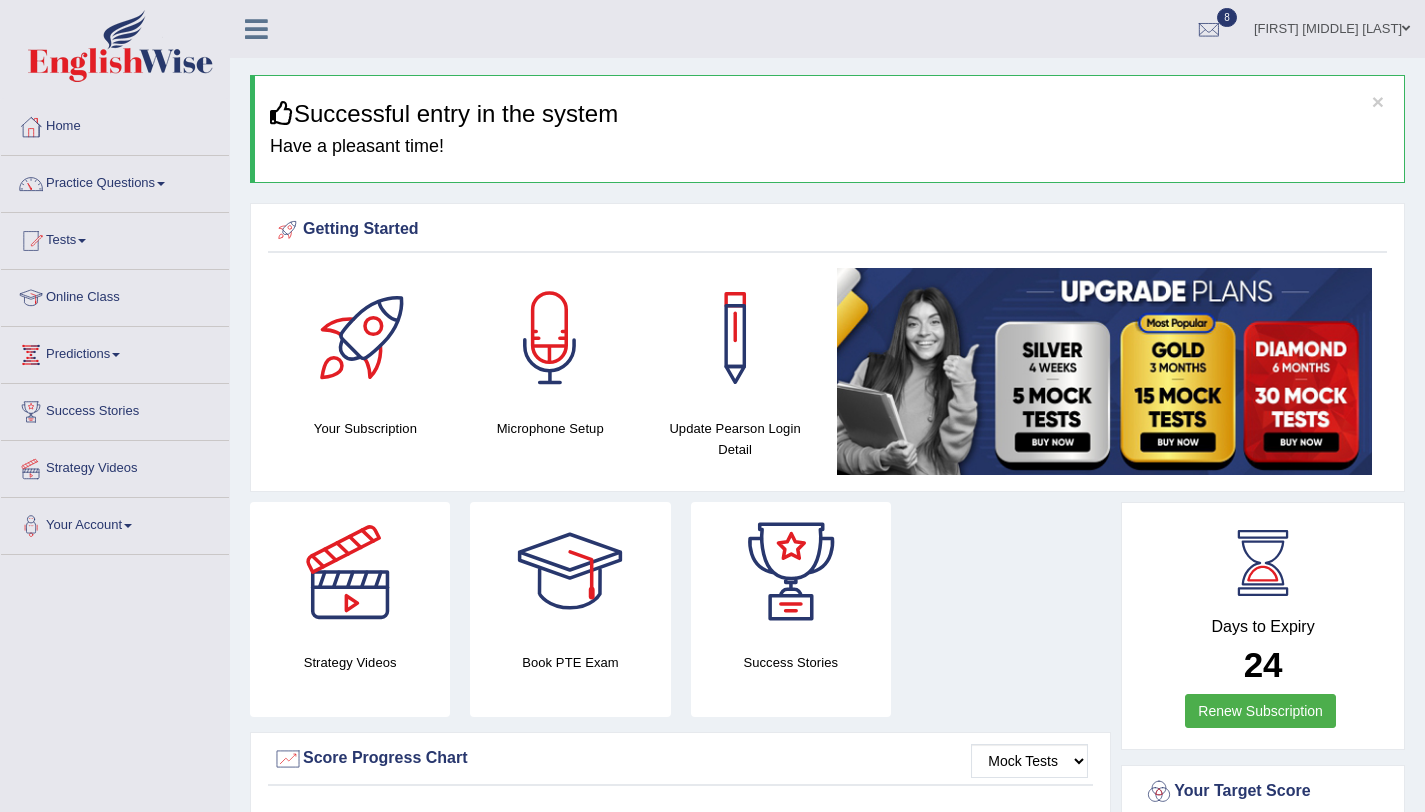 scroll, scrollTop: 0, scrollLeft: 0, axis: both 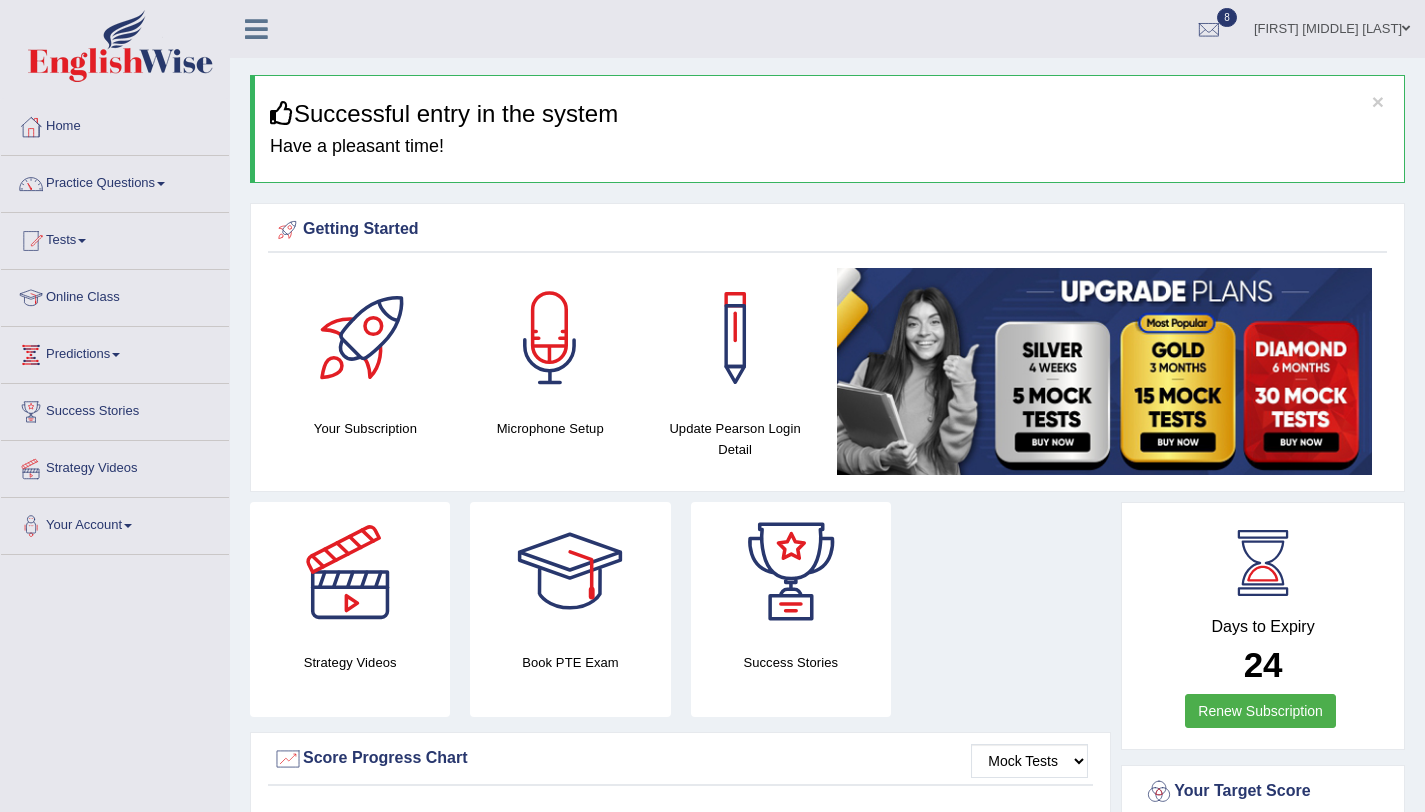 click on "Practice Questions" at bounding box center [115, 181] 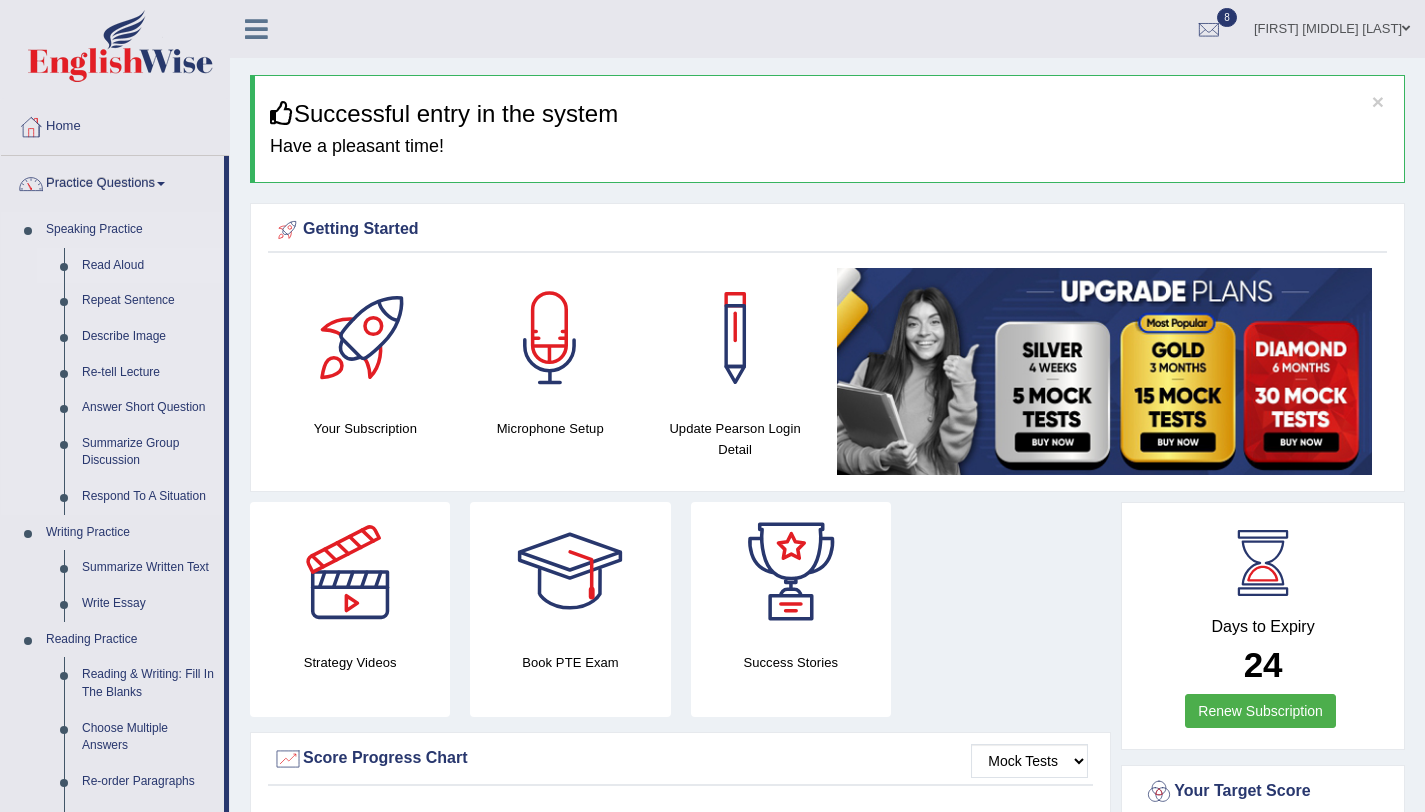 click on "Read Aloud" at bounding box center (148, 266) 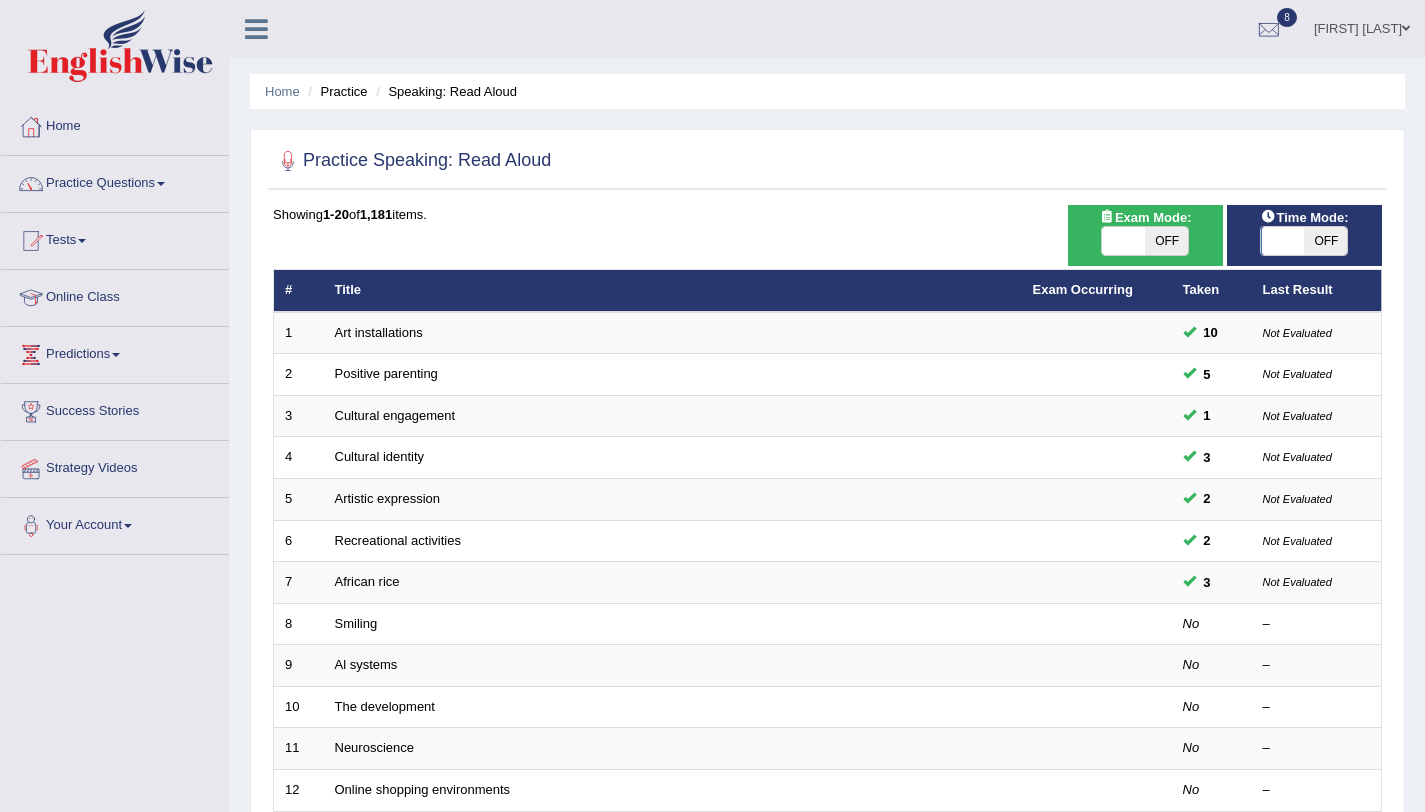 scroll, scrollTop: 0, scrollLeft: 0, axis: both 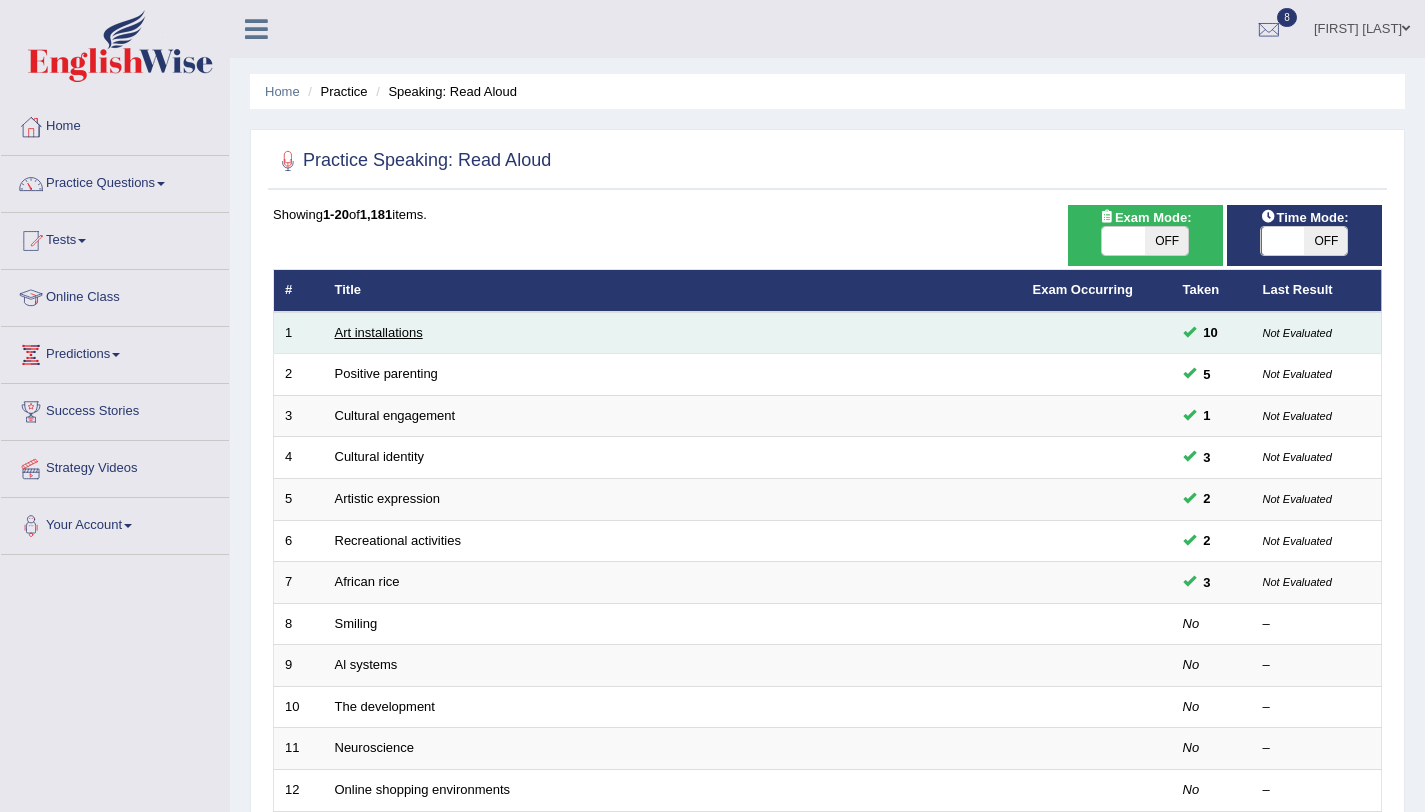click on "Art installations" at bounding box center [379, 332] 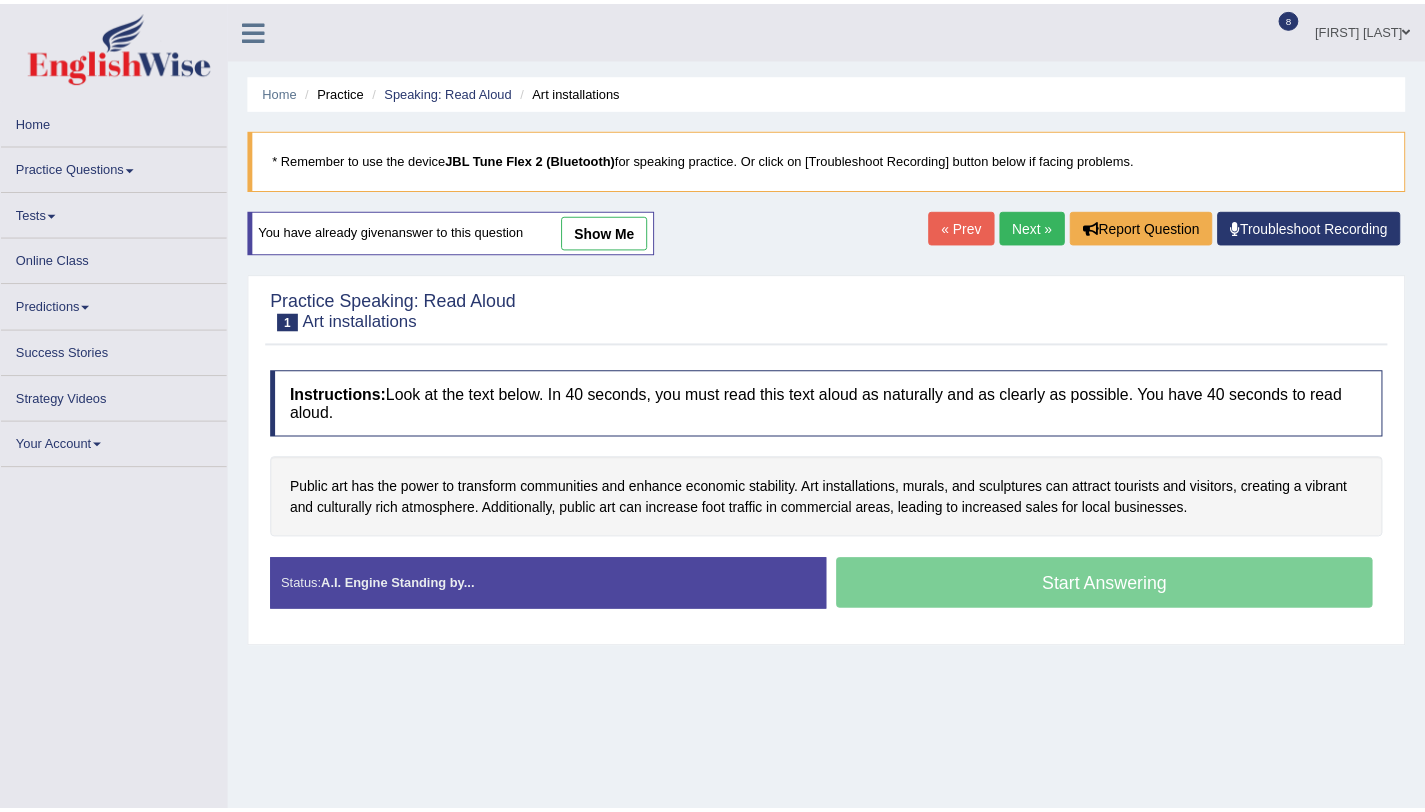 scroll, scrollTop: 0, scrollLeft: 0, axis: both 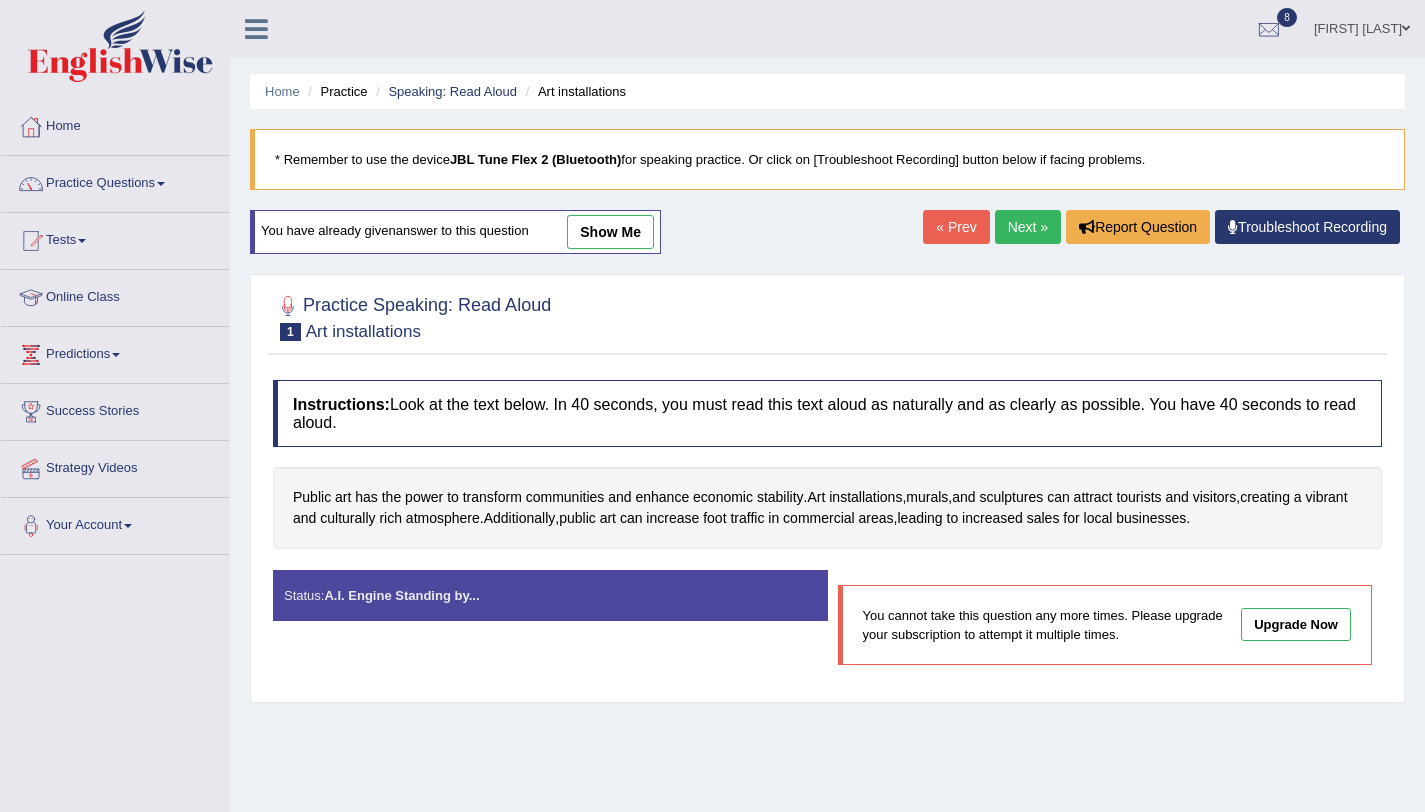 click on "Next »" at bounding box center (1028, 227) 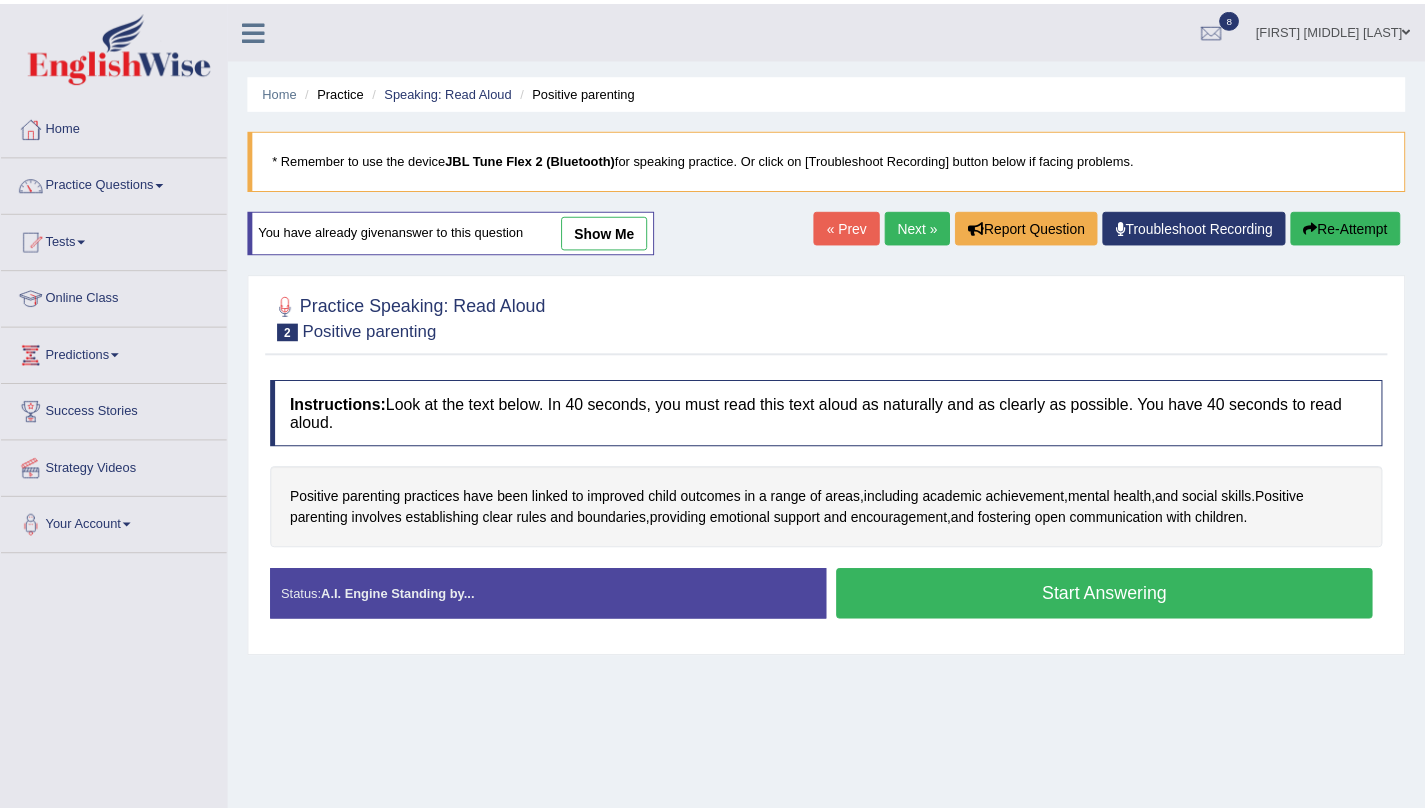 scroll, scrollTop: 0, scrollLeft: 0, axis: both 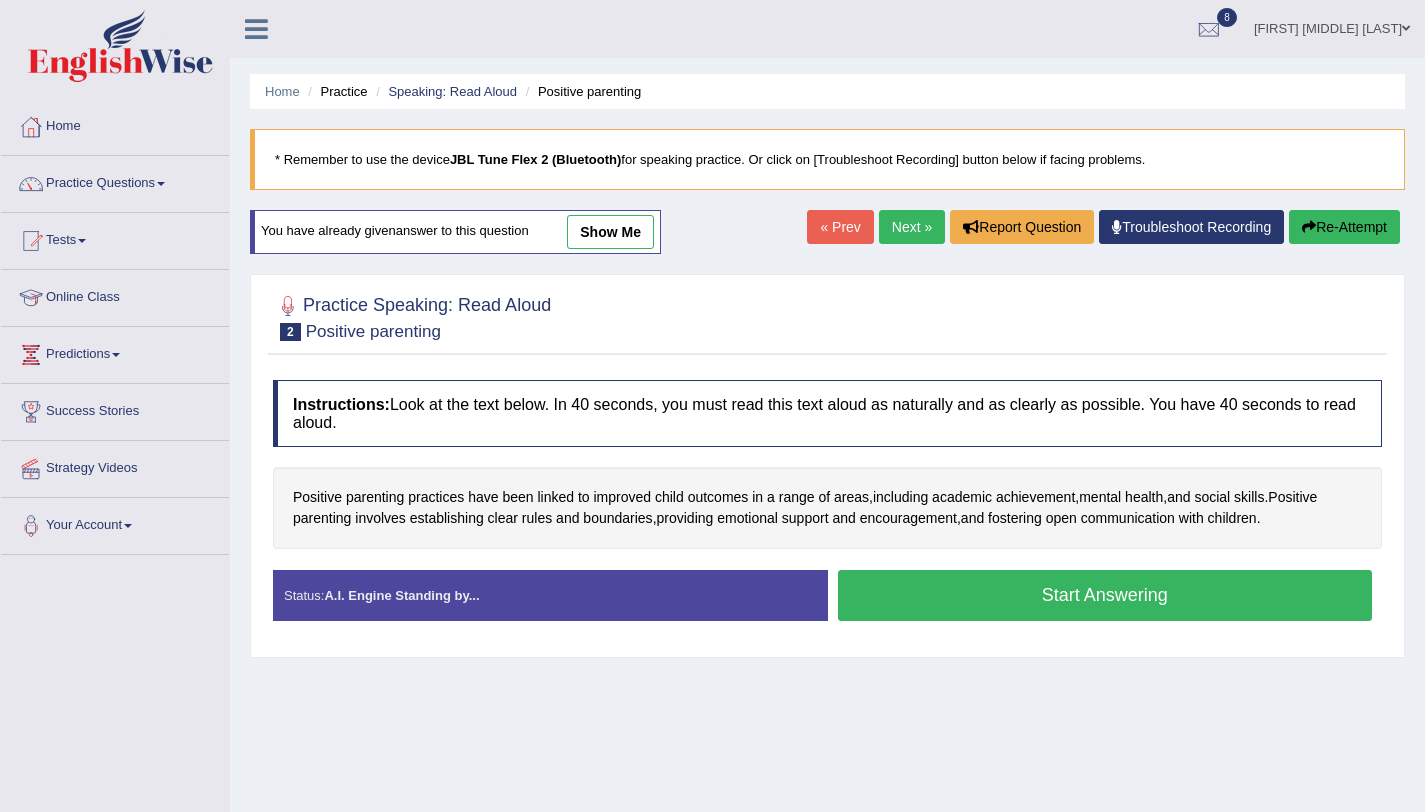 click on "Start Answering" at bounding box center (1105, 595) 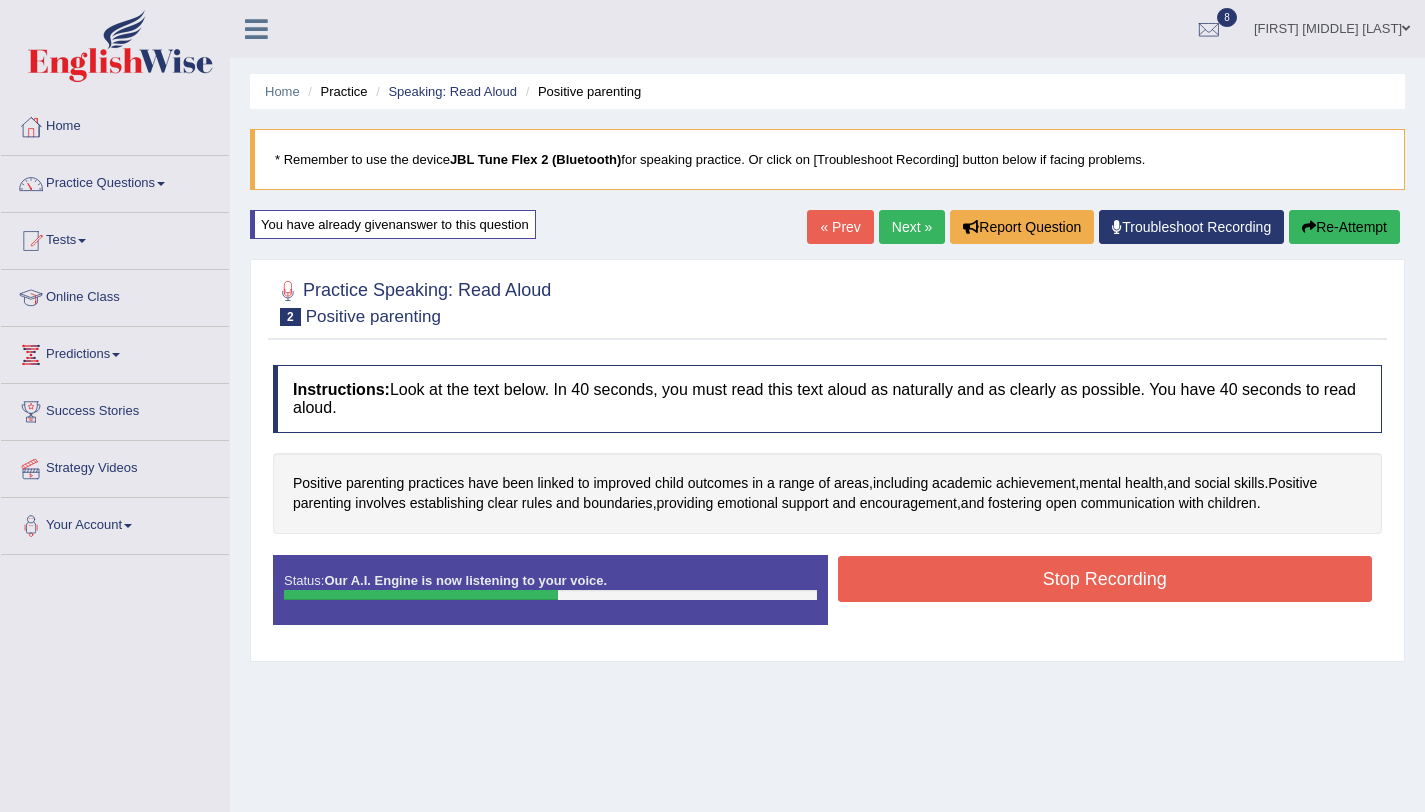 click on "Stop Recording" at bounding box center (1105, 579) 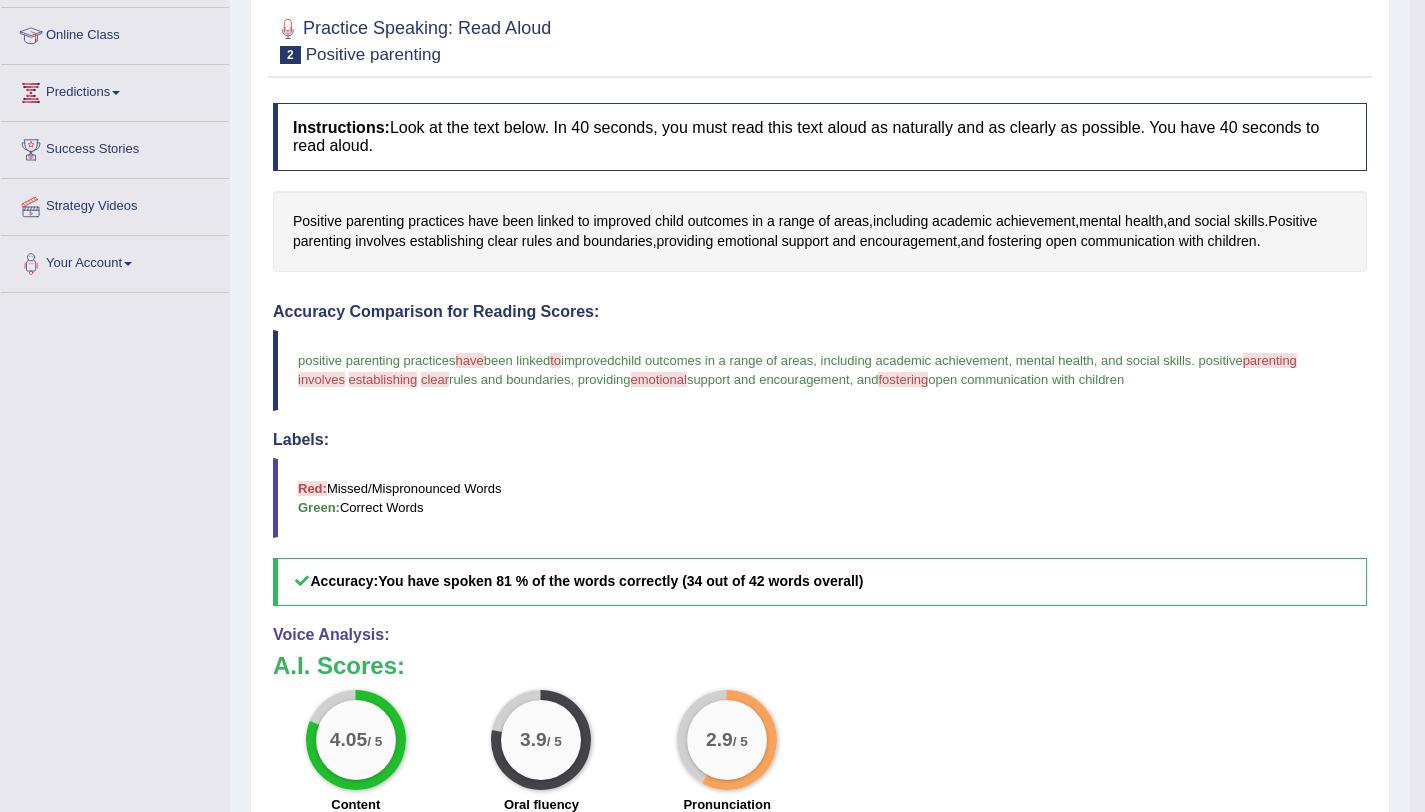 scroll, scrollTop: 0, scrollLeft: 0, axis: both 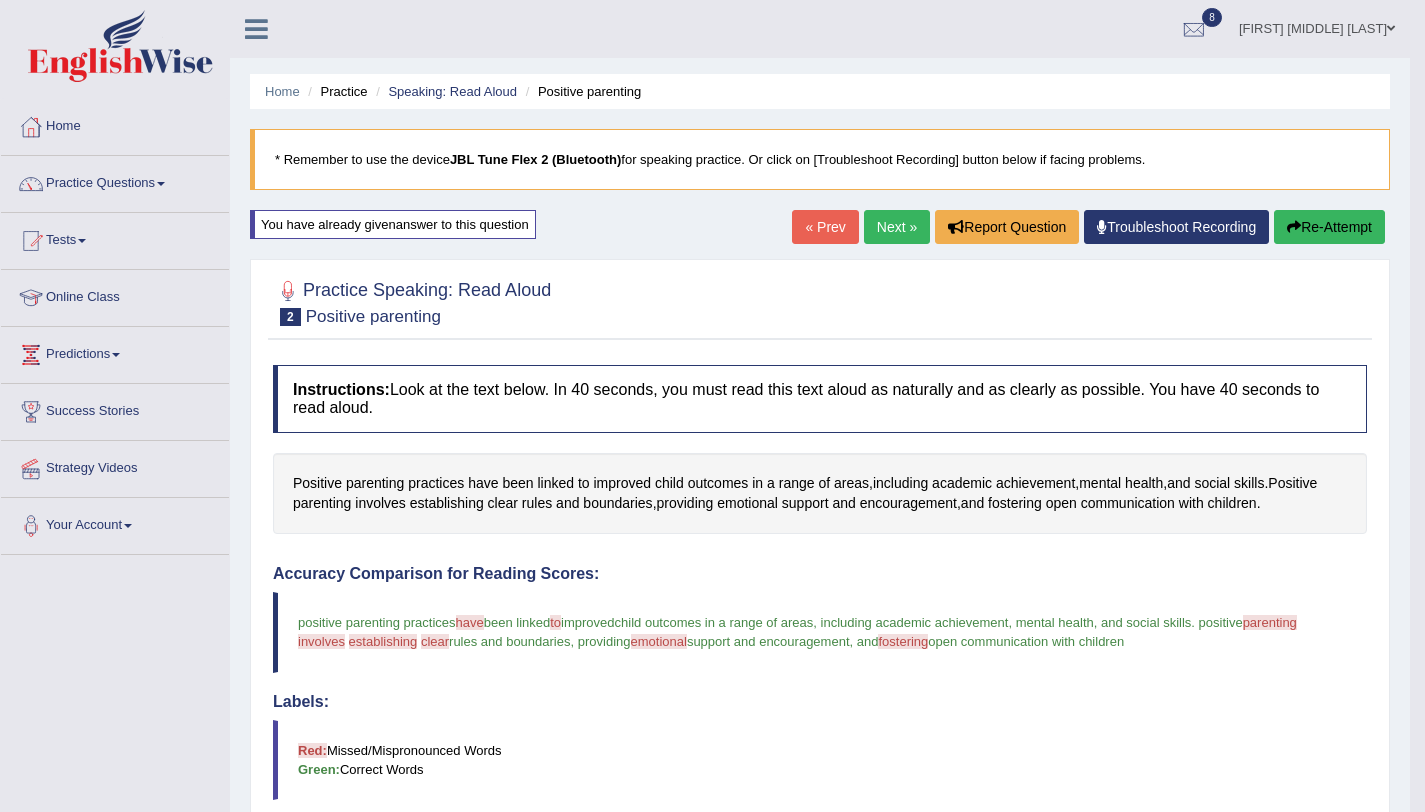 click on "Re-Attempt" at bounding box center [1329, 227] 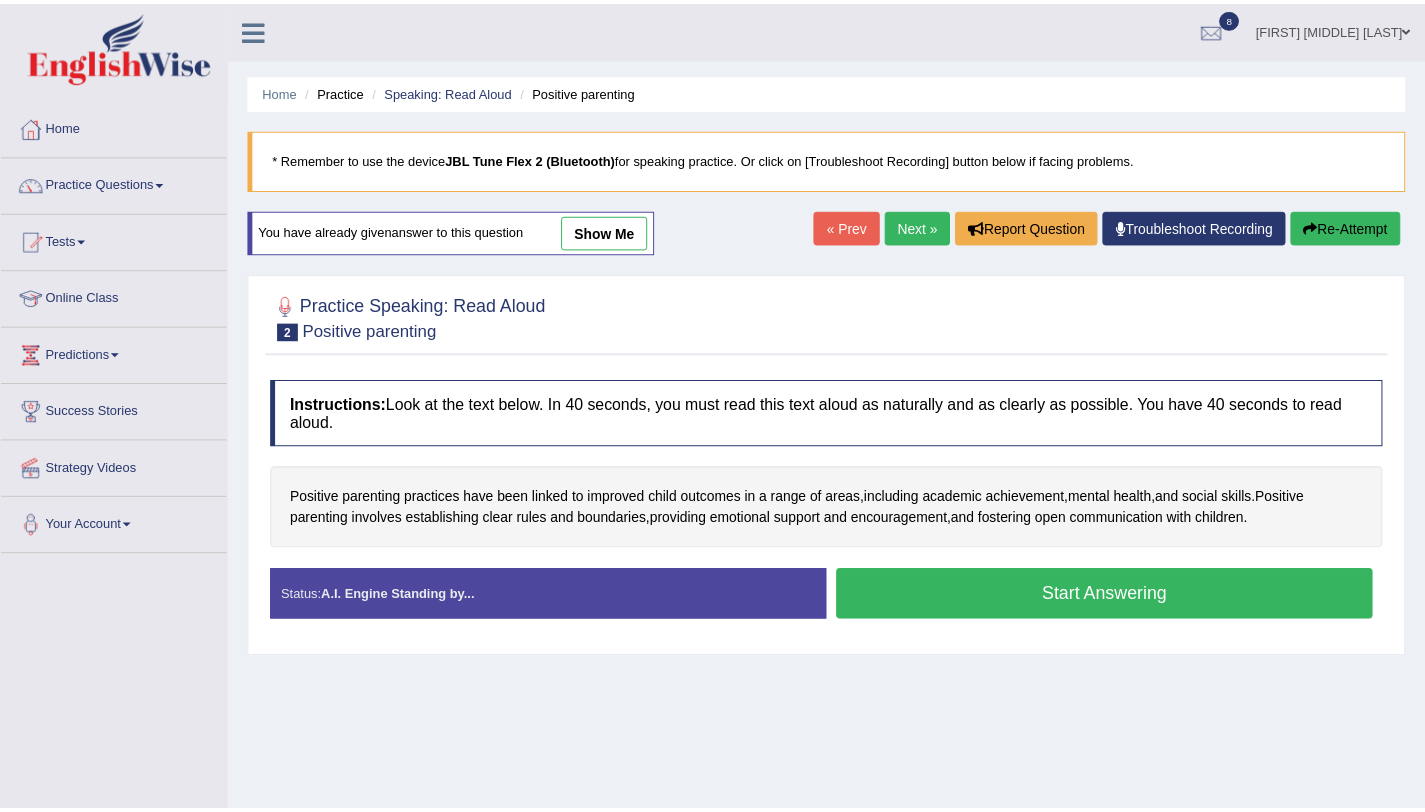 scroll, scrollTop: 0, scrollLeft: 0, axis: both 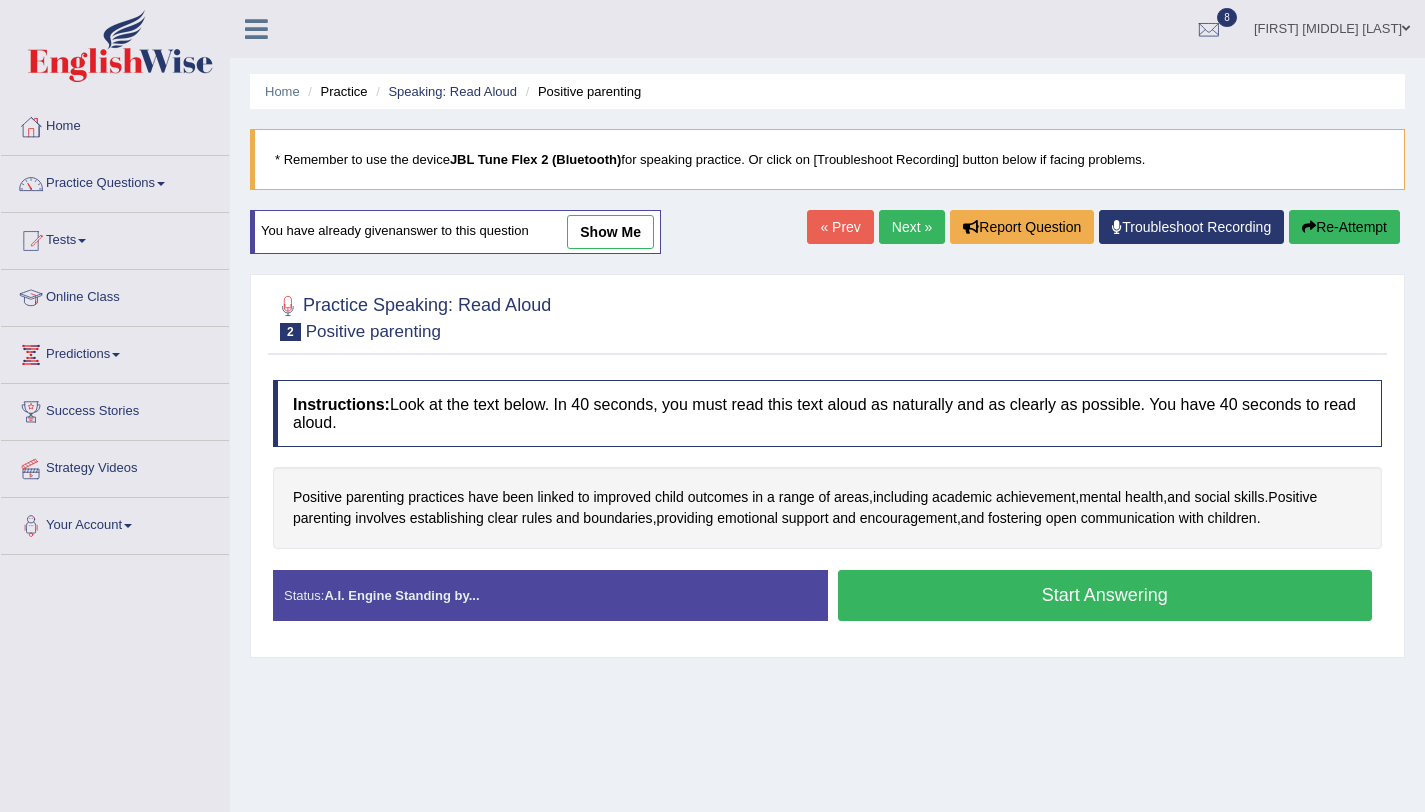 click on "Start Answering" at bounding box center [1105, 595] 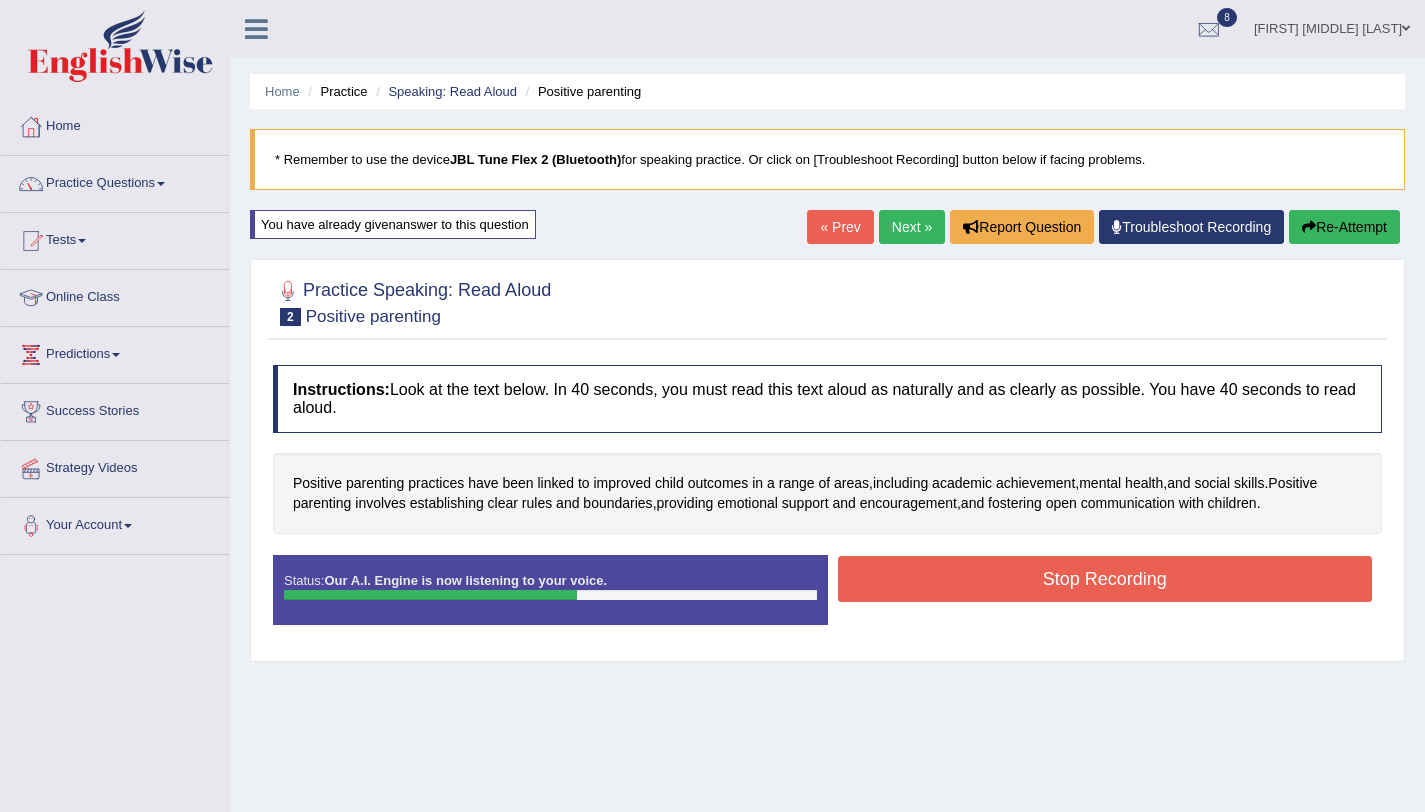 click on "Stop Recording" at bounding box center (1105, 579) 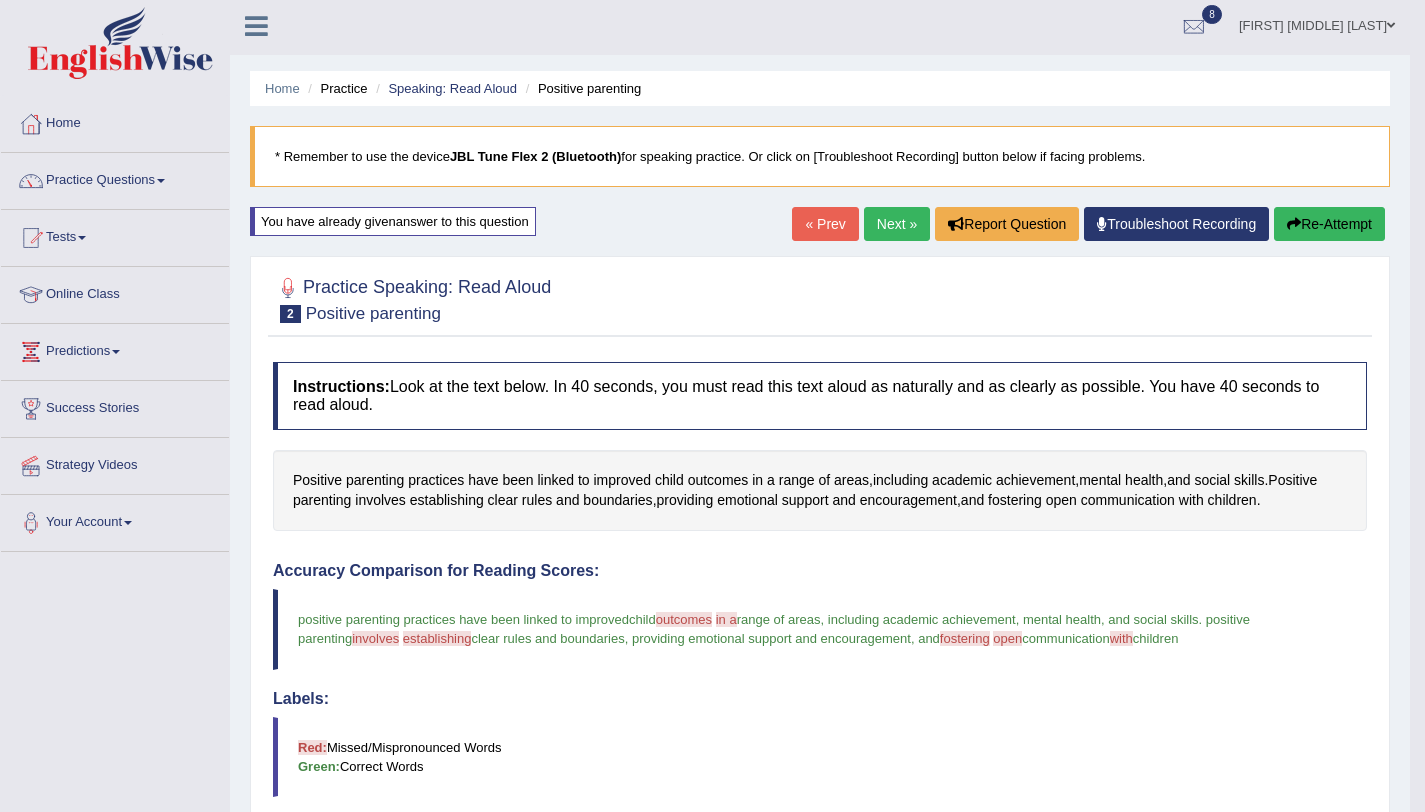 scroll, scrollTop: 0, scrollLeft: 0, axis: both 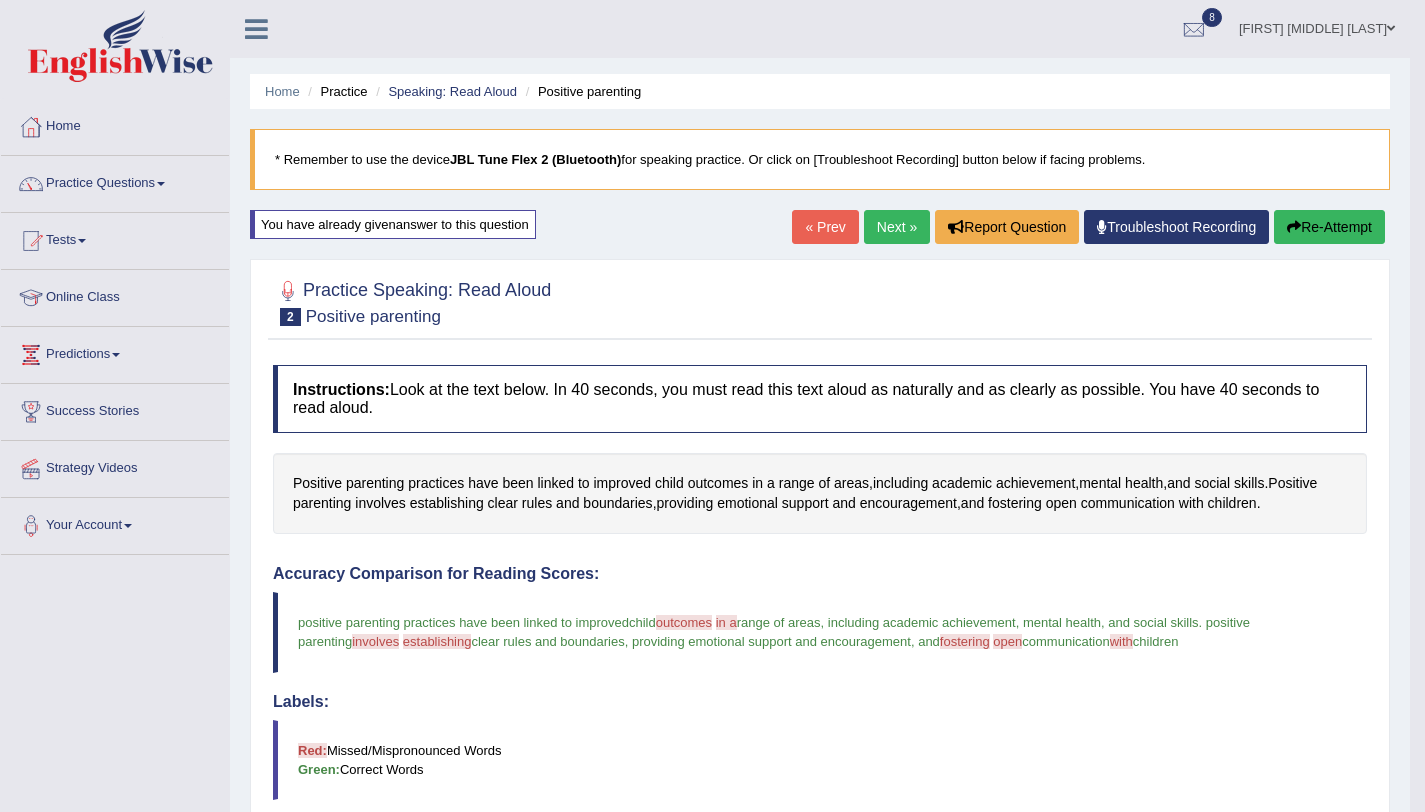 click on "Re-Attempt" at bounding box center (1329, 227) 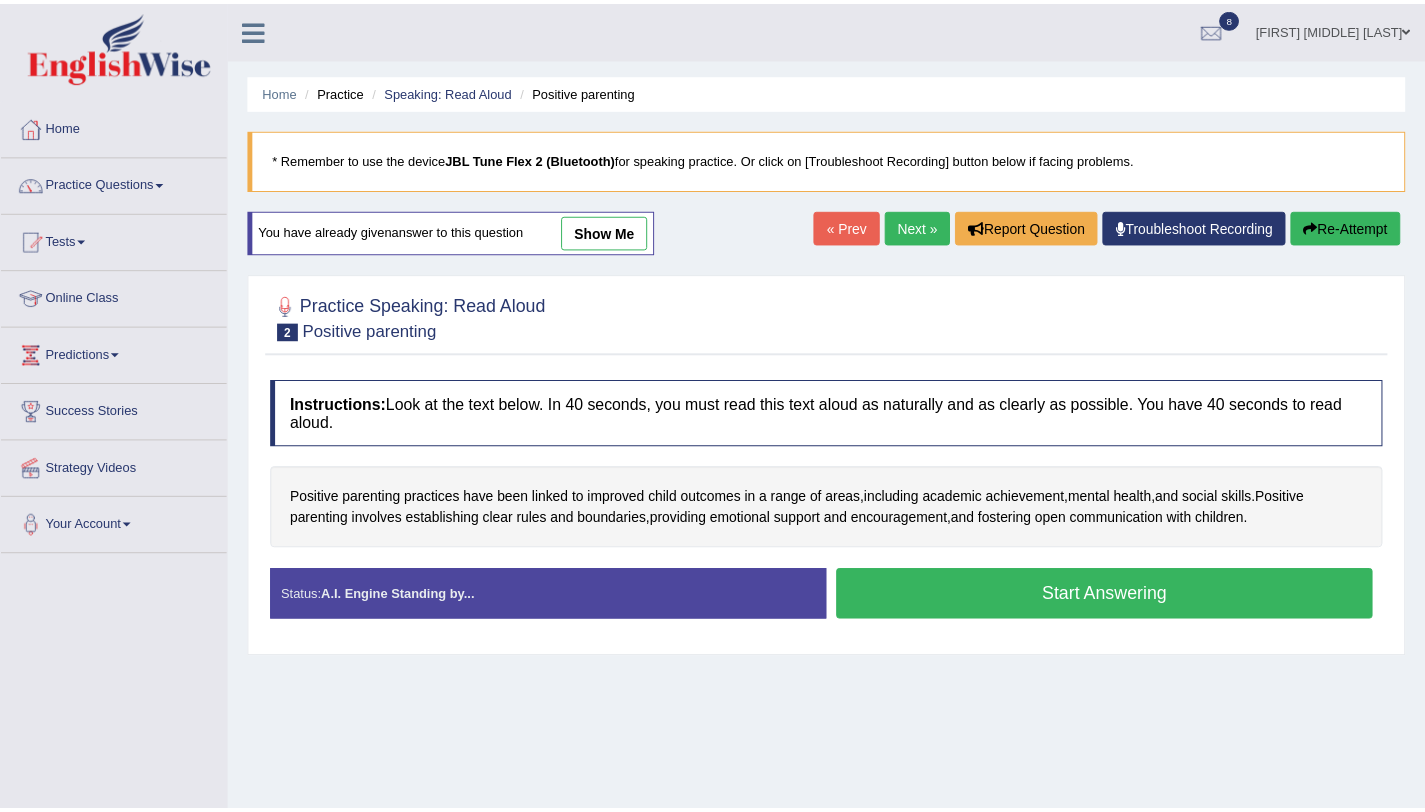scroll, scrollTop: 0, scrollLeft: 0, axis: both 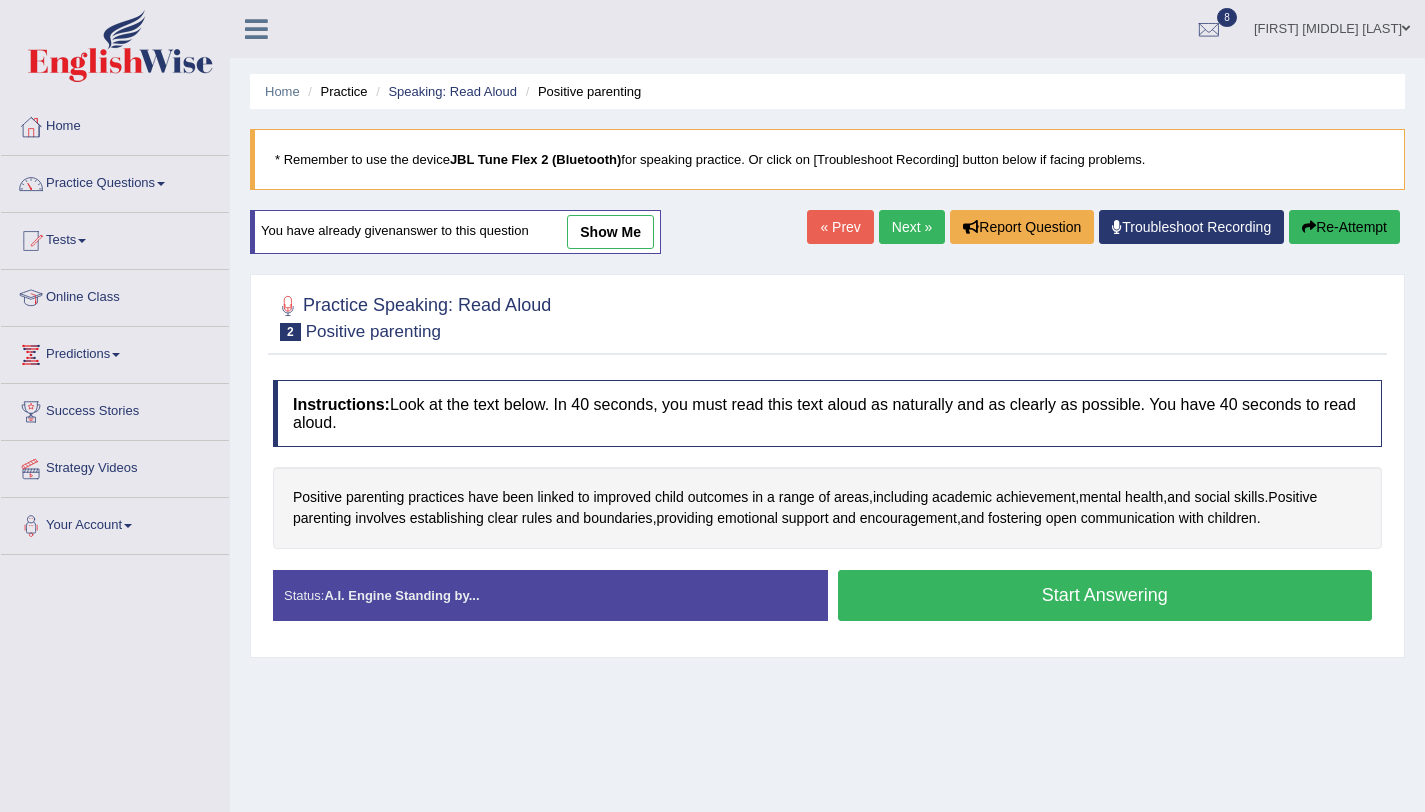 click on "Start Answering" at bounding box center [1105, 595] 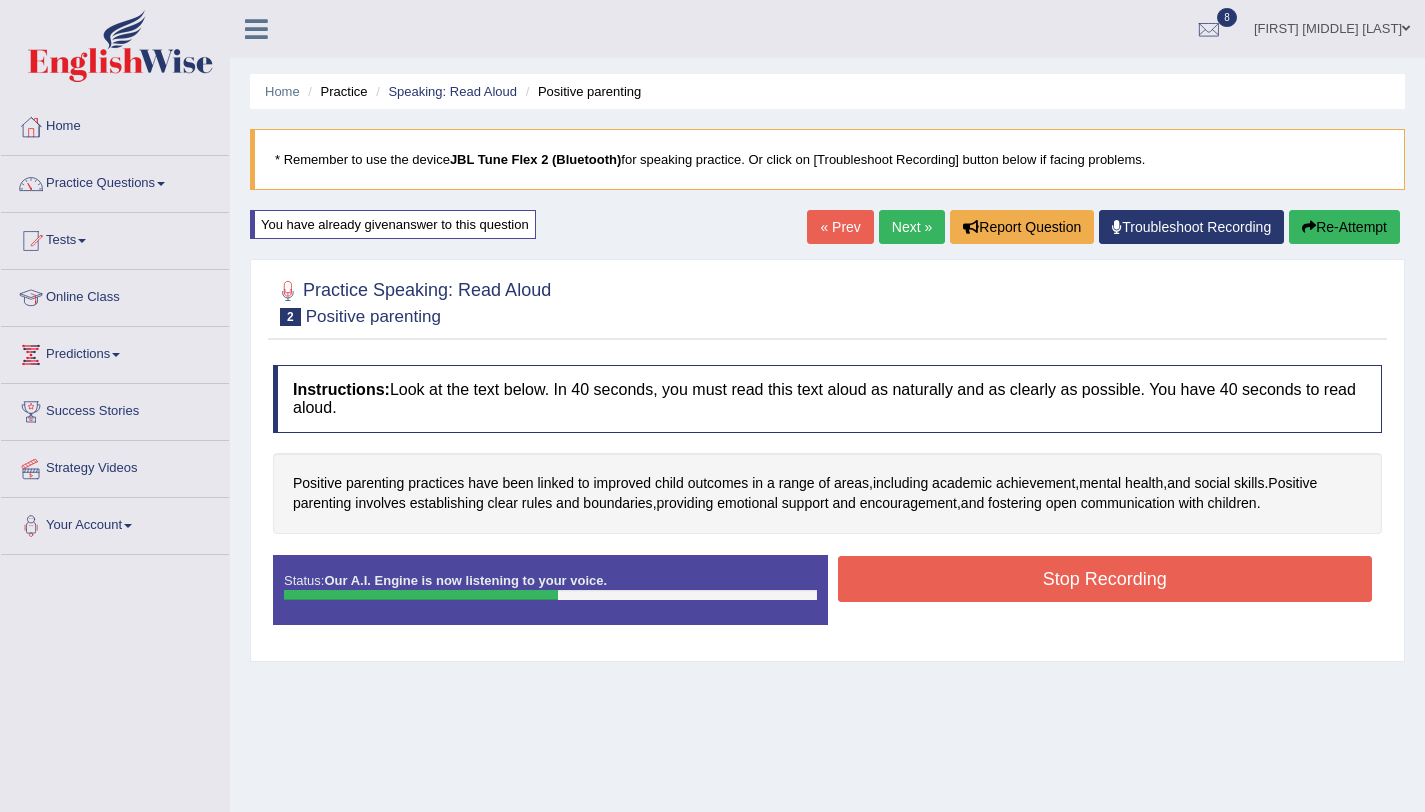 click on "Stop Recording" at bounding box center (1105, 579) 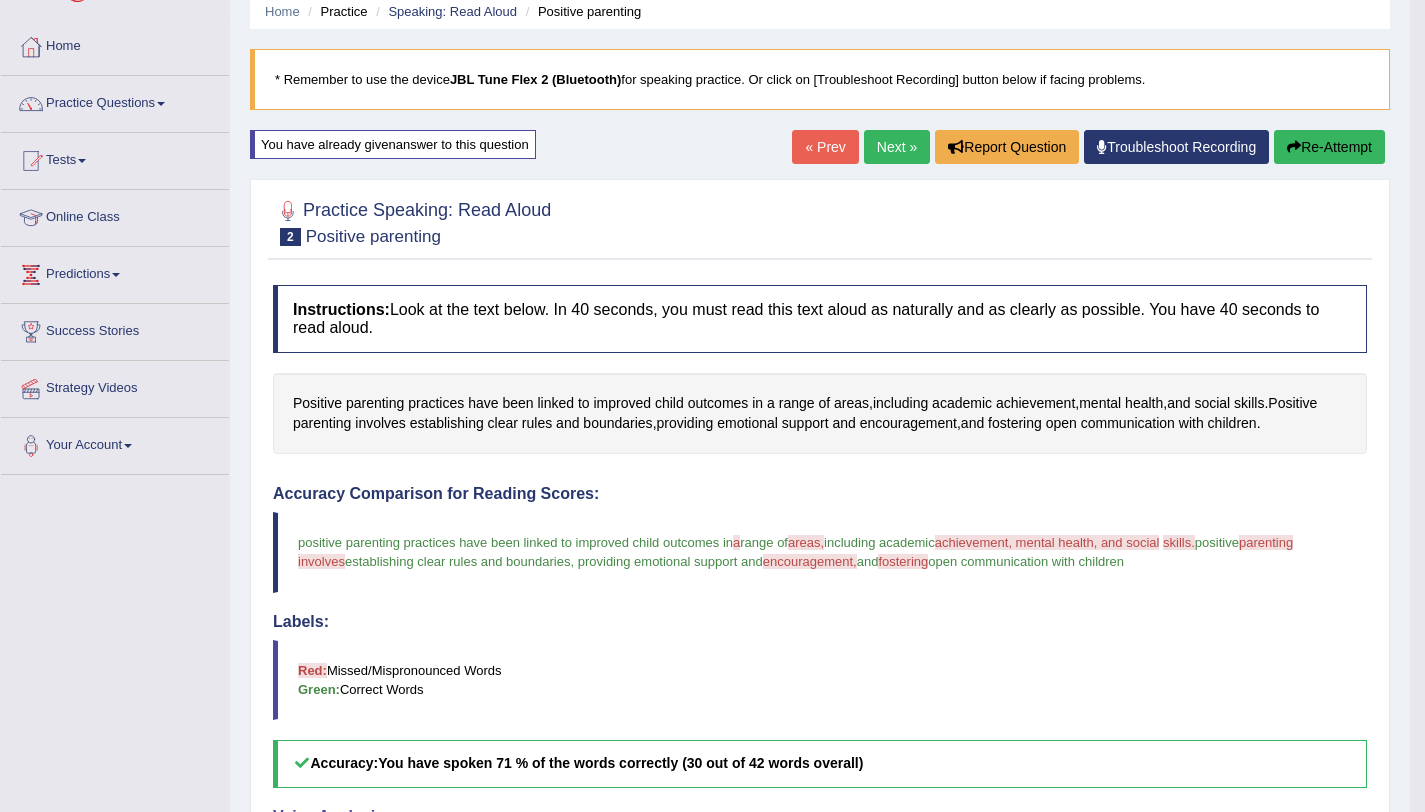 scroll, scrollTop: 0, scrollLeft: 0, axis: both 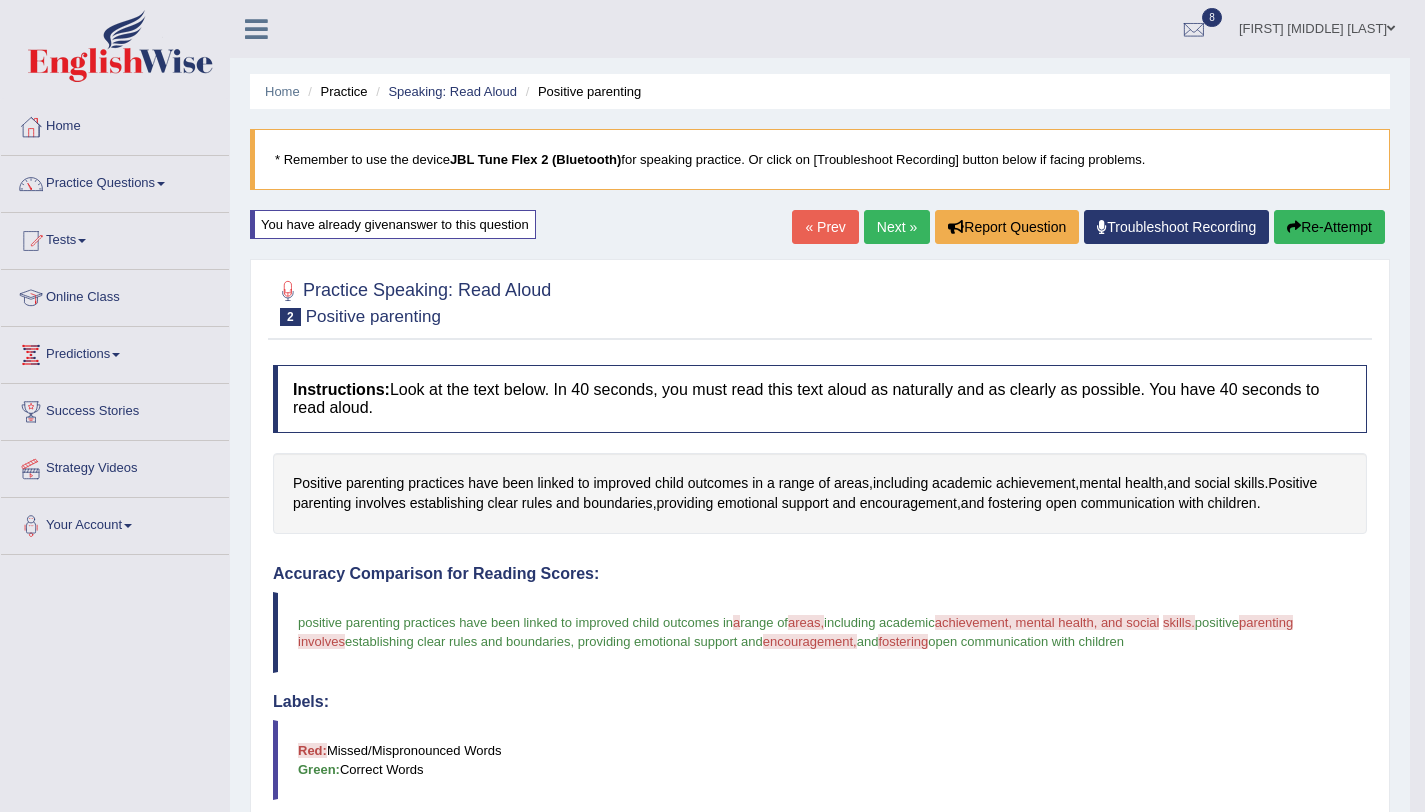 click on "Re-Attempt" at bounding box center [1329, 227] 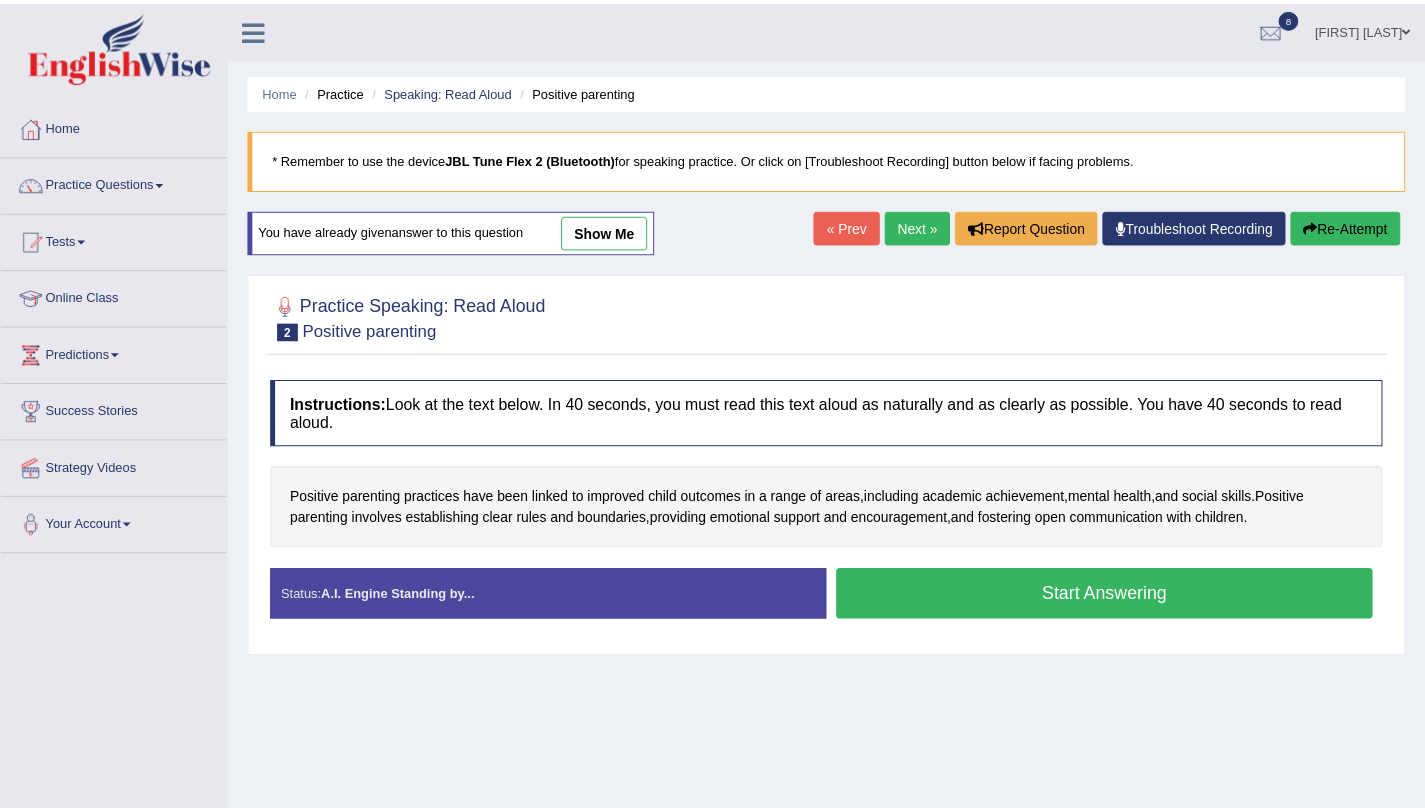 scroll, scrollTop: 0, scrollLeft: 0, axis: both 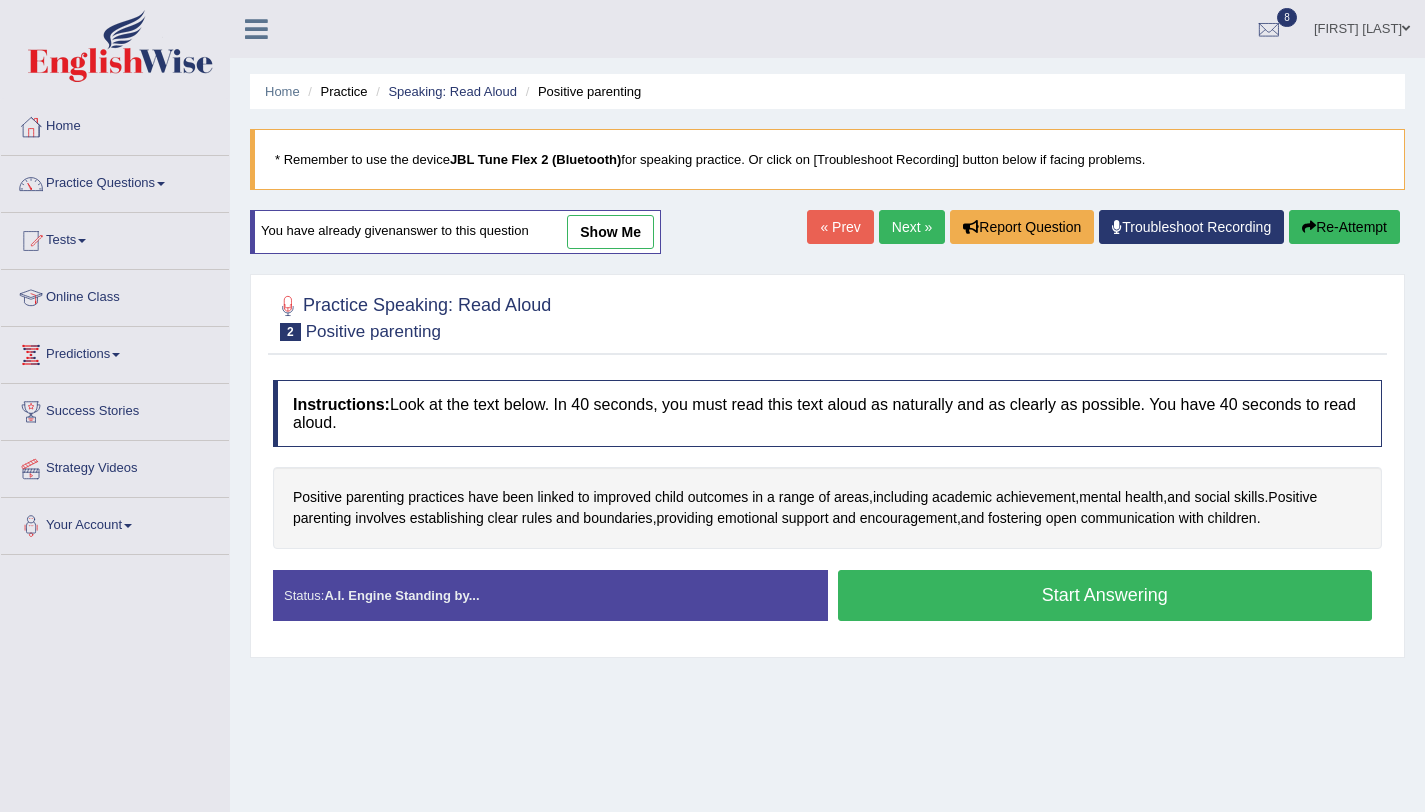 click on "Start Answering" at bounding box center [1105, 595] 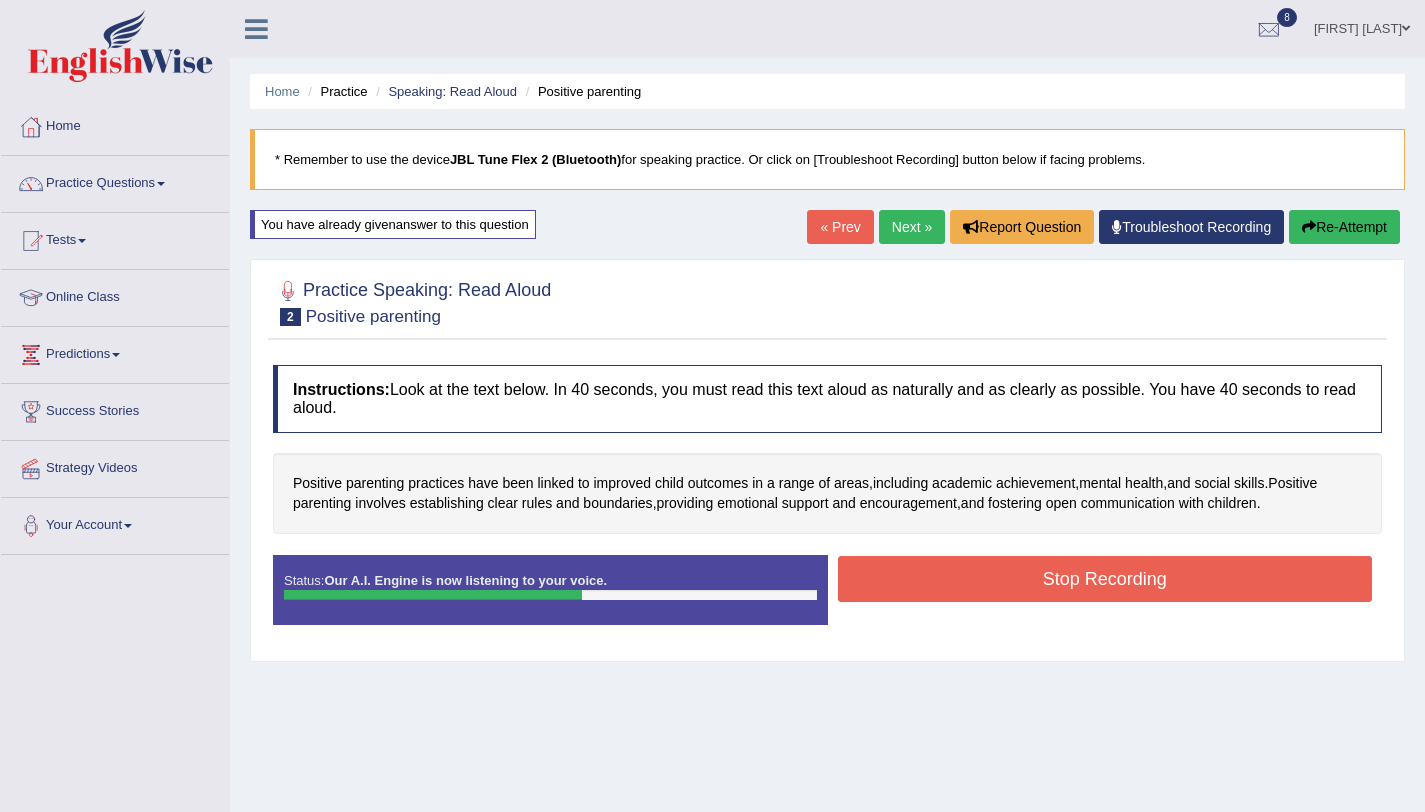 click on "Stop Recording" at bounding box center [1105, 579] 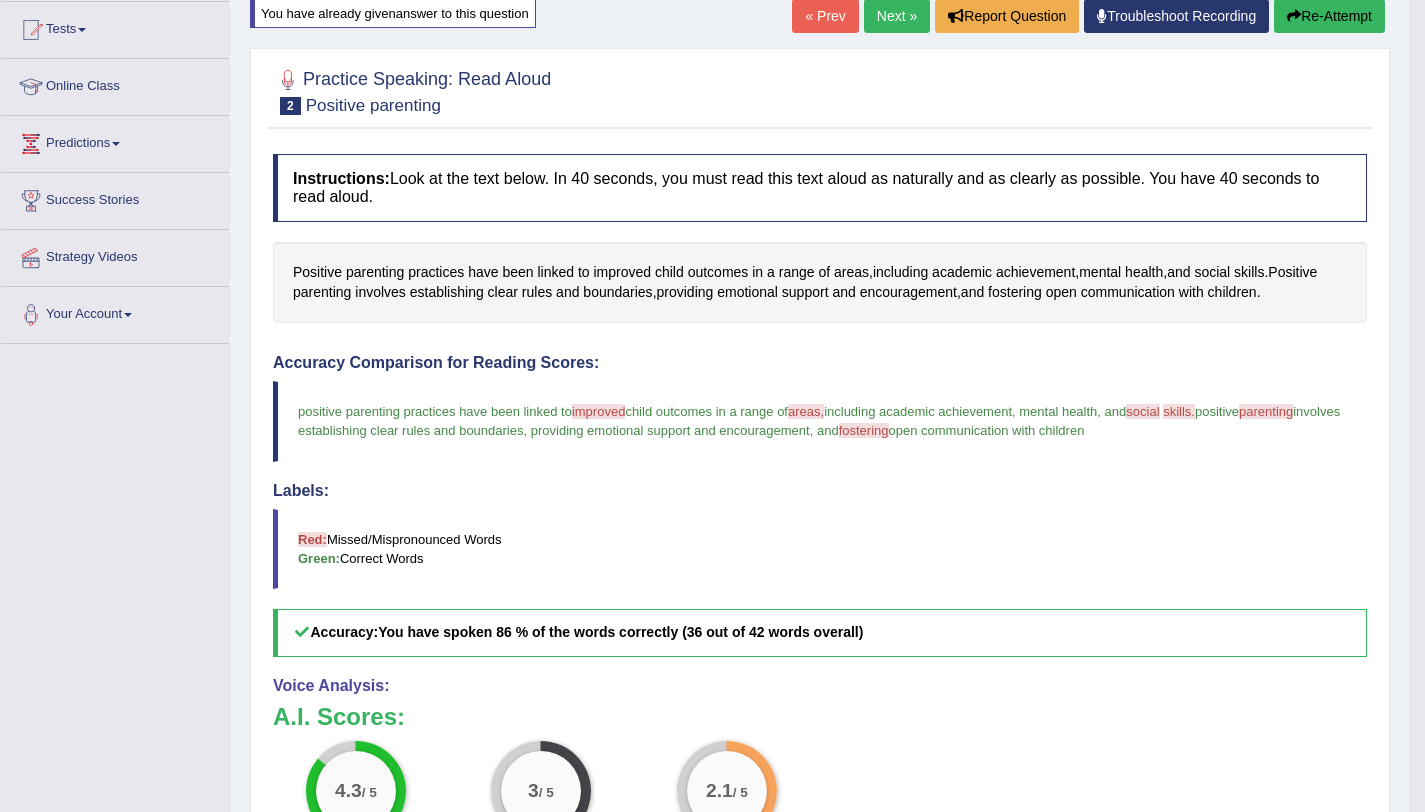 scroll, scrollTop: 0, scrollLeft: 0, axis: both 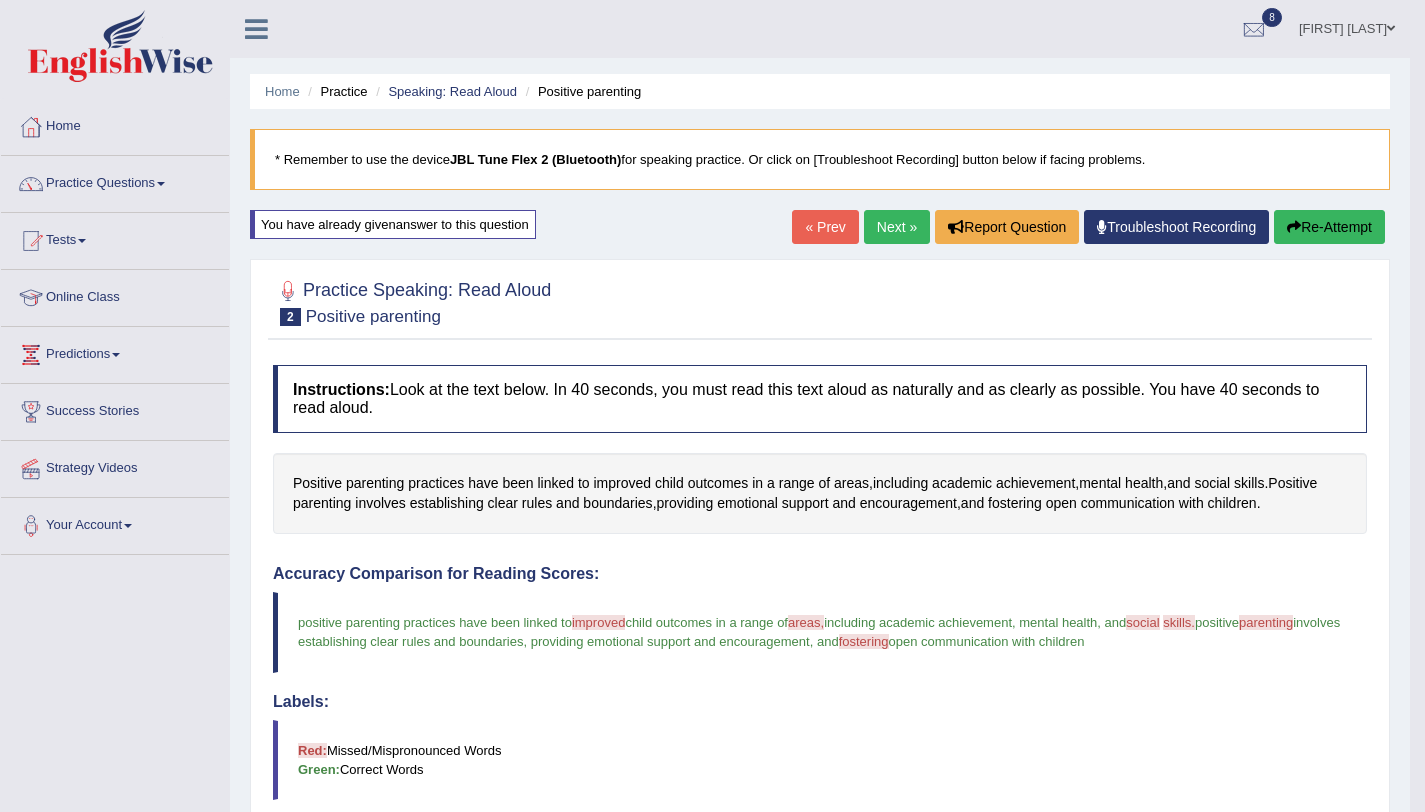 click on "Next »" at bounding box center [897, 227] 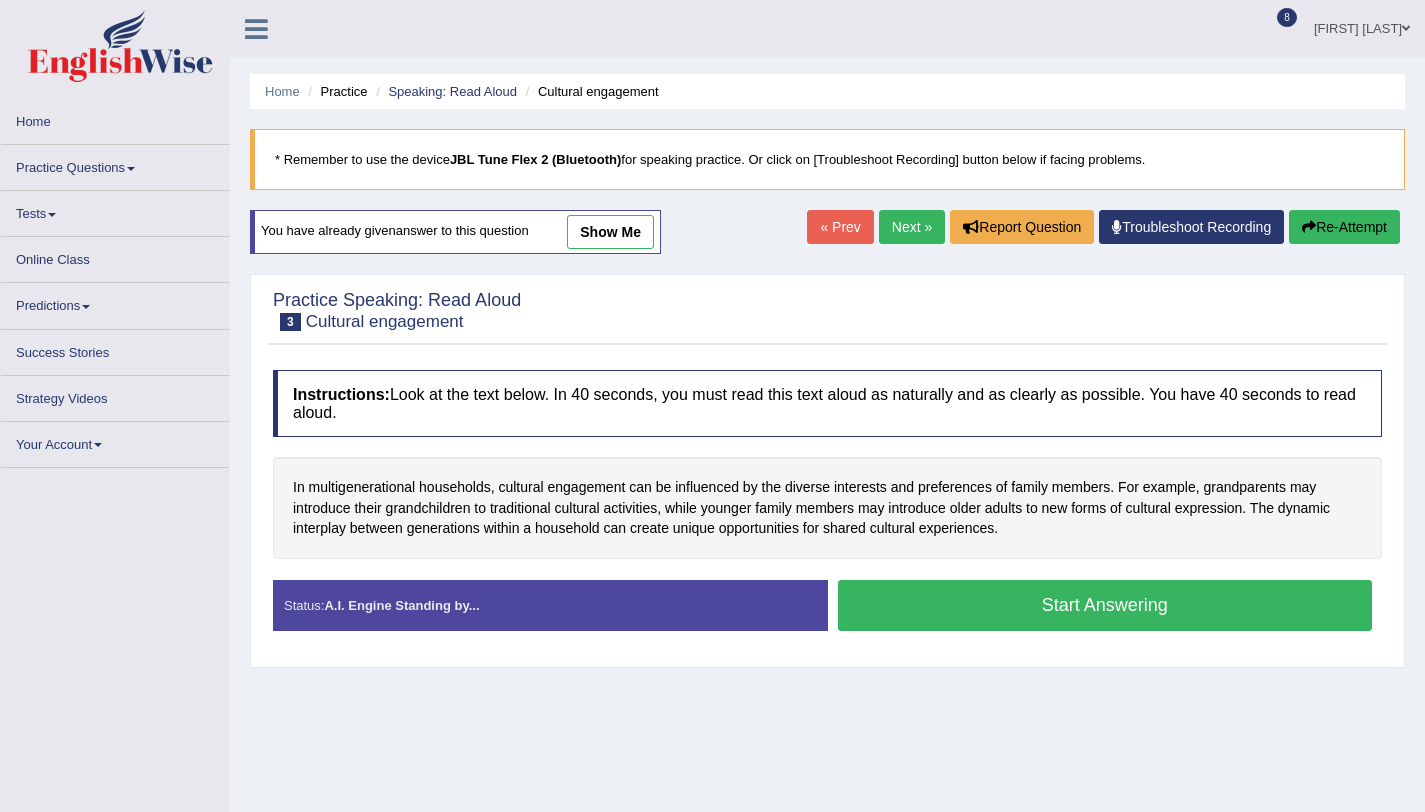 scroll, scrollTop: 0, scrollLeft: 0, axis: both 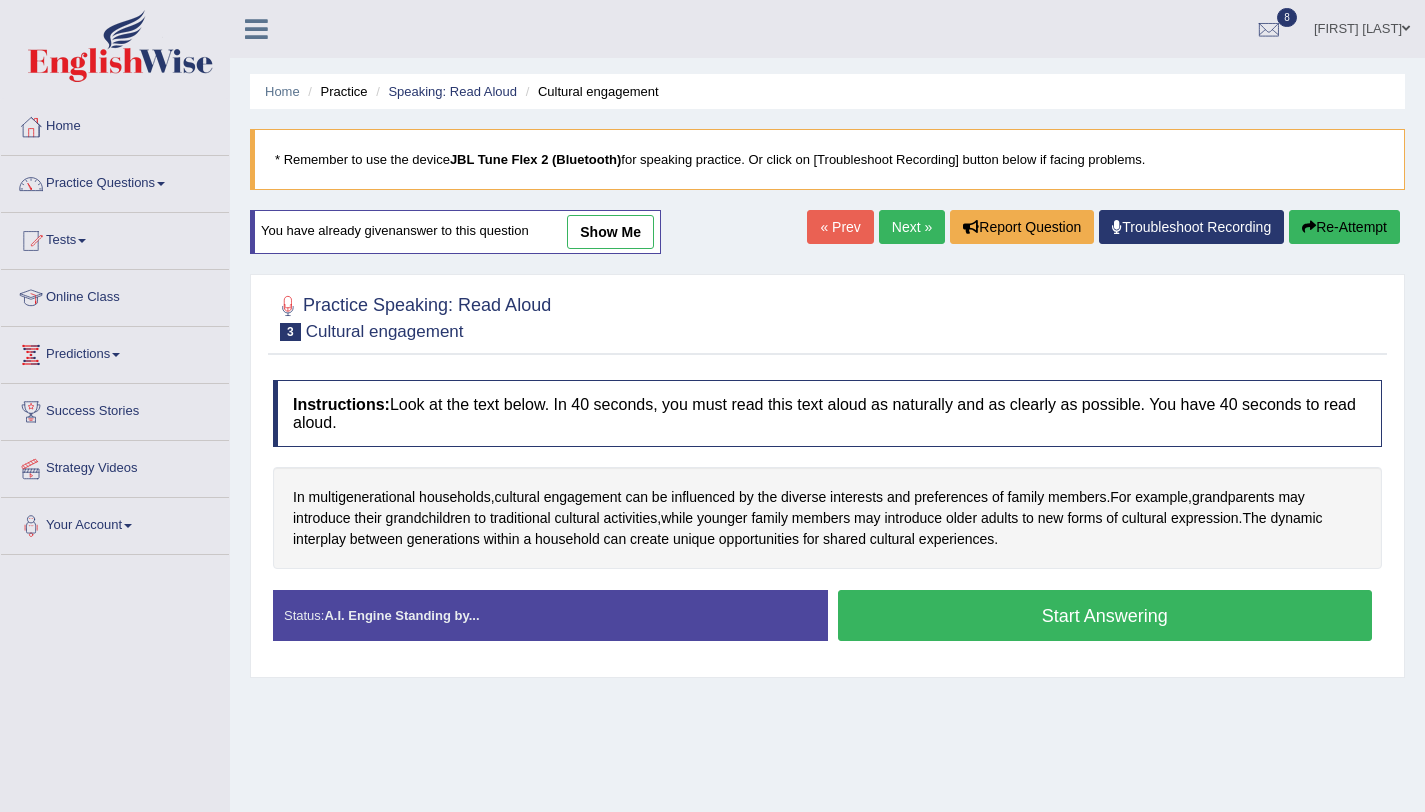 click on "Start Answering" at bounding box center [1105, 615] 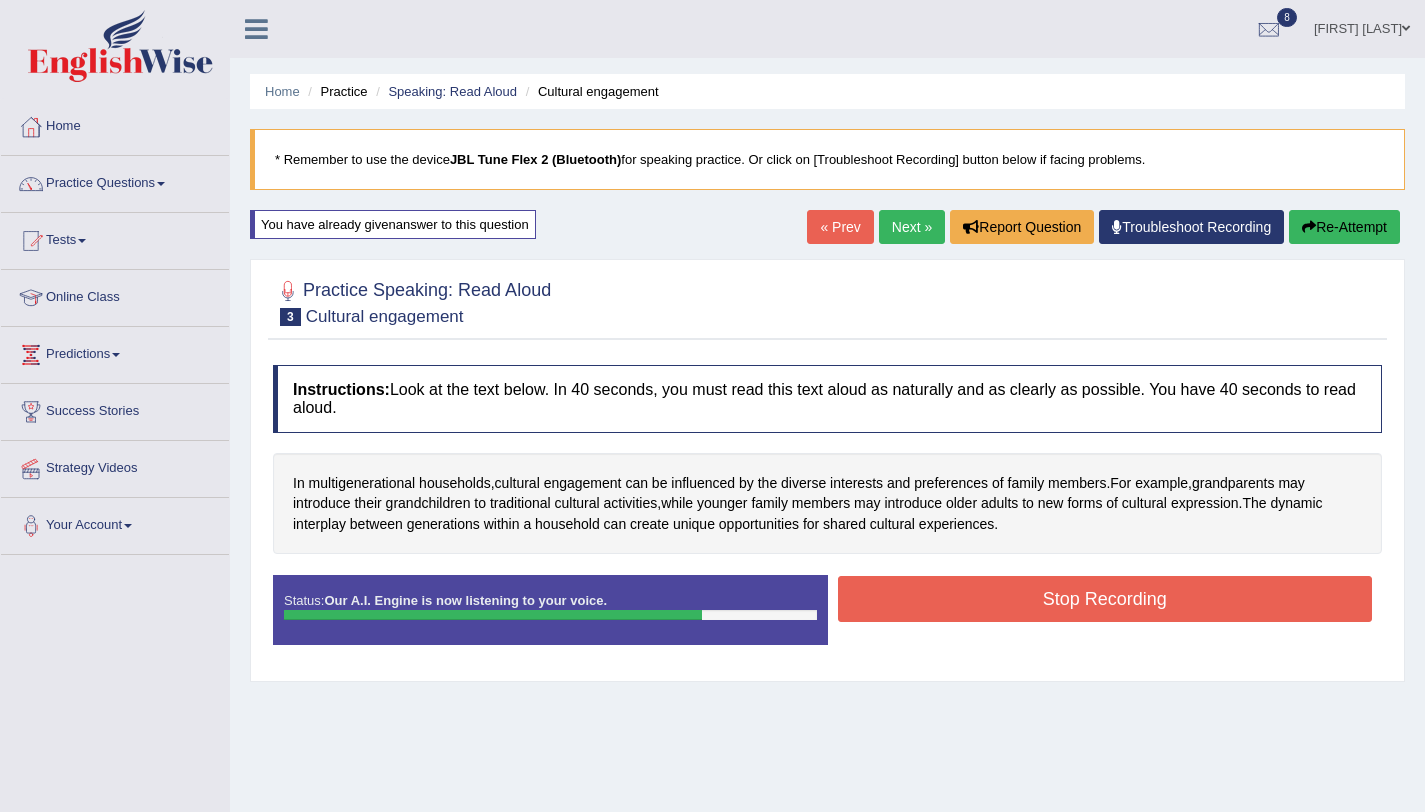 click on "Stop Recording" at bounding box center [1105, 599] 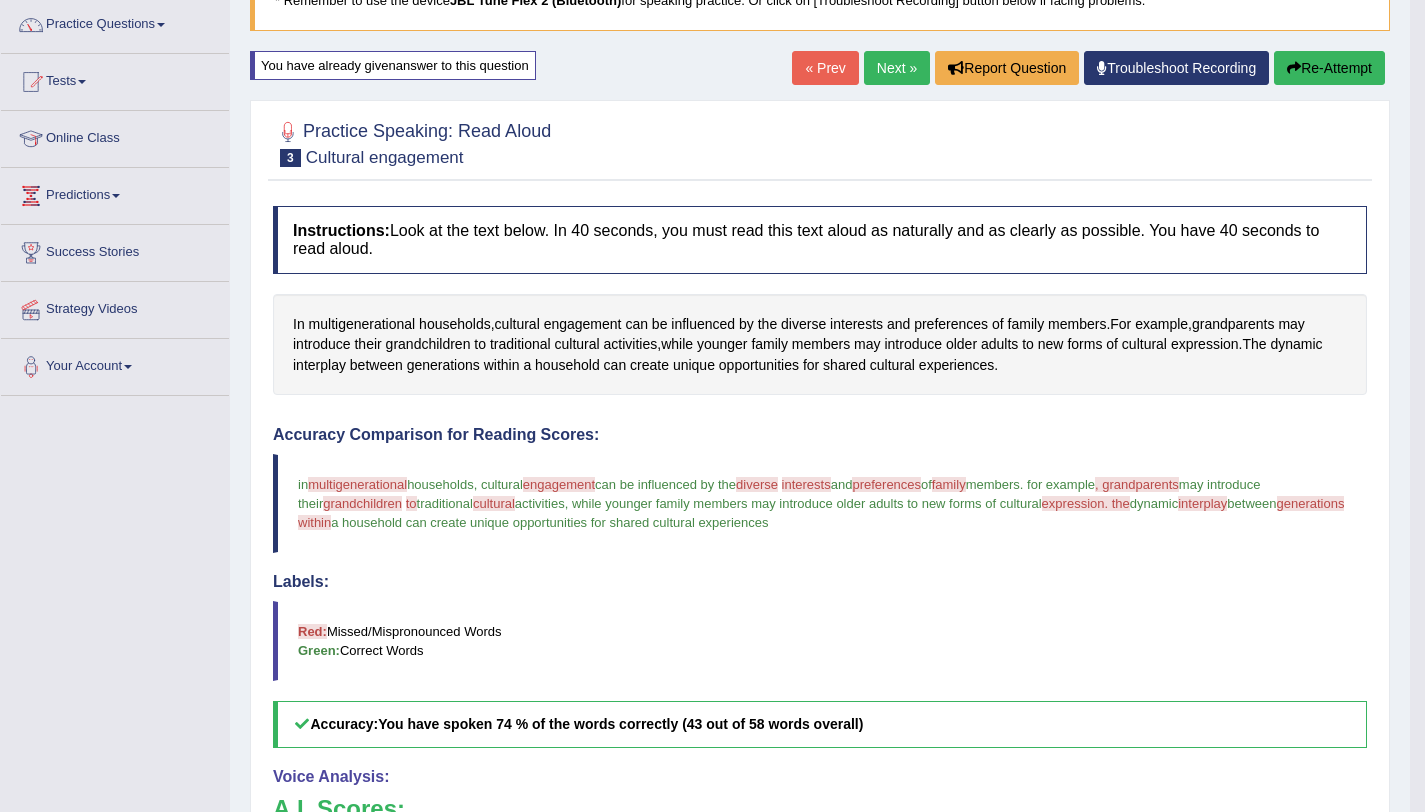 scroll, scrollTop: 71, scrollLeft: 0, axis: vertical 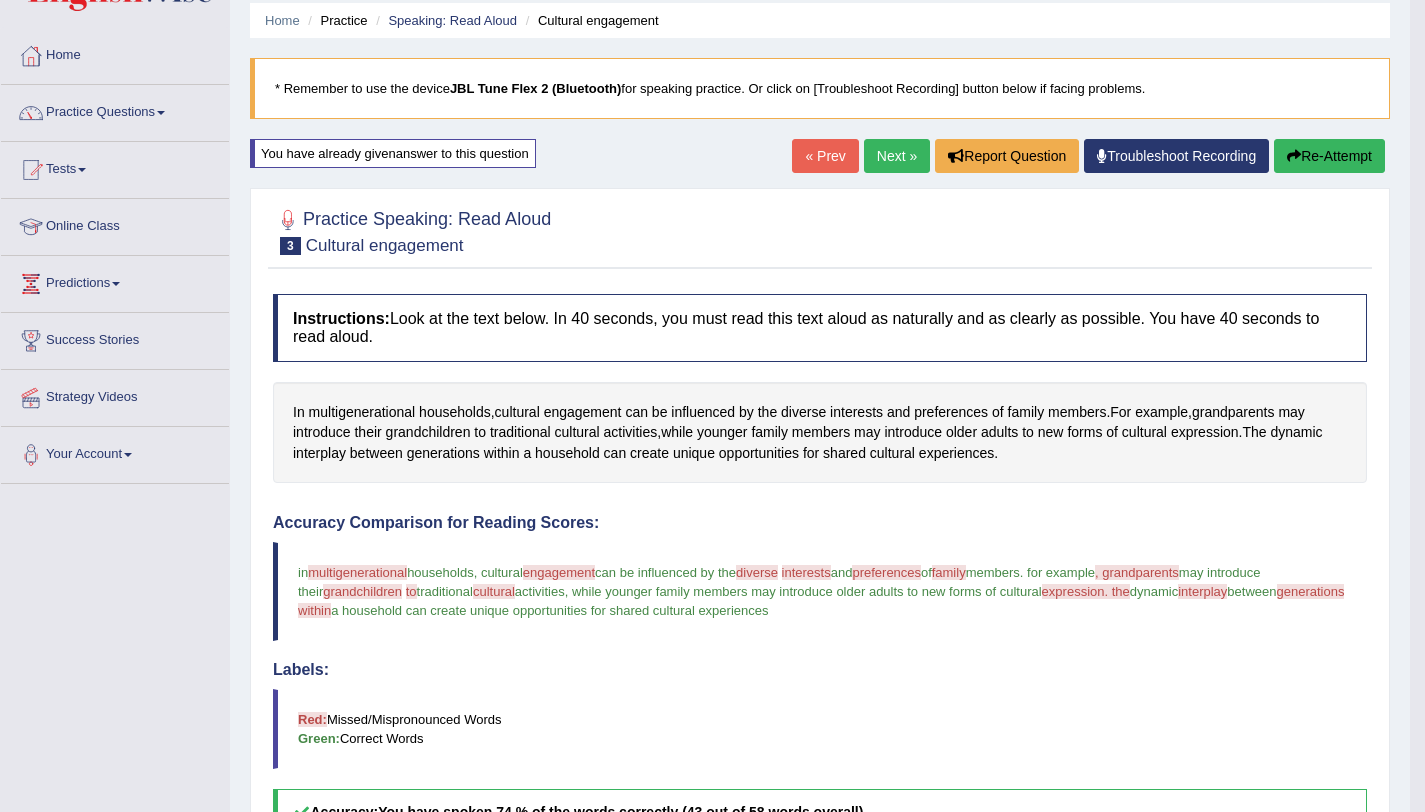 click on "Re-Attempt" at bounding box center (1329, 156) 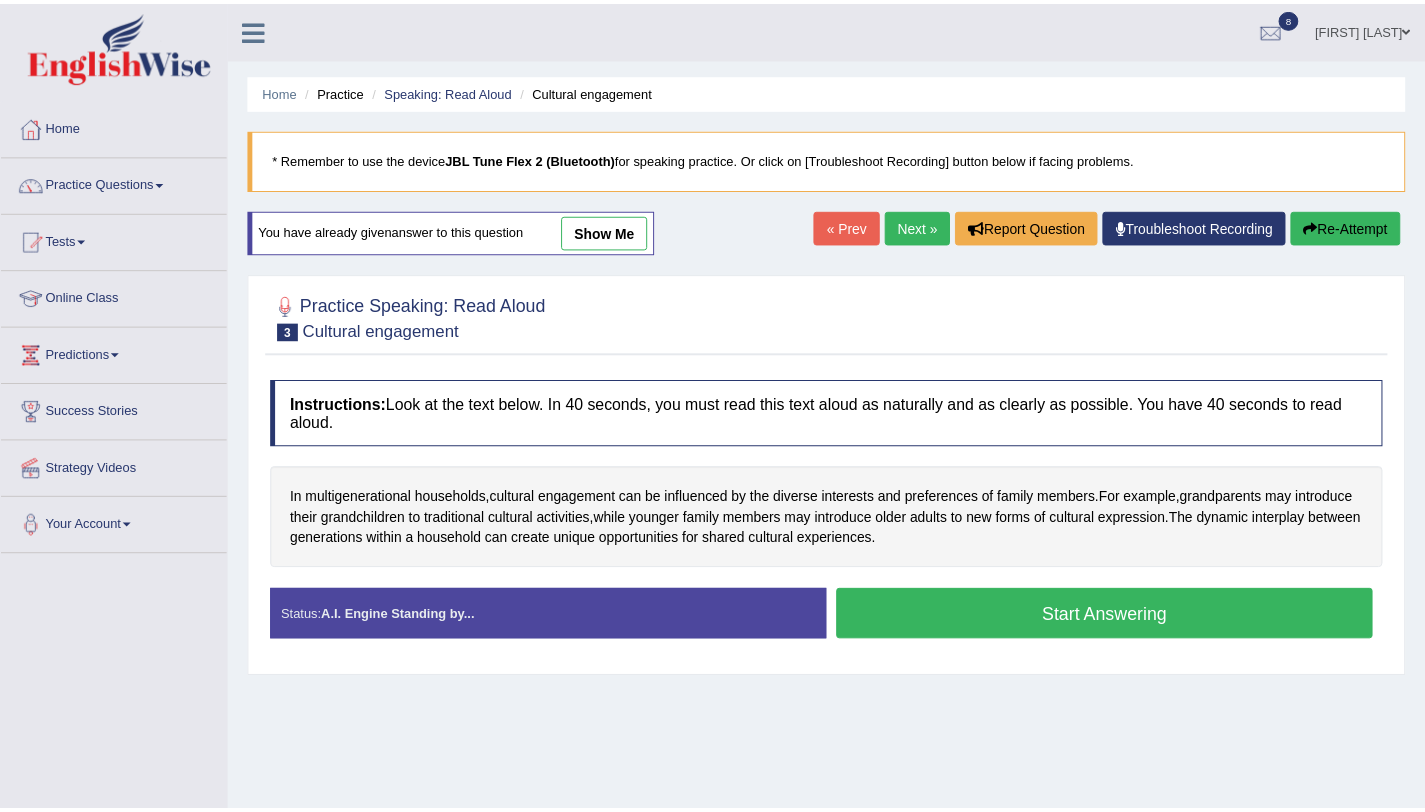 scroll, scrollTop: 71, scrollLeft: 0, axis: vertical 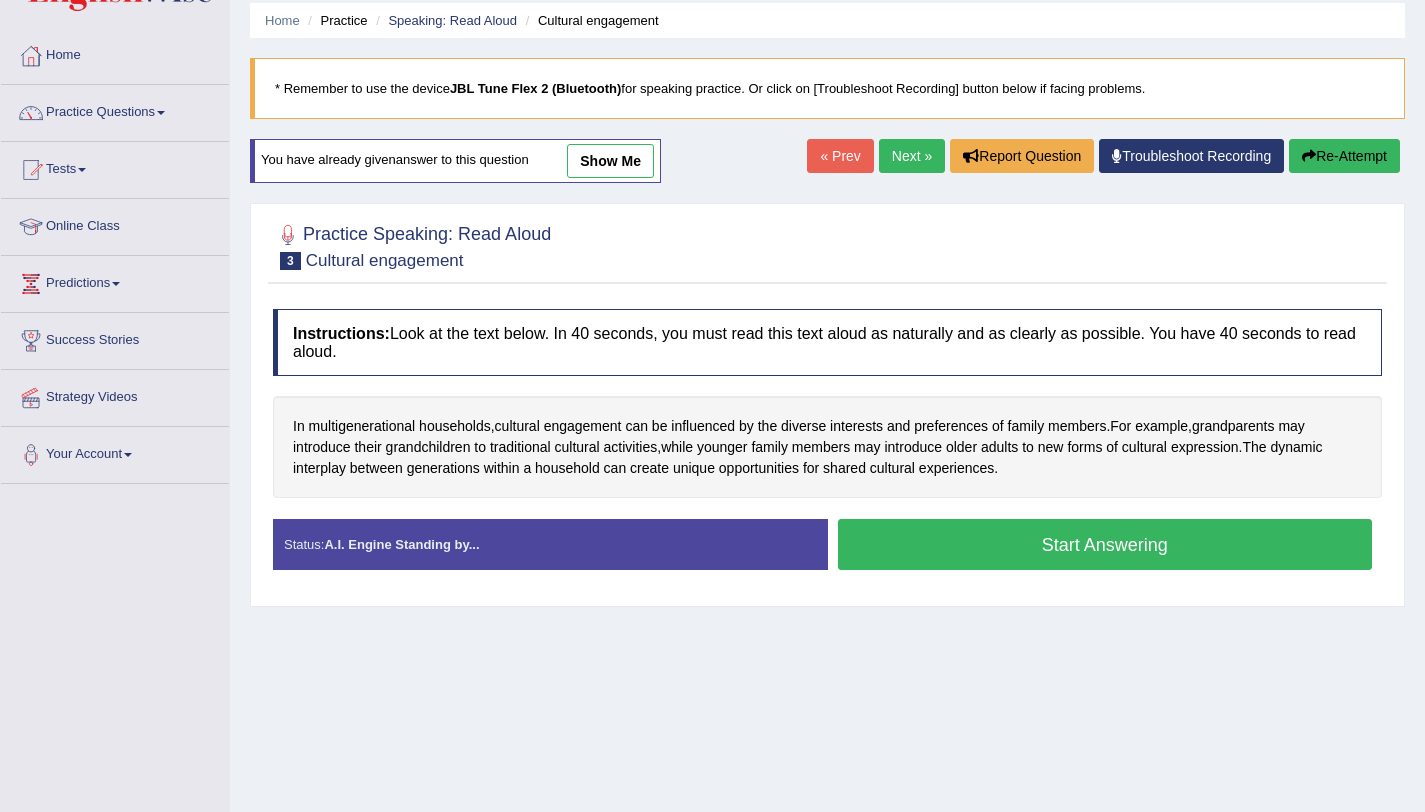 click on "Start Answering" at bounding box center [1105, 544] 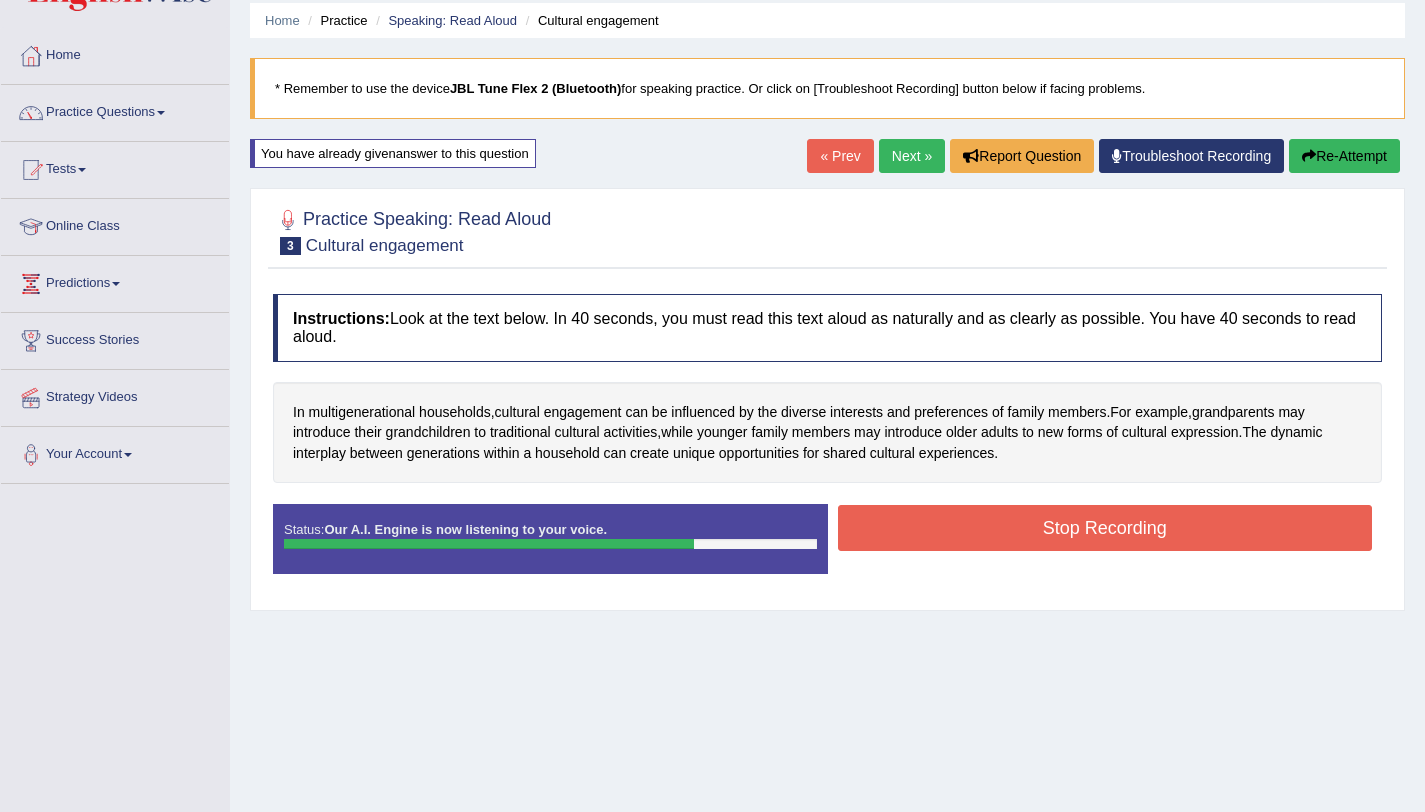 click on "Stop Recording" at bounding box center (1105, 528) 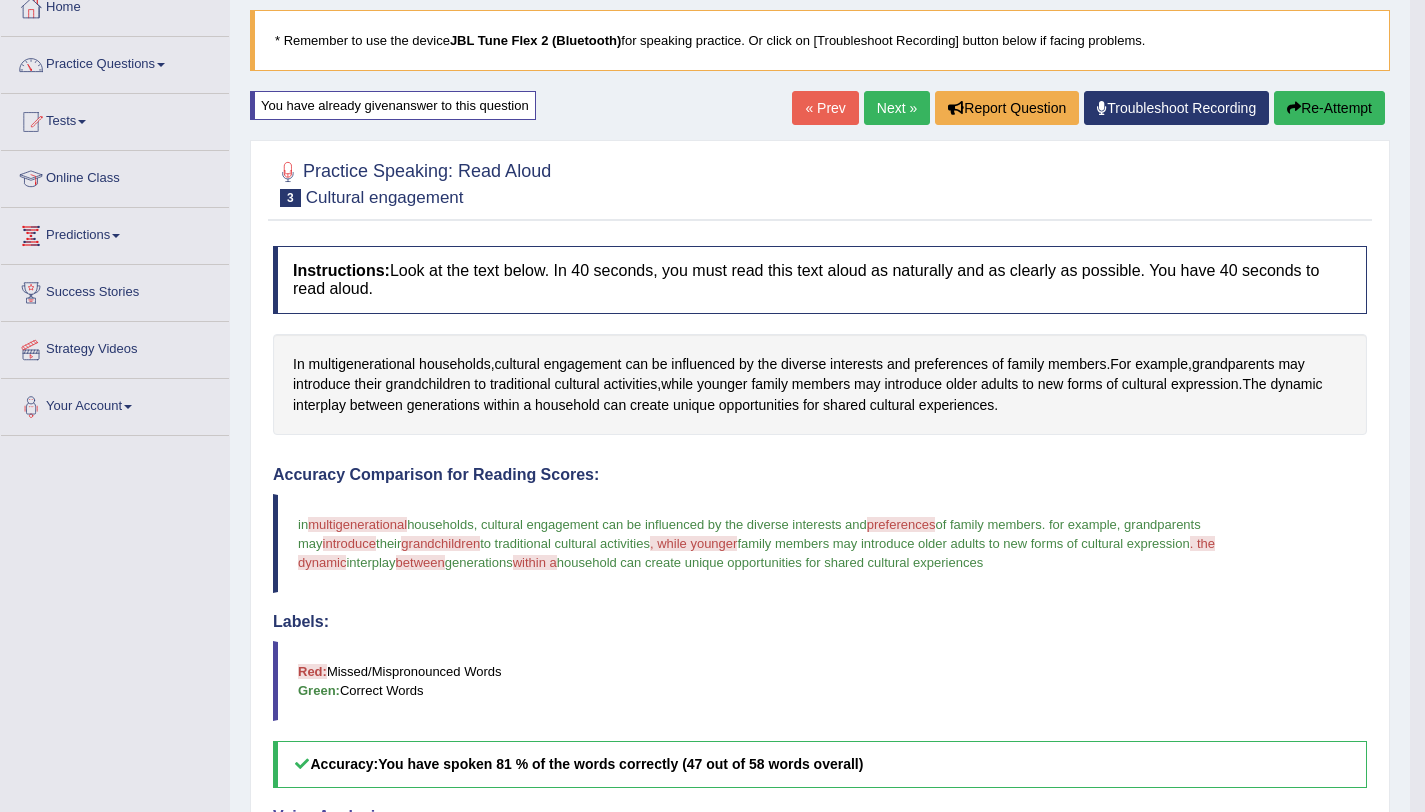 scroll, scrollTop: 52, scrollLeft: 0, axis: vertical 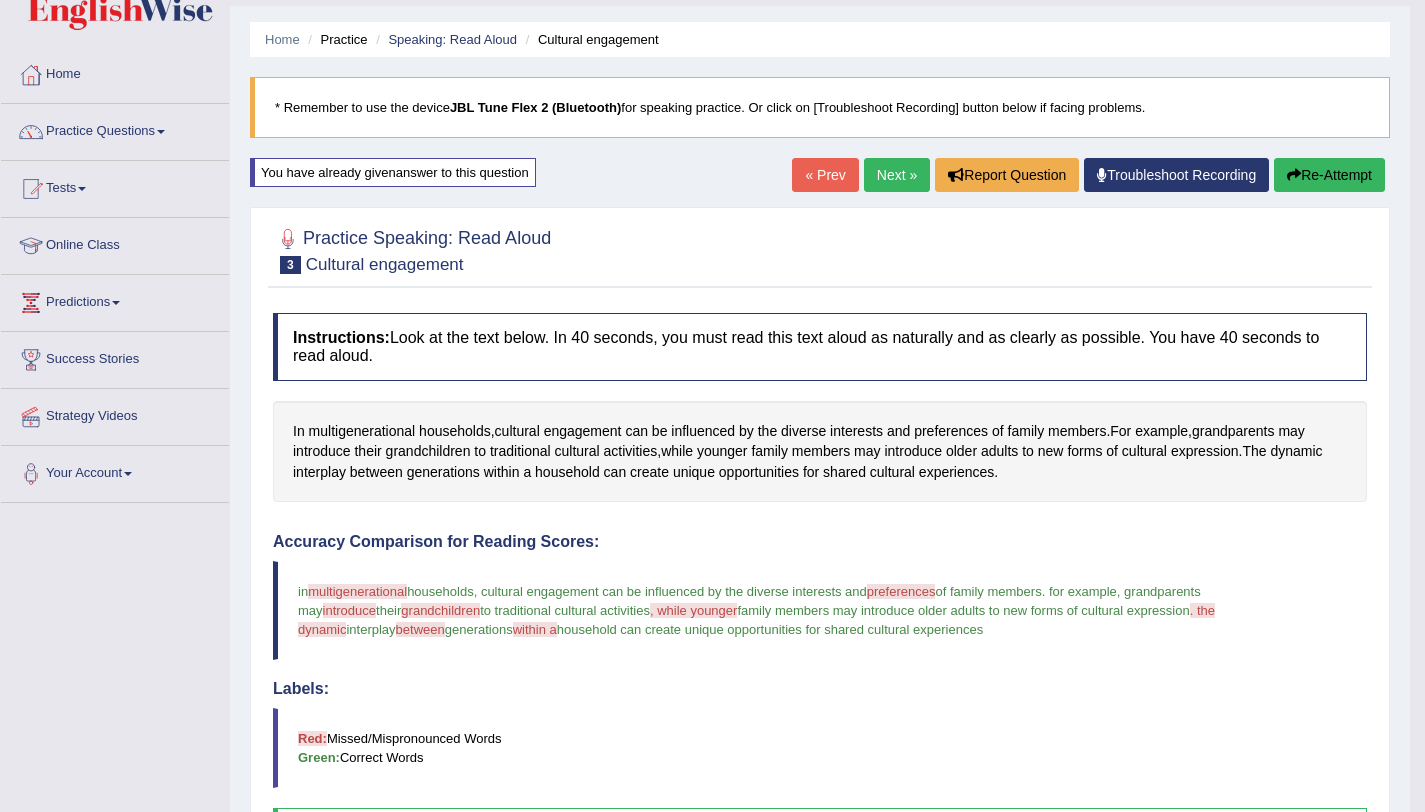 click on "Re-Attempt" at bounding box center [1329, 175] 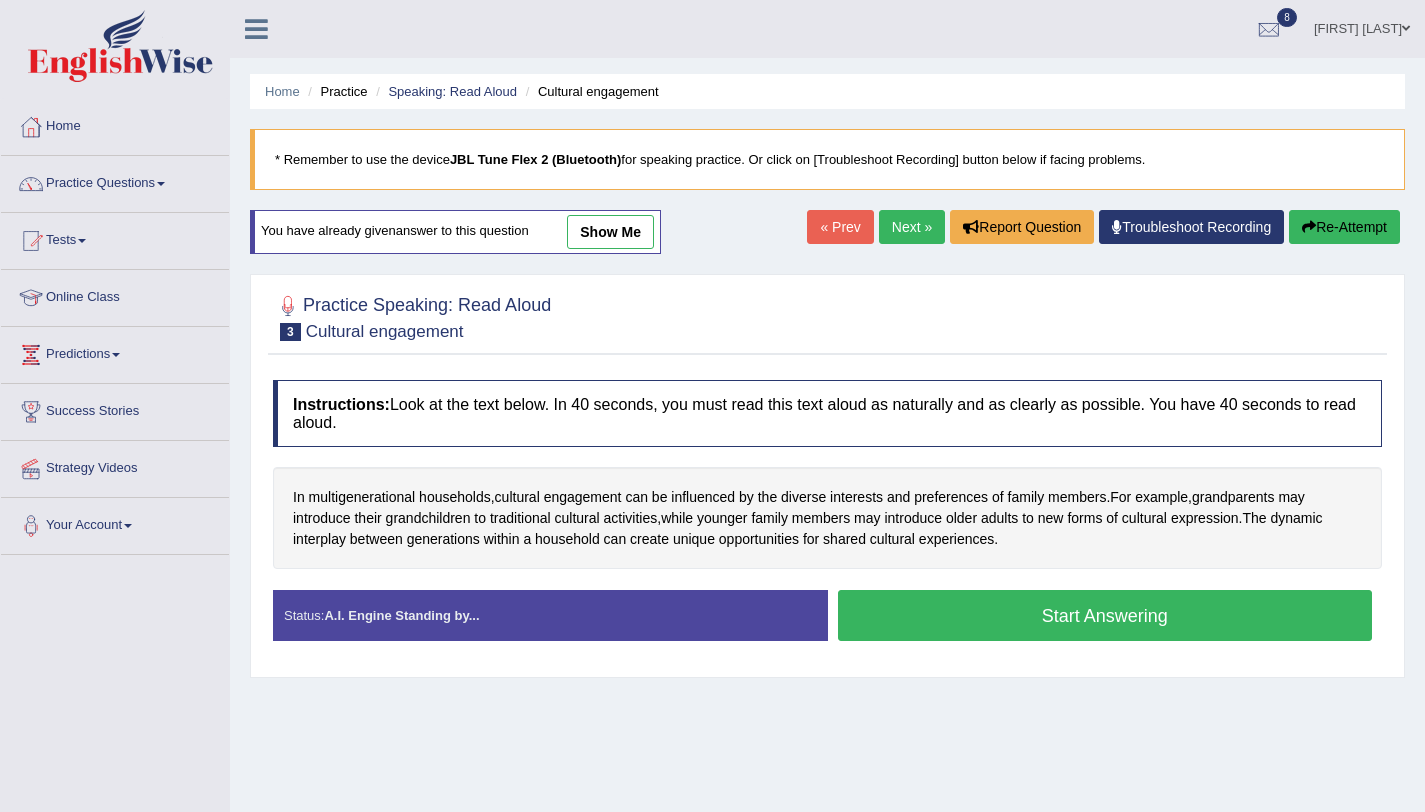 scroll, scrollTop: 52, scrollLeft: 0, axis: vertical 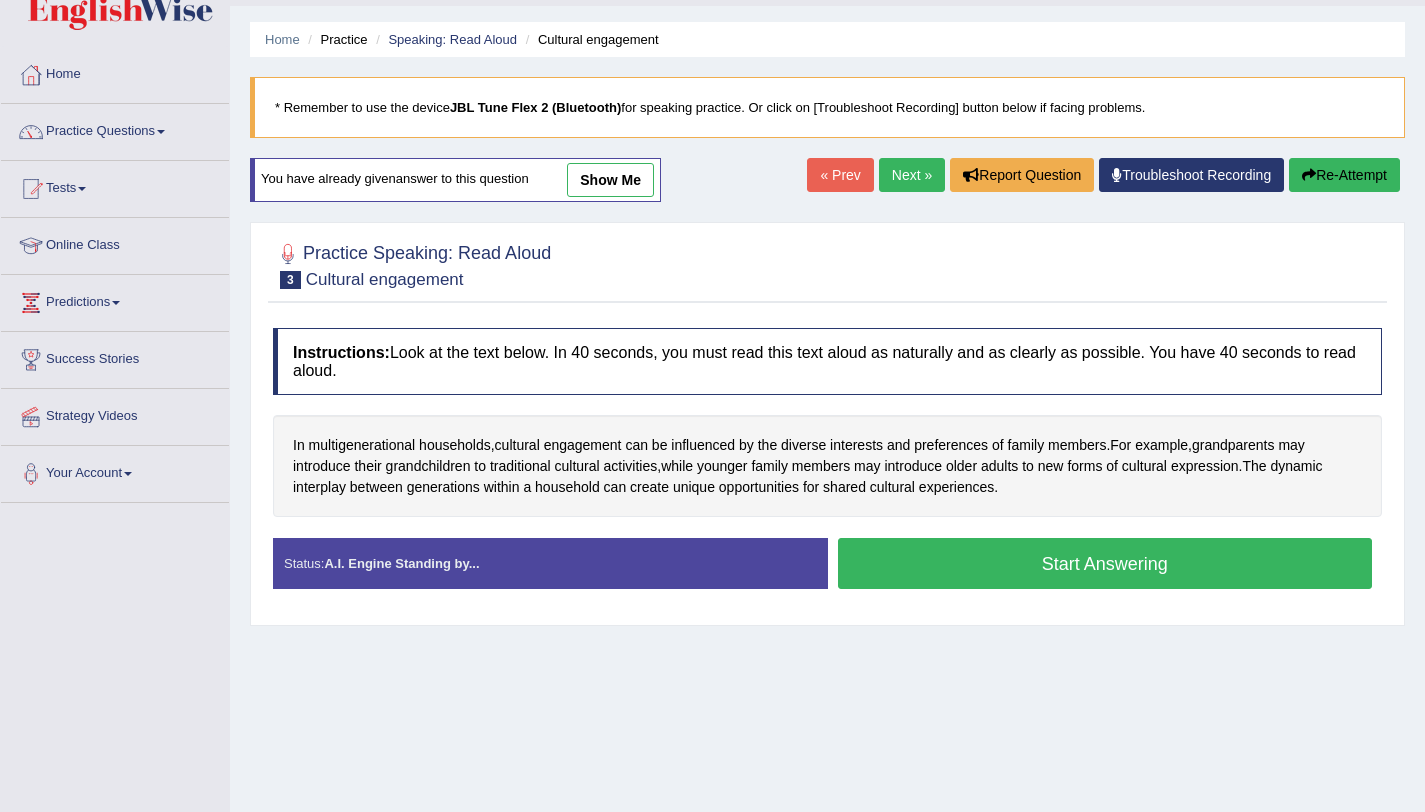 click on "Start Answering" at bounding box center [1105, 563] 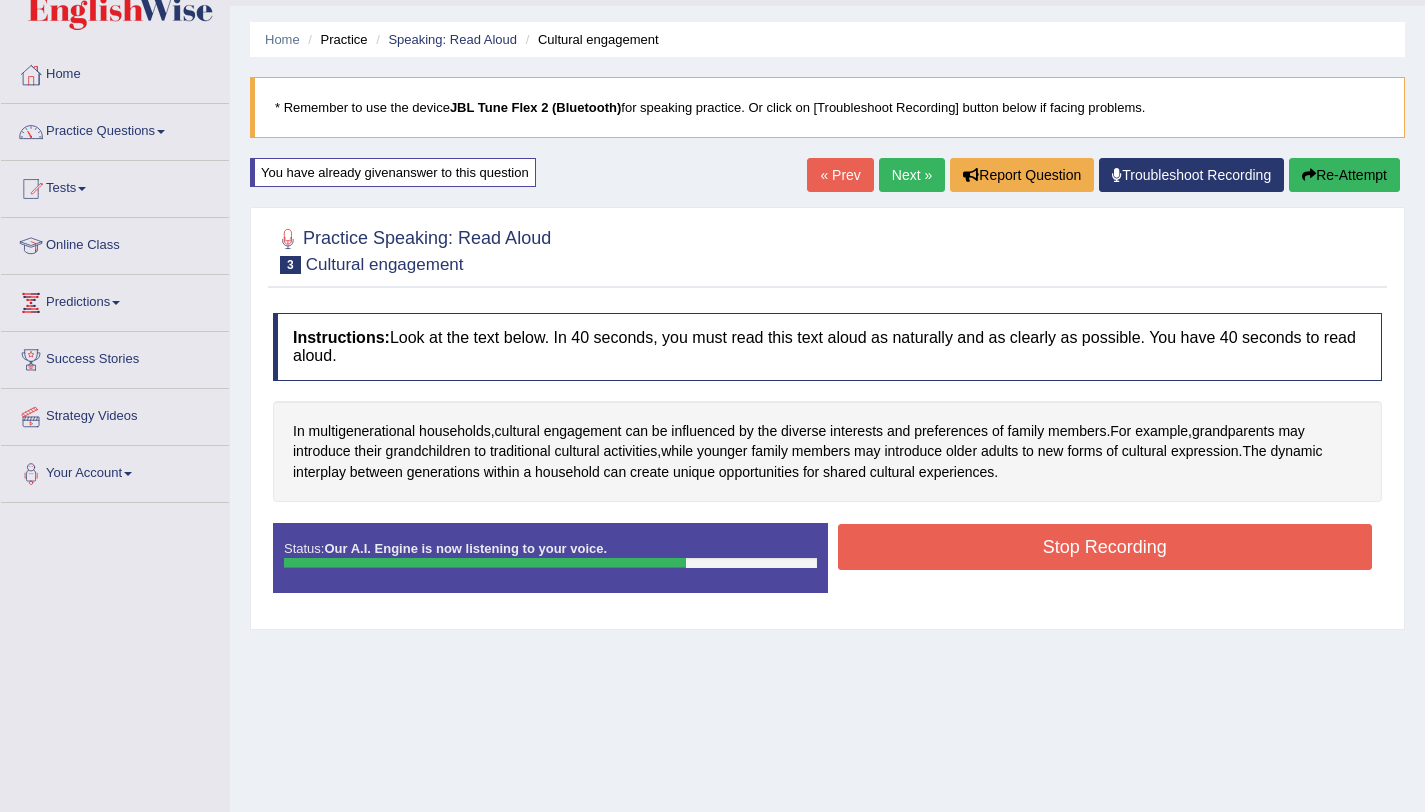 click on "Stop Recording" at bounding box center [1105, 547] 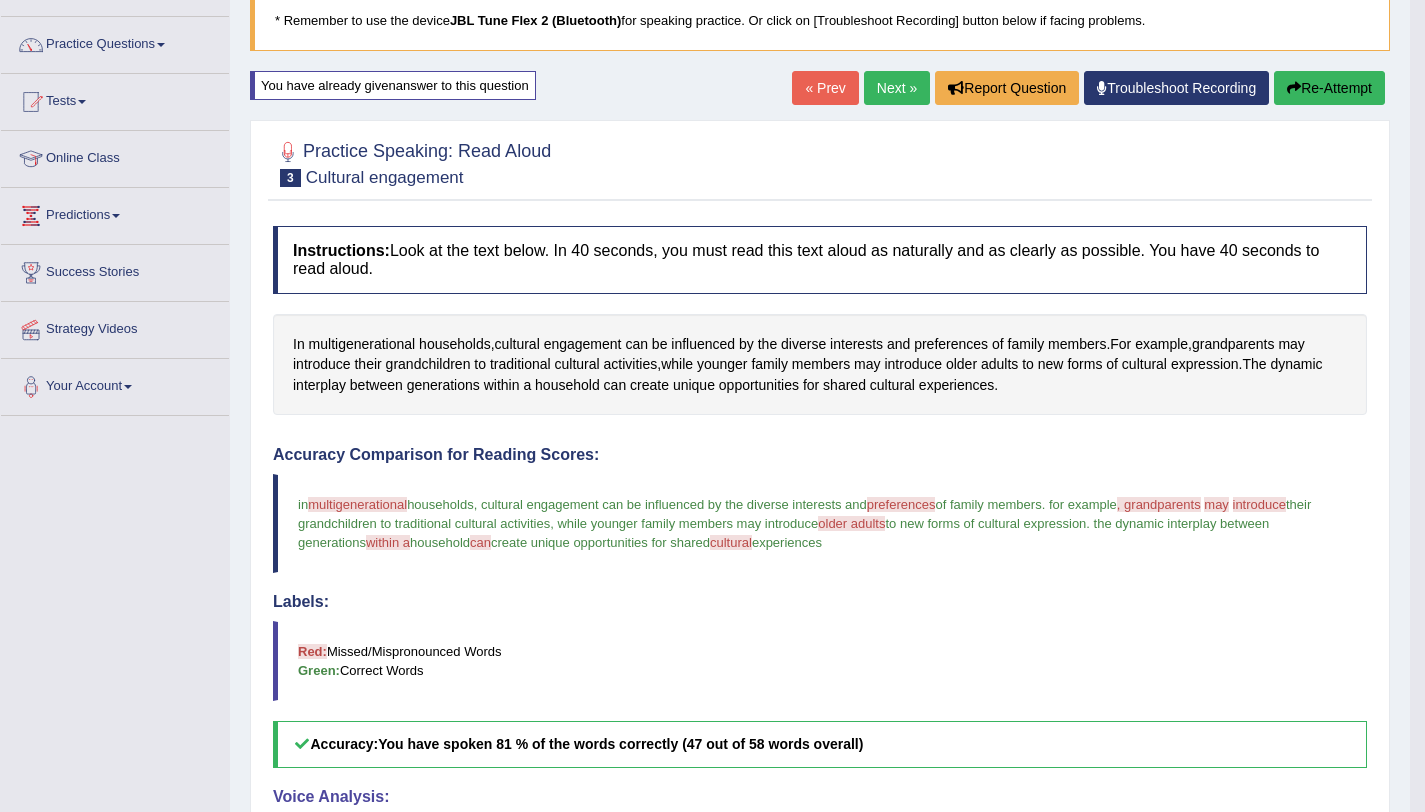 scroll, scrollTop: 0, scrollLeft: 0, axis: both 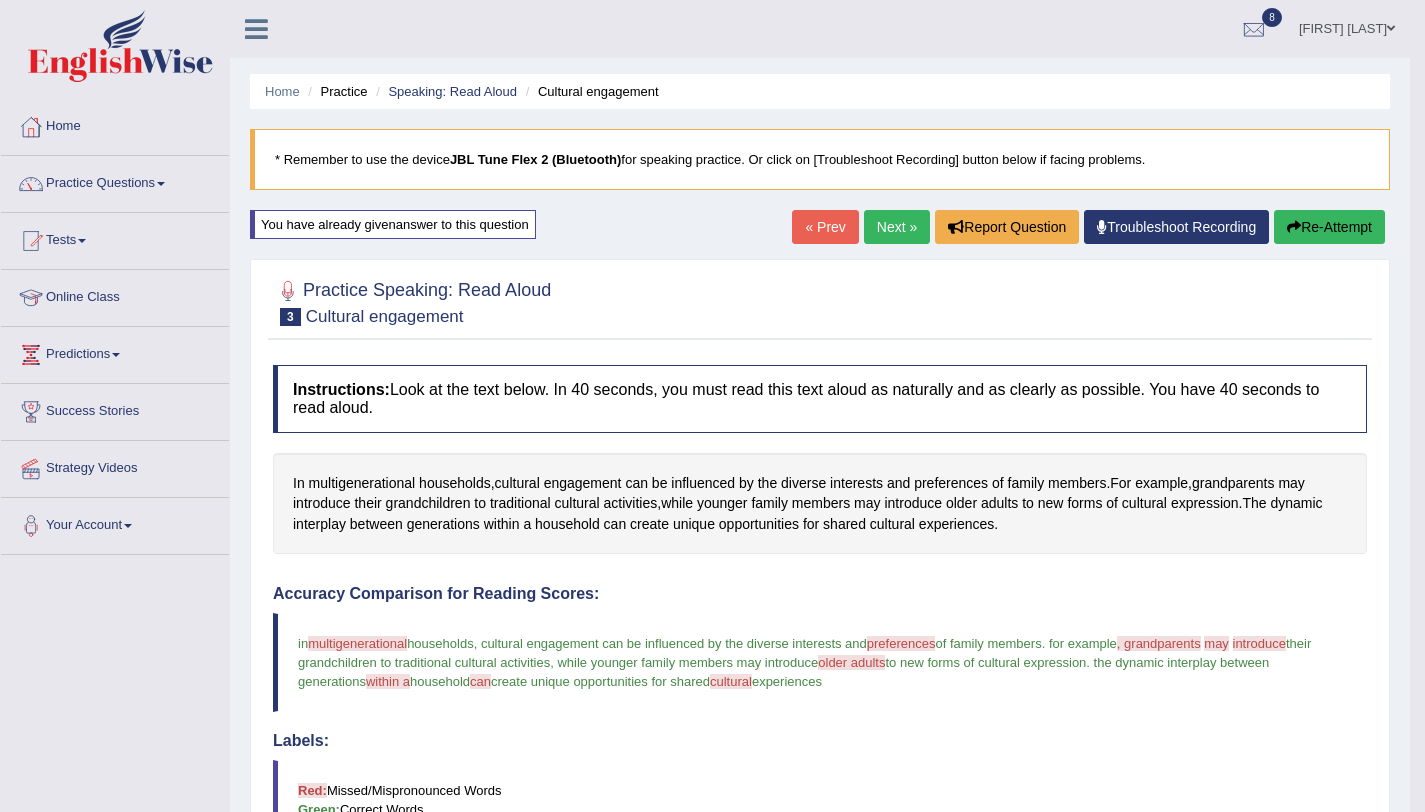 click on "Re-Attempt" at bounding box center (1329, 227) 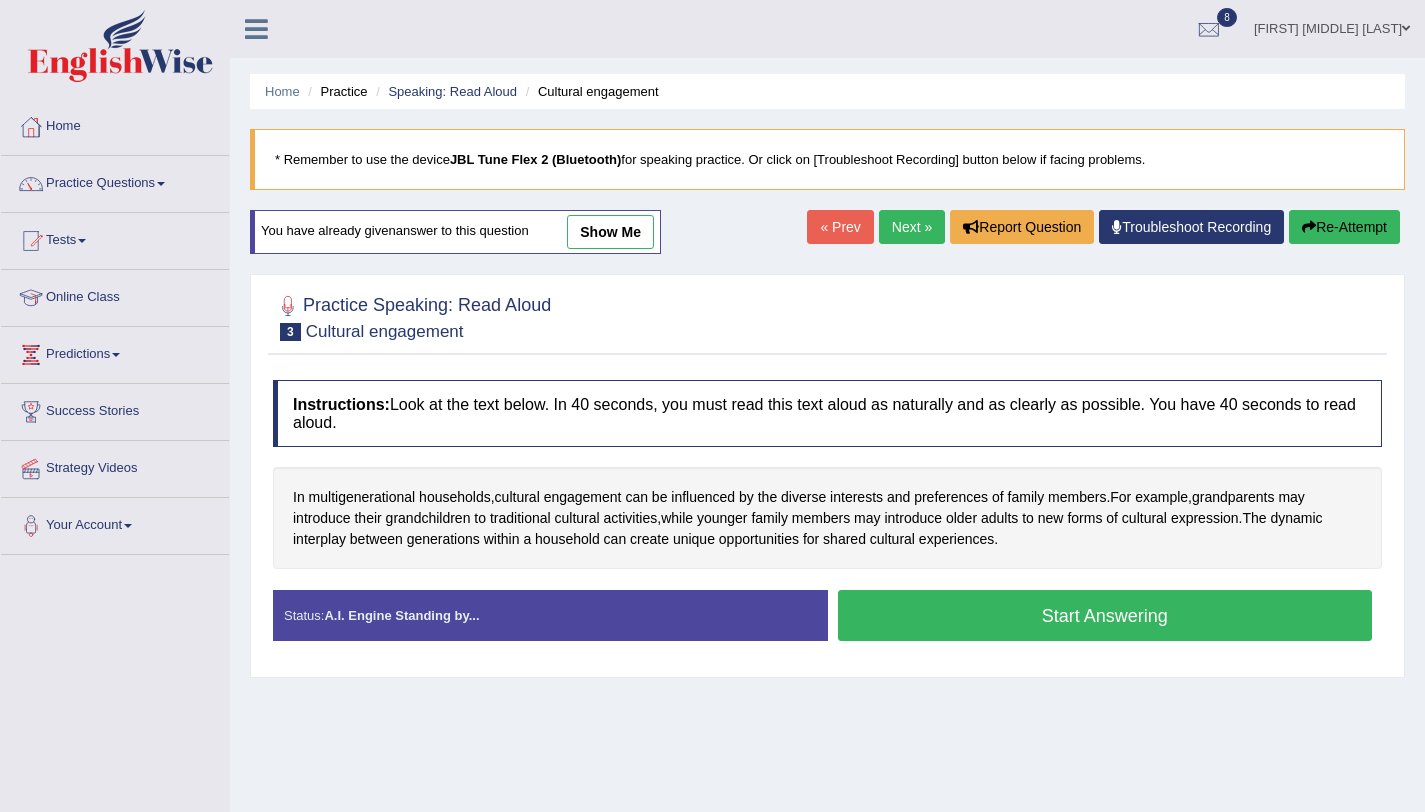 scroll, scrollTop: 0, scrollLeft: 0, axis: both 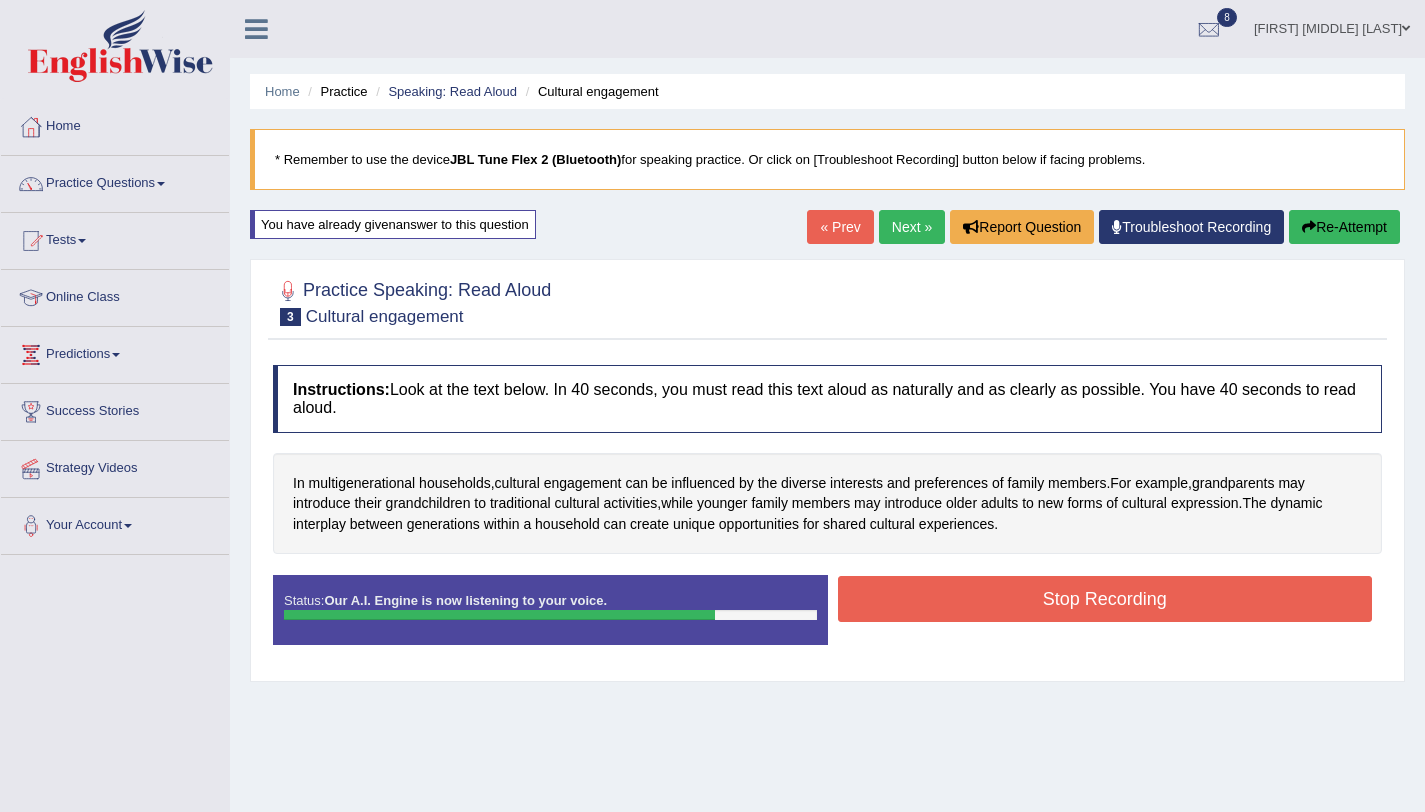 click on "Stop Recording" at bounding box center [1105, 599] 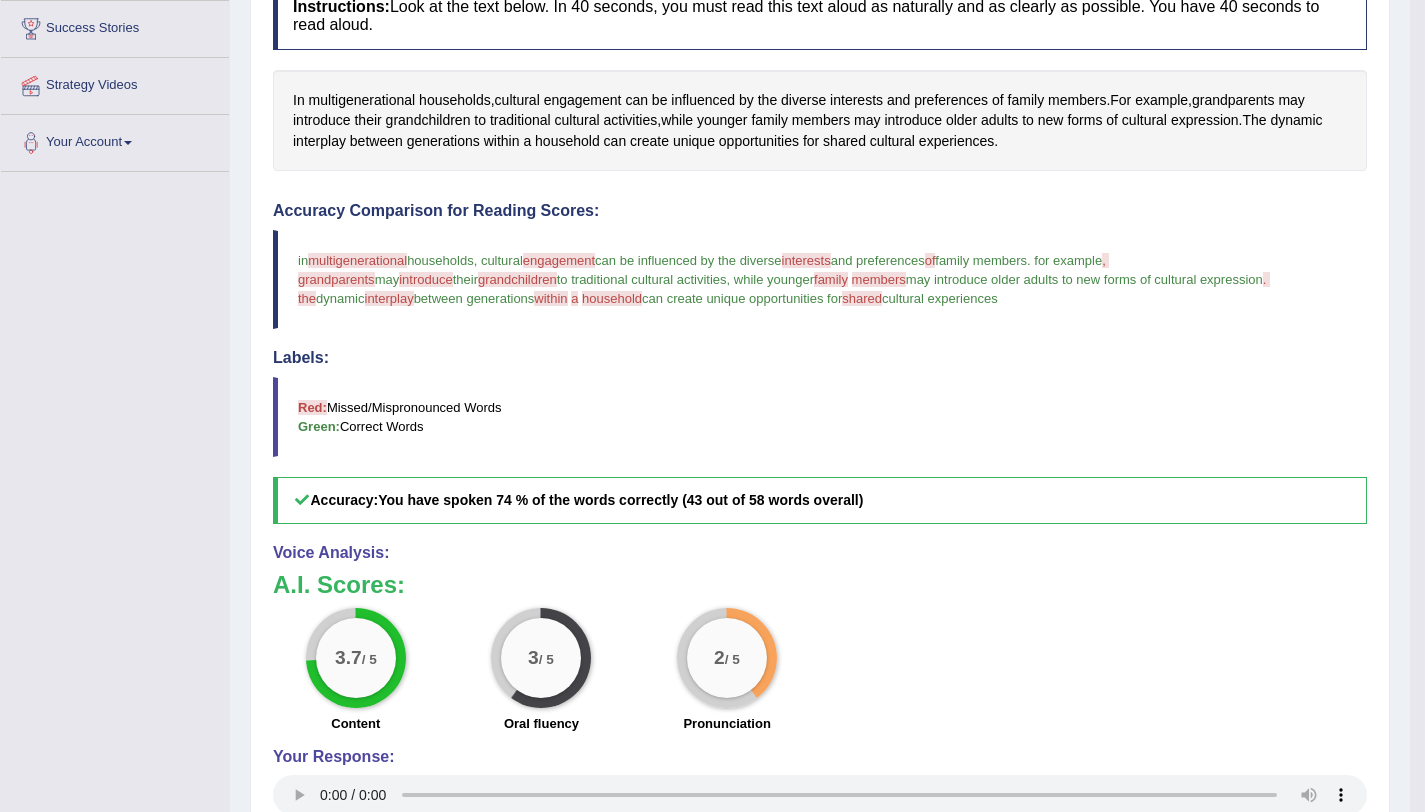 scroll, scrollTop: 0, scrollLeft: 0, axis: both 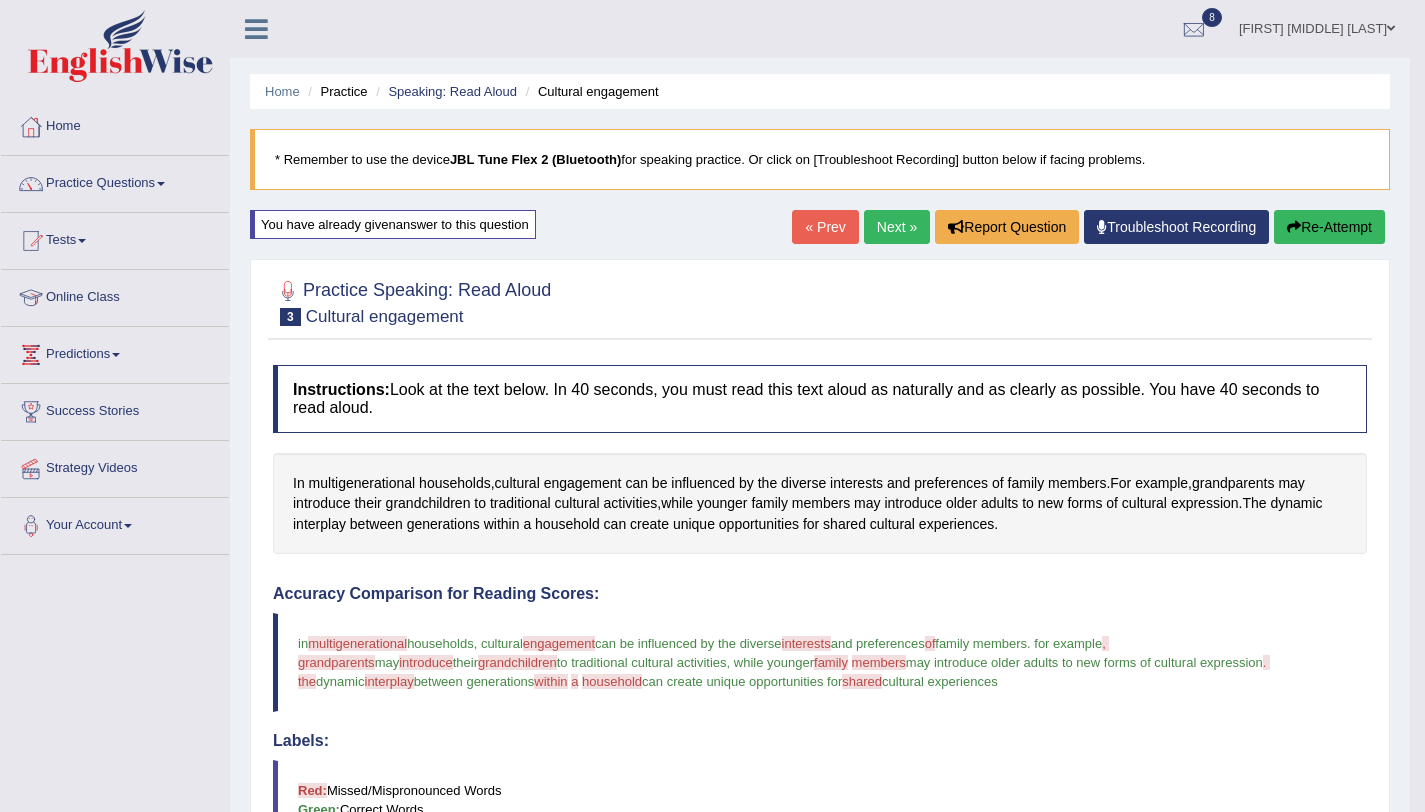 click on "Next »" at bounding box center [897, 227] 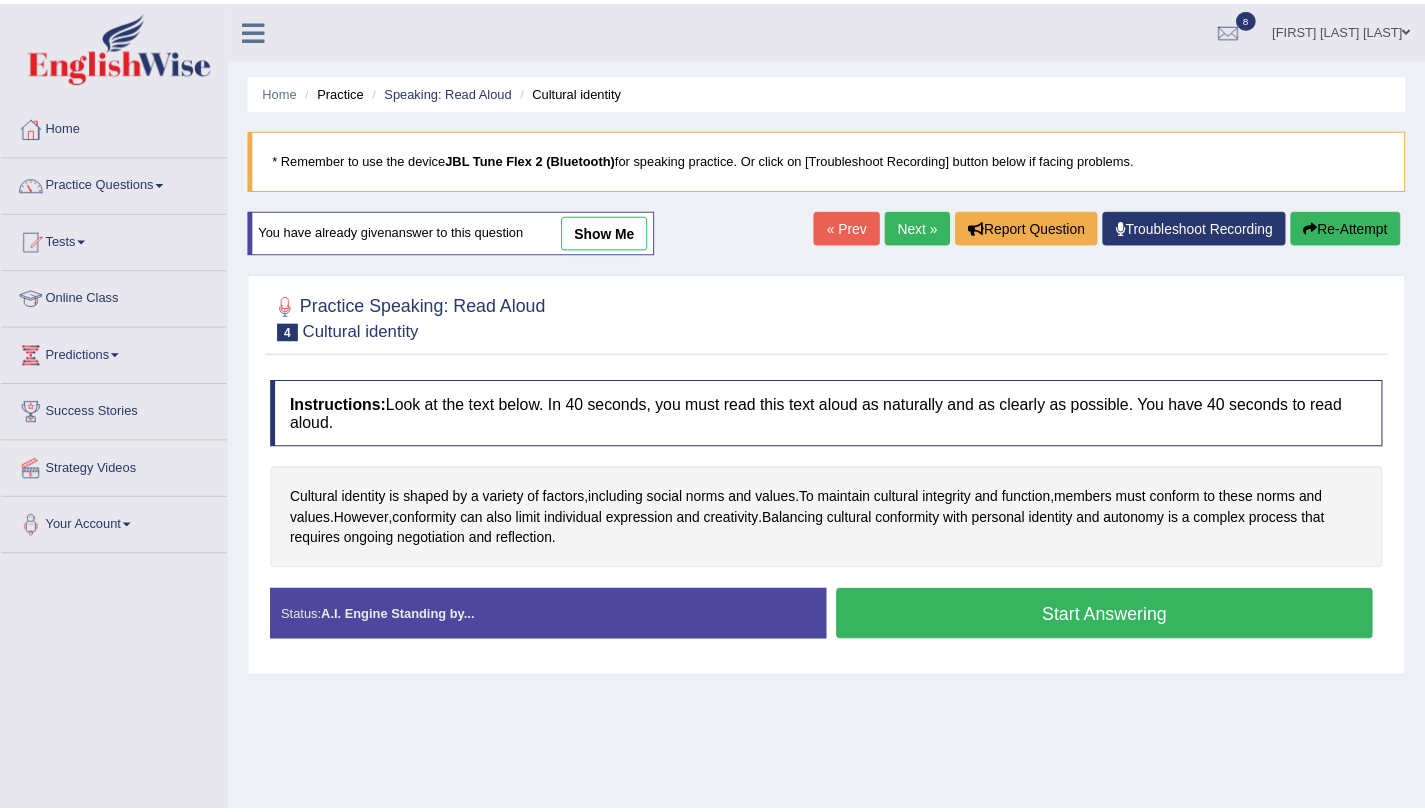 scroll, scrollTop: 0, scrollLeft: 0, axis: both 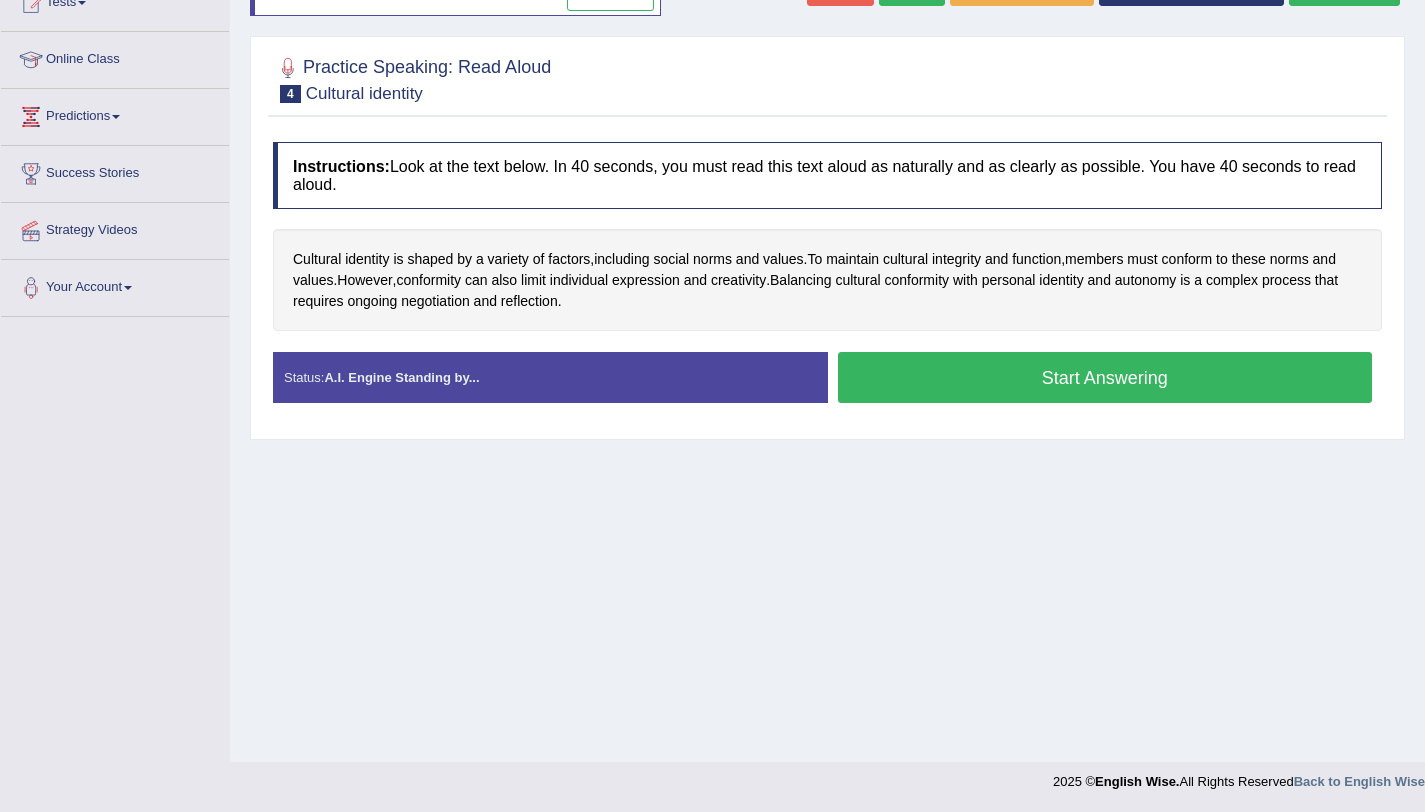 click on "Start Answering" at bounding box center [1105, 377] 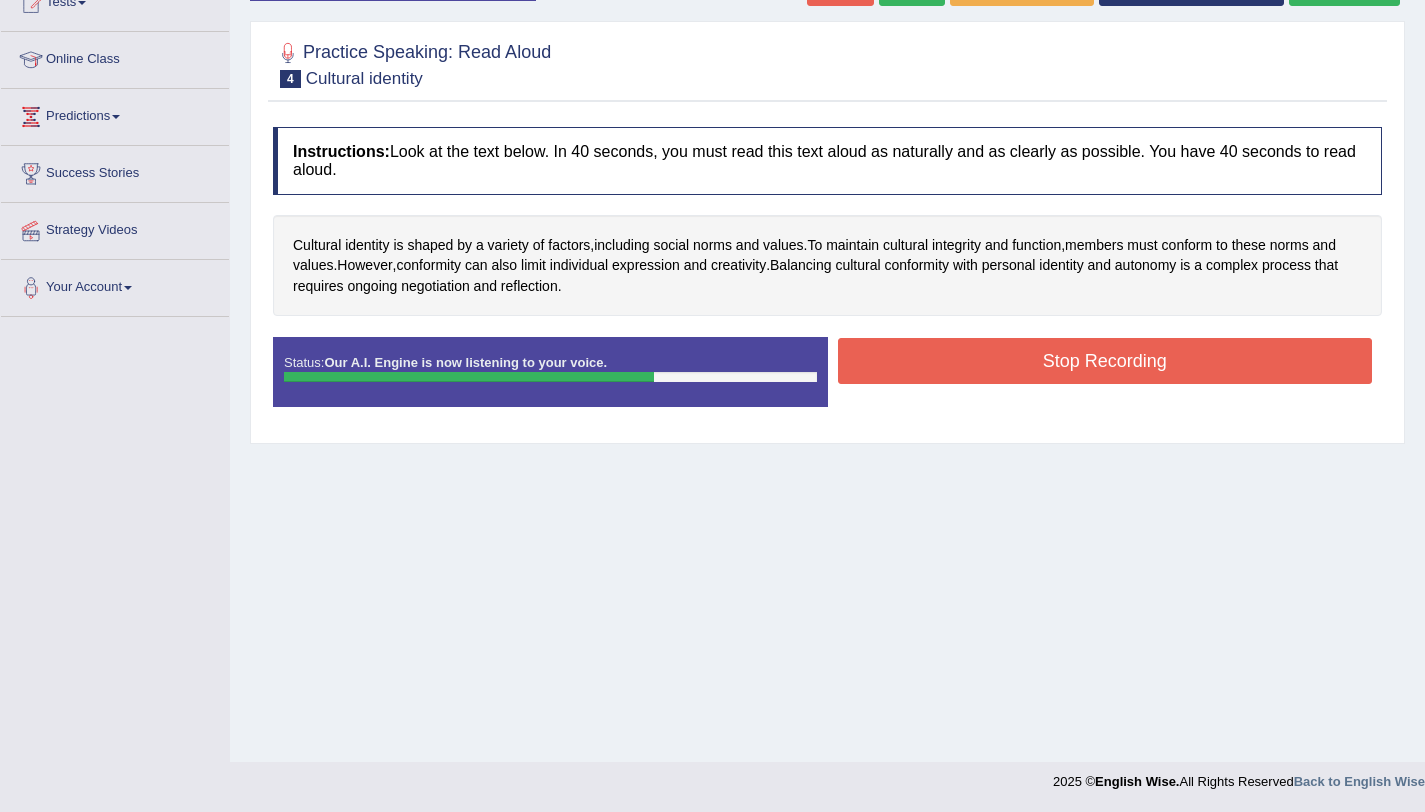 click on "Stop Recording" at bounding box center (1105, 361) 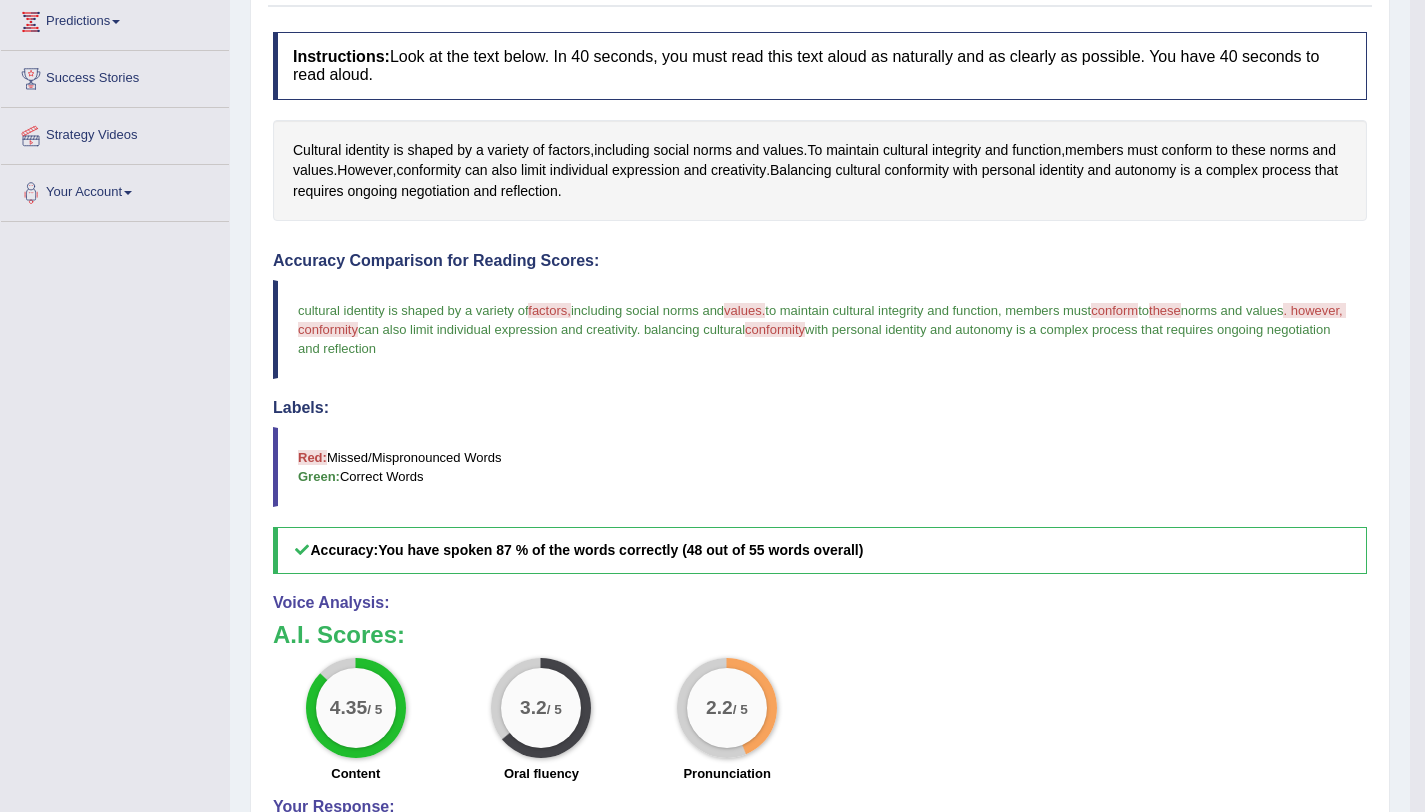 scroll, scrollTop: 198, scrollLeft: 0, axis: vertical 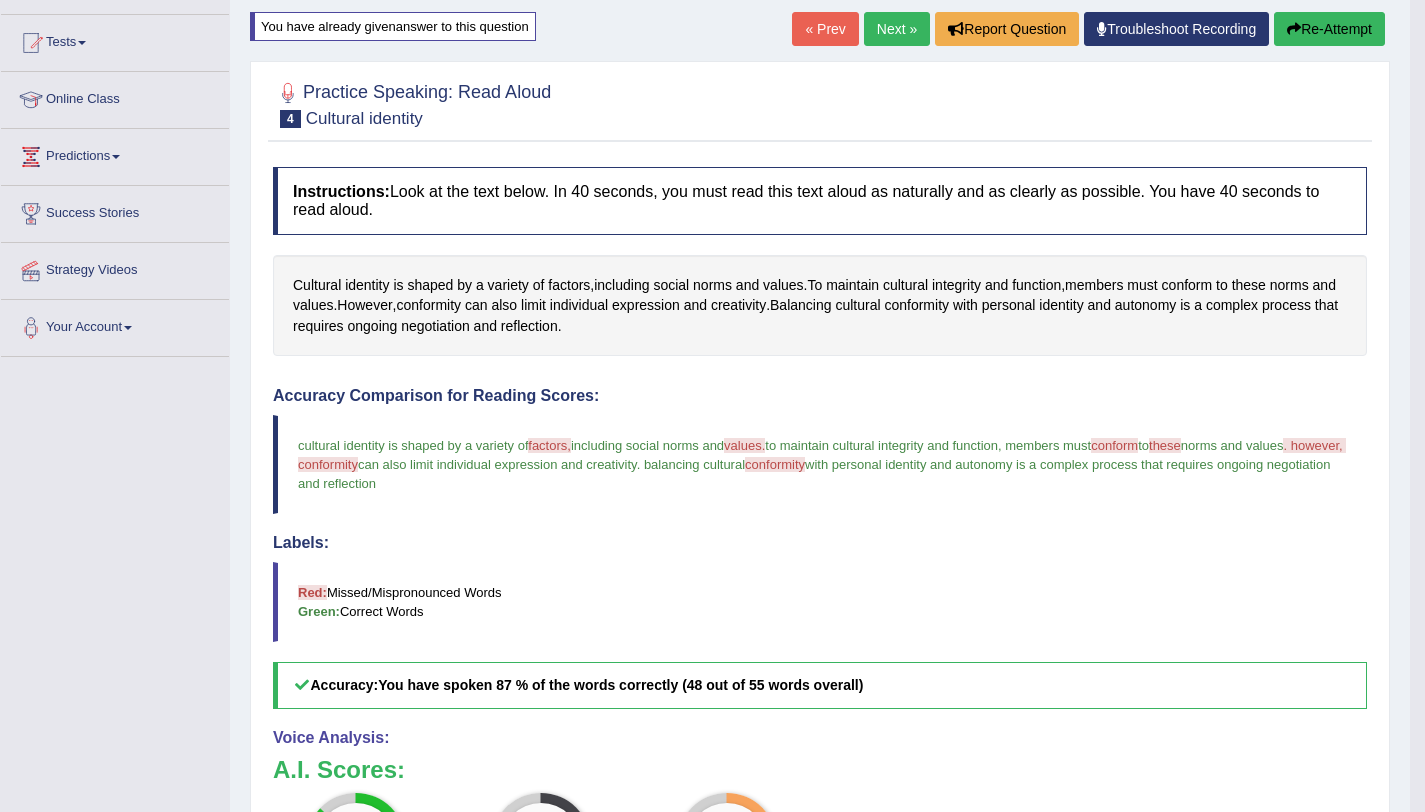 click on "Re-Attempt" at bounding box center (1329, 29) 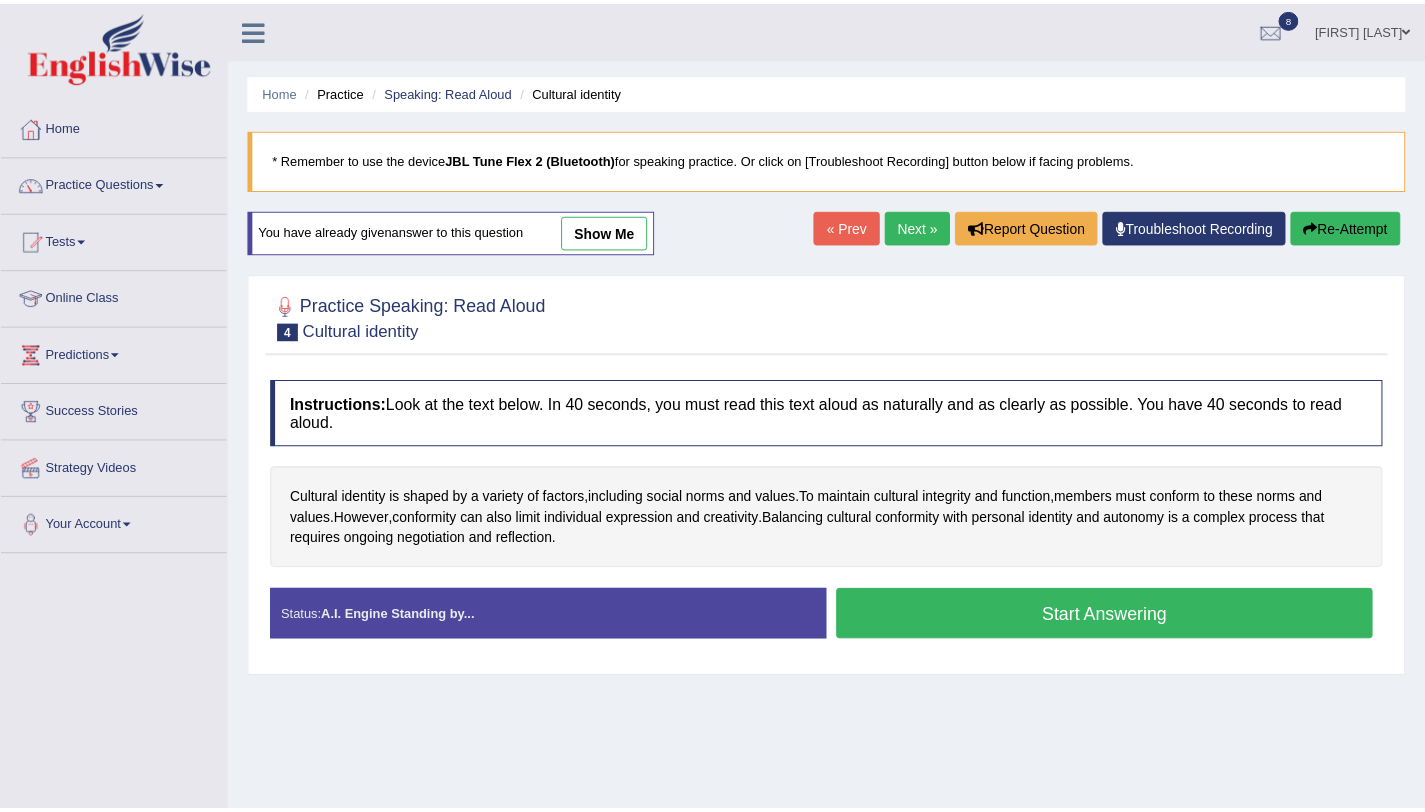 scroll, scrollTop: 238, scrollLeft: 0, axis: vertical 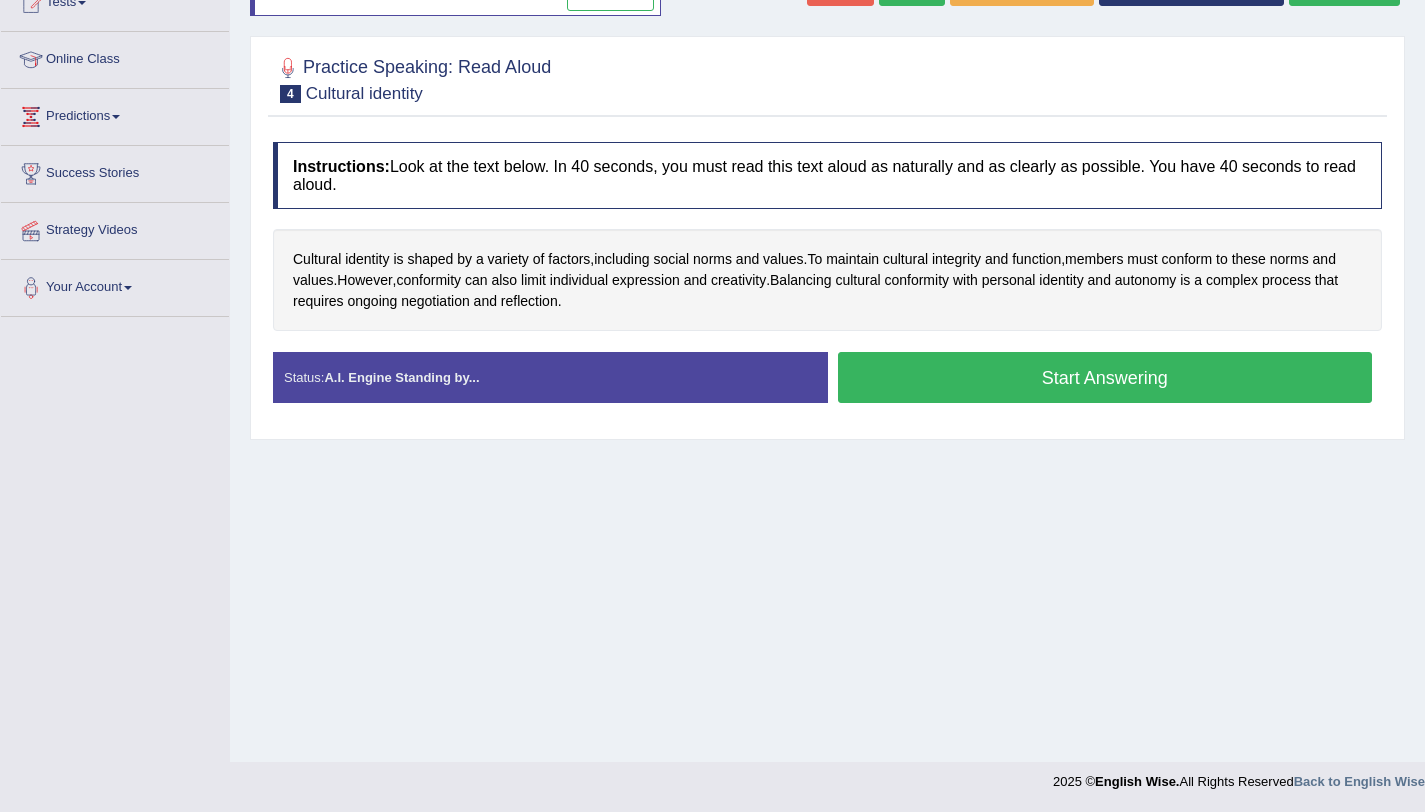 click on "Start Answering" at bounding box center [1105, 377] 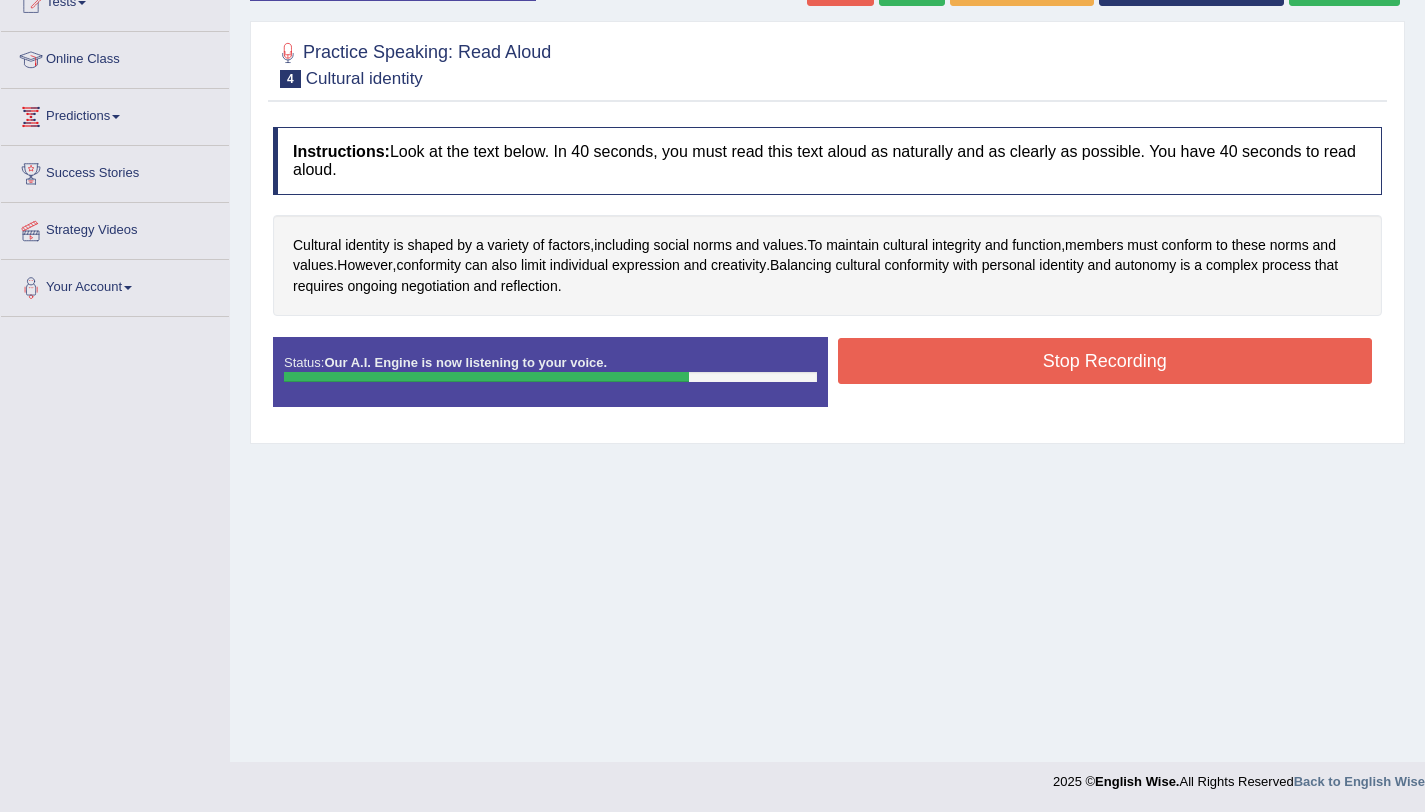 click on "Stop Recording" at bounding box center [1105, 361] 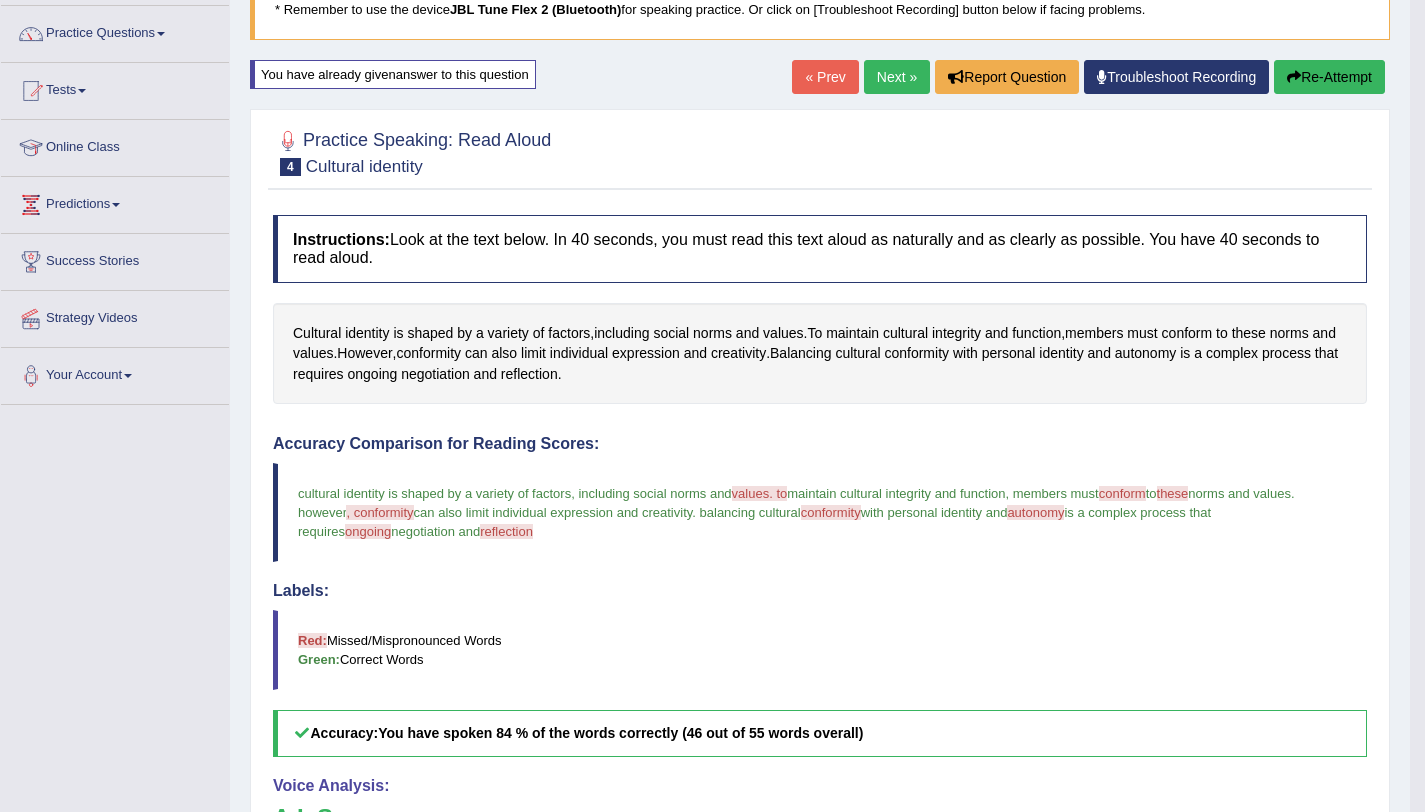 scroll, scrollTop: 0, scrollLeft: 0, axis: both 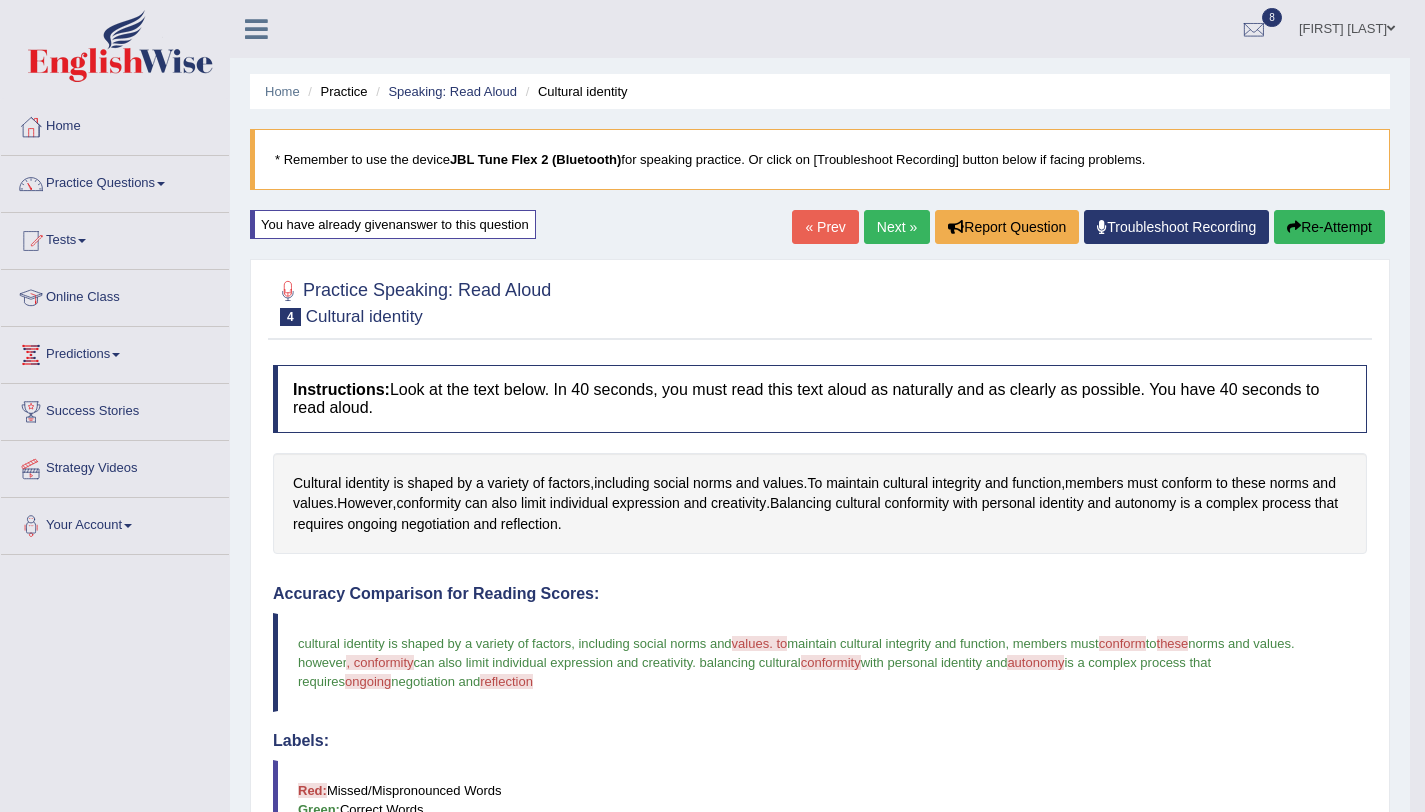 click on "Next »" at bounding box center [897, 227] 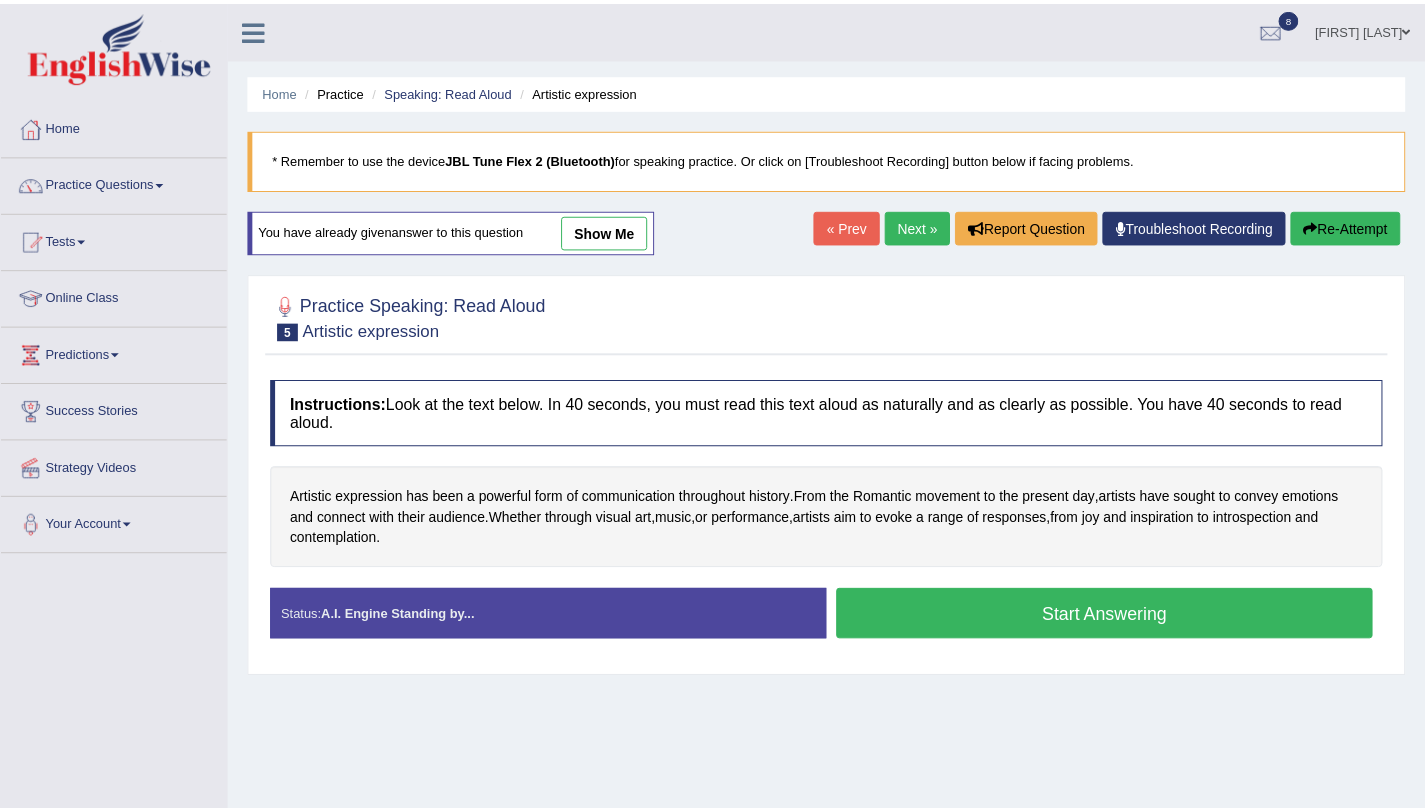 scroll, scrollTop: 0, scrollLeft: 0, axis: both 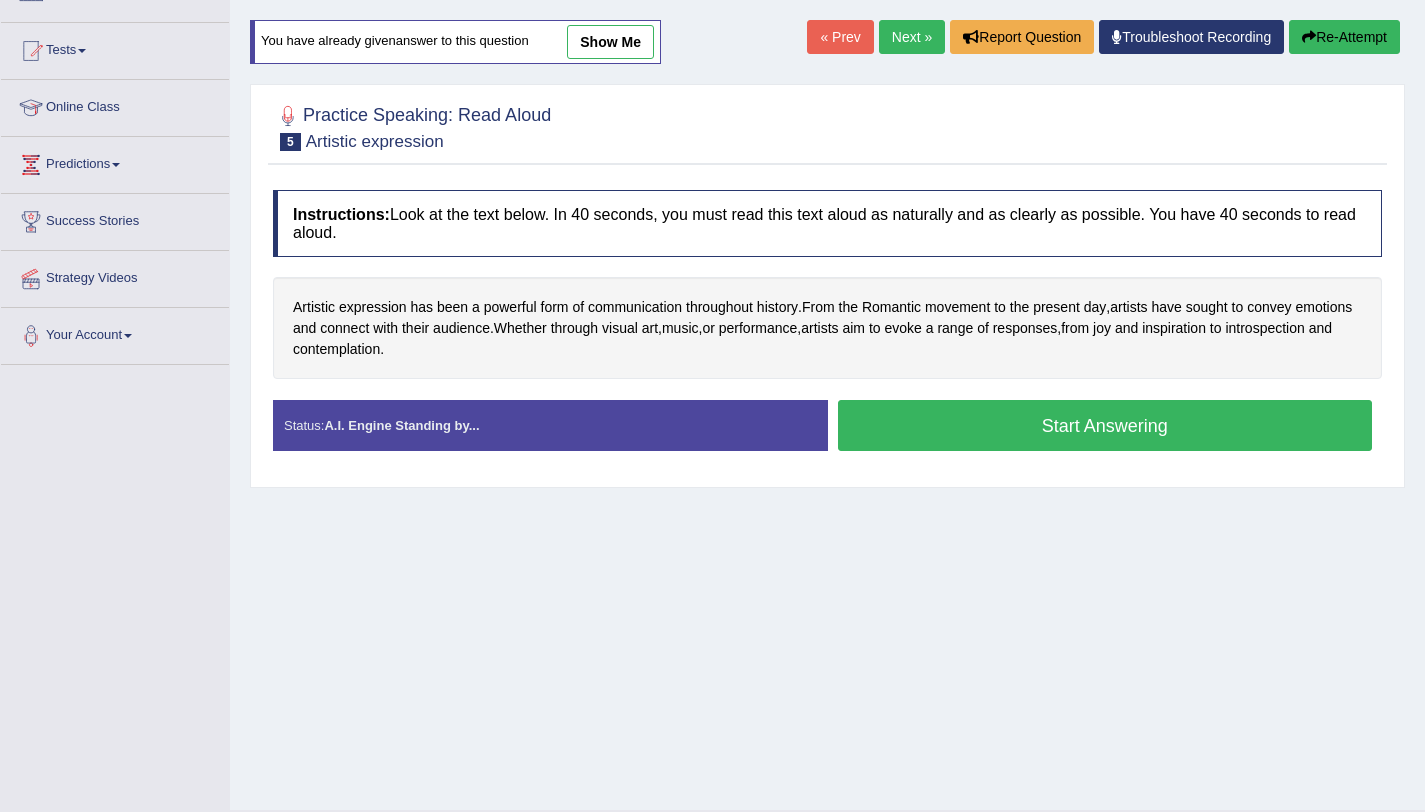 drag, startPoint x: 863, startPoint y: 413, endPoint x: 863, endPoint y: 402, distance: 11 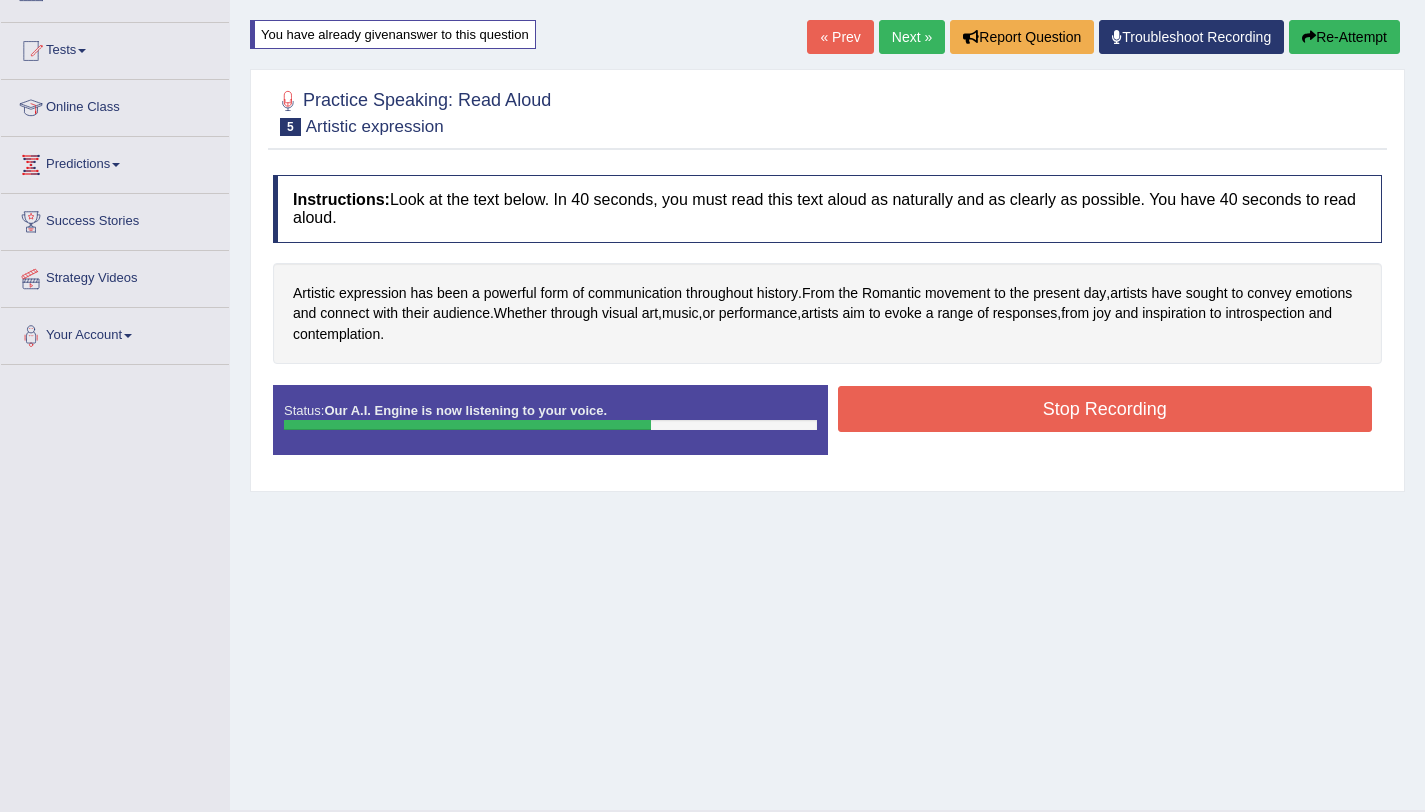 click on "Stop Recording" at bounding box center (1105, 409) 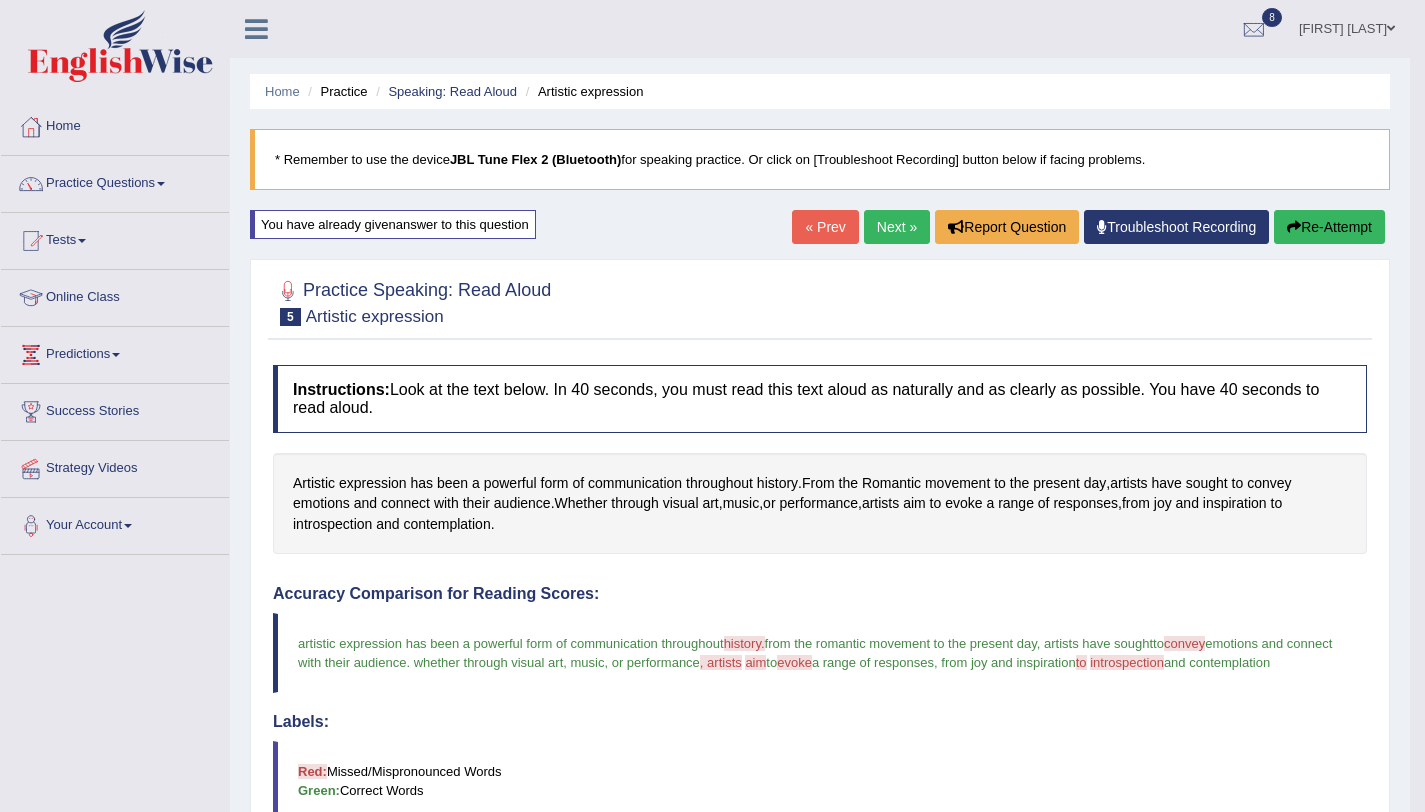 scroll, scrollTop: 0, scrollLeft: 0, axis: both 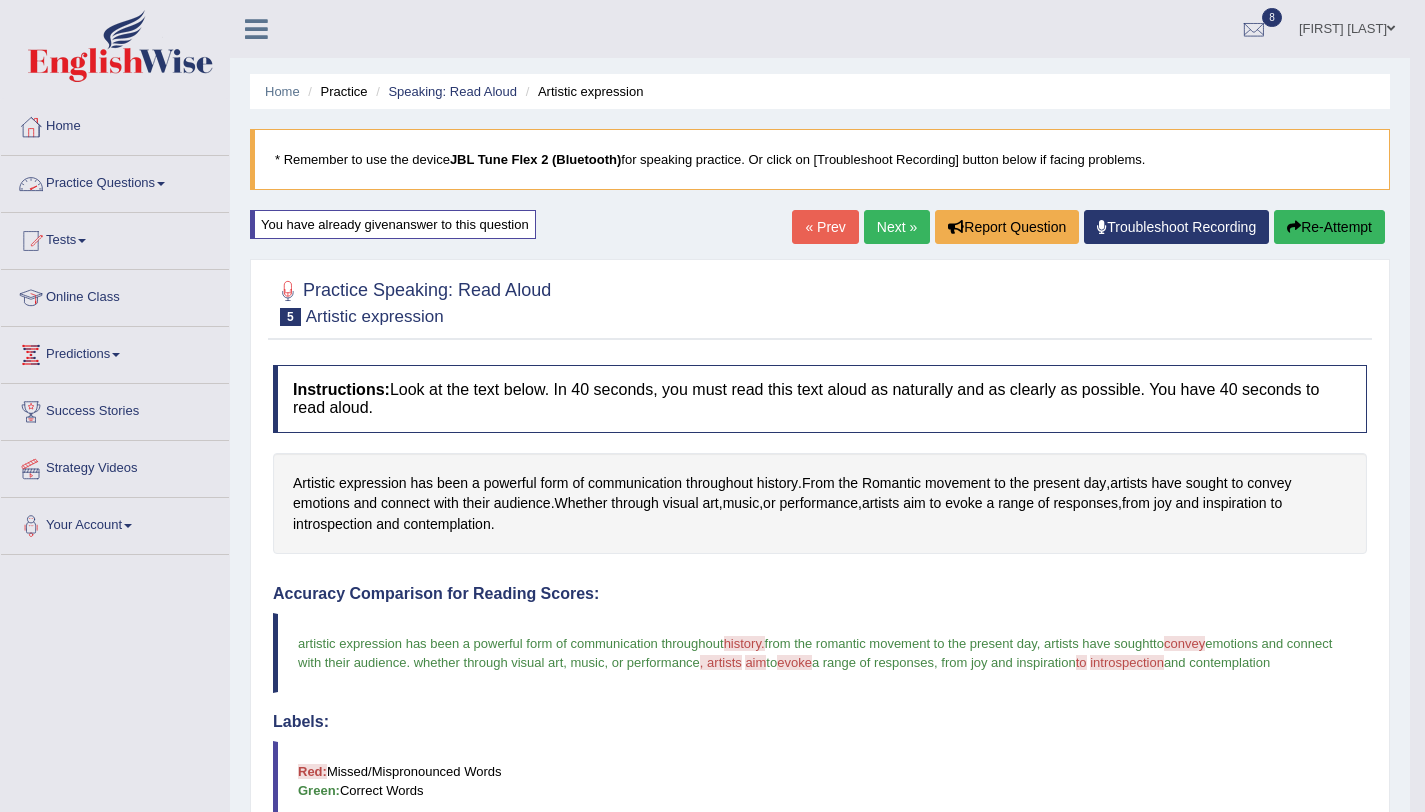 click on "Practice Questions" at bounding box center [115, 181] 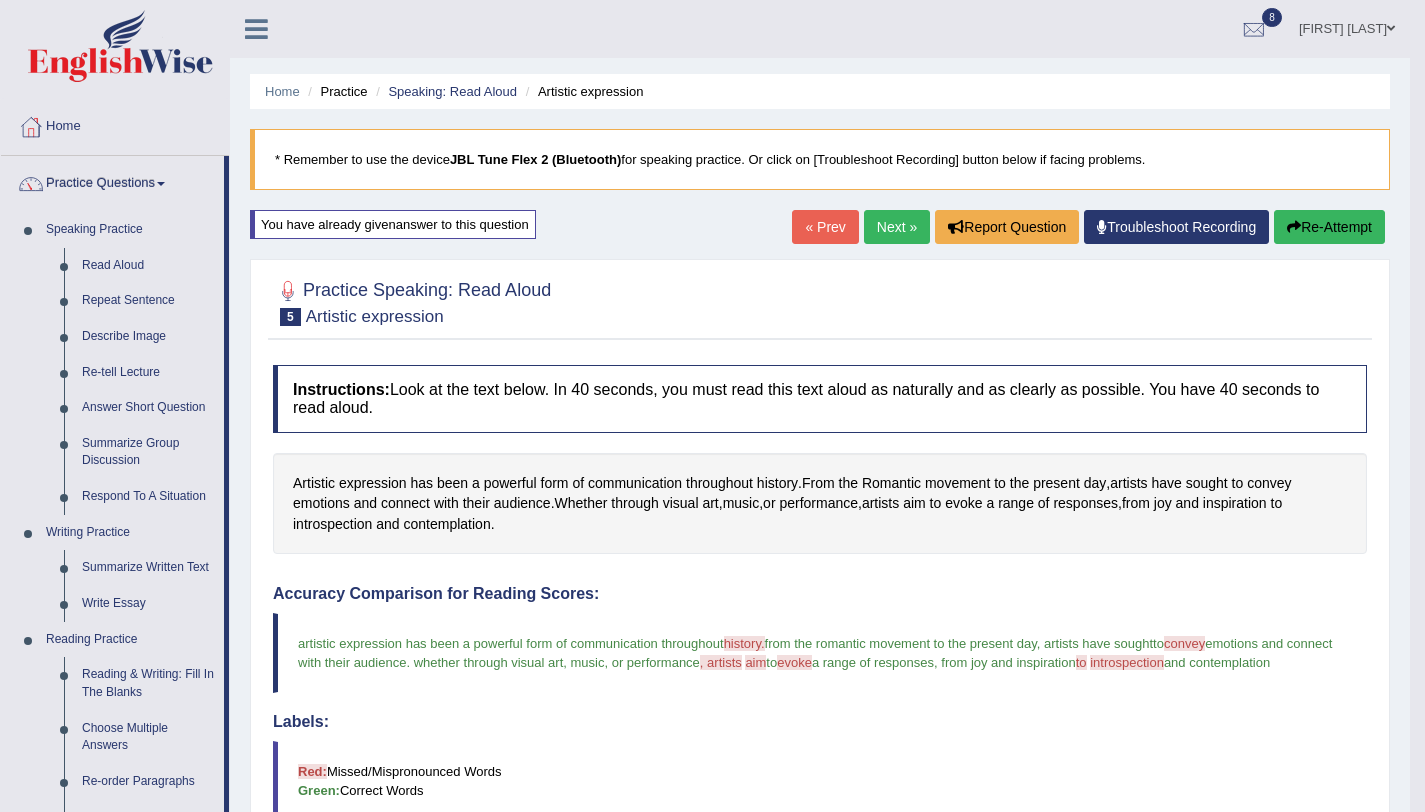 click on "Next »" at bounding box center [897, 227] 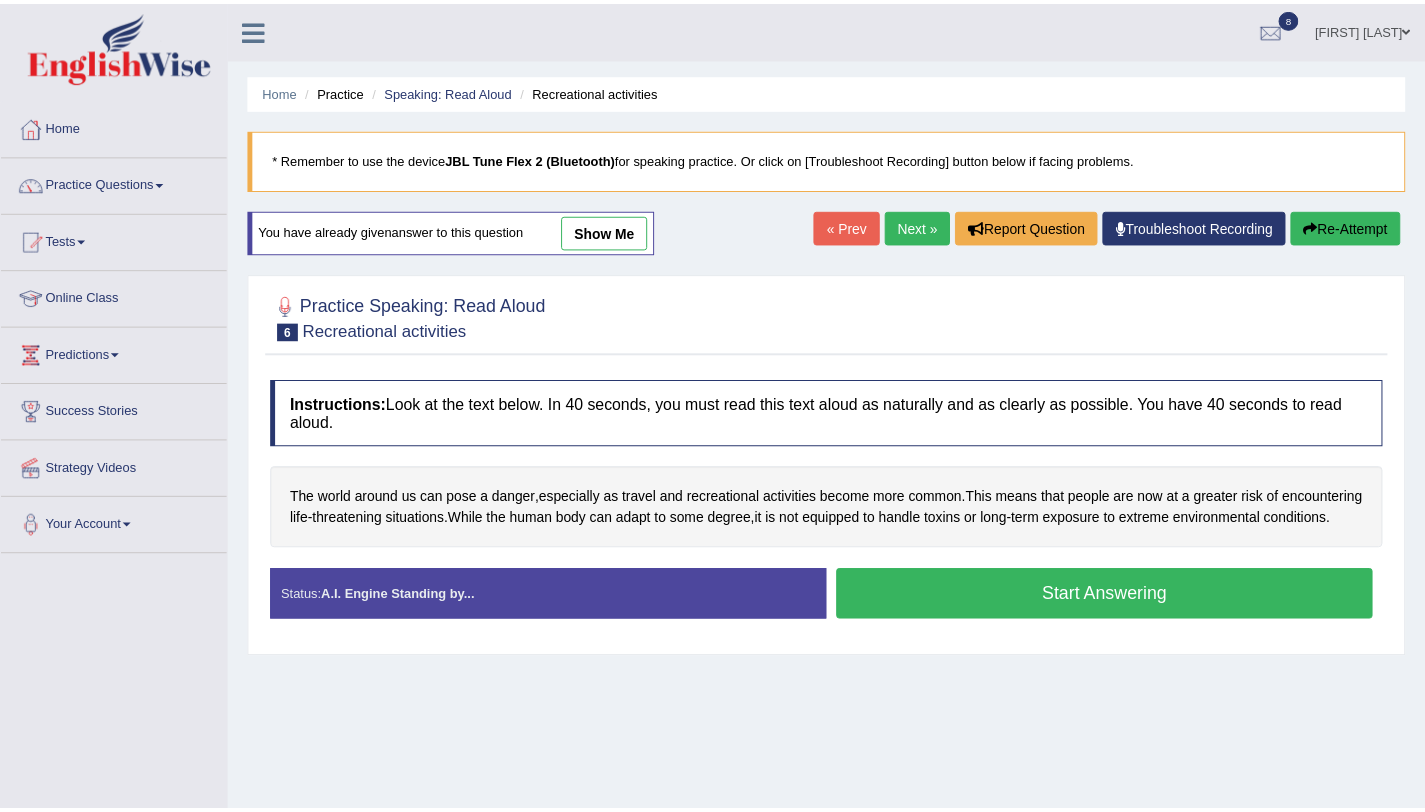 scroll, scrollTop: 0, scrollLeft: 0, axis: both 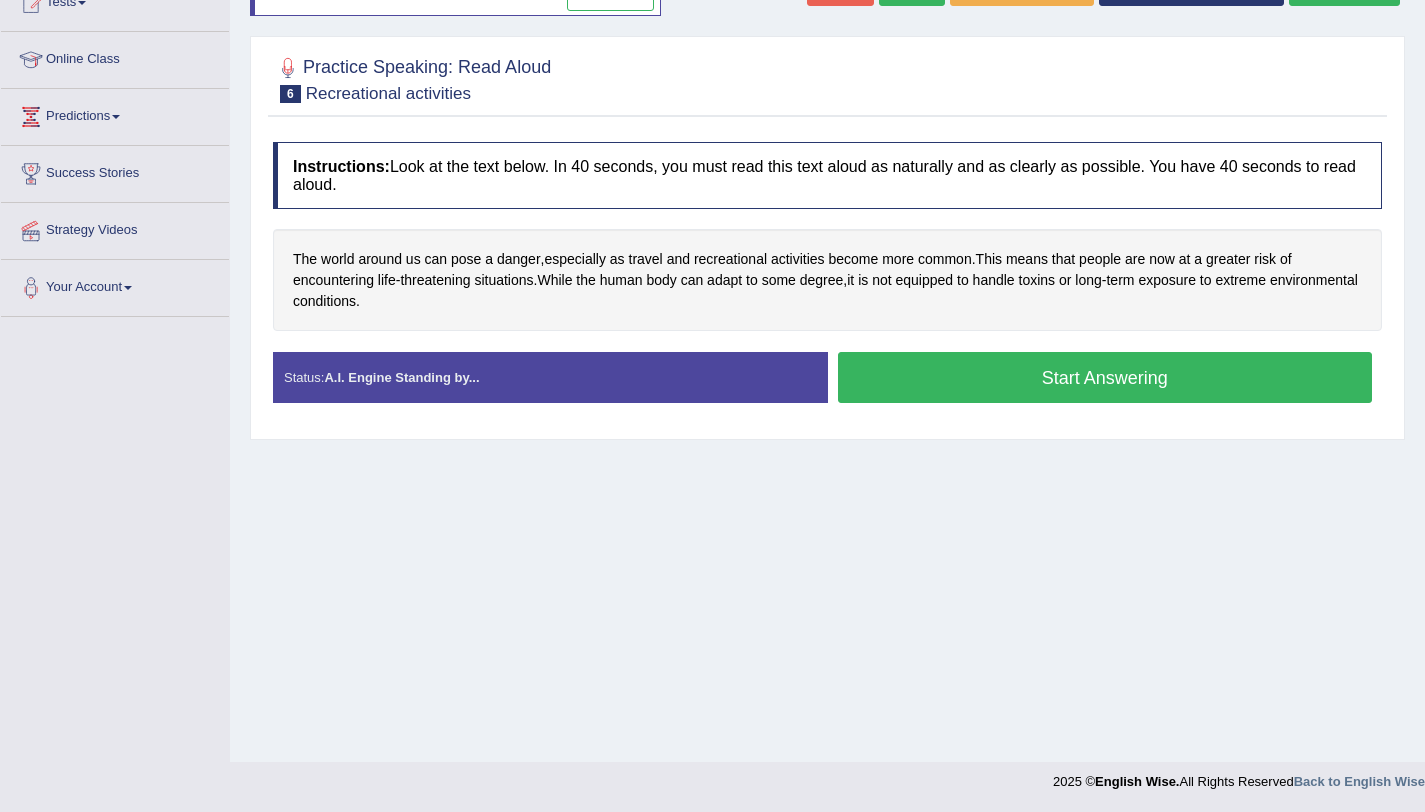 click on "Status:  A.I. Engine Standing by..." at bounding box center (550, 377) 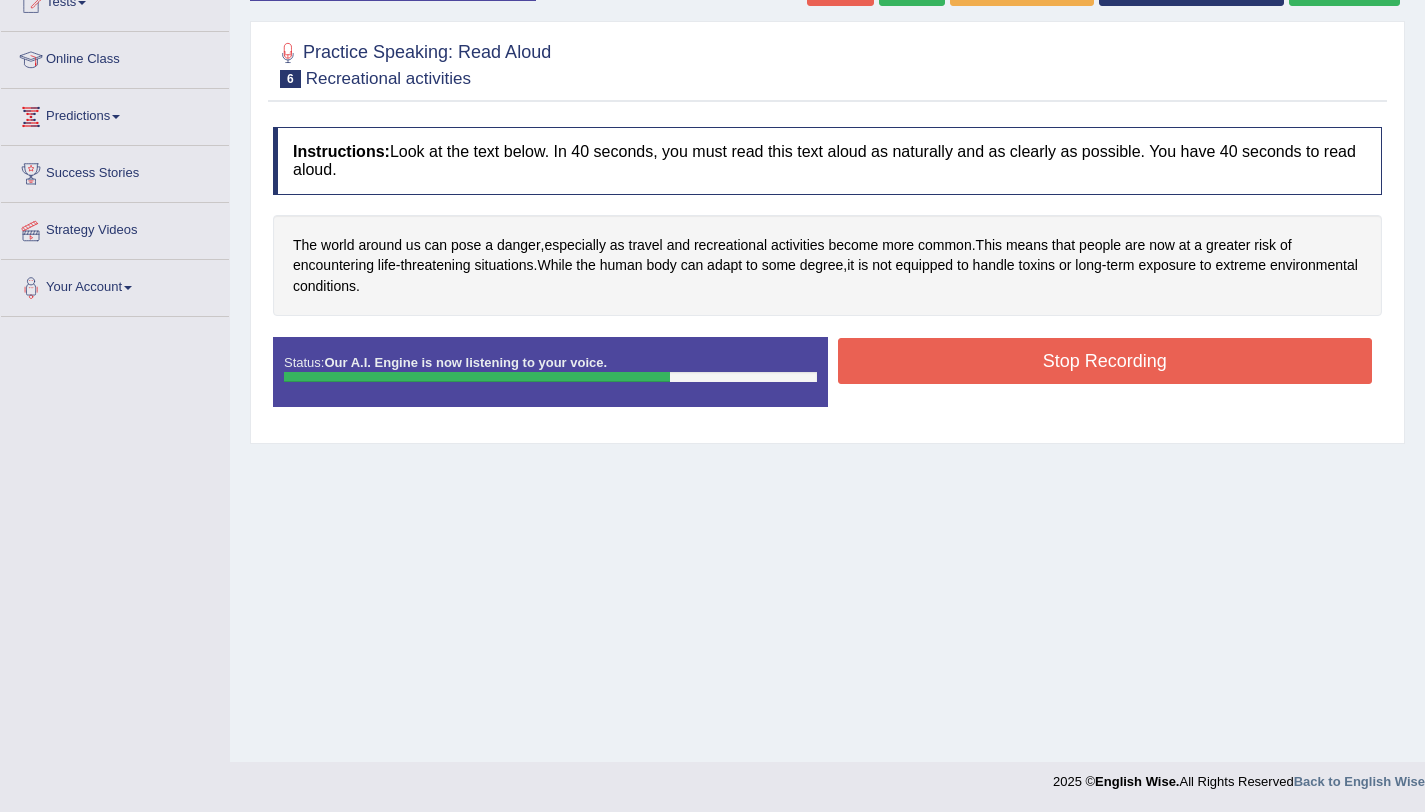 click on "Stop Recording" at bounding box center (1105, 361) 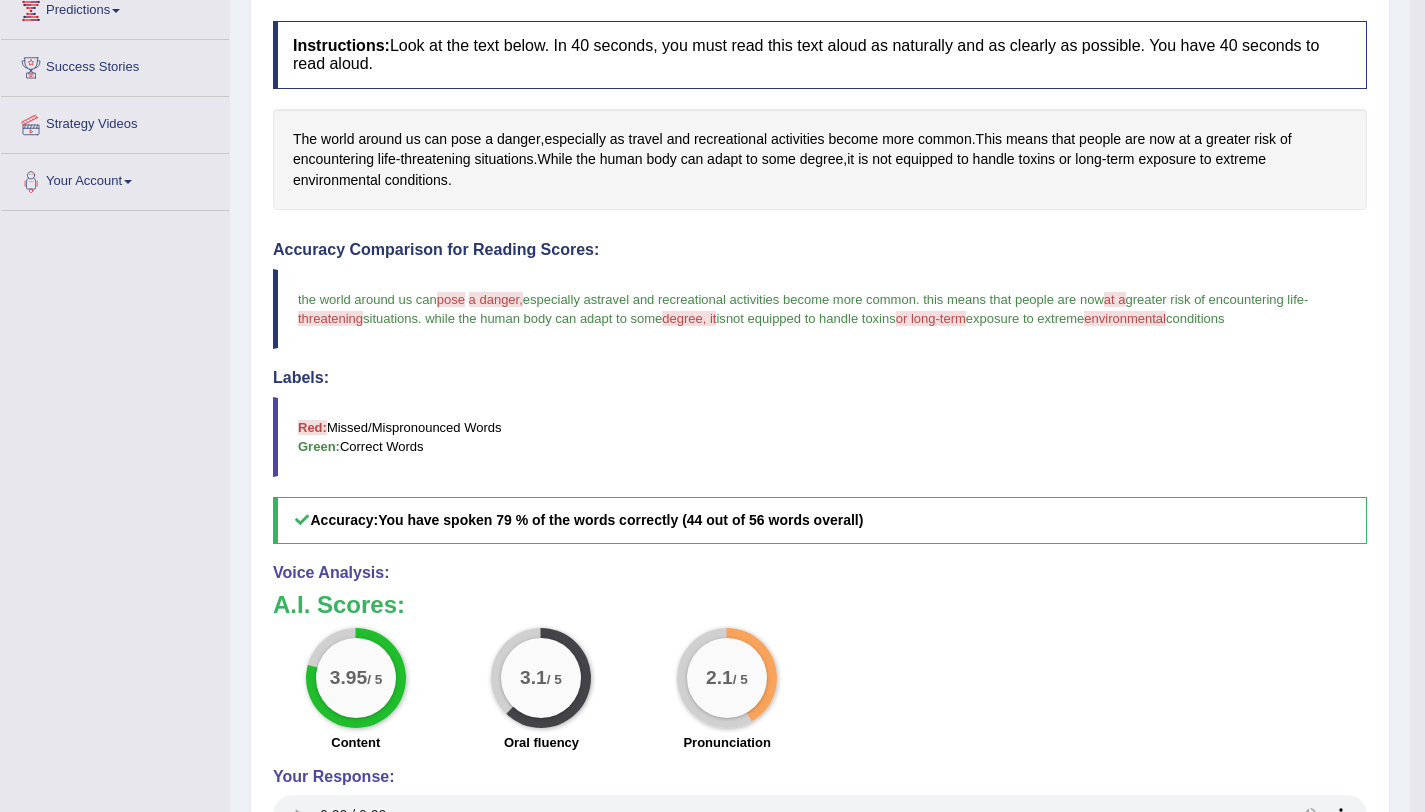 scroll, scrollTop: 0, scrollLeft: 0, axis: both 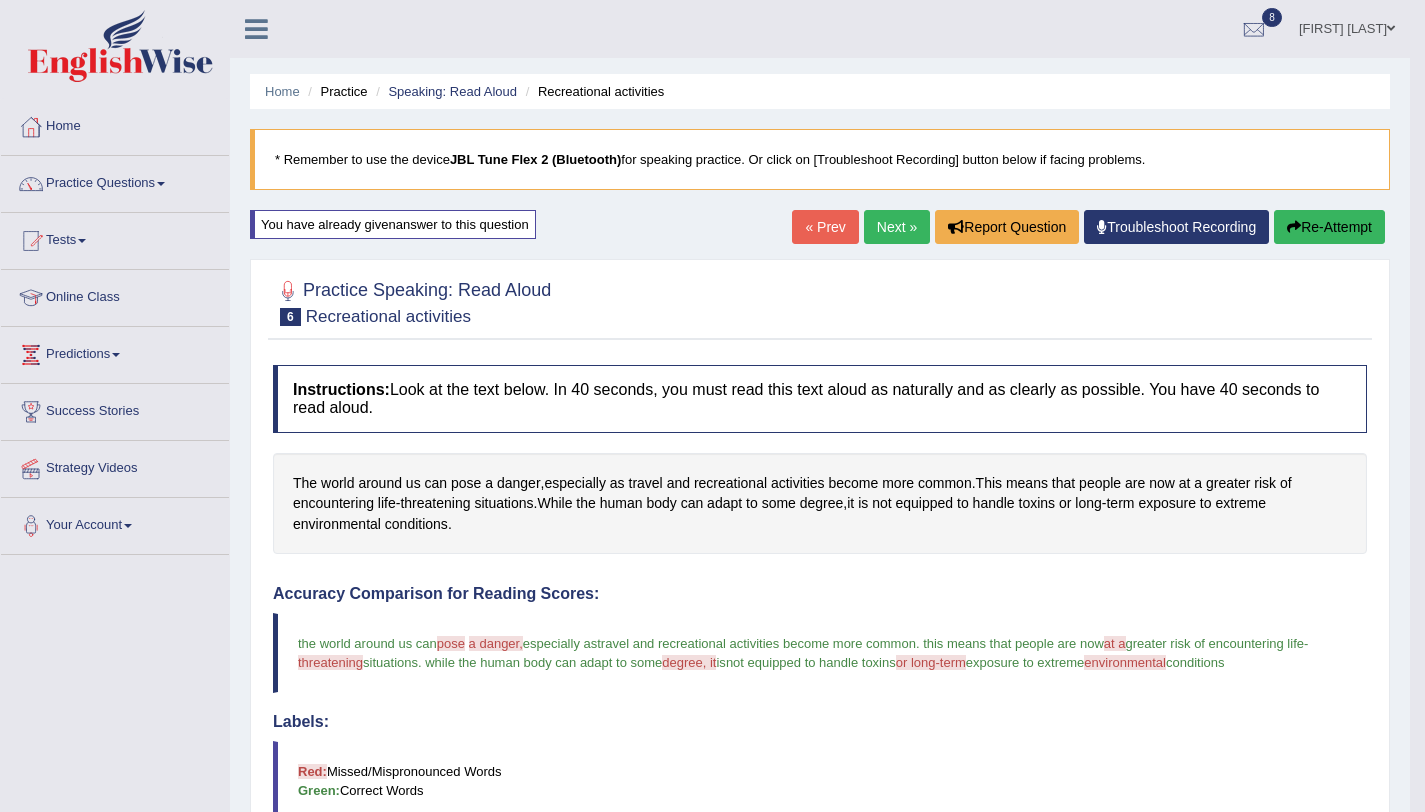 click on "Practice Questions" at bounding box center [115, 181] 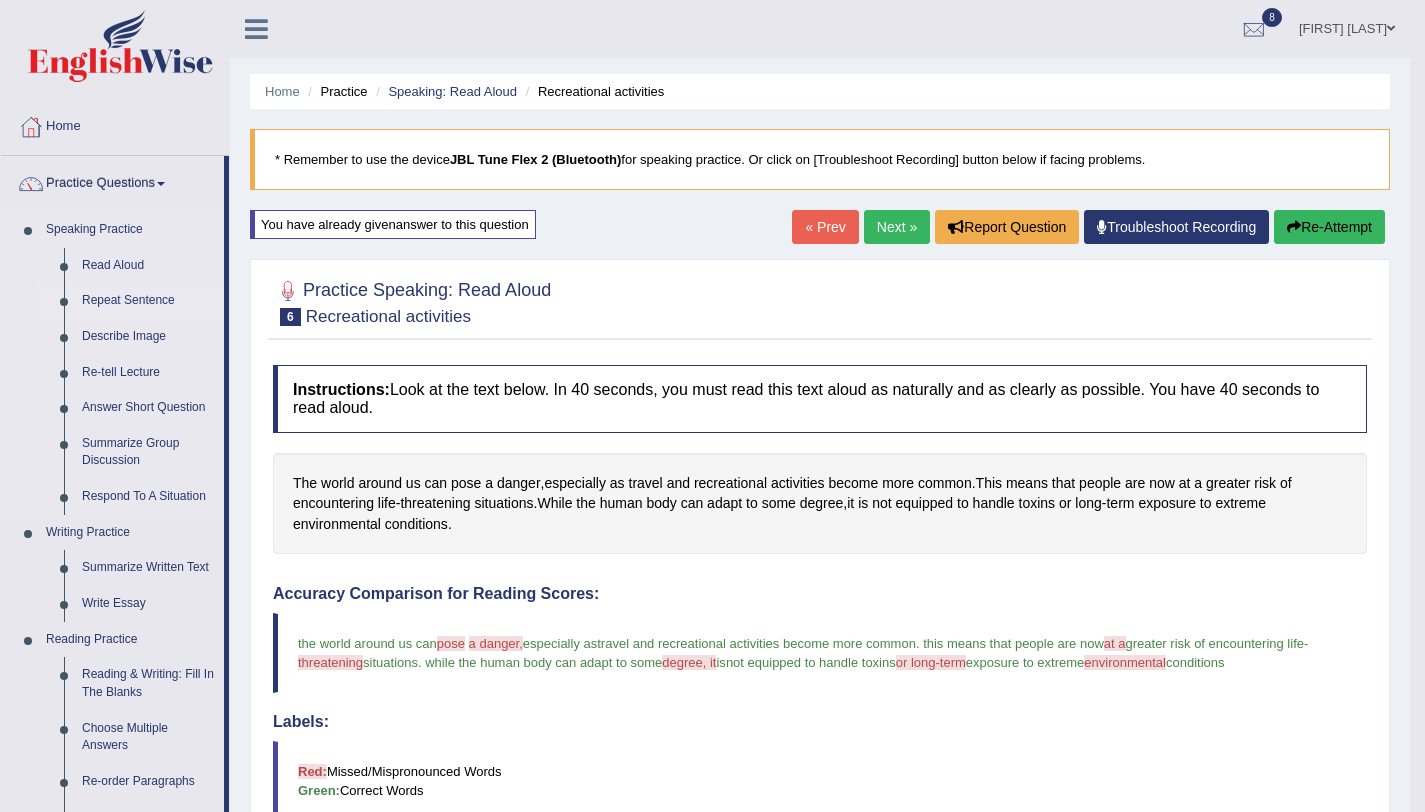 click on "Repeat Sentence" at bounding box center [148, 301] 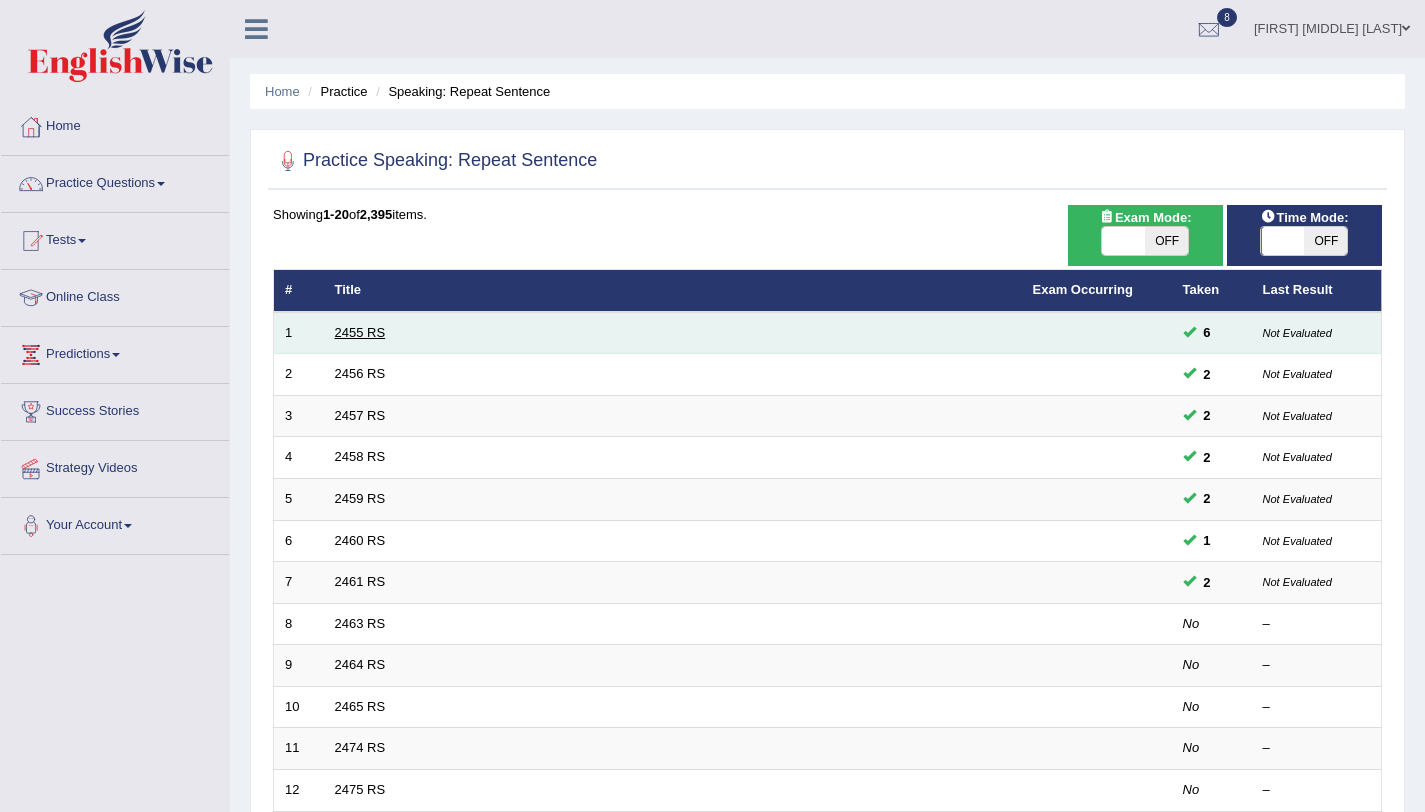 scroll, scrollTop: 0, scrollLeft: 0, axis: both 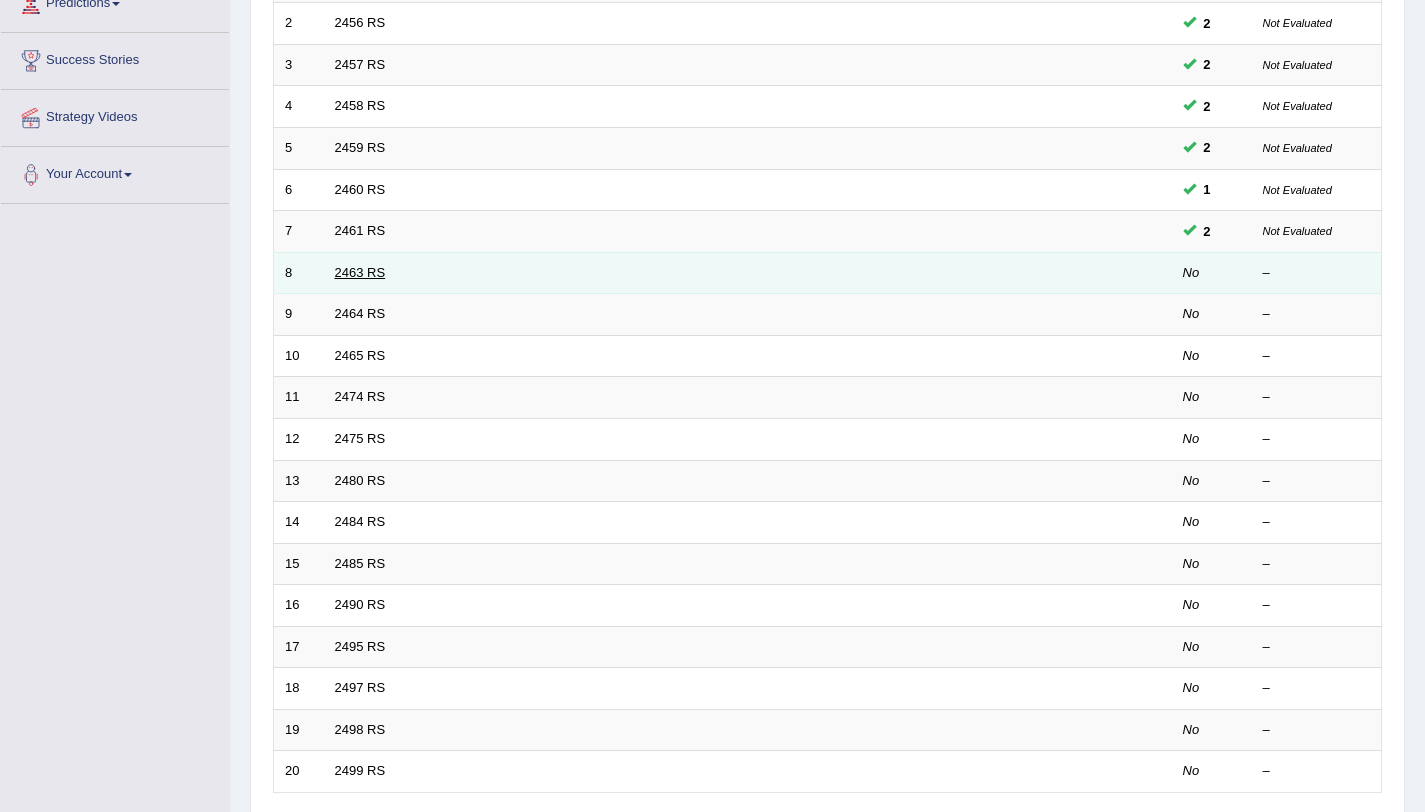 click on "2463 RS" at bounding box center [360, 272] 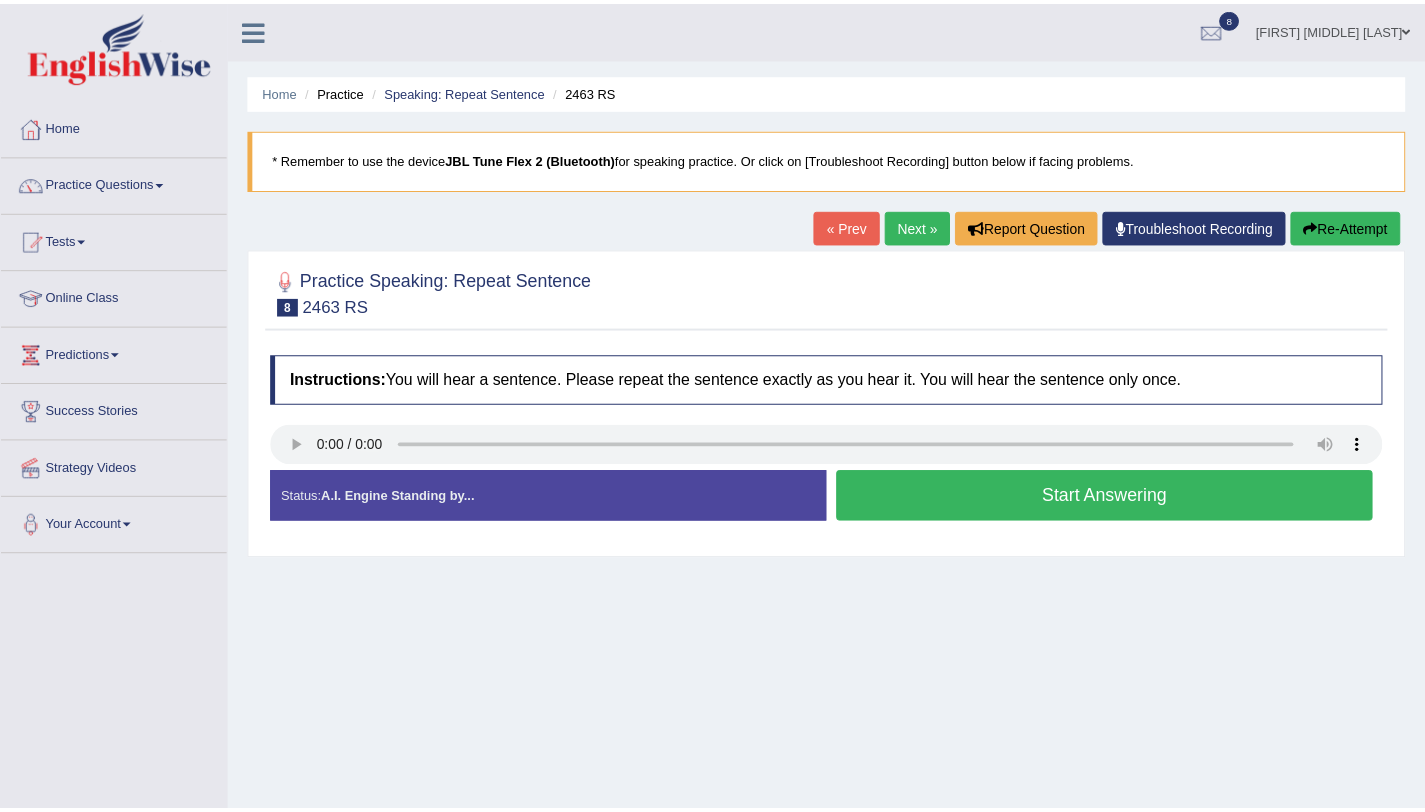 scroll, scrollTop: 0, scrollLeft: 0, axis: both 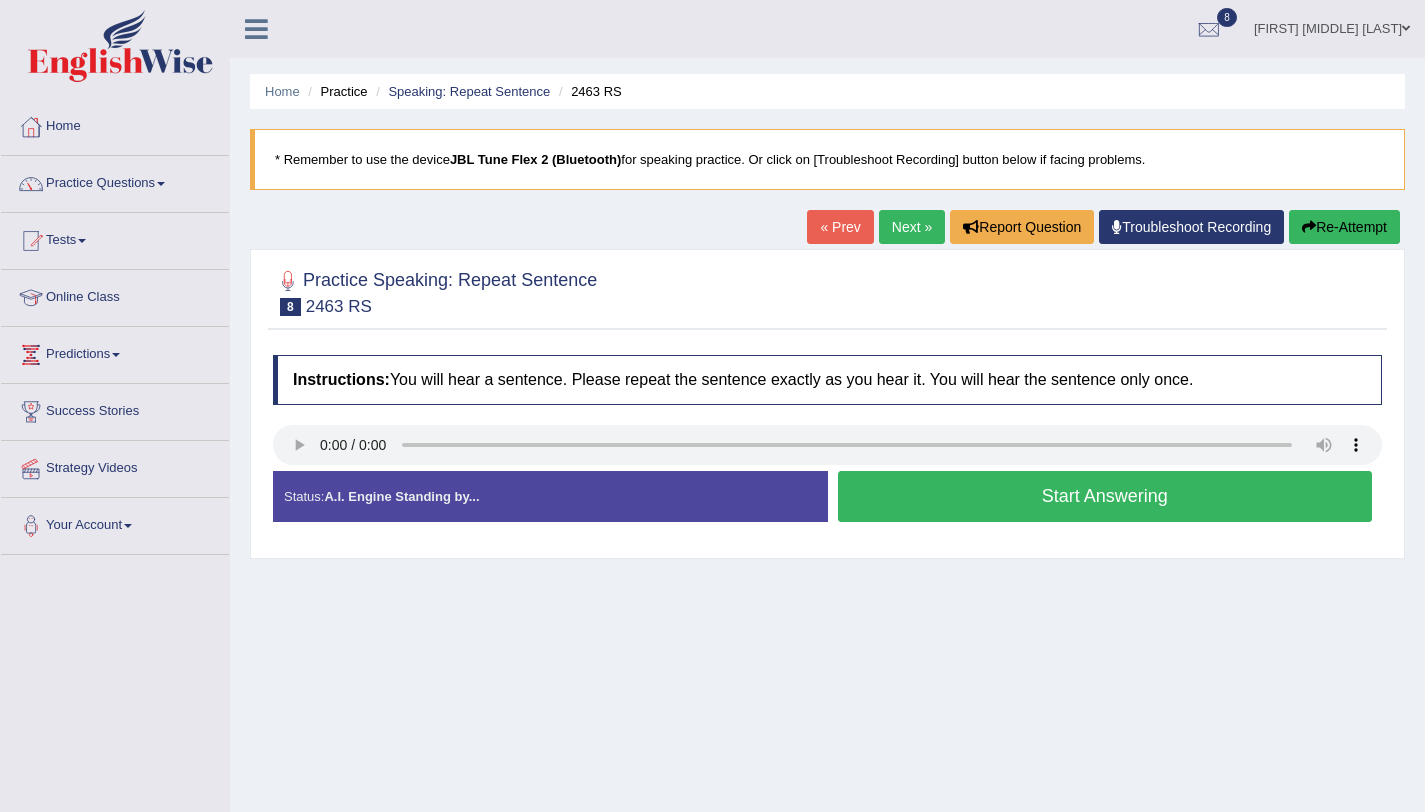 click on "Start Answering" at bounding box center (1105, 496) 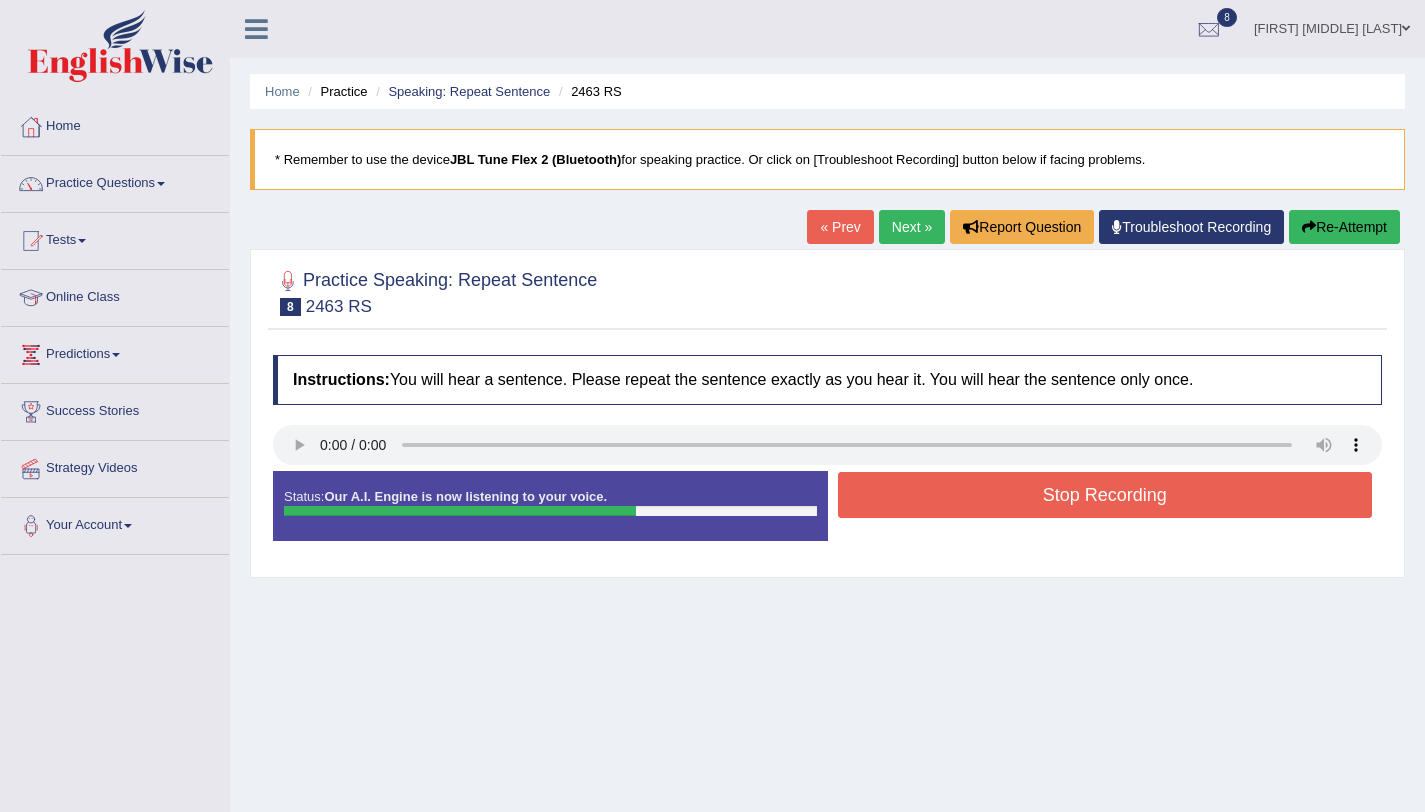 click on "Stop Recording" at bounding box center [1105, 495] 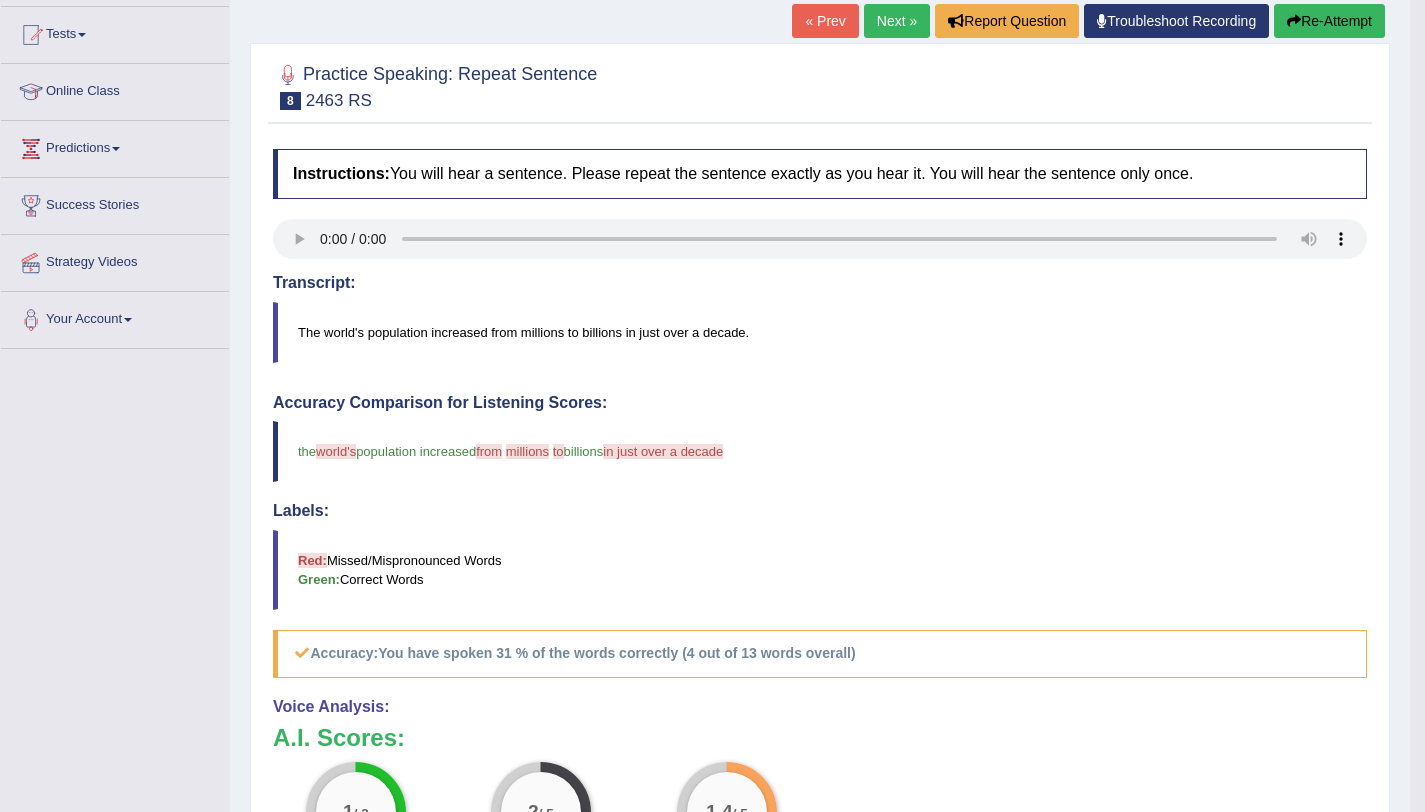 scroll, scrollTop: 0, scrollLeft: 0, axis: both 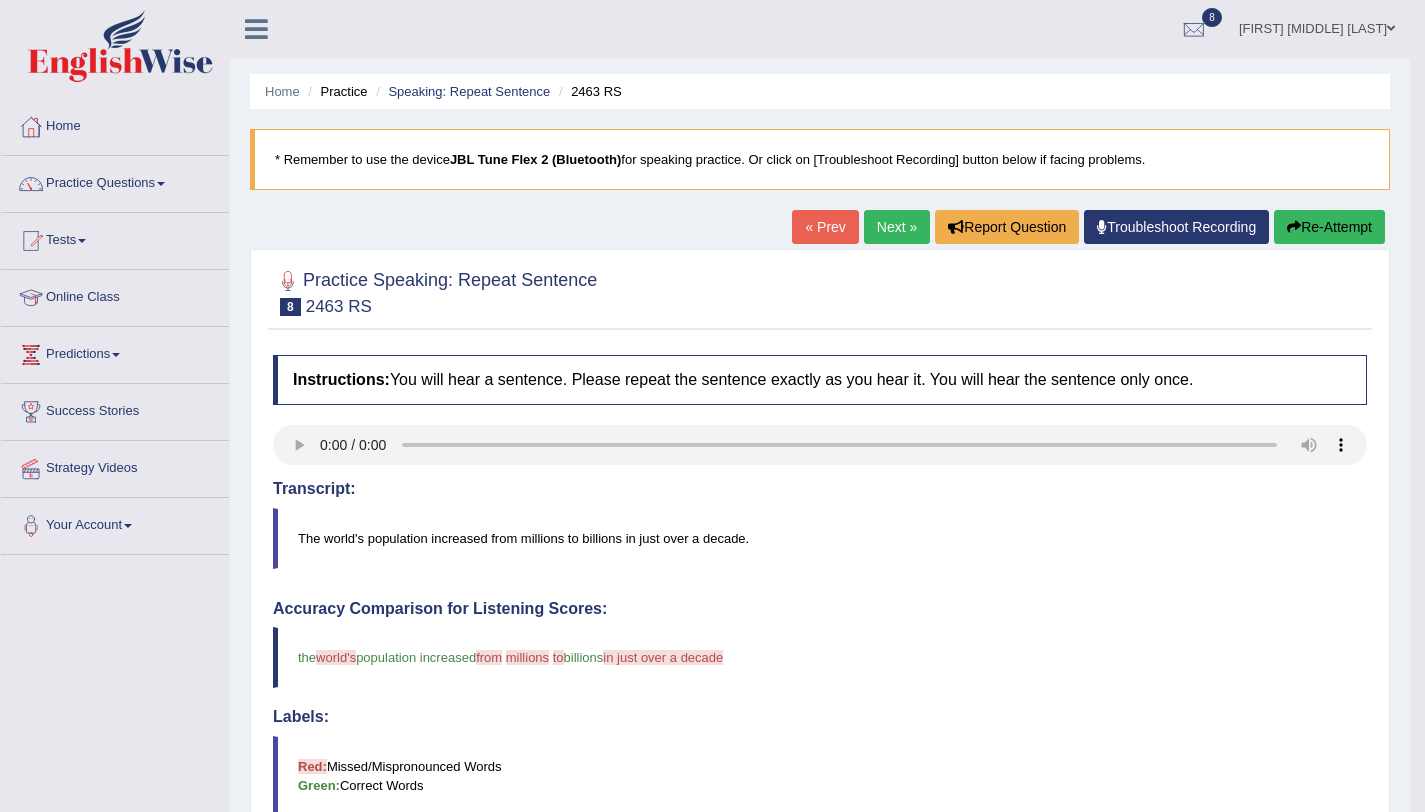 click at bounding box center [1294, 227] 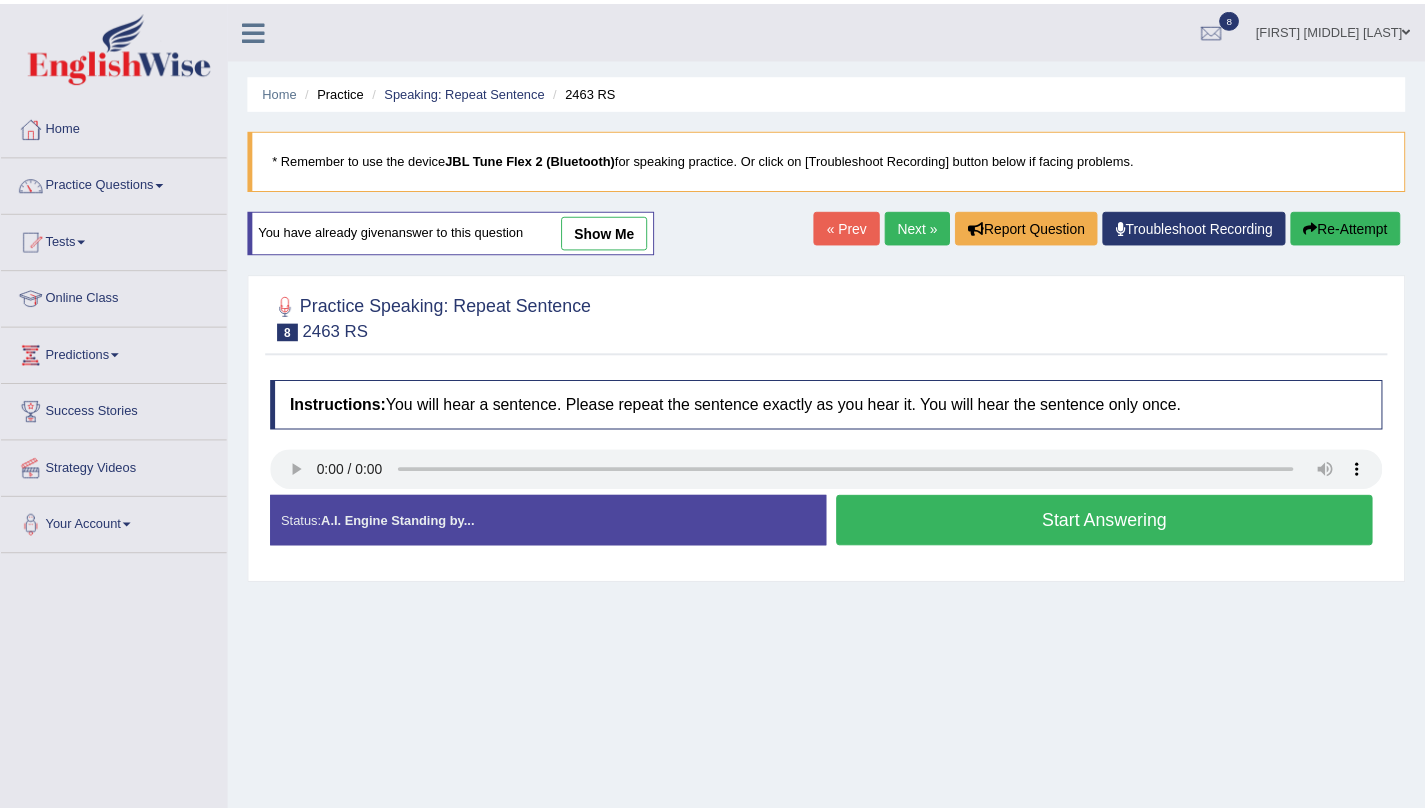 scroll, scrollTop: 0, scrollLeft: 0, axis: both 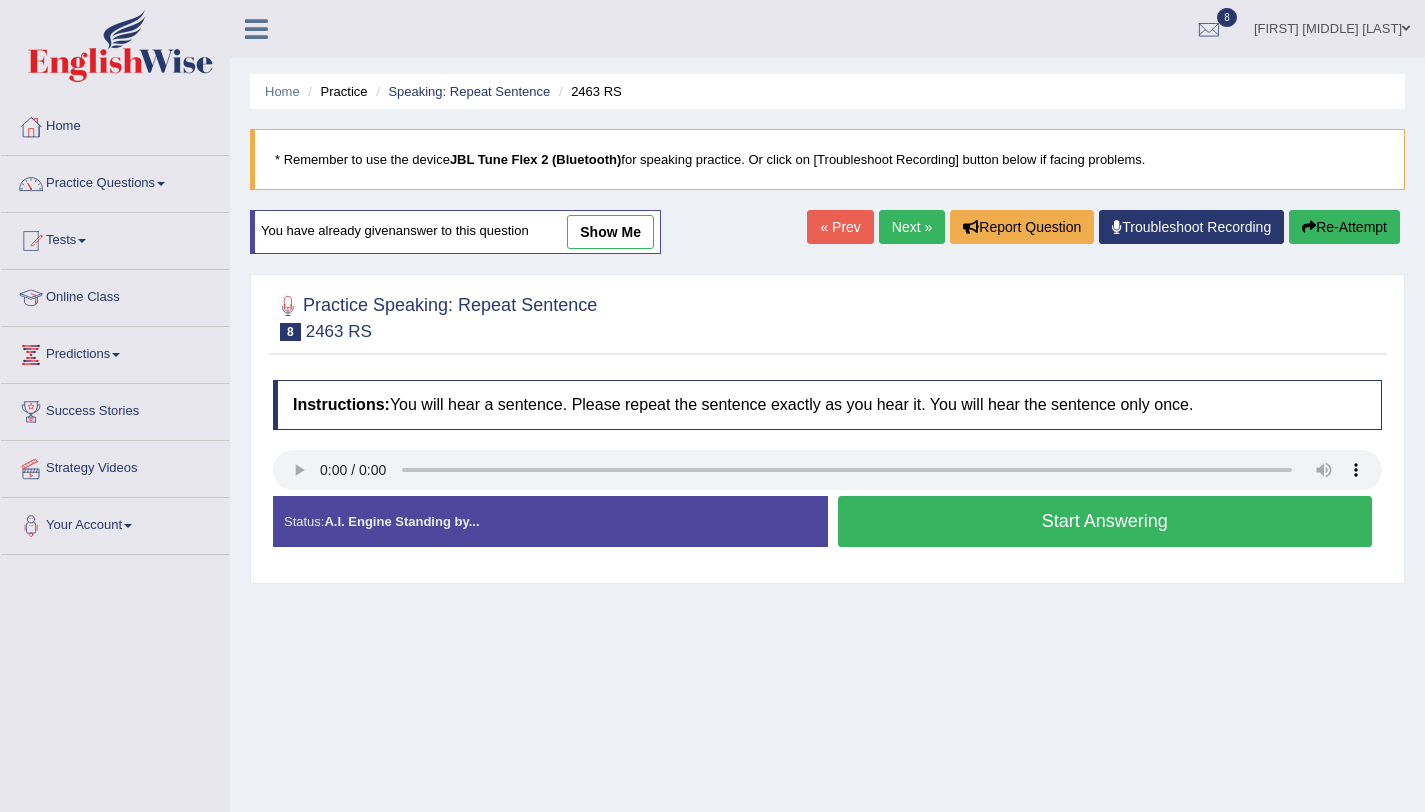 click on "Start Answering" at bounding box center [1105, 521] 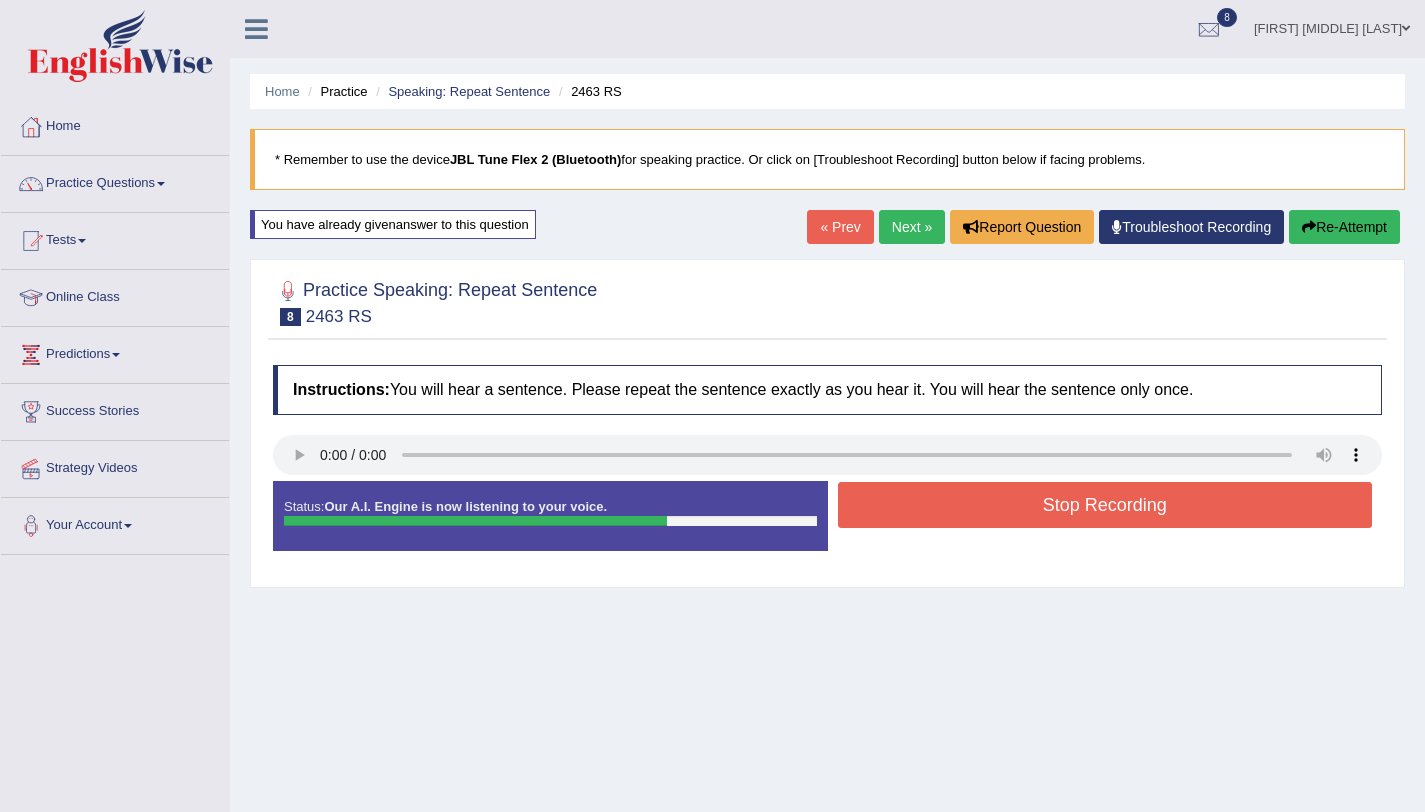 click on "Stop Recording" at bounding box center (1105, 505) 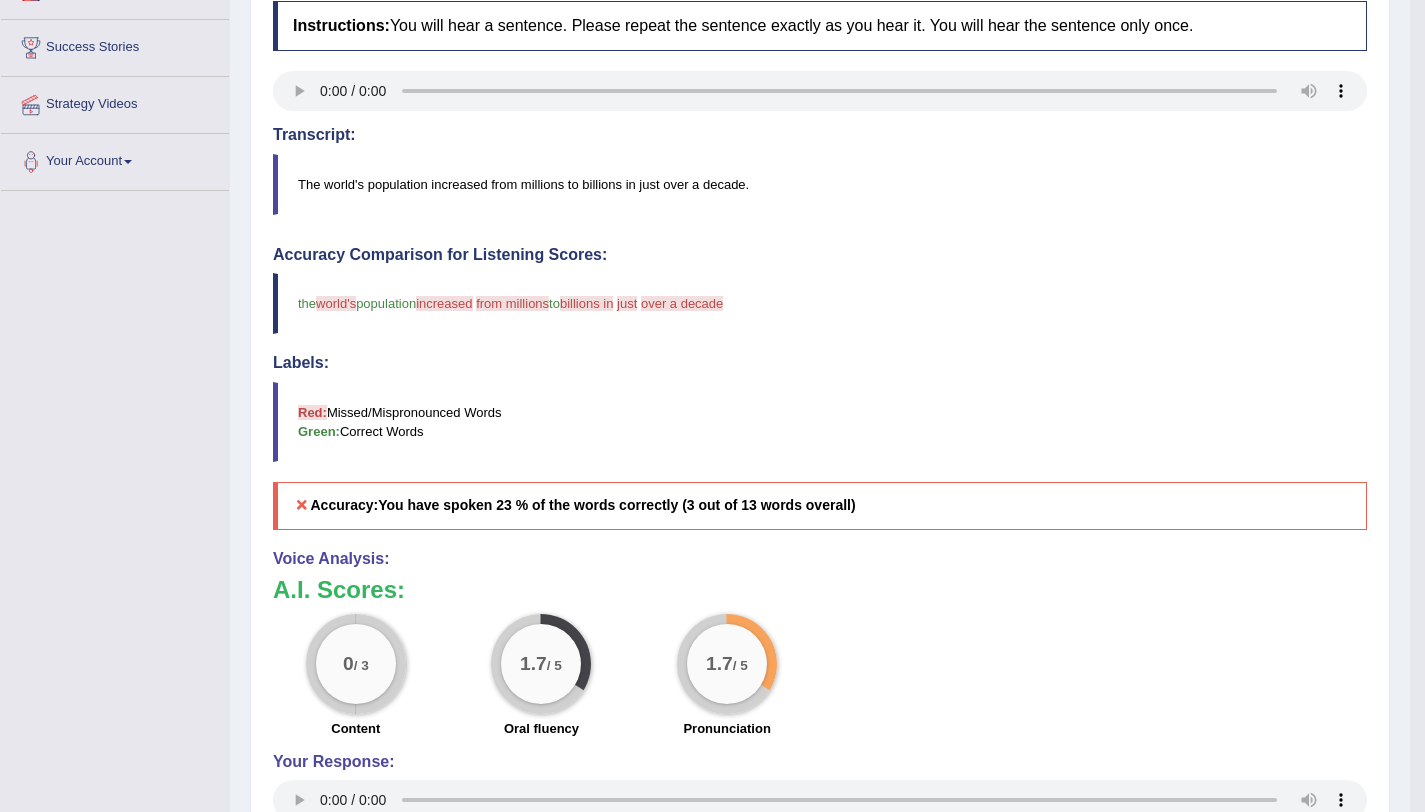 scroll, scrollTop: 0, scrollLeft: 0, axis: both 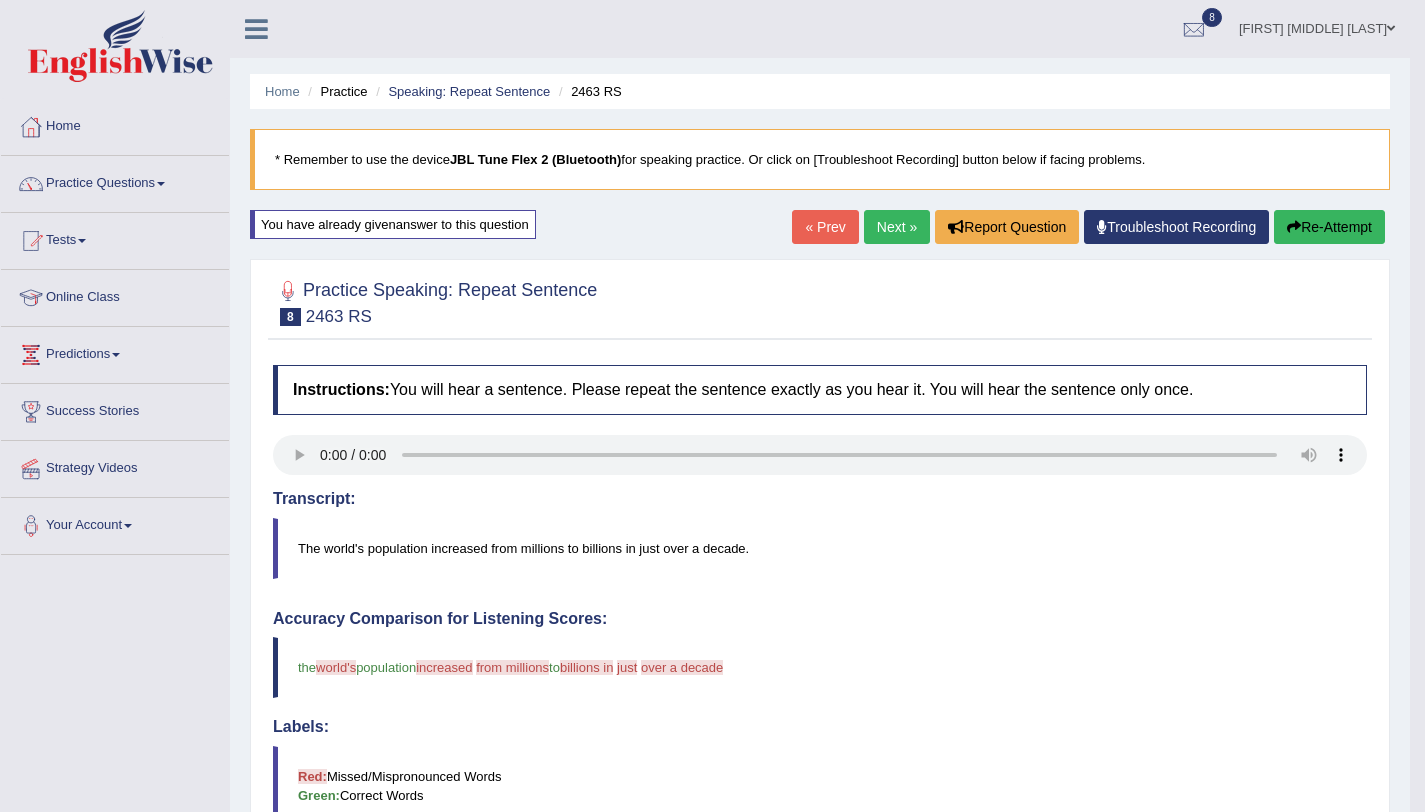 click on "Re-Attempt" at bounding box center [1329, 227] 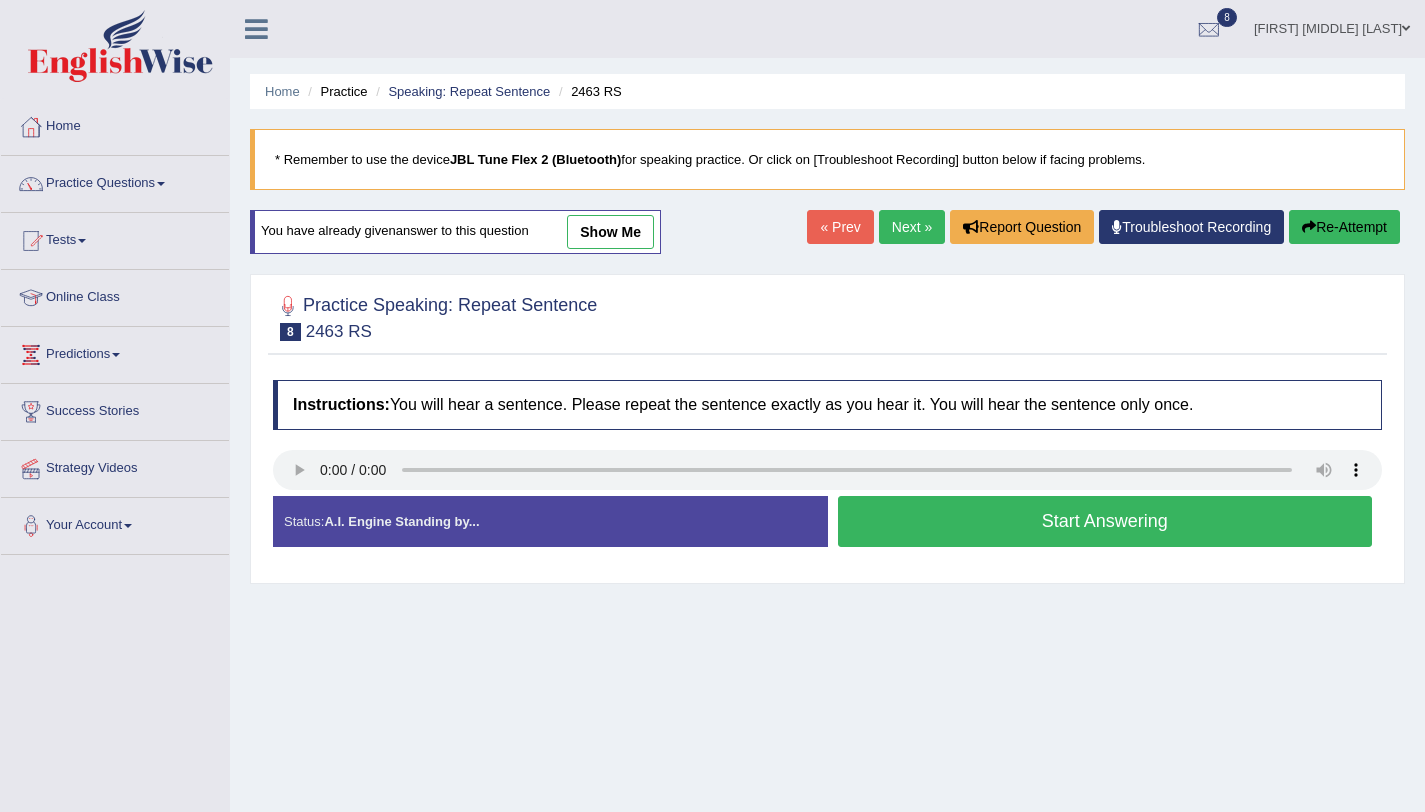 scroll, scrollTop: 0, scrollLeft: 0, axis: both 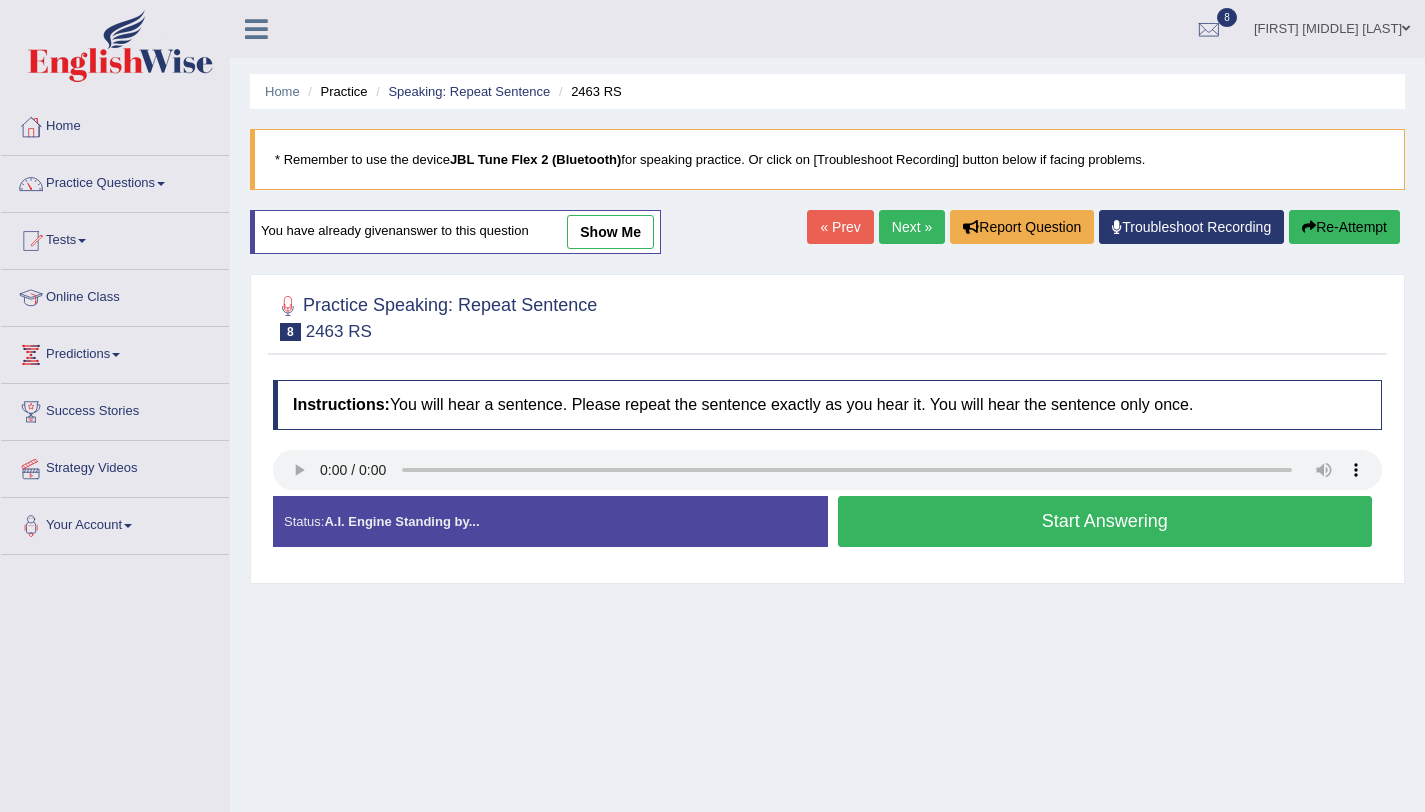 click on "Start Answering" at bounding box center [1105, 521] 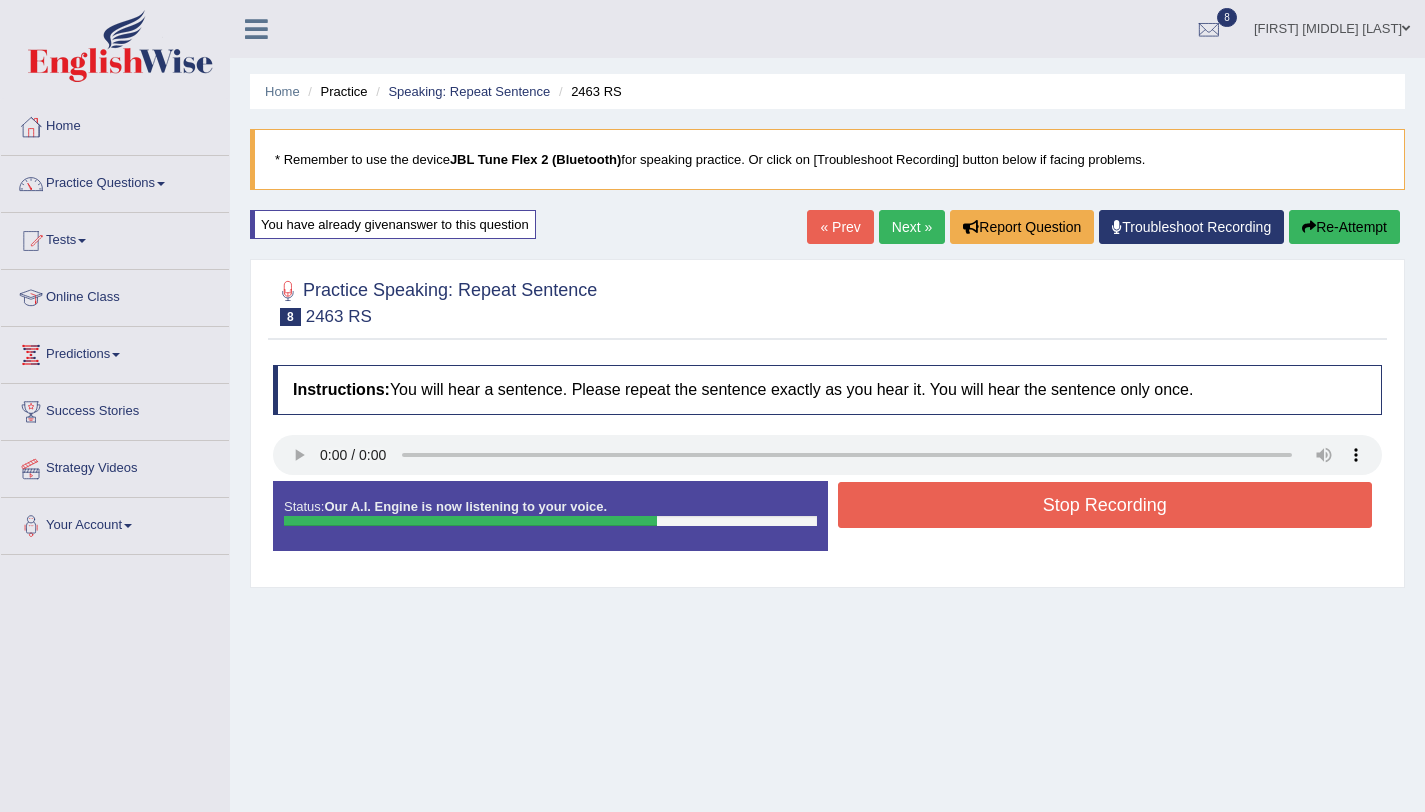 click on "Stop Recording" at bounding box center (1105, 505) 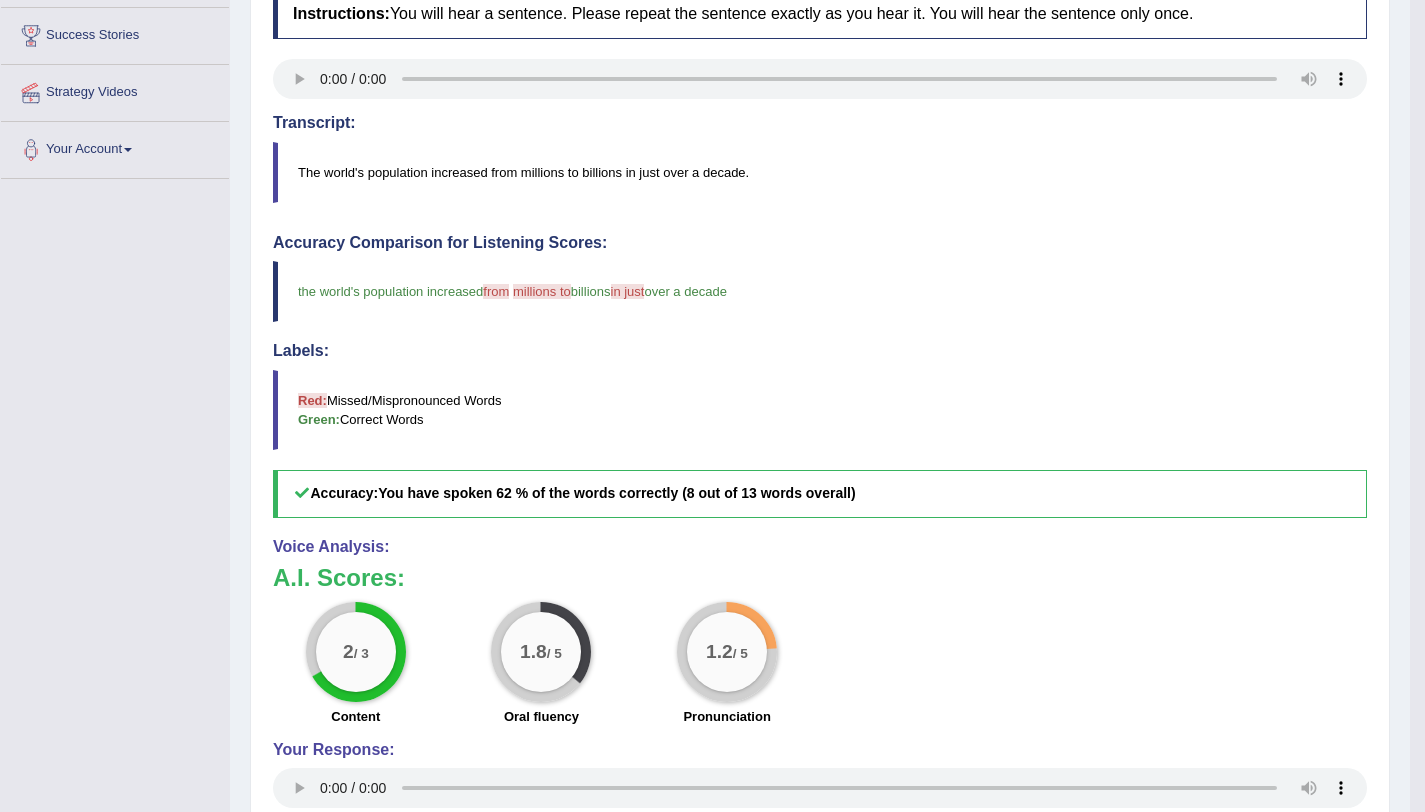 scroll, scrollTop: 0, scrollLeft: 0, axis: both 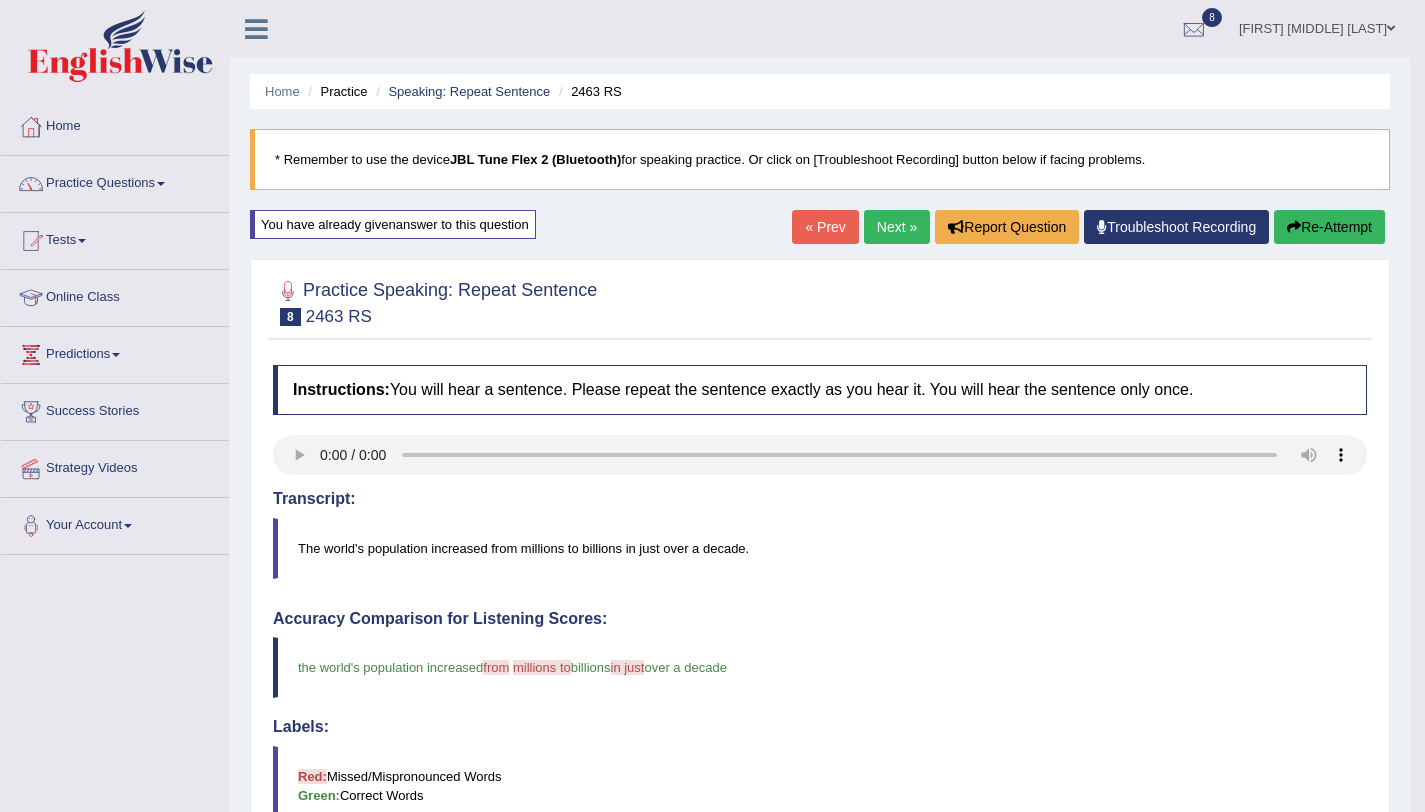 click on "Re-Attempt" at bounding box center (1329, 227) 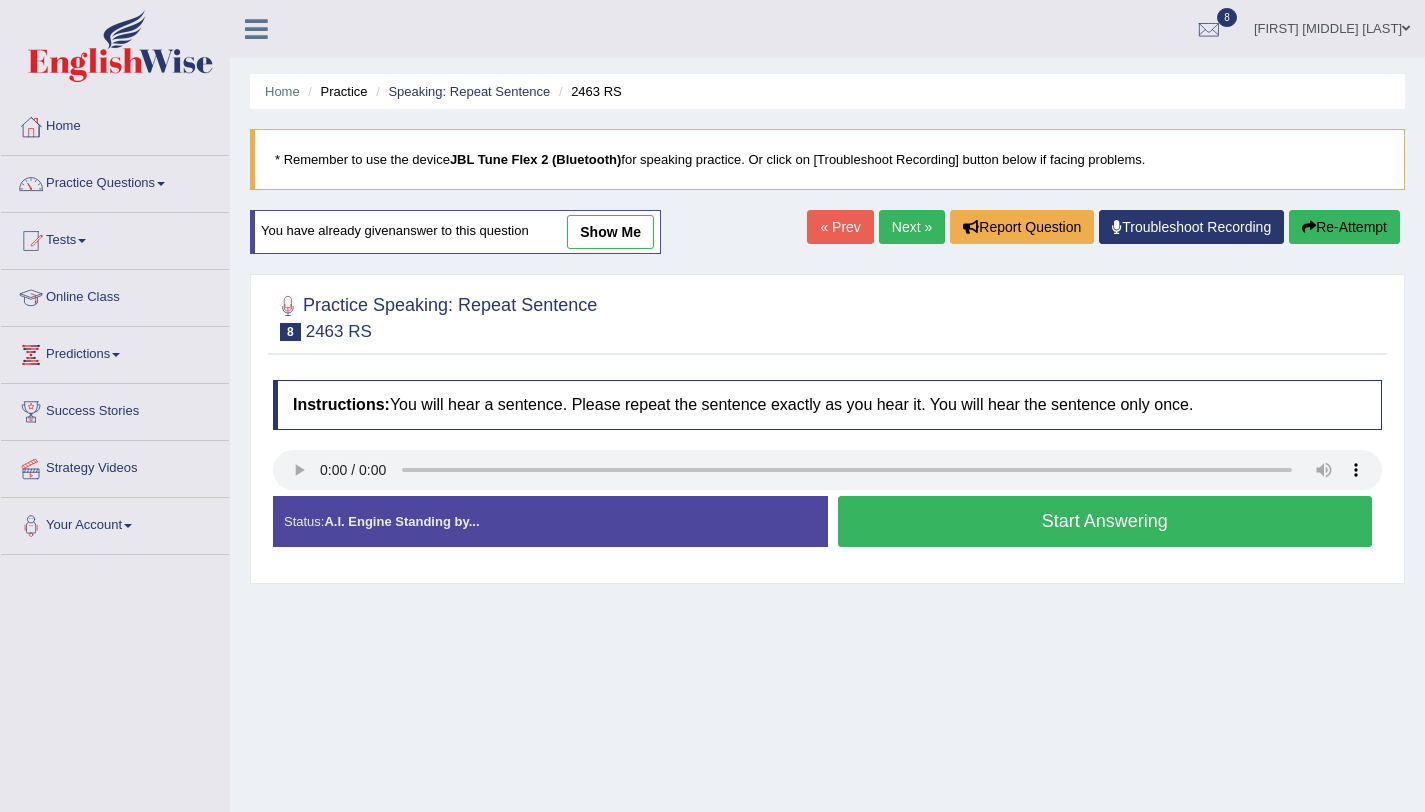 scroll, scrollTop: 0, scrollLeft: 0, axis: both 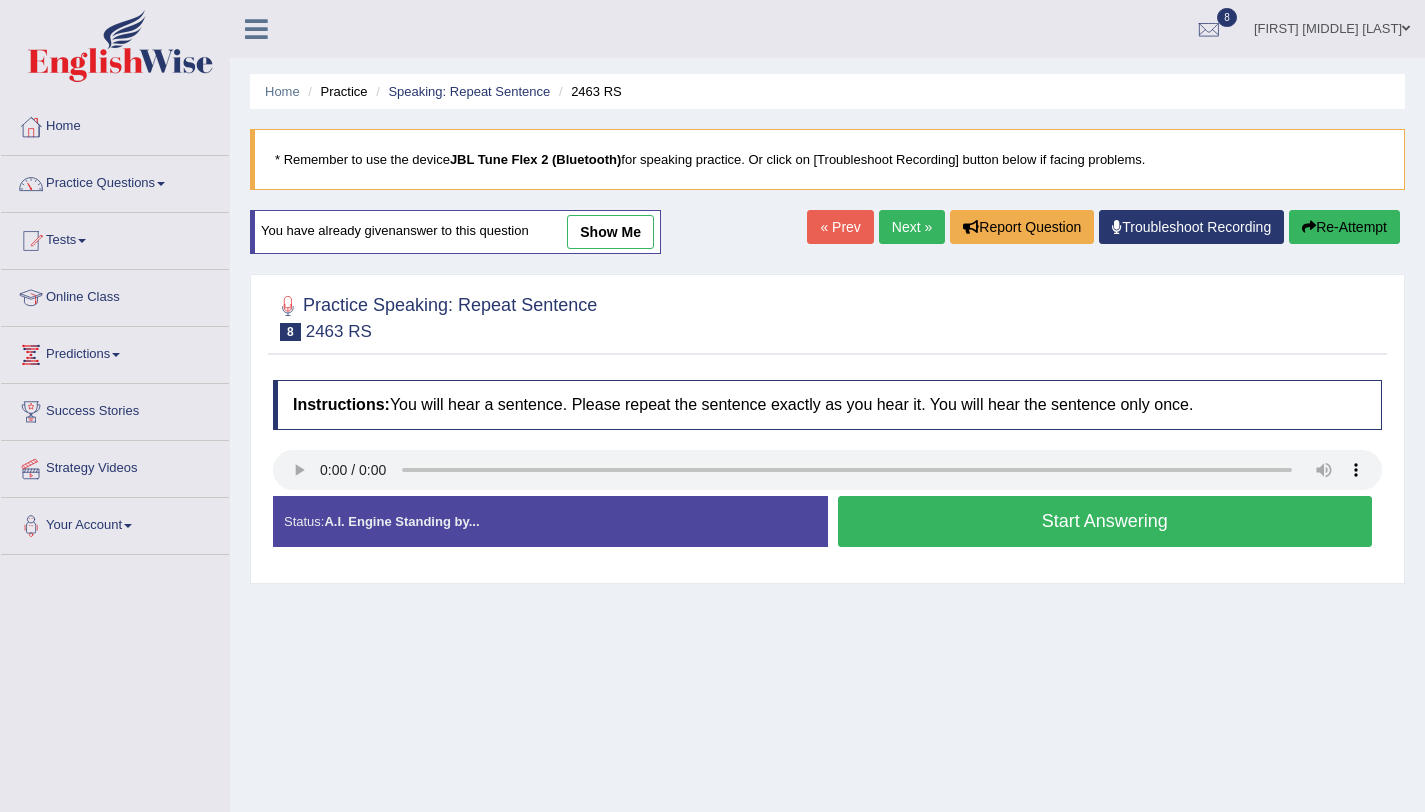 click on "Start Answering" at bounding box center (1105, 521) 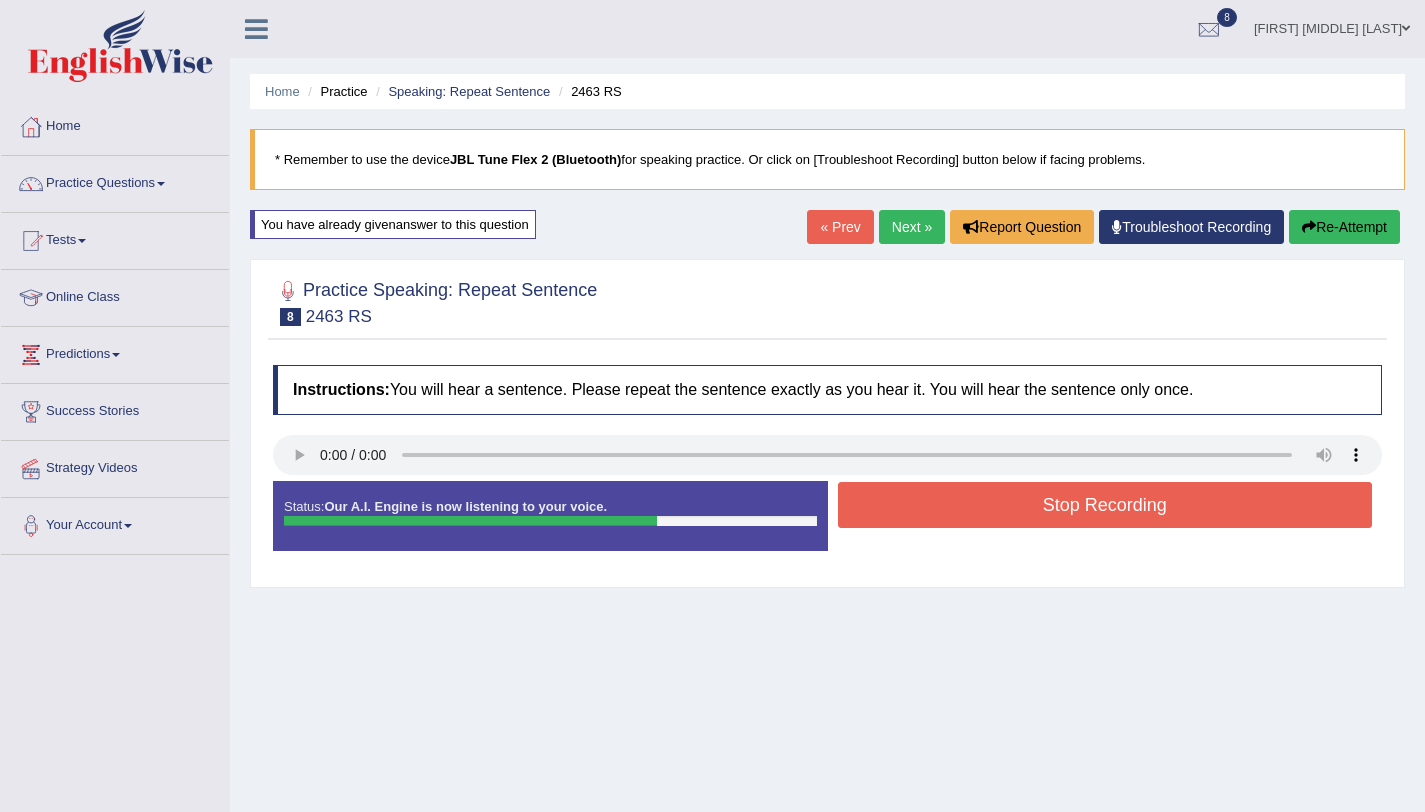 click on "Stop Recording" at bounding box center [1105, 505] 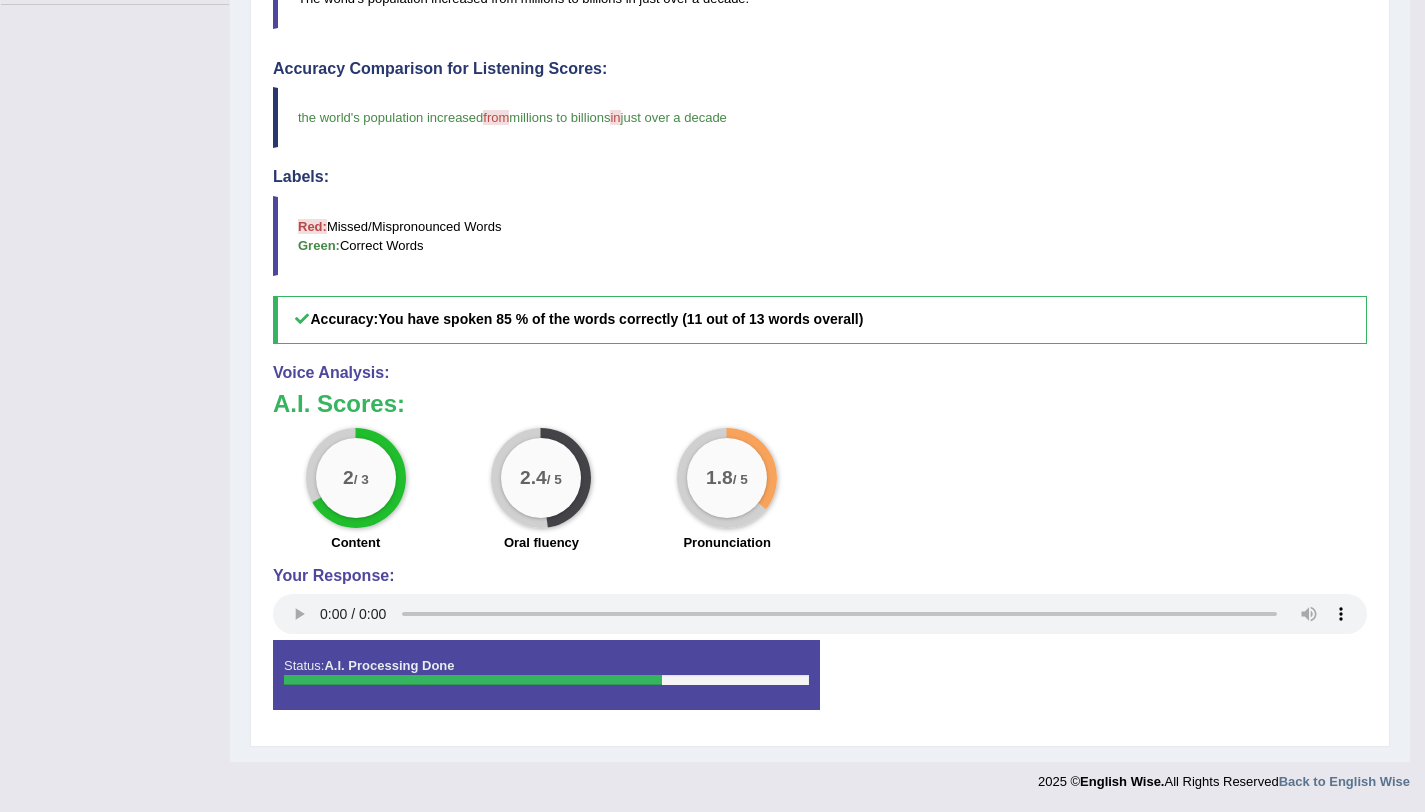 scroll, scrollTop: 0, scrollLeft: 0, axis: both 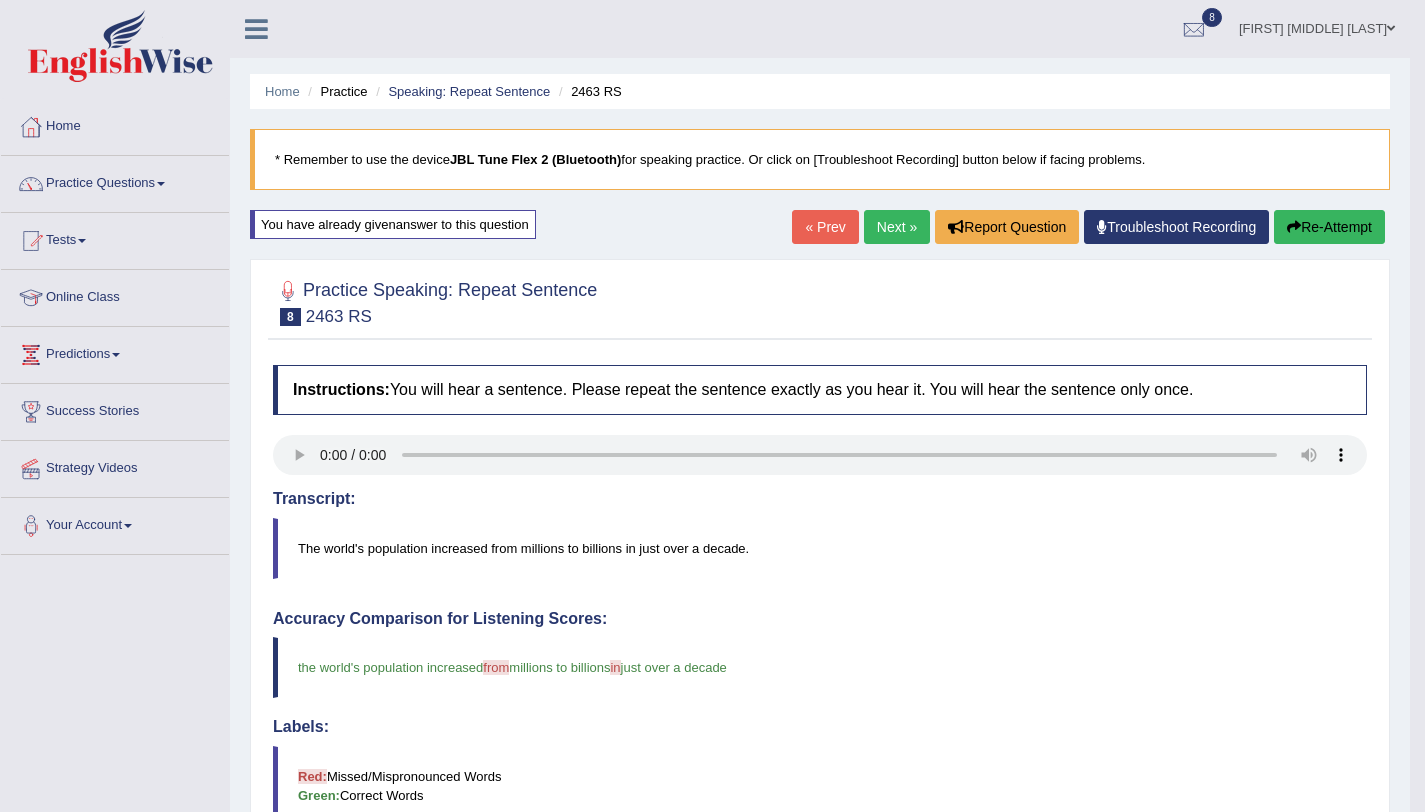 click on "Next »" at bounding box center [897, 227] 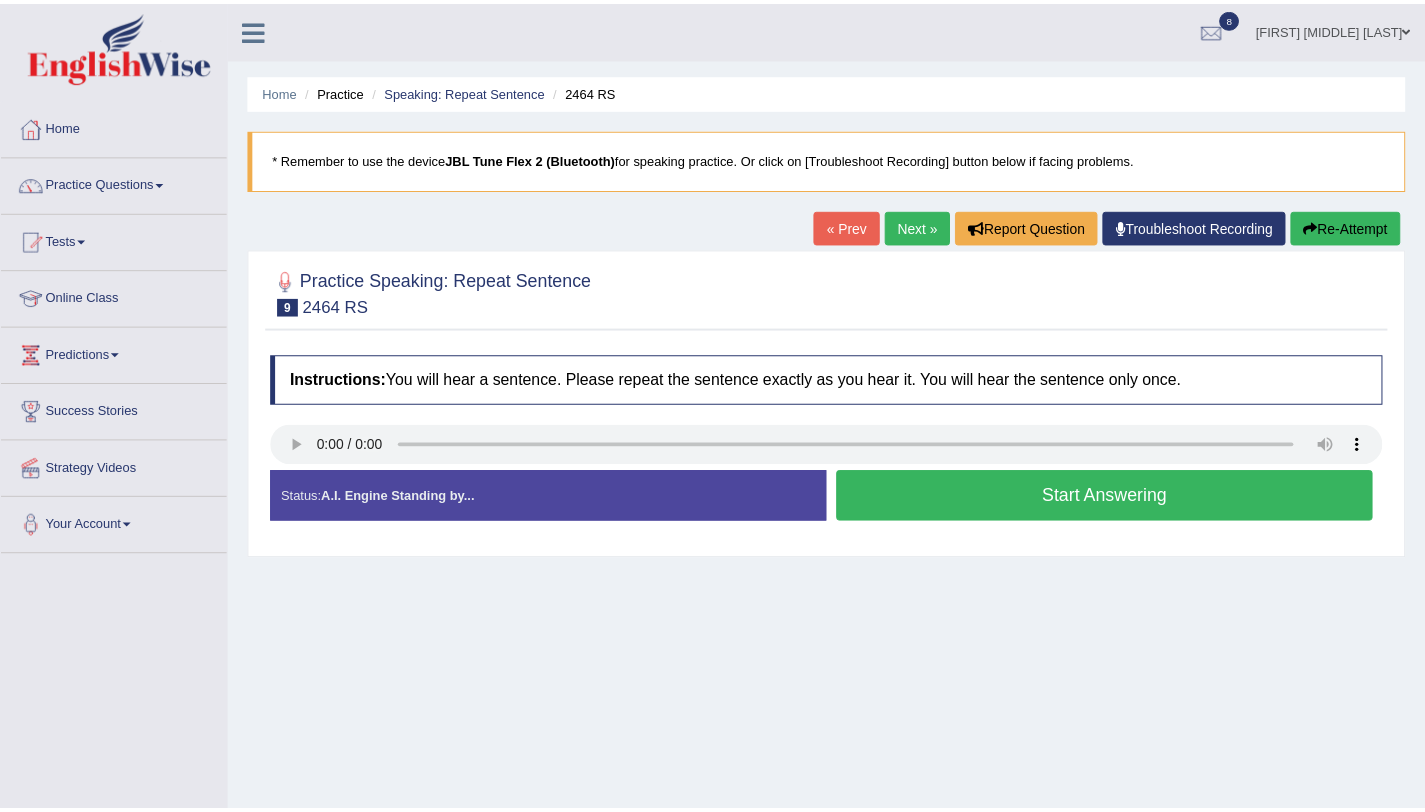scroll, scrollTop: 0, scrollLeft: 0, axis: both 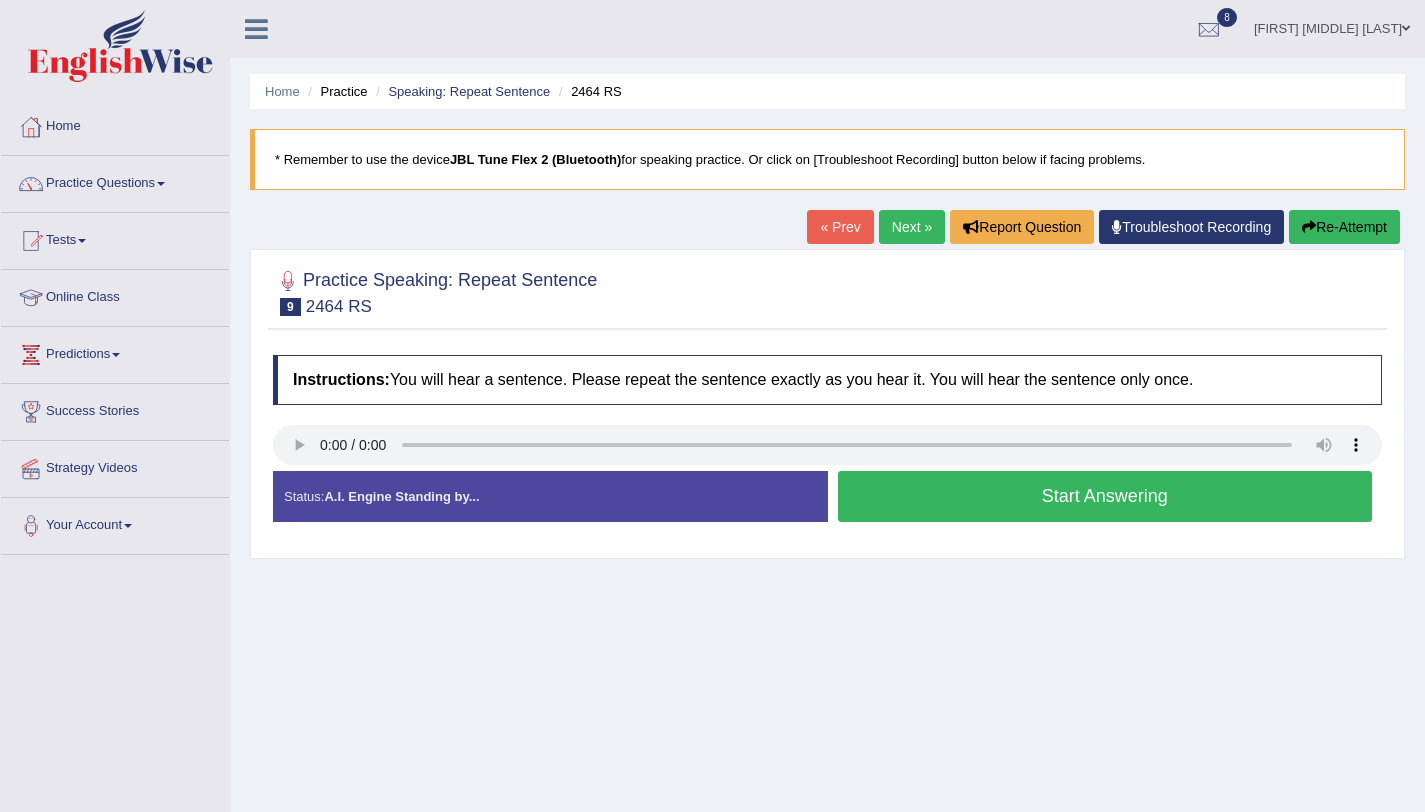 click on "Start Answering" at bounding box center (1105, 496) 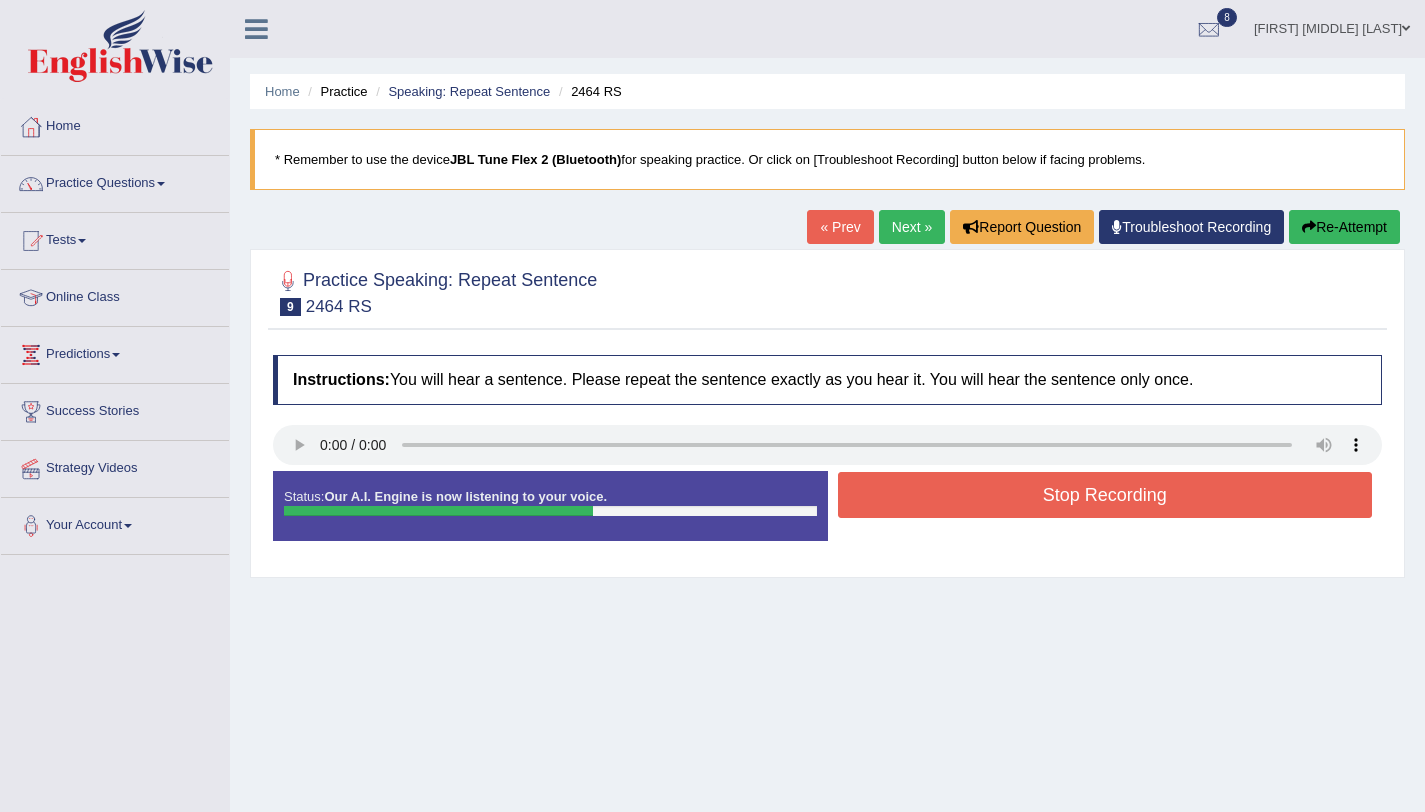 click on "Stop Recording" at bounding box center [1105, 495] 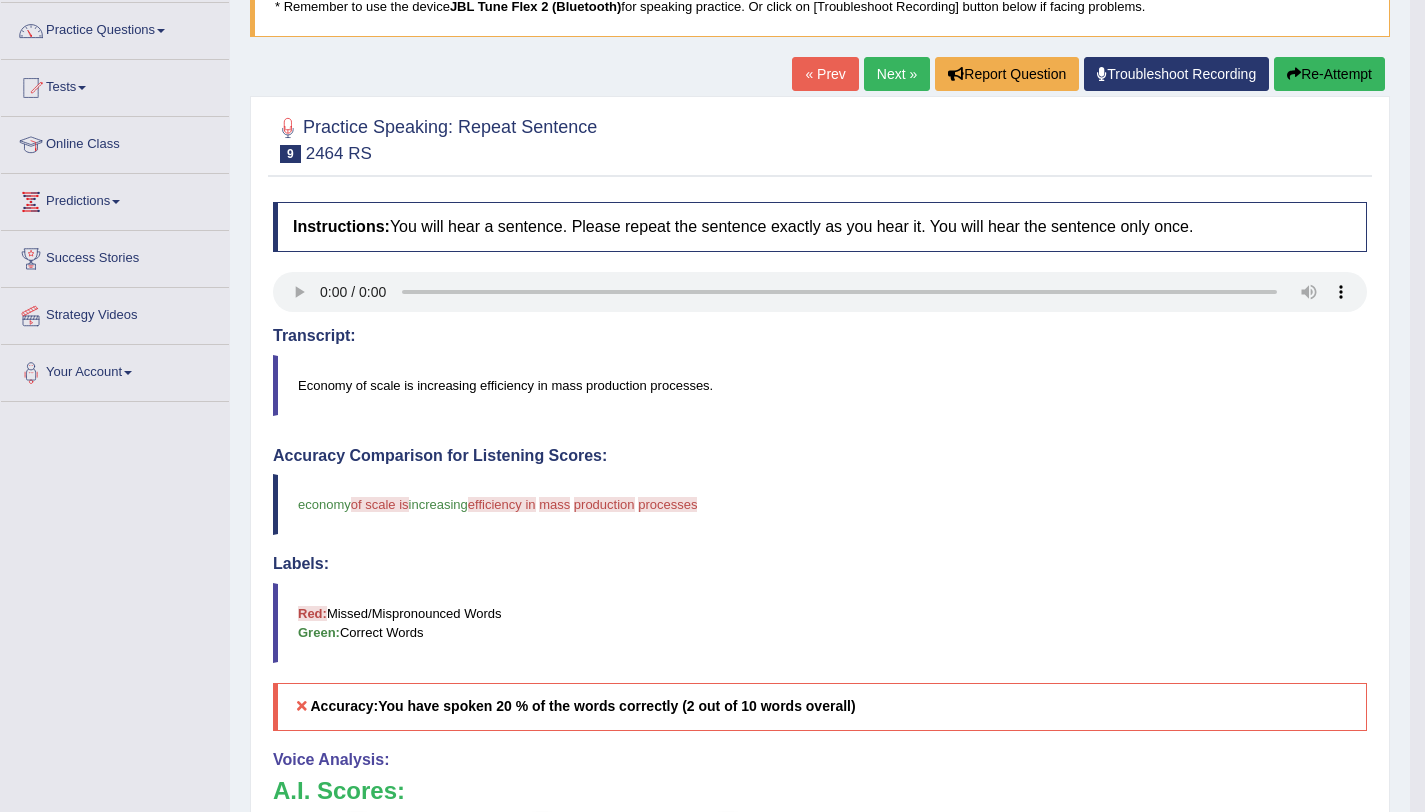 scroll, scrollTop: 11, scrollLeft: 0, axis: vertical 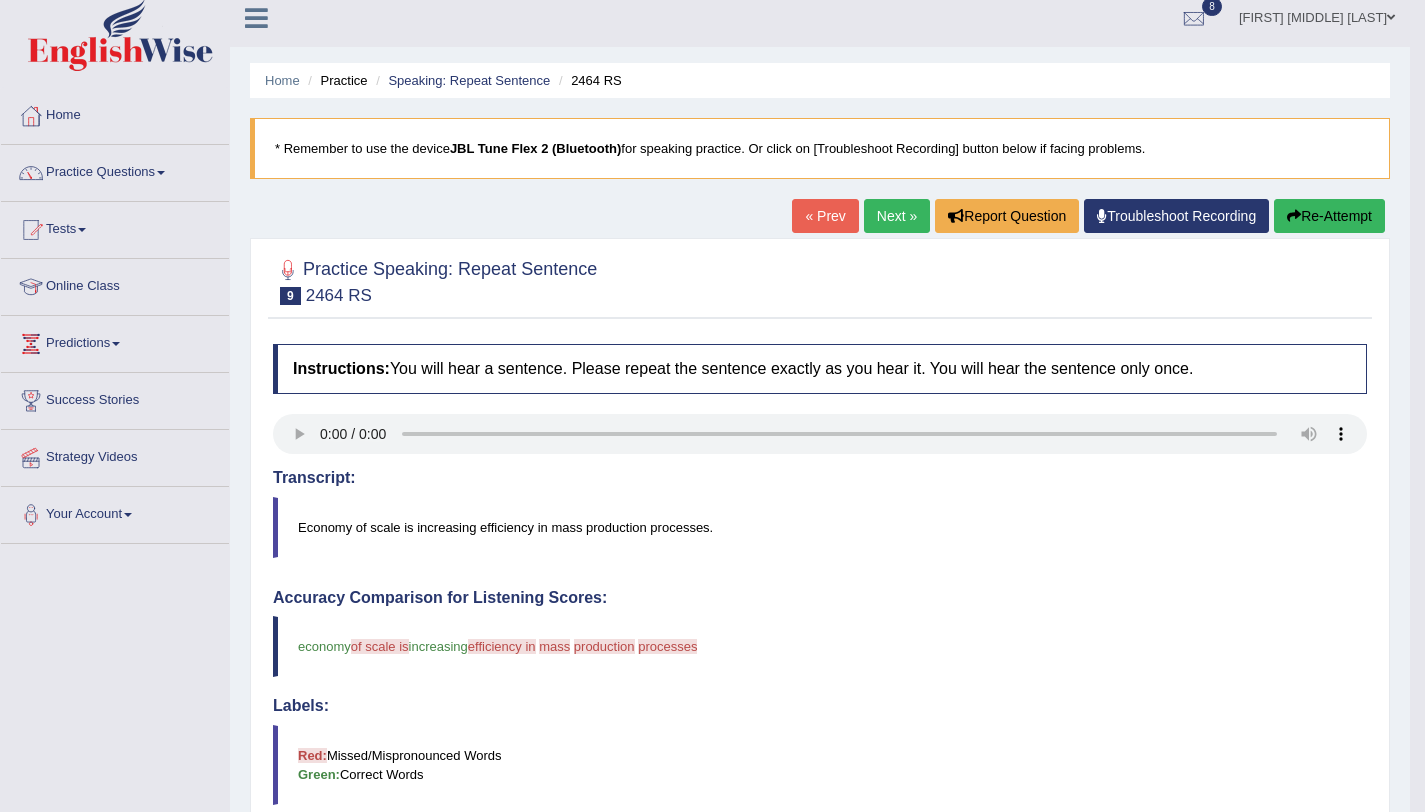 click at bounding box center [1294, 216] 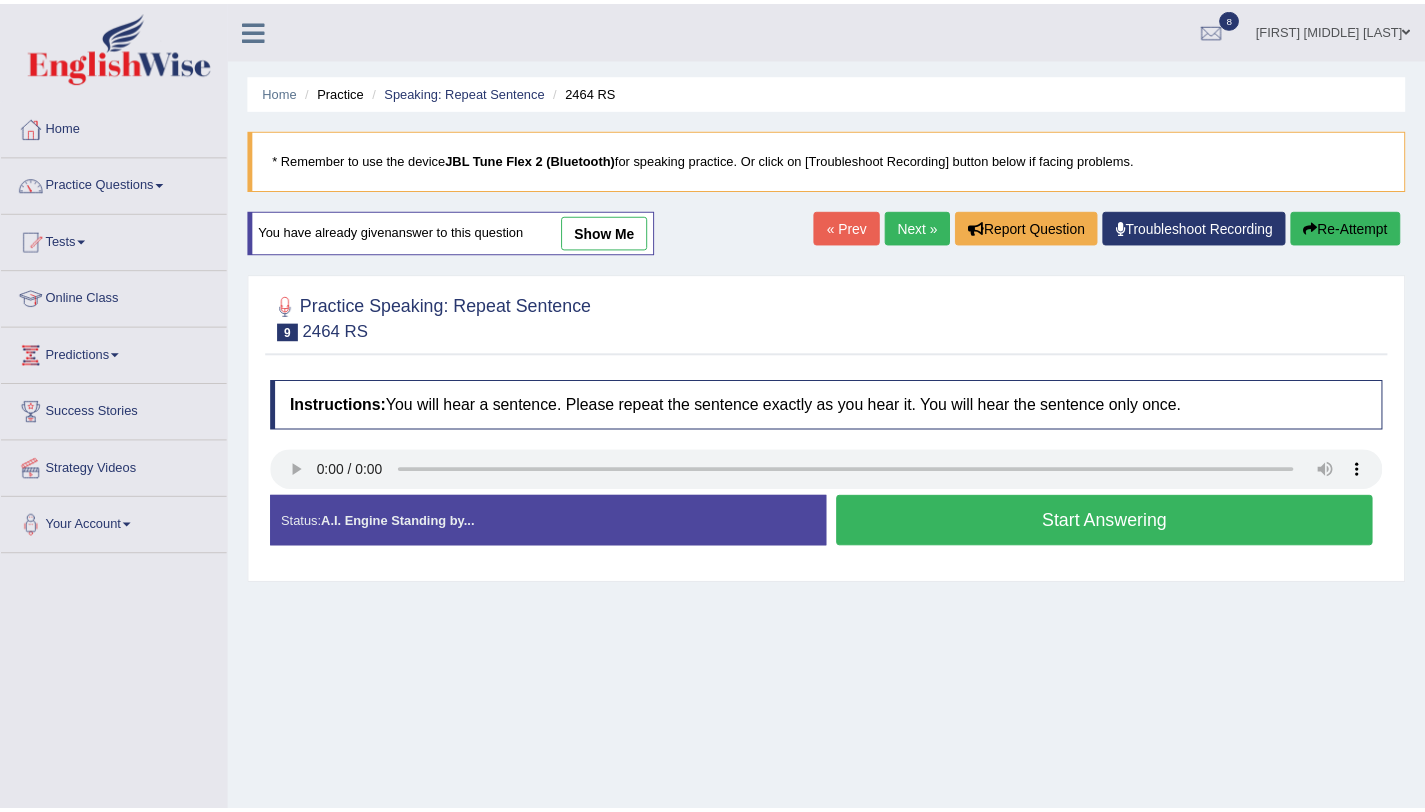 scroll, scrollTop: 11, scrollLeft: 0, axis: vertical 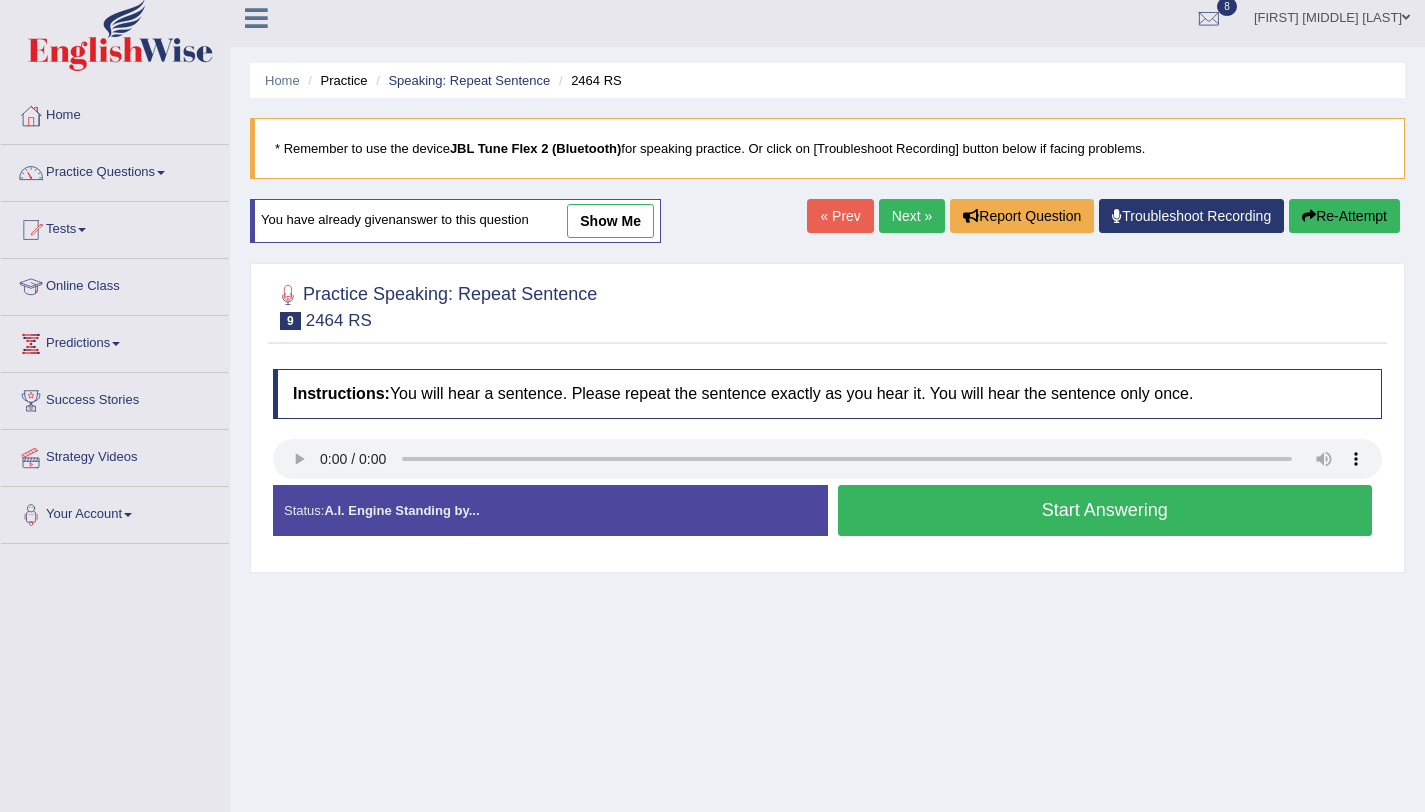 click on "show me" at bounding box center (610, 221) 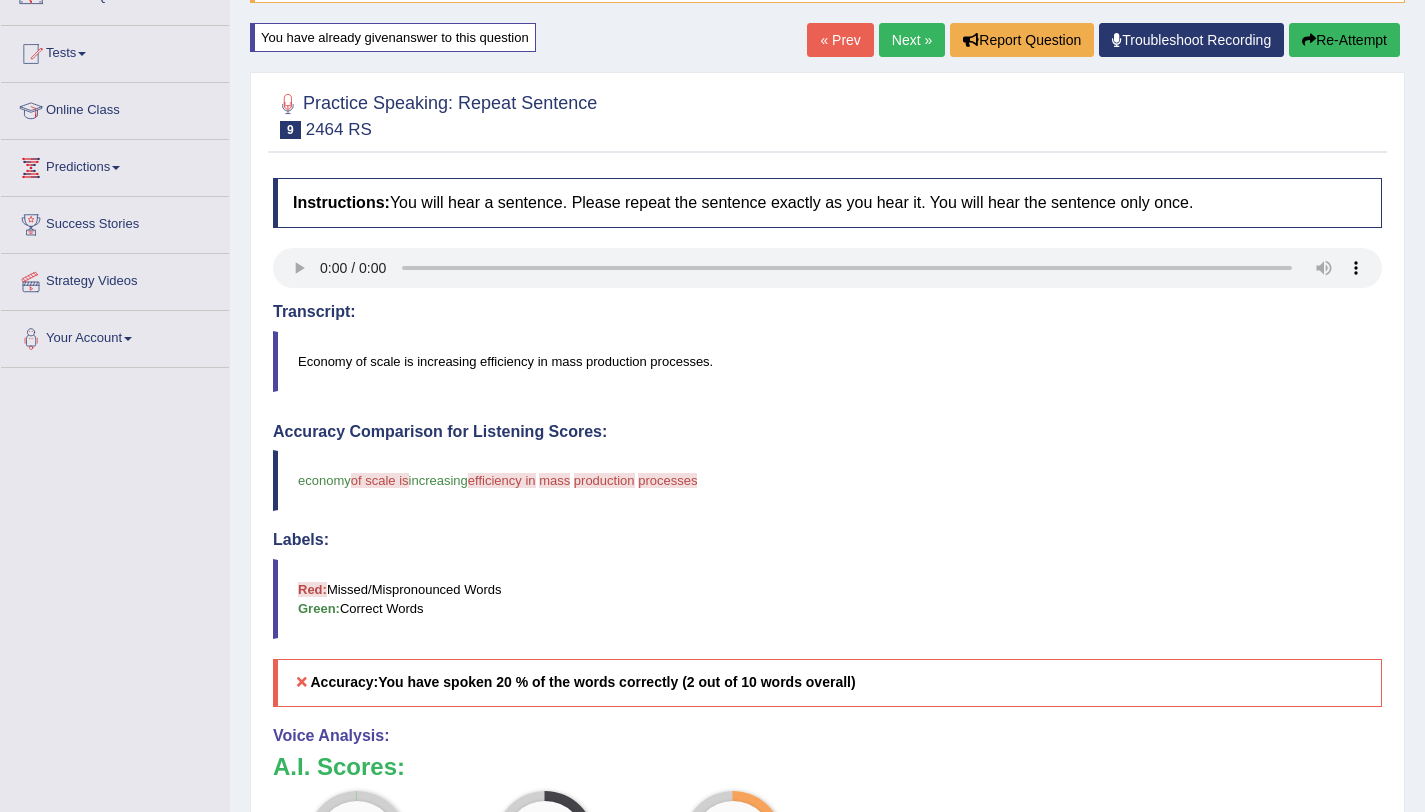 scroll, scrollTop: 0, scrollLeft: 0, axis: both 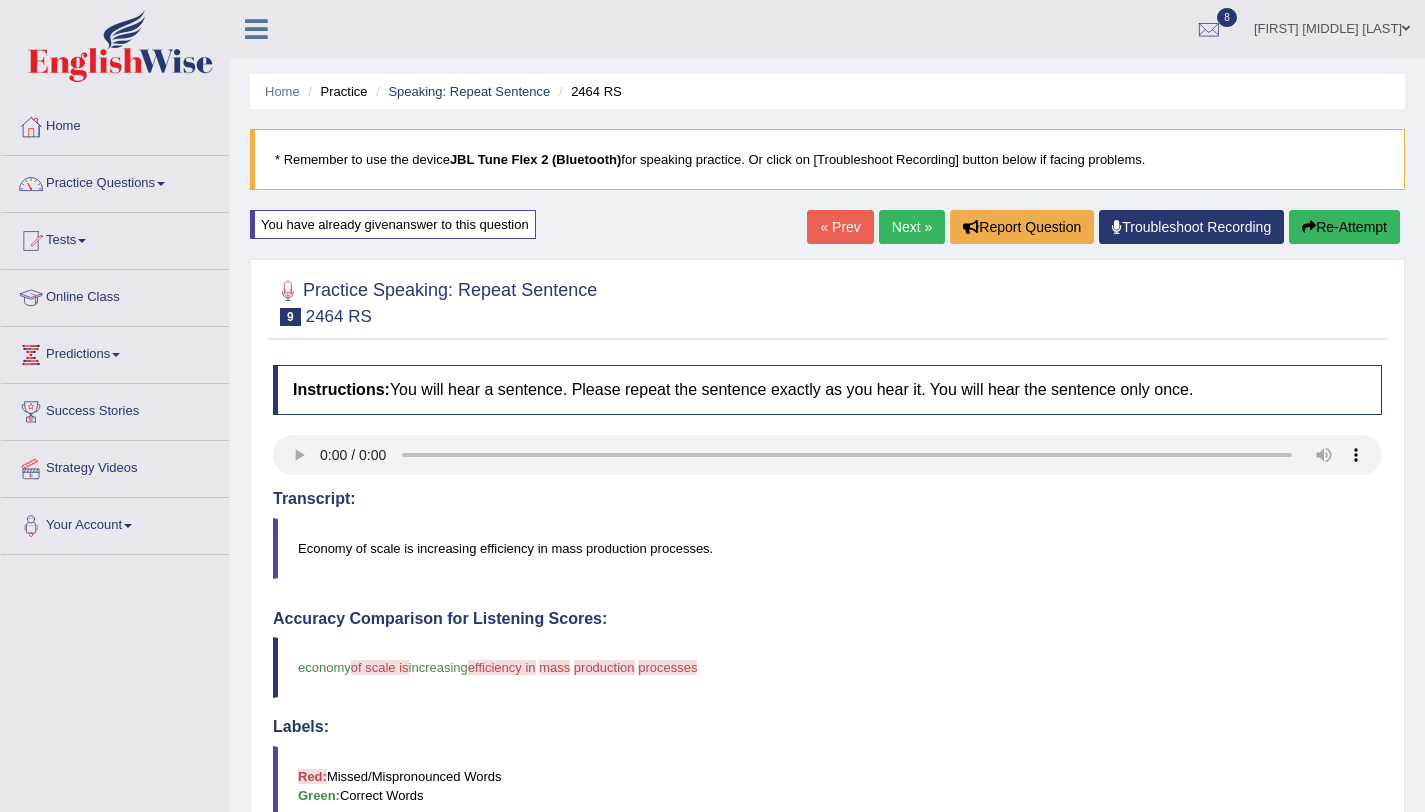 click on "Re-Attempt" at bounding box center [1344, 227] 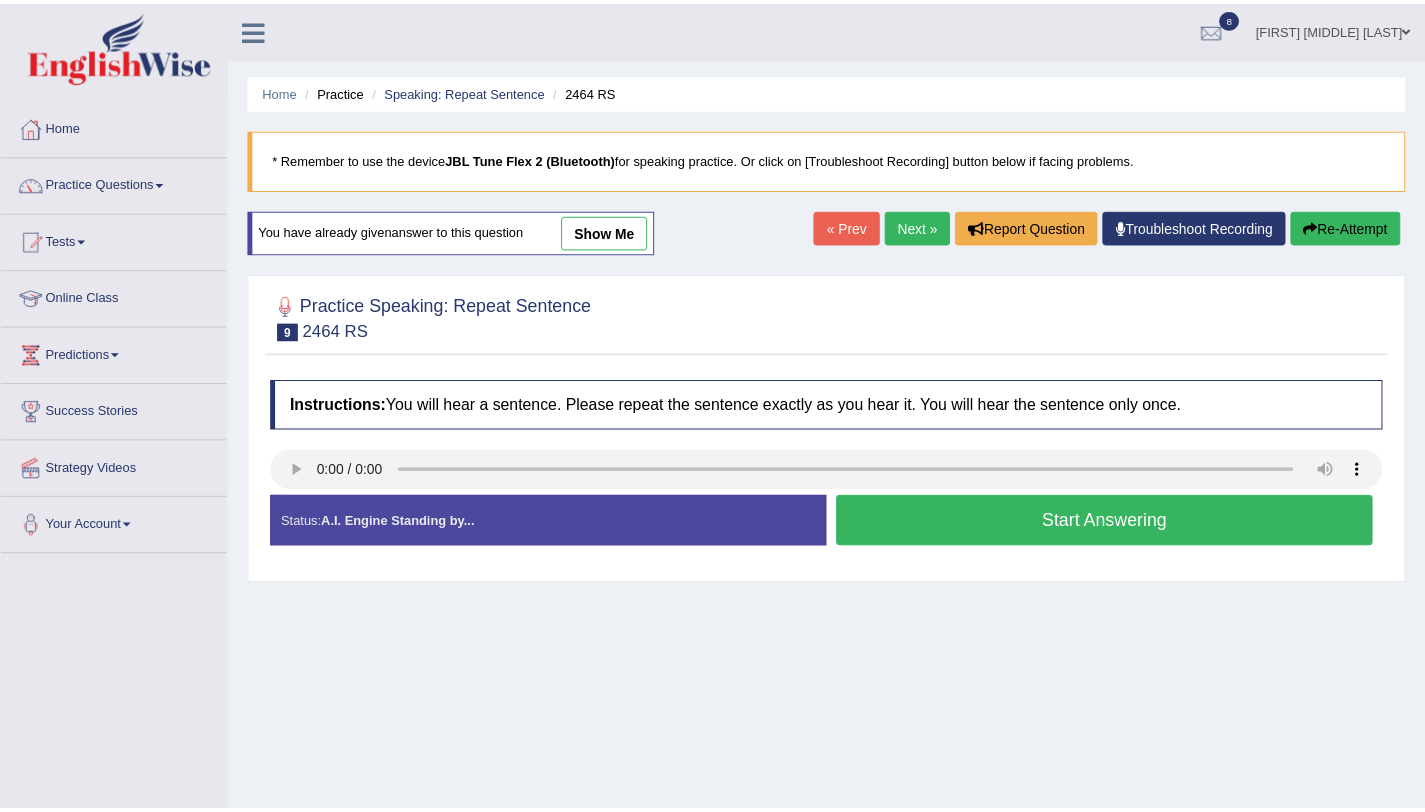 scroll, scrollTop: 0, scrollLeft: 0, axis: both 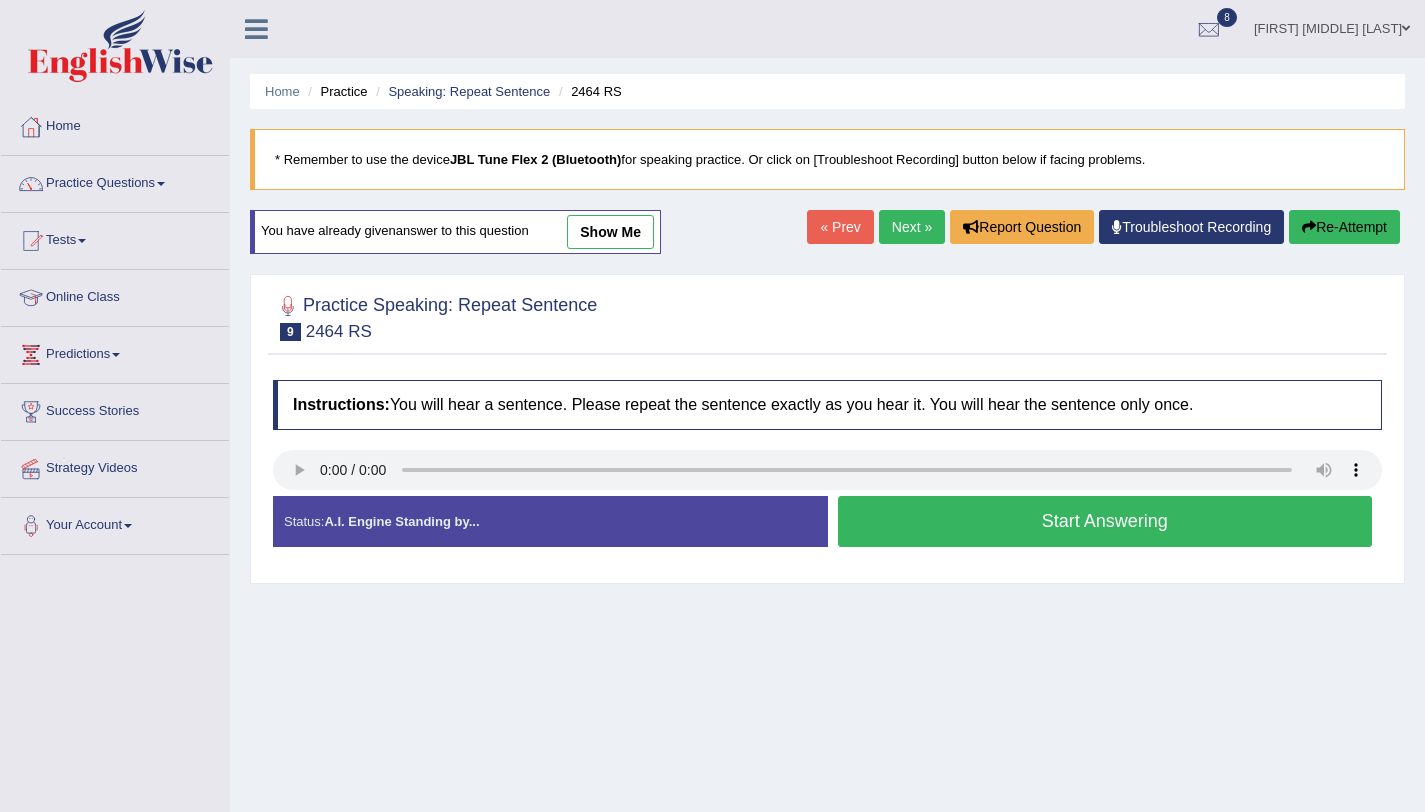 click on "Start Answering" at bounding box center [1105, 521] 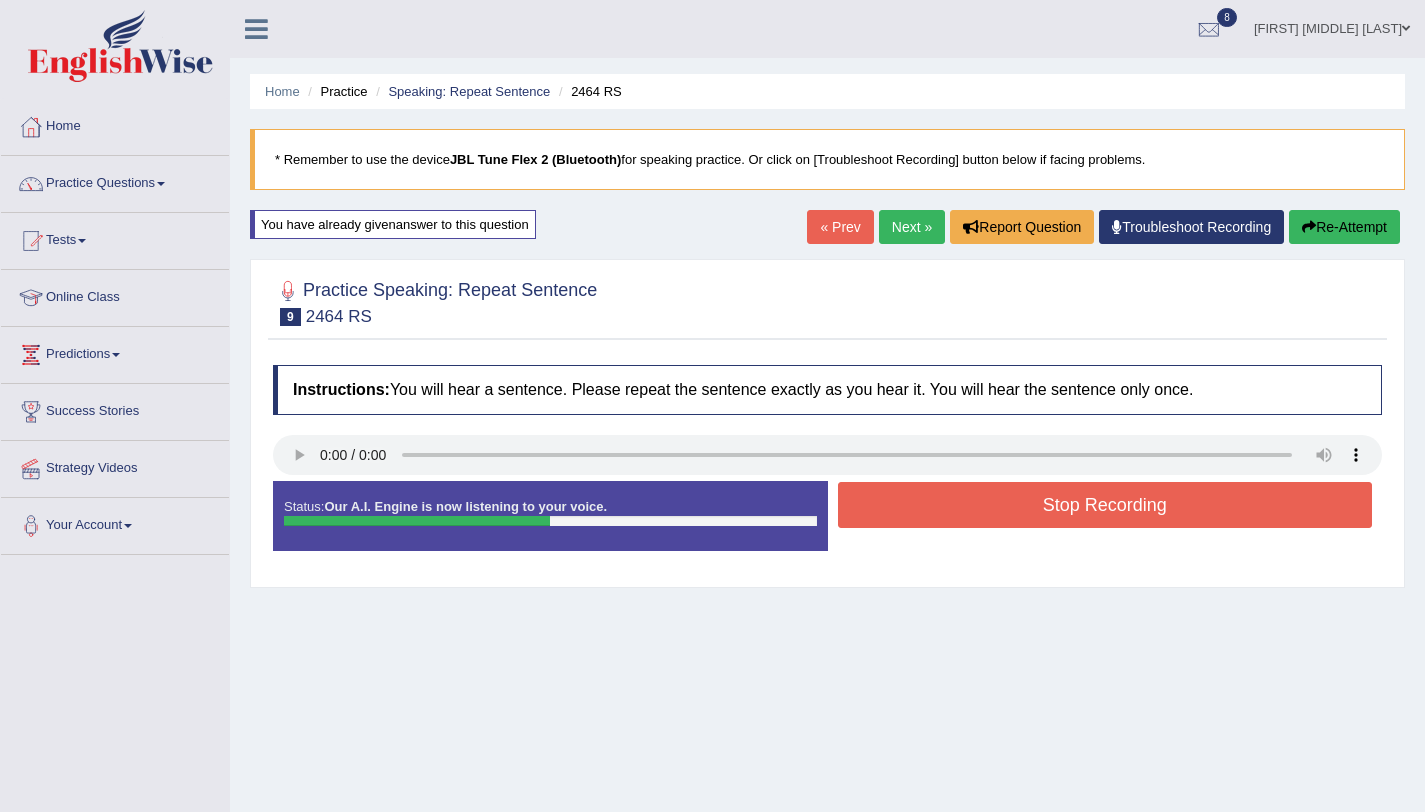 click on "Stop Recording" at bounding box center (1105, 505) 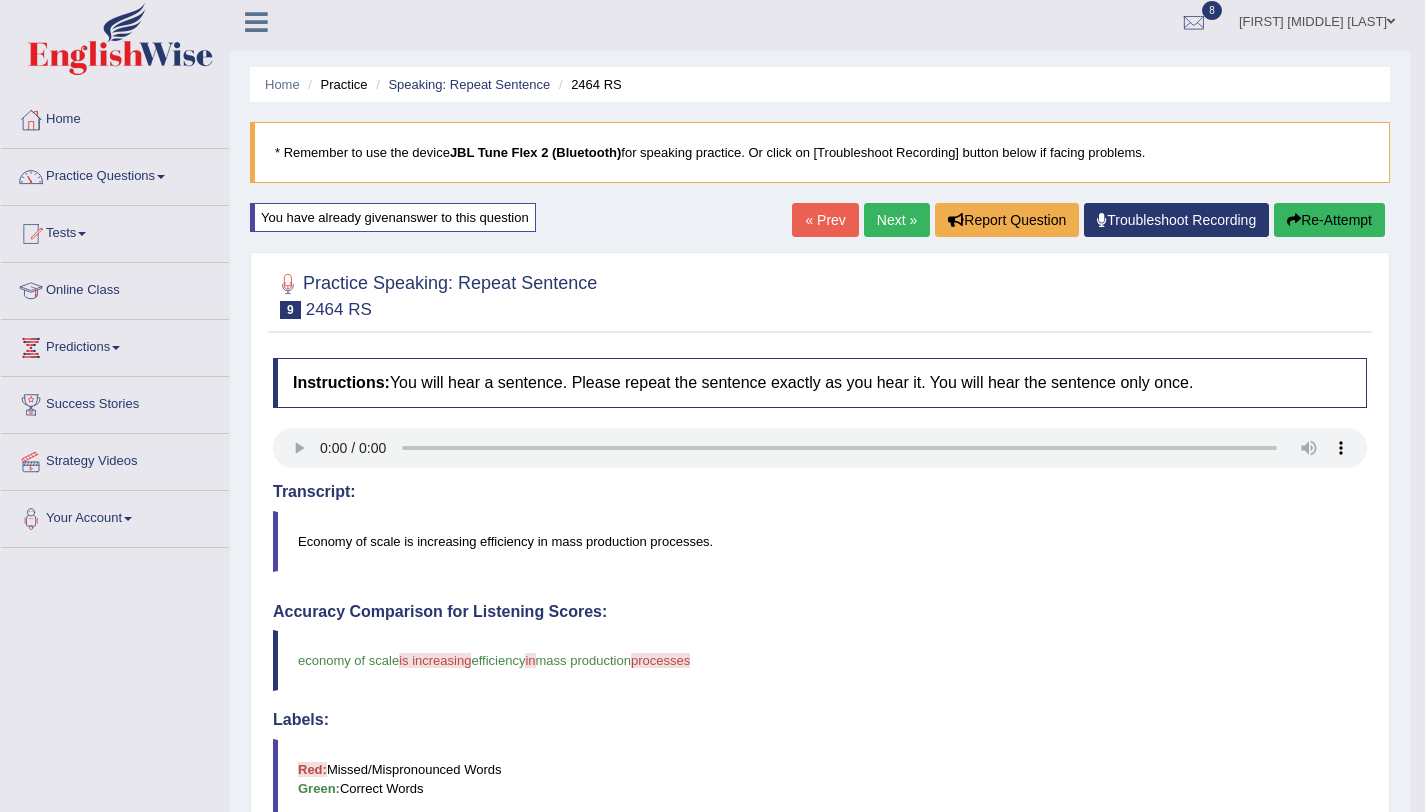 scroll, scrollTop: 0, scrollLeft: 0, axis: both 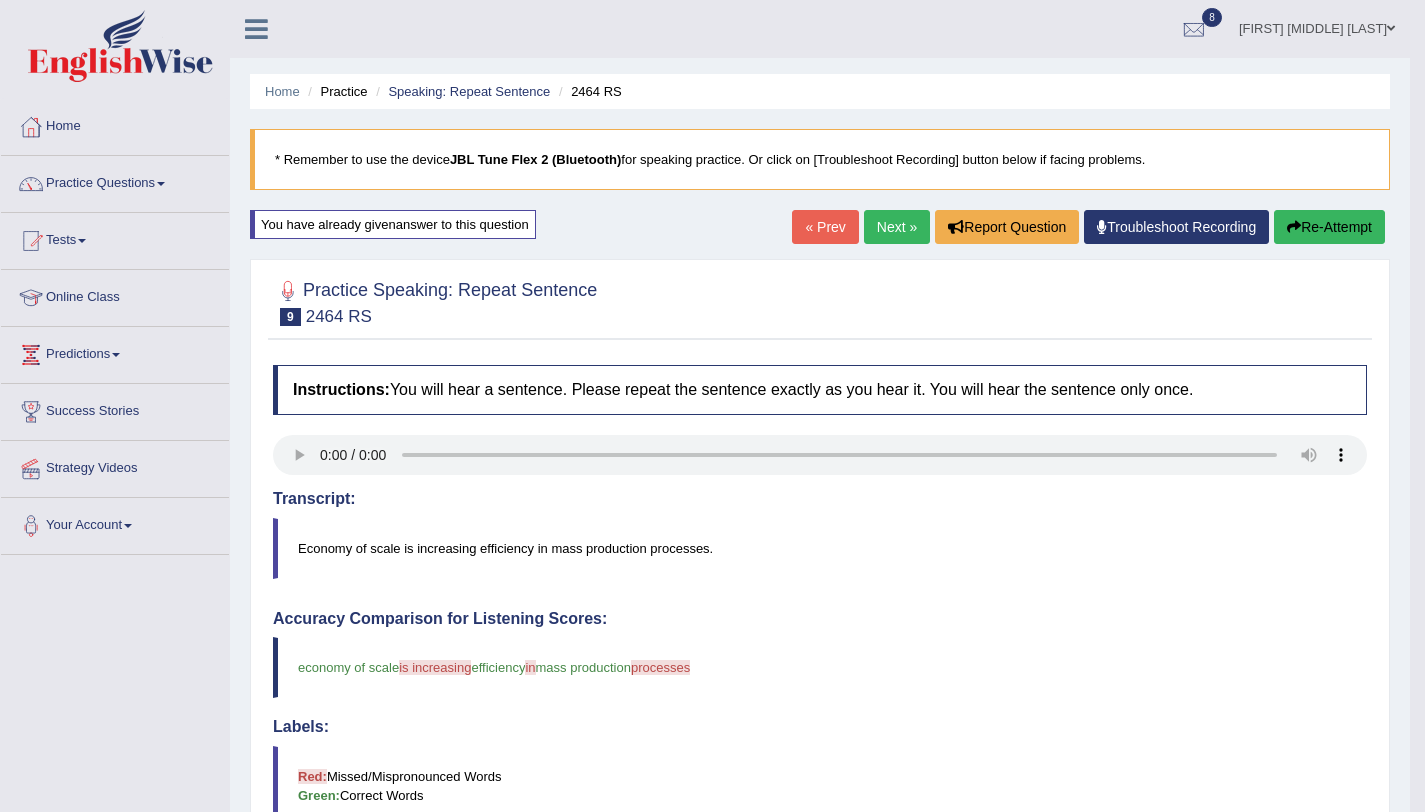 click on "Next »" at bounding box center [897, 227] 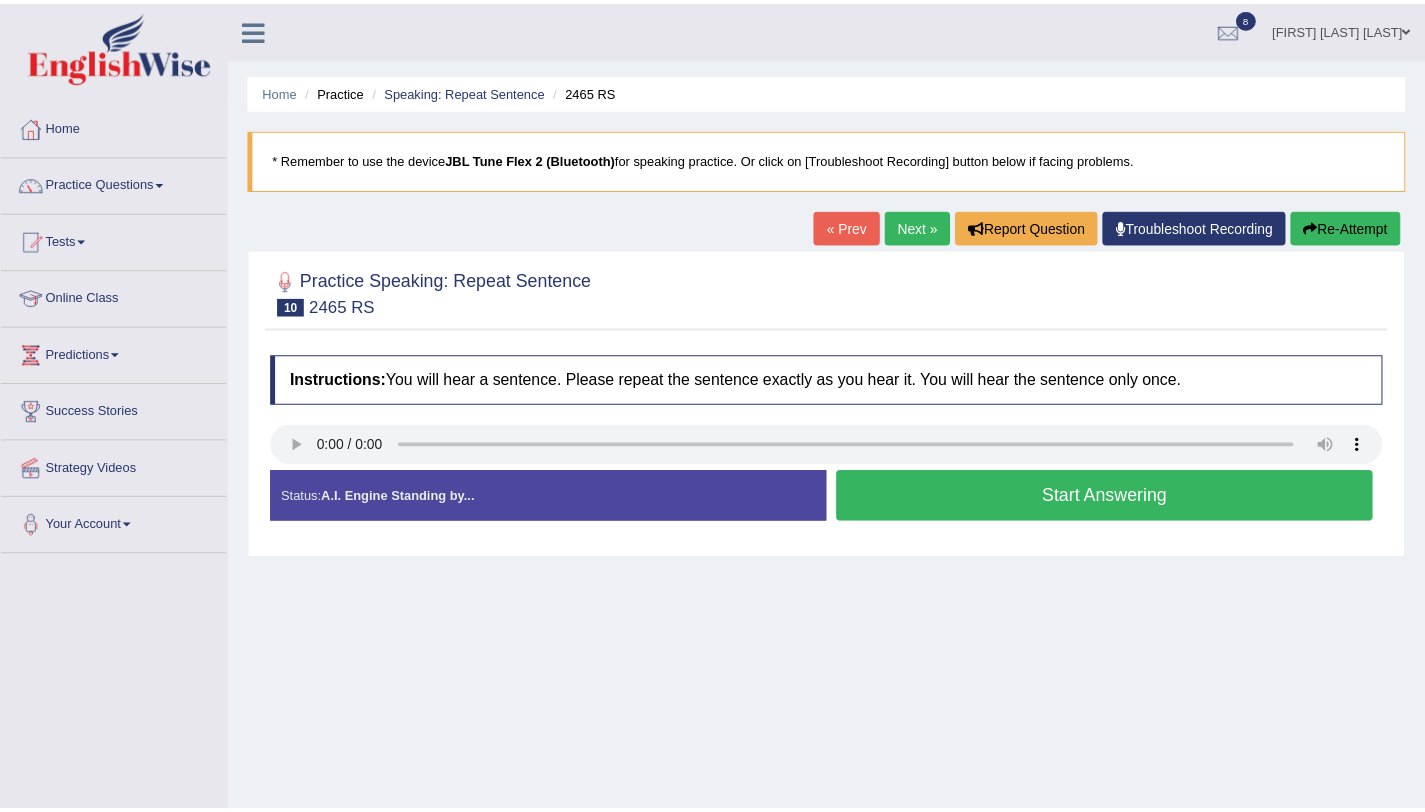 scroll, scrollTop: 0, scrollLeft: 0, axis: both 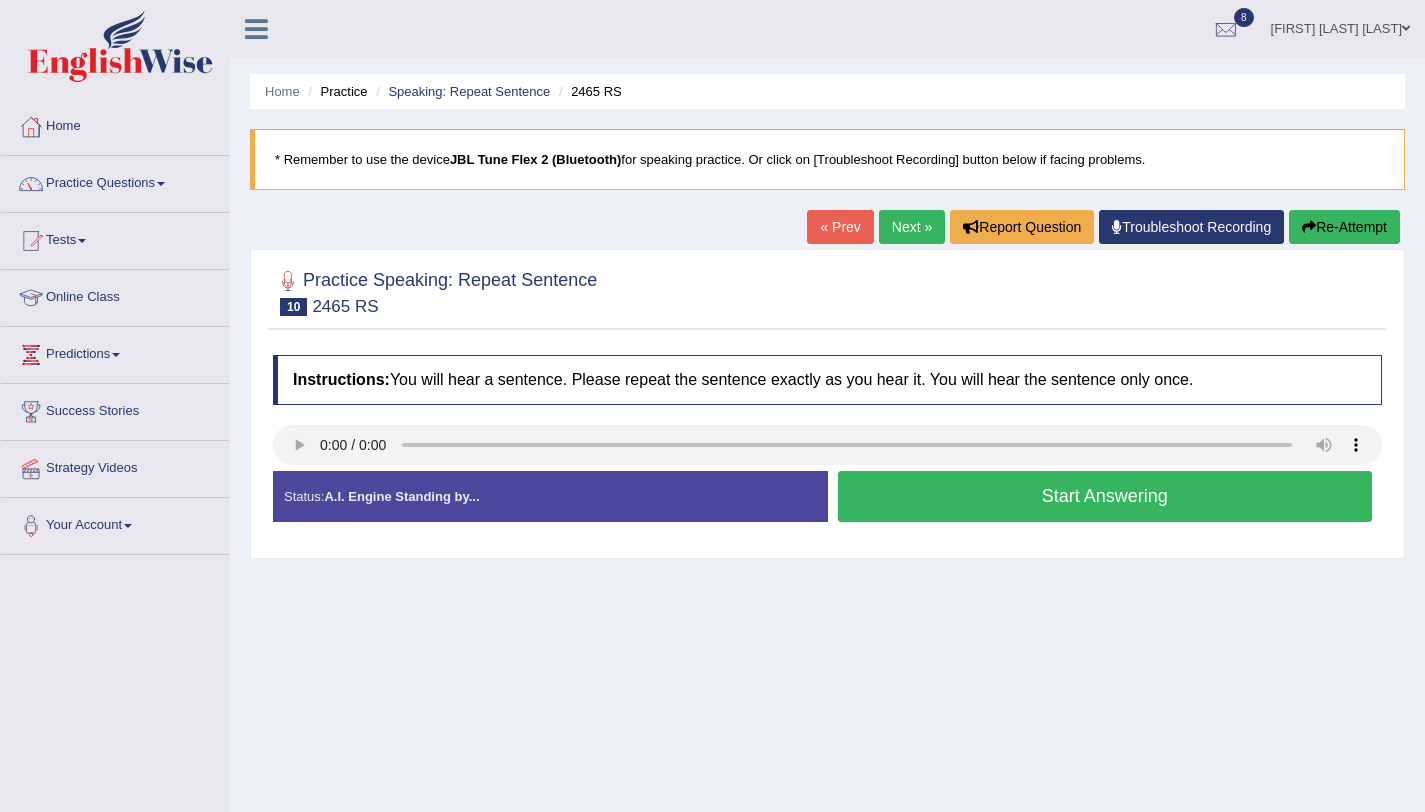 click on "Start Answering" at bounding box center [1105, 496] 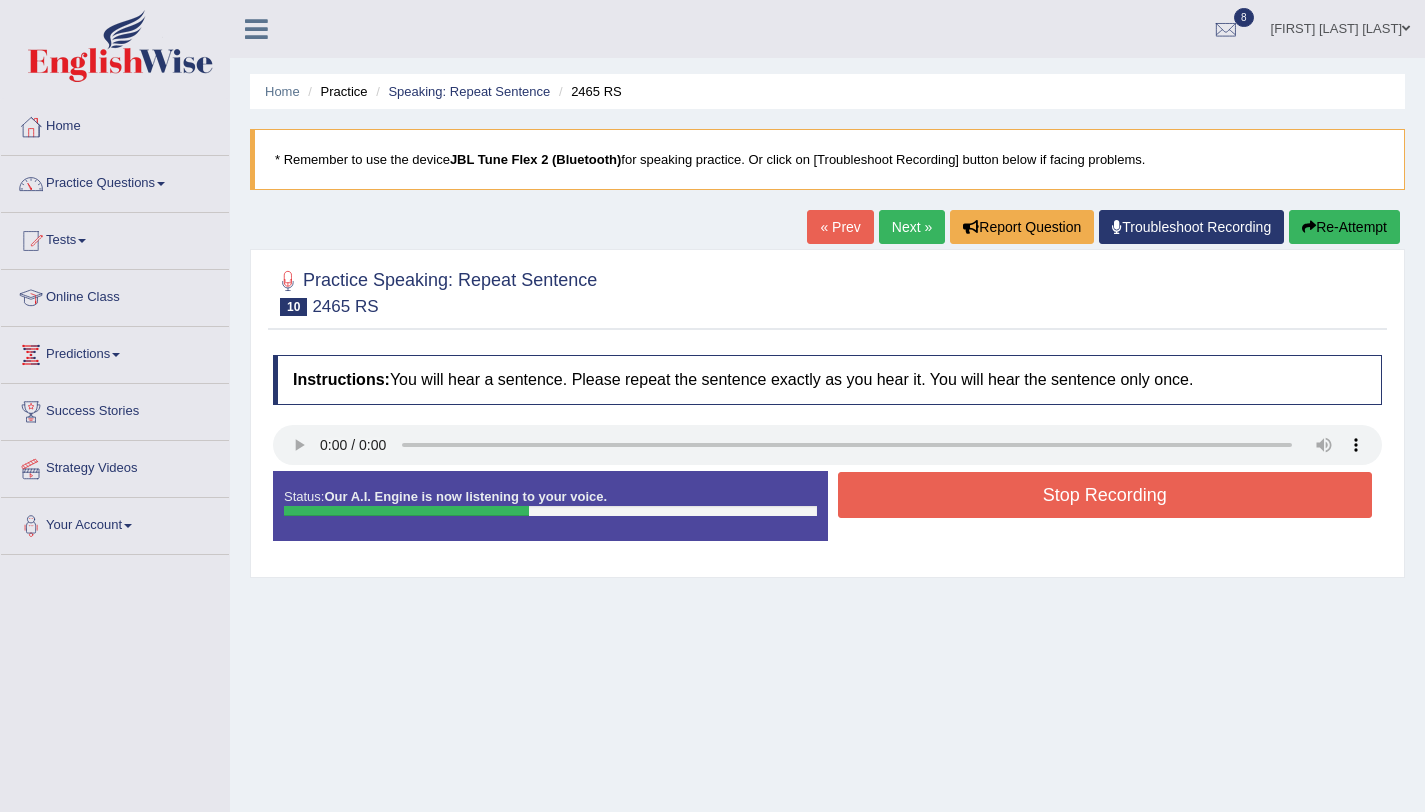 click on "Stop Recording" at bounding box center (1105, 495) 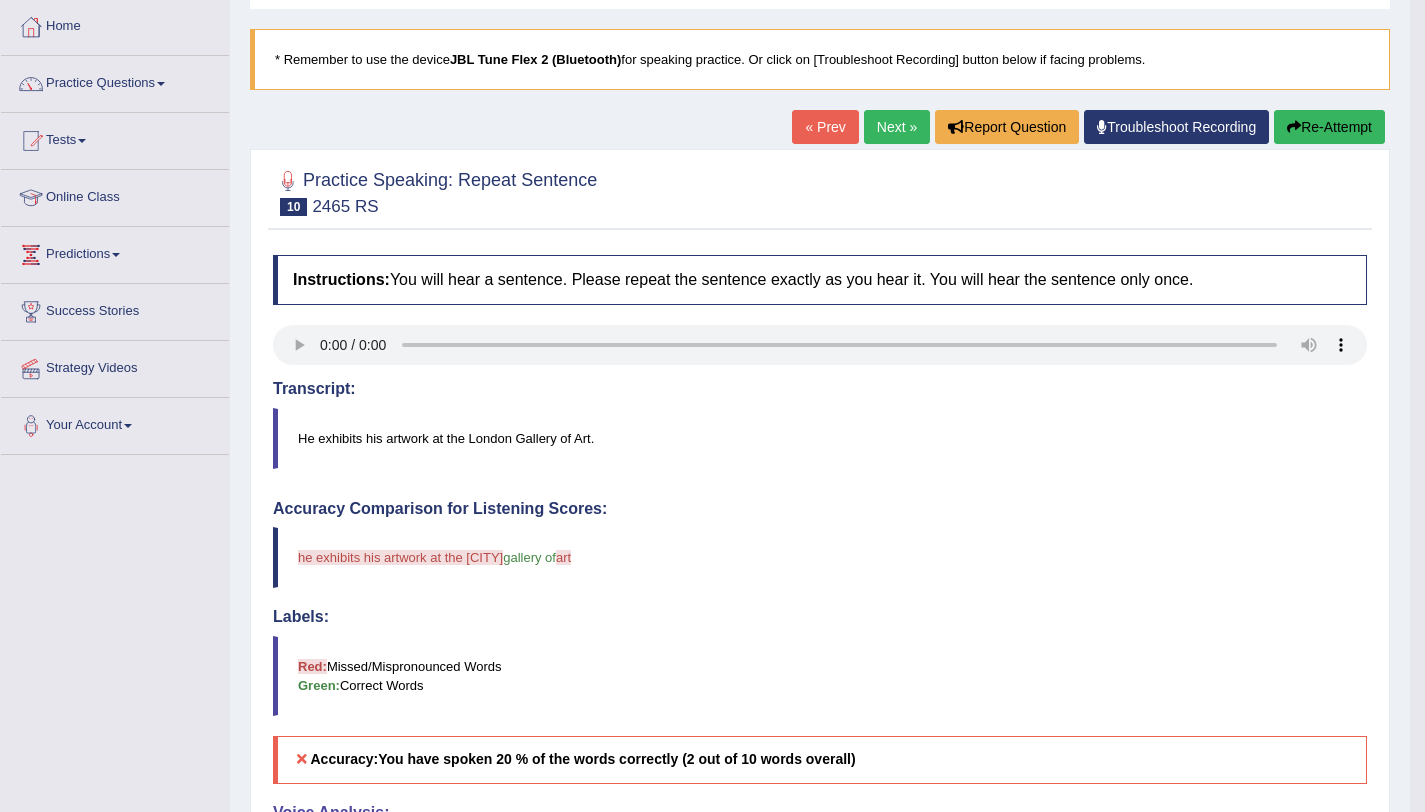 scroll, scrollTop: 0, scrollLeft: 0, axis: both 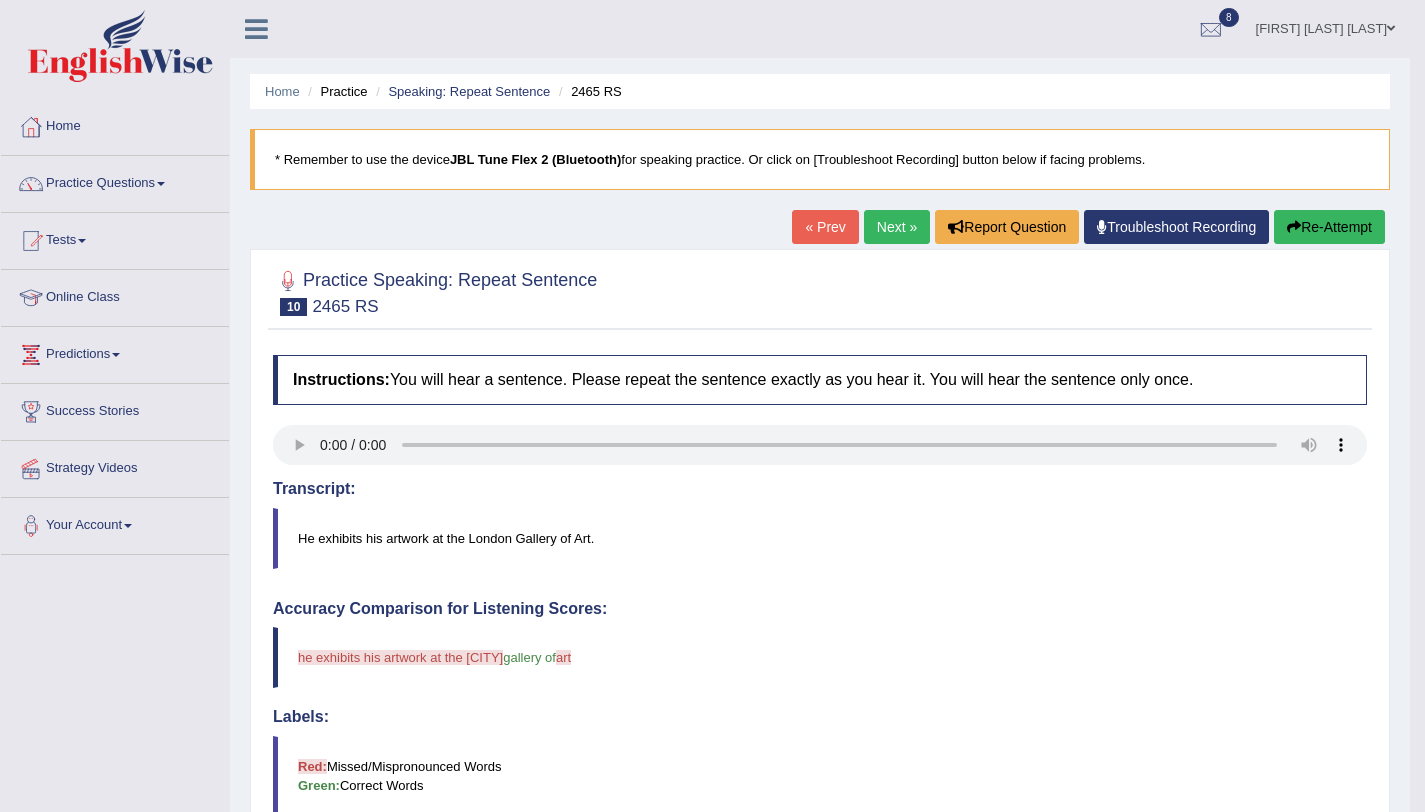 click on "Re-Attempt" at bounding box center [1329, 227] 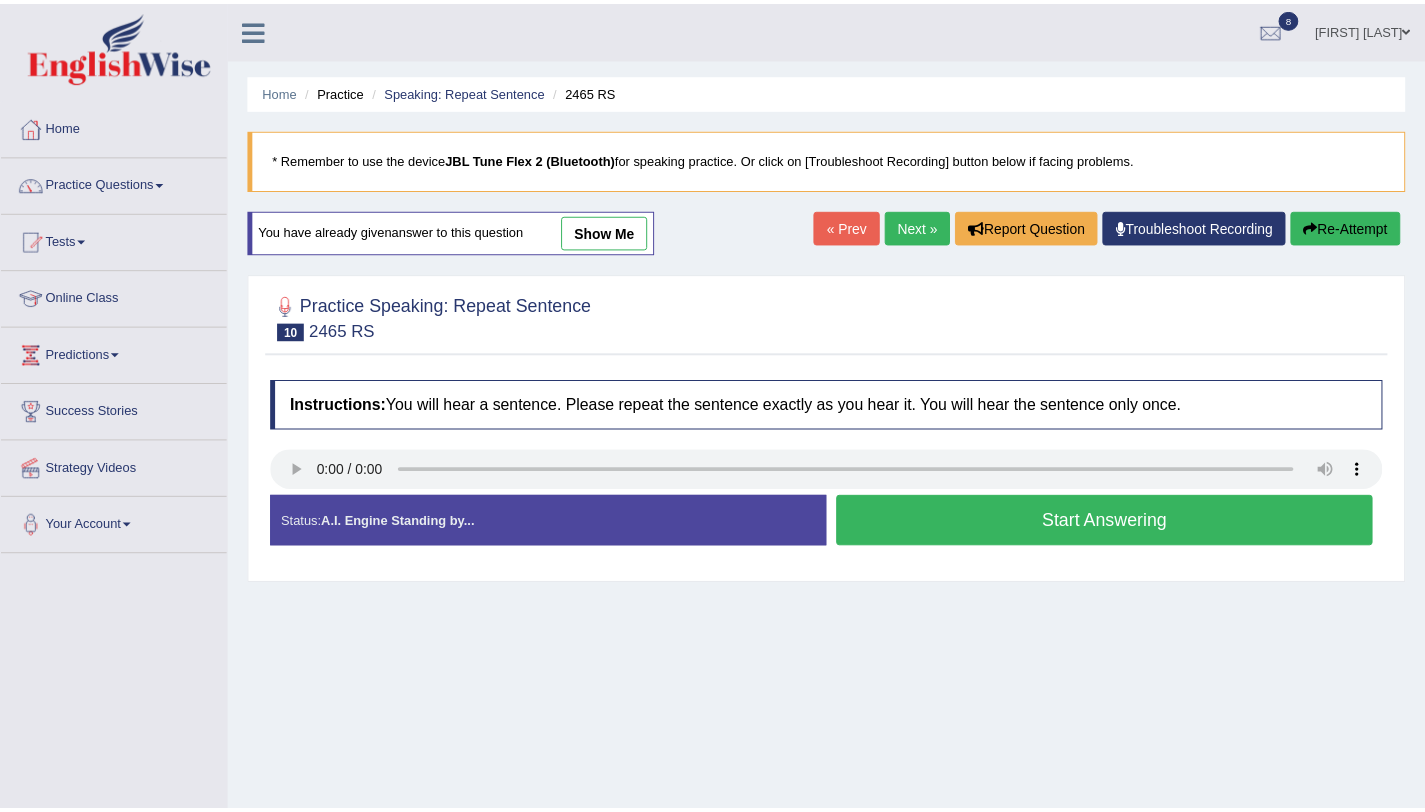 scroll, scrollTop: 0, scrollLeft: 0, axis: both 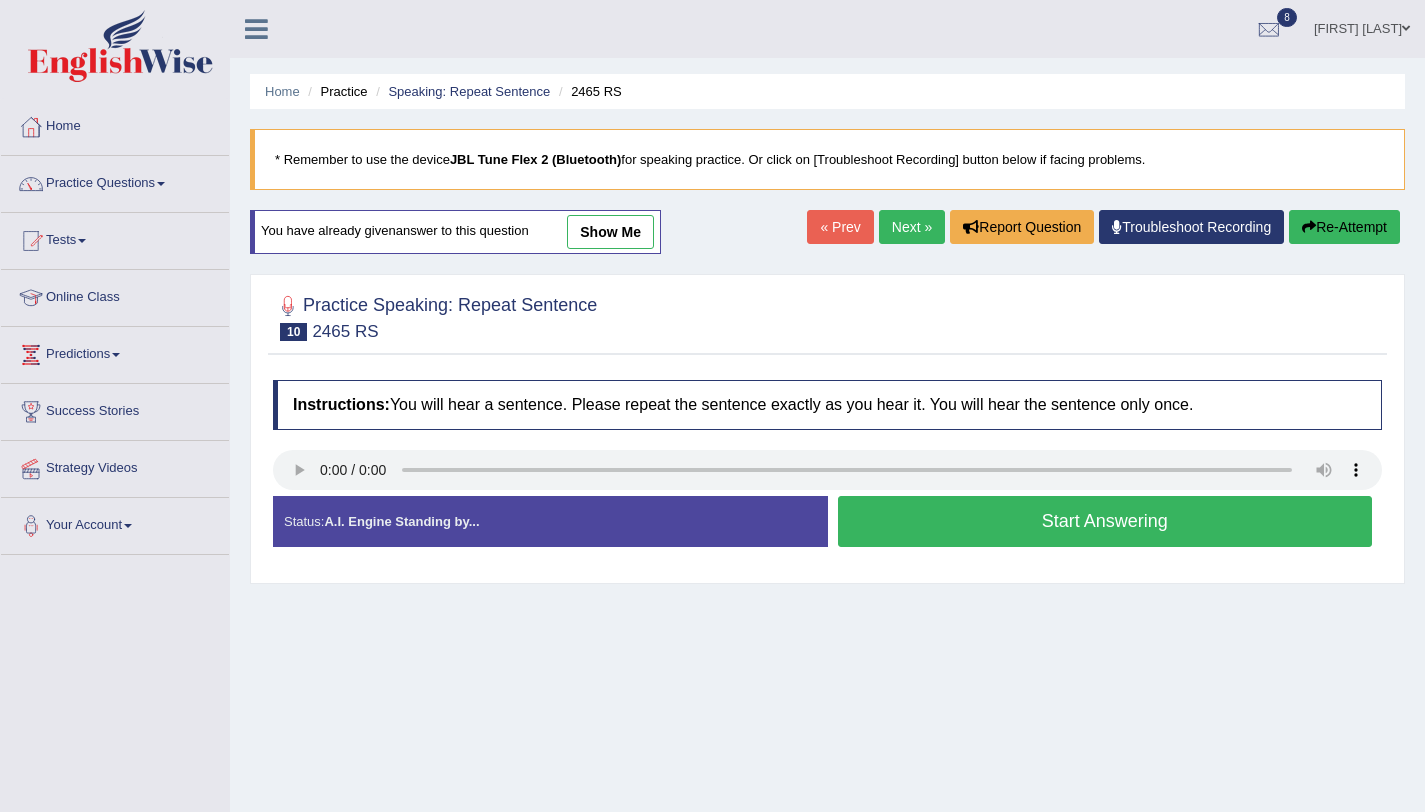 click on "Start Answering" at bounding box center [1105, 521] 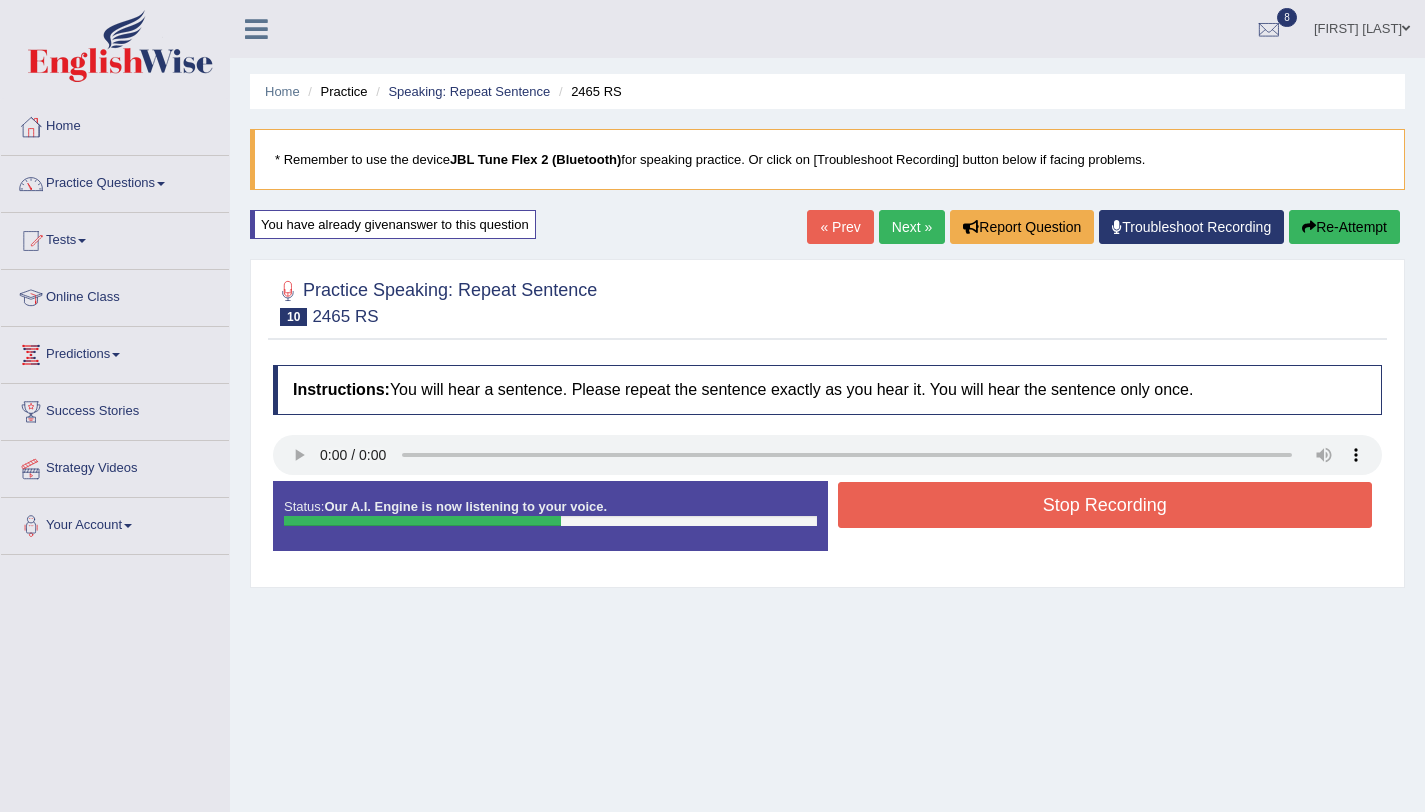 click on "Stop Recording" at bounding box center [1105, 505] 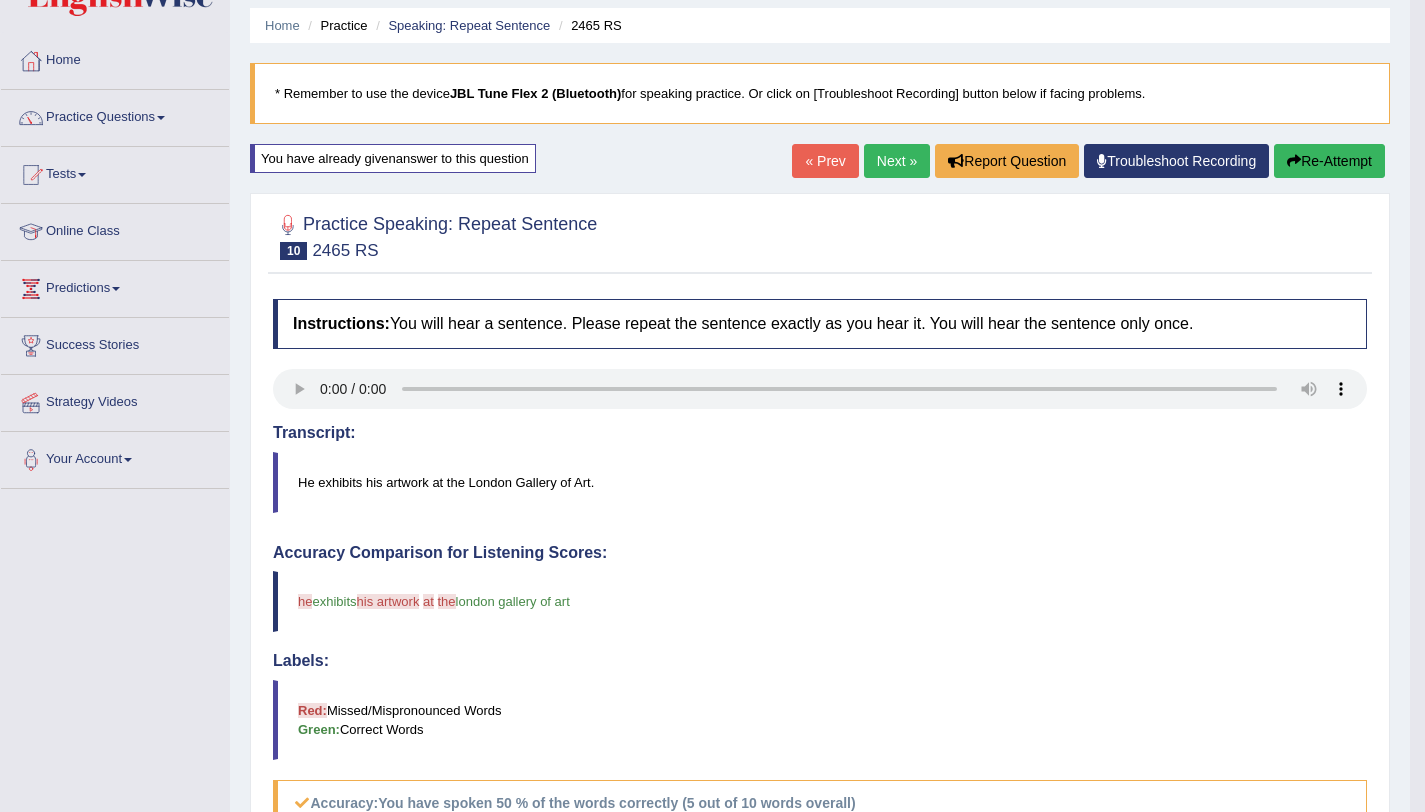scroll, scrollTop: 0, scrollLeft: 0, axis: both 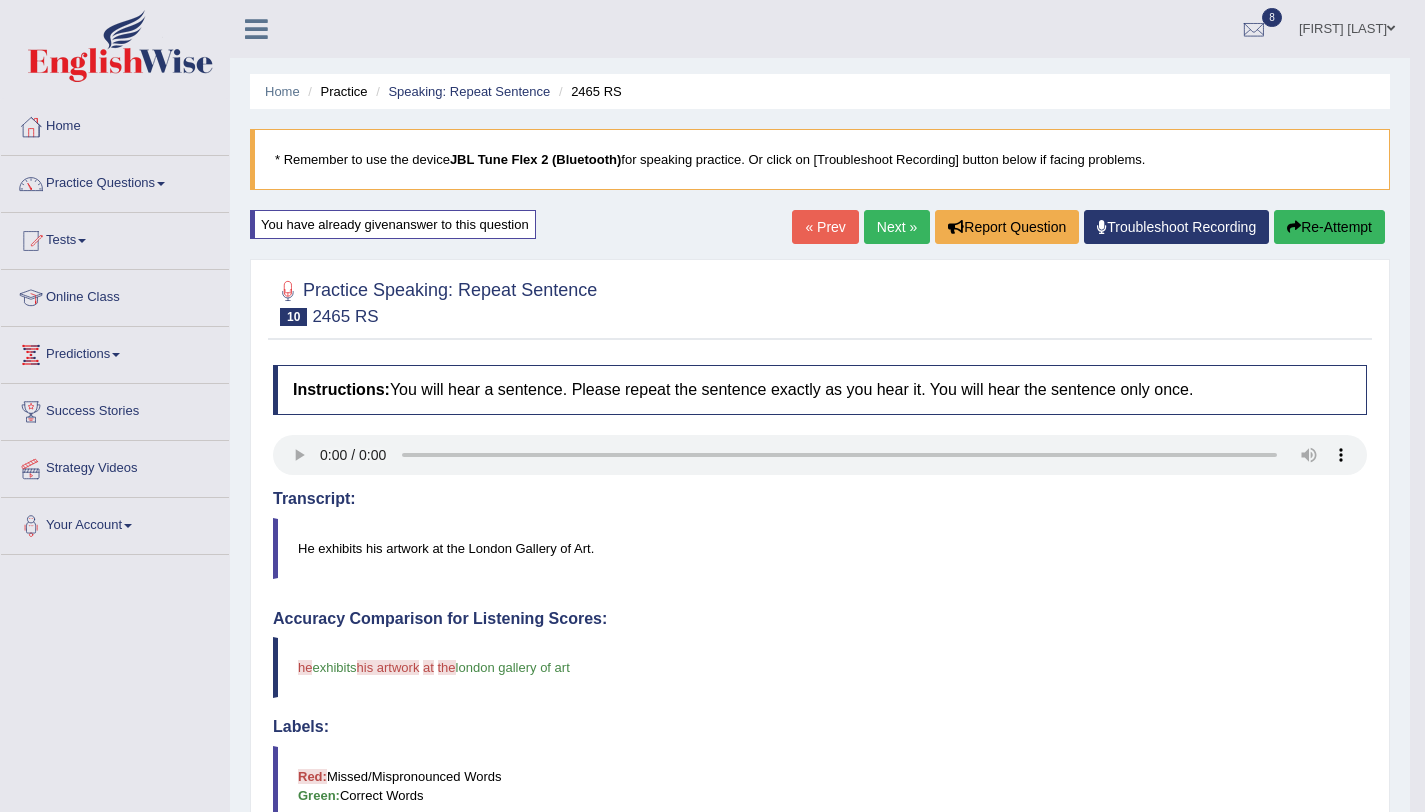 click on "Re-Attempt" at bounding box center [1329, 227] 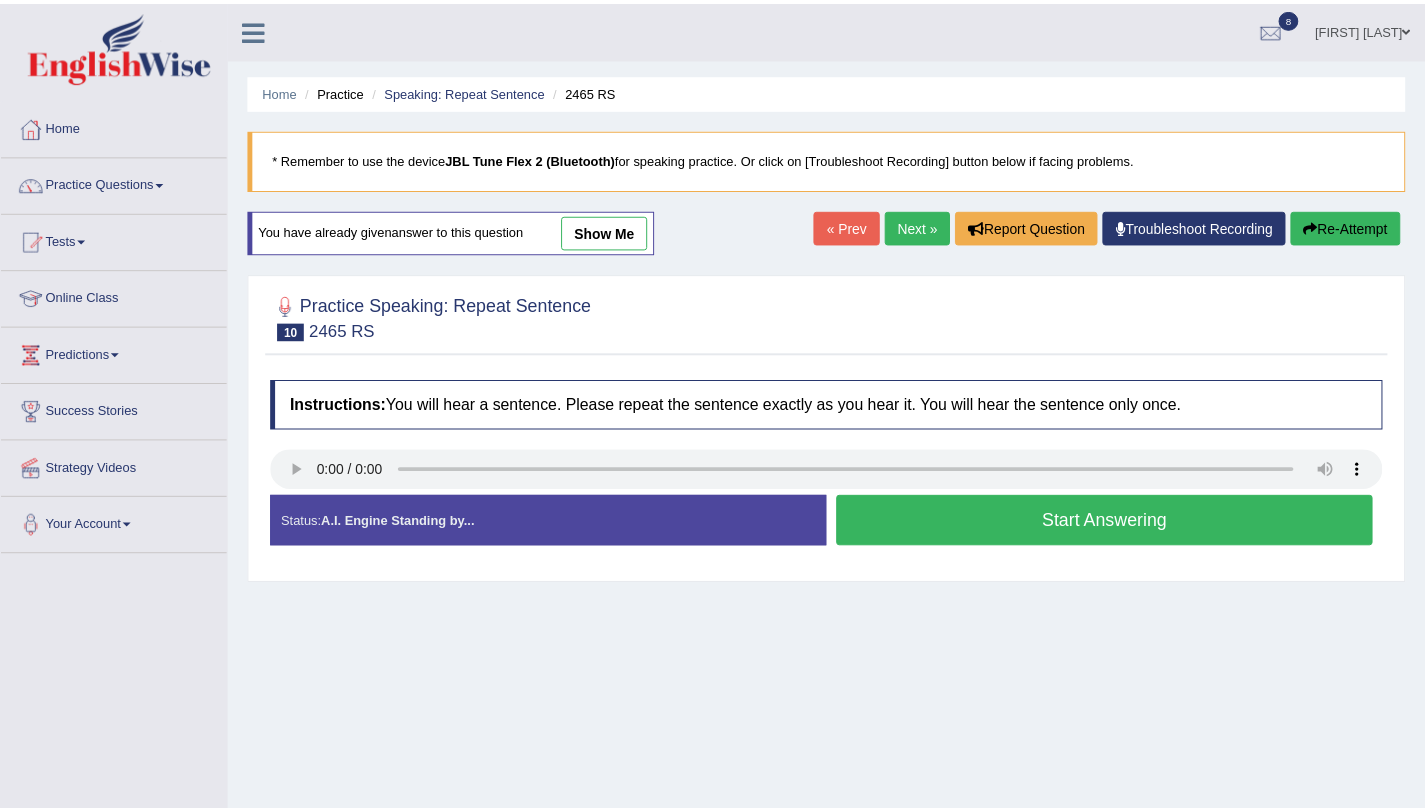 scroll, scrollTop: 0, scrollLeft: 0, axis: both 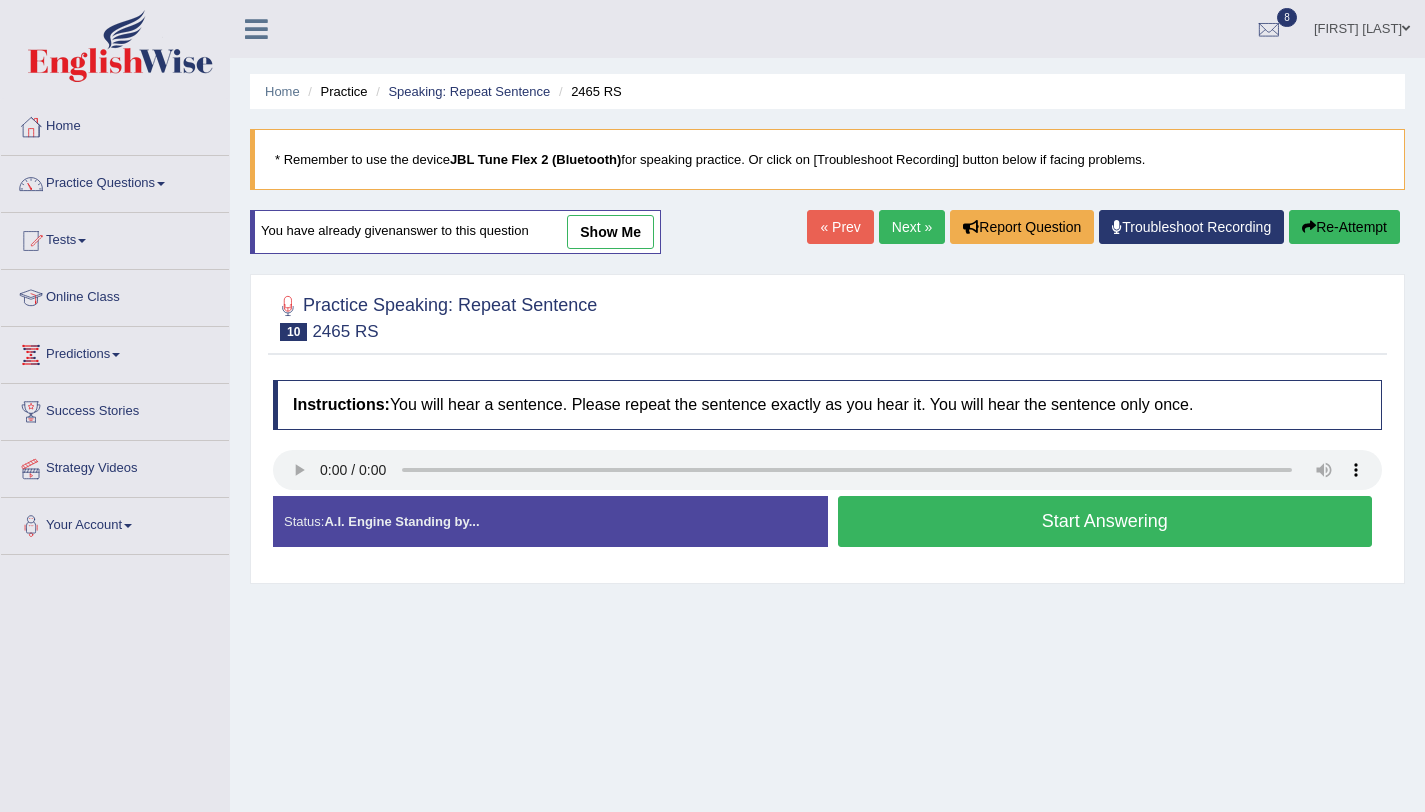 click on "Start Answering" at bounding box center (1105, 521) 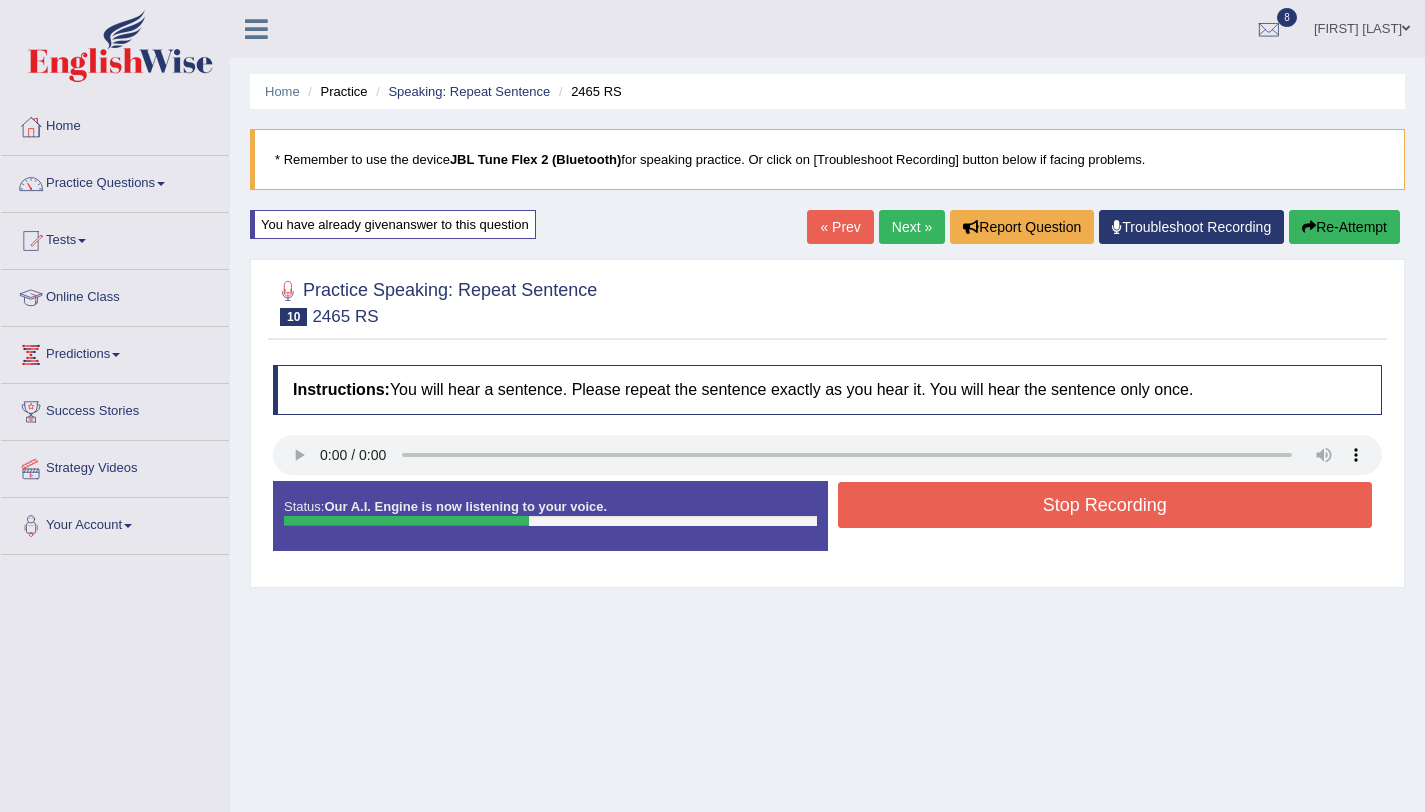 click on "Stop Recording" at bounding box center (1105, 505) 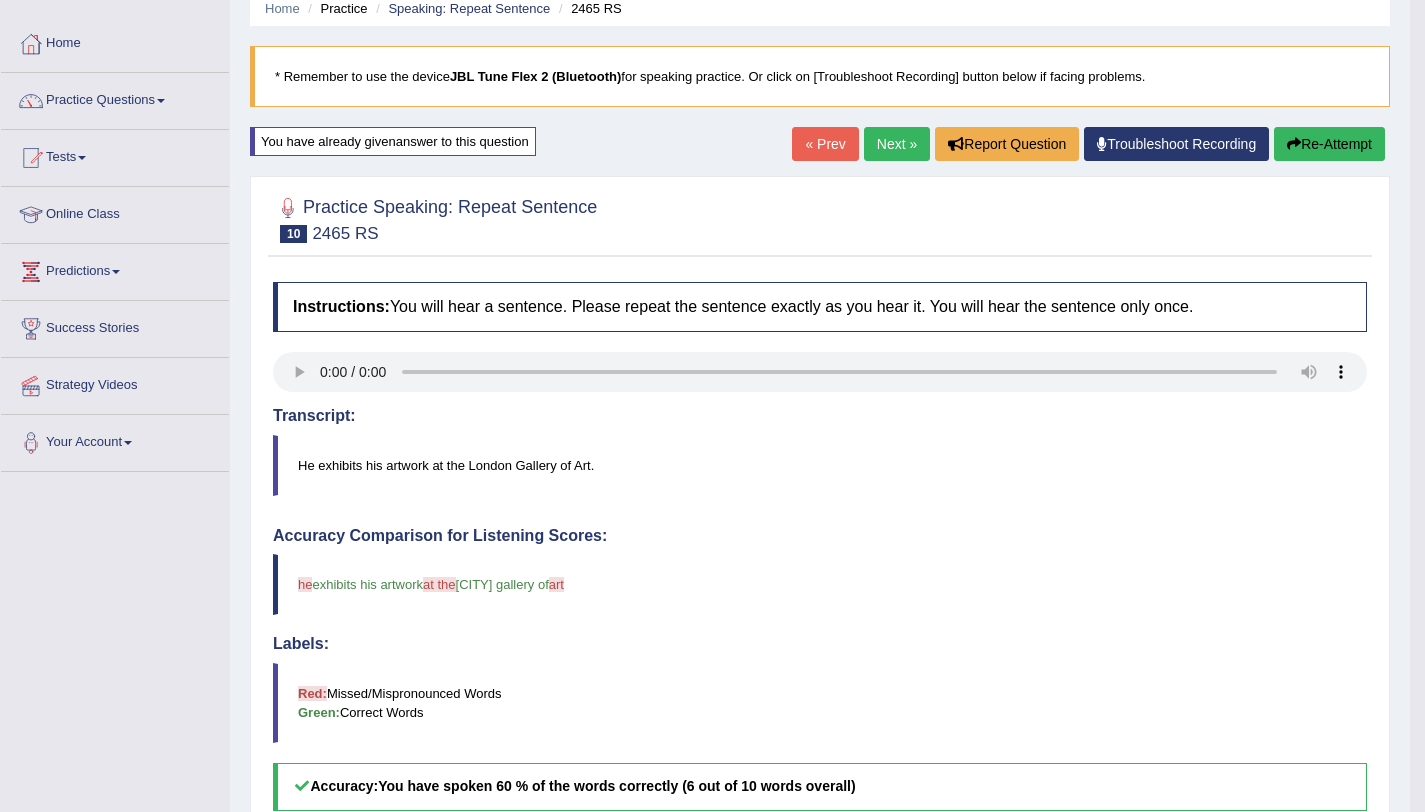 scroll, scrollTop: 169, scrollLeft: 0, axis: vertical 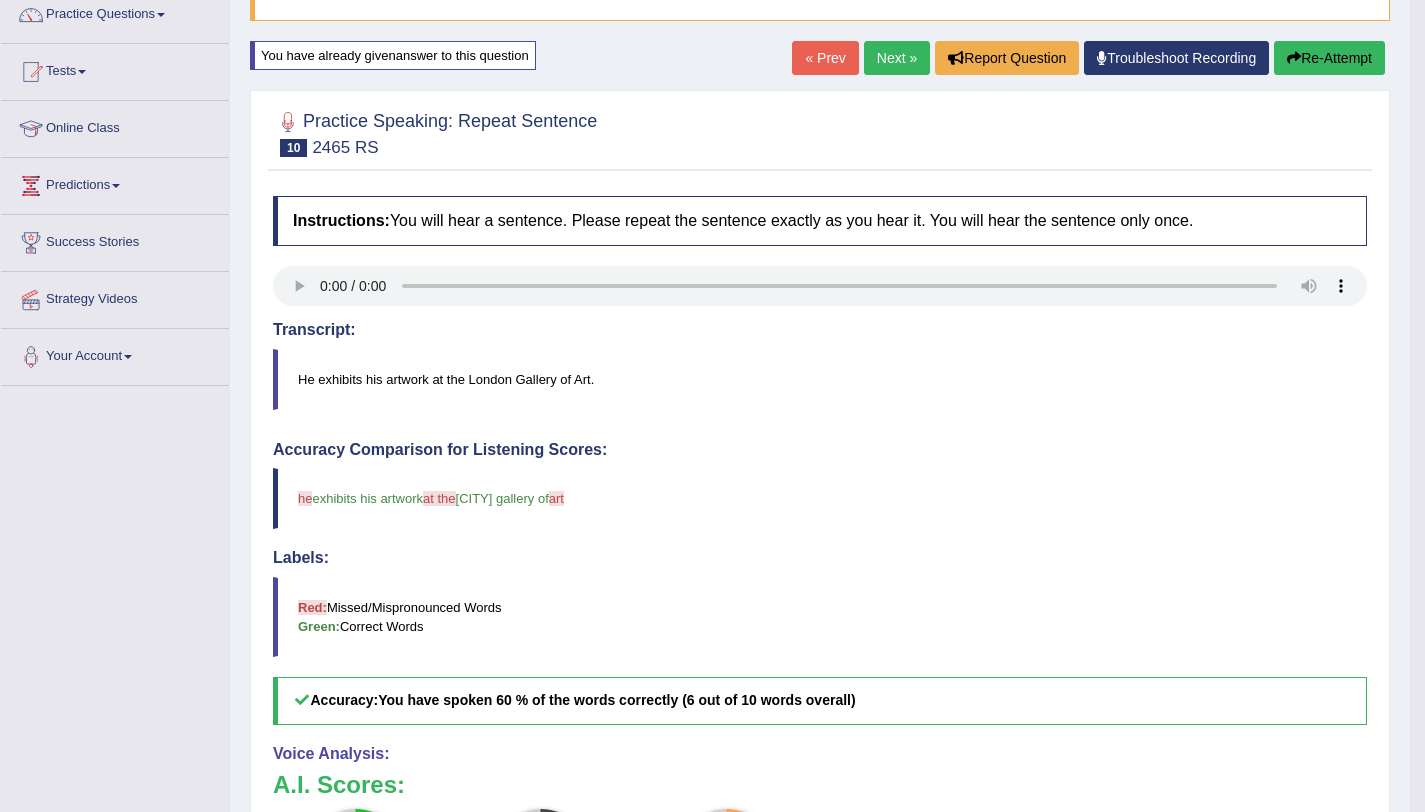 click on "Re-Attempt" at bounding box center [1329, 58] 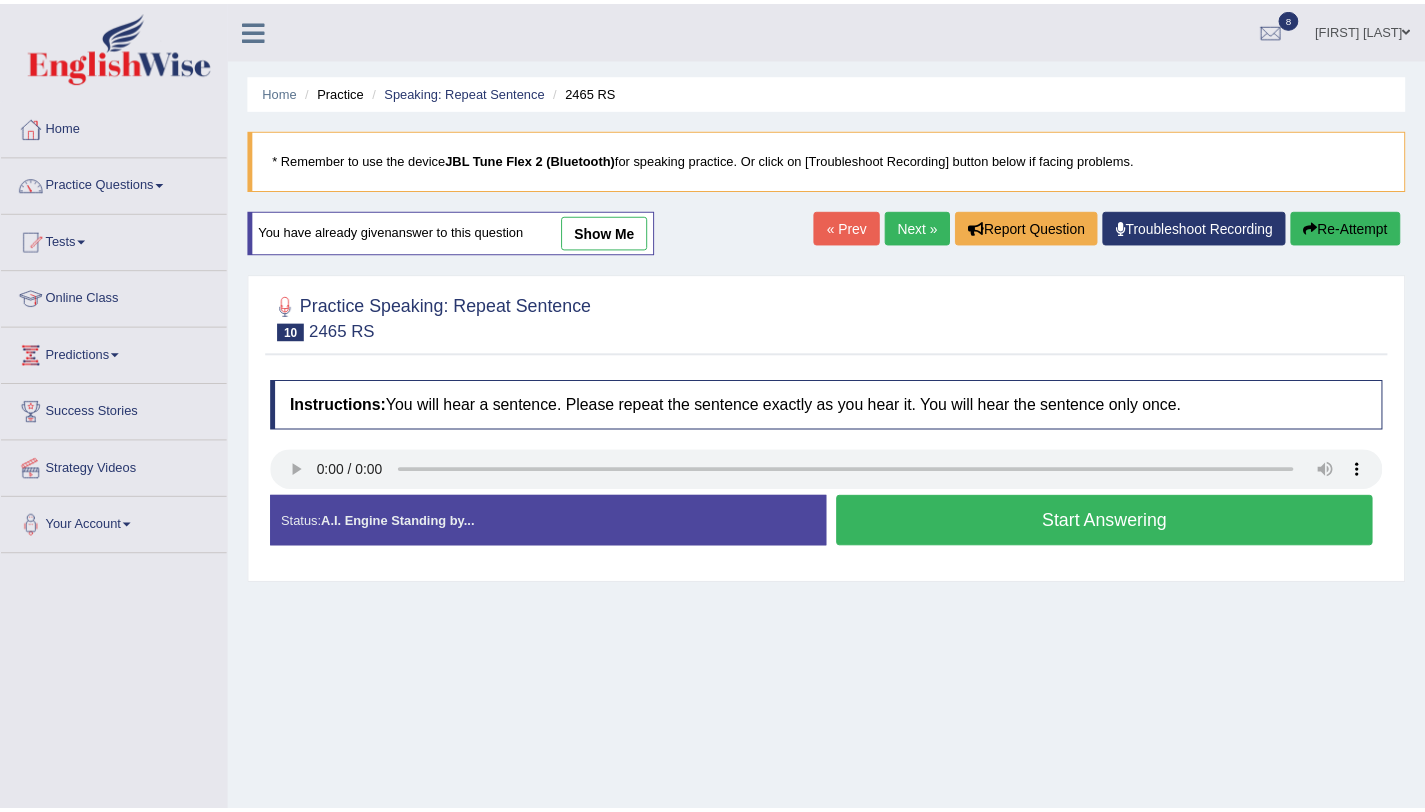 scroll, scrollTop: 175, scrollLeft: 0, axis: vertical 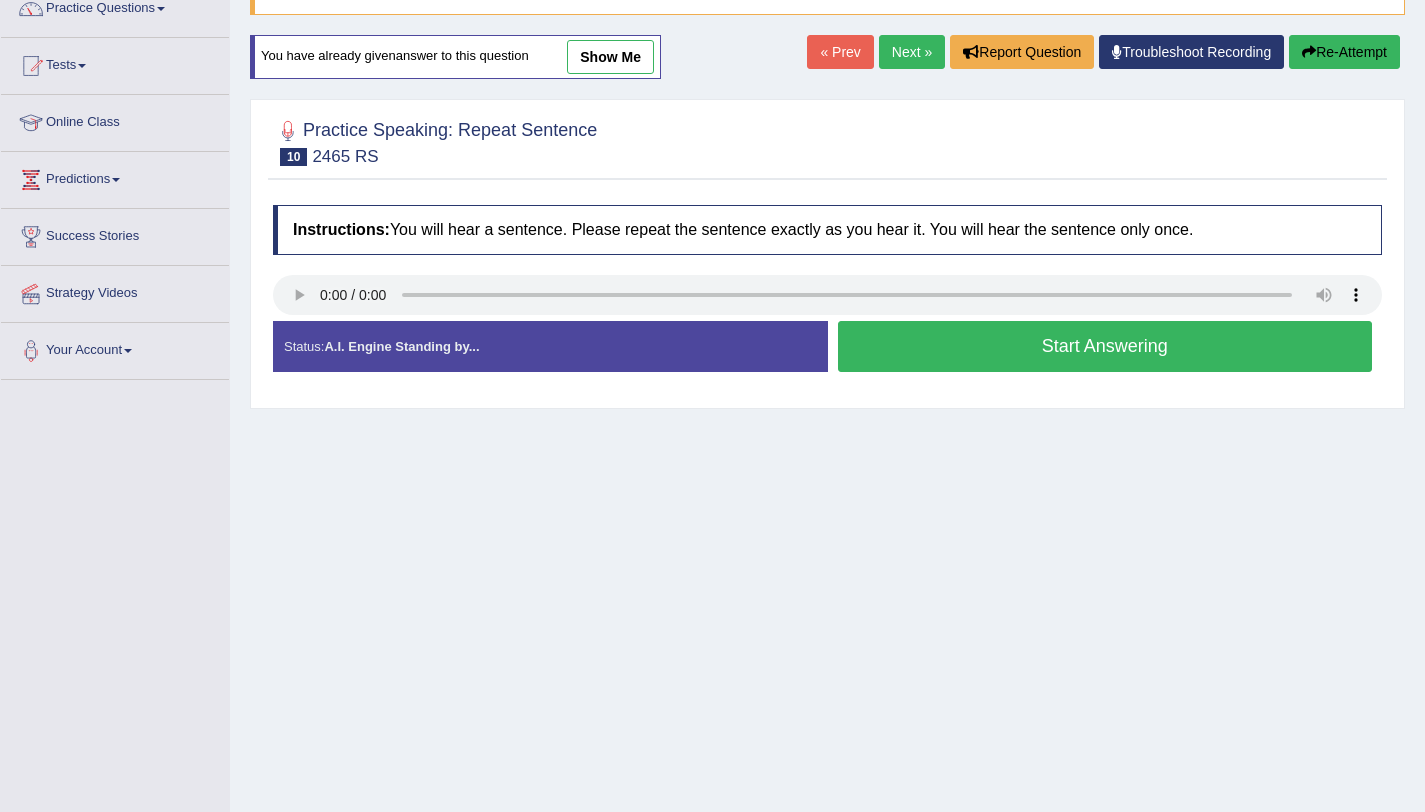 click on "Start Answering" at bounding box center (1105, 346) 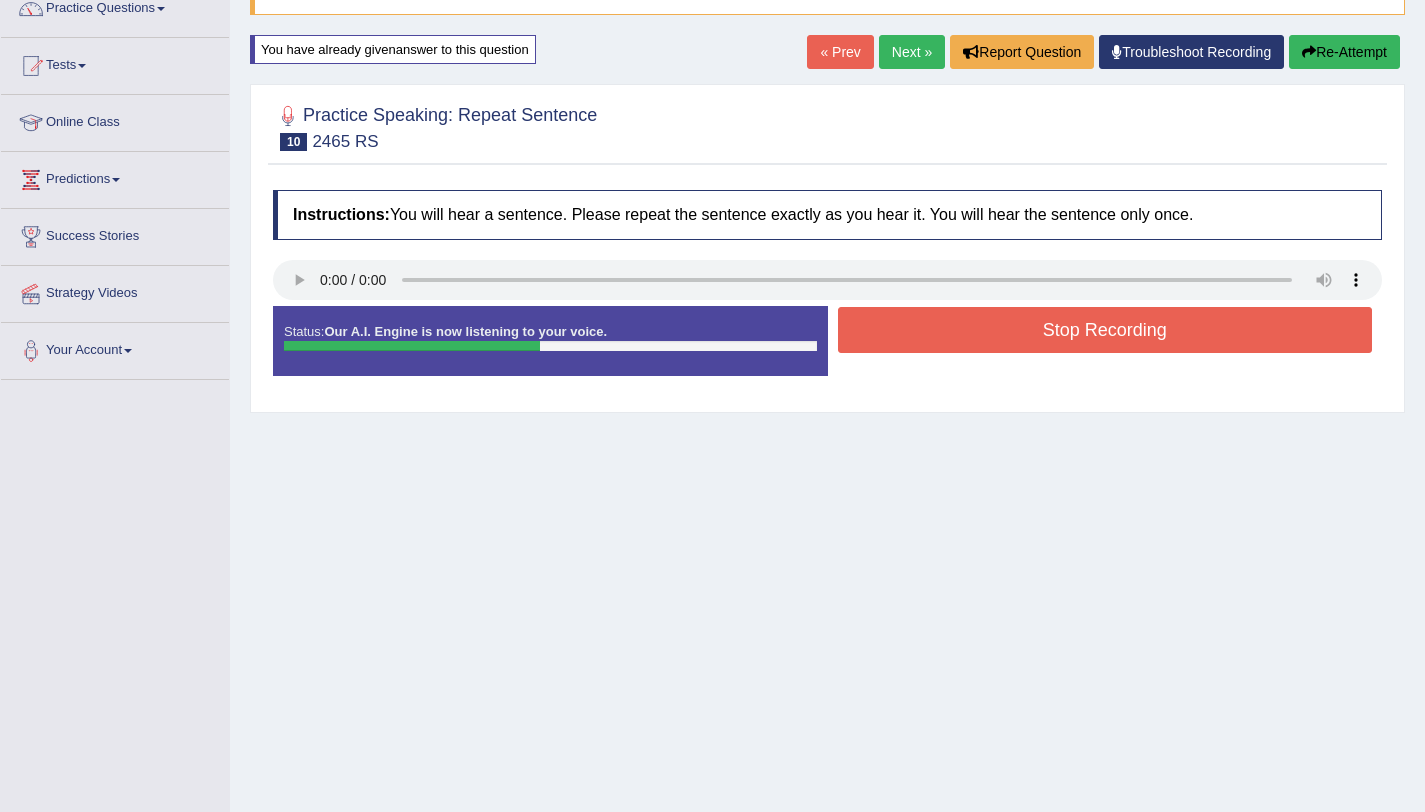 click on "Stop Recording" at bounding box center [1105, 330] 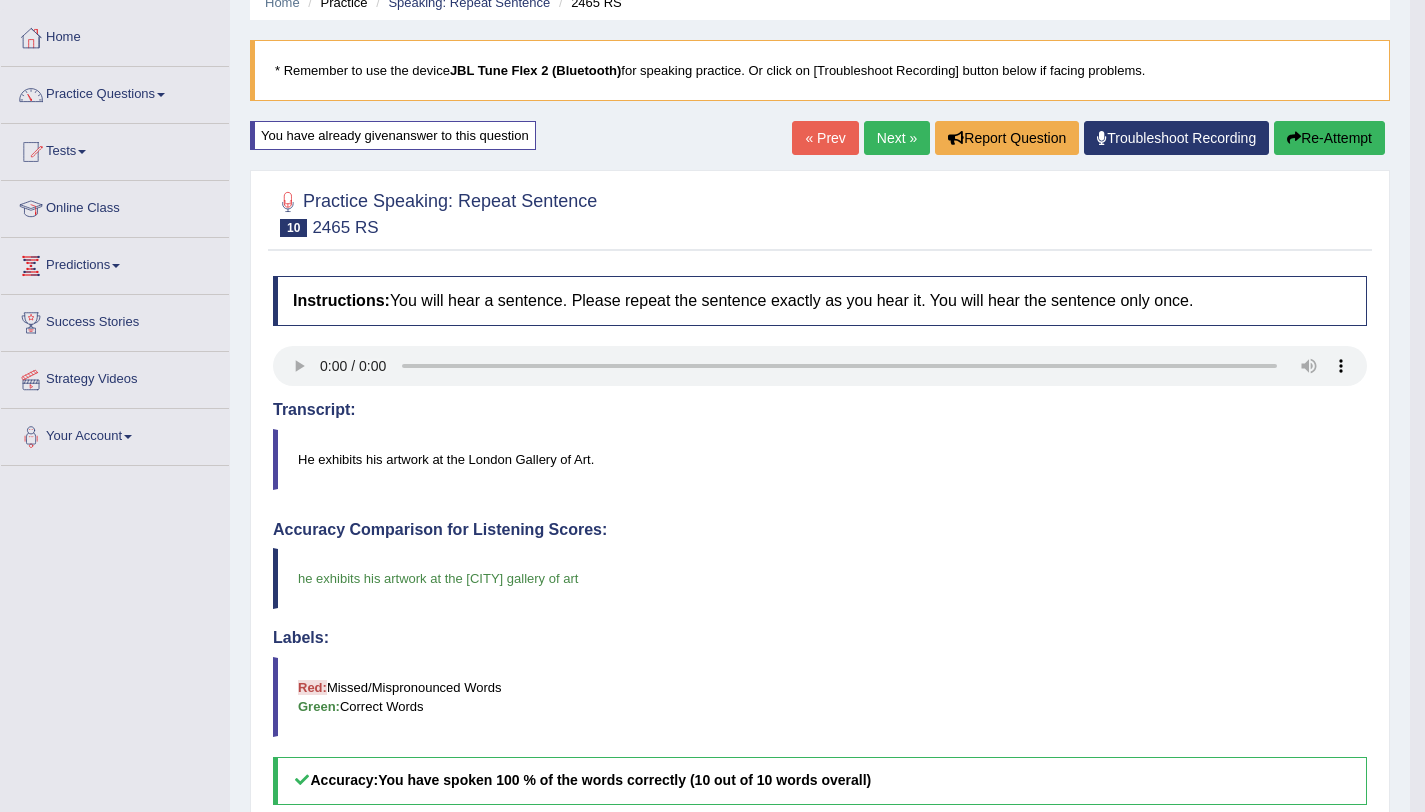 scroll, scrollTop: 0, scrollLeft: 0, axis: both 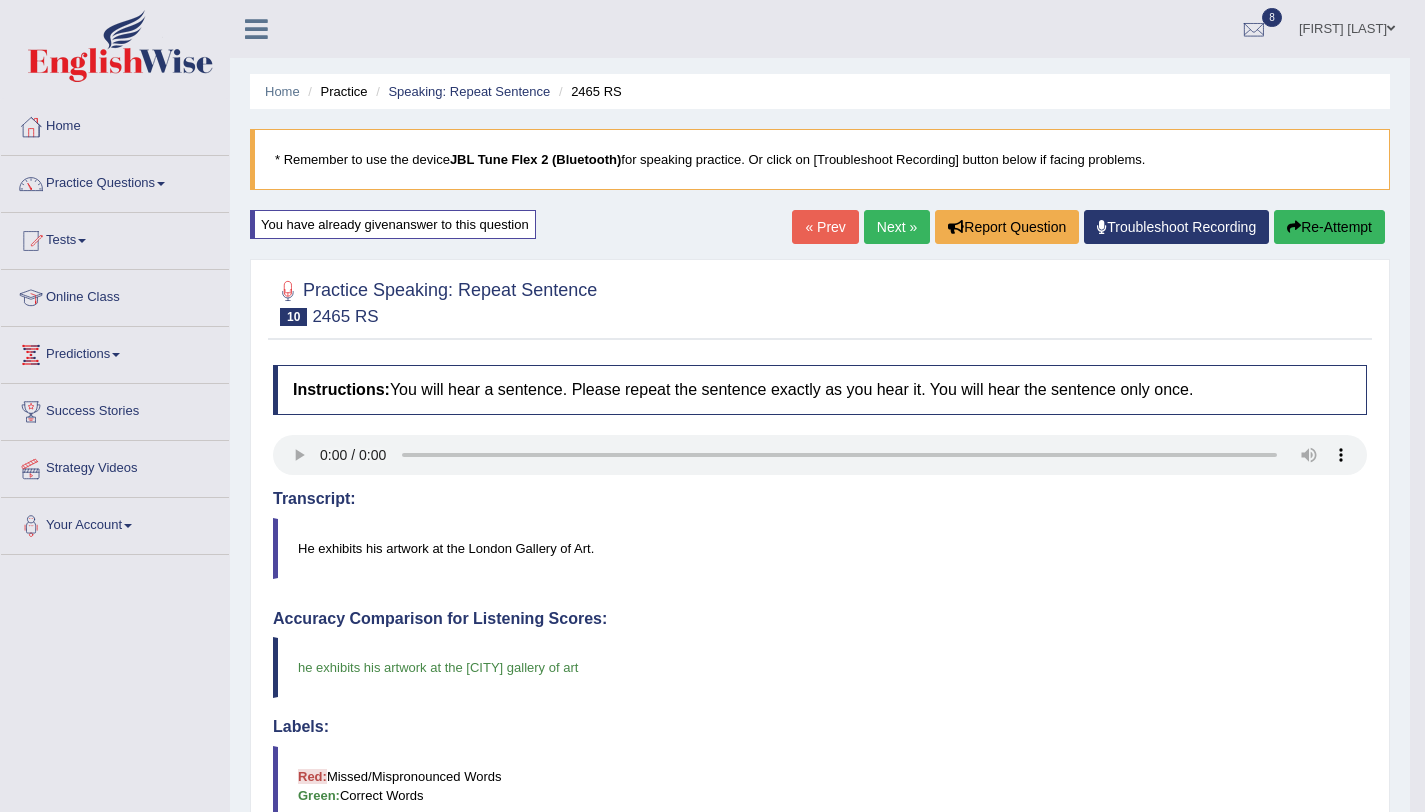 click on "Next »" at bounding box center [897, 227] 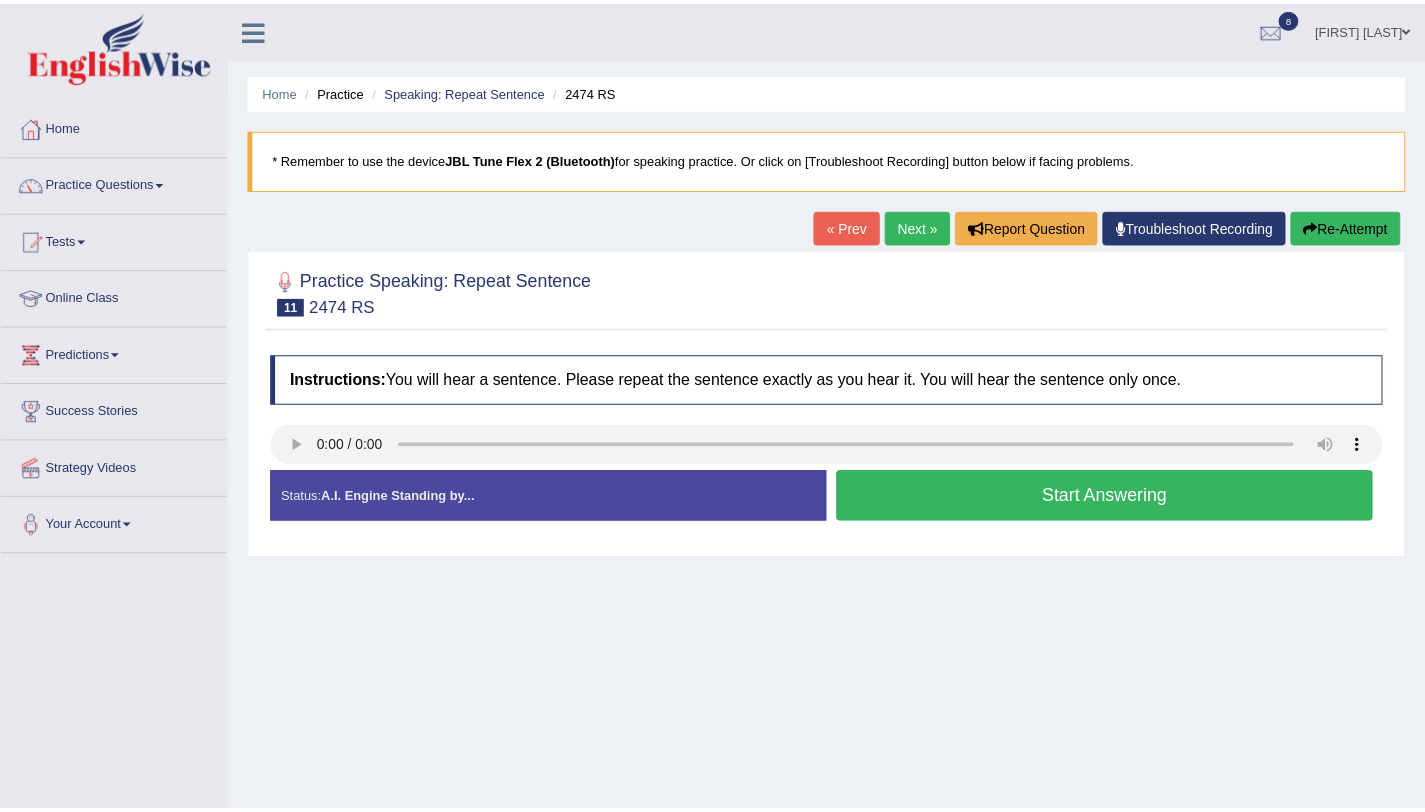 scroll, scrollTop: 0, scrollLeft: 0, axis: both 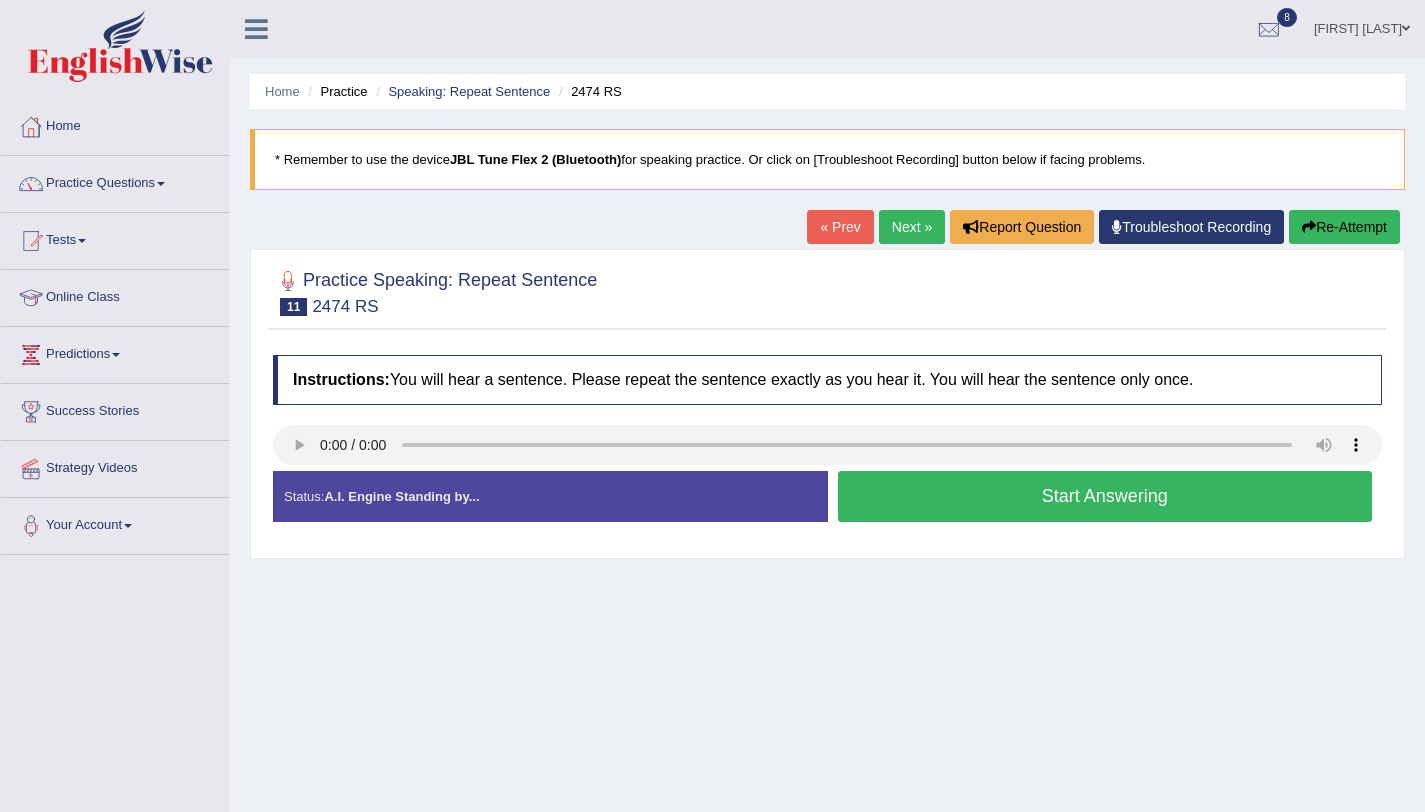 click on "Start Answering" at bounding box center (1105, 496) 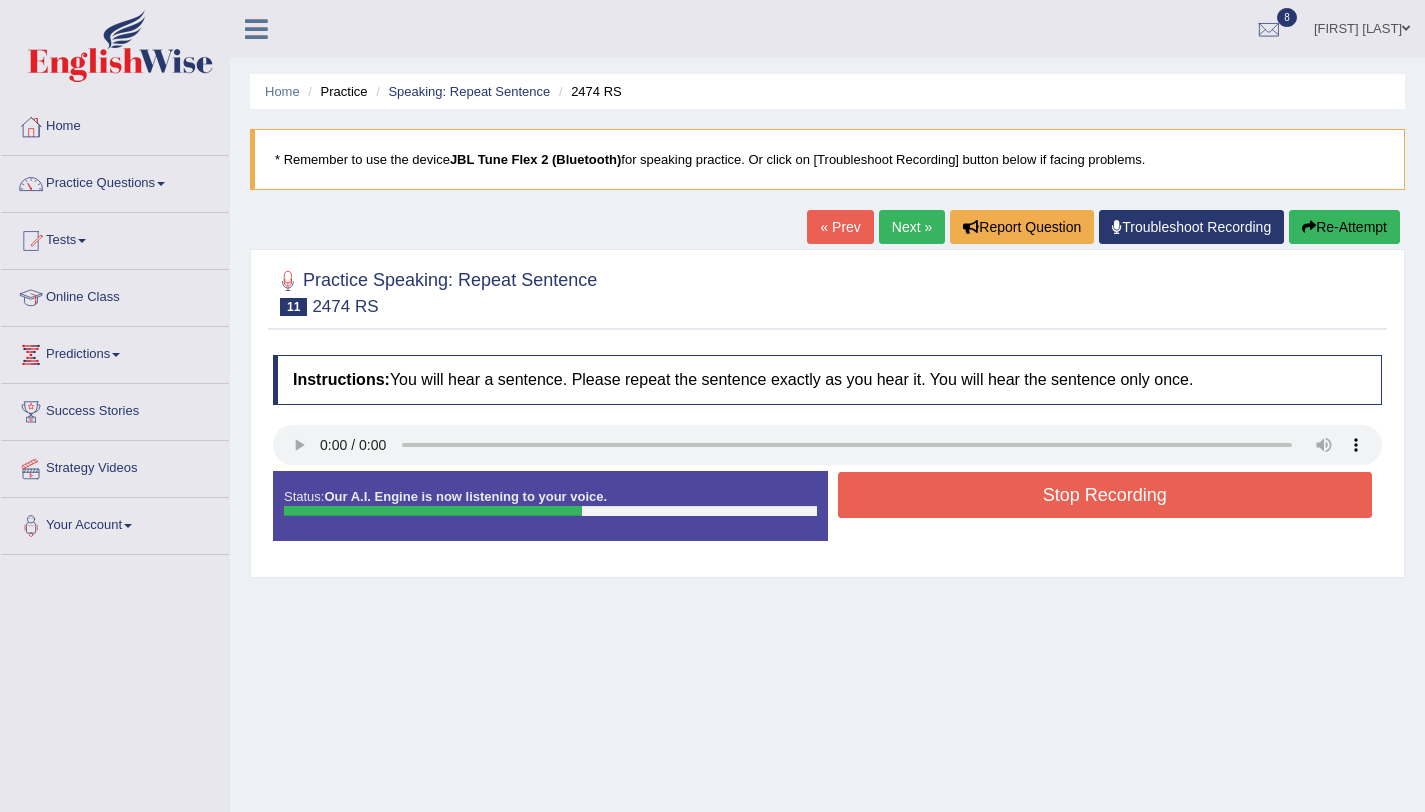 click on "Stop Recording" at bounding box center [1105, 495] 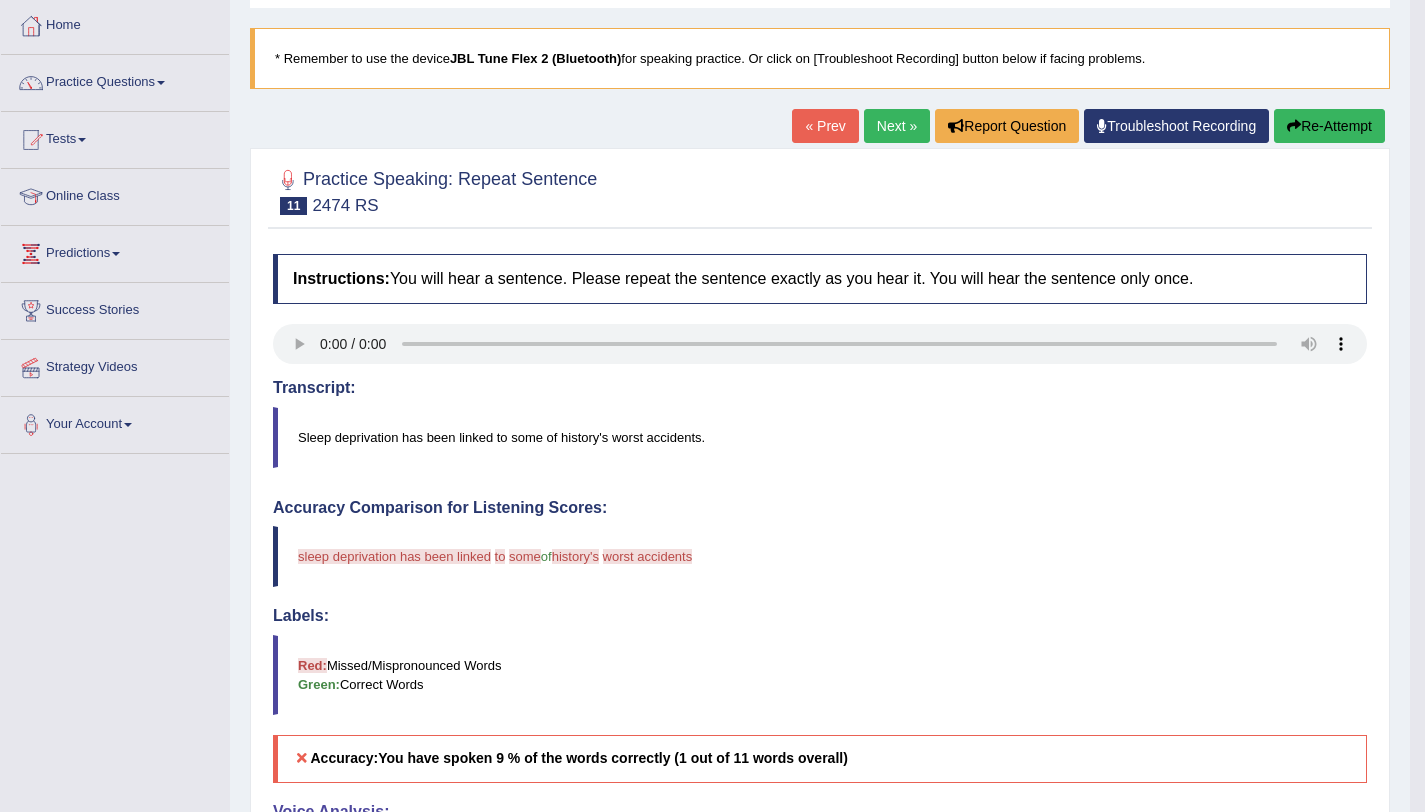scroll, scrollTop: 0, scrollLeft: 0, axis: both 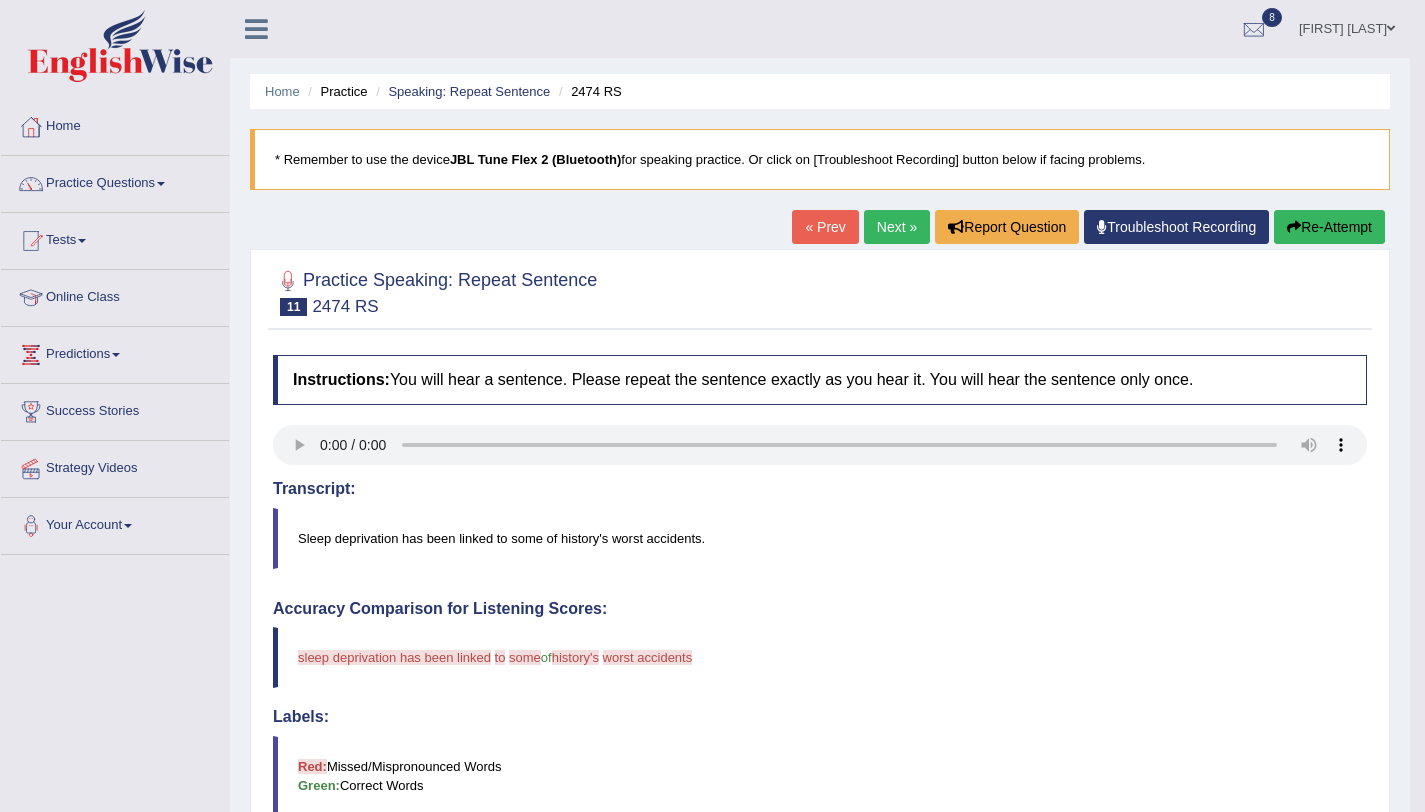 click on "Re-Attempt" at bounding box center (1329, 227) 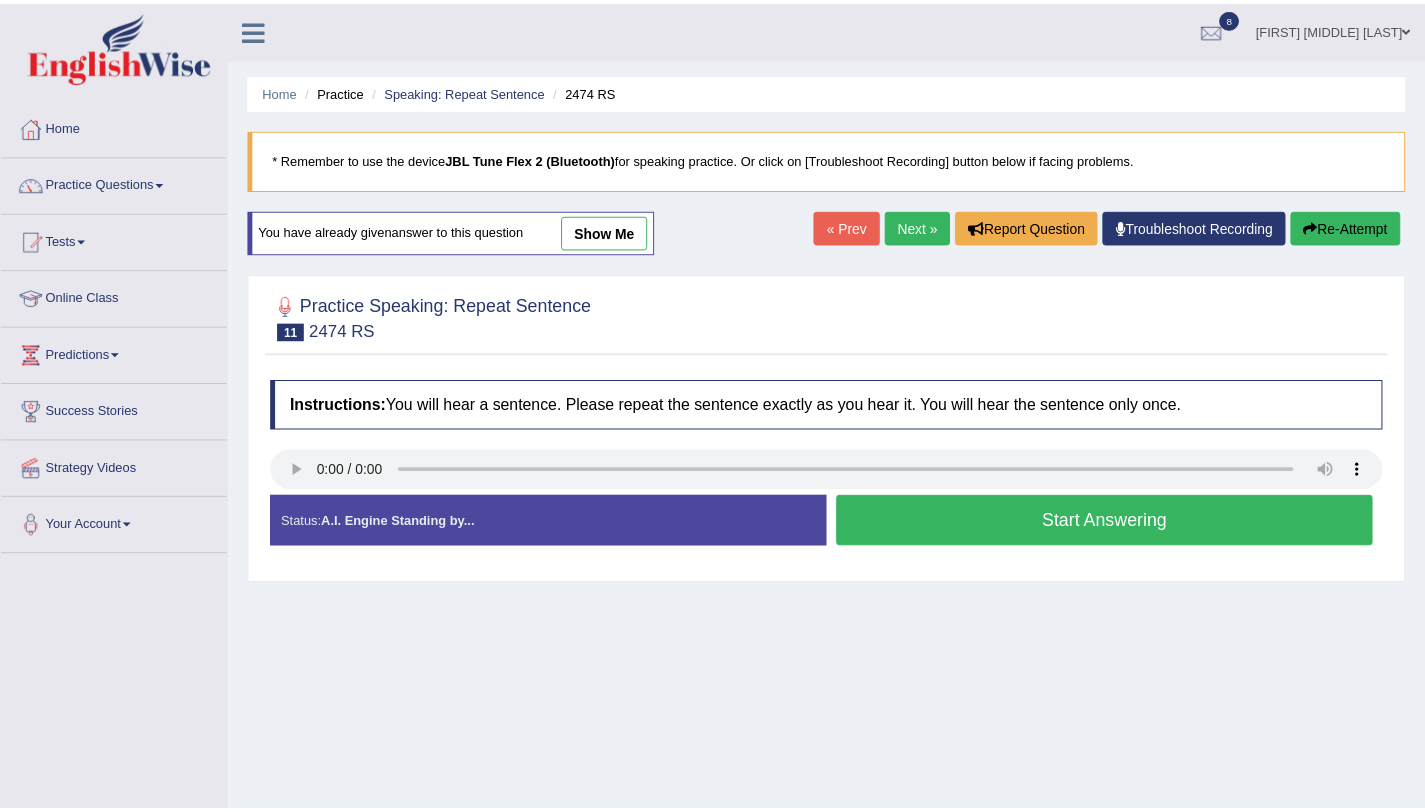 scroll, scrollTop: 0, scrollLeft: 0, axis: both 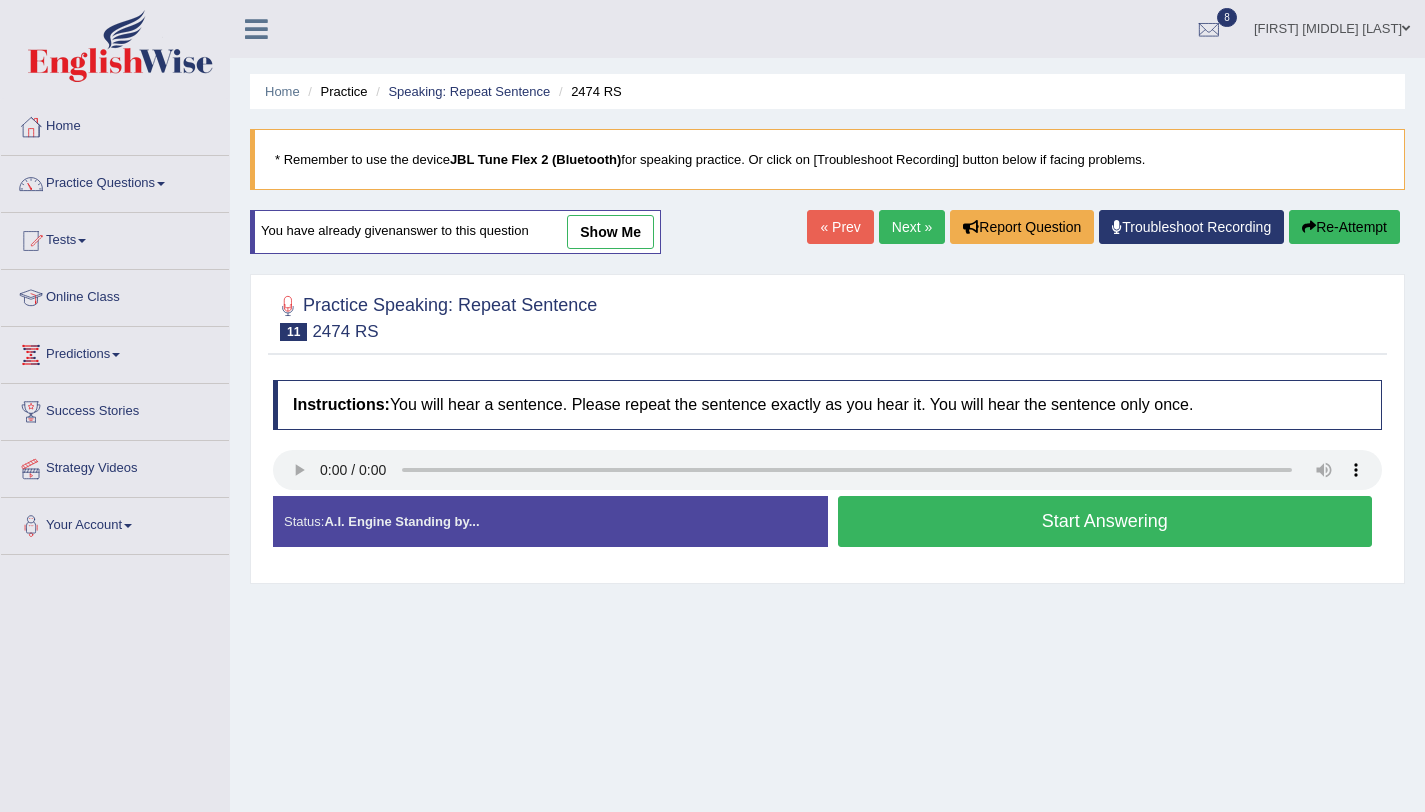 click on "Start Answering" at bounding box center (1105, 521) 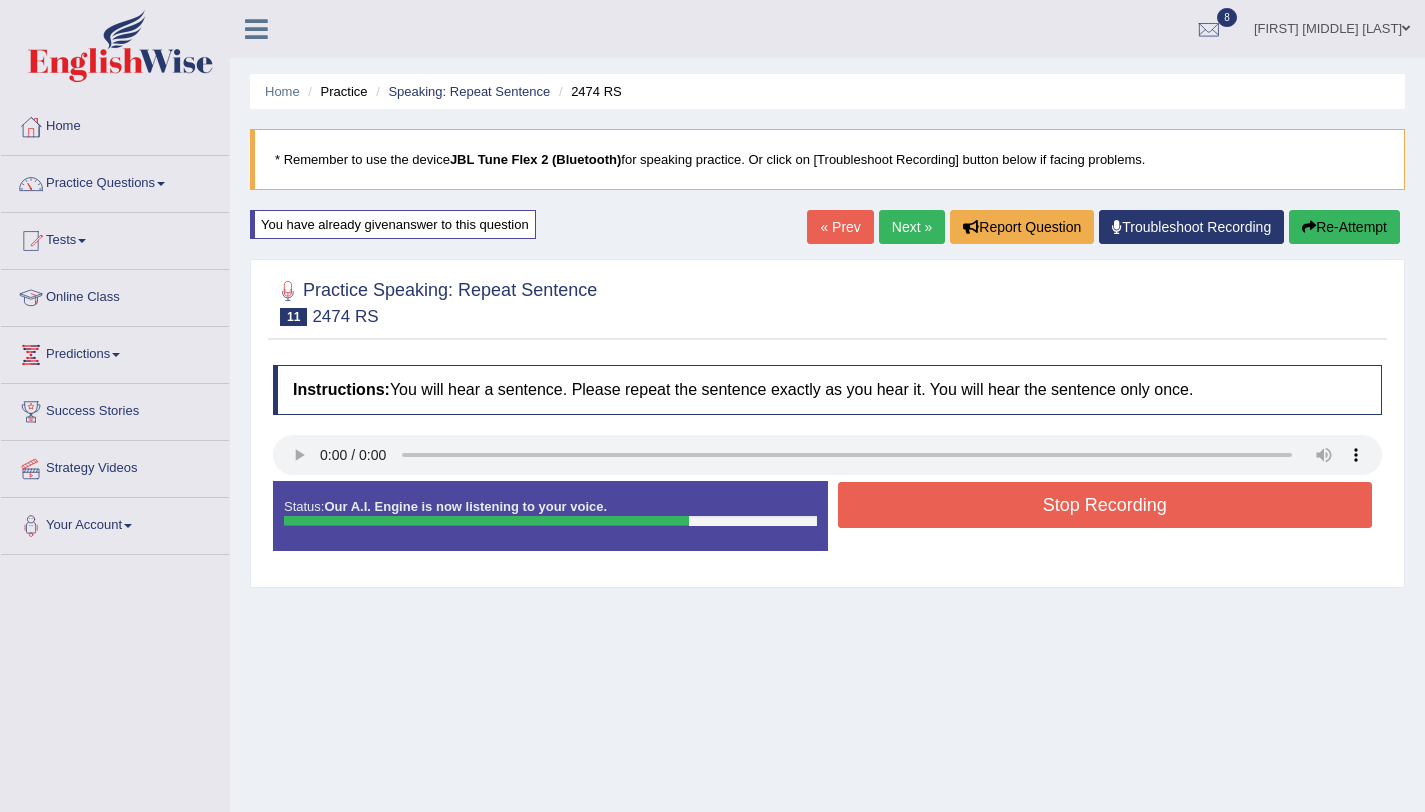 click on "Stop Recording" at bounding box center (1105, 505) 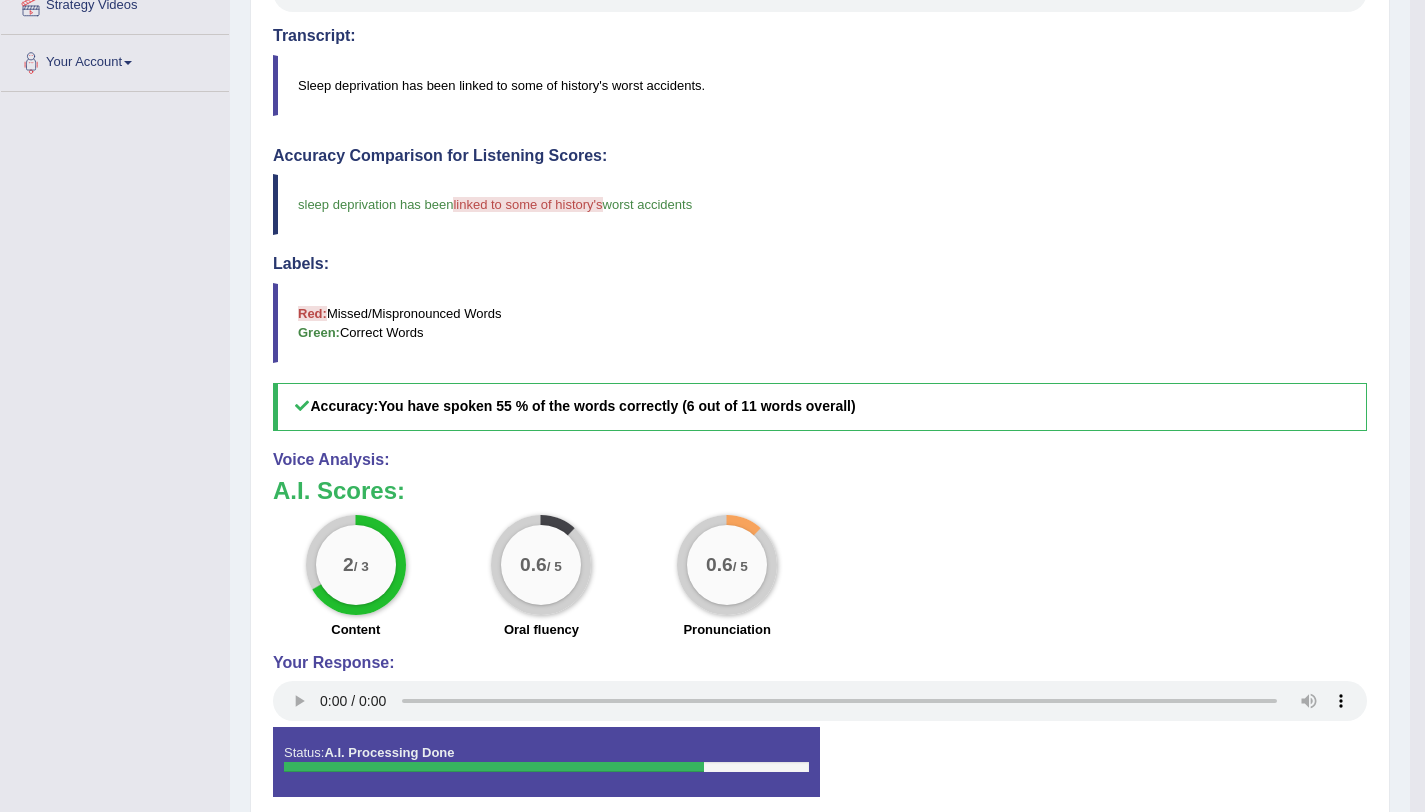 scroll, scrollTop: 211, scrollLeft: 0, axis: vertical 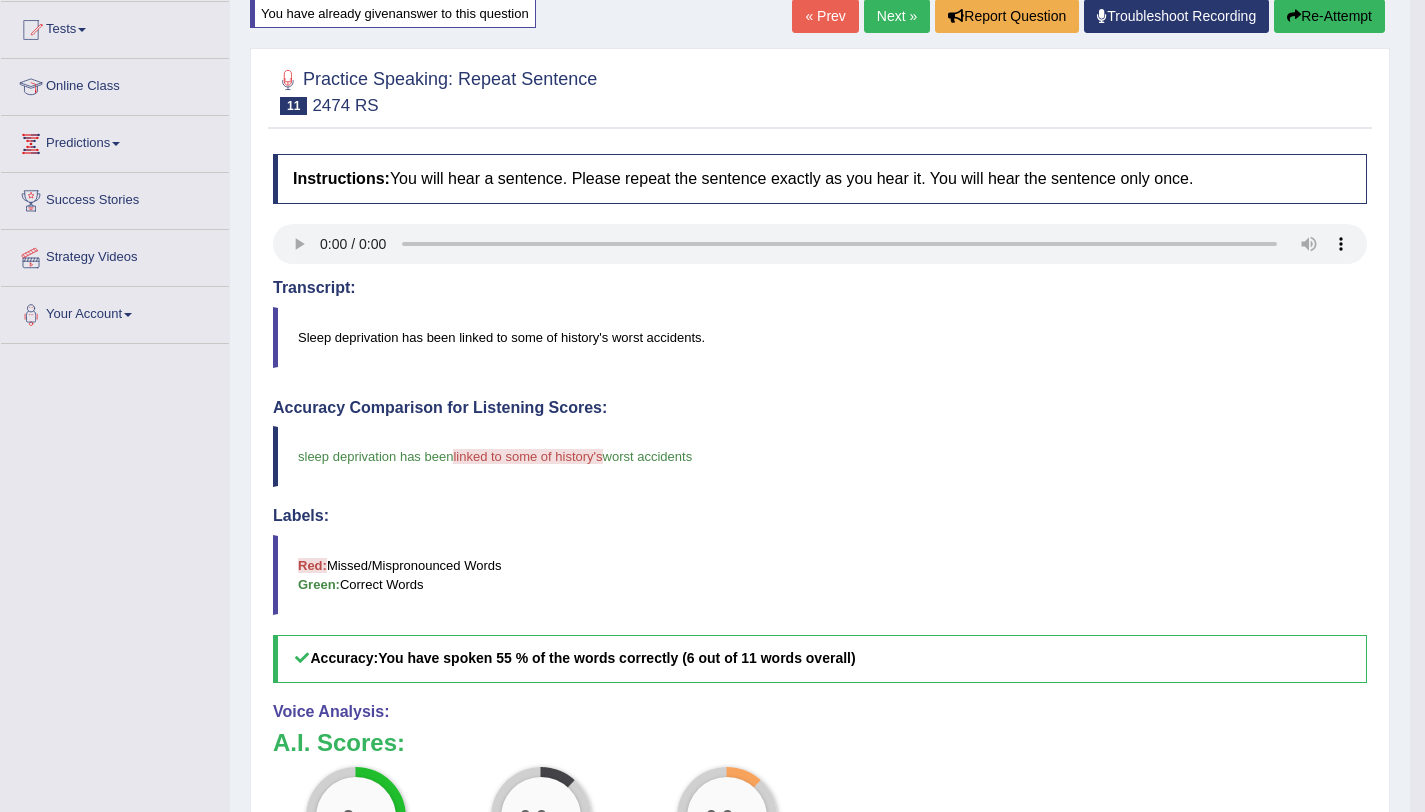 click on "Re-Attempt" at bounding box center (1329, 16) 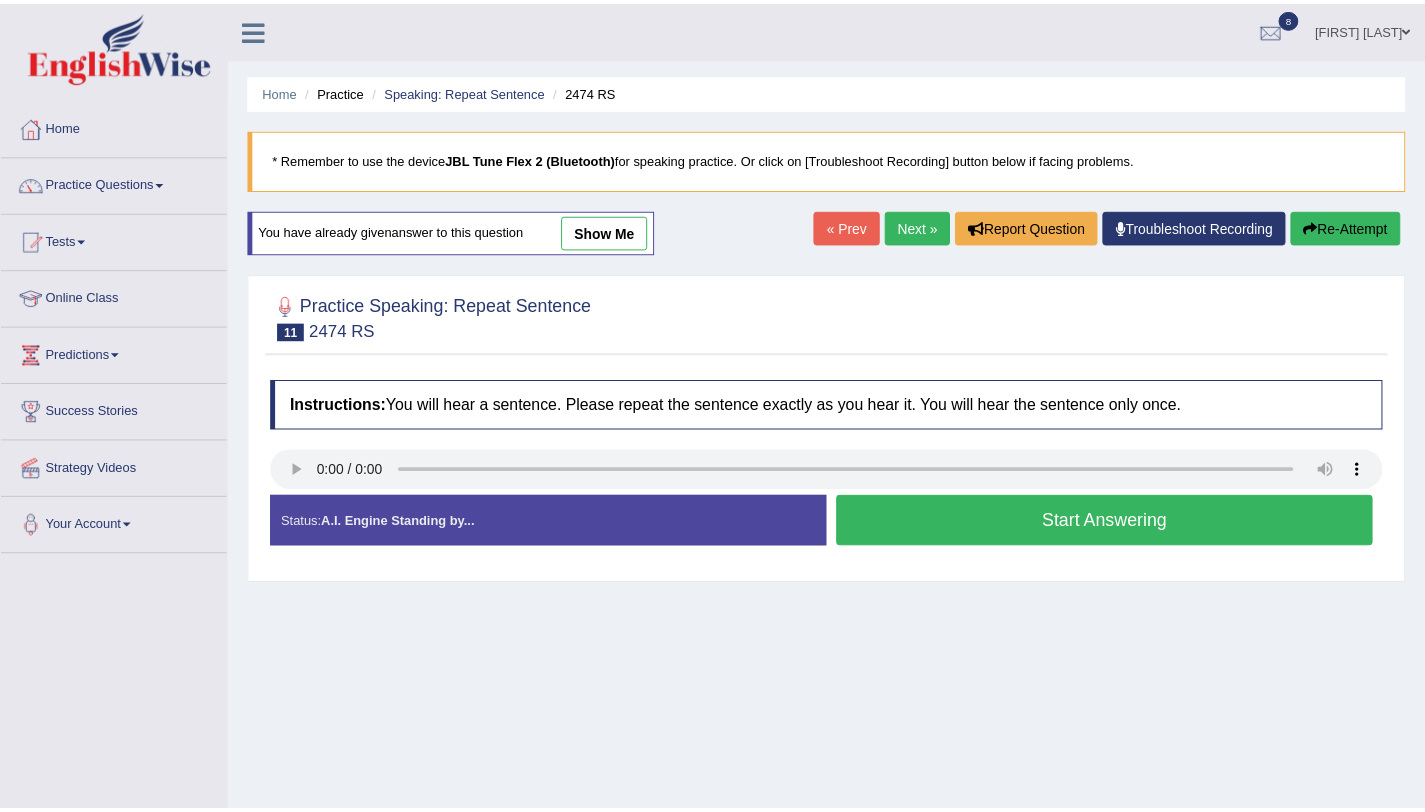 scroll, scrollTop: 227, scrollLeft: 0, axis: vertical 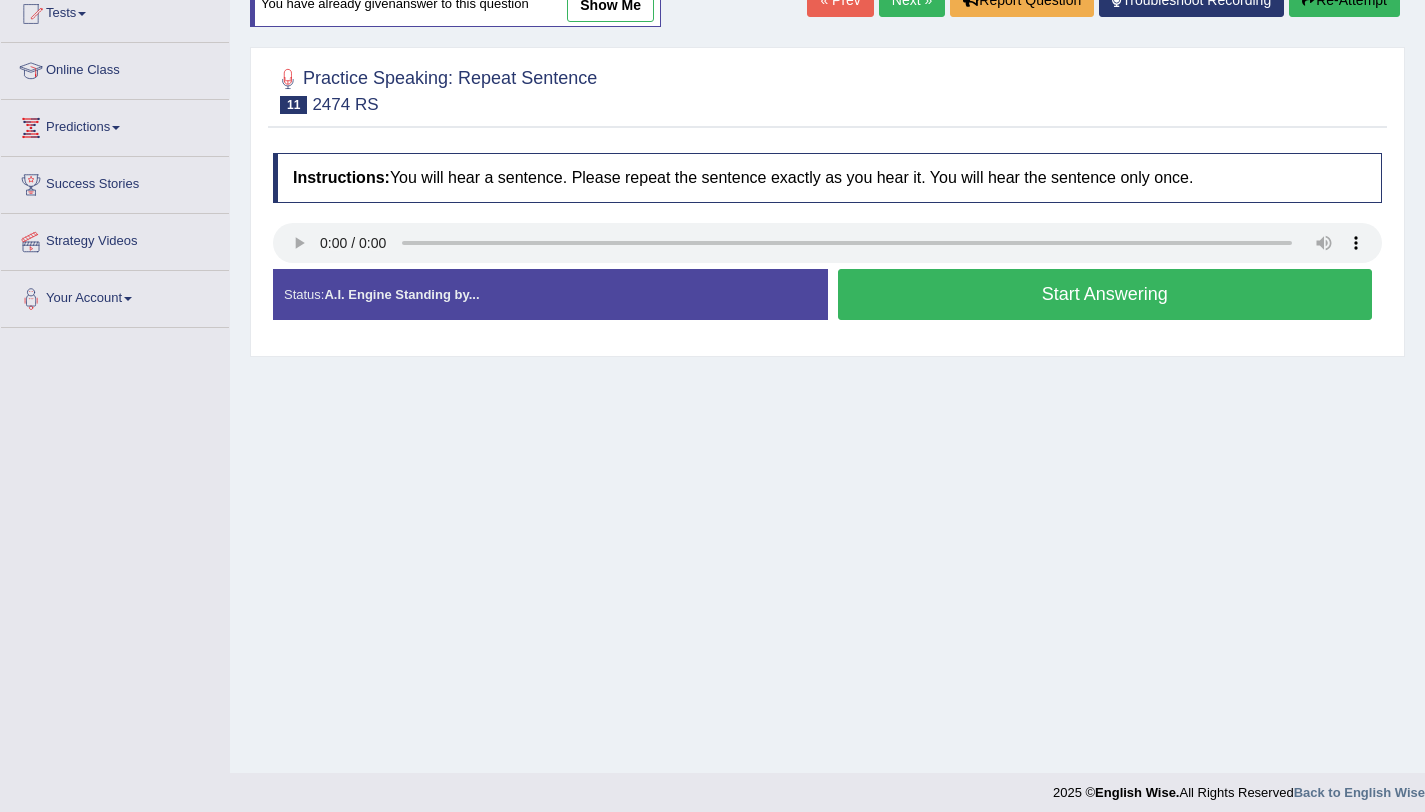 click on "Start Answering" at bounding box center [1105, 294] 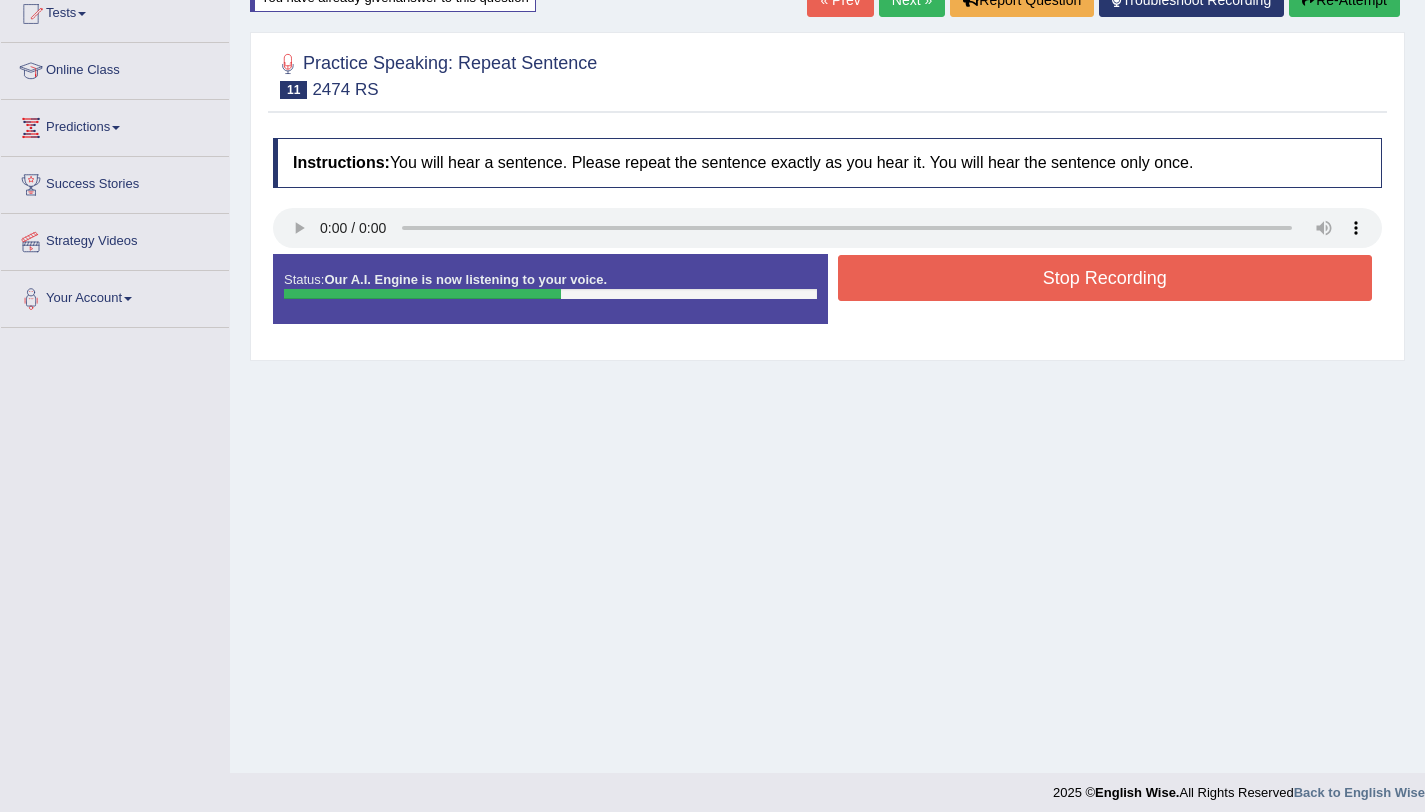 click on "Stop Recording" at bounding box center (1105, 278) 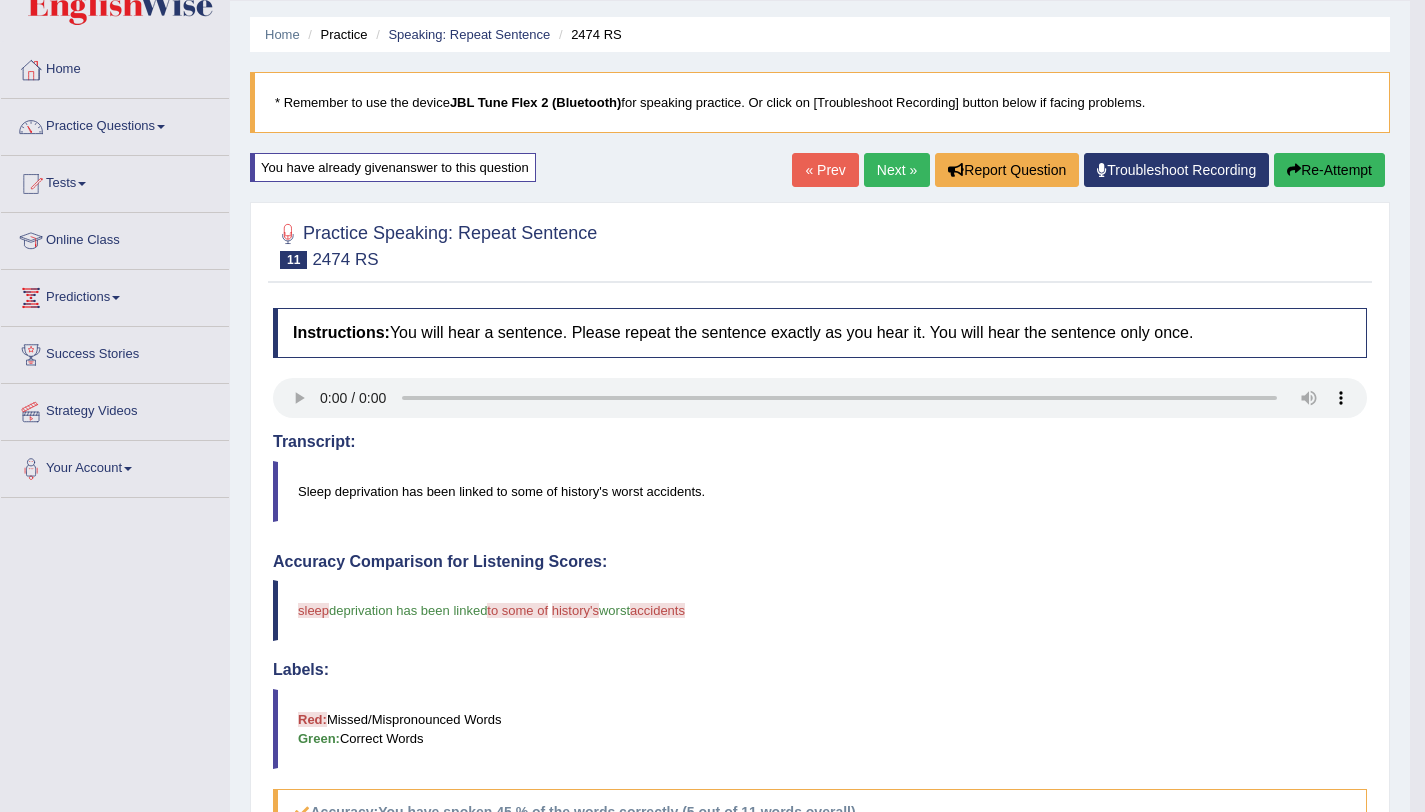 scroll, scrollTop: 0, scrollLeft: 0, axis: both 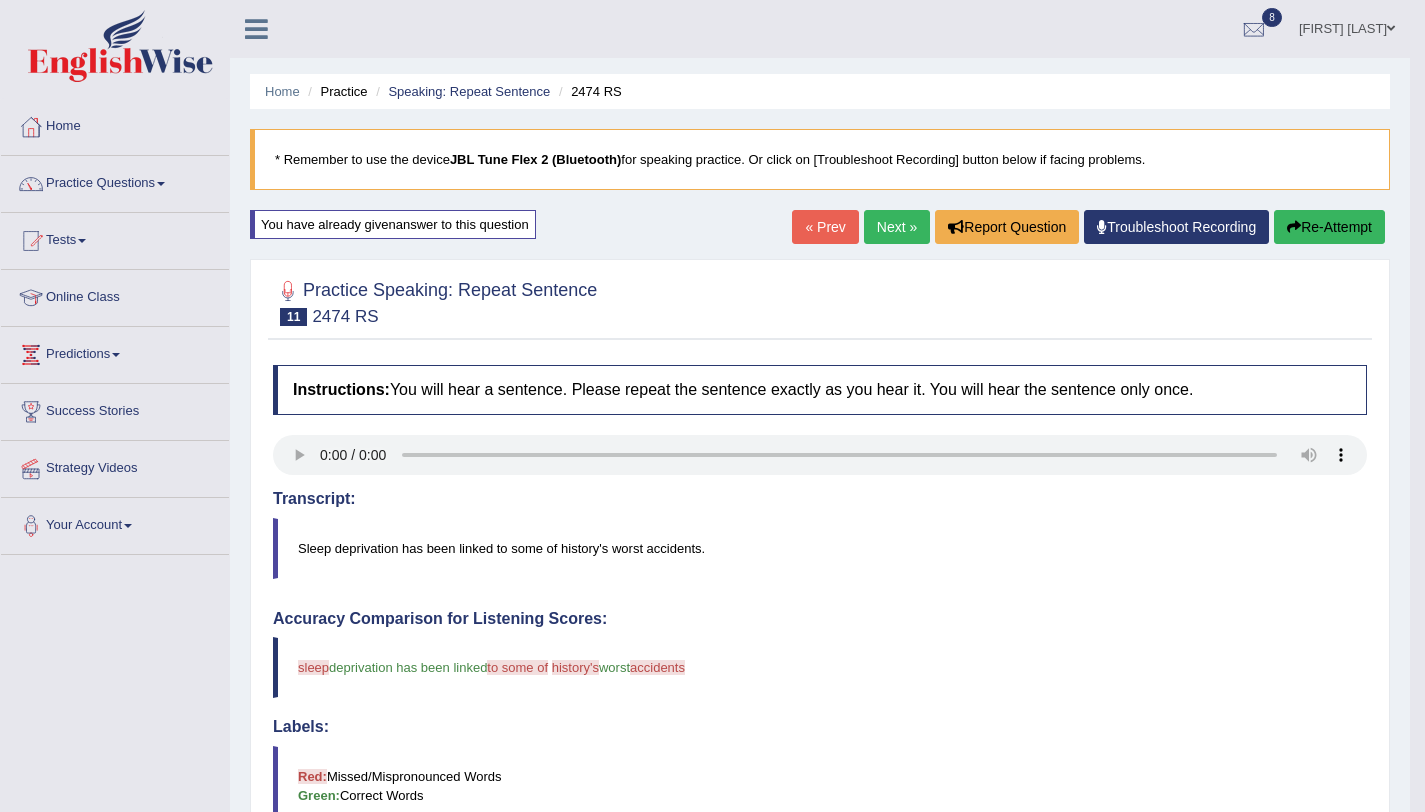 click on "Next »" at bounding box center (897, 227) 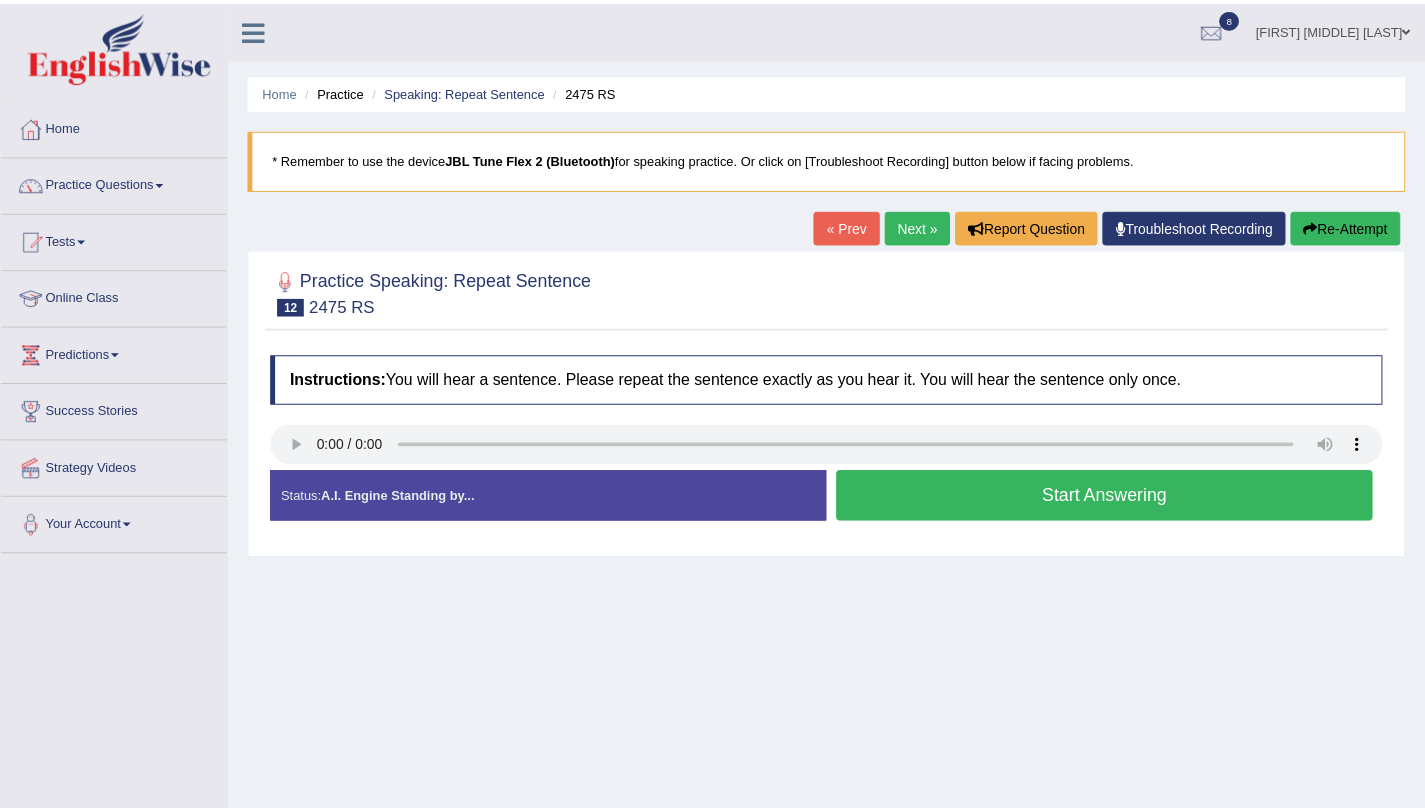 scroll, scrollTop: 0, scrollLeft: 0, axis: both 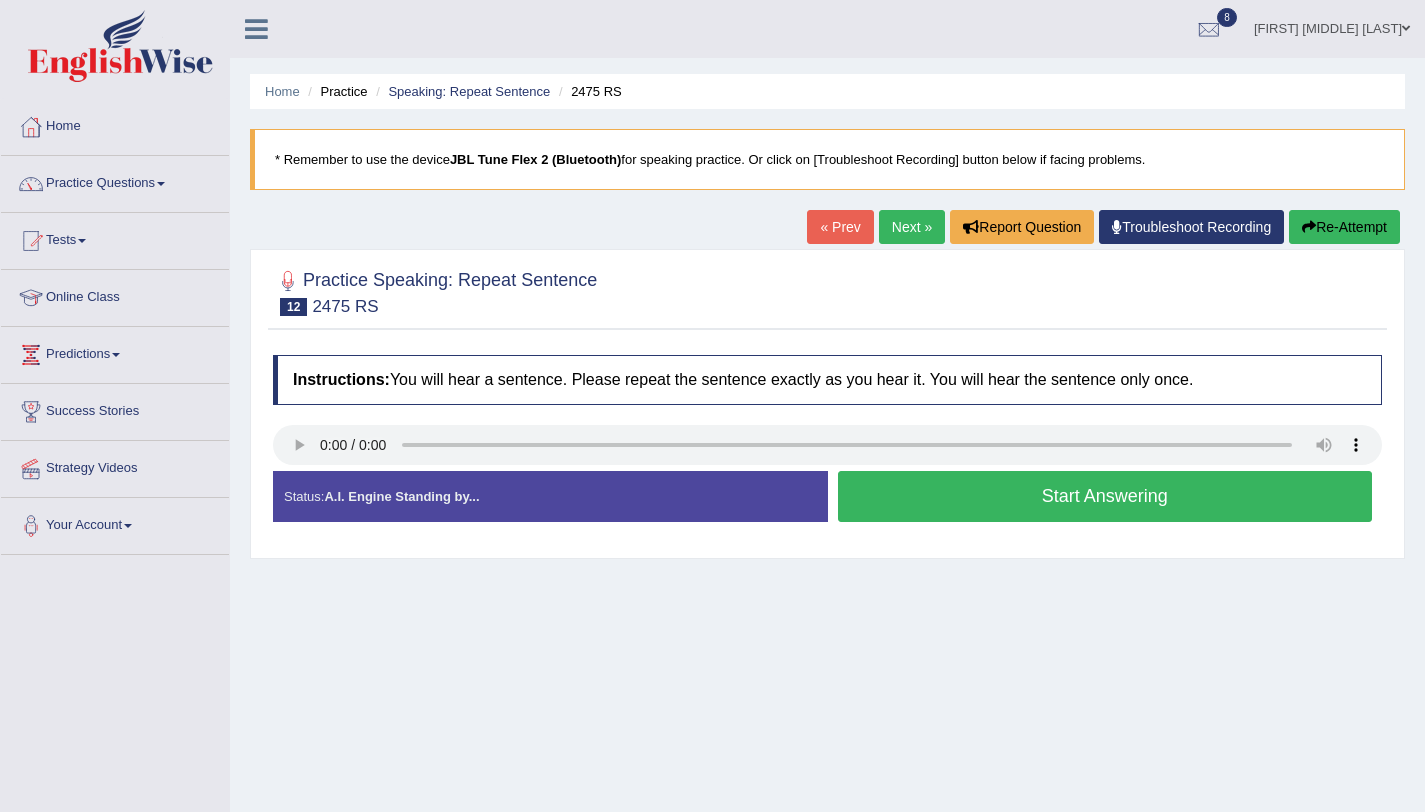 click on "Start Answering" at bounding box center [1105, 496] 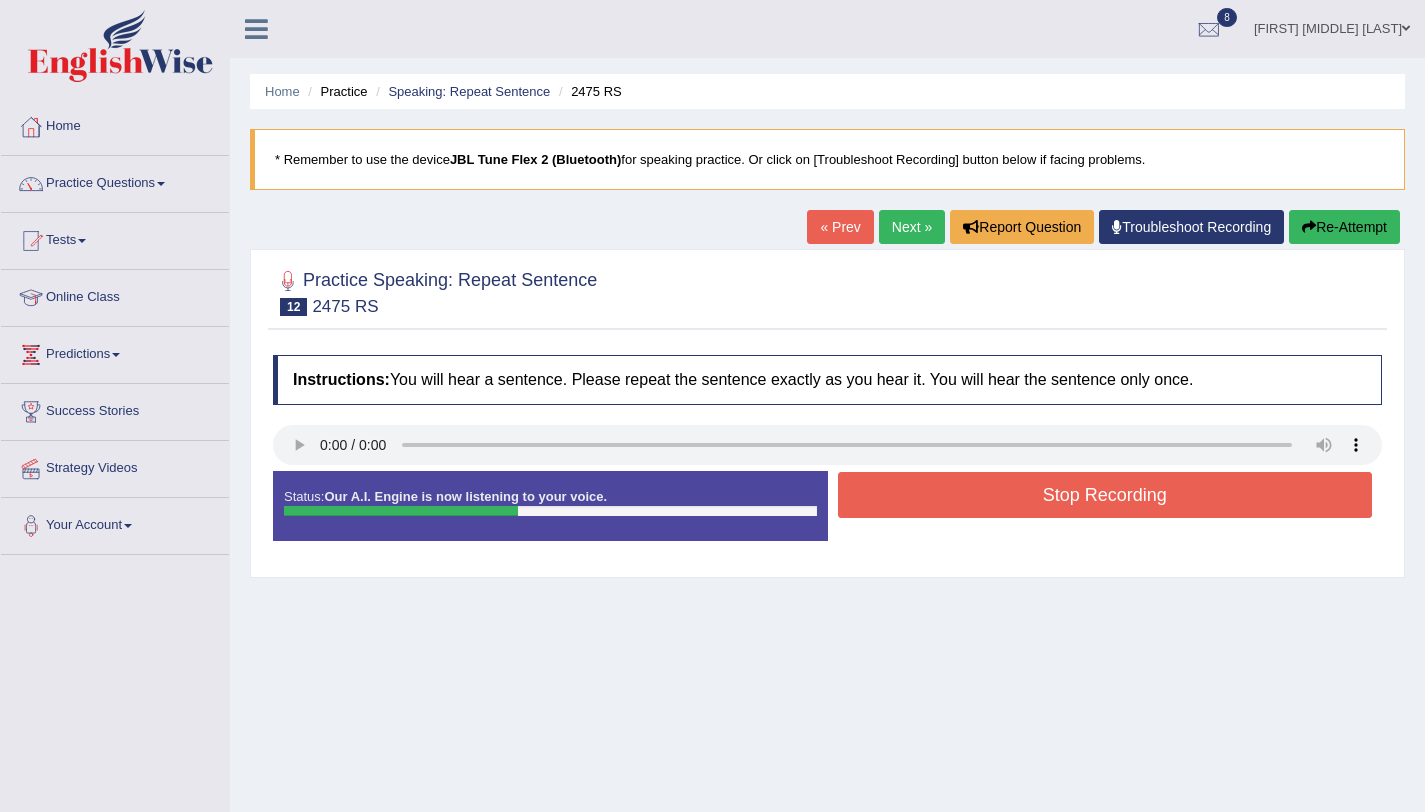 click on "Stop Recording" at bounding box center (1105, 495) 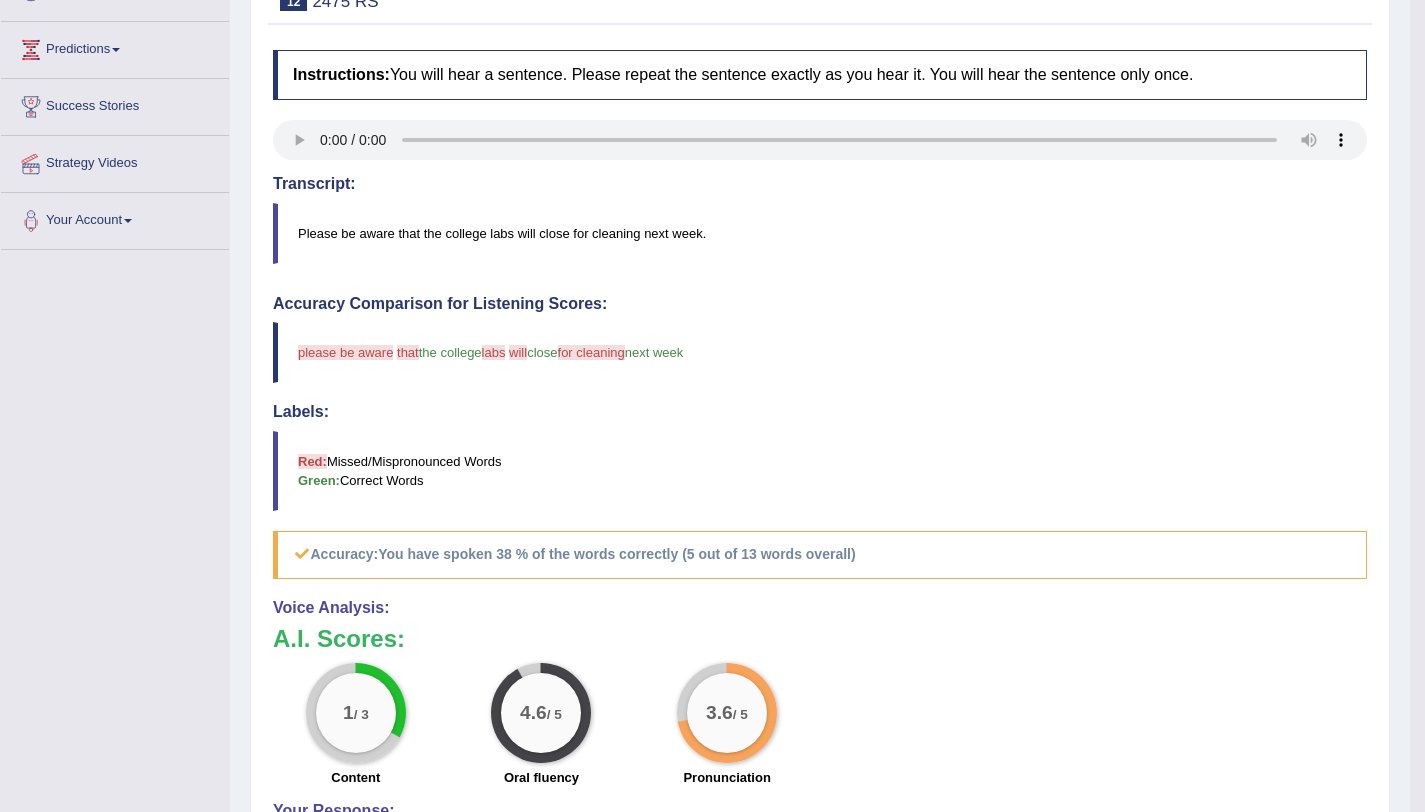 scroll, scrollTop: 0, scrollLeft: 0, axis: both 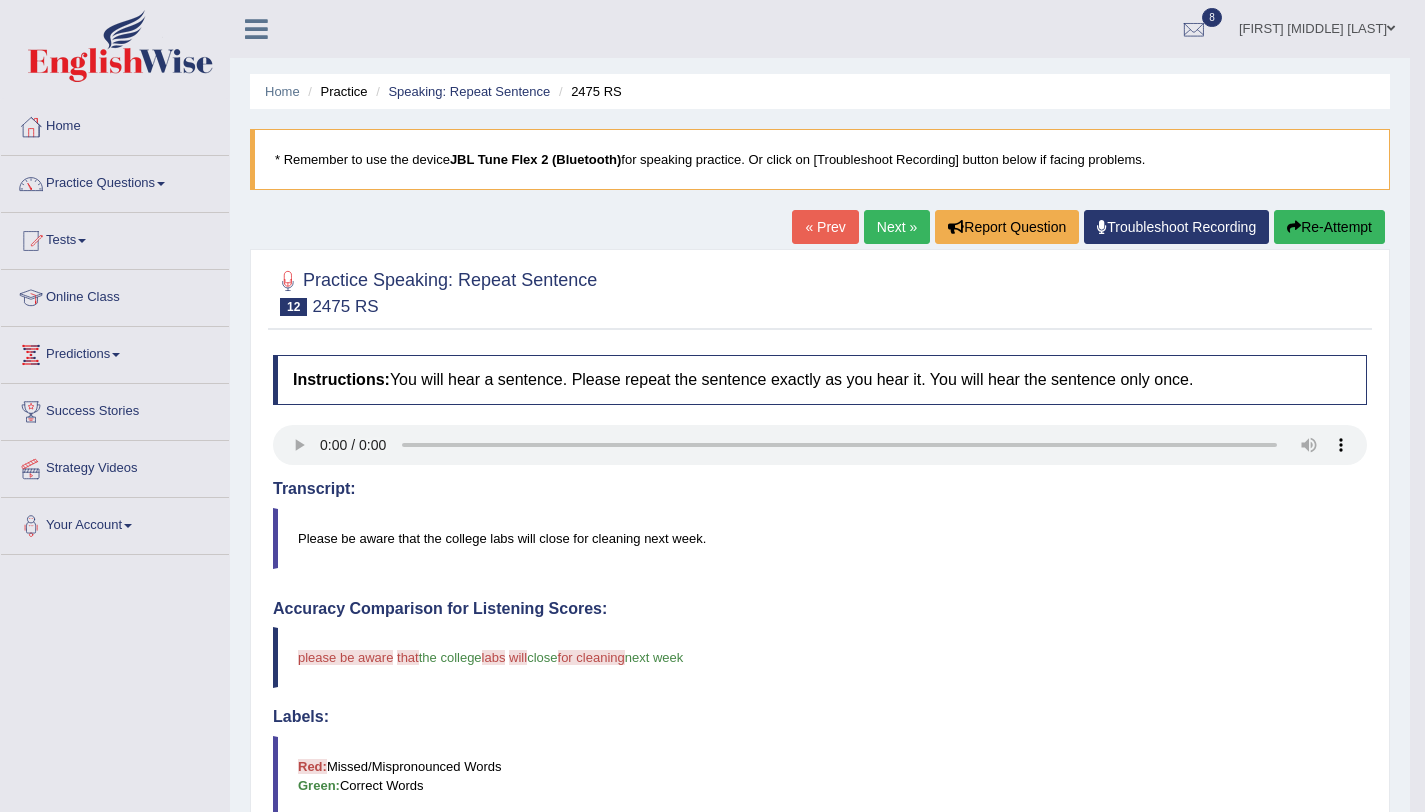 click on "Re-Attempt" at bounding box center (1329, 227) 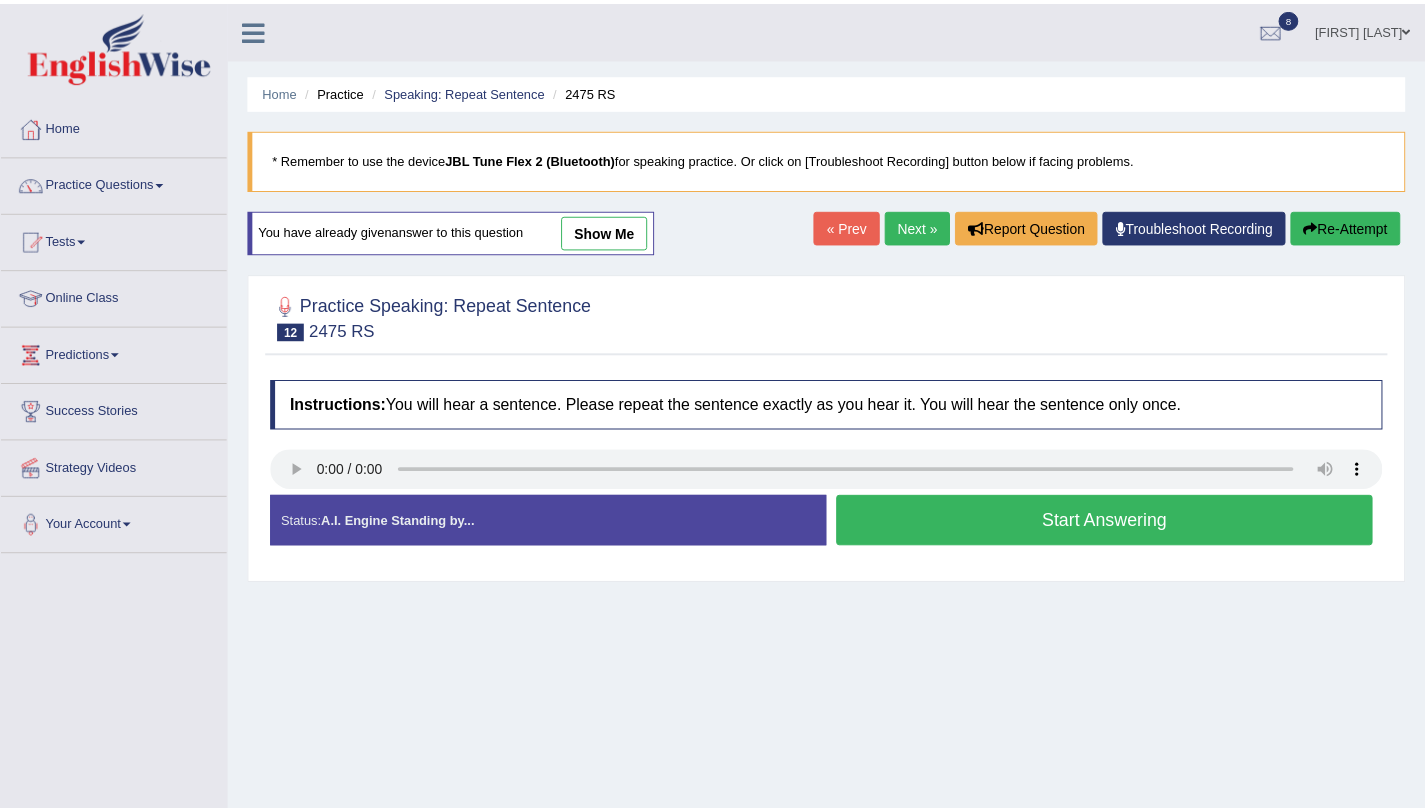 scroll, scrollTop: 0, scrollLeft: 0, axis: both 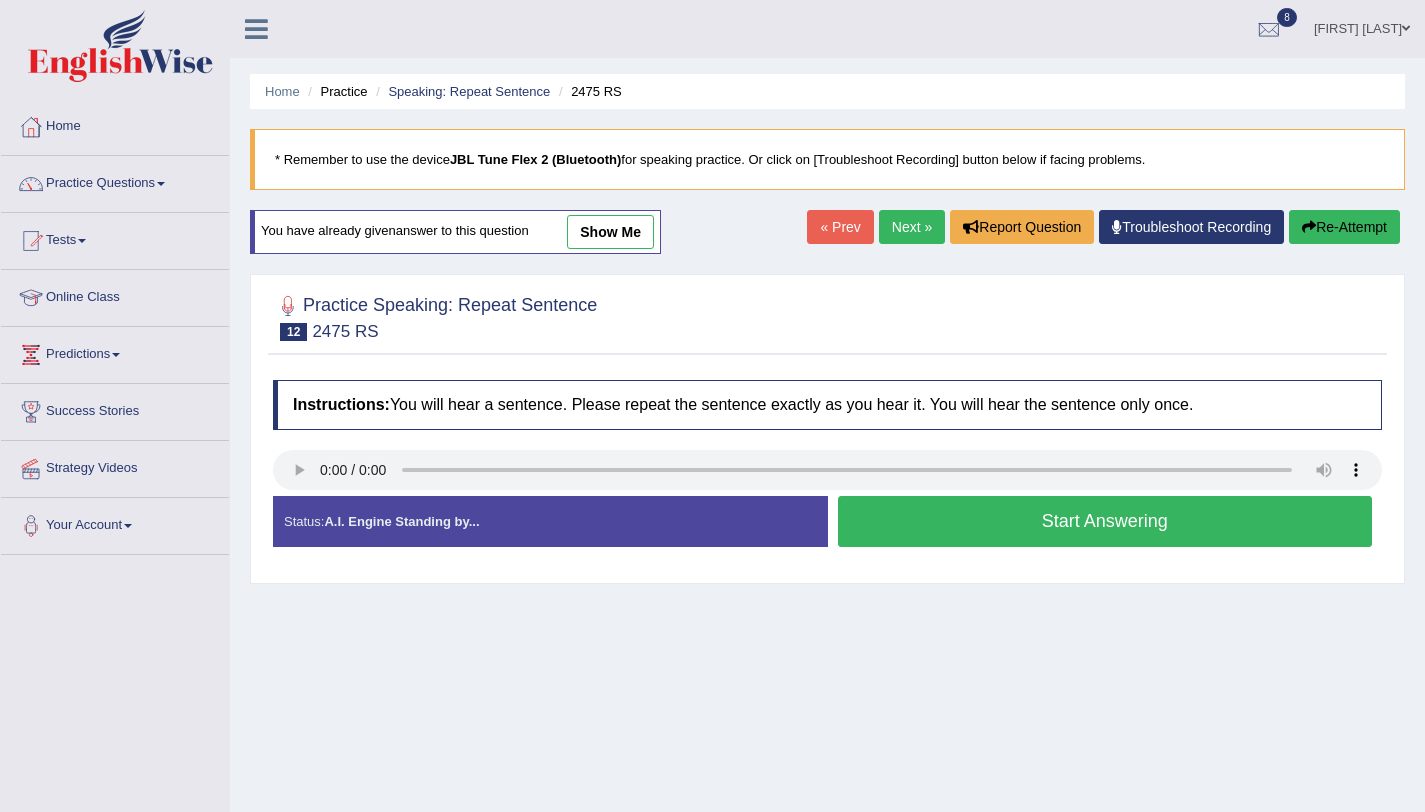 click on "Start Answering" at bounding box center [1105, 521] 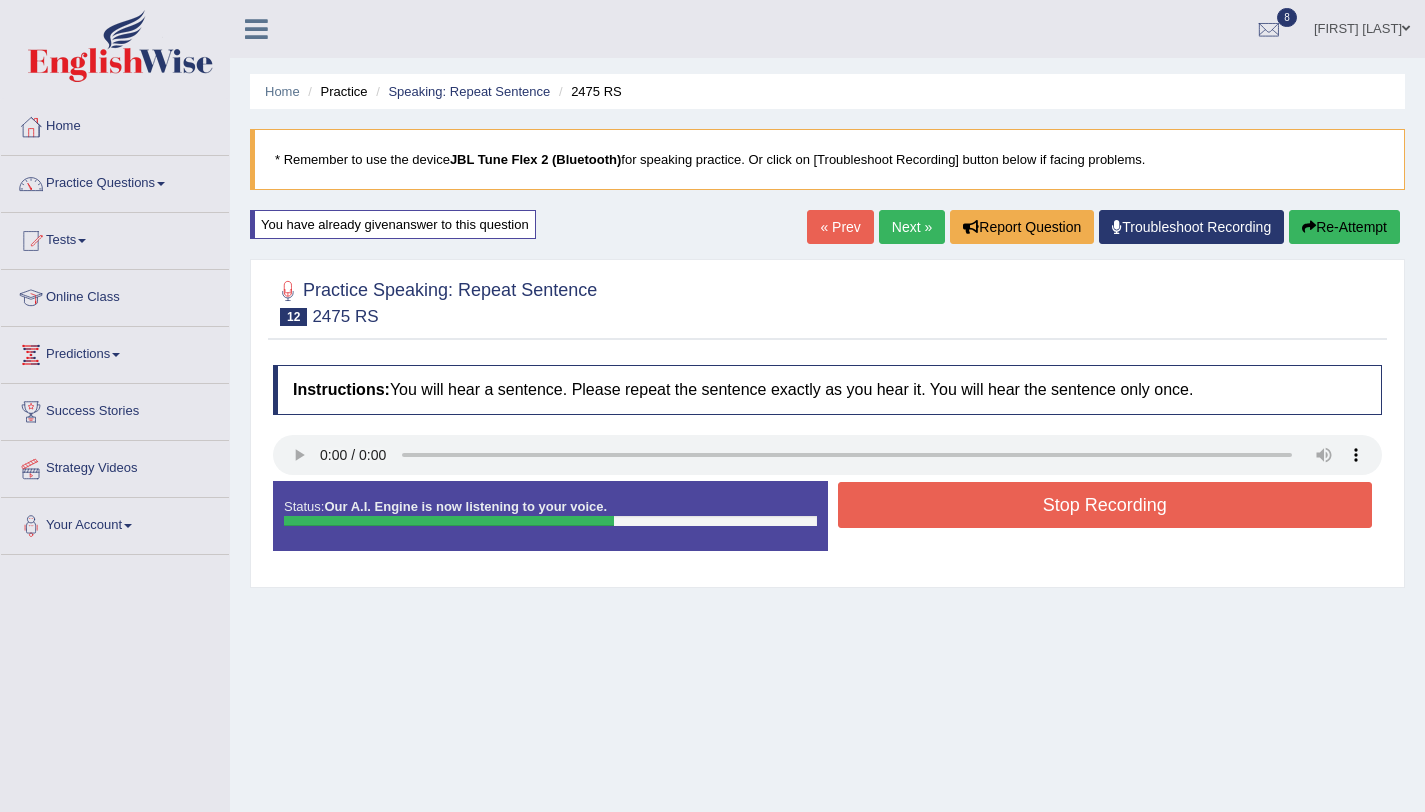 click on "Stop Recording" at bounding box center [1105, 505] 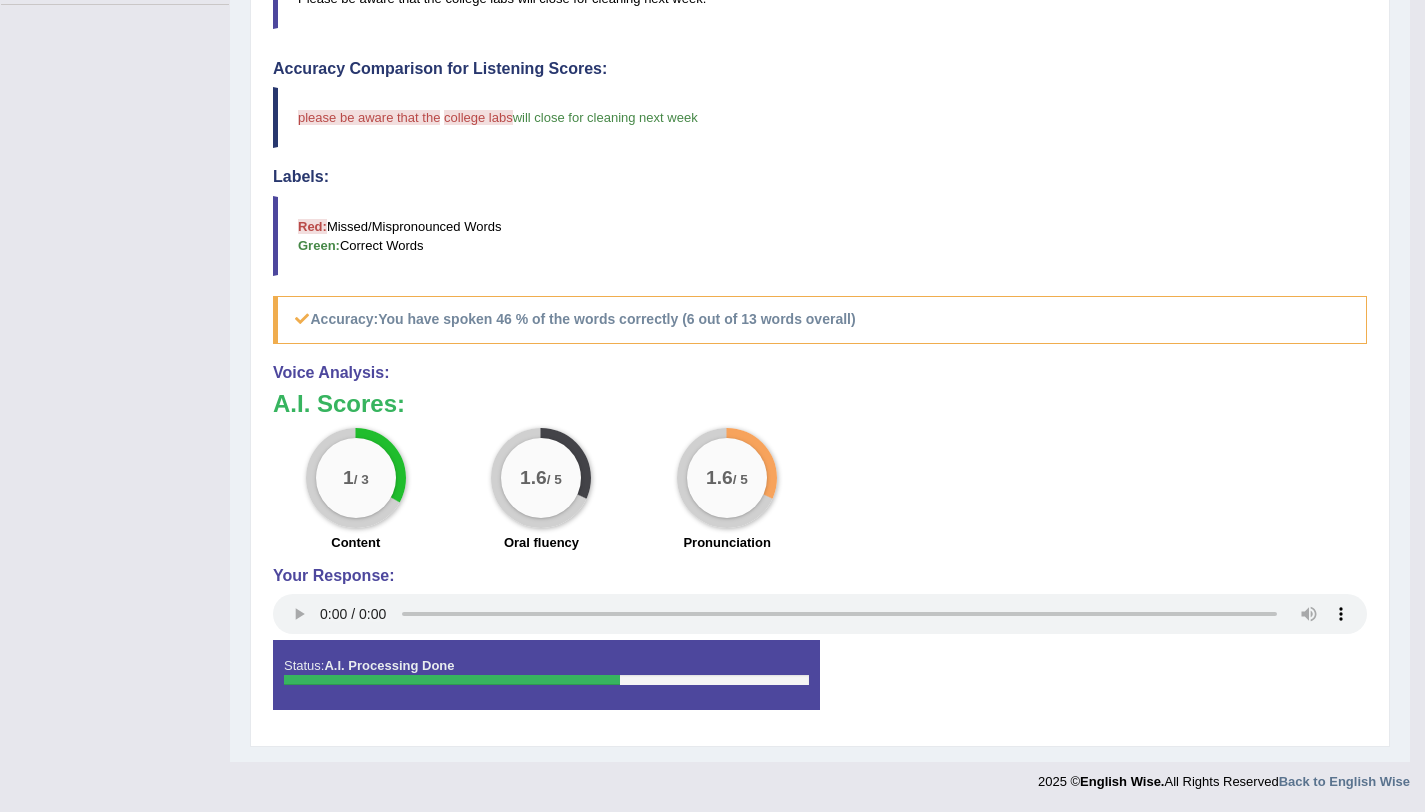 scroll, scrollTop: 0, scrollLeft: 0, axis: both 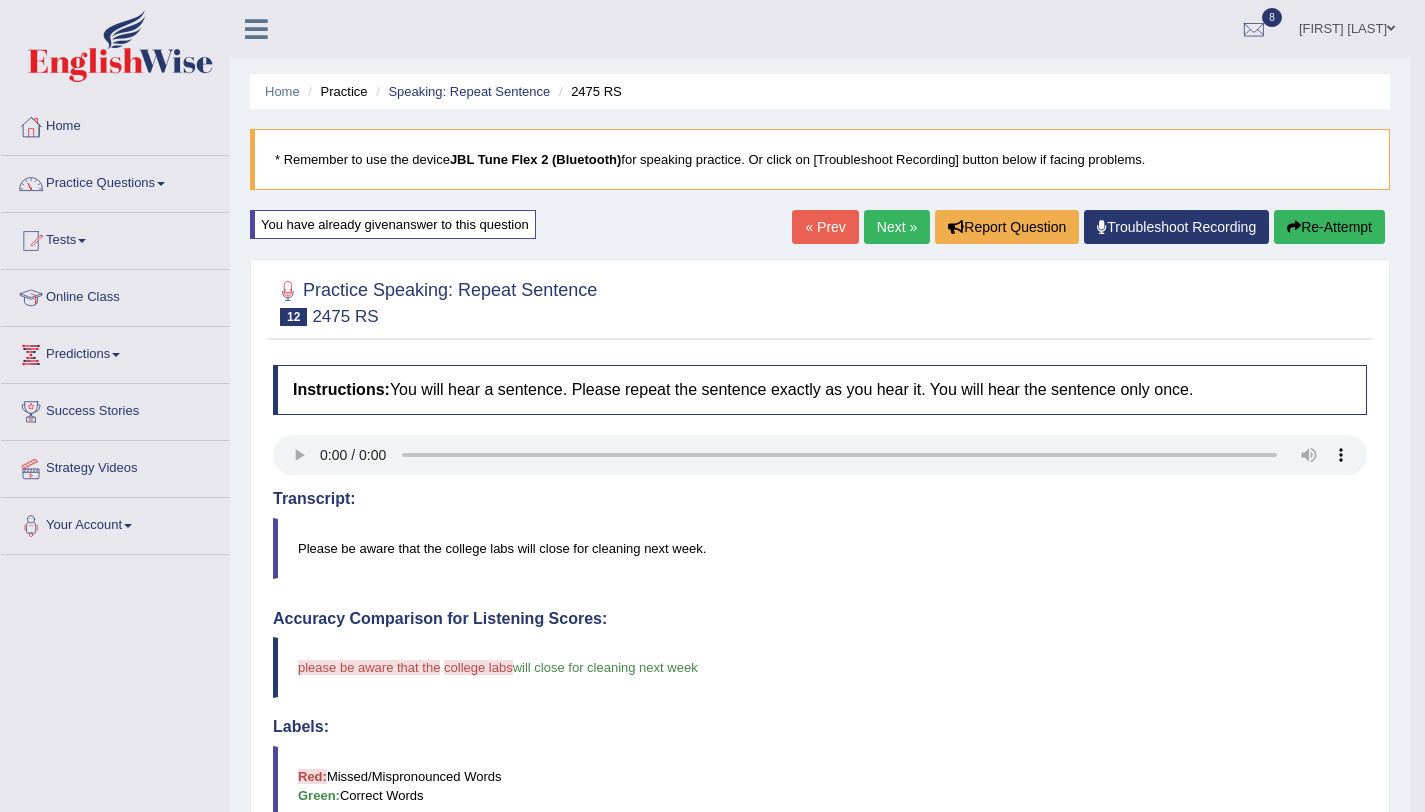 click on "Re-Attempt" at bounding box center (1329, 227) 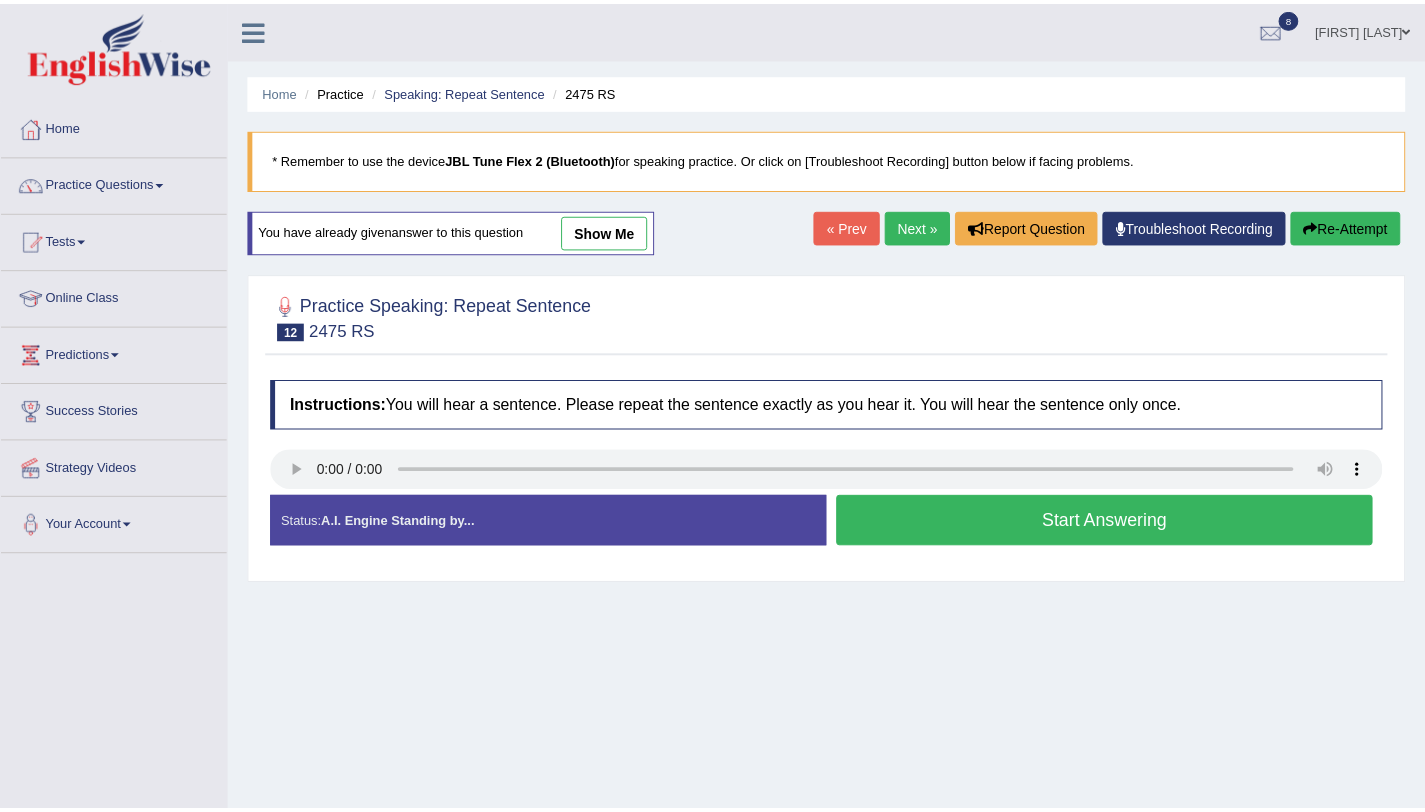 scroll, scrollTop: 0, scrollLeft: 0, axis: both 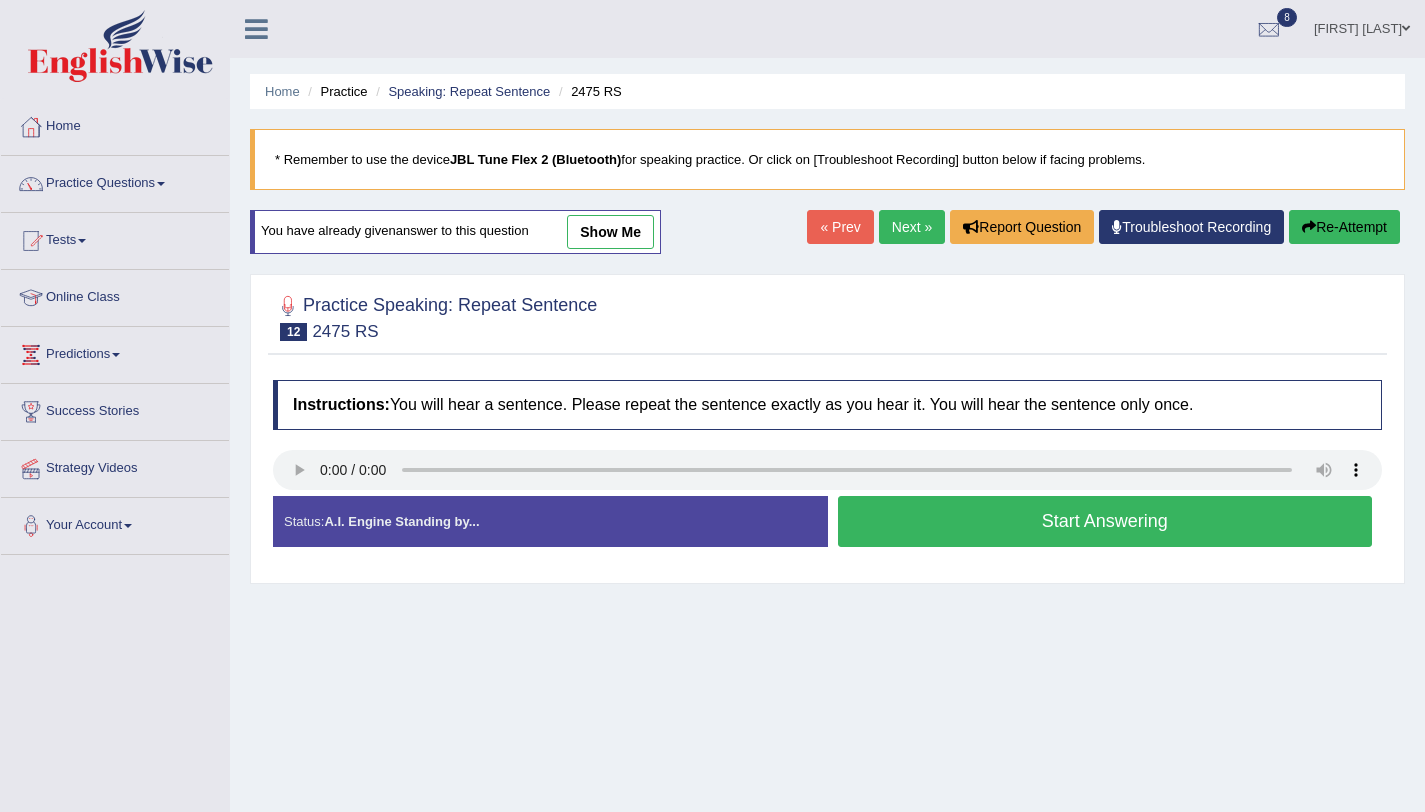 click on "Start Answering" at bounding box center [1105, 521] 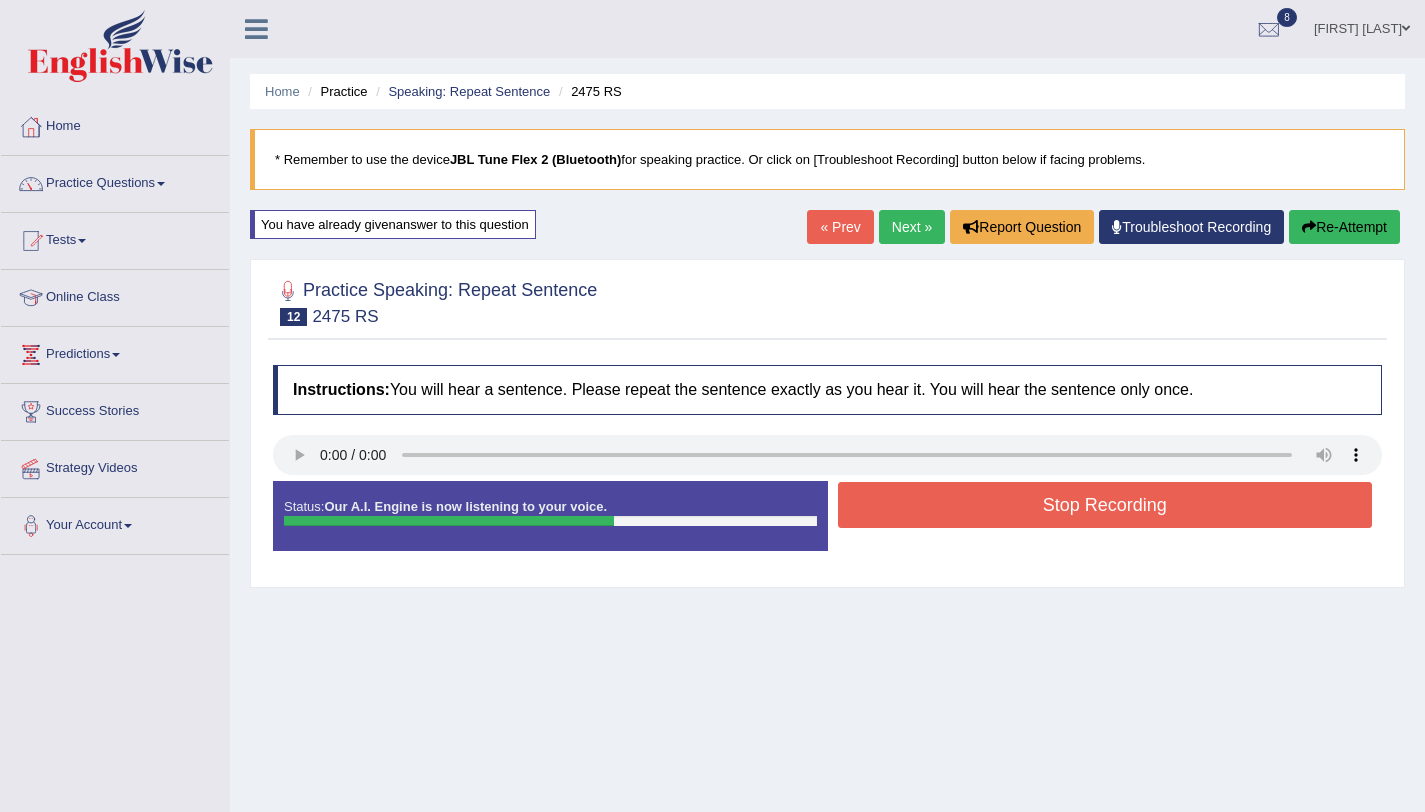 click on "Stop Recording" at bounding box center (1105, 505) 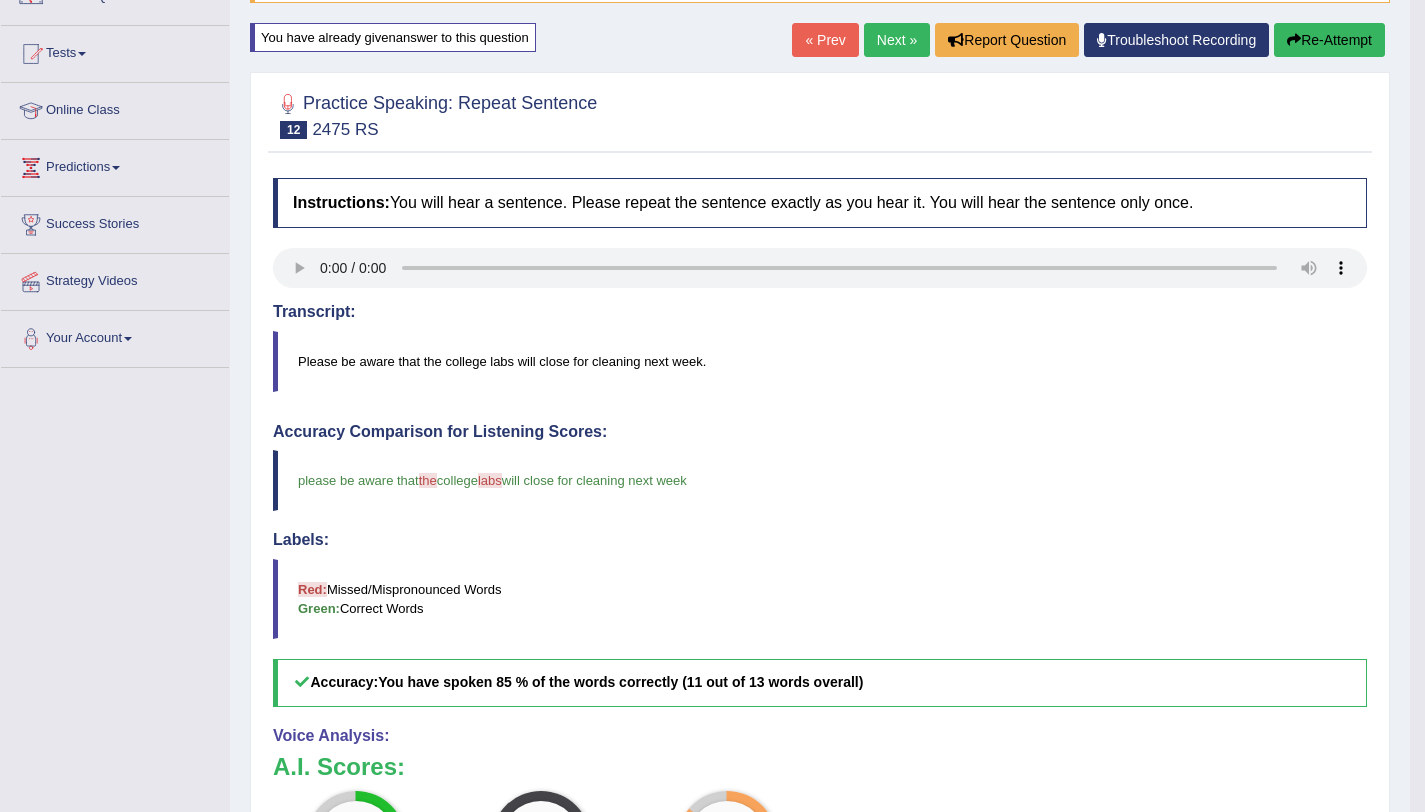 scroll, scrollTop: 0, scrollLeft: 0, axis: both 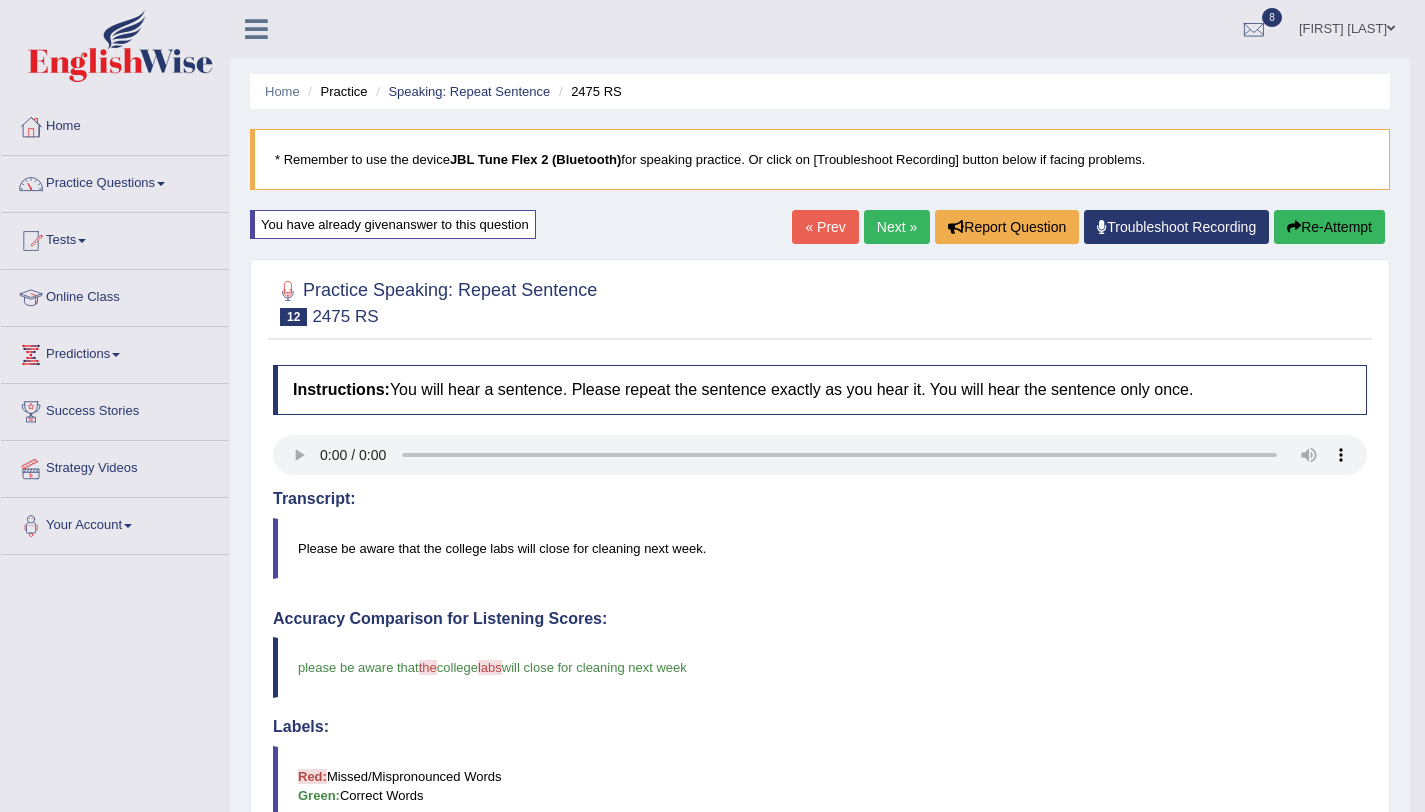 click on "Next »" at bounding box center (897, 227) 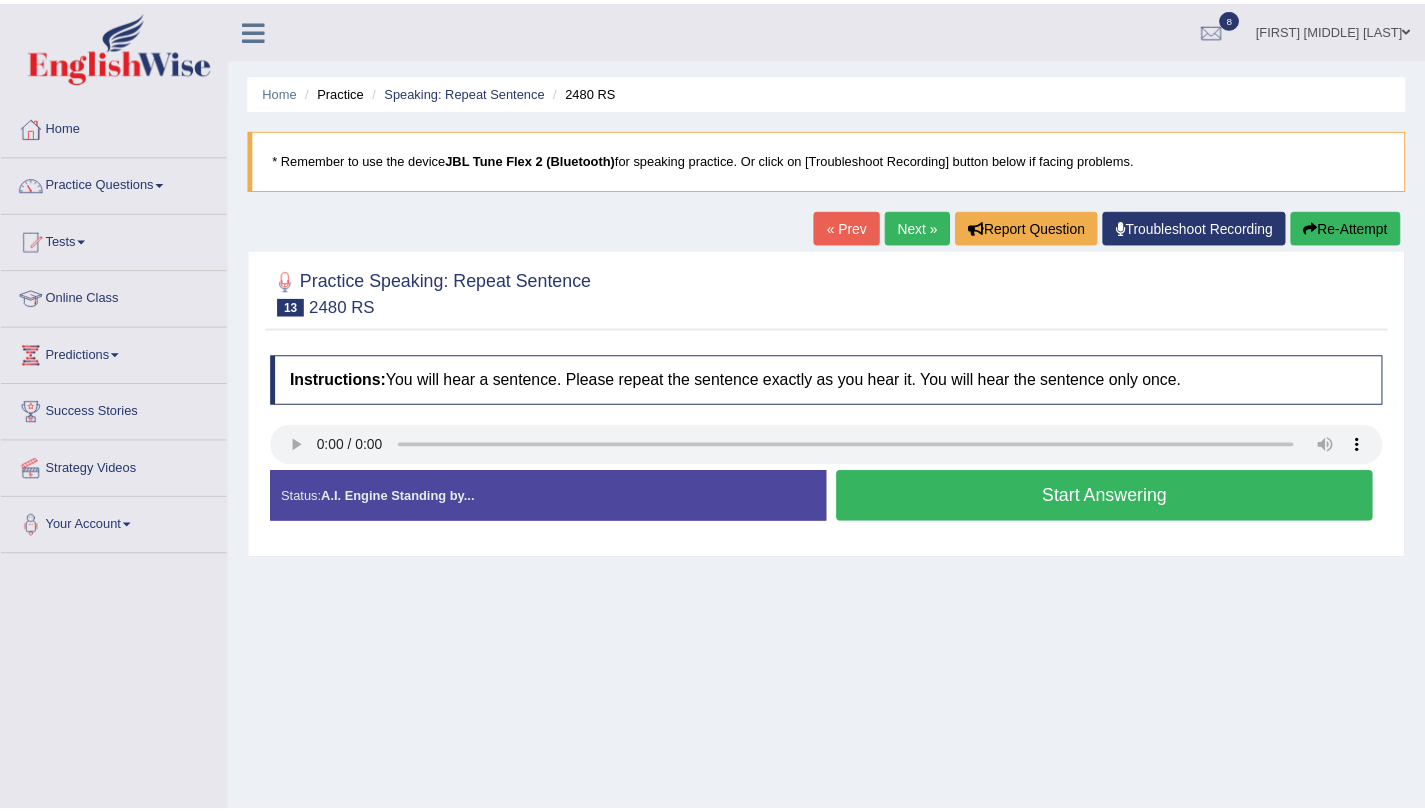 scroll, scrollTop: 0, scrollLeft: 0, axis: both 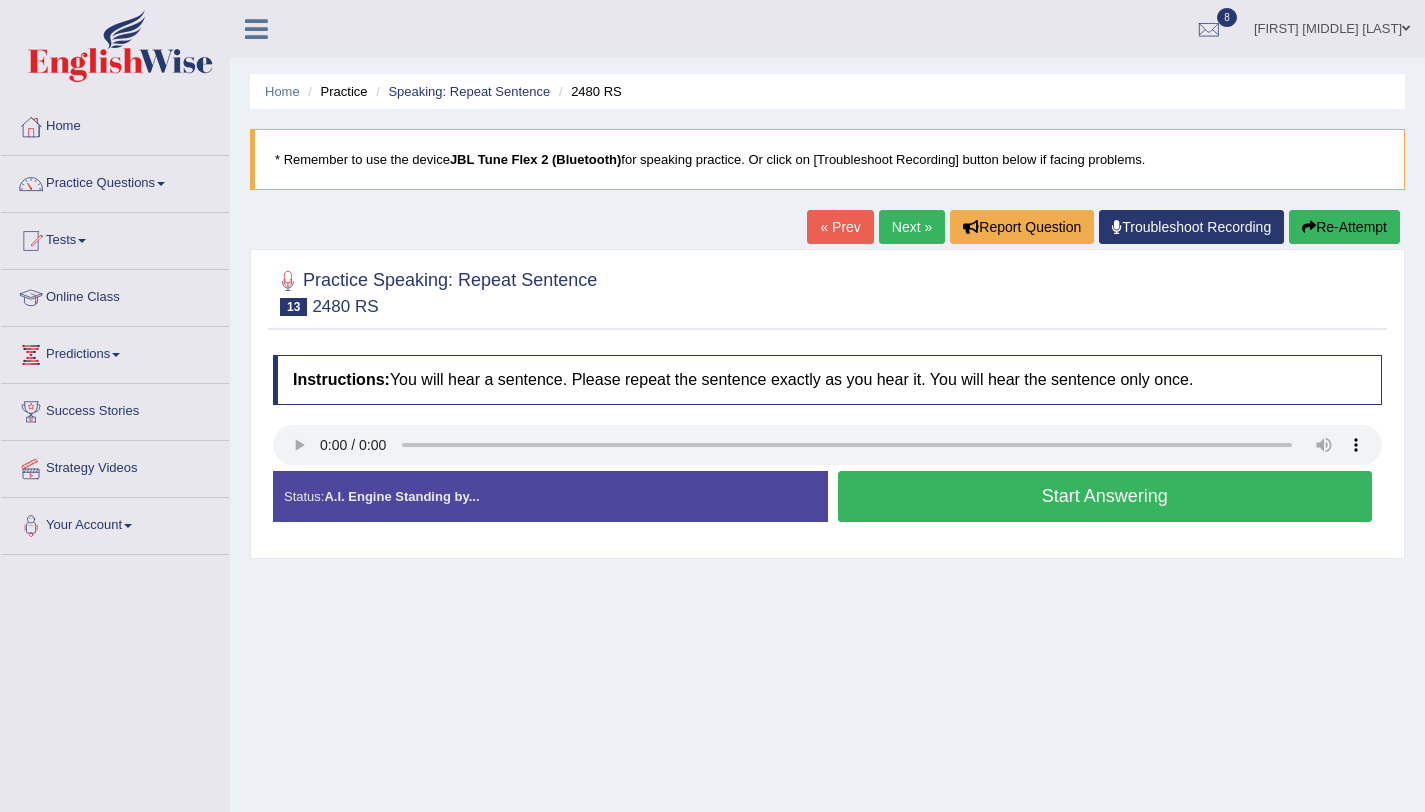 click on "Start Answering" at bounding box center (1105, 496) 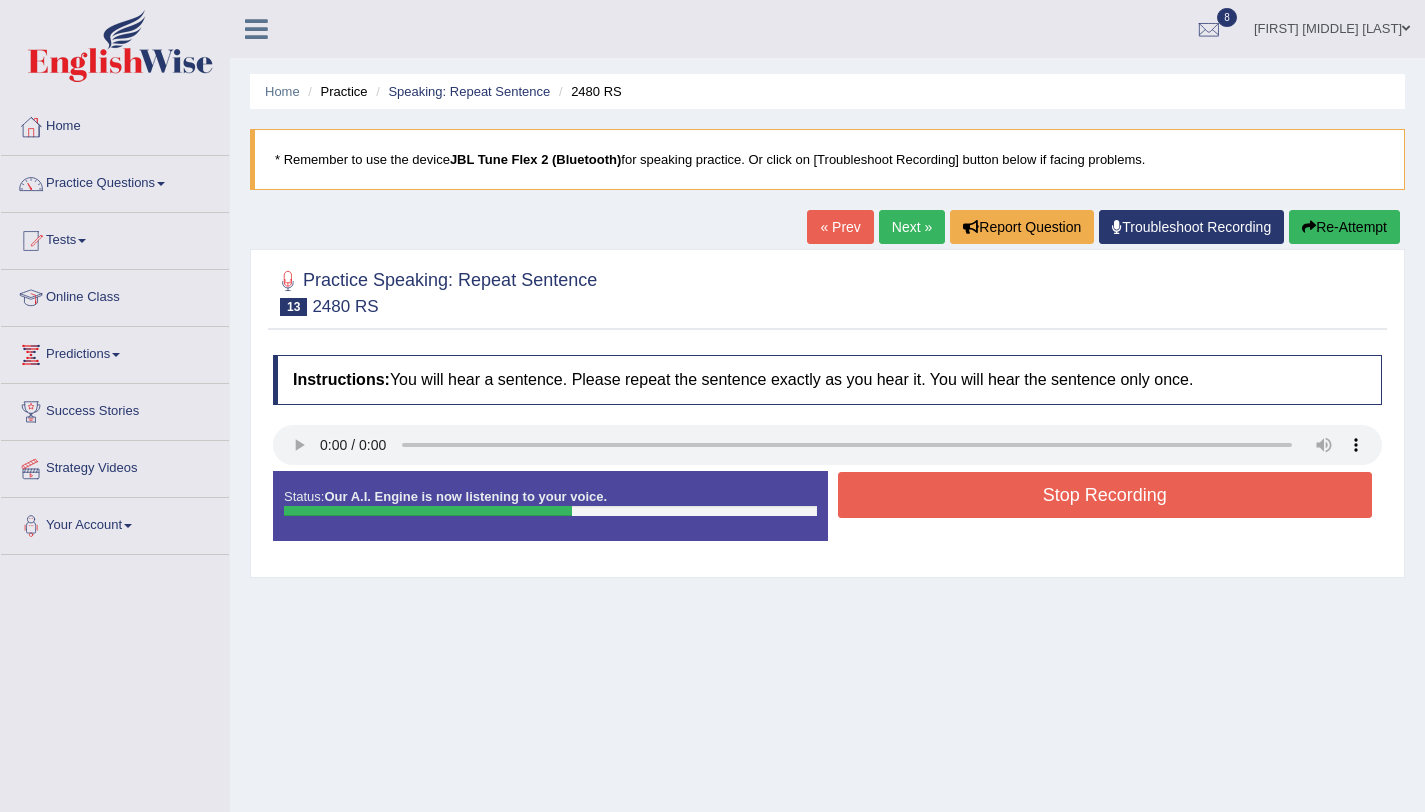 click on "Stop Recording" at bounding box center (1105, 495) 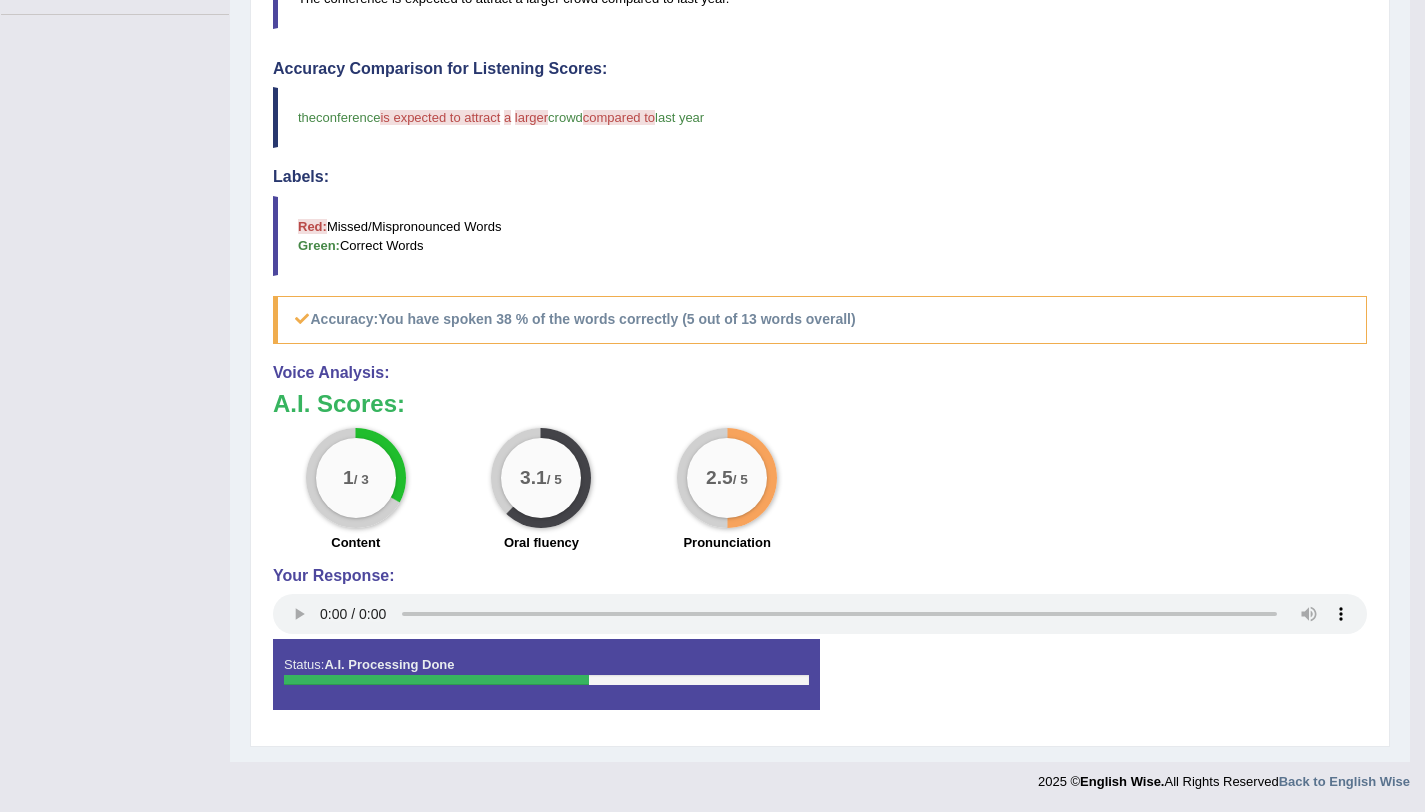 scroll, scrollTop: 0, scrollLeft: 0, axis: both 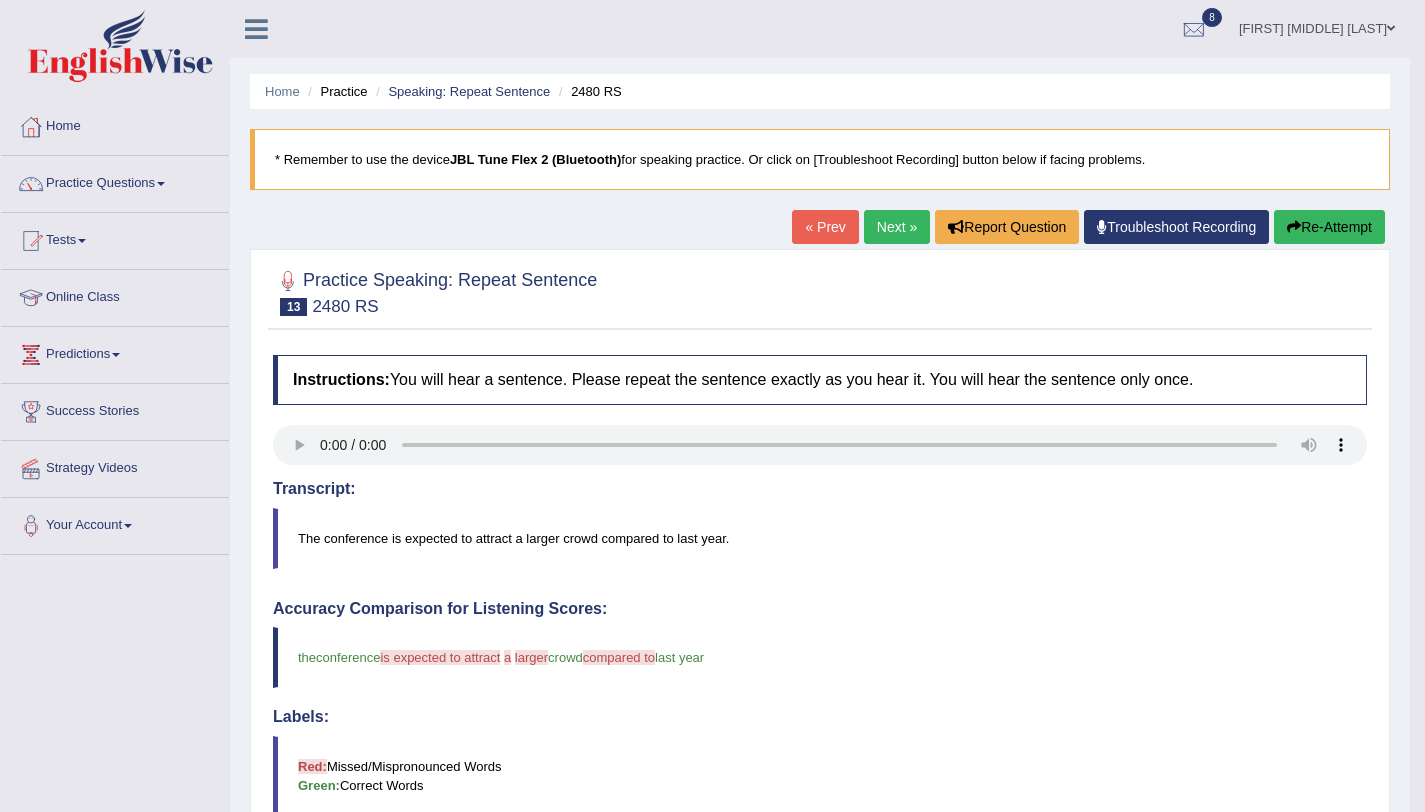 click on "Re-Attempt" at bounding box center (1329, 227) 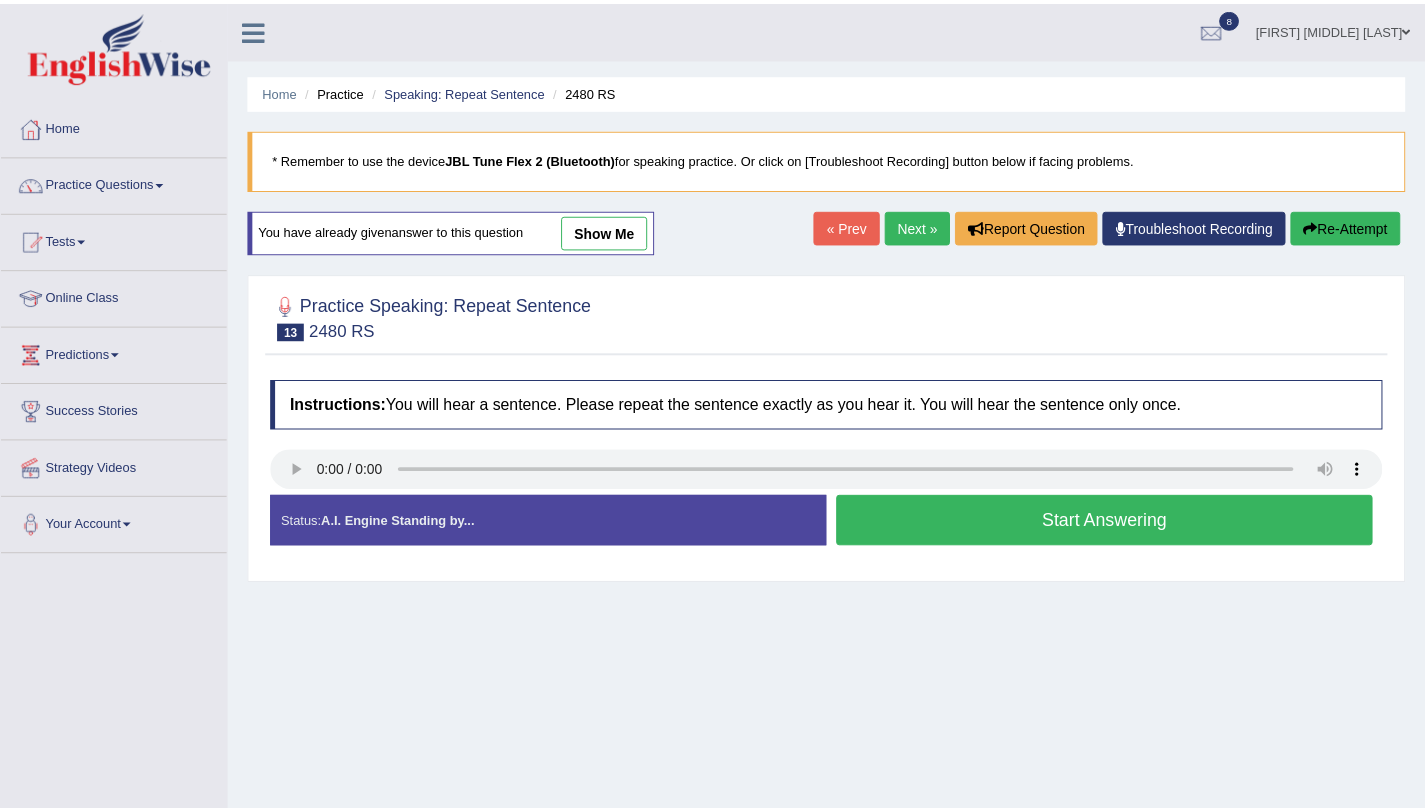scroll, scrollTop: 0, scrollLeft: 0, axis: both 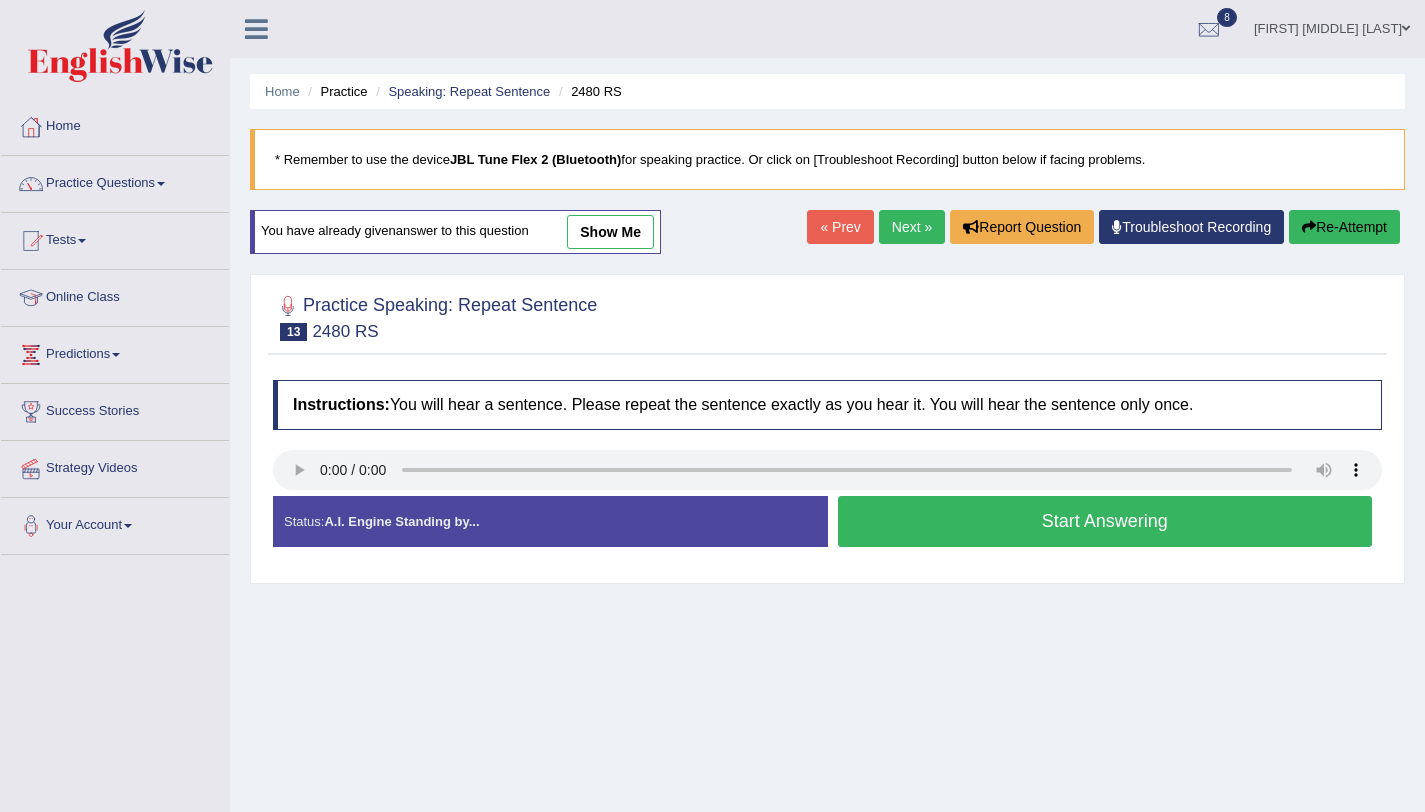 click on "Start Answering" at bounding box center (1105, 521) 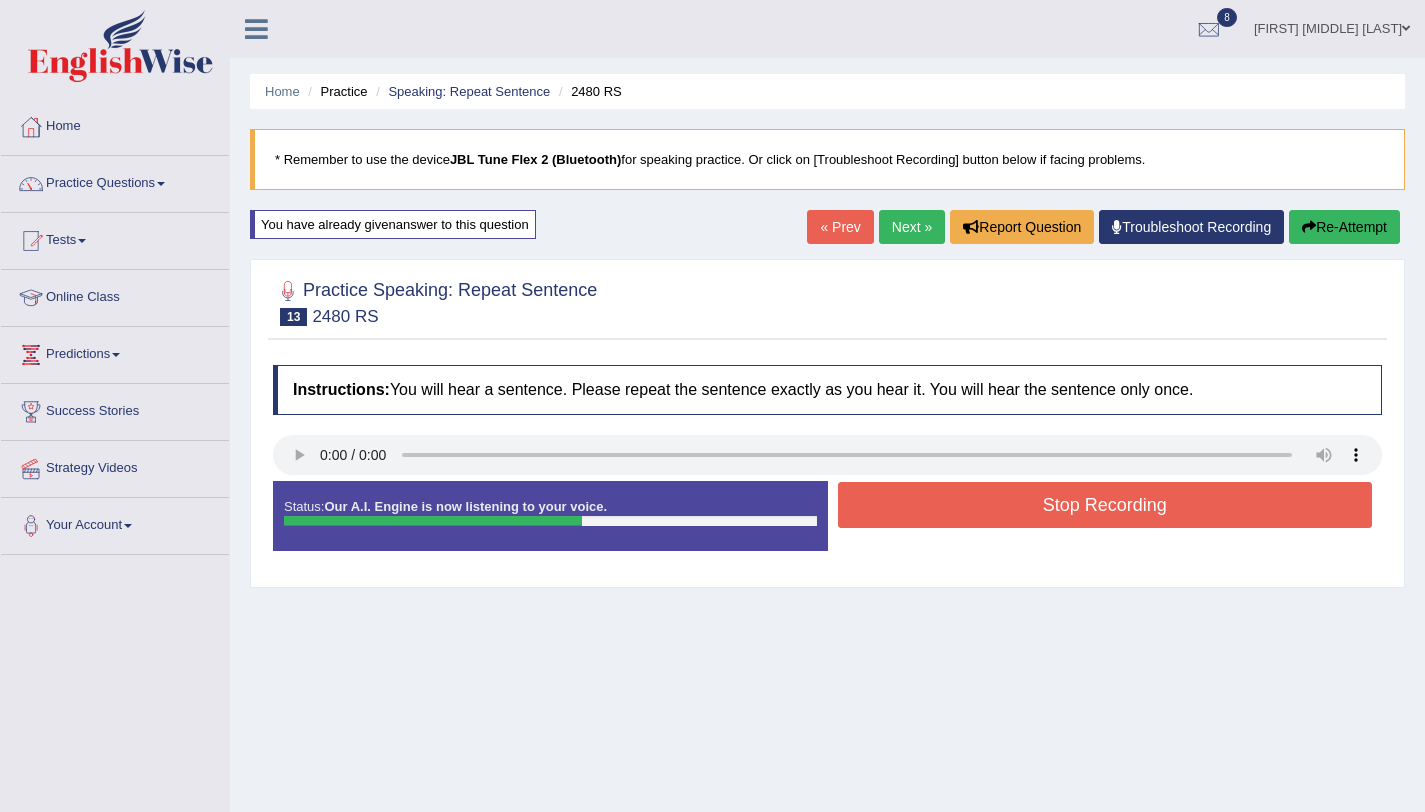 click on "Stop Recording" at bounding box center (1105, 505) 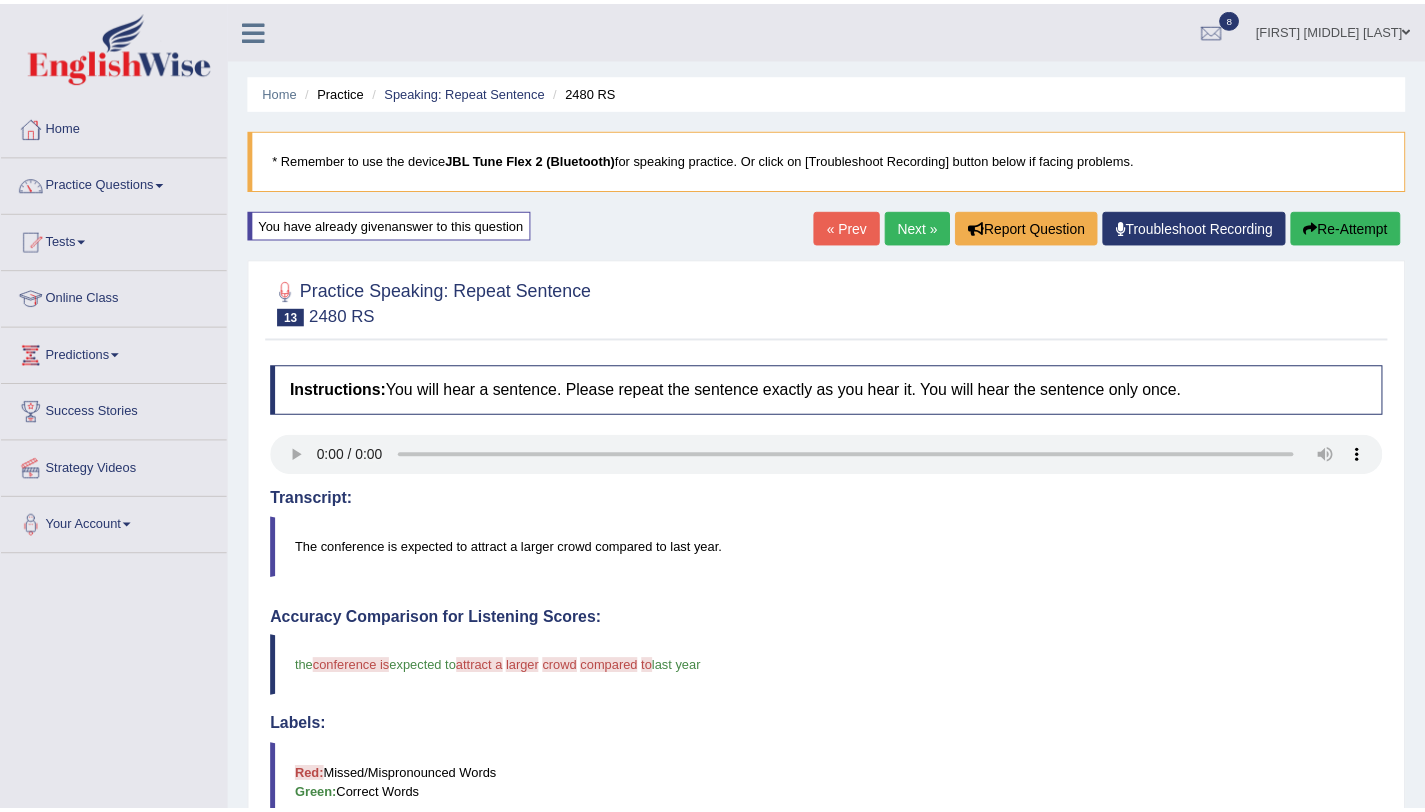 scroll, scrollTop: 480, scrollLeft: 0, axis: vertical 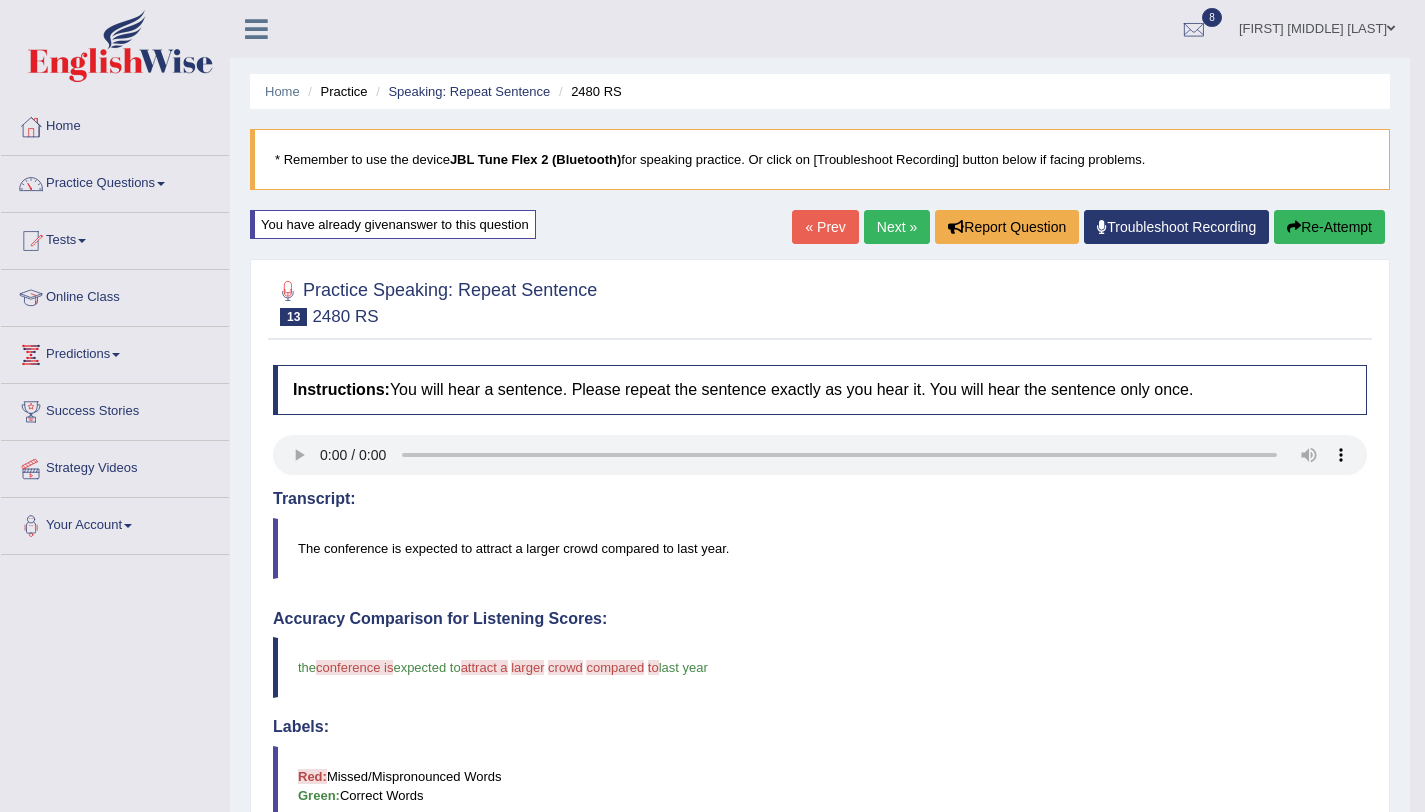 click on "Re-Attempt" at bounding box center [1329, 227] 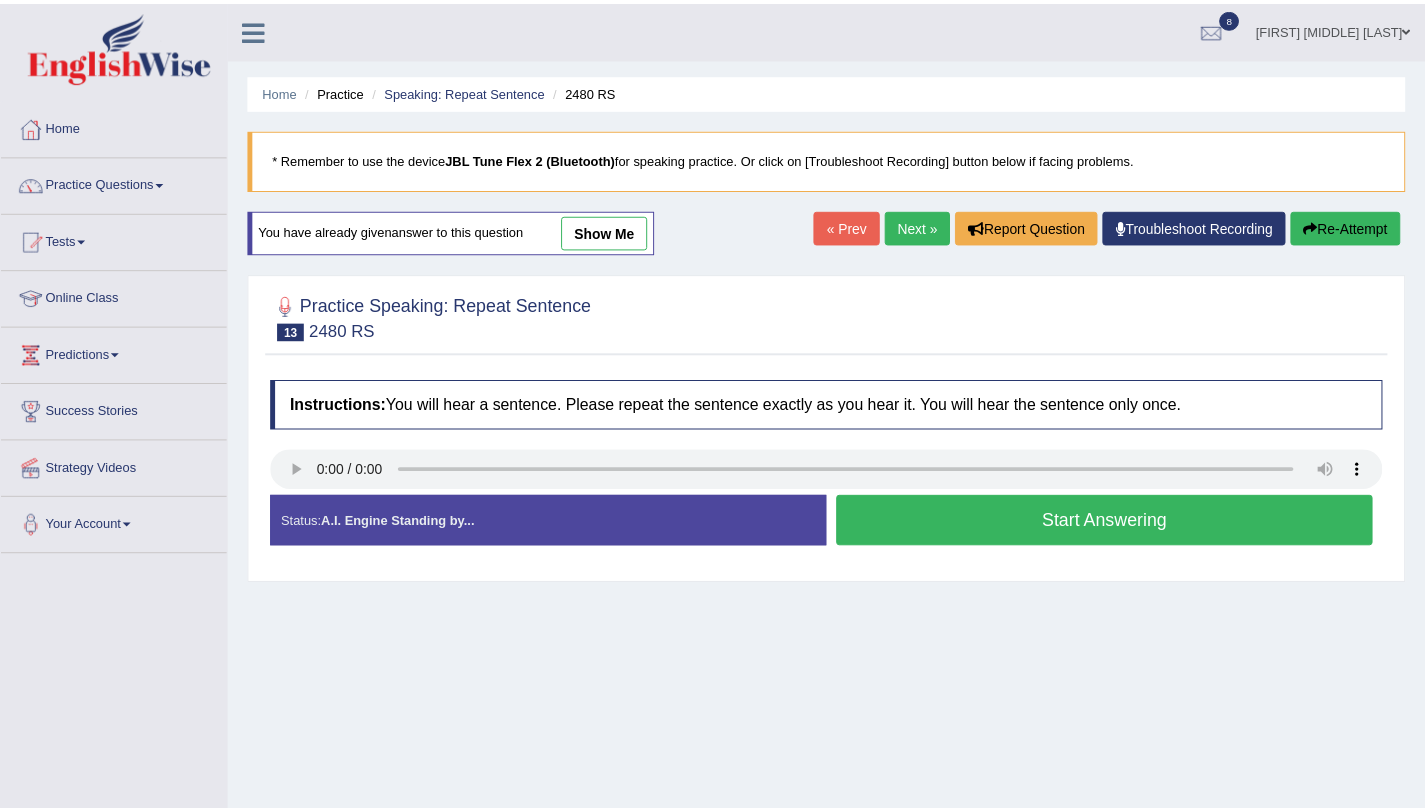 scroll, scrollTop: 0, scrollLeft: 0, axis: both 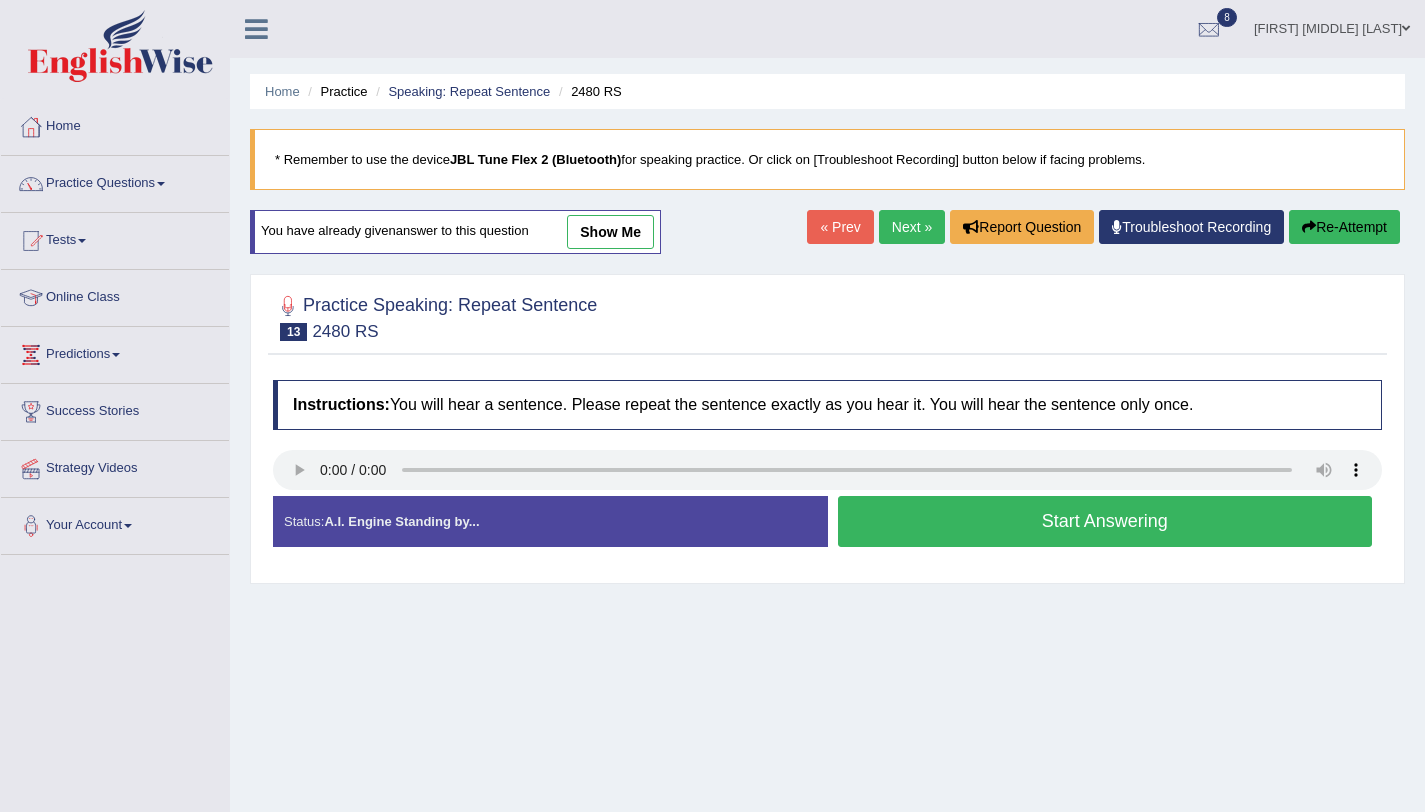 click on "Start Answering" at bounding box center [1105, 521] 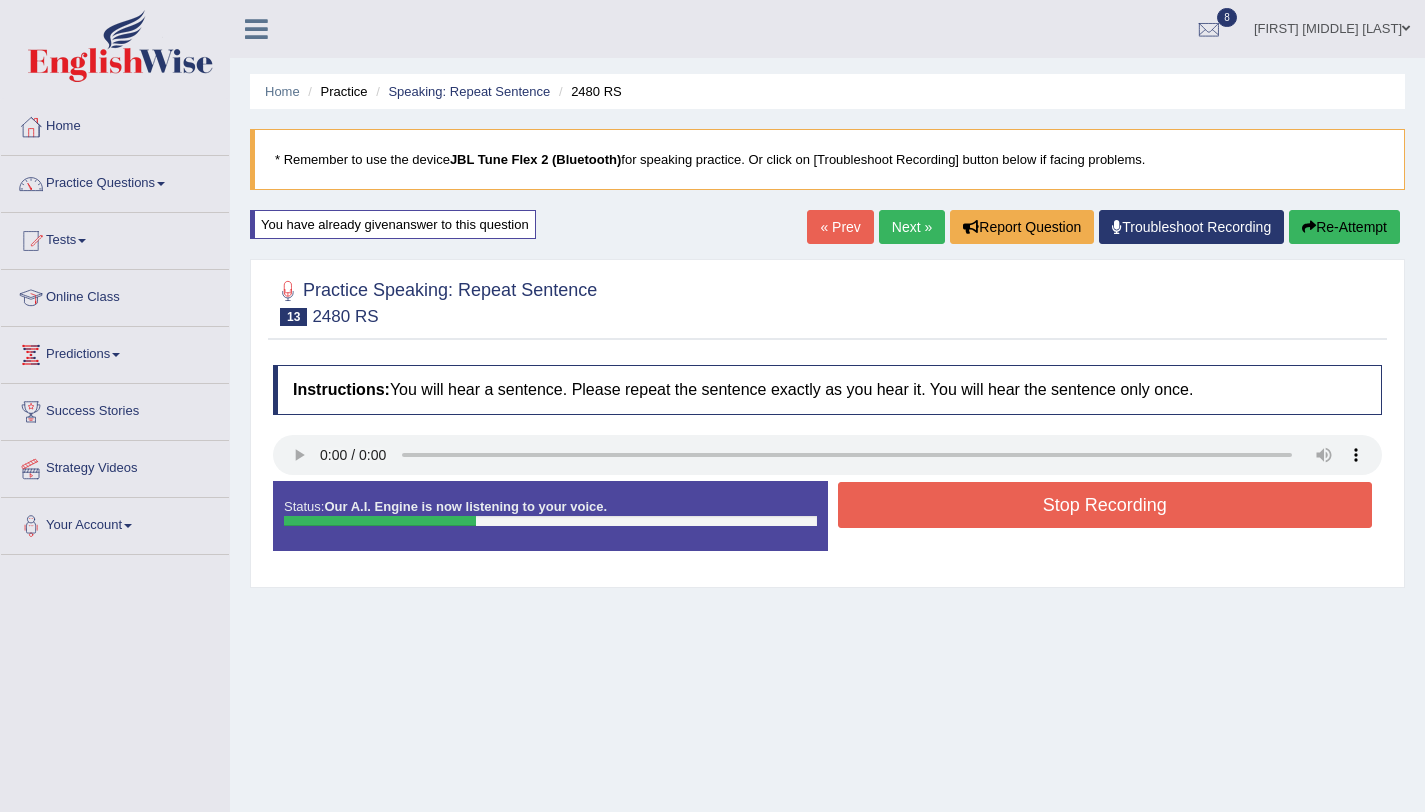 click on "Re-Attempt" at bounding box center (1344, 227) 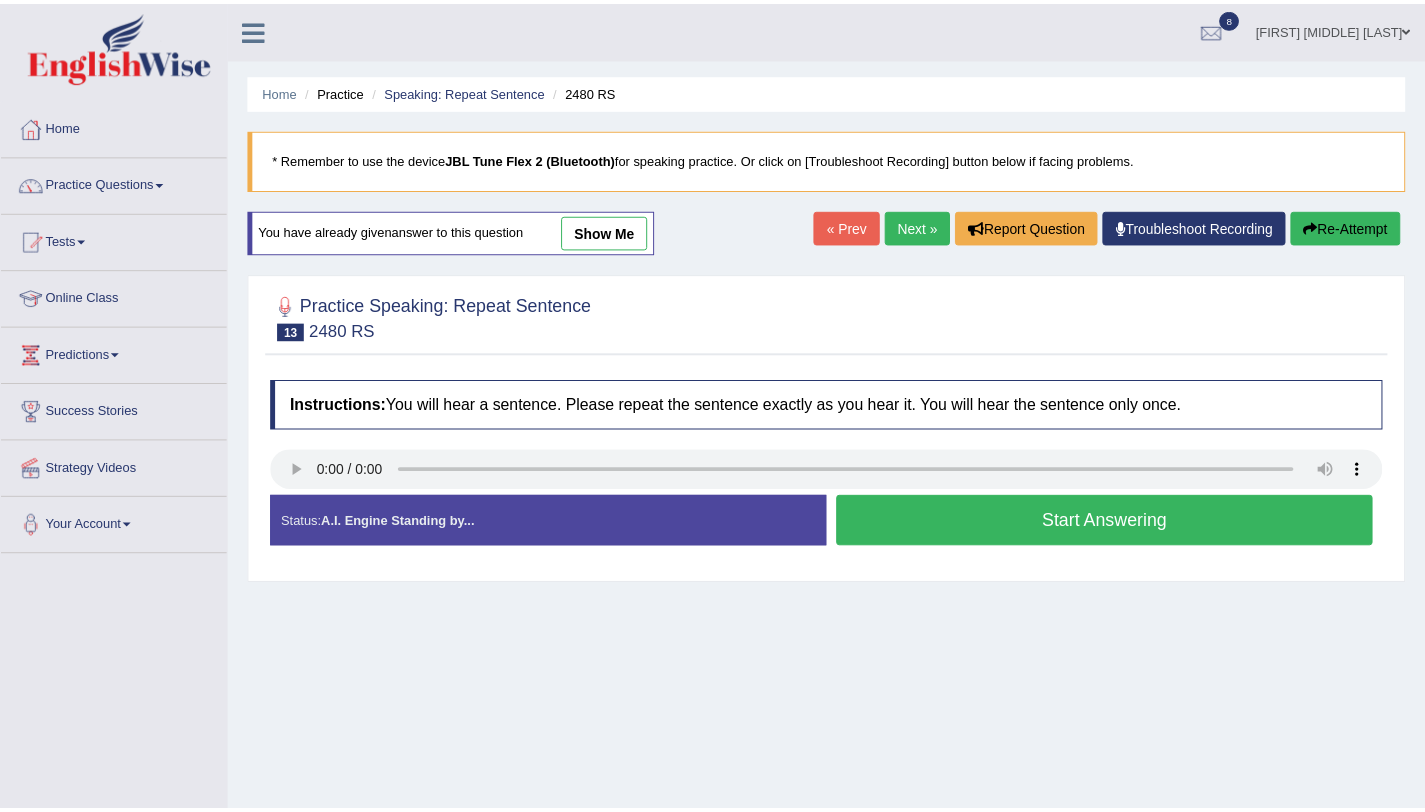 scroll, scrollTop: 0, scrollLeft: 0, axis: both 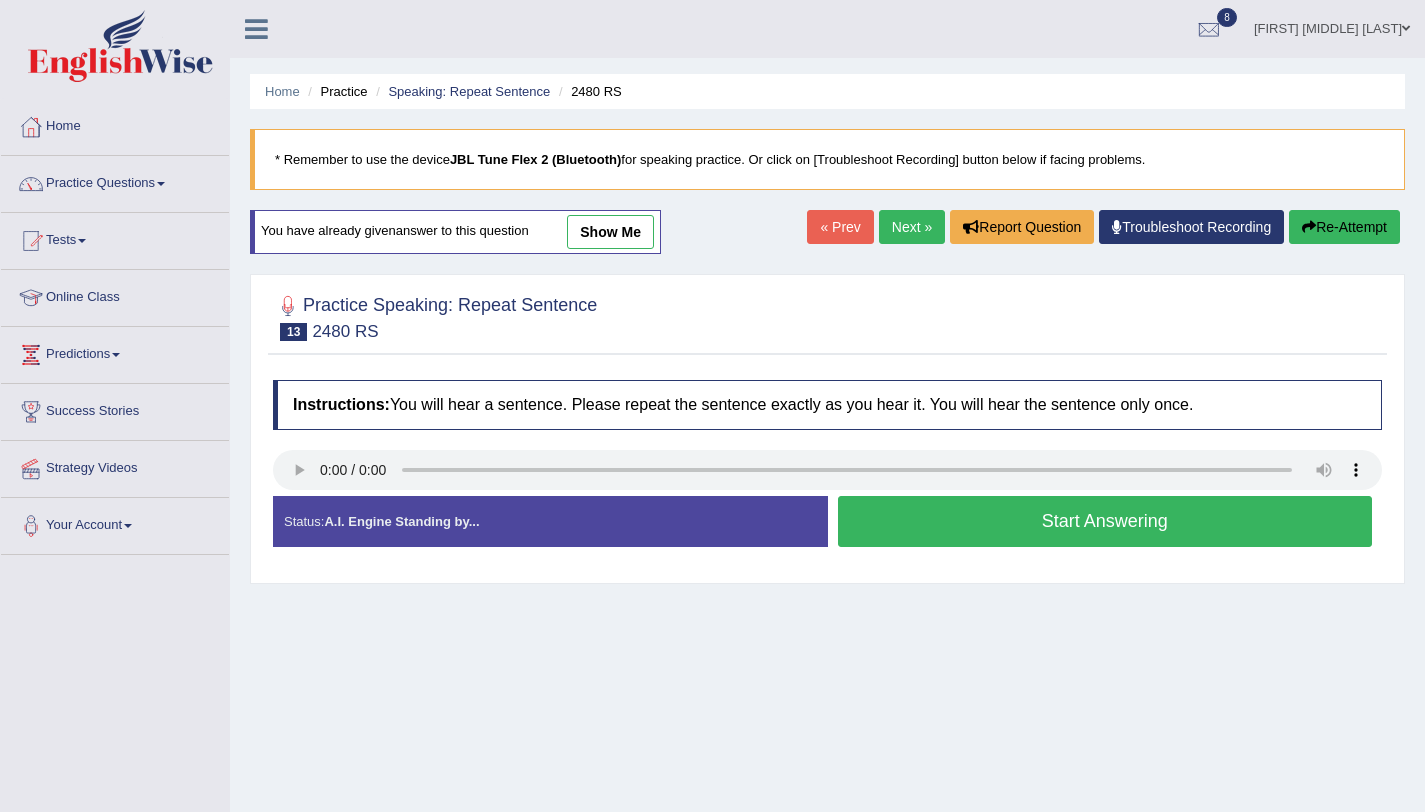 click on "Start Answering" at bounding box center [1105, 521] 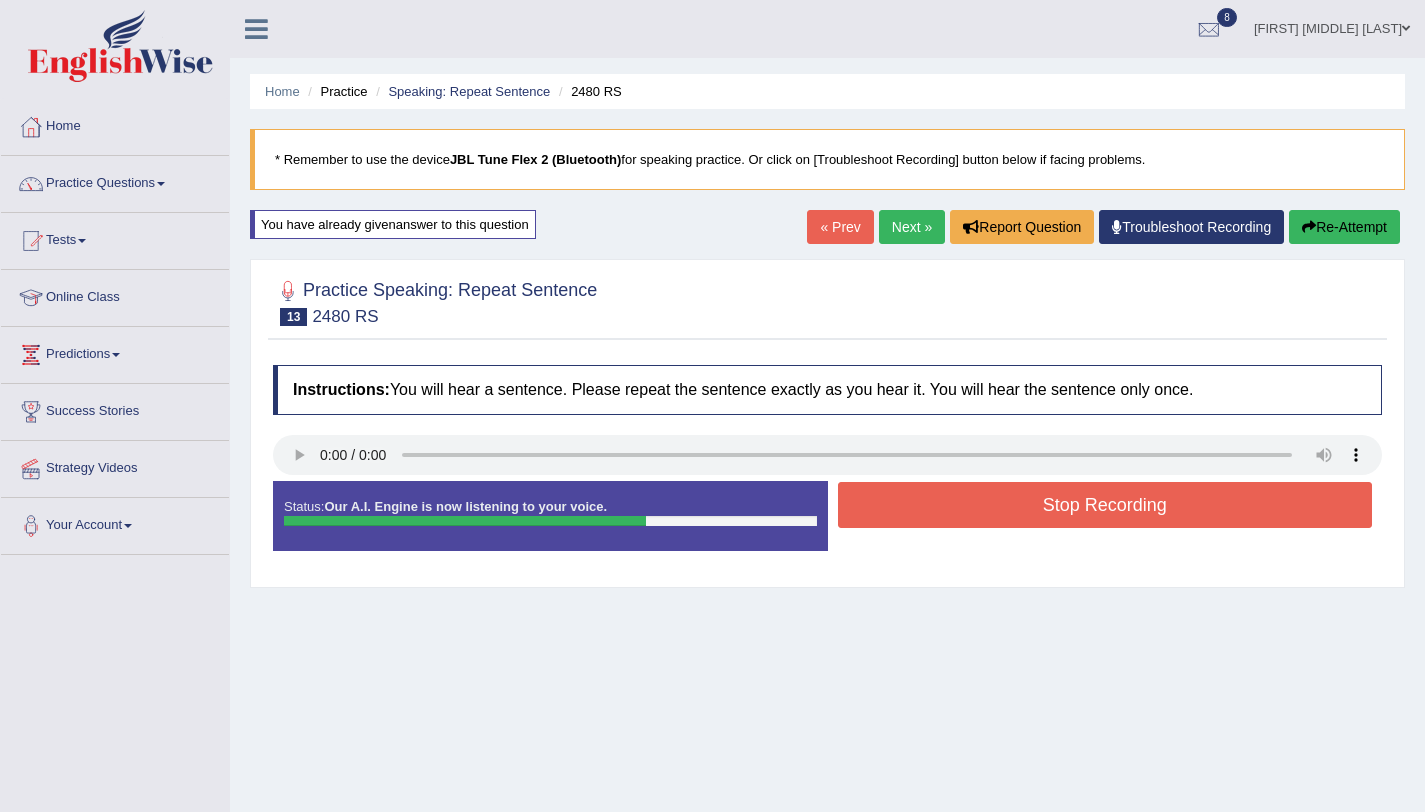 click on "Stop Recording" at bounding box center (1105, 505) 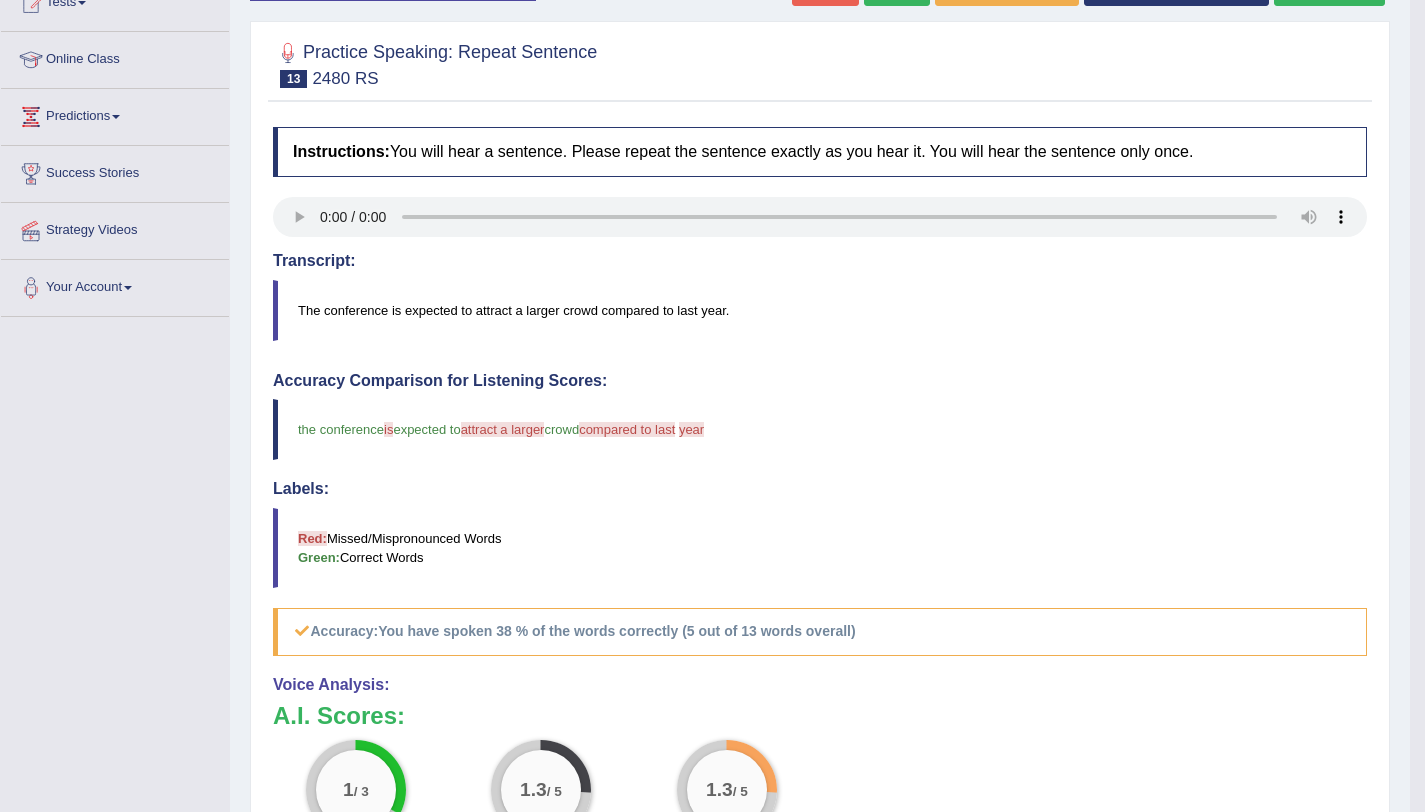 scroll, scrollTop: 192, scrollLeft: 0, axis: vertical 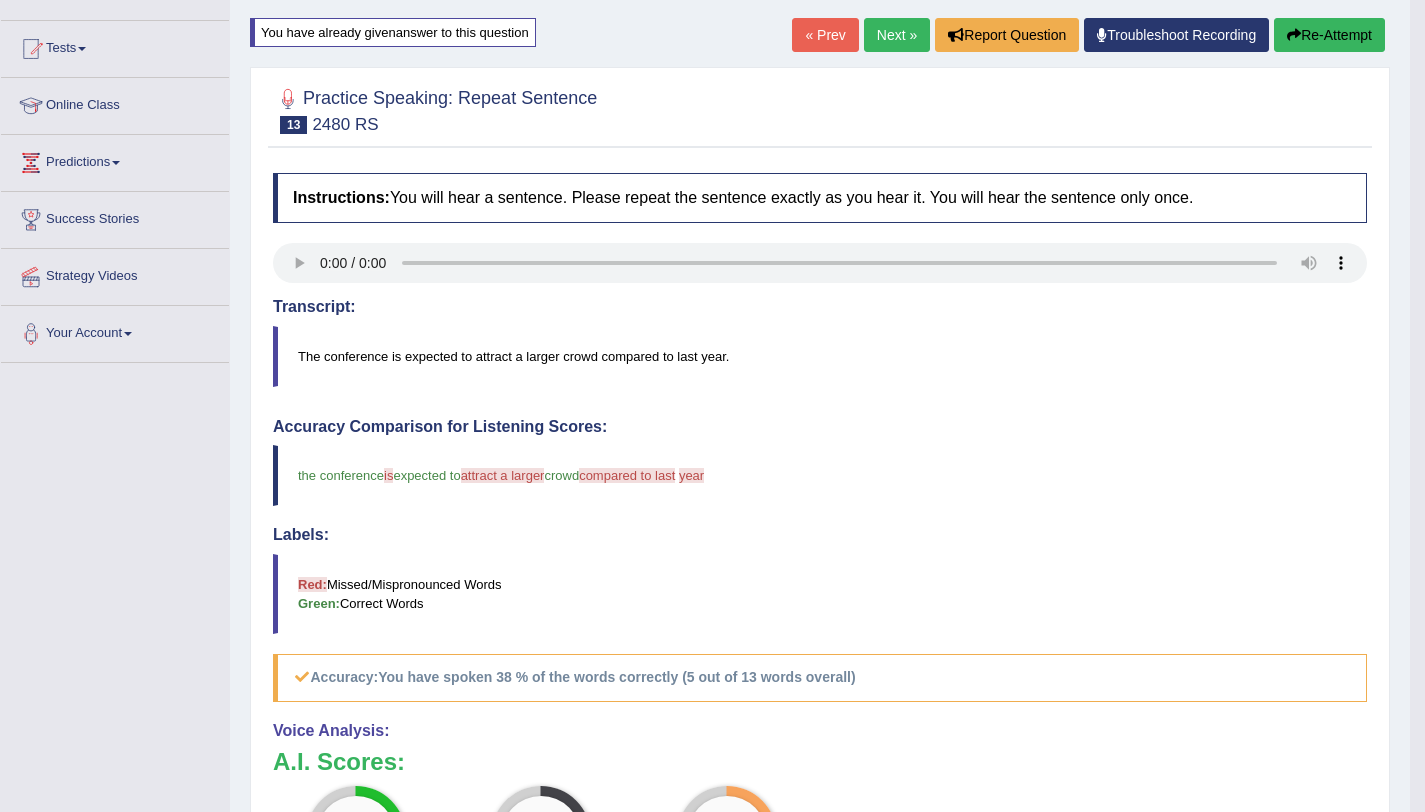 click on "Re-Attempt" at bounding box center (1329, 35) 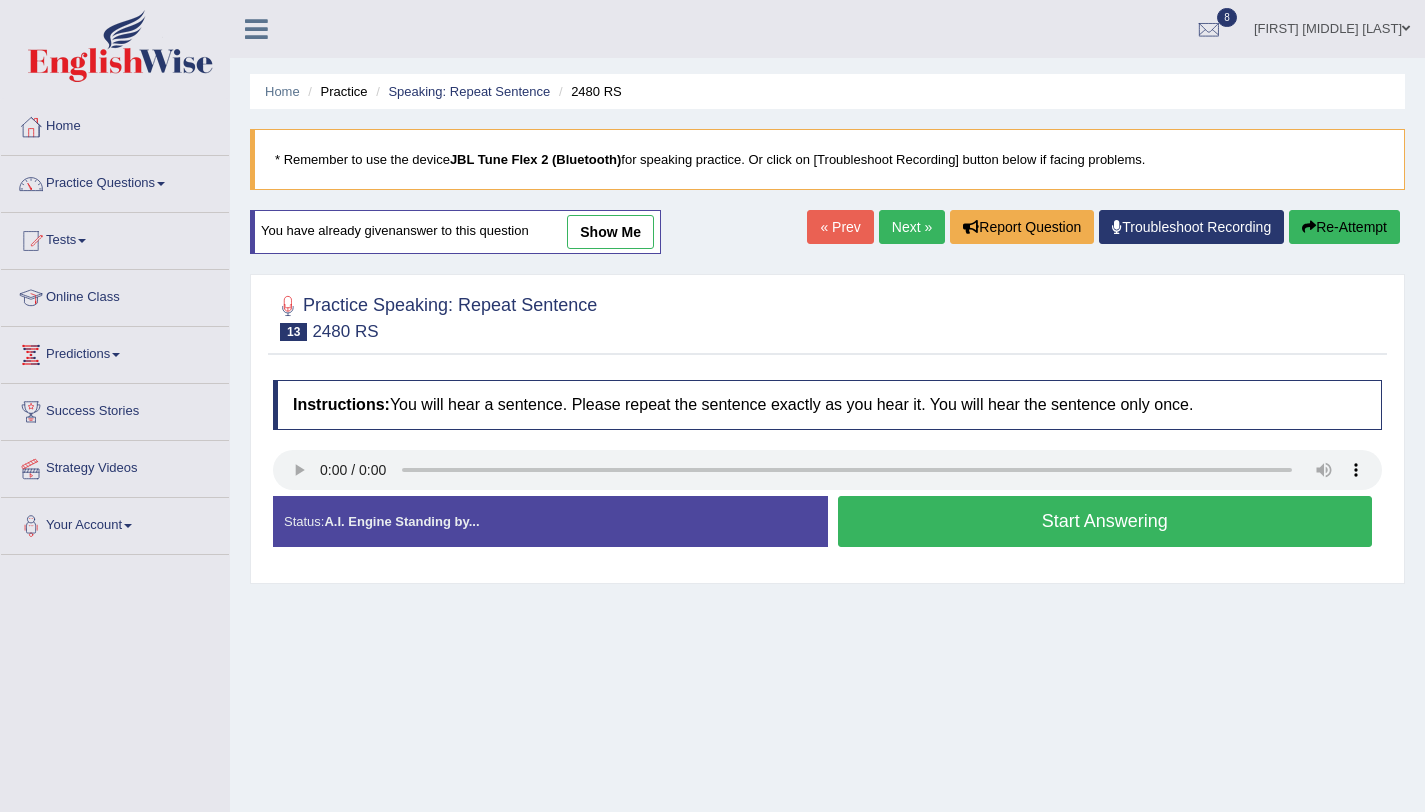 scroll, scrollTop: 192, scrollLeft: 0, axis: vertical 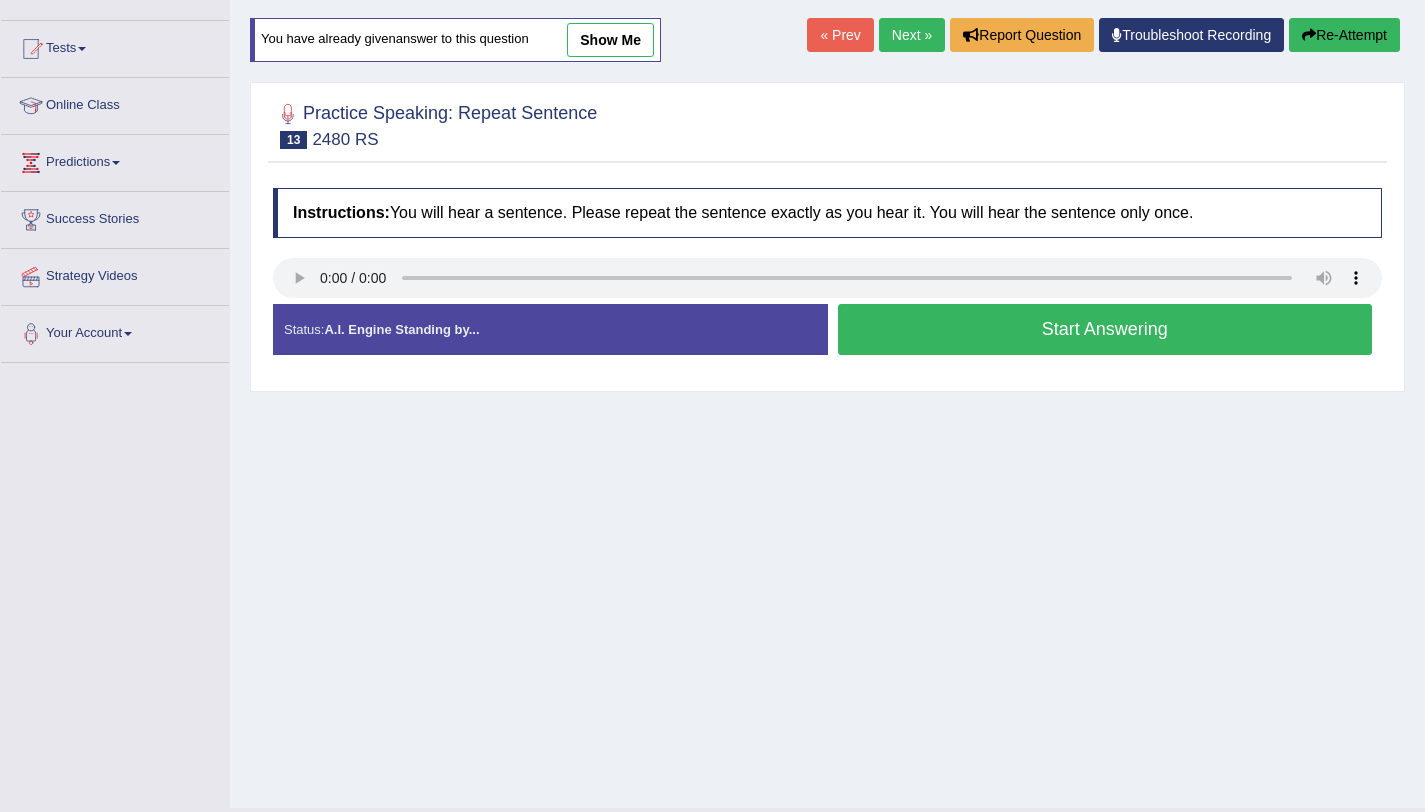 click on "Start Answering" at bounding box center (1105, 329) 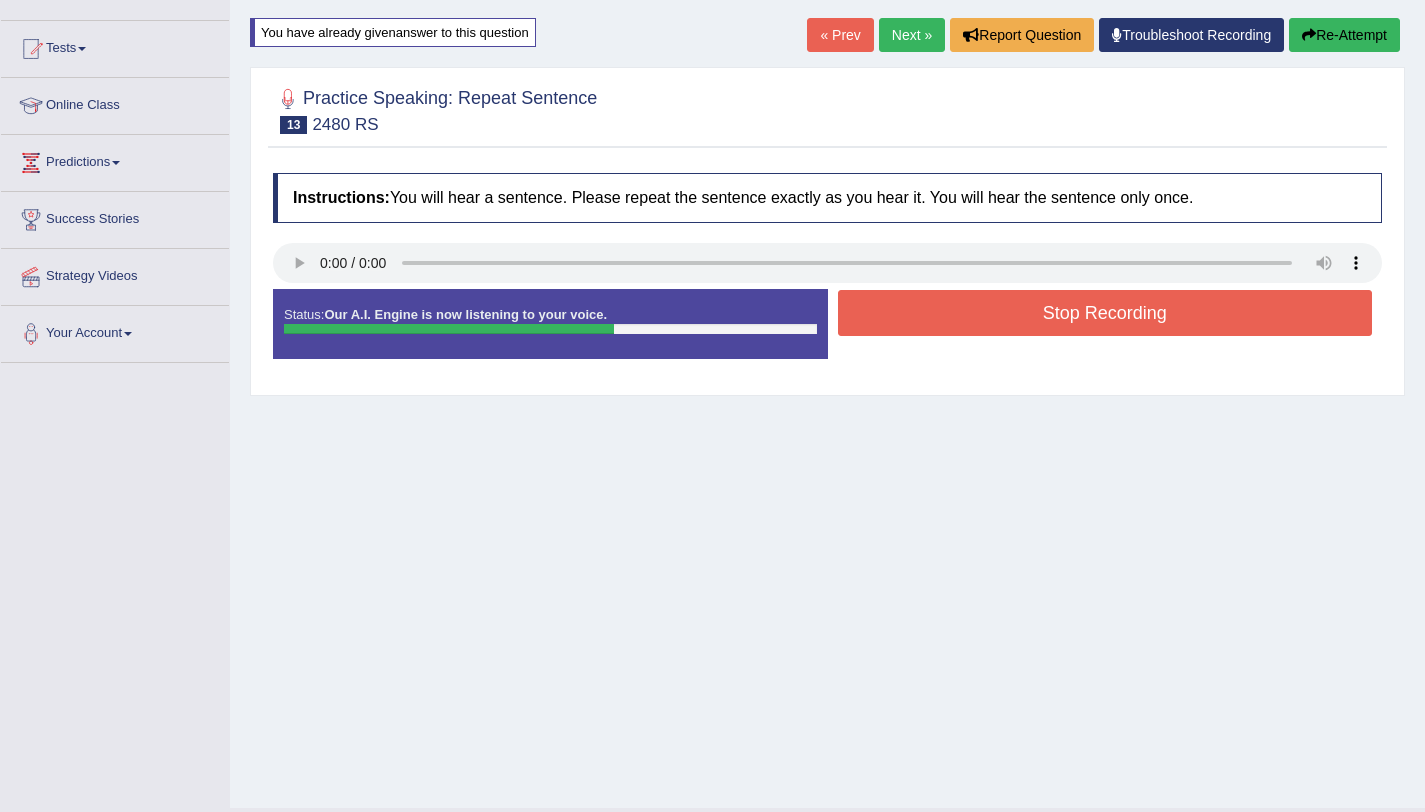 click on "Stop Recording" at bounding box center (1105, 313) 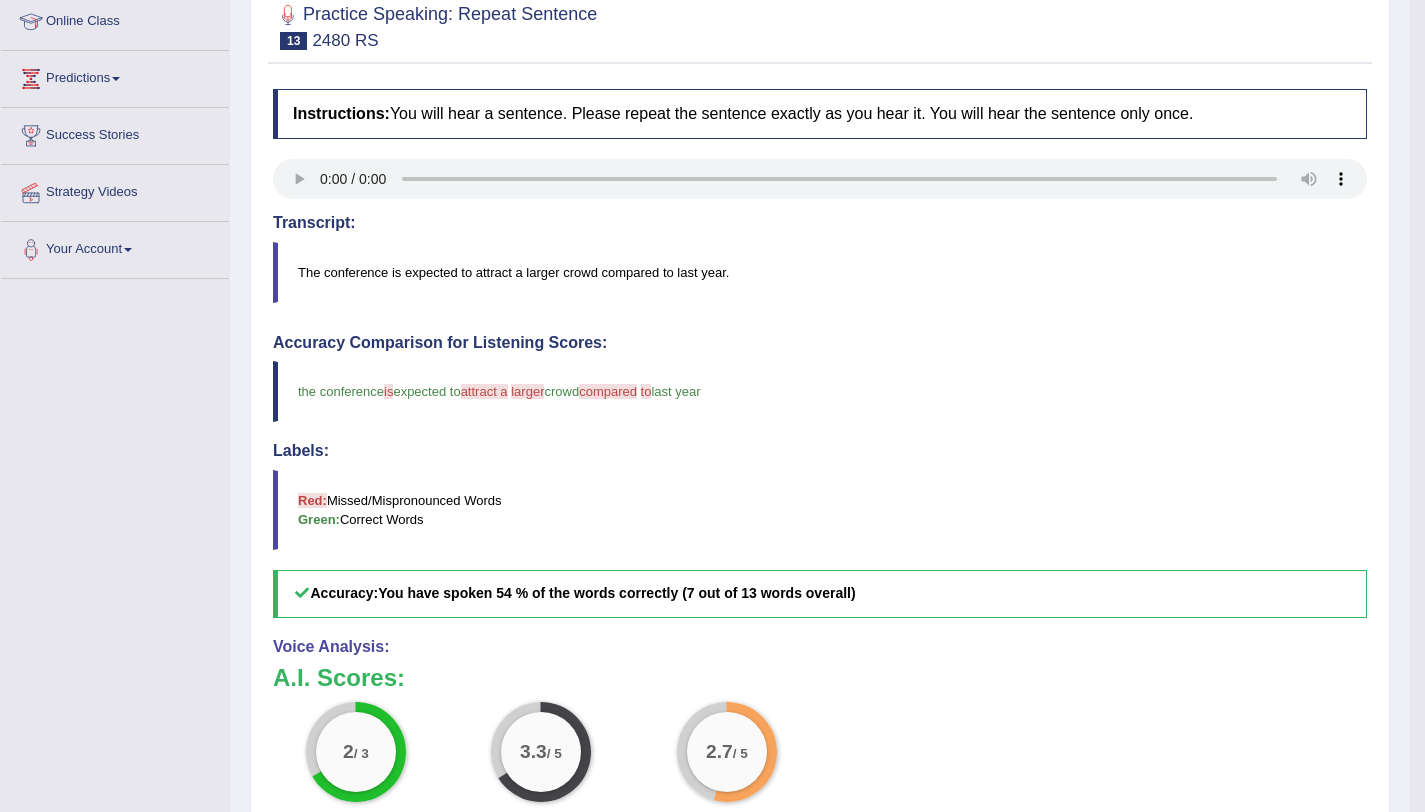 scroll, scrollTop: 0, scrollLeft: 0, axis: both 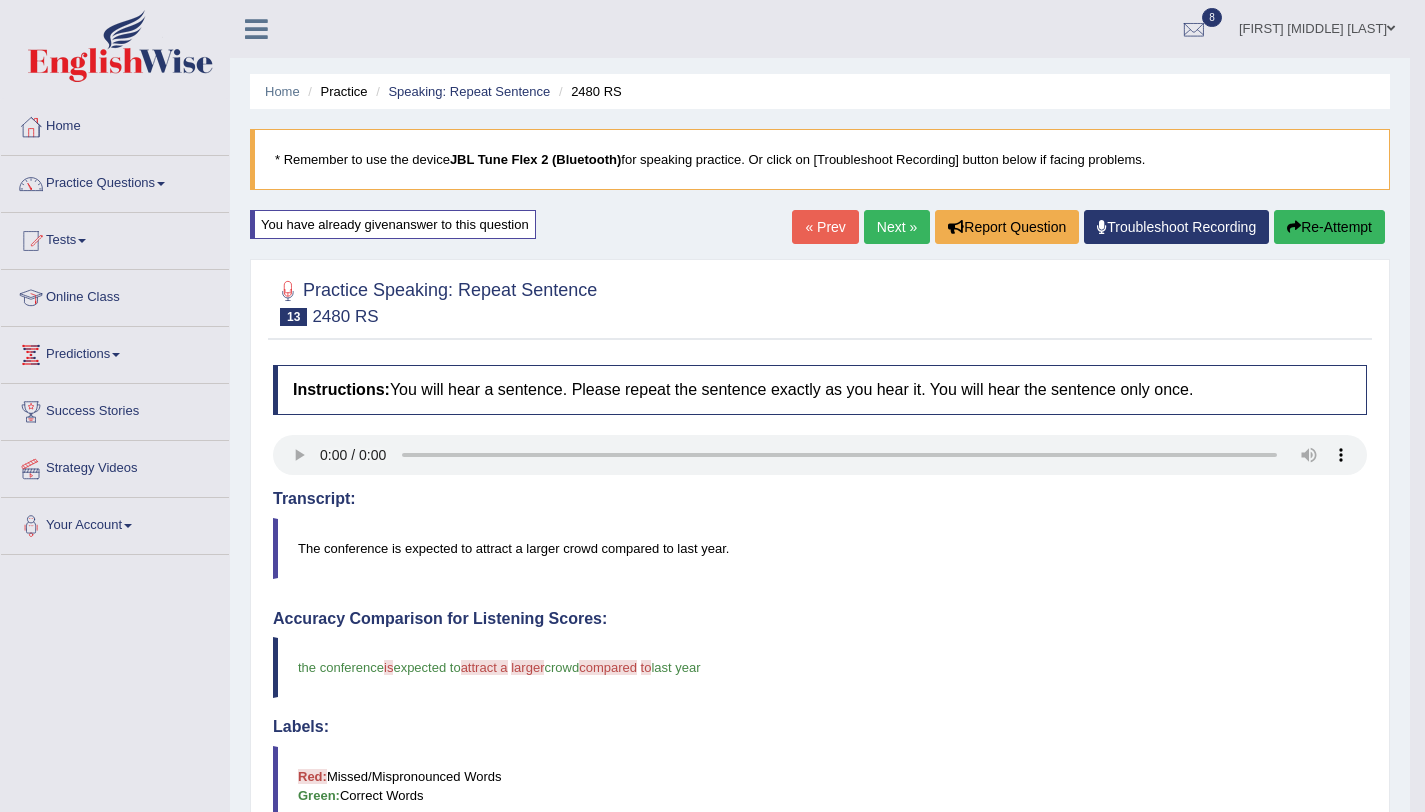 click on "Re-Attempt" at bounding box center (1329, 227) 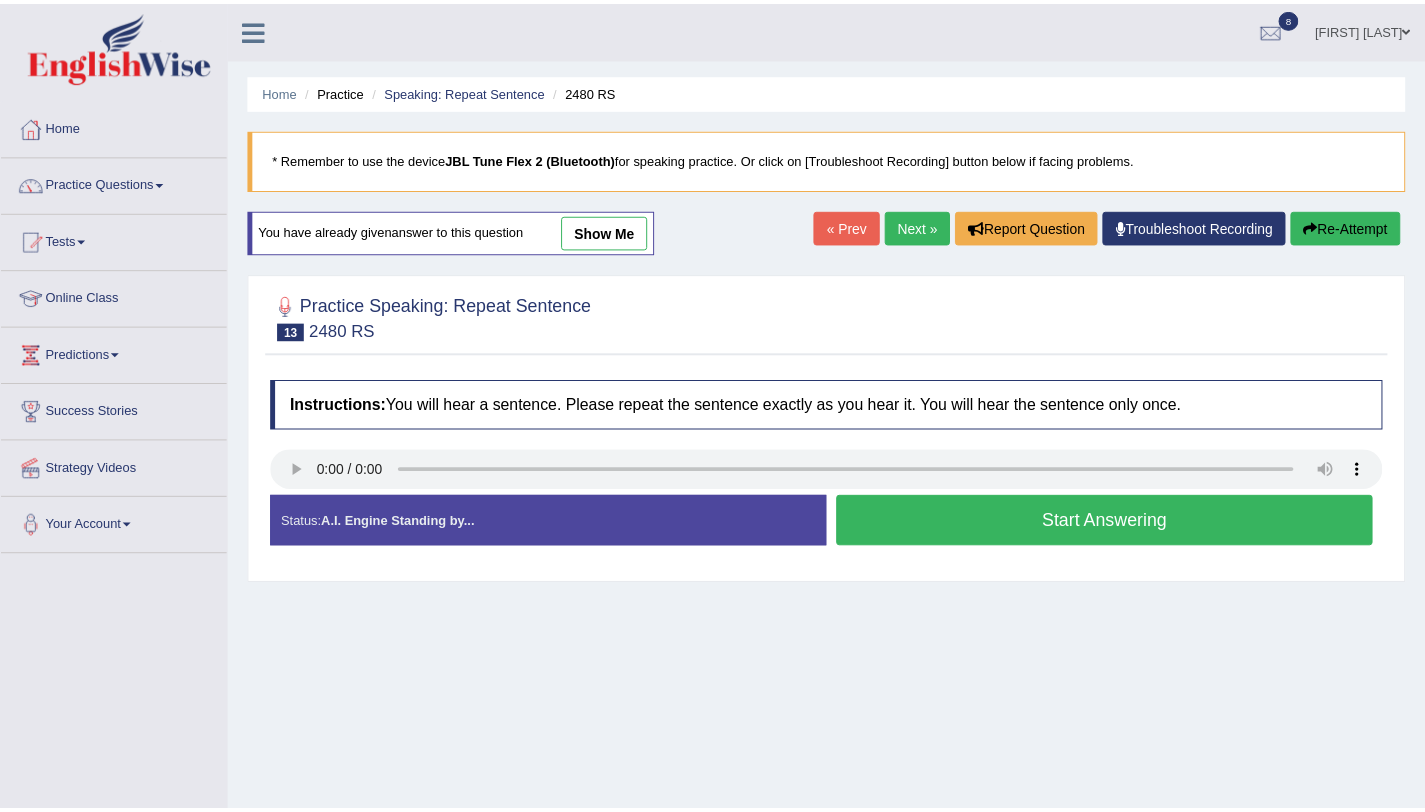 scroll, scrollTop: 0, scrollLeft: 0, axis: both 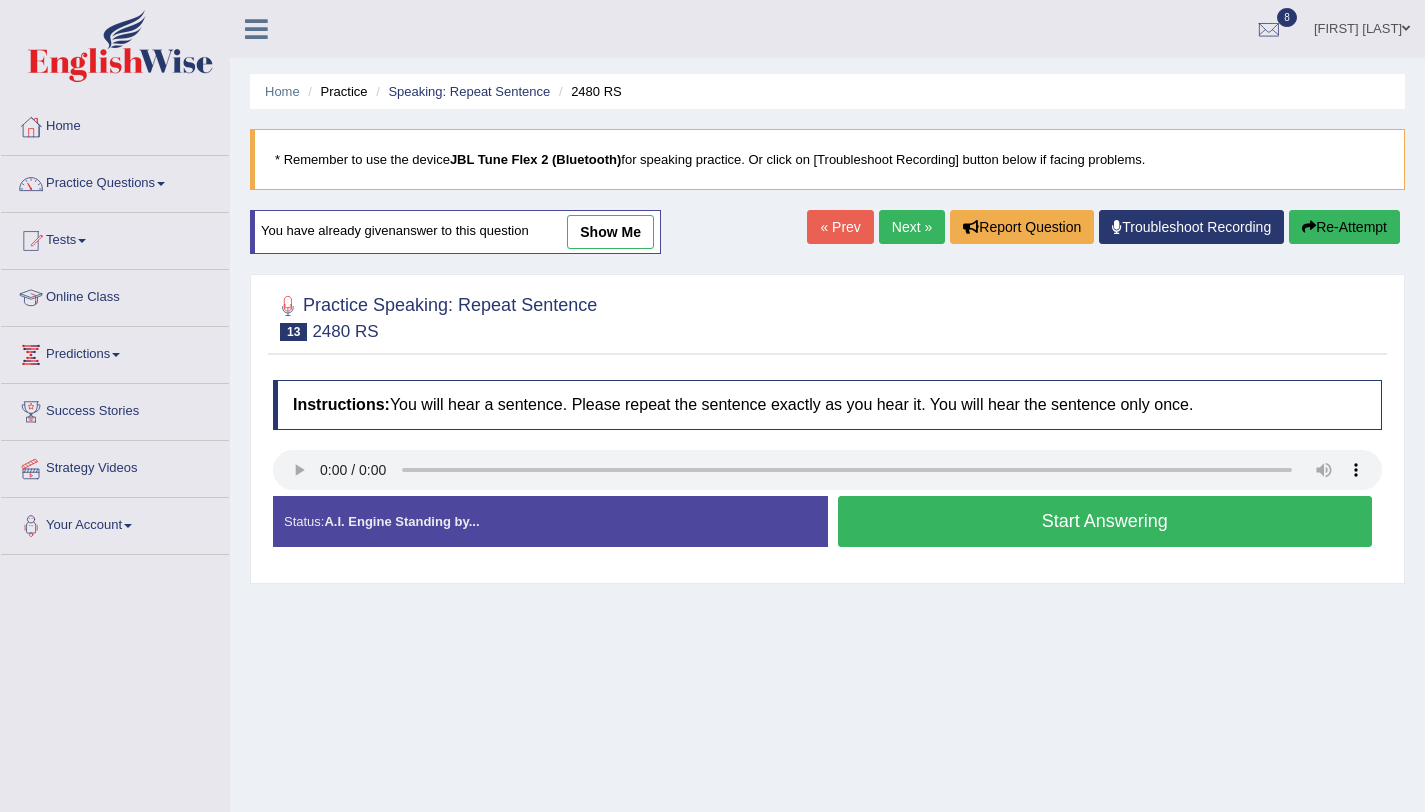 click on "Start Answering" at bounding box center [1105, 521] 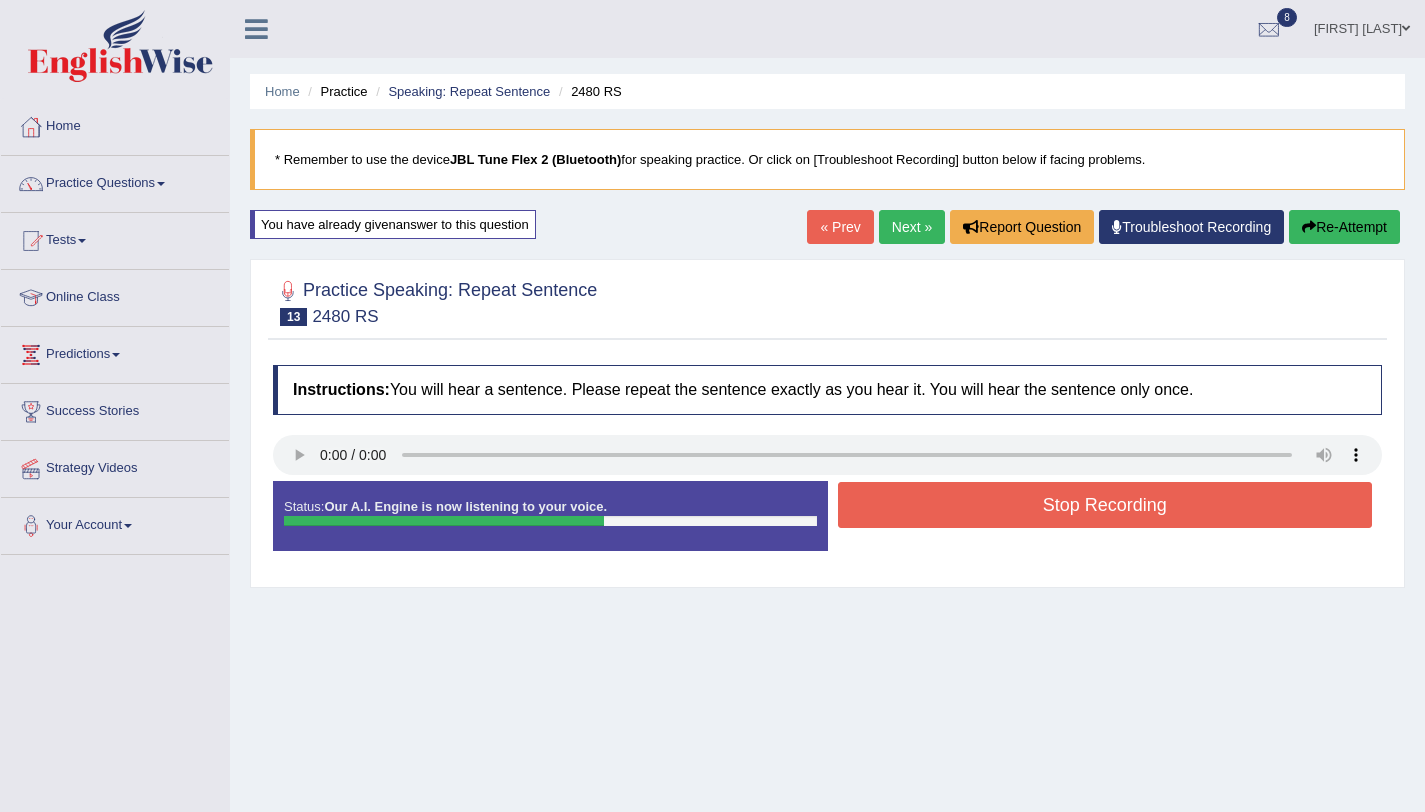 click on "Stop Recording" at bounding box center (1105, 505) 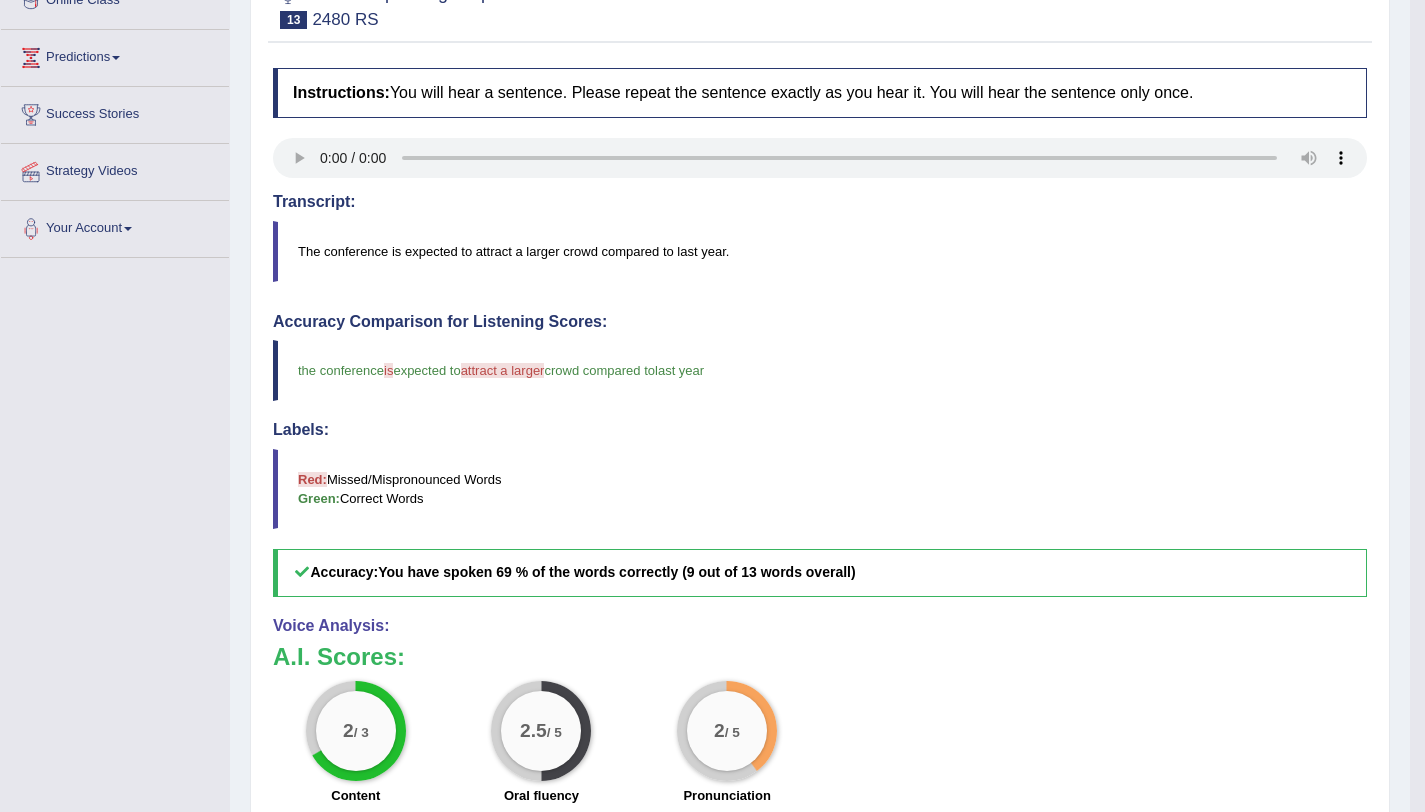 scroll, scrollTop: 0, scrollLeft: 0, axis: both 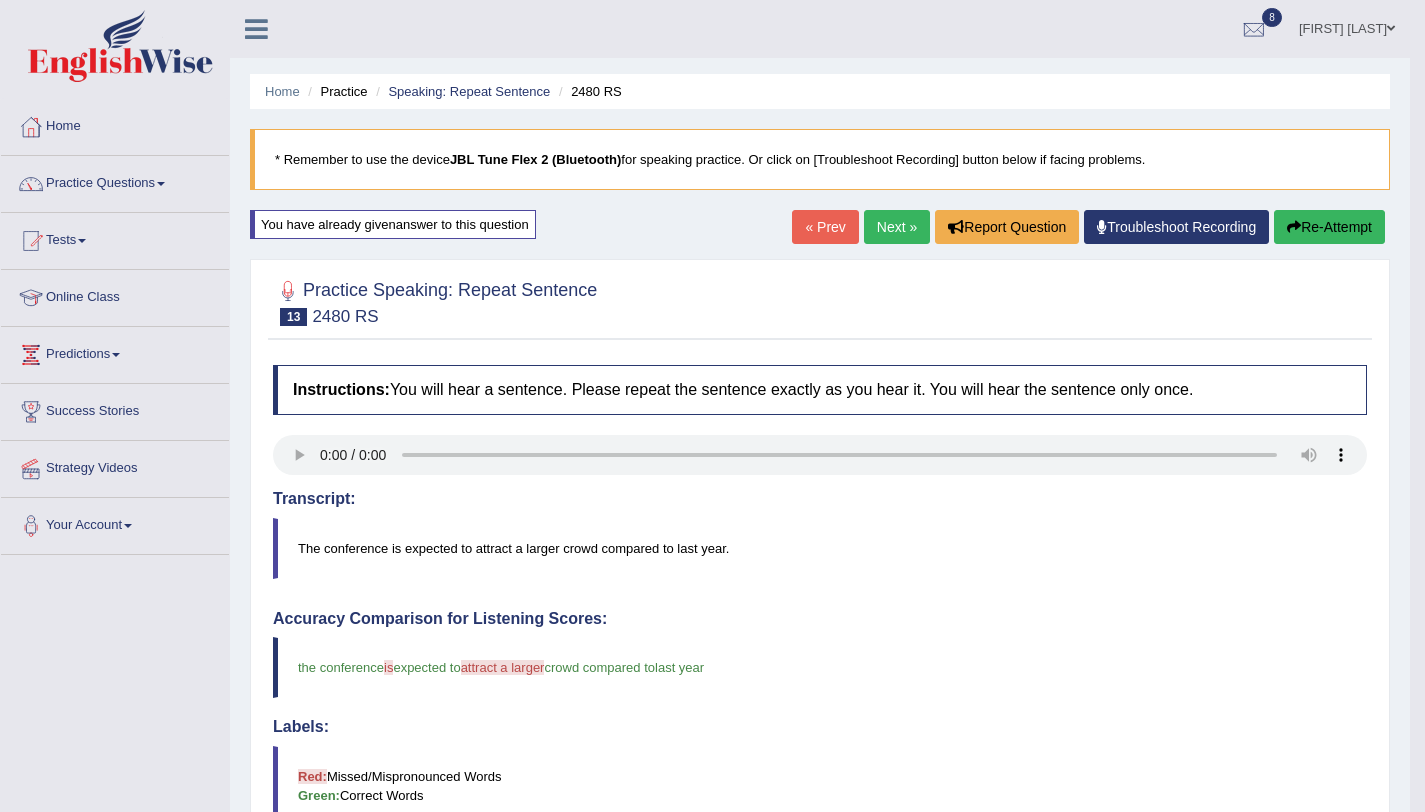 click on "Next »" at bounding box center [897, 227] 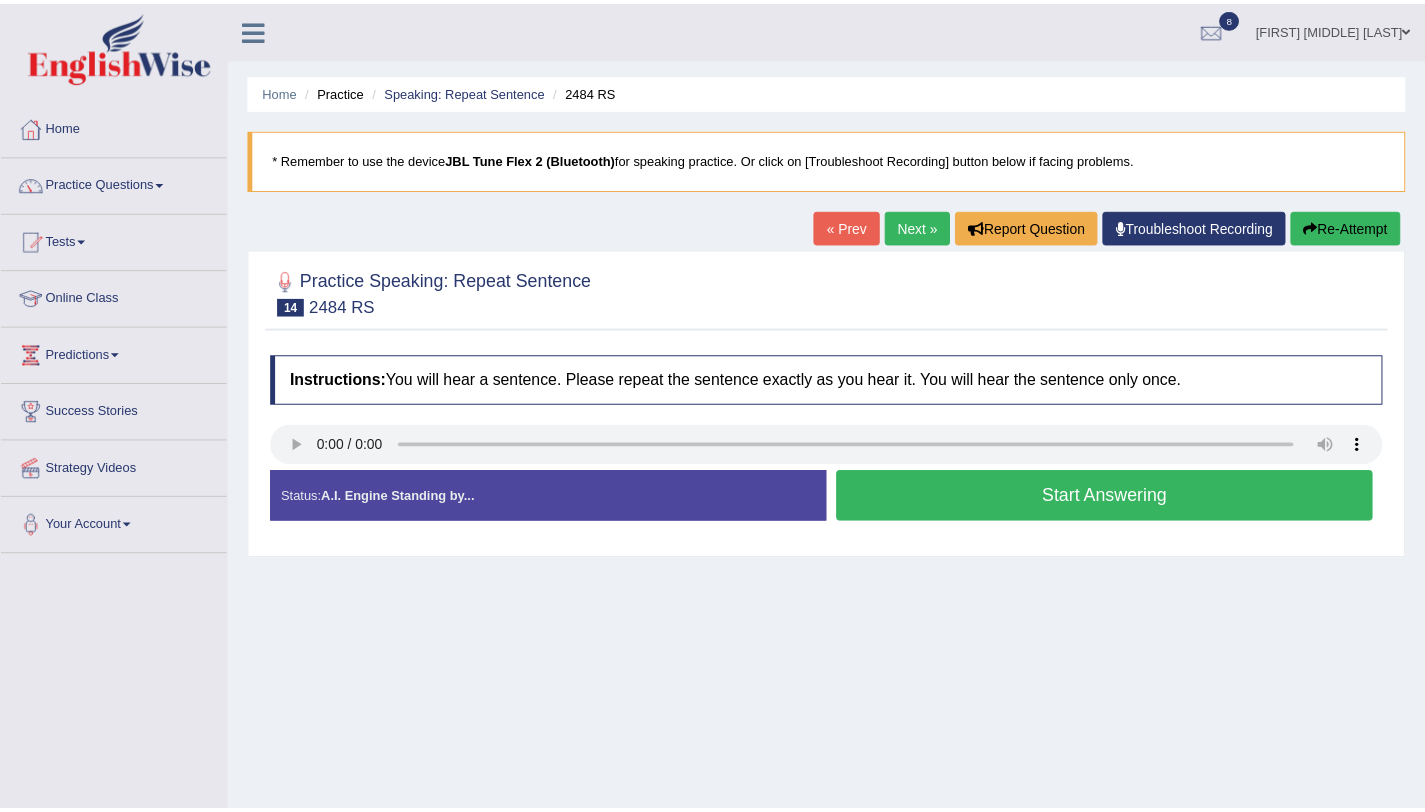 scroll, scrollTop: 0, scrollLeft: 0, axis: both 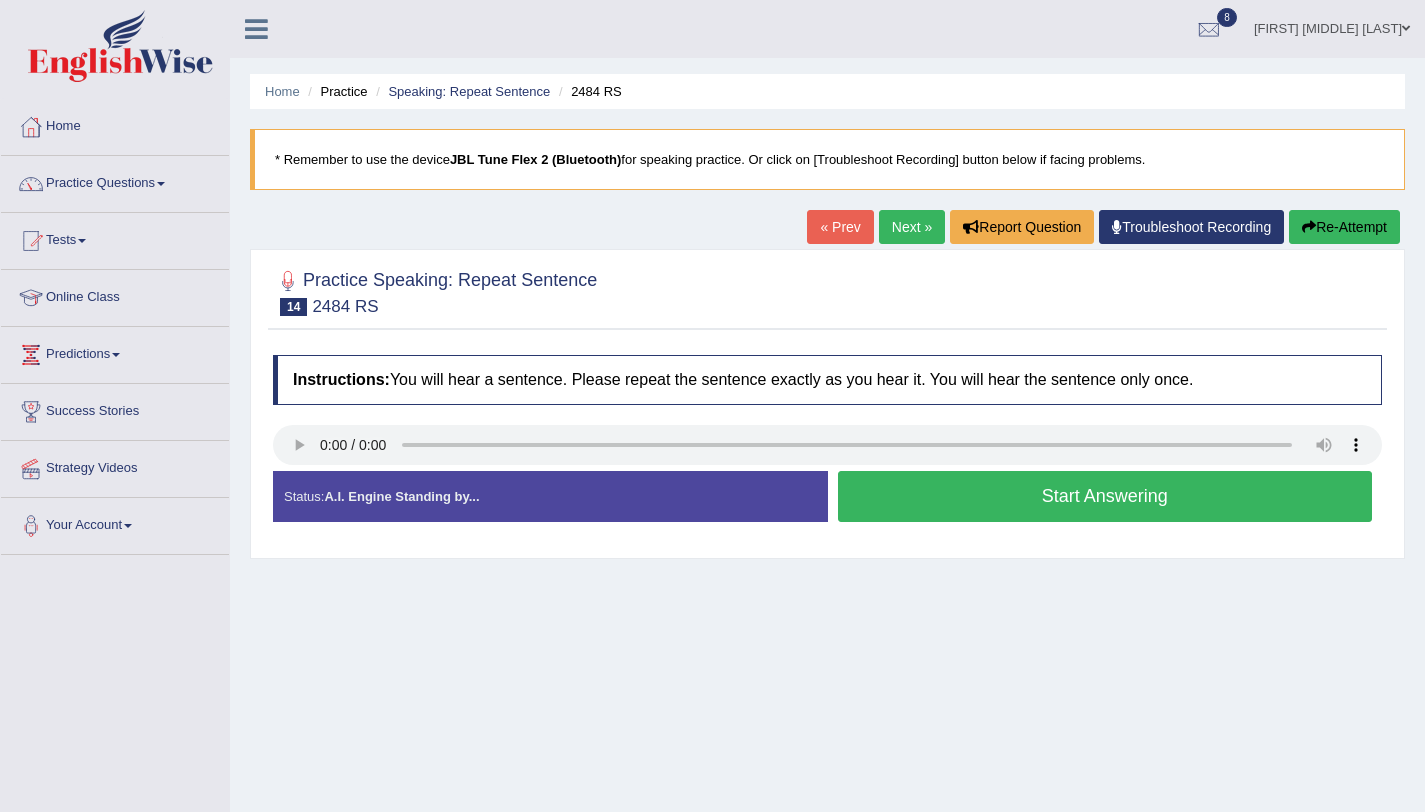 click on "Start Answering" at bounding box center (1105, 496) 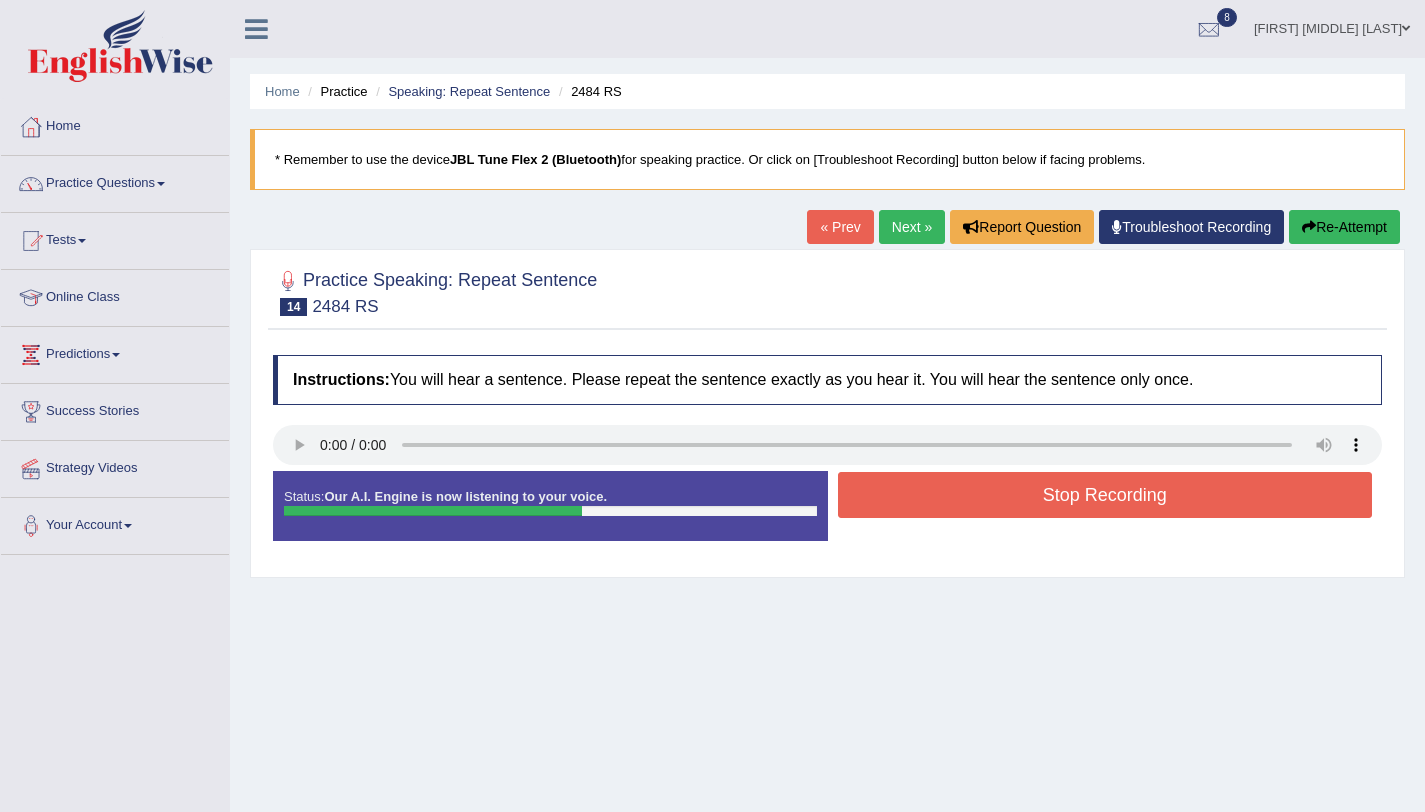 click on "Stop Recording" at bounding box center [1105, 495] 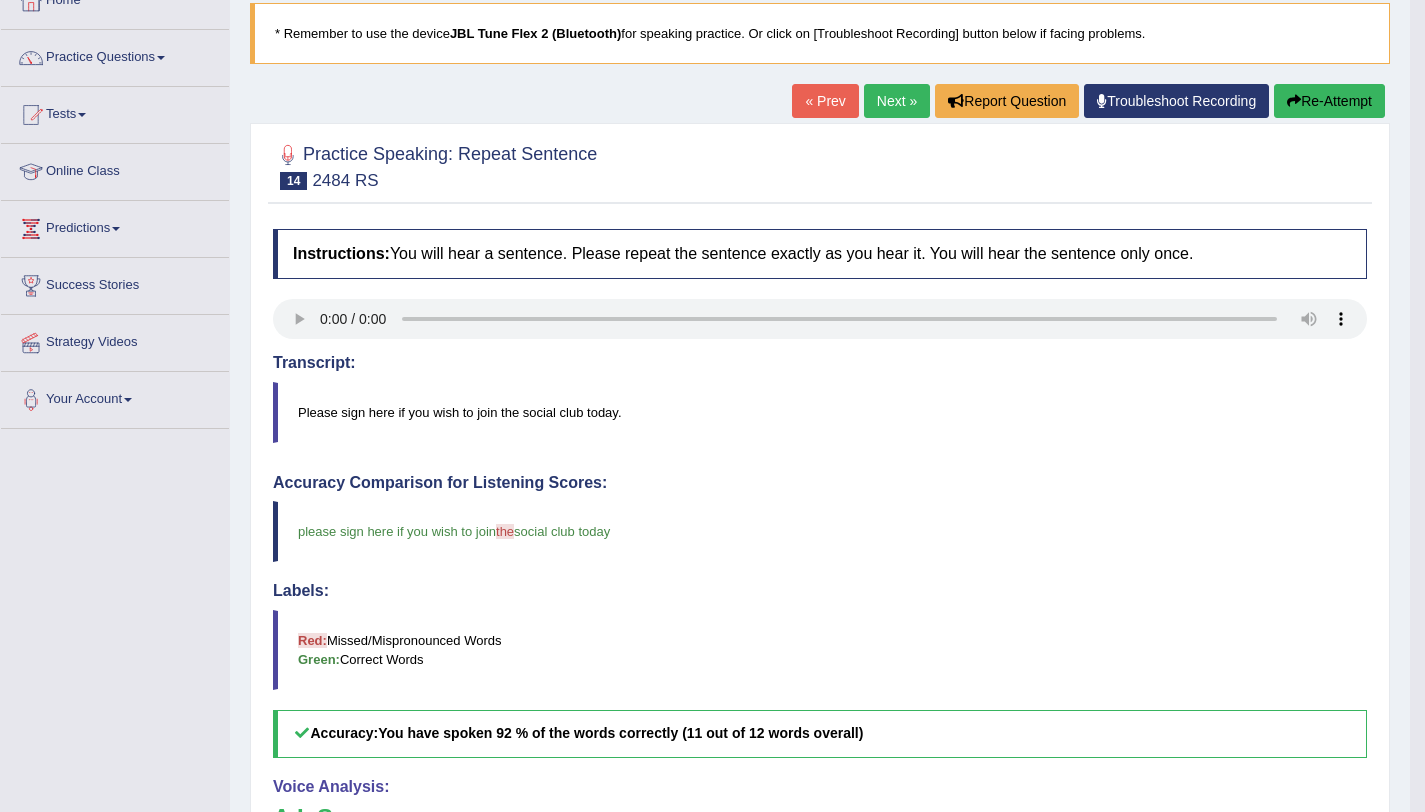 scroll, scrollTop: 0, scrollLeft: 0, axis: both 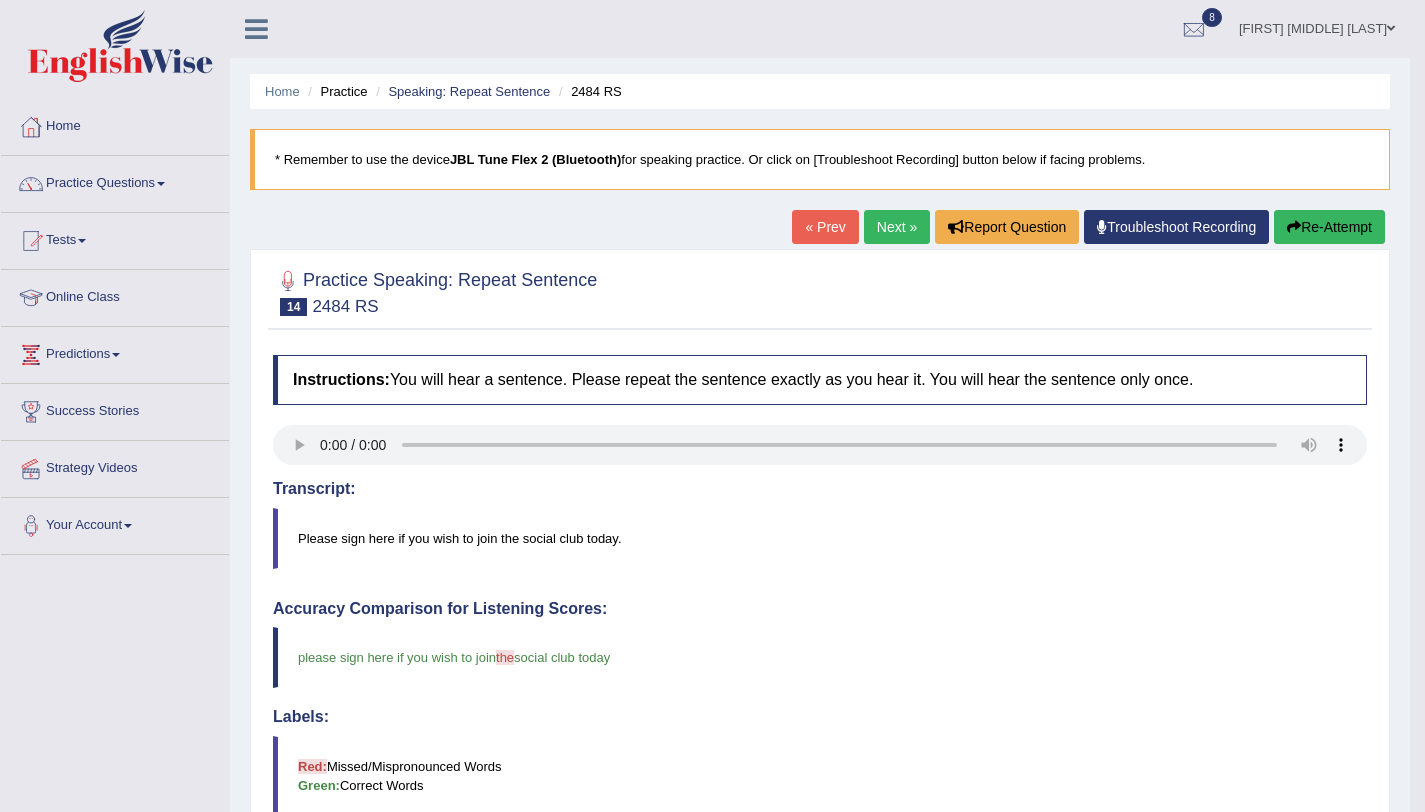 click on "Next »" at bounding box center (897, 227) 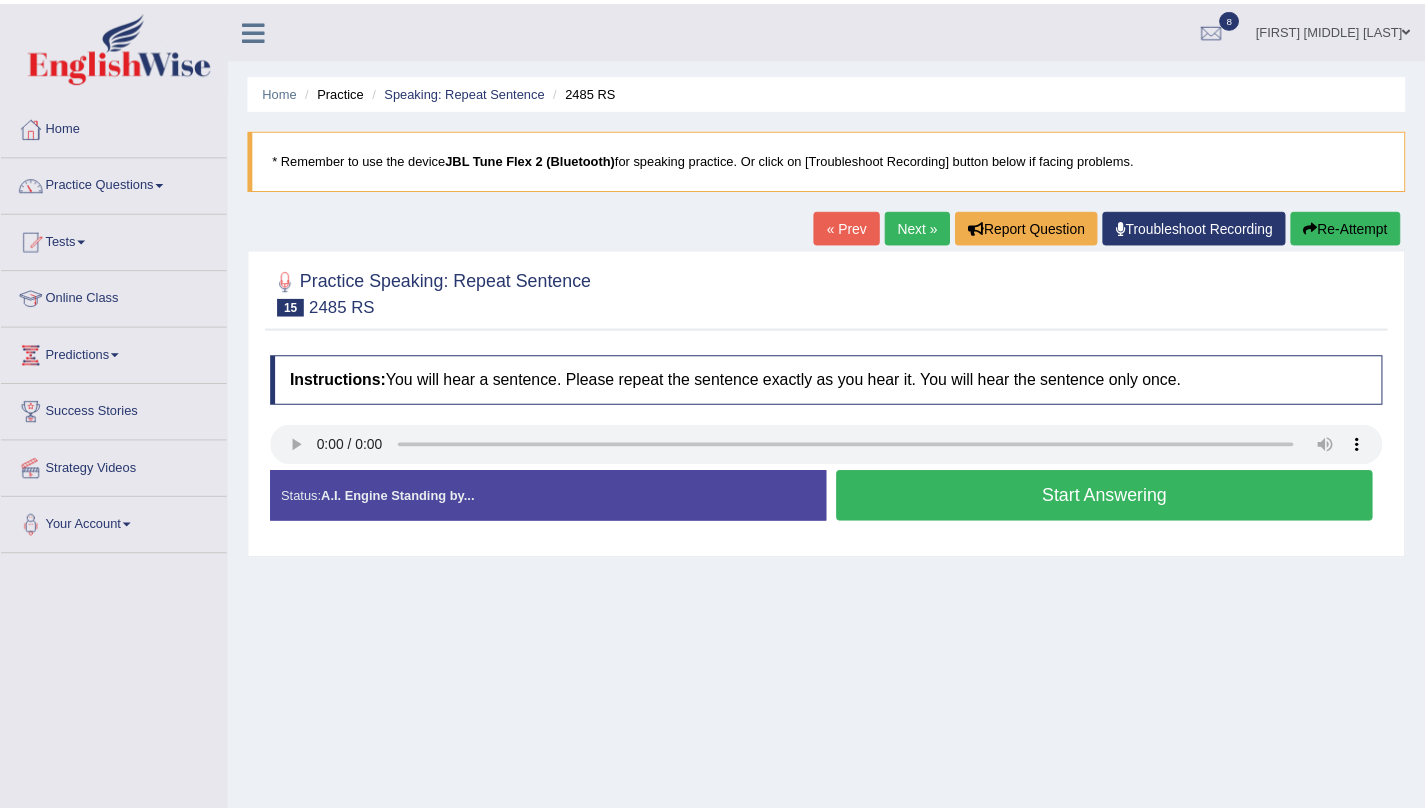 scroll, scrollTop: 0, scrollLeft: 0, axis: both 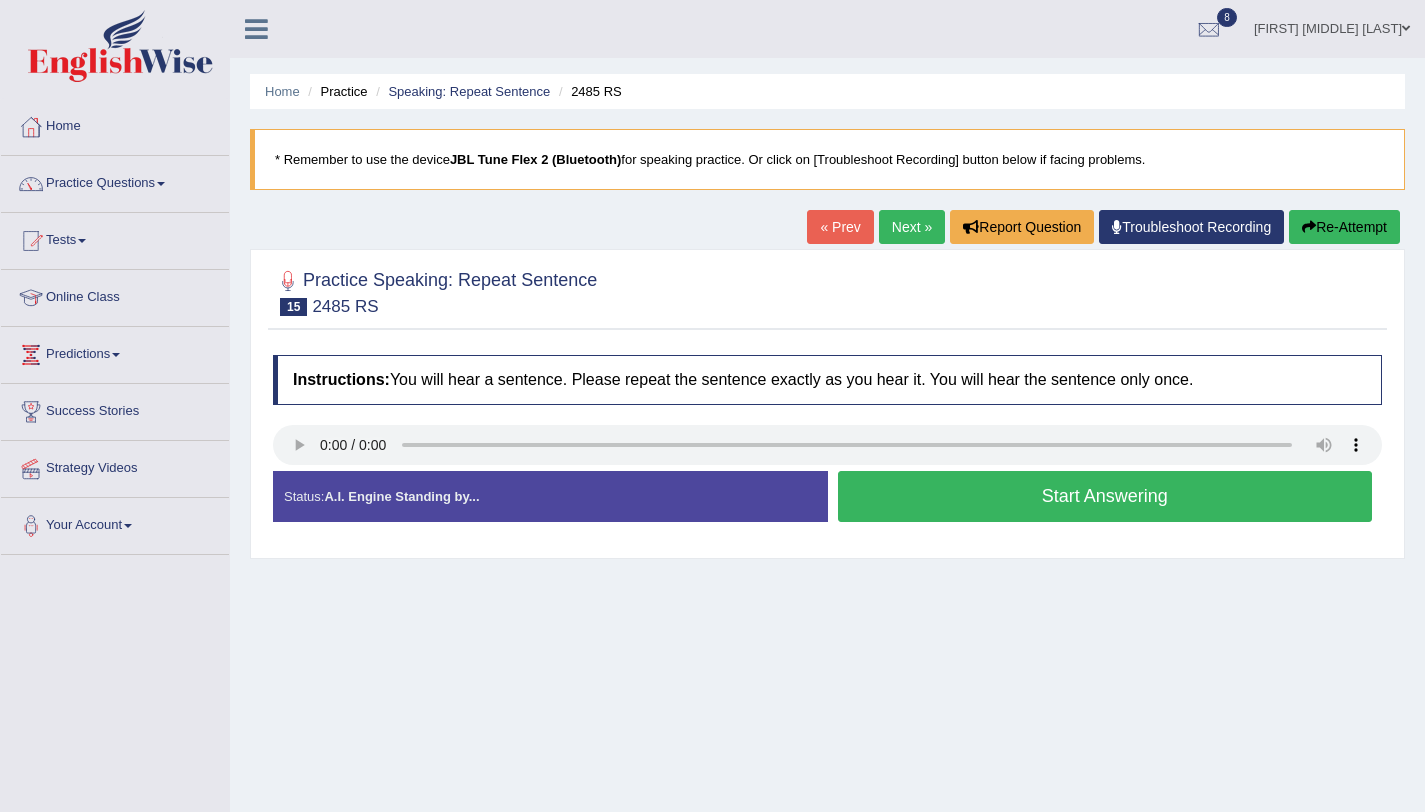 click on "Start Answering" at bounding box center [1105, 496] 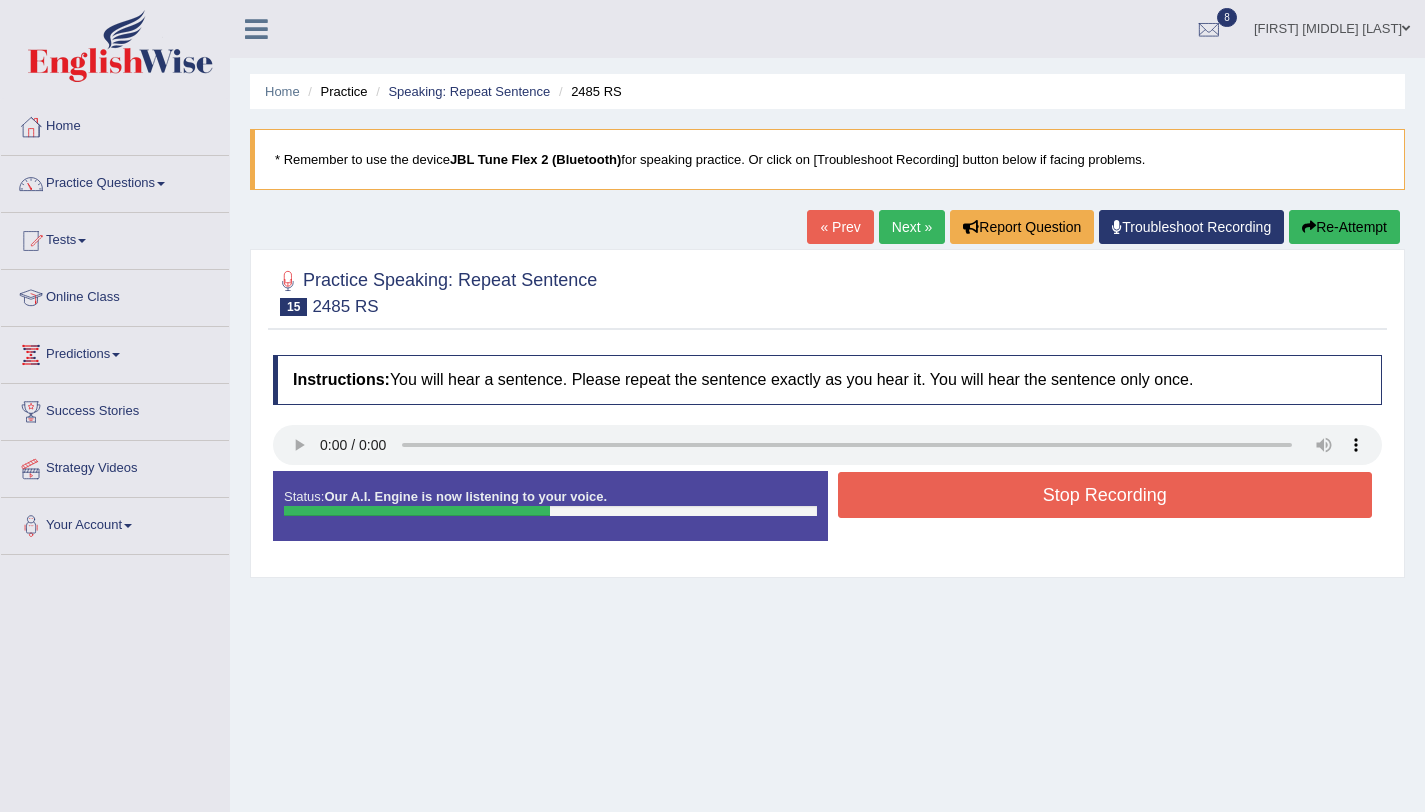 click on "Stop Recording" at bounding box center (1105, 495) 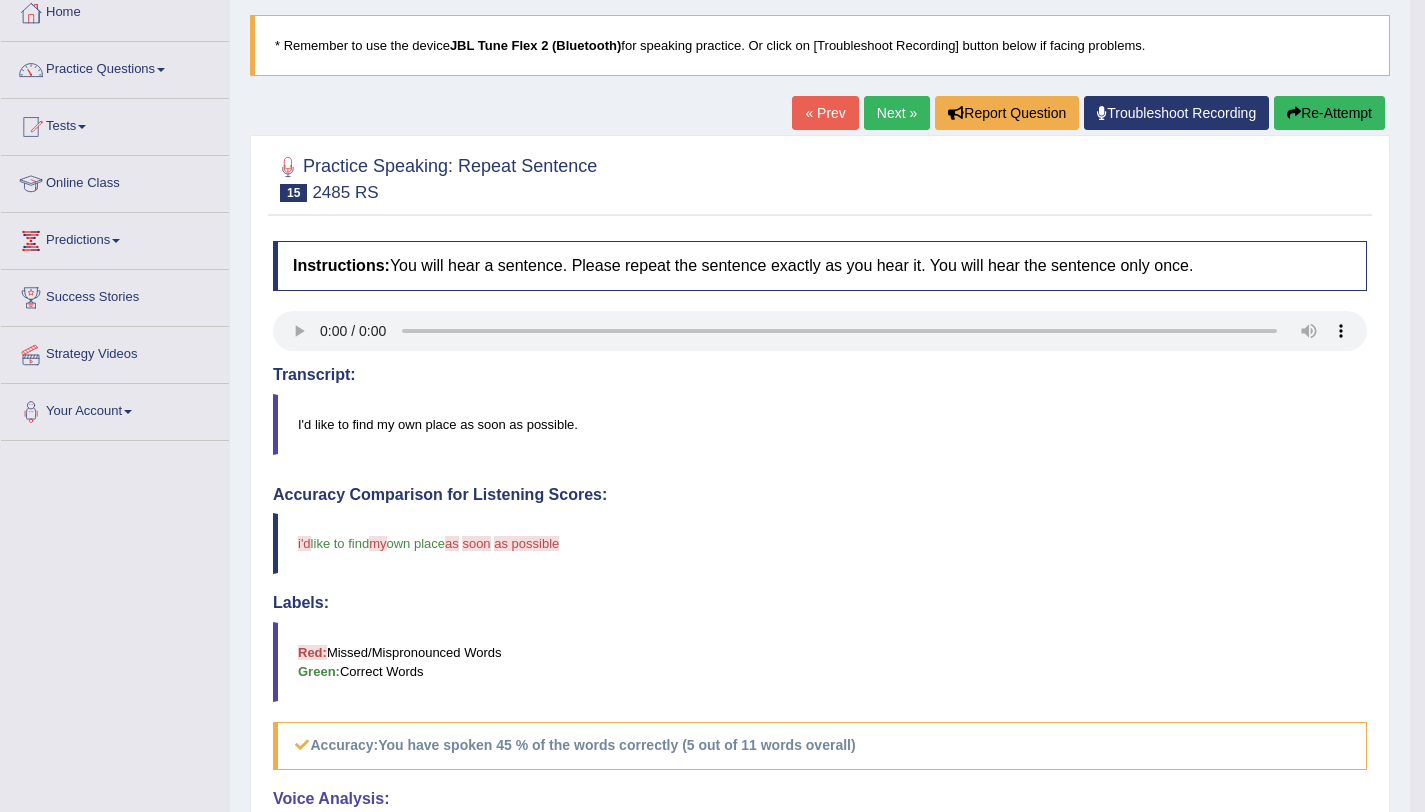 scroll, scrollTop: 0, scrollLeft: 0, axis: both 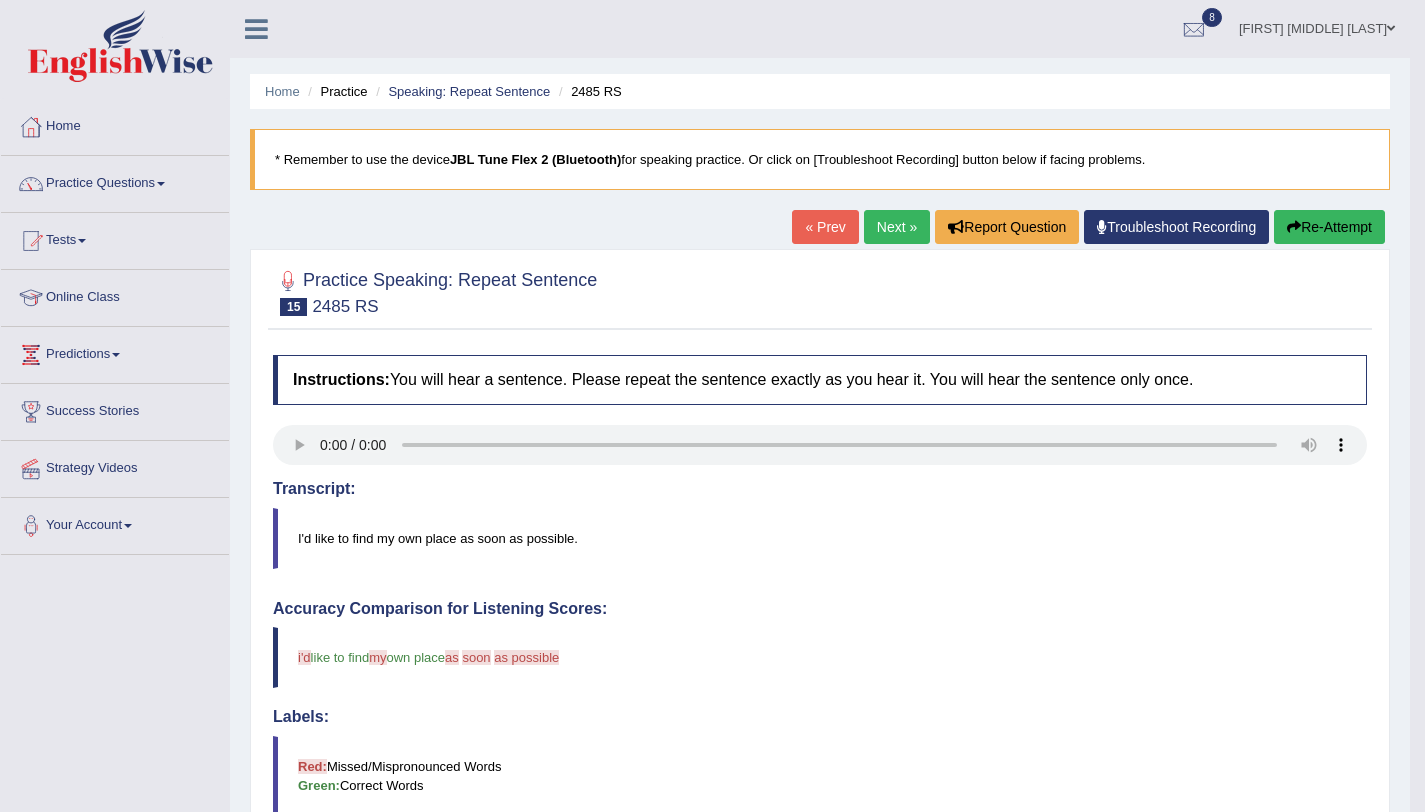 click on "Re-Attempt" at bounding box center [1329, 227] 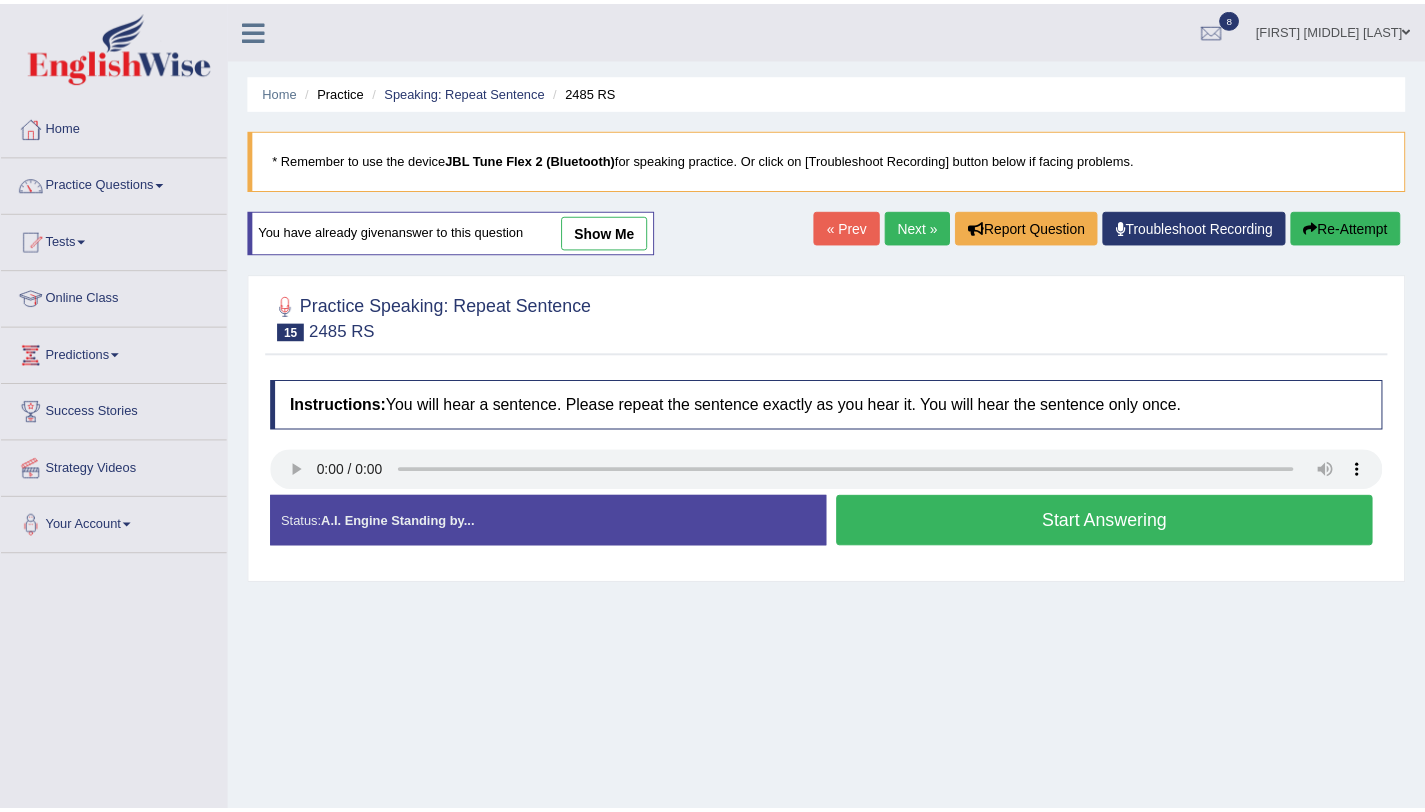 scroll, scrollTop: 0, scrollLeft: 0, axis: both 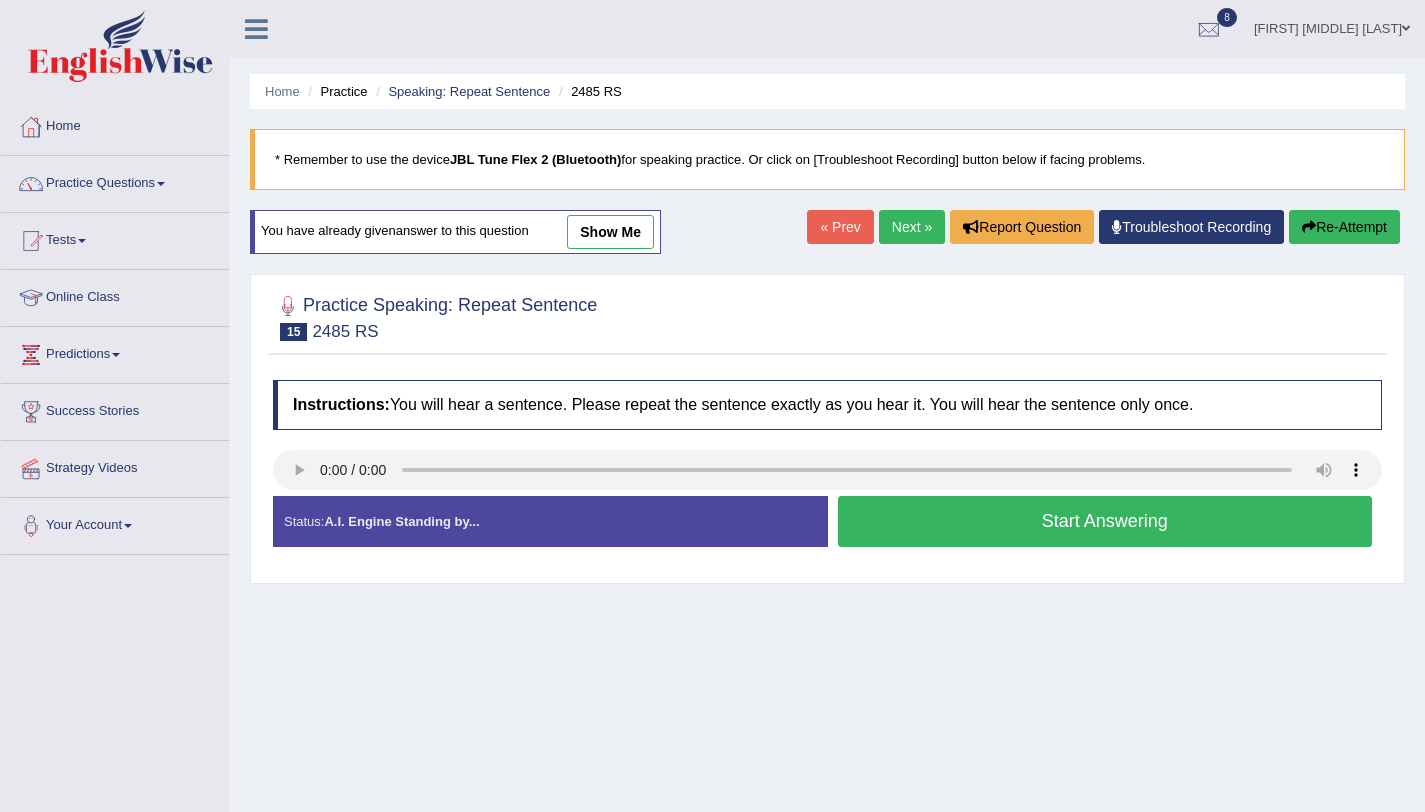 click on "Start Answering" at bounding box center (1105, 521) 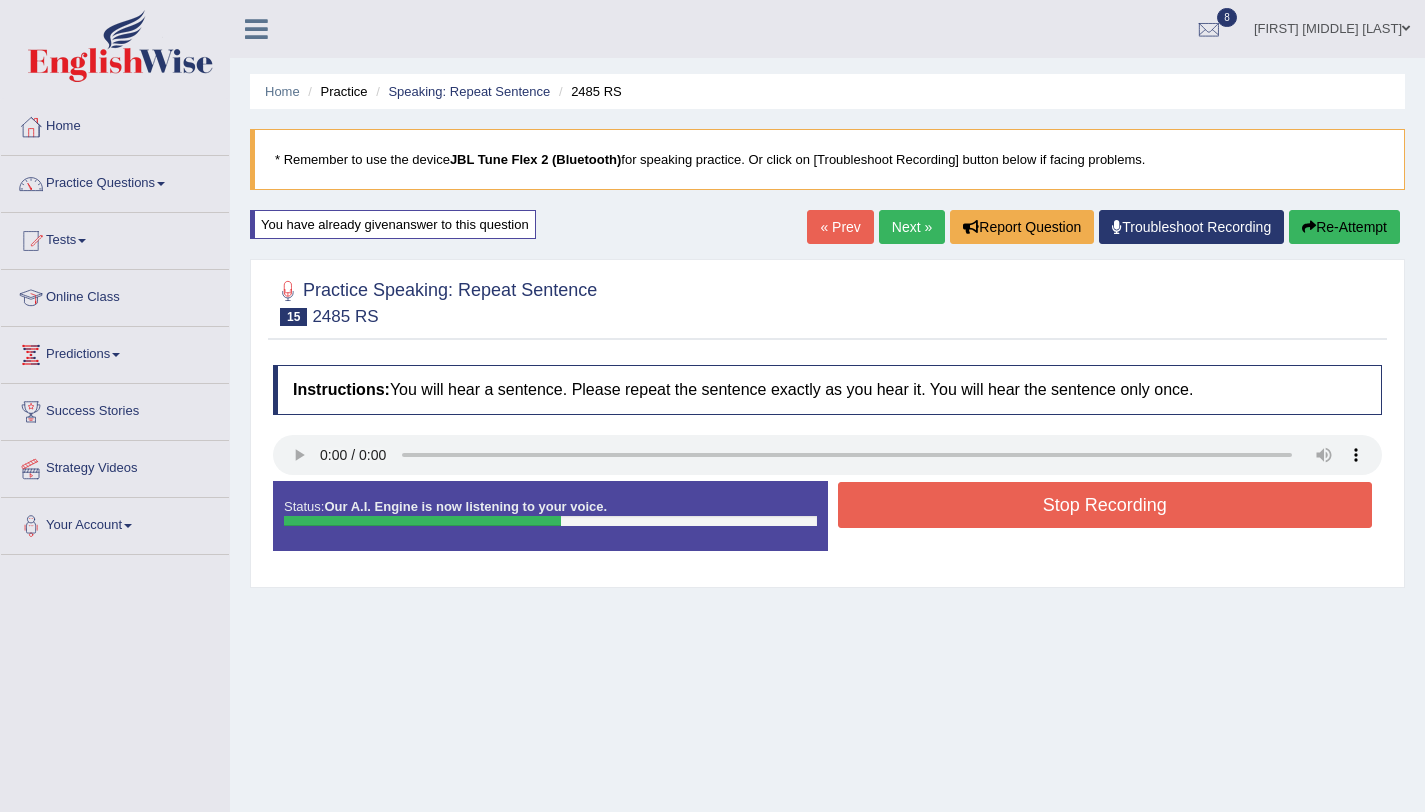click on "Stop Recording" at bounding box center (1105, 505) 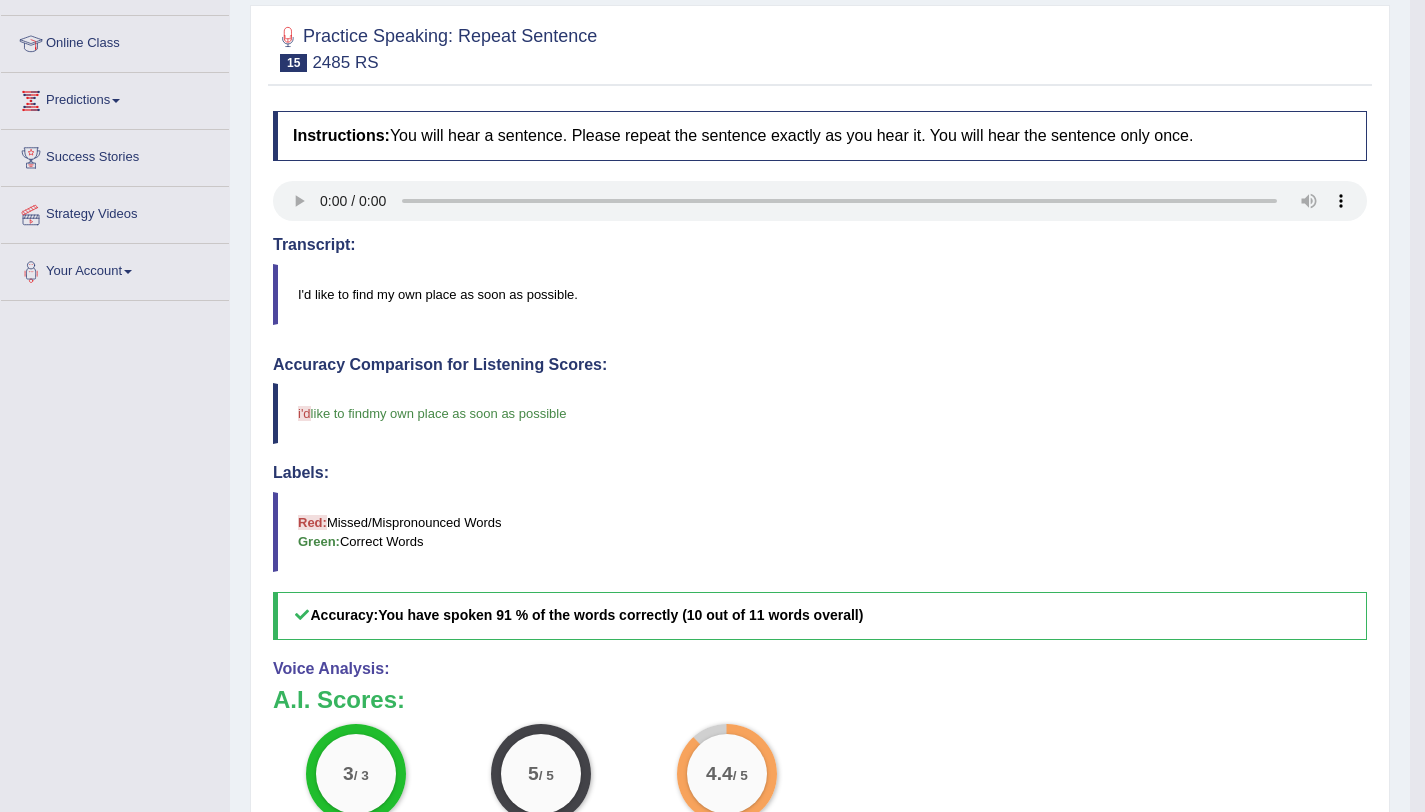 scroll, scrollTop: 0, scrollLeft: 0, axis: both 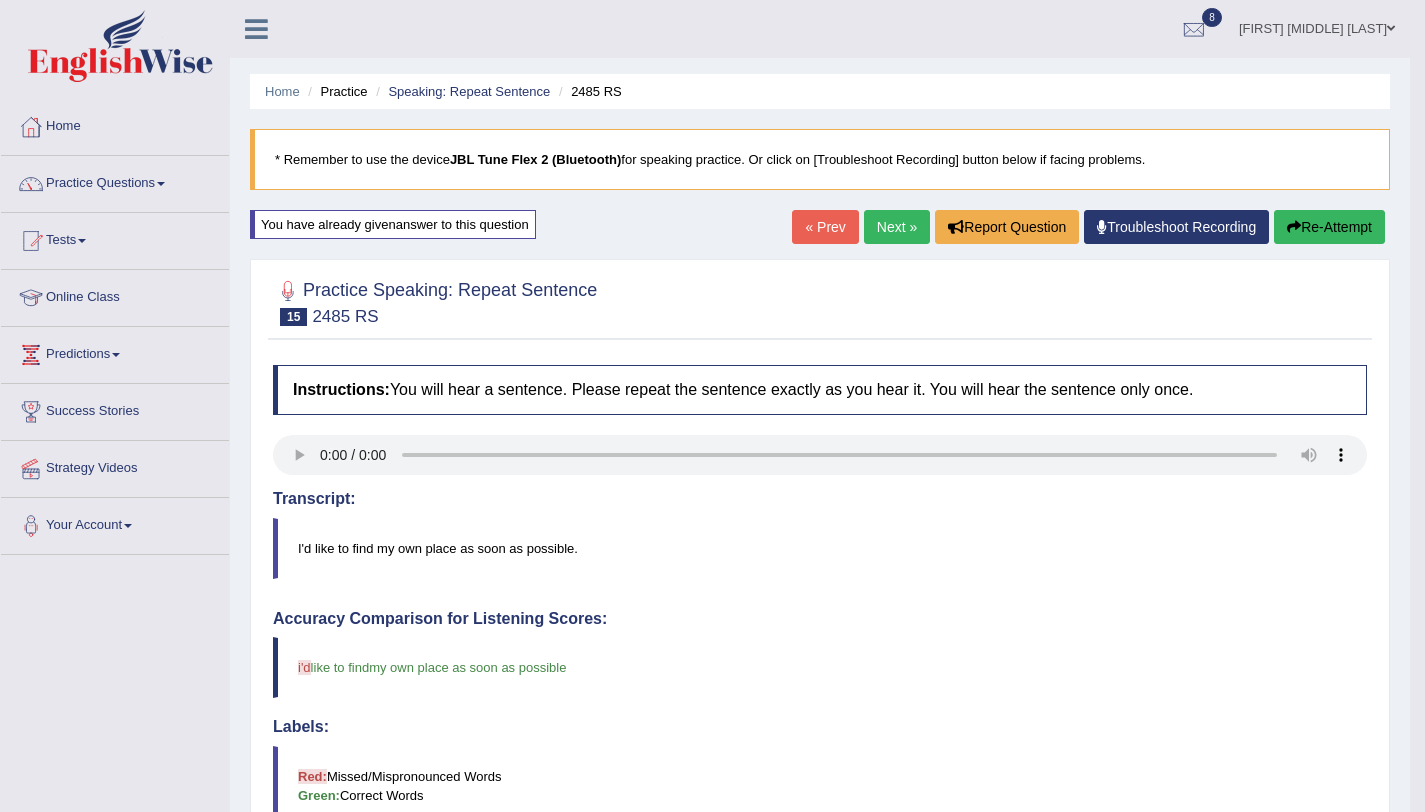 click at bounding box center [1294, 227] 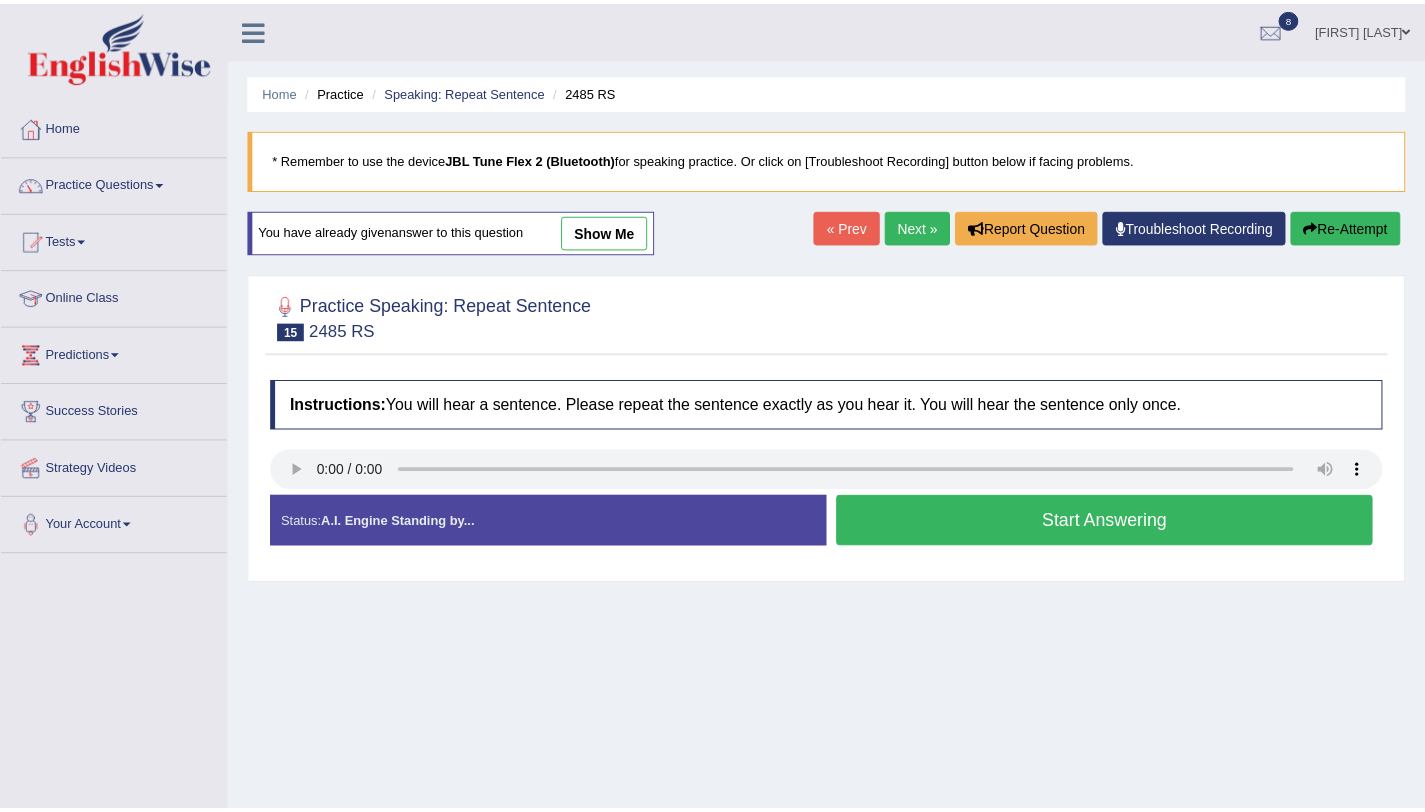 scroll, scrollTop: 0, scrollLeft: 0, axis: both 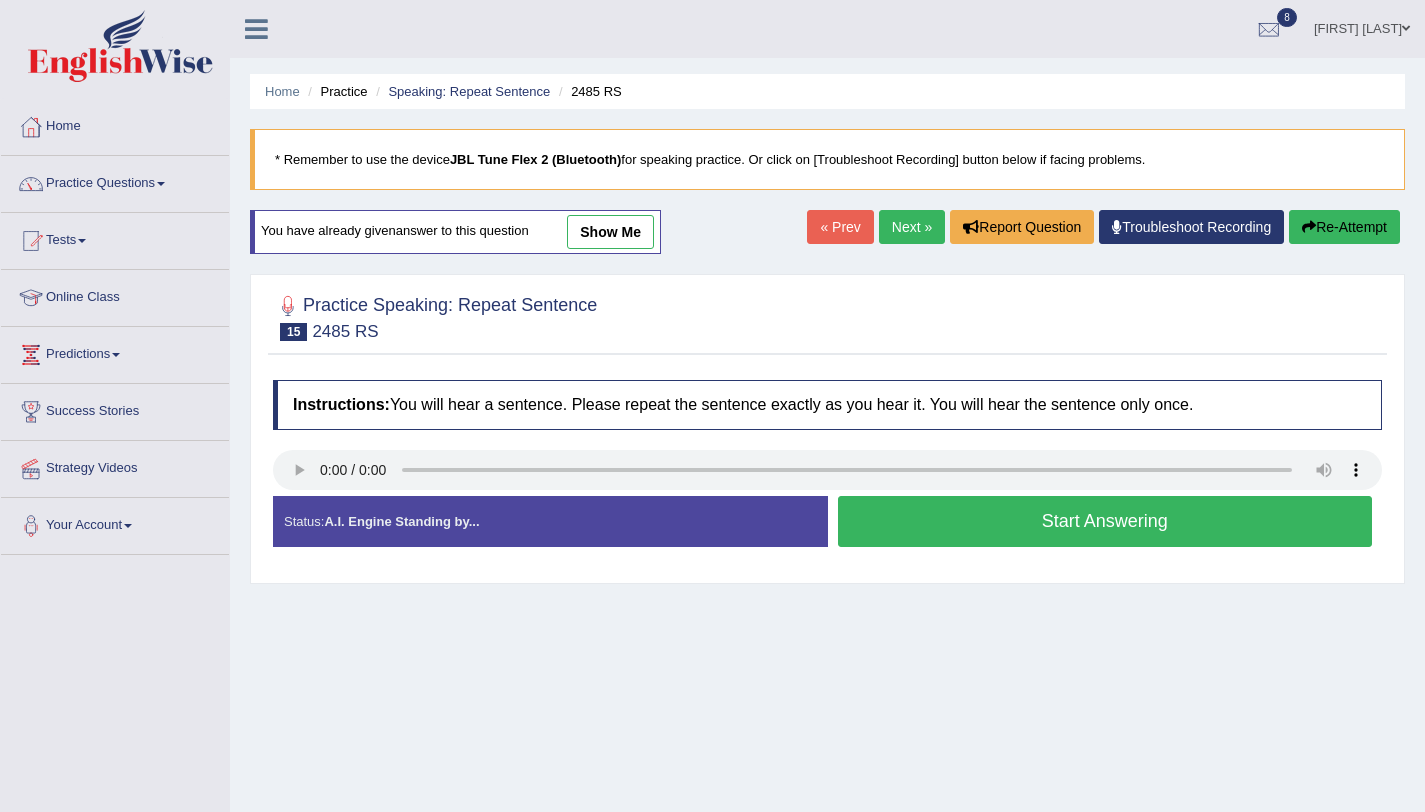 click on "Start Answering" at bounding box center (1105, 521) 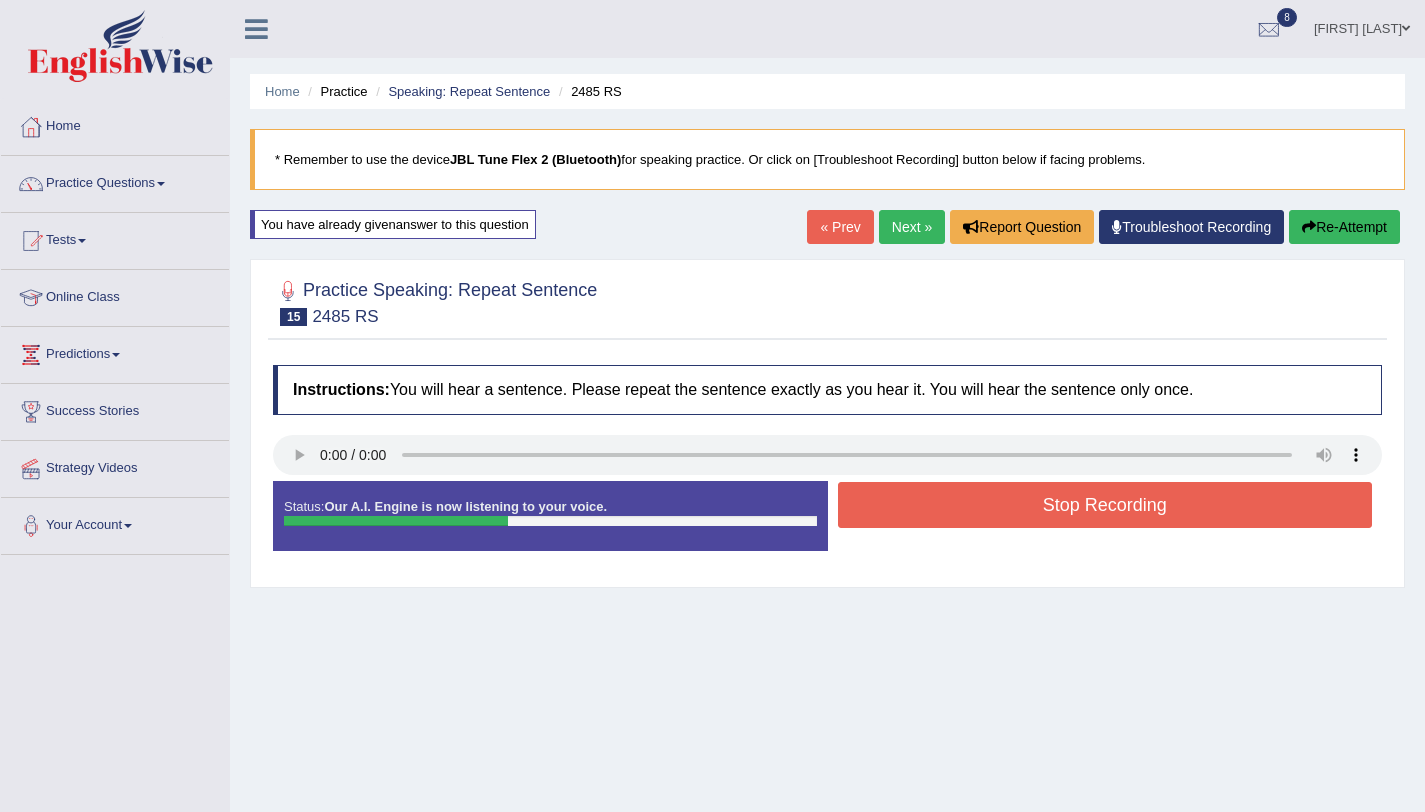 click on "Stop Recording" at bounding box center [1105, 505] 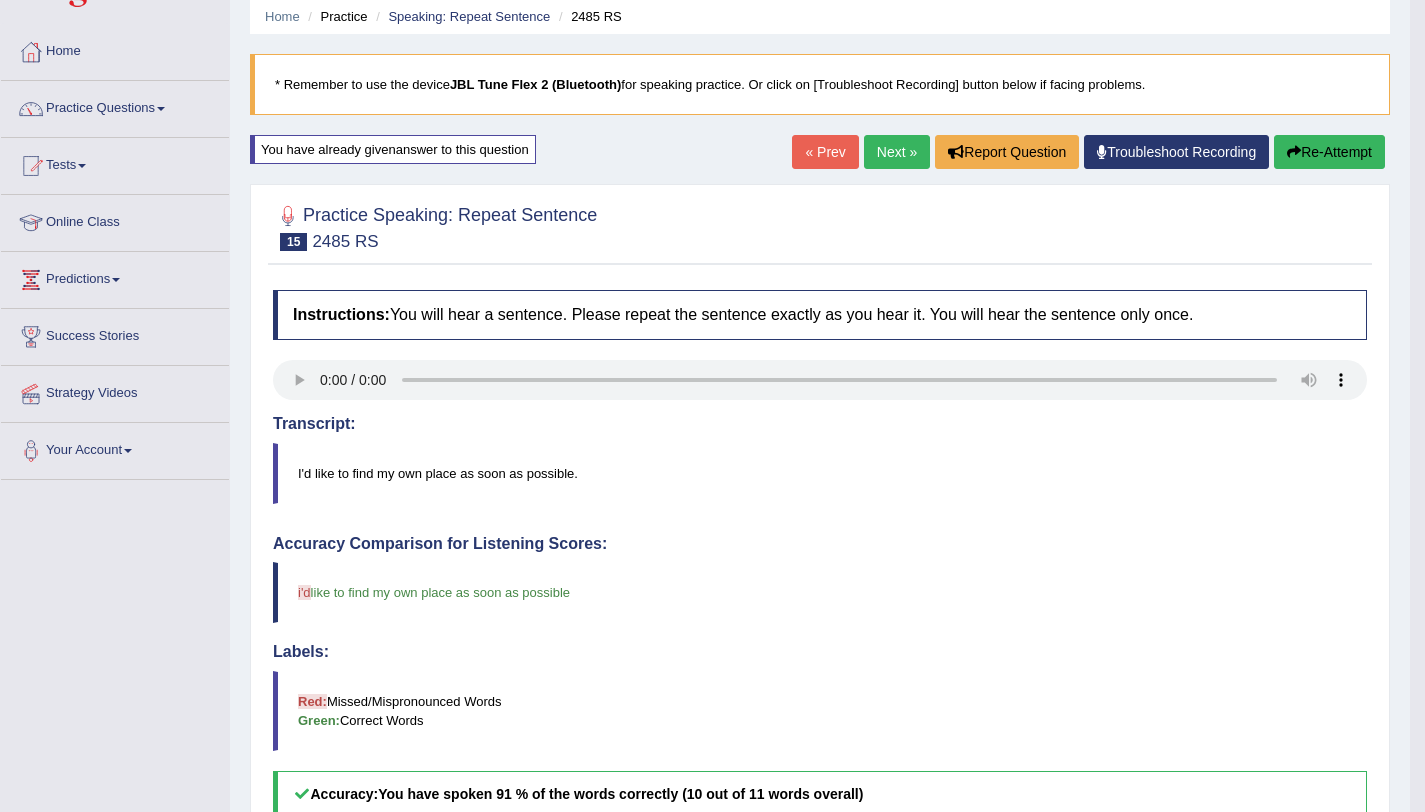 scroll, scrollTop: 0, scrollLeft: 0, axis: both 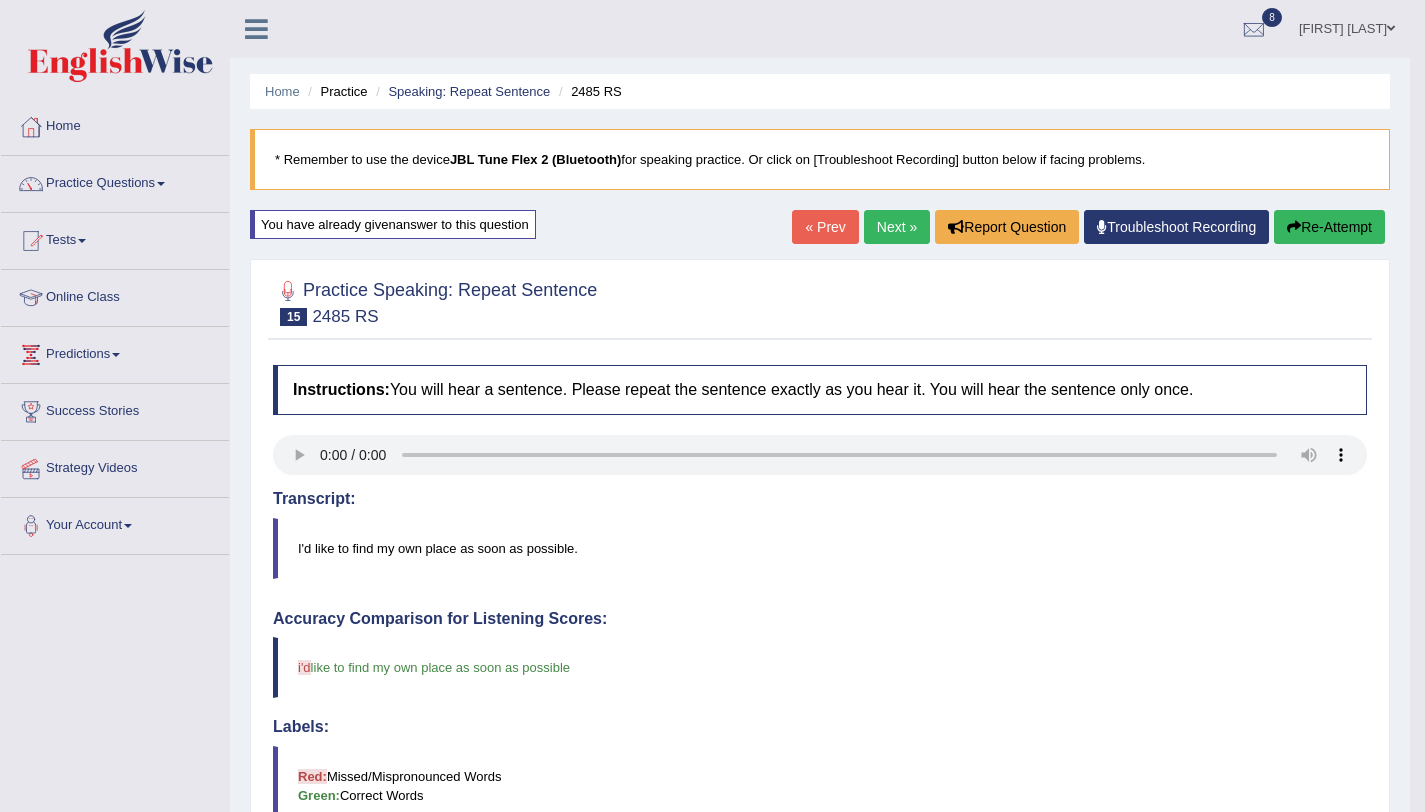 click on "Next »" at bounding box center (897, 227) 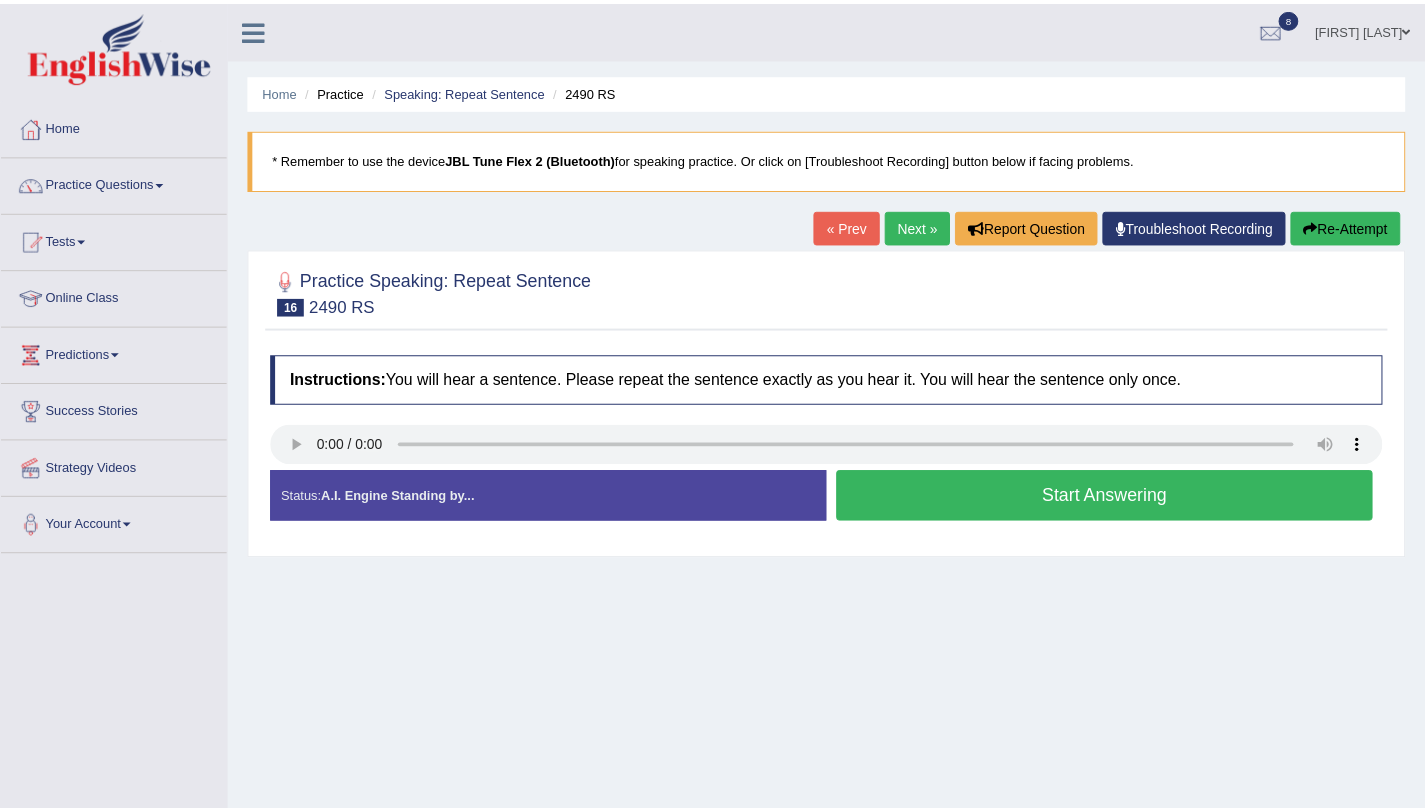 scroll, scrollTop: 0, scrollLeft: 0, axis: both 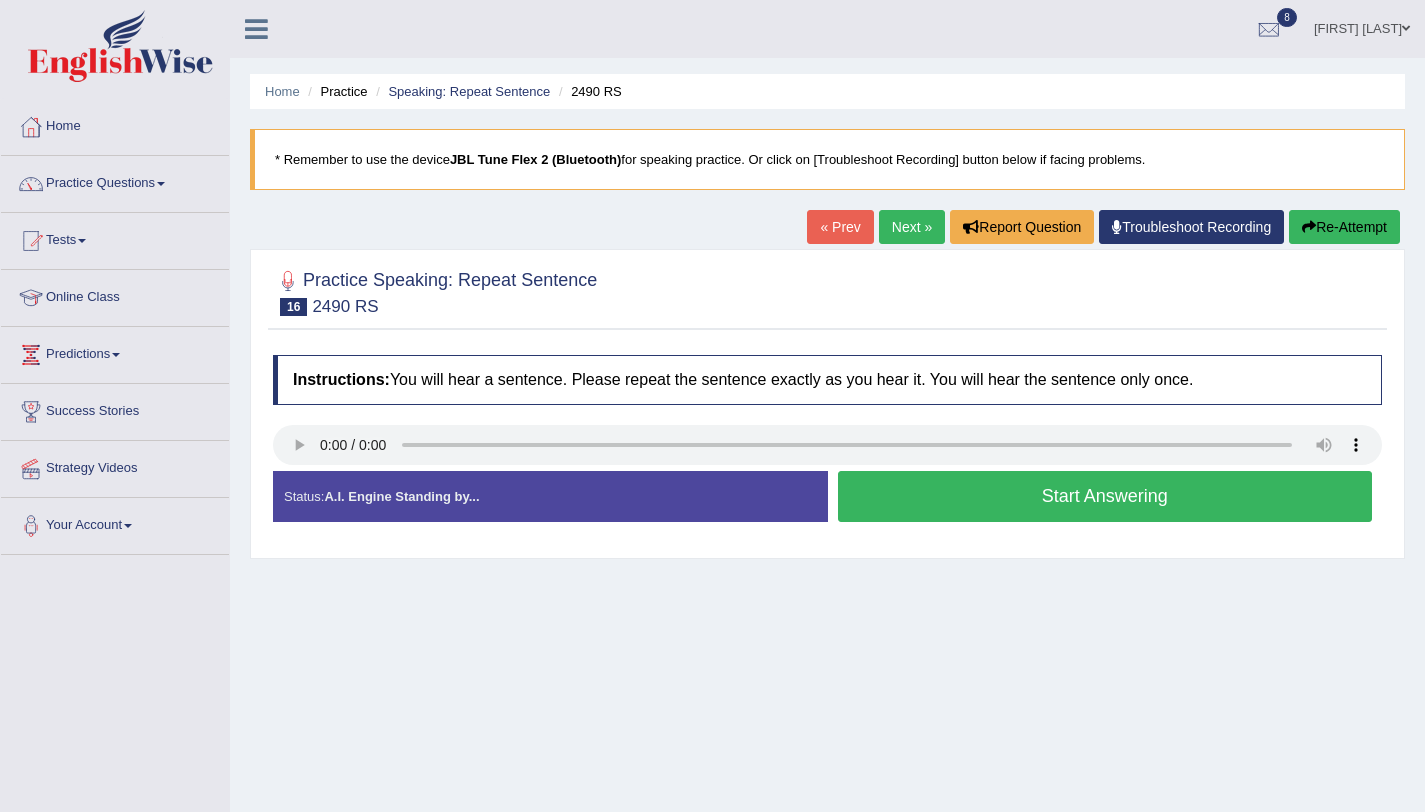 click on "Start Answering" at bounding box center [1105, 496] 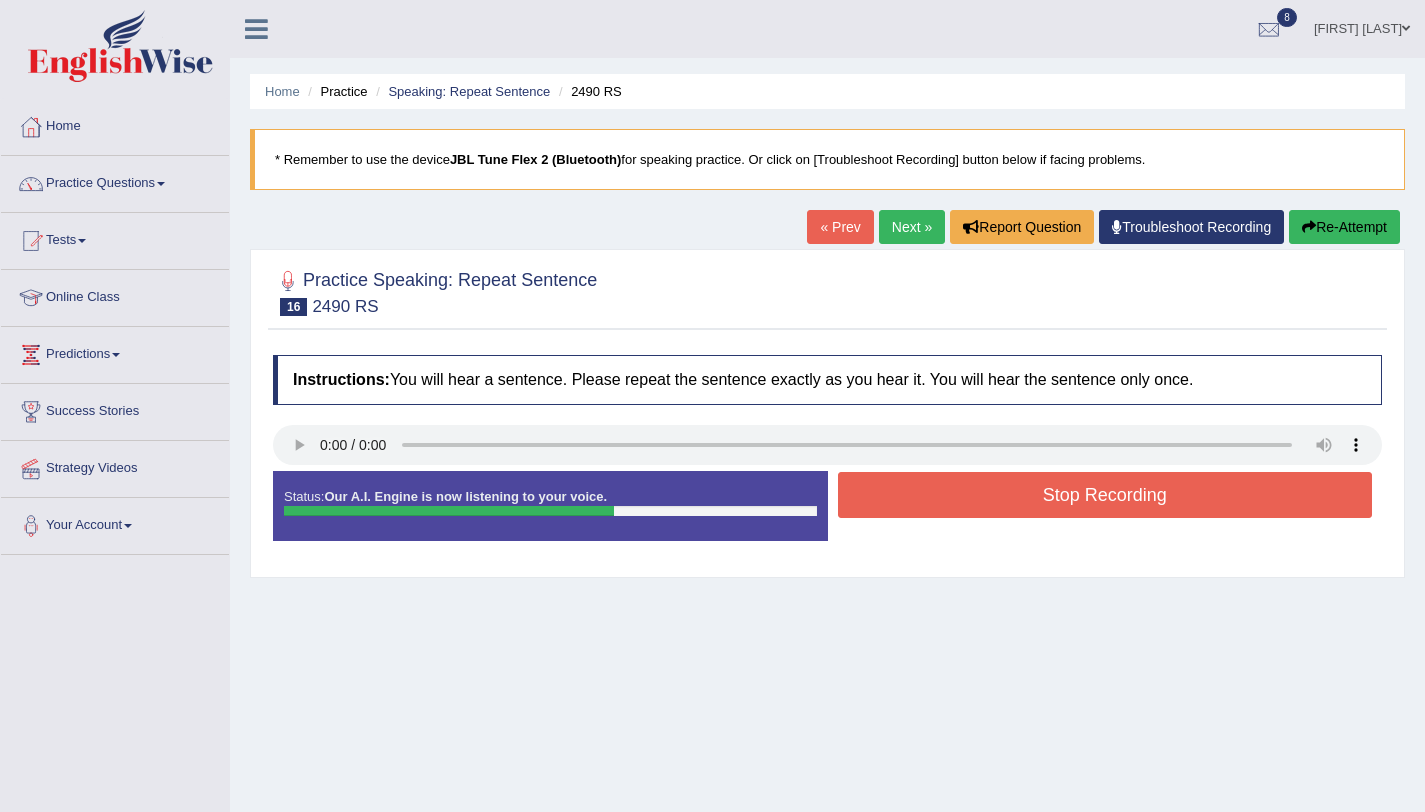 click on "Stop Recording" at bounding box center (1105, 495) 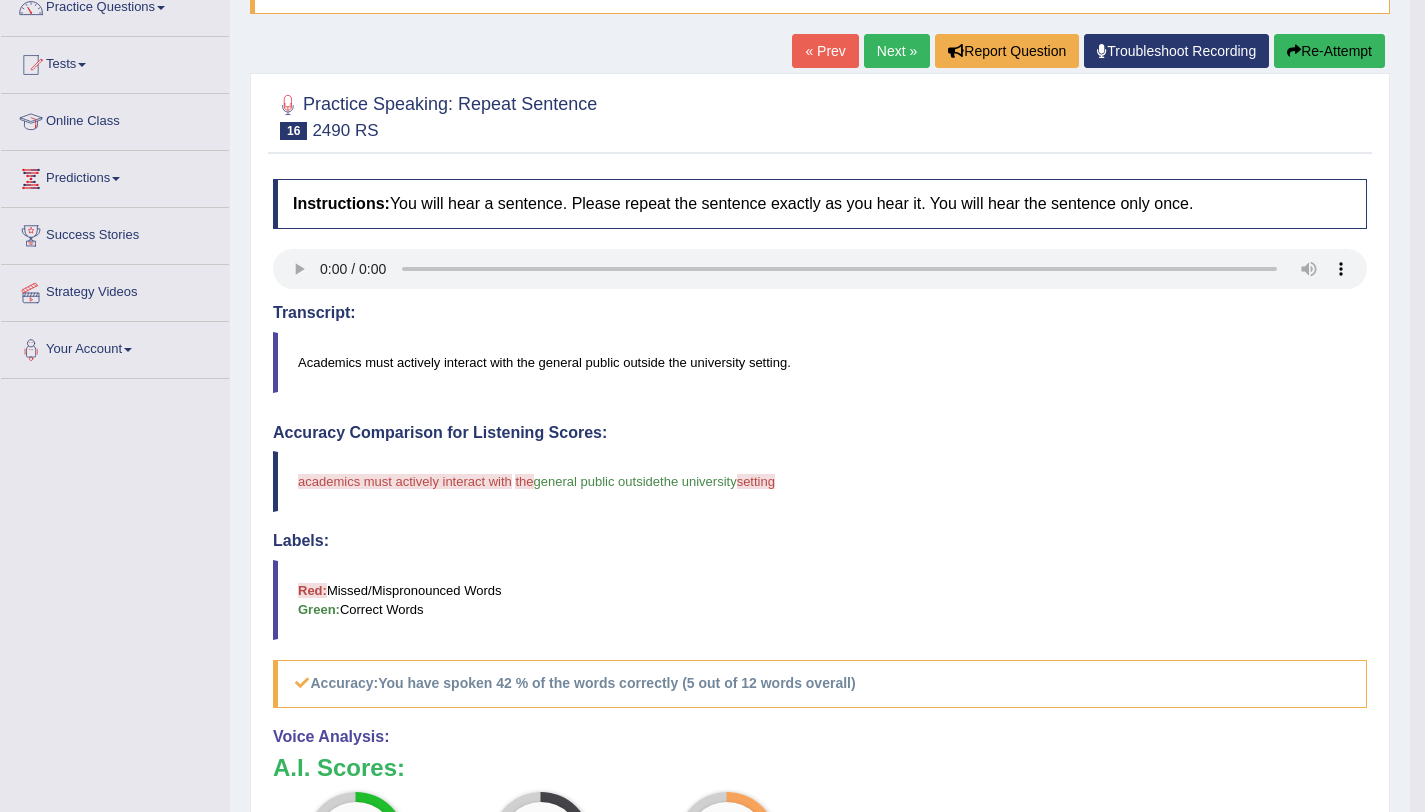 scroll, scrollTop: 32, scrollLeft: 0, axis: vertical 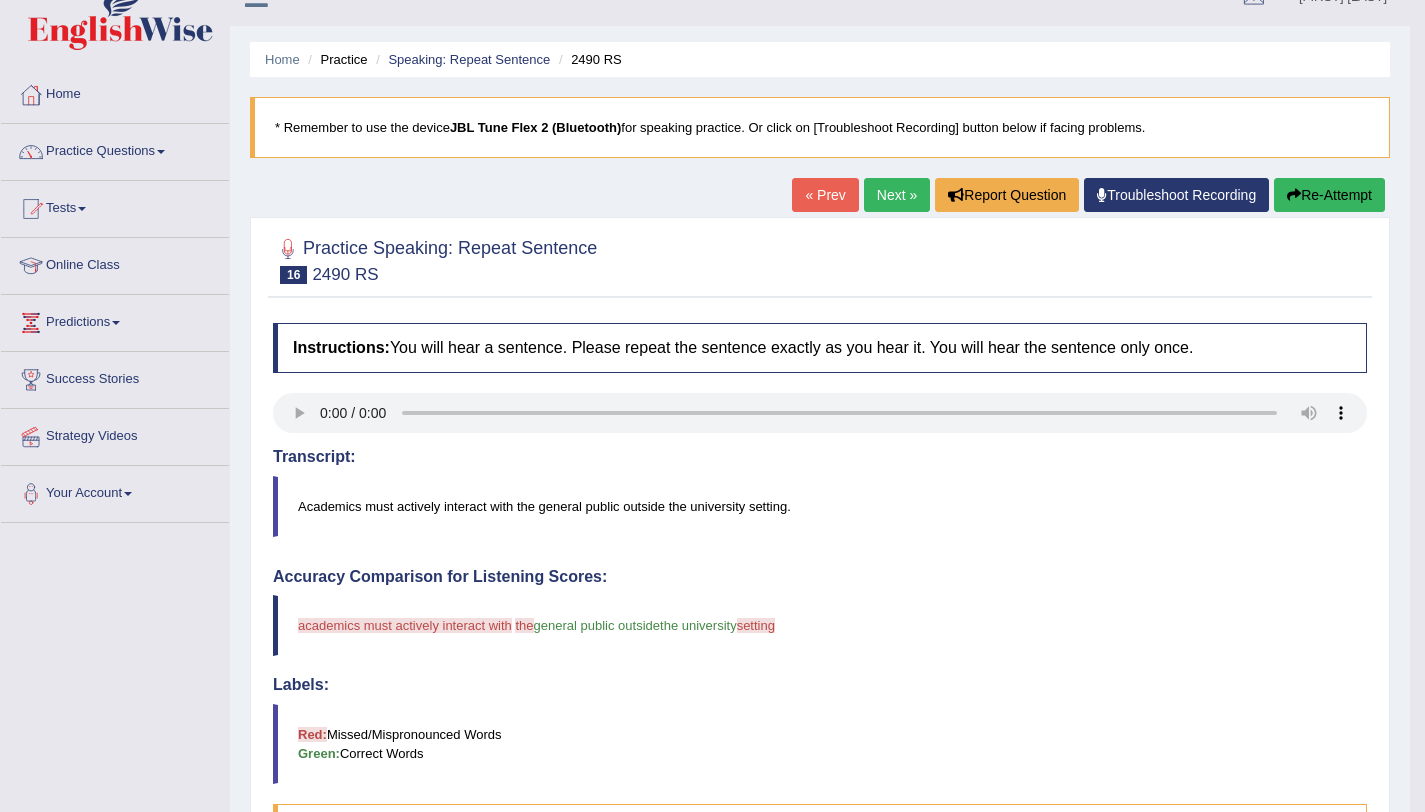 click on "Next »" at bounding box center [897, 195] 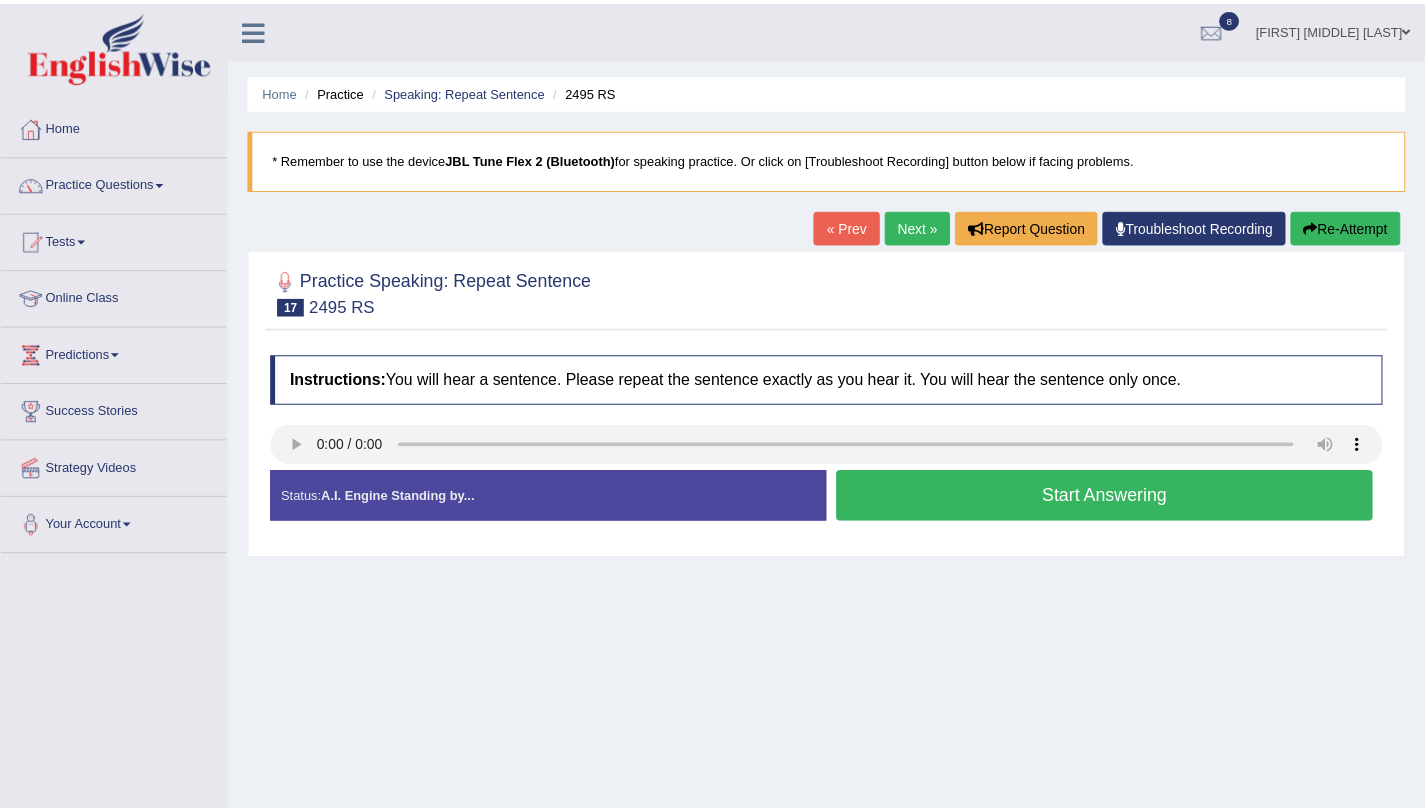 scroll, scrollTop: 0, scrollLeft: 0, axis: both 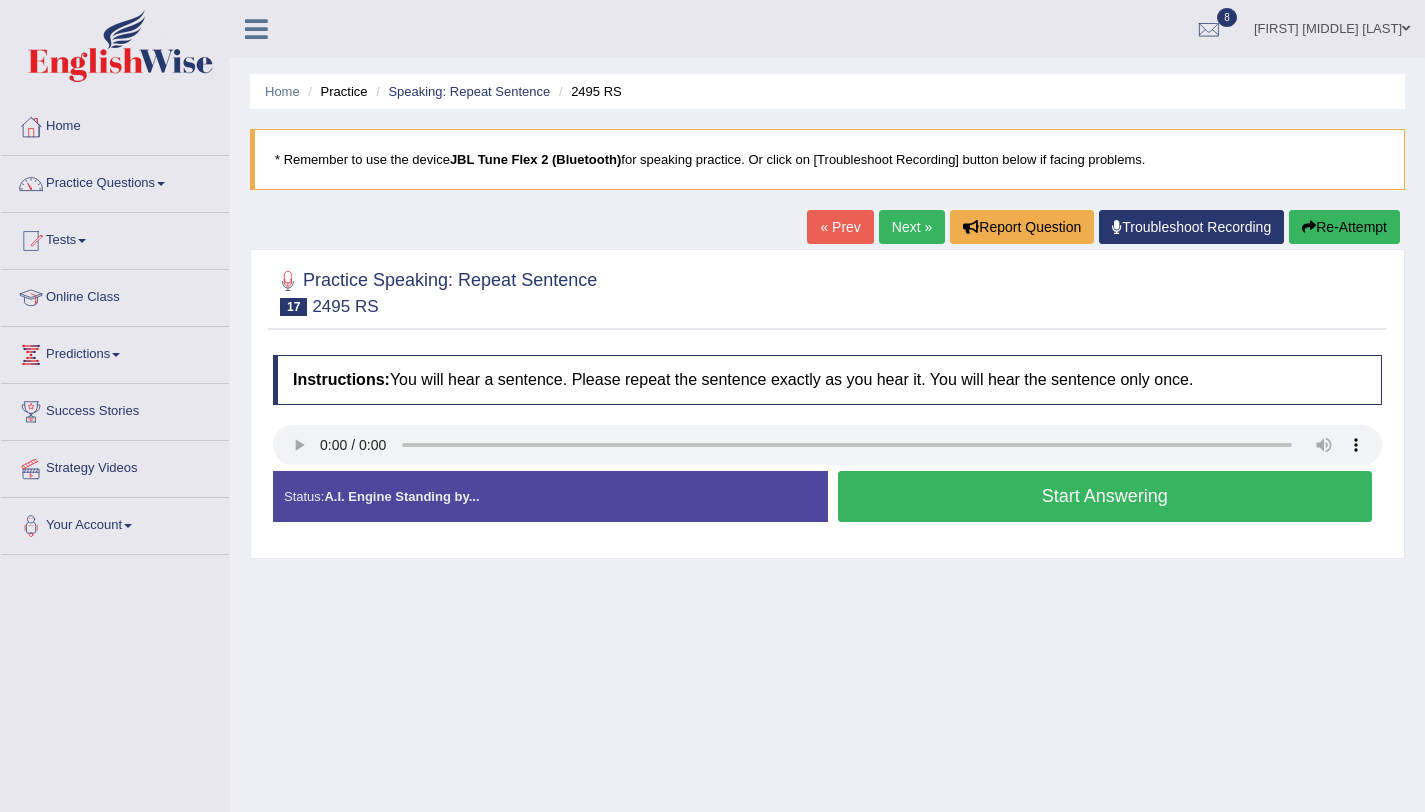 click on "Start Answering" at bounding box center [1105, 496] 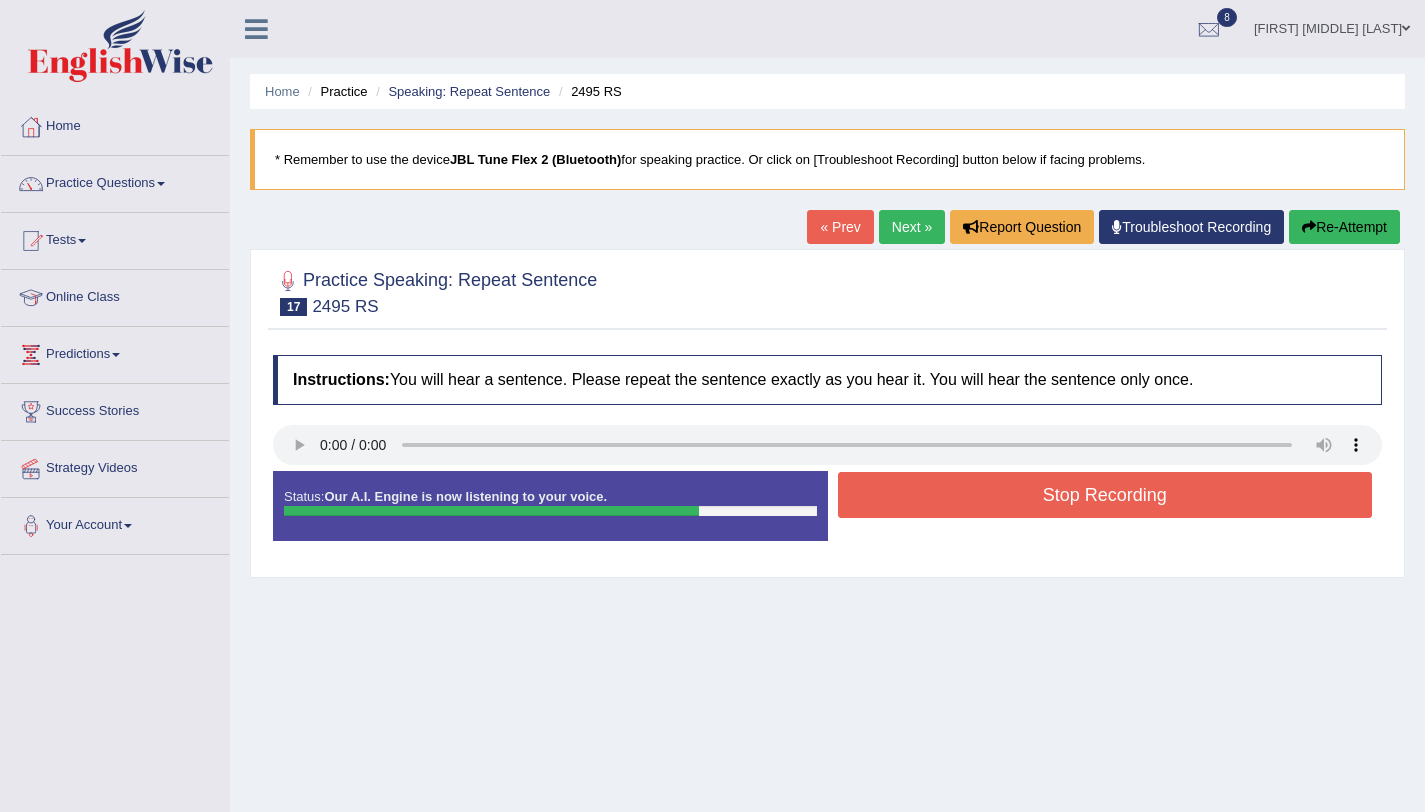 click on "Stop Recording" at bounding box center (1105, 495) 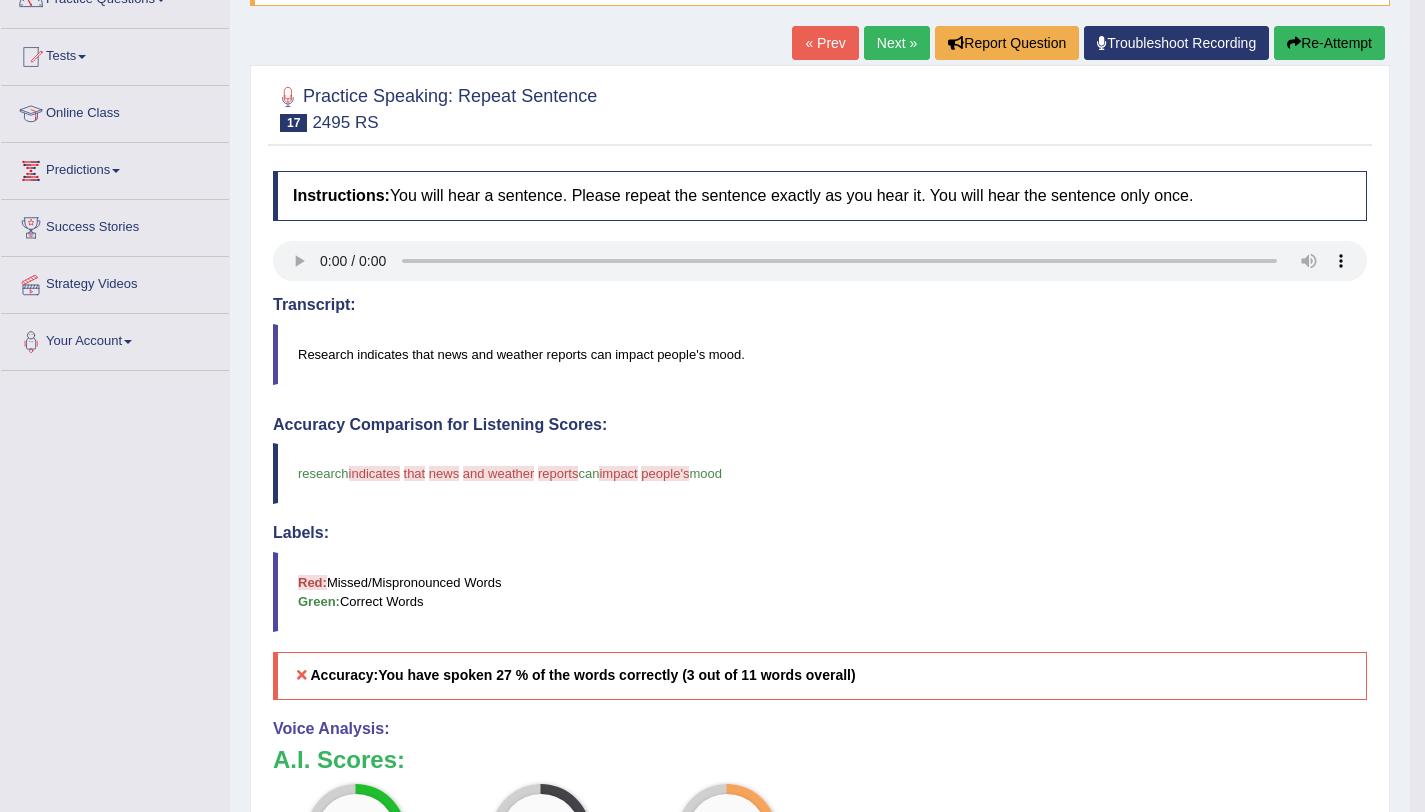 scroll, scrollTop: 135, scrollLeft: 0, axis: vertical 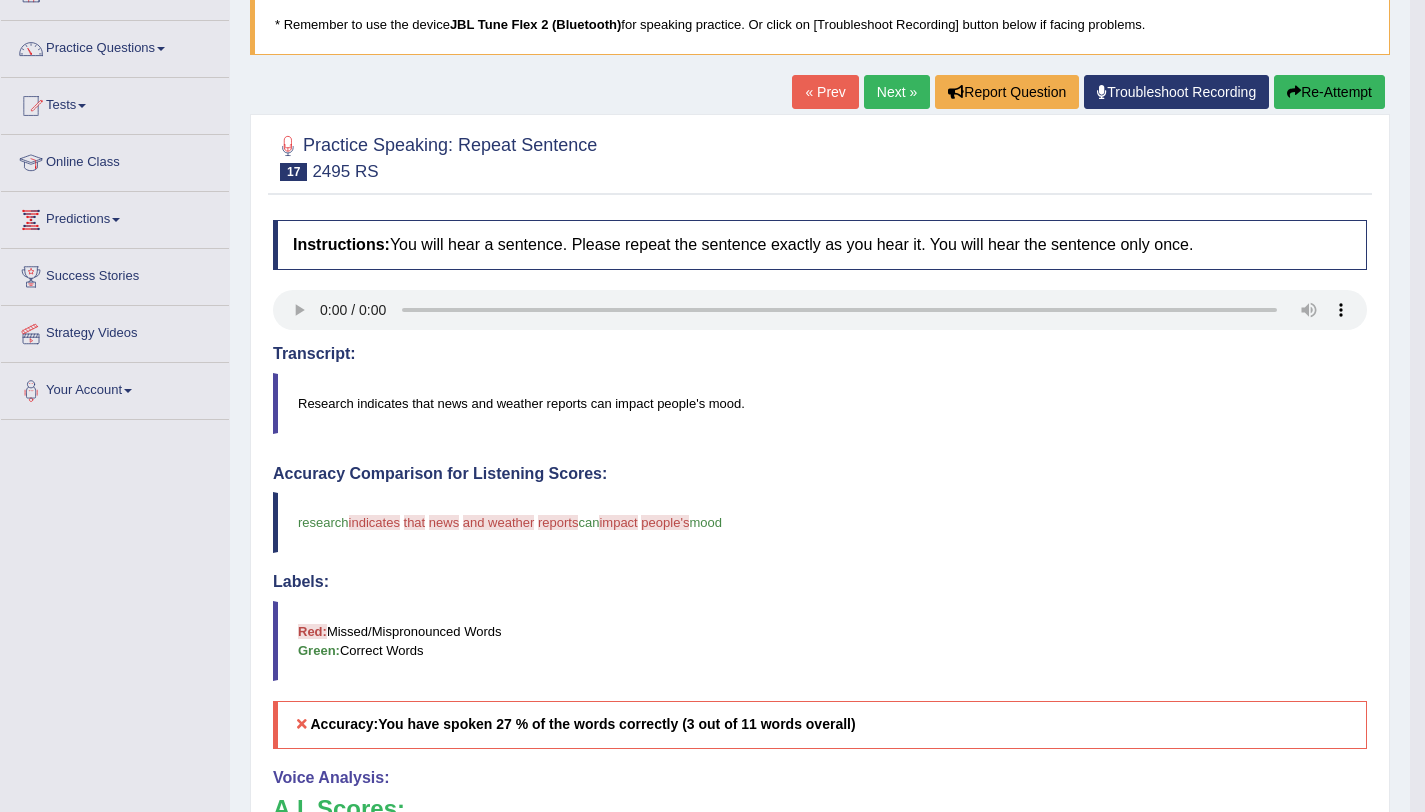 click on "Re-Attempt" at bounding box center (1329, 92) 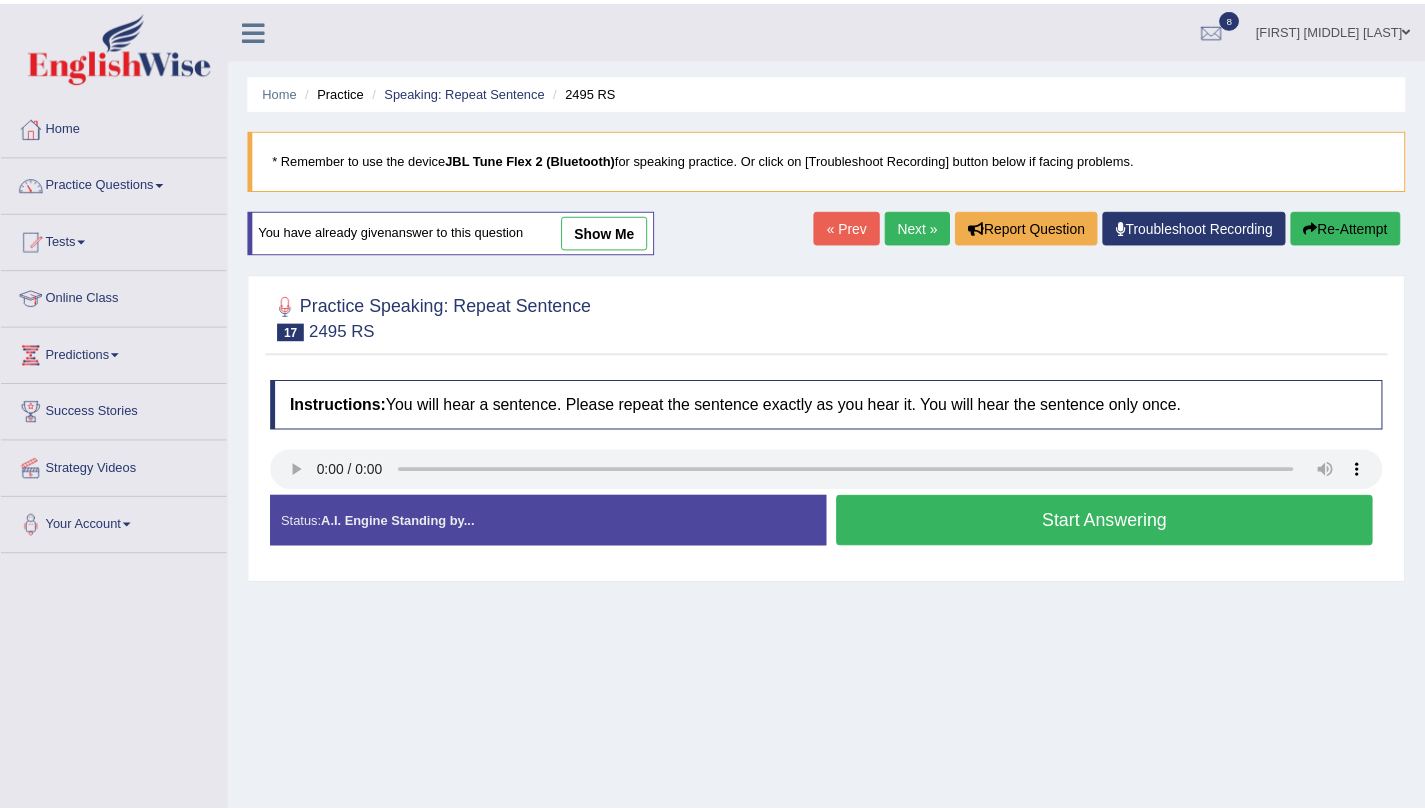 scroll, scrollTop: 135, scrollLeft: 0, axis: vertical 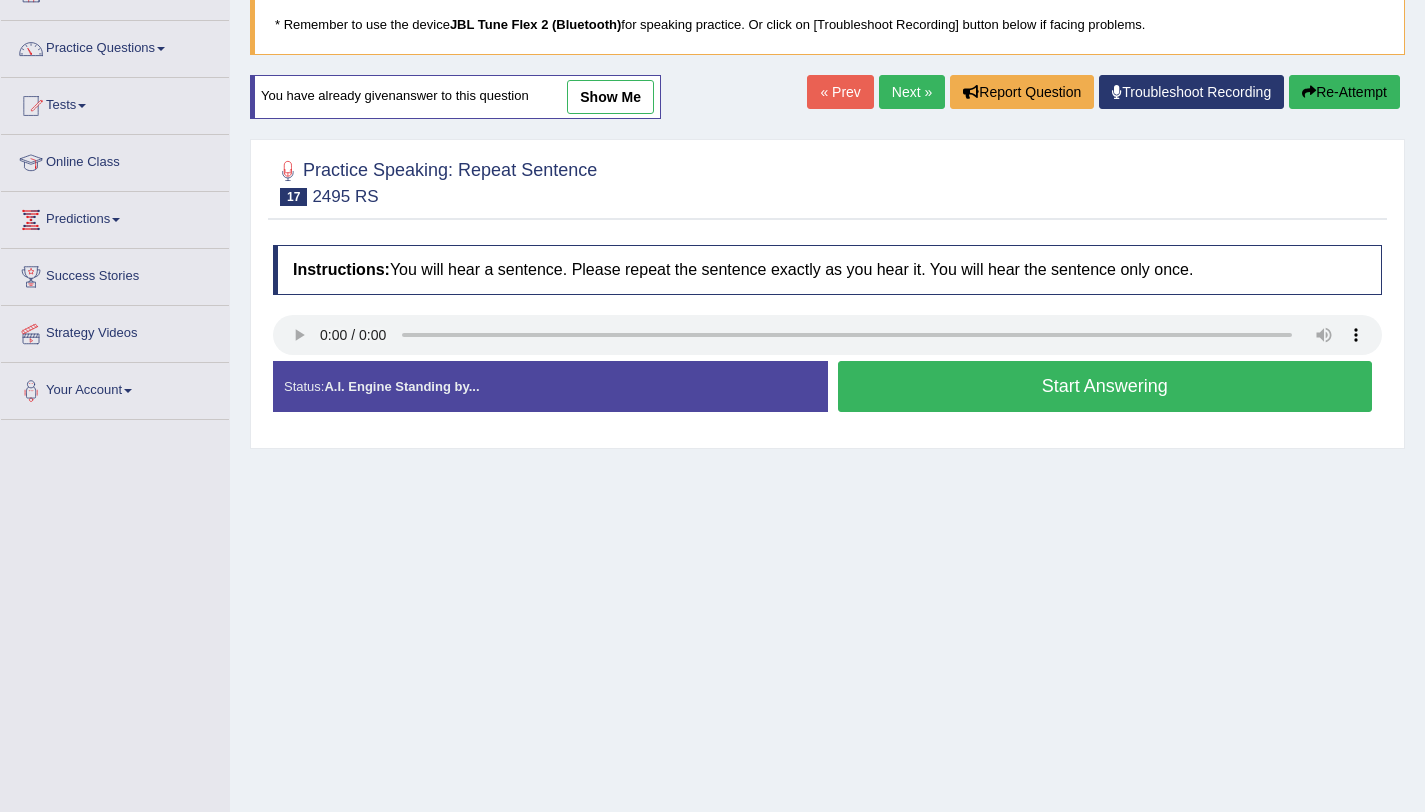 click on "Start Answering" at bounding box center (1105, 386) 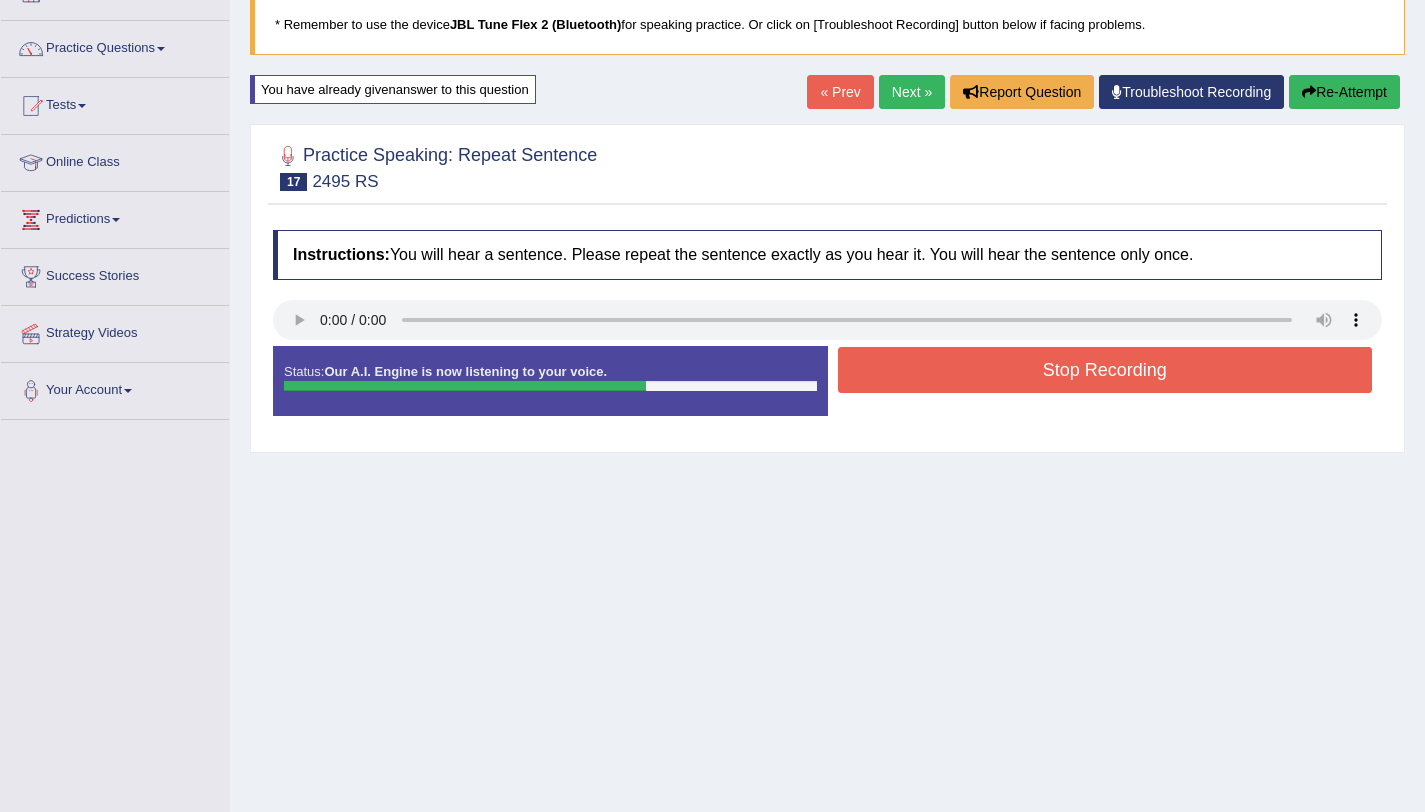 click on "Stop Recording" at bounding box center [1105, 370] 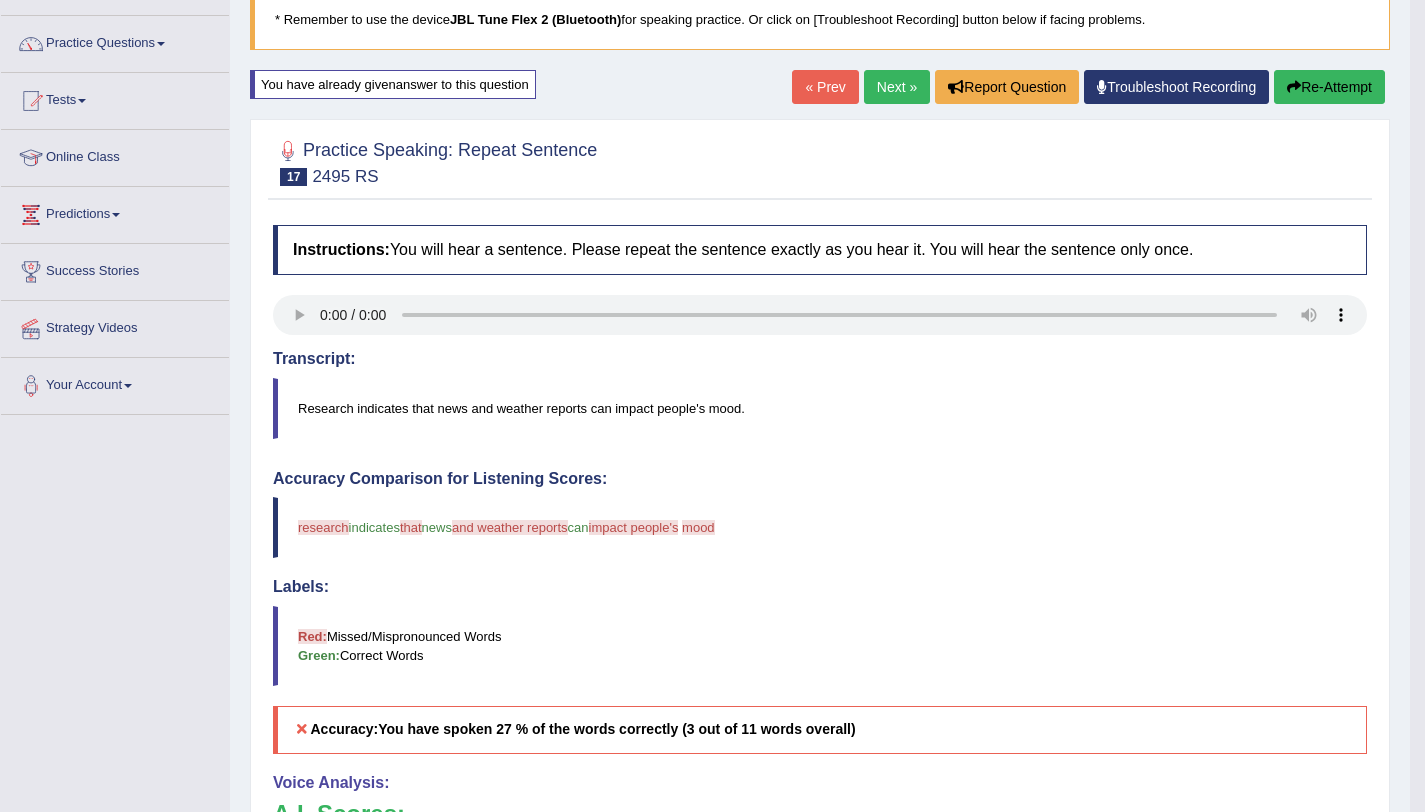 scroll, scrollTop: 51, scrollLeft: 0, axis: vertical 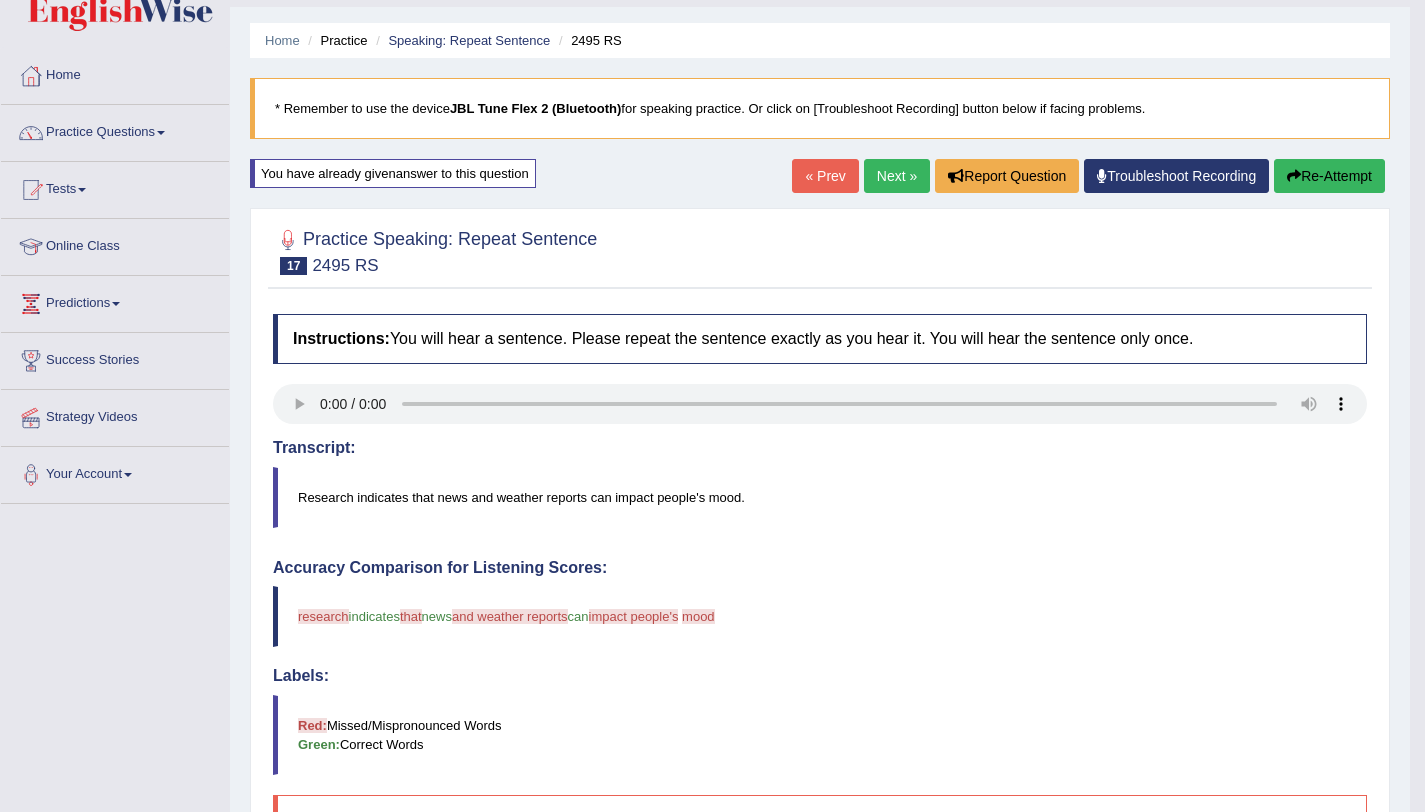 click at bounding box center [1294, 176] 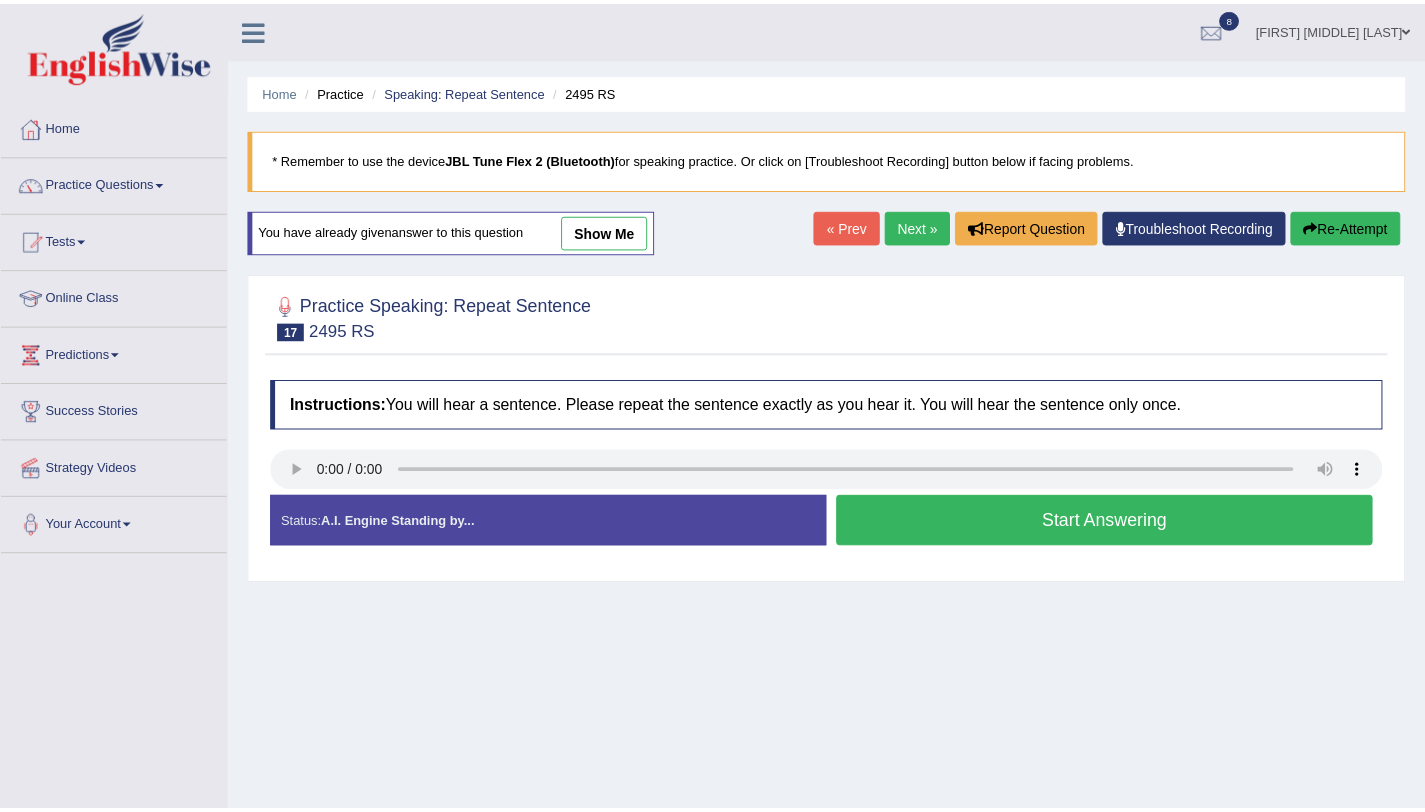 scroll, scrollTop: 51, scrollLeft: 0, axis: vertical 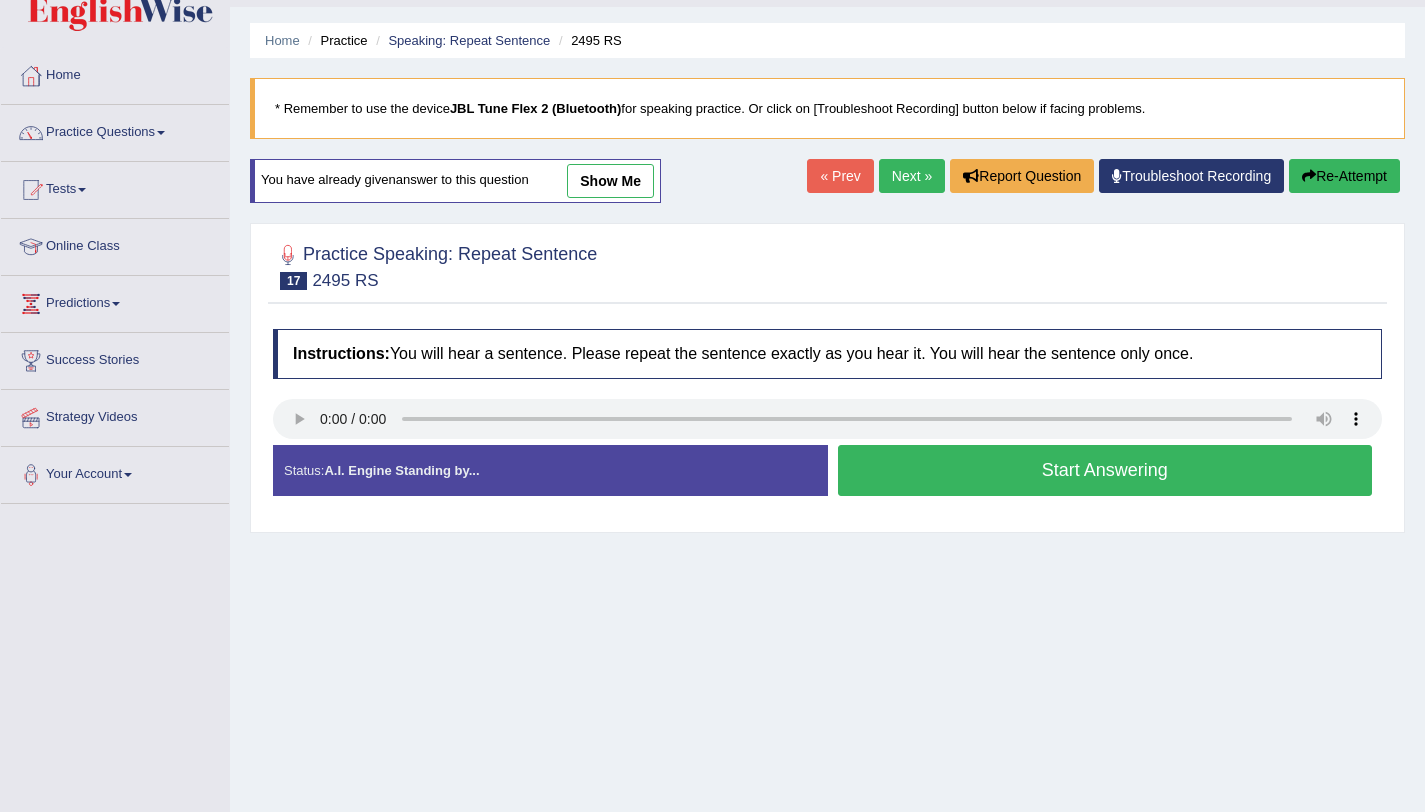 click on "Start Answering" at bounding box center (1105, 470) 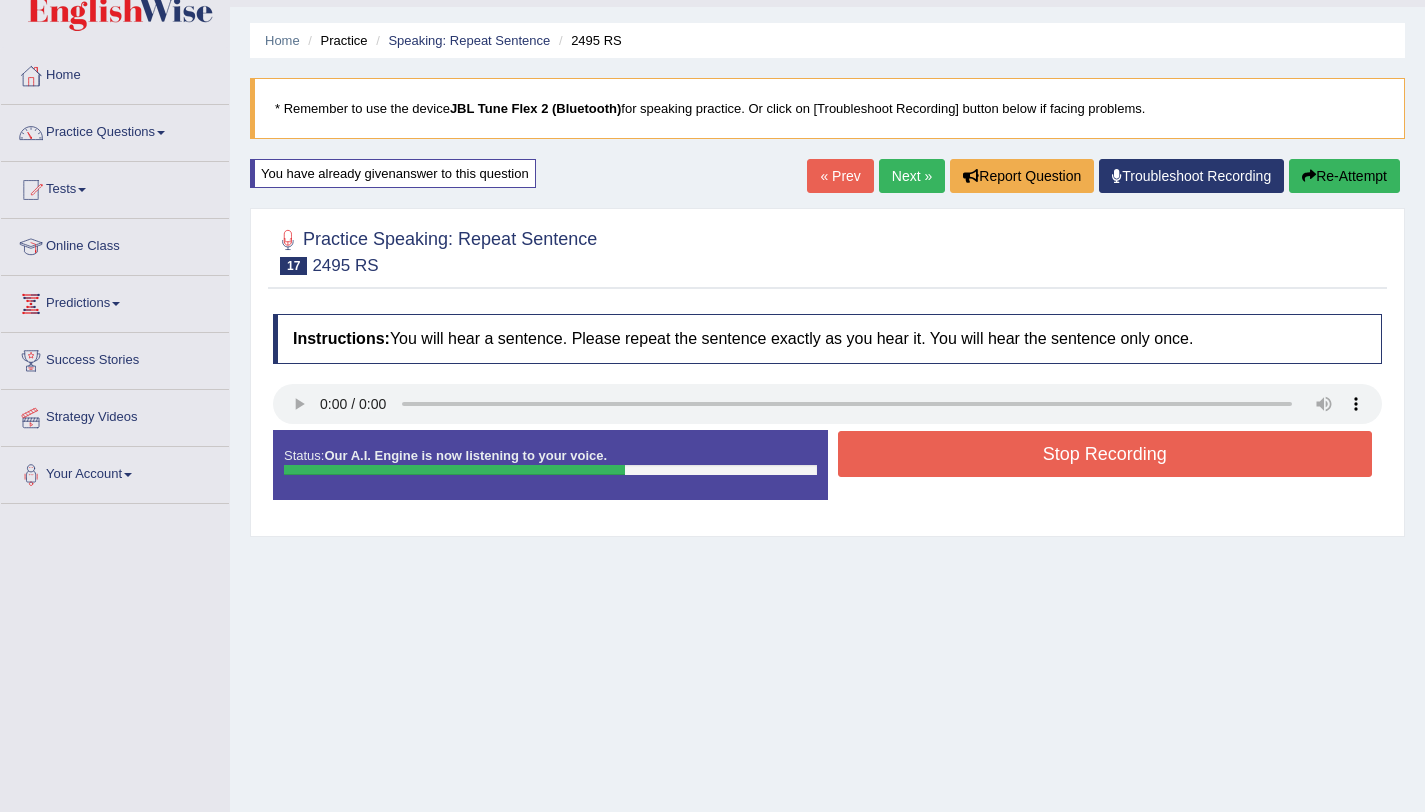 click on "Stop Recording" at bounding box center [1105, 454] 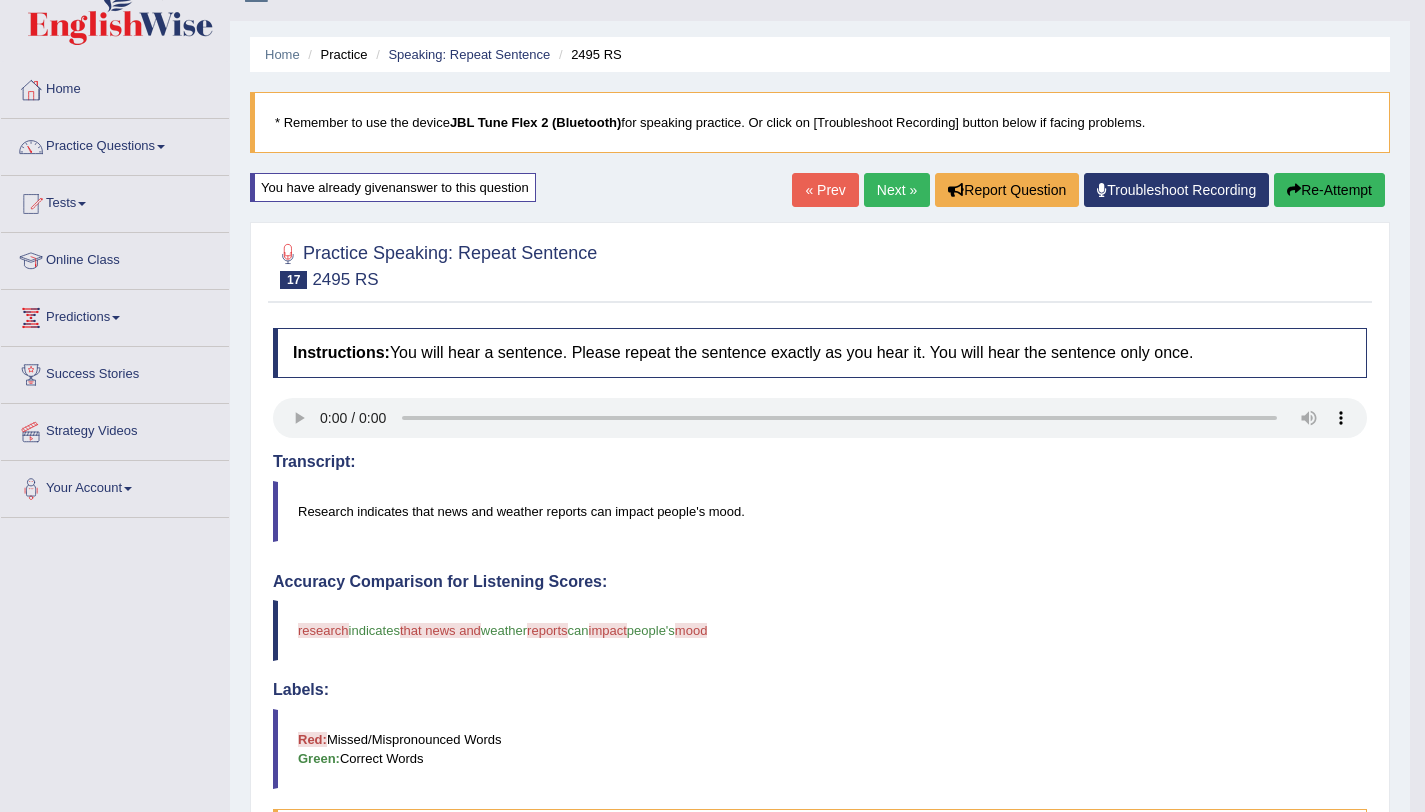 scroll, scrollTop: 0, scrollLeft: 0, axis: both 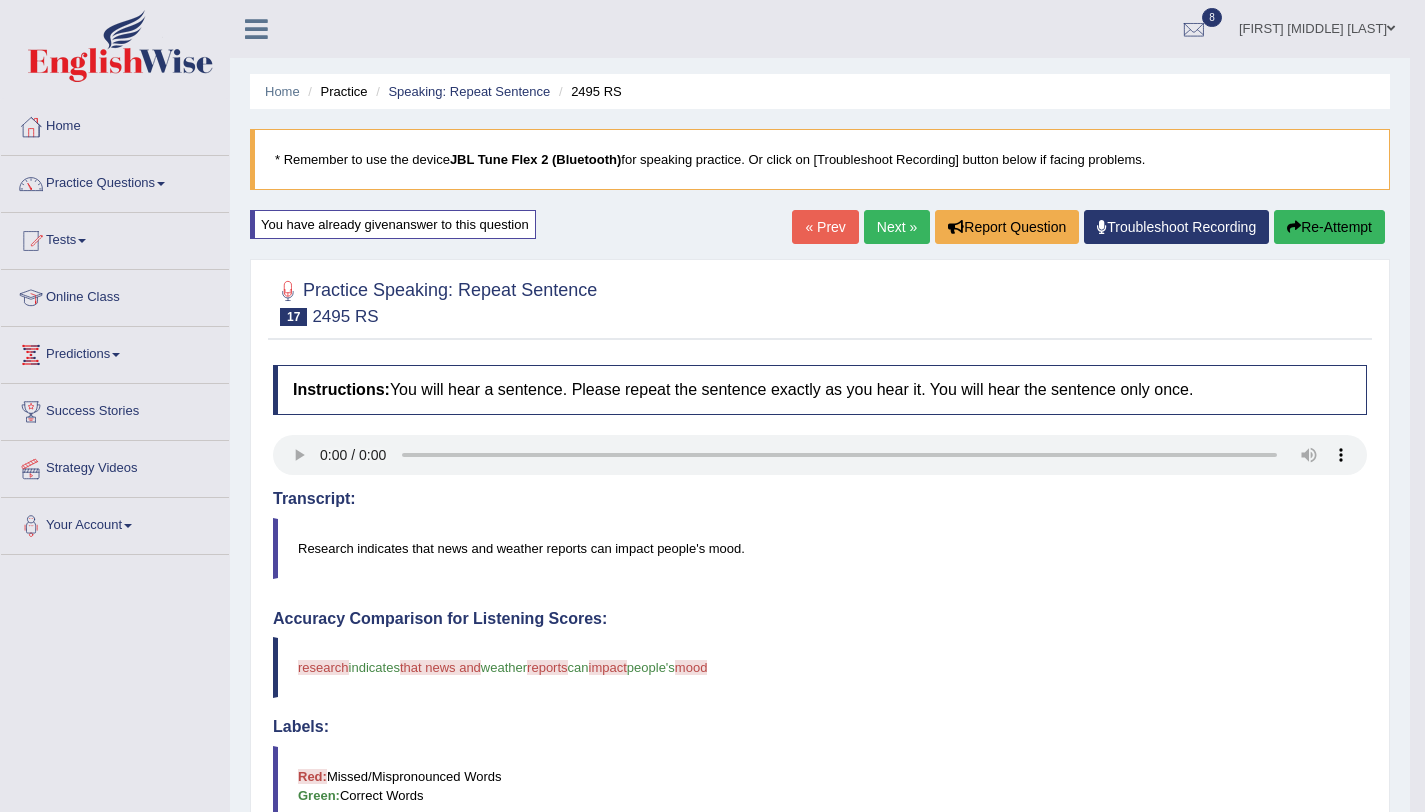 click on "Re-Attempt" at bounding box center [1329, 227] 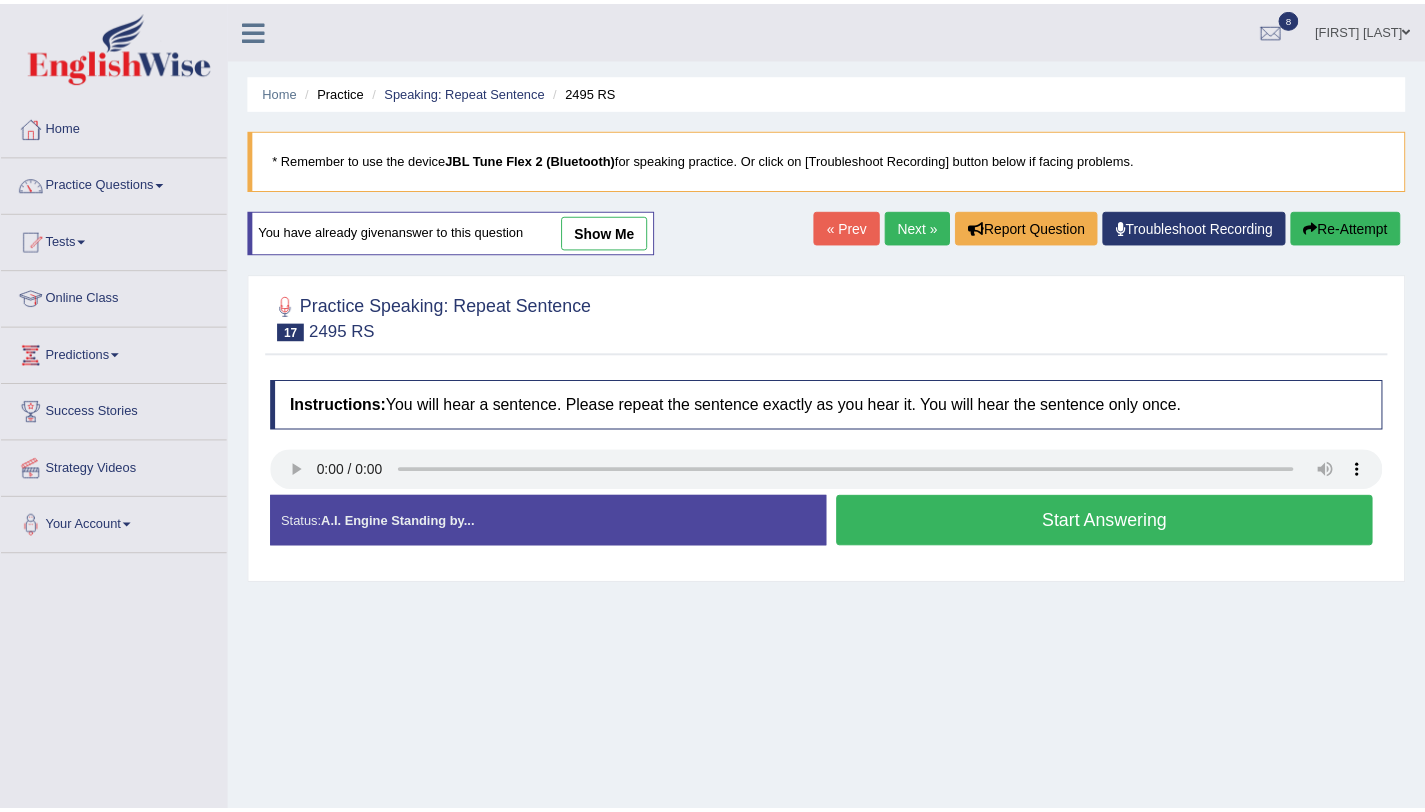 scroll, scrollTop: 0, scrollLeft: 0, axis: both 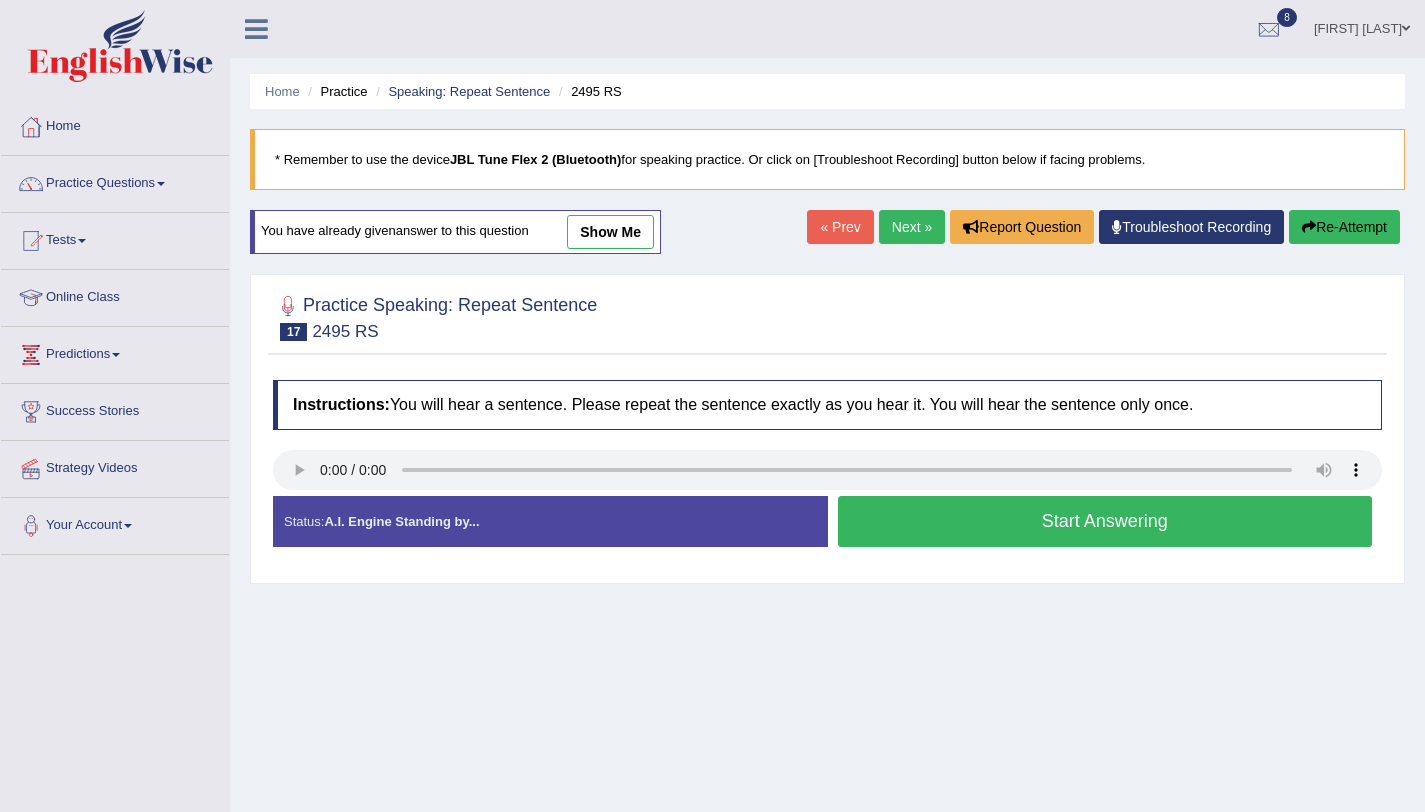 click on "Start Answering" at bounding box center (1105, 521) 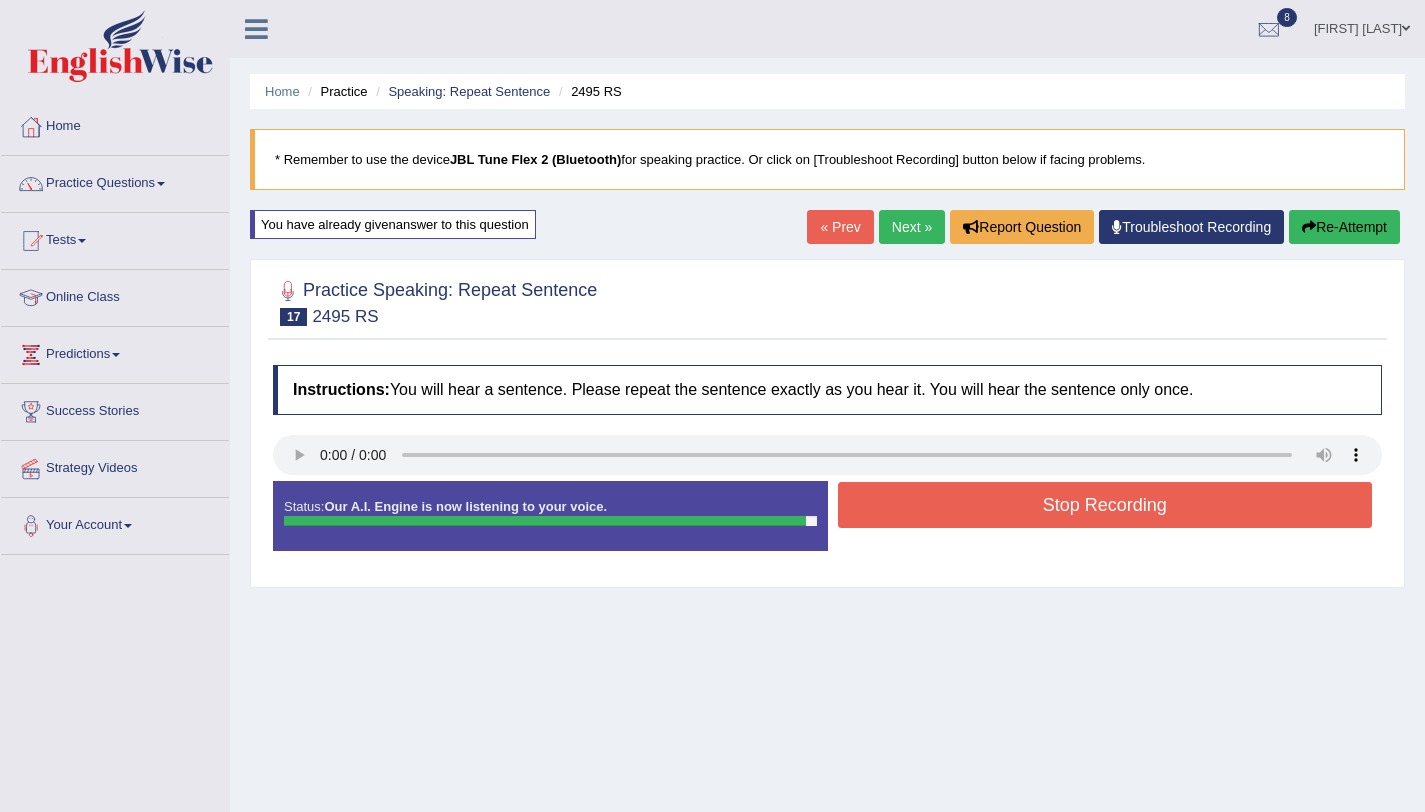 click on "Stop Recording" at bounding box center [1105, 505] 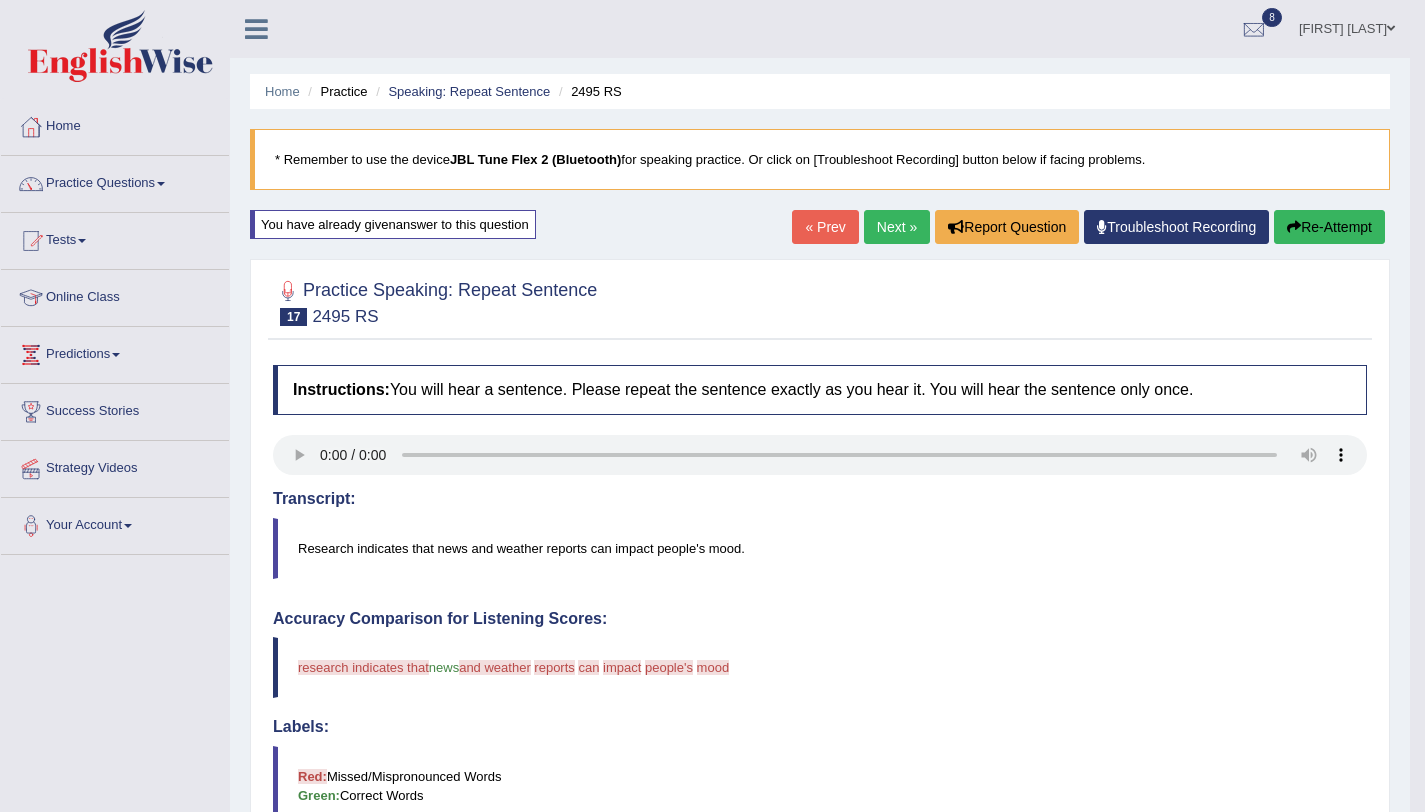 click on "Re-Attempt" at bounding box center (1329, 227) 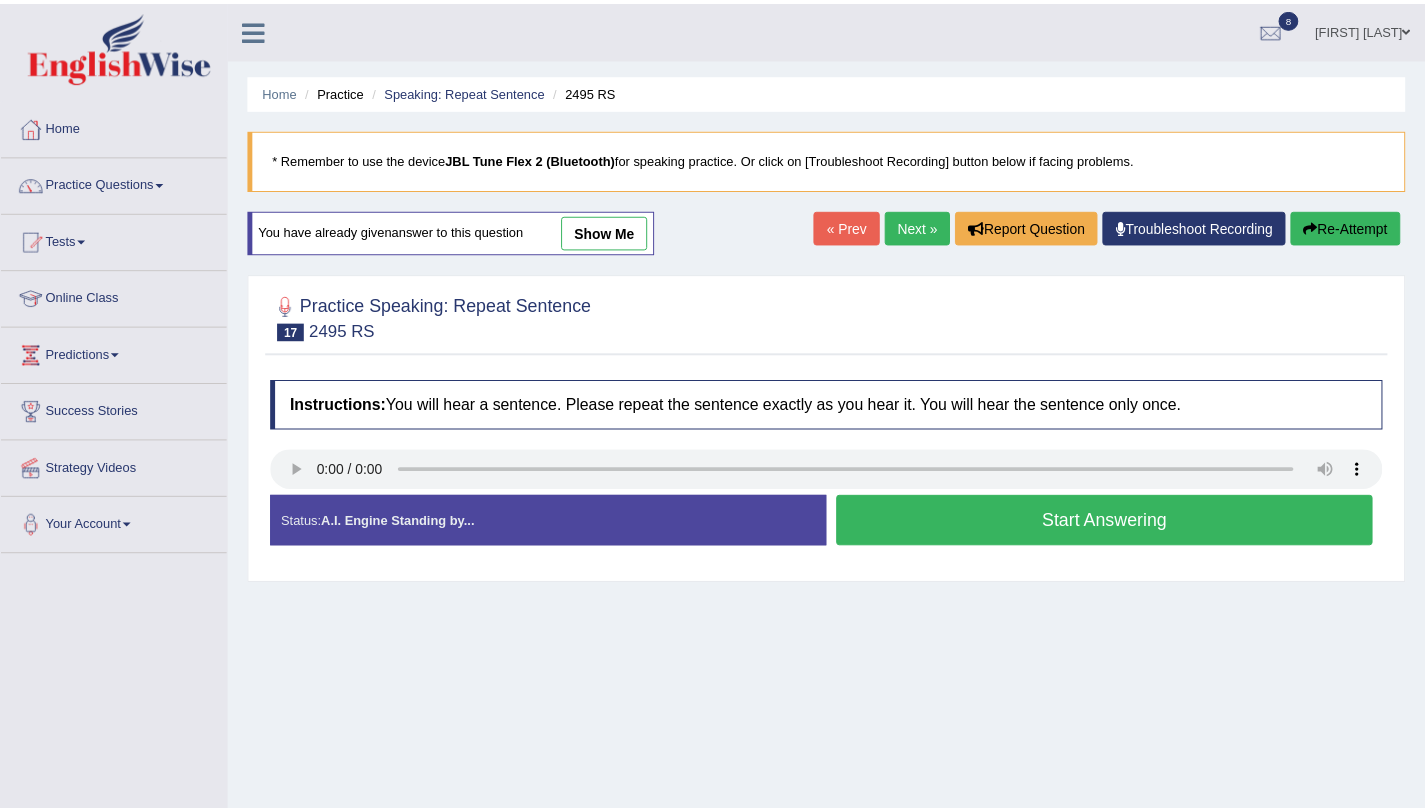 scroll, scrollTop: 0, scrollLeft: 0, axis: both 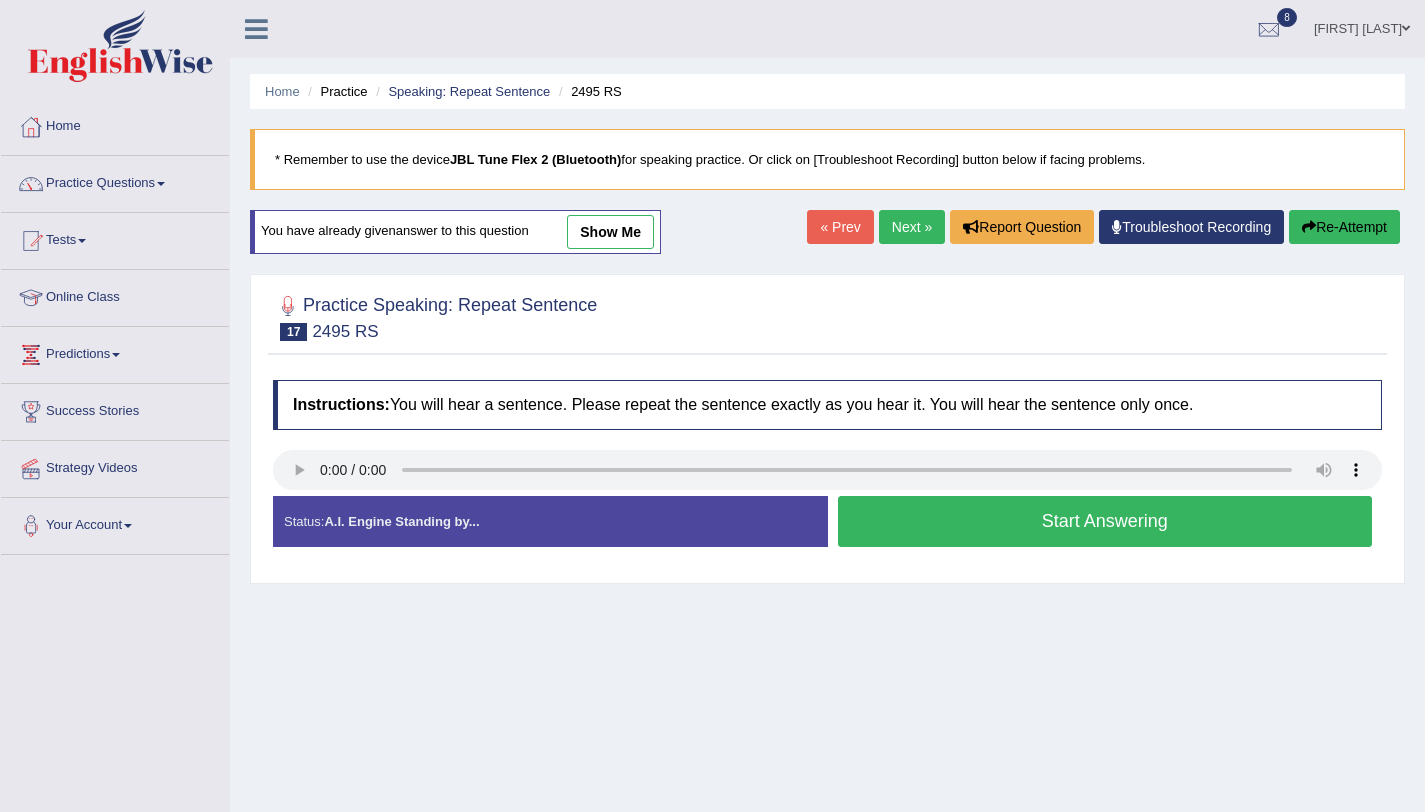 click on "Start Answering" at bounding box center [1105, 521] 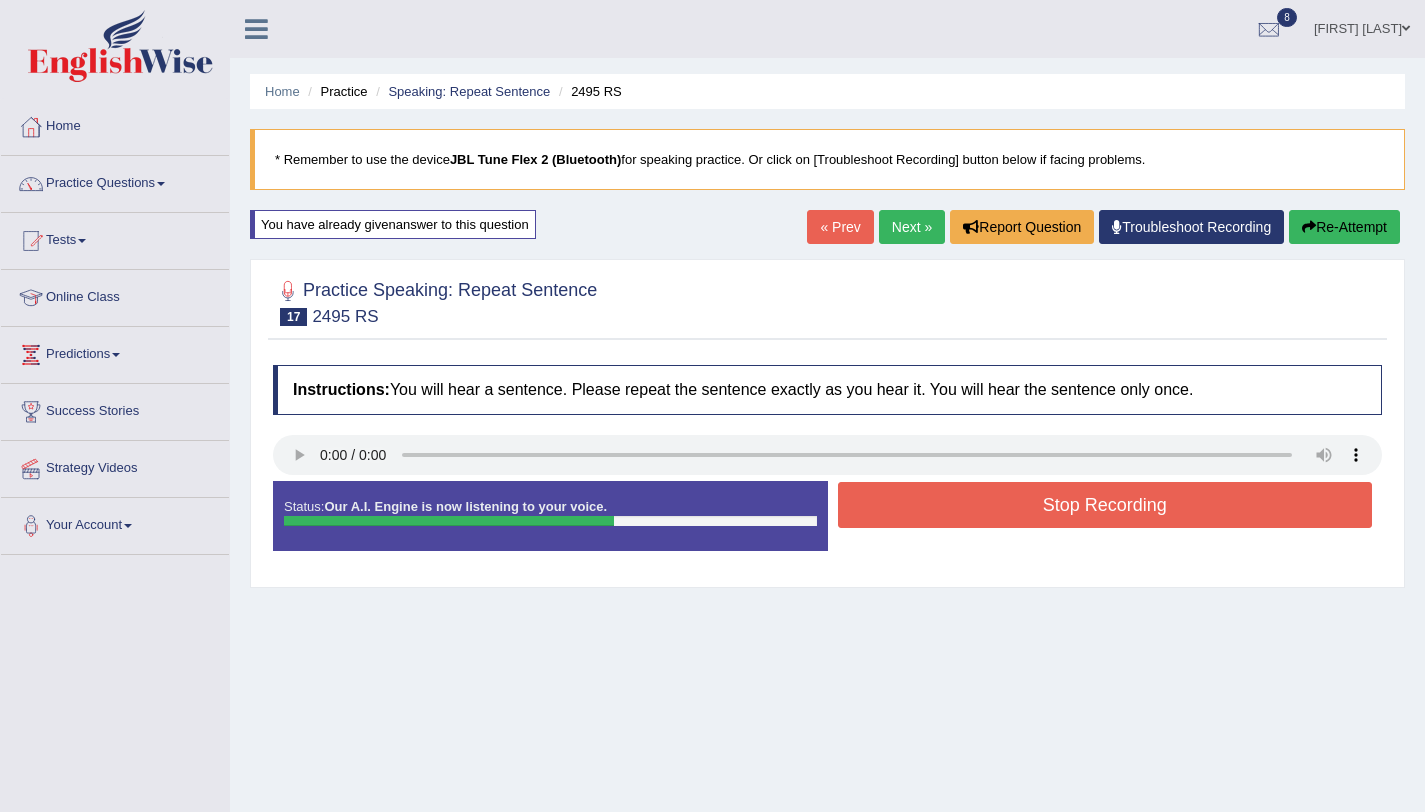 click at bounding box center (550, 521) 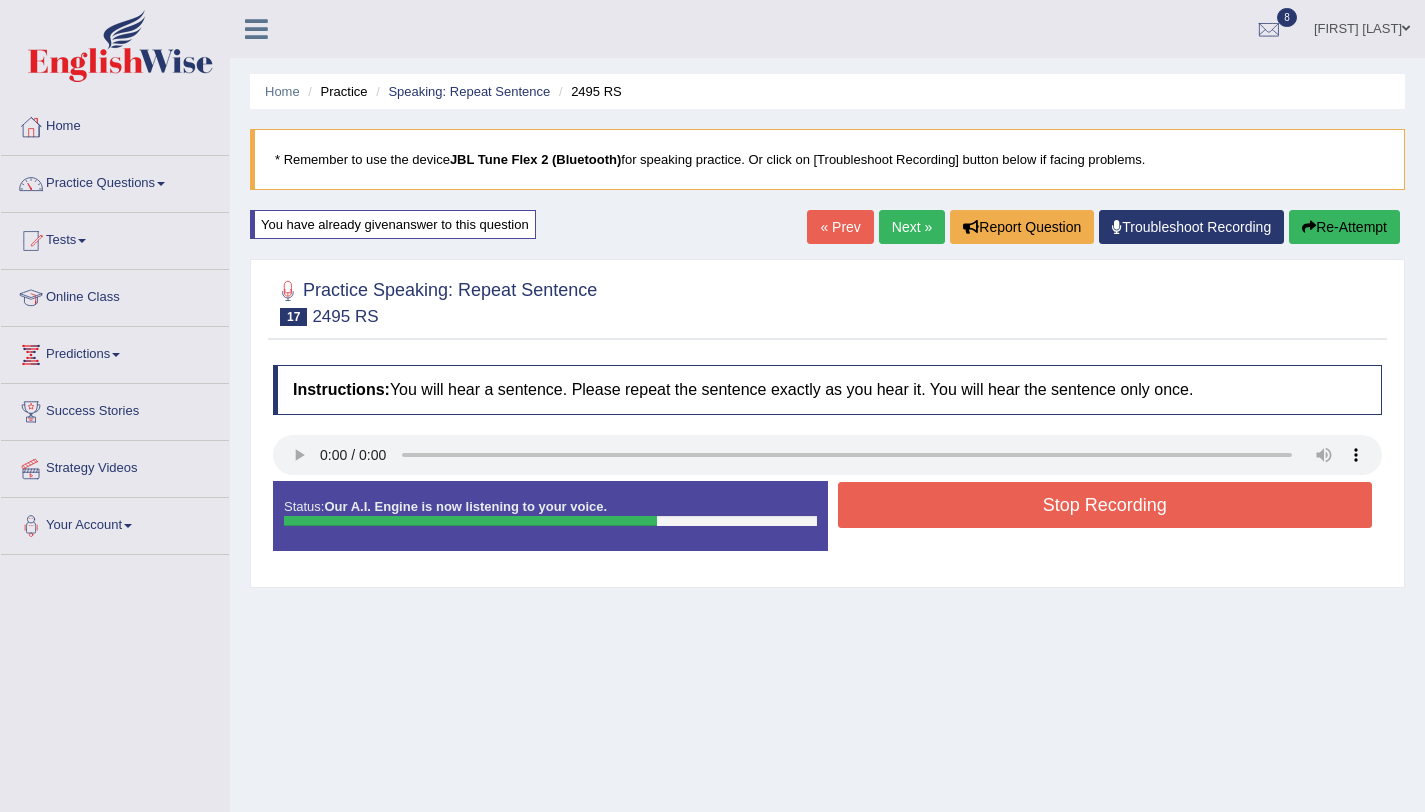 click on "Stop Recording" at bounding box center [1105, 505] 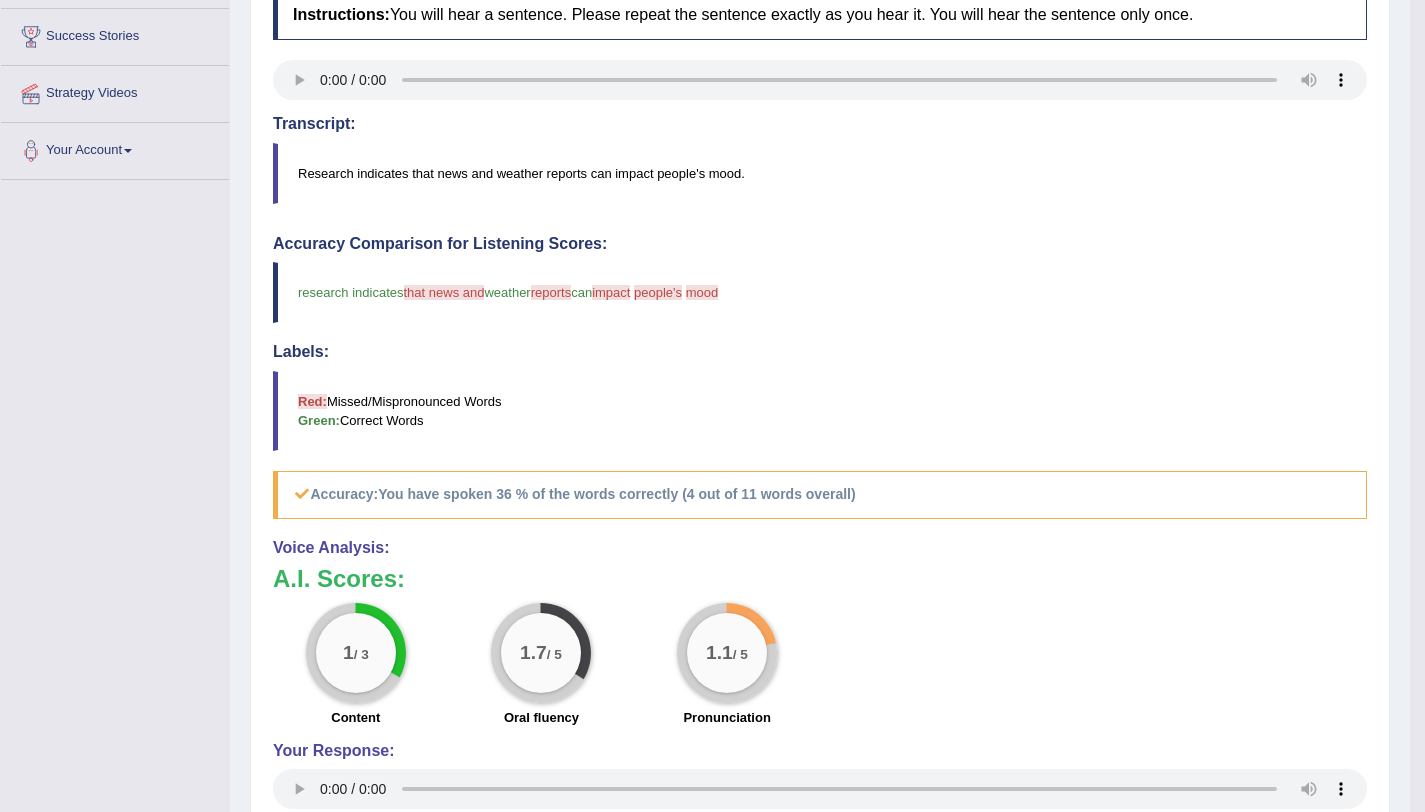 scroll, scrollTop: 0, scrollLeft: 0, axis: both 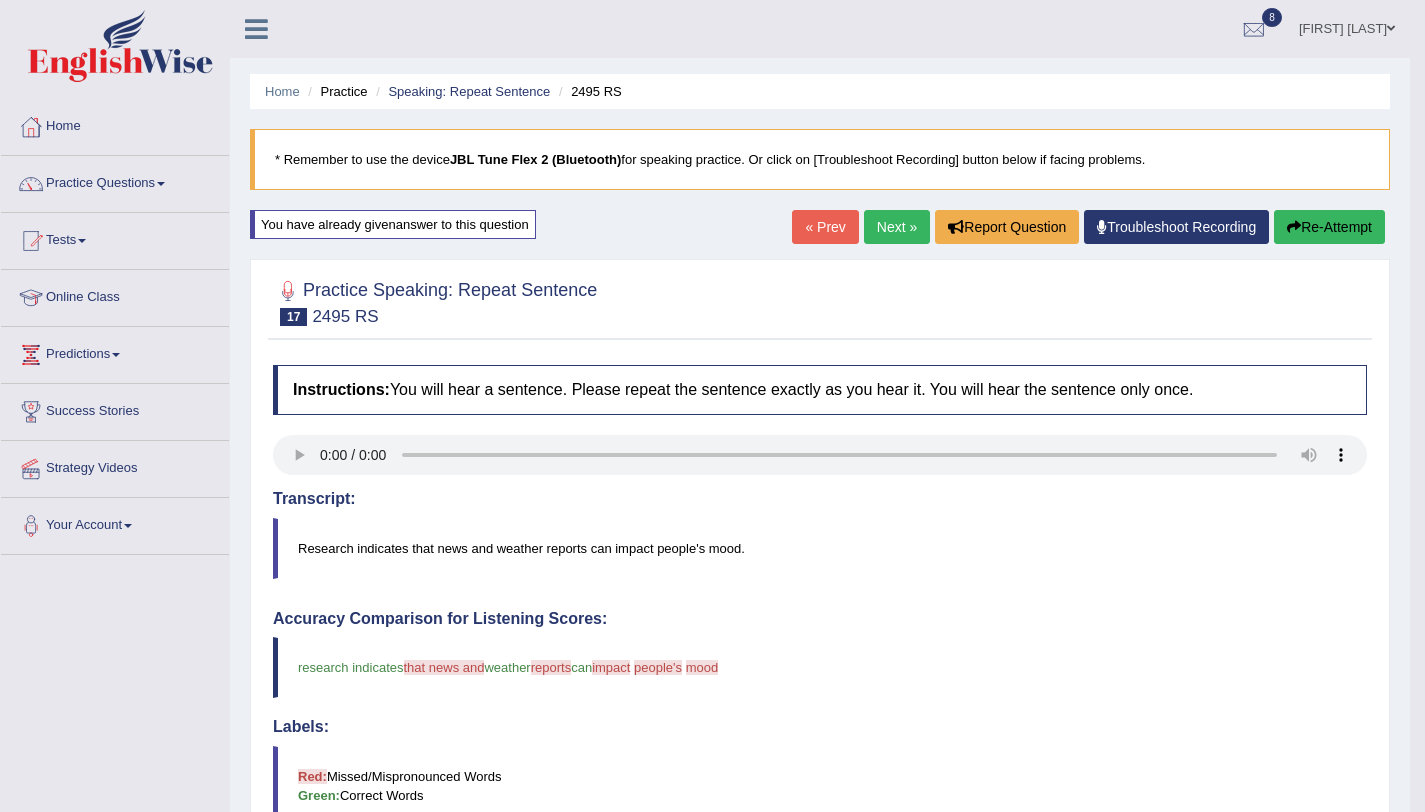 click on "Re-Attempt" at bounding box center (1329, 227) 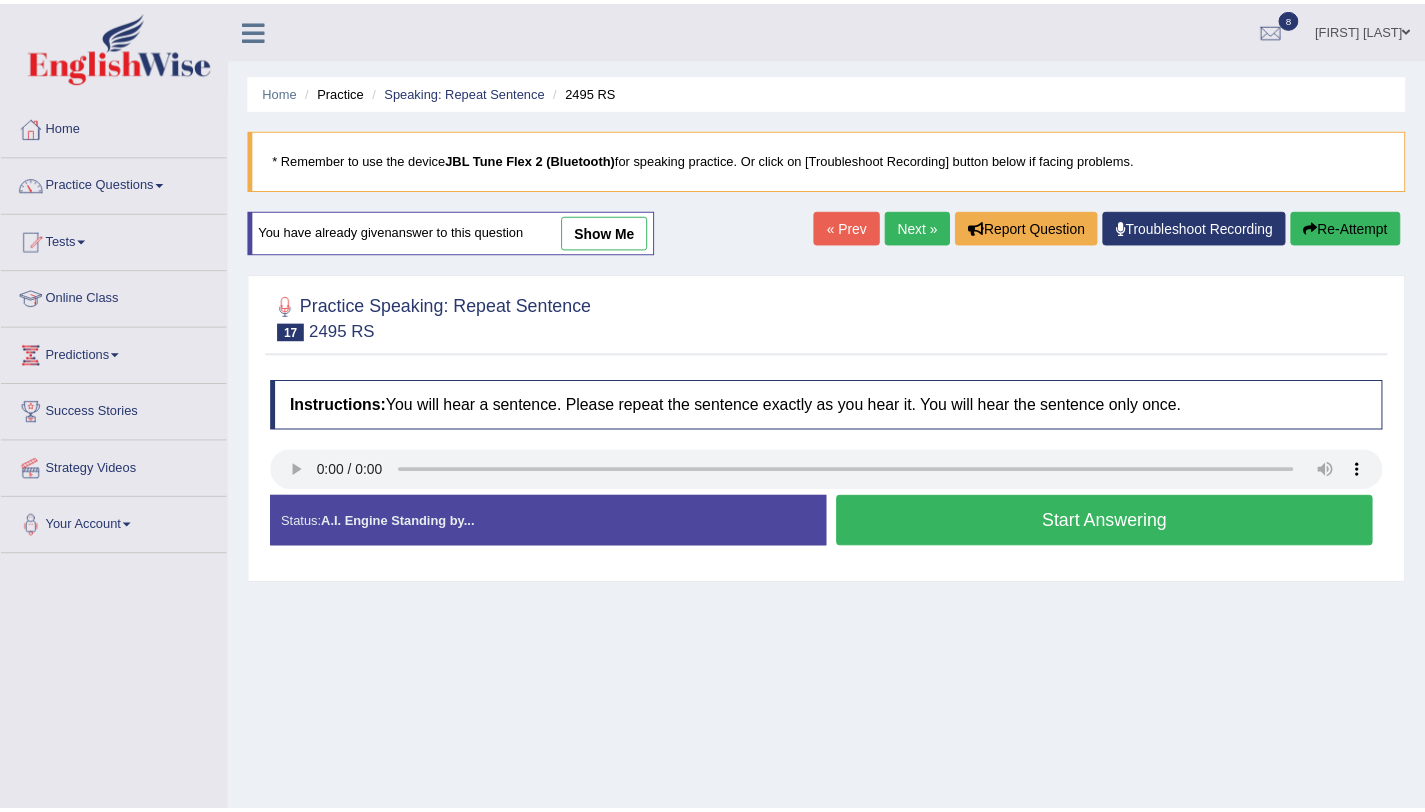 scroll, scrollTop: 0, scrollLeft: 0, axis: both 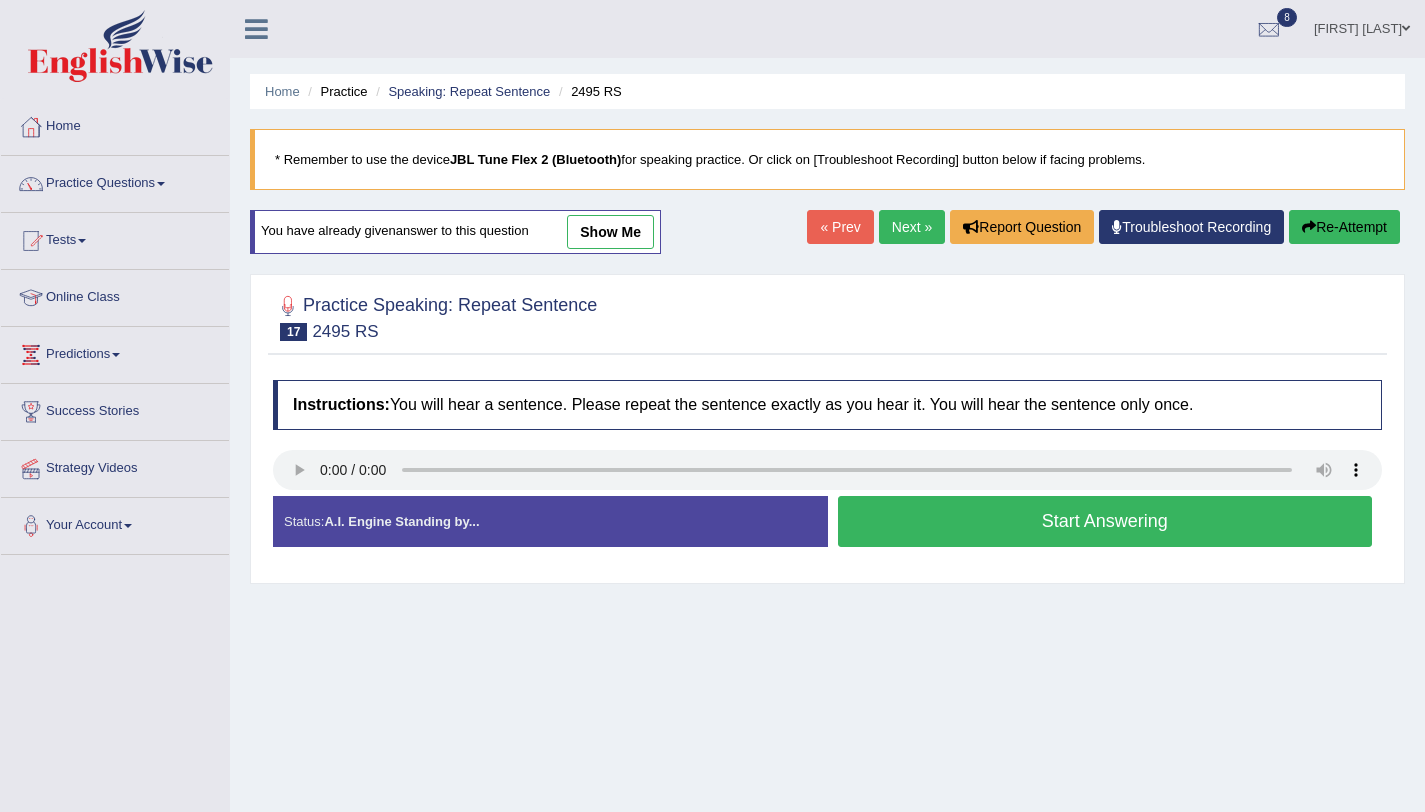 click on "Start Answering" at bounding box center (1105, 521) 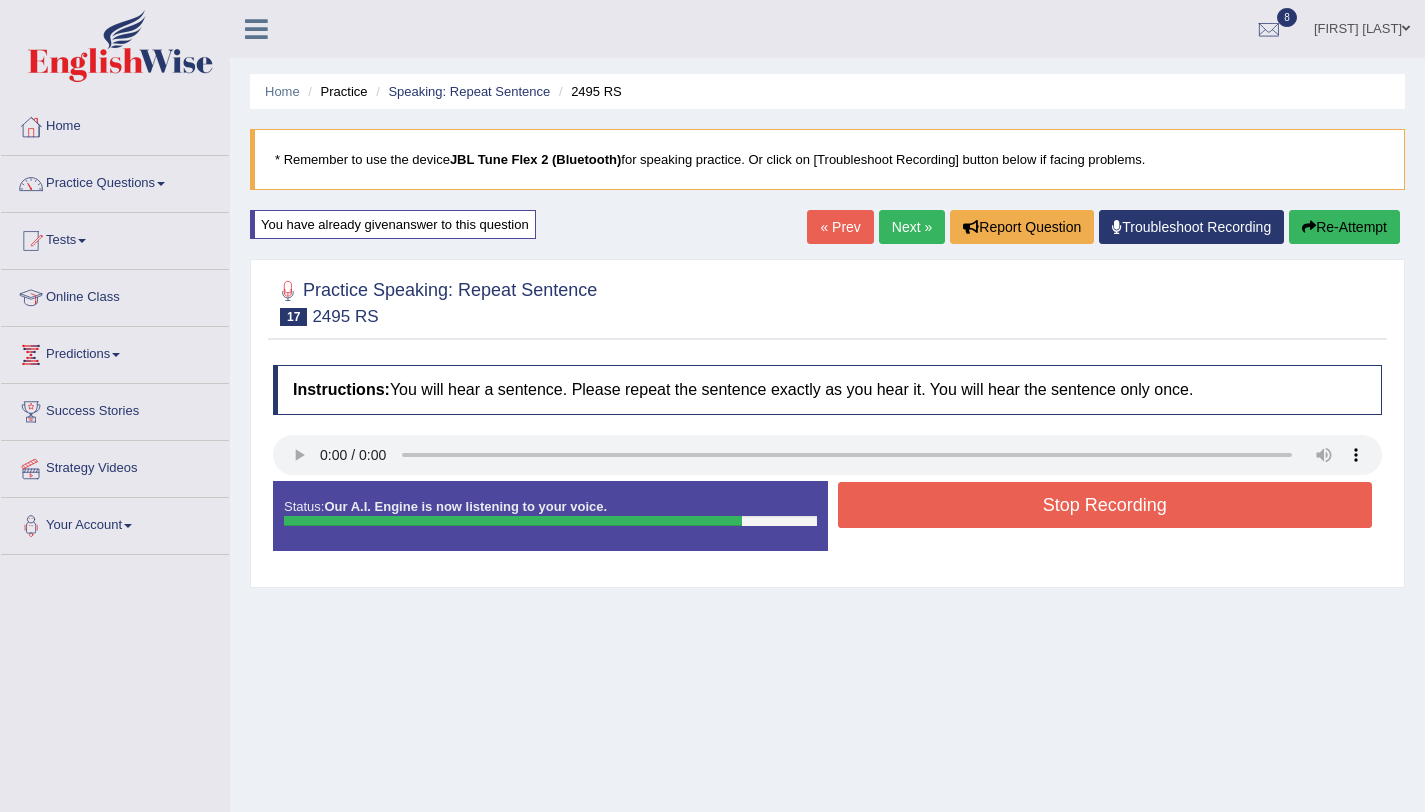 click on "Stop Recording" at bounding box center [1105, 505] 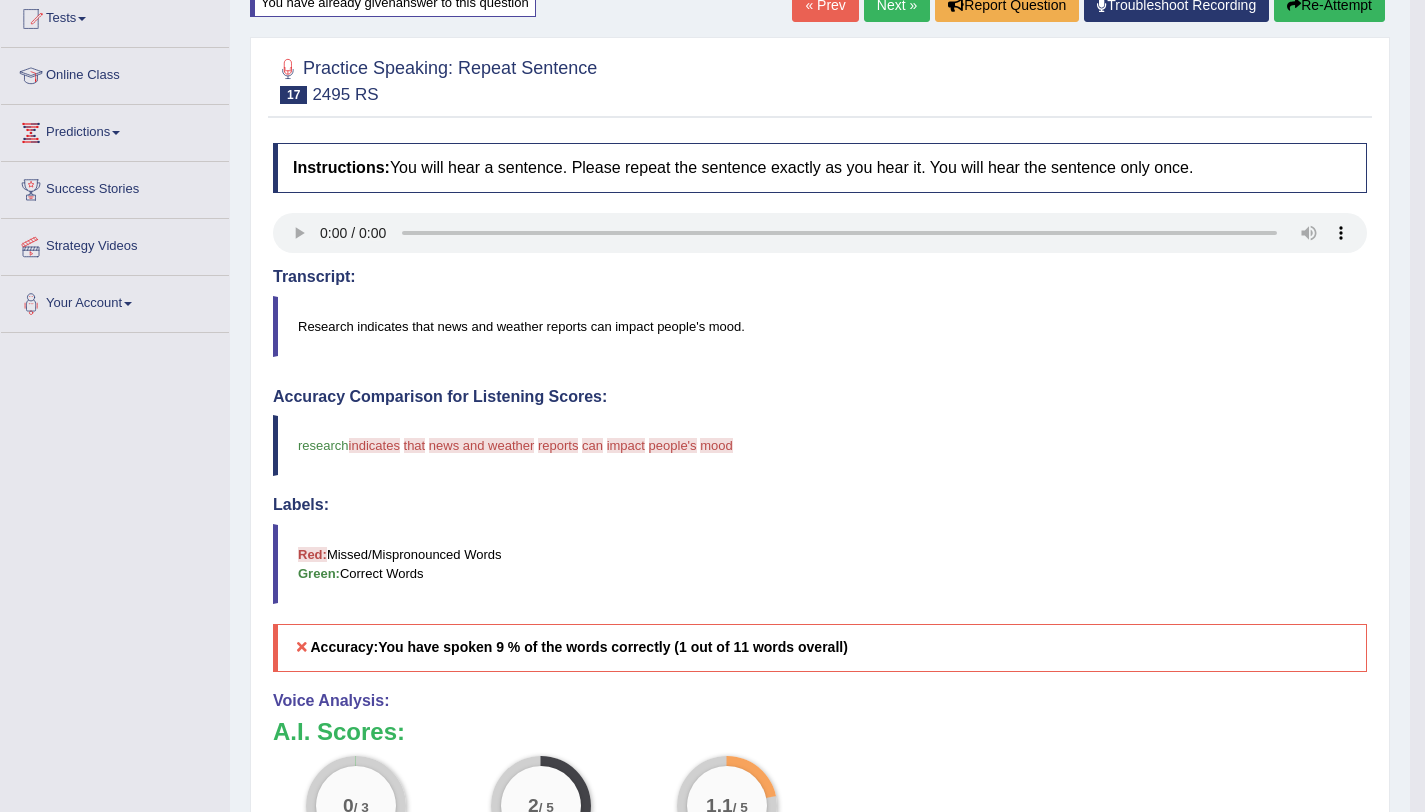 scroll, scrollTop: 25, scrollLeft: 0, axis: vertical 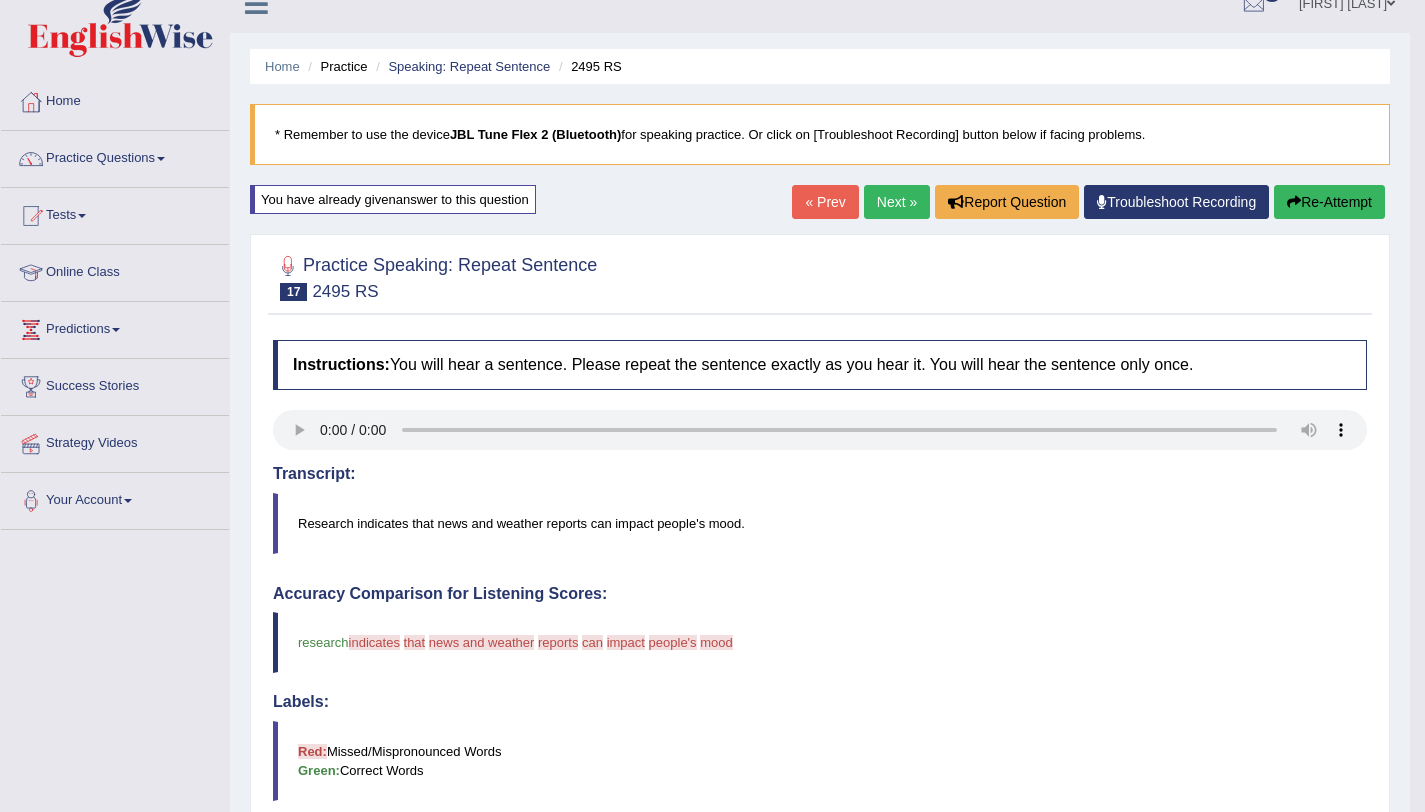 click on "Re-Attempt" at bounding box center (1329, 202) 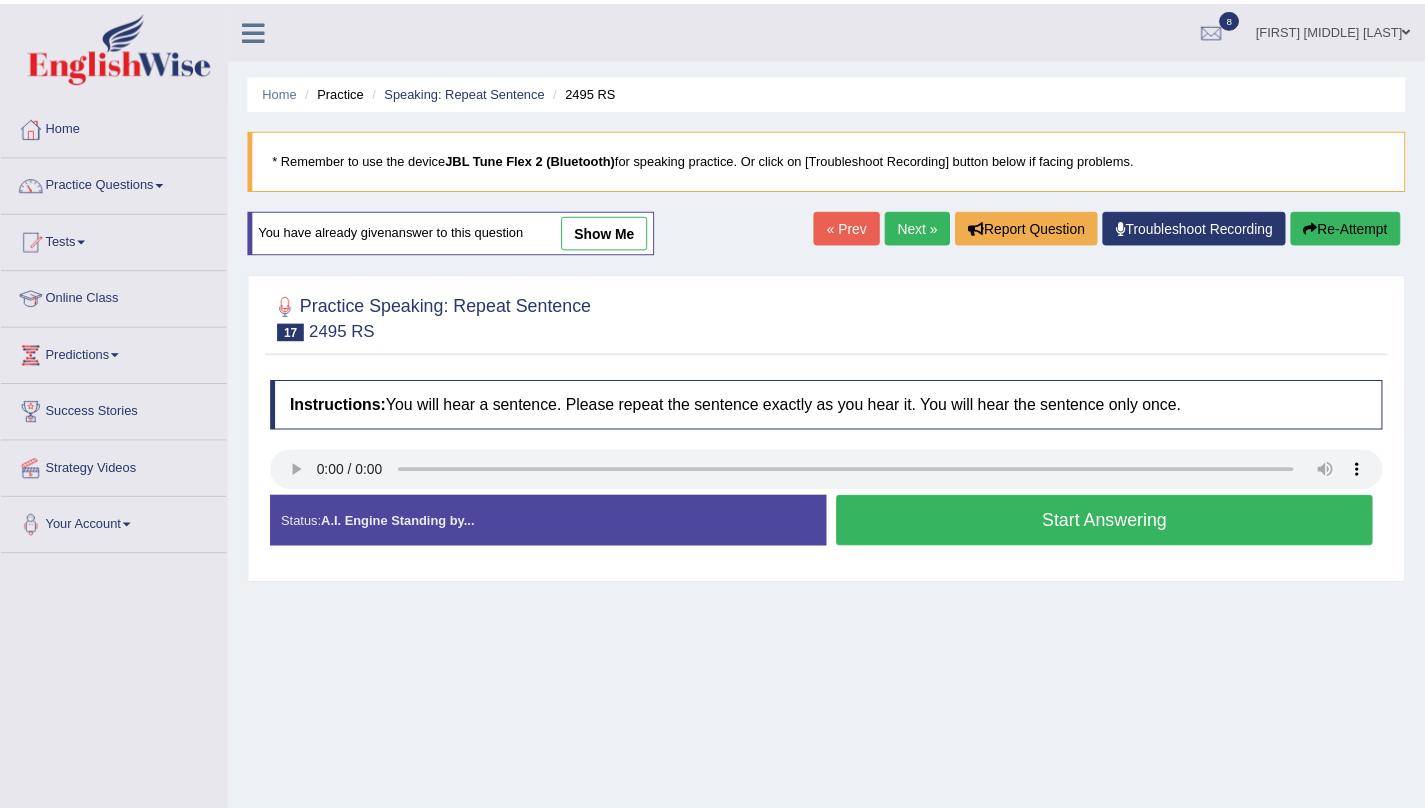 scroll, scrollTop: 25, scrollLeft: 0, axis: vertical 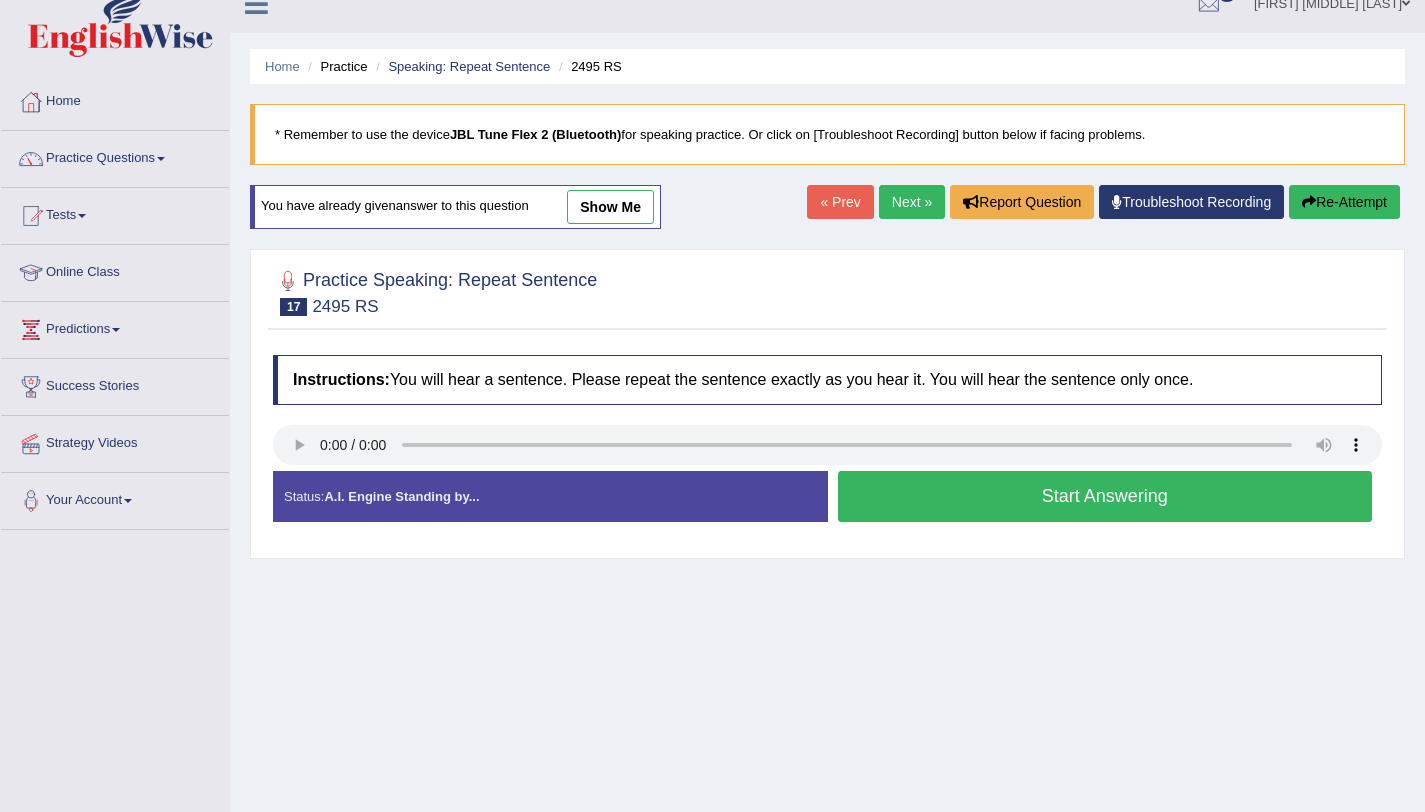 click on "Start Answering" at bounding box center [1105, 496] 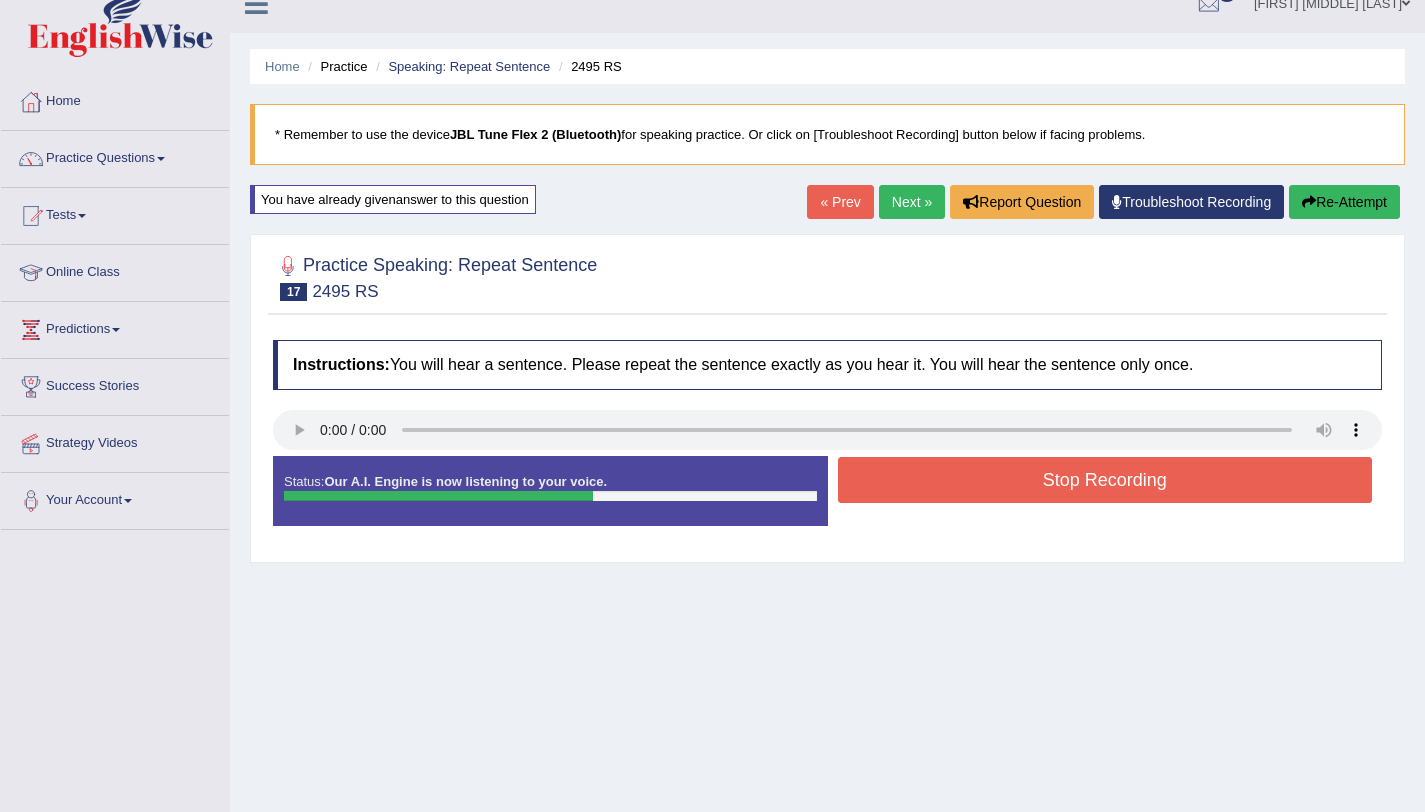 click on "Stop Recording" at bounding box center [1105, 480] 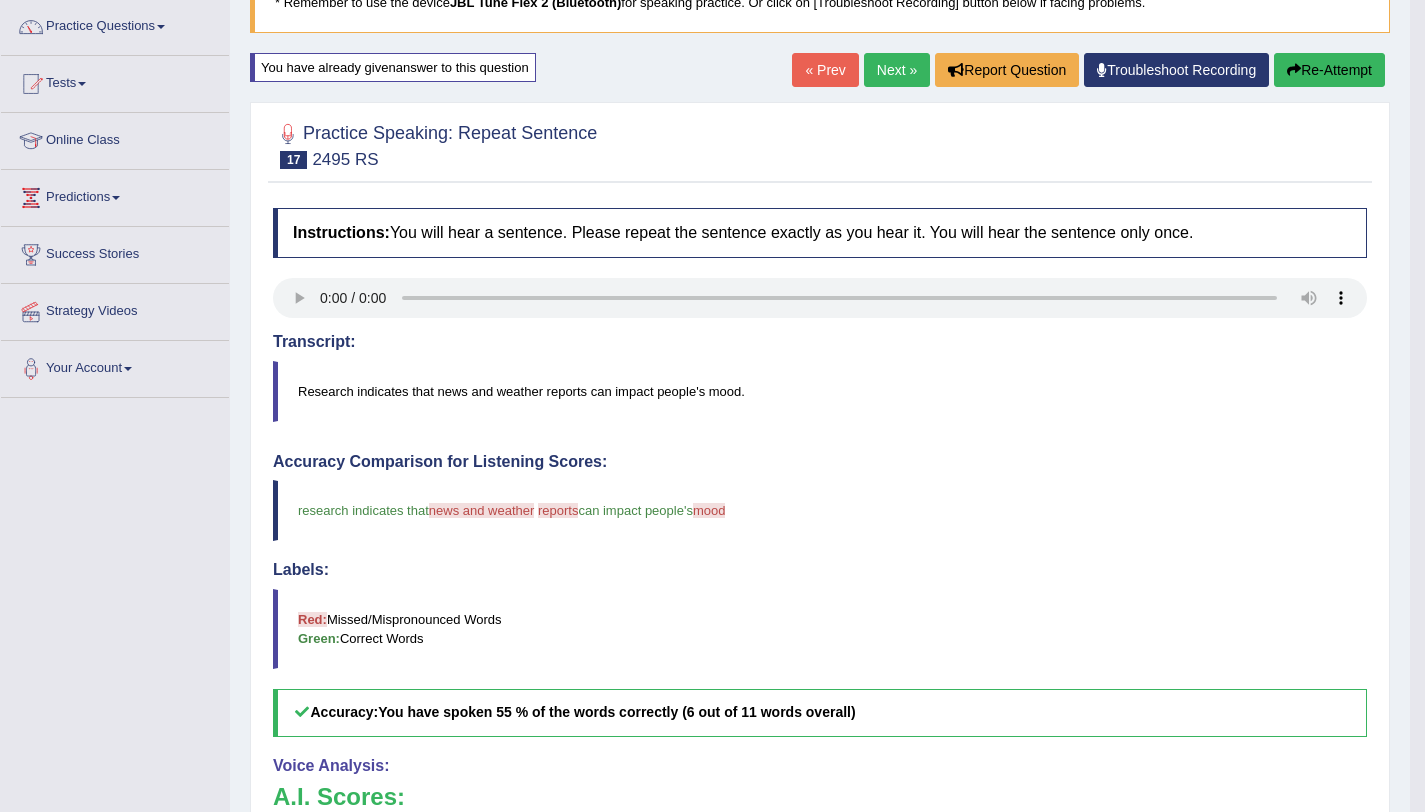 scroll, scrollTop: 0, scrollLeft: 0, axis: both 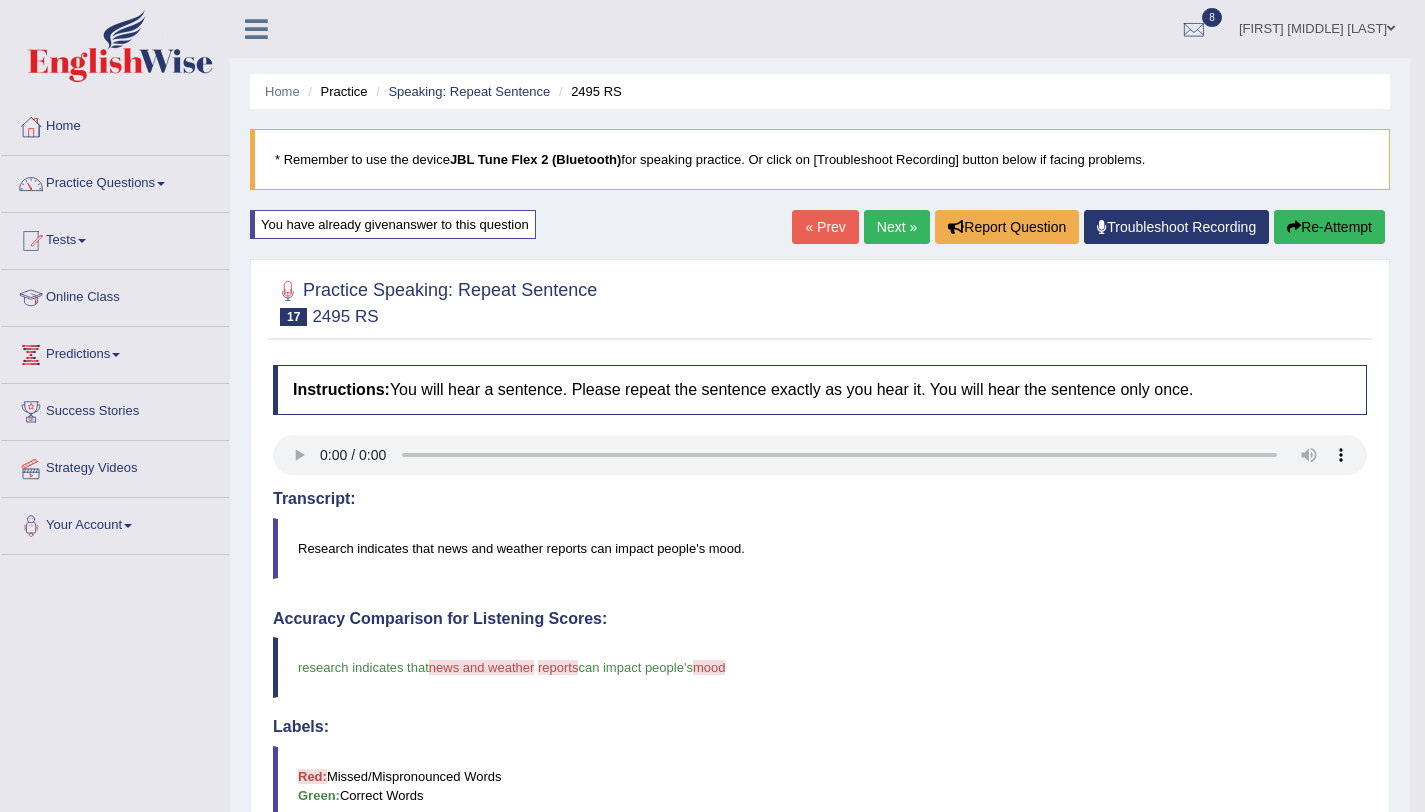 click on "Re-Attempt" at bounding box center (1329, 227) 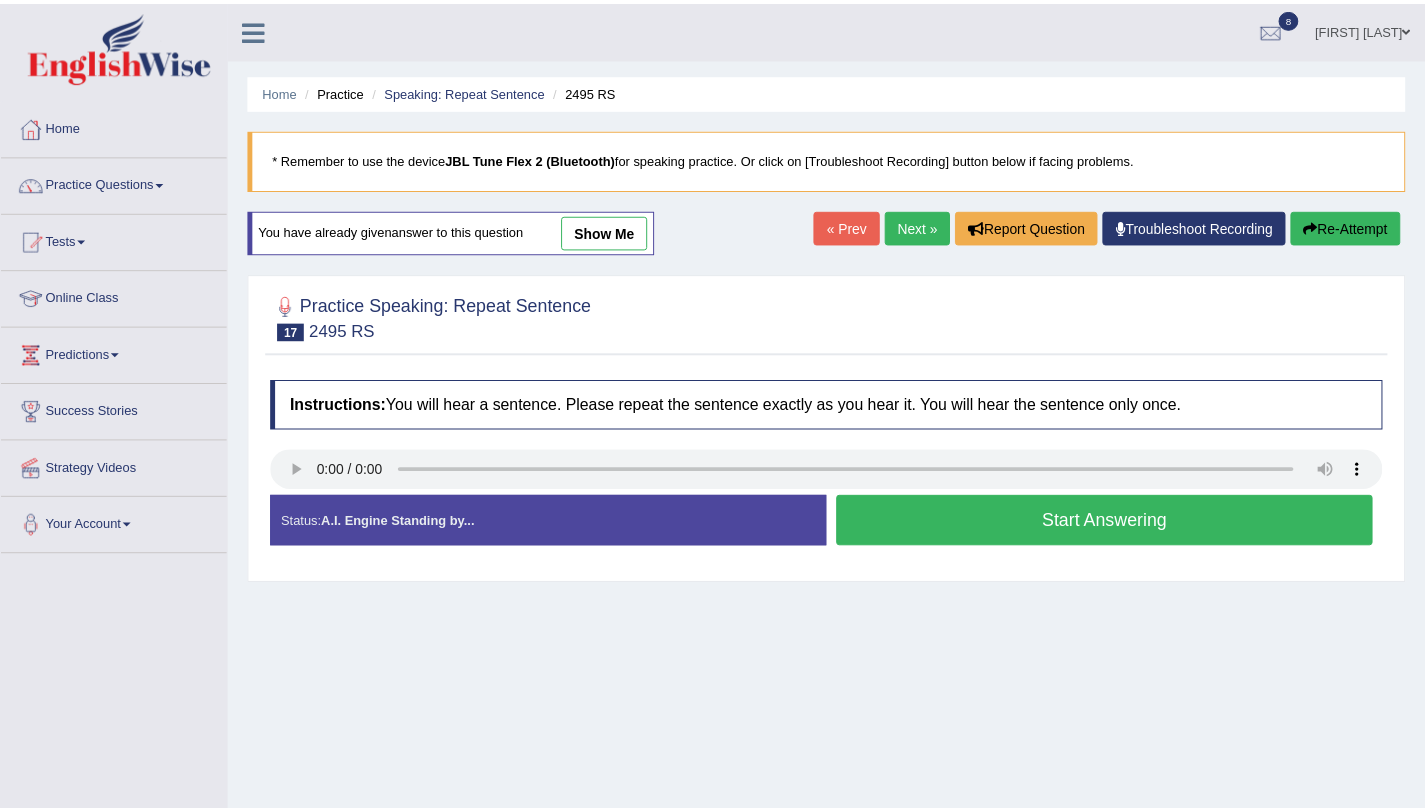 scroll, scrollTop: 0, scrollLeft: 0, axis: both 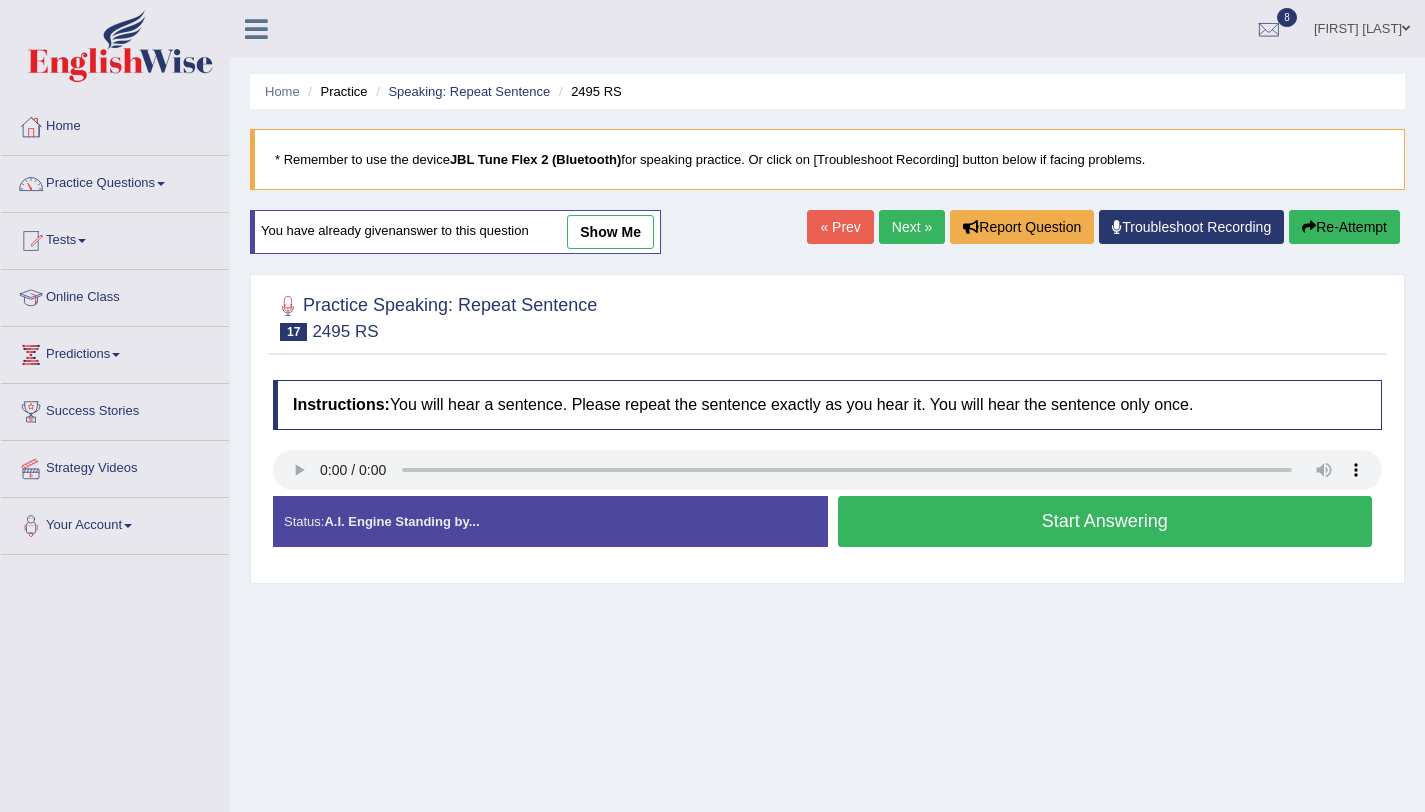 click on "Start Answering" at bounding box center (1105, 521) 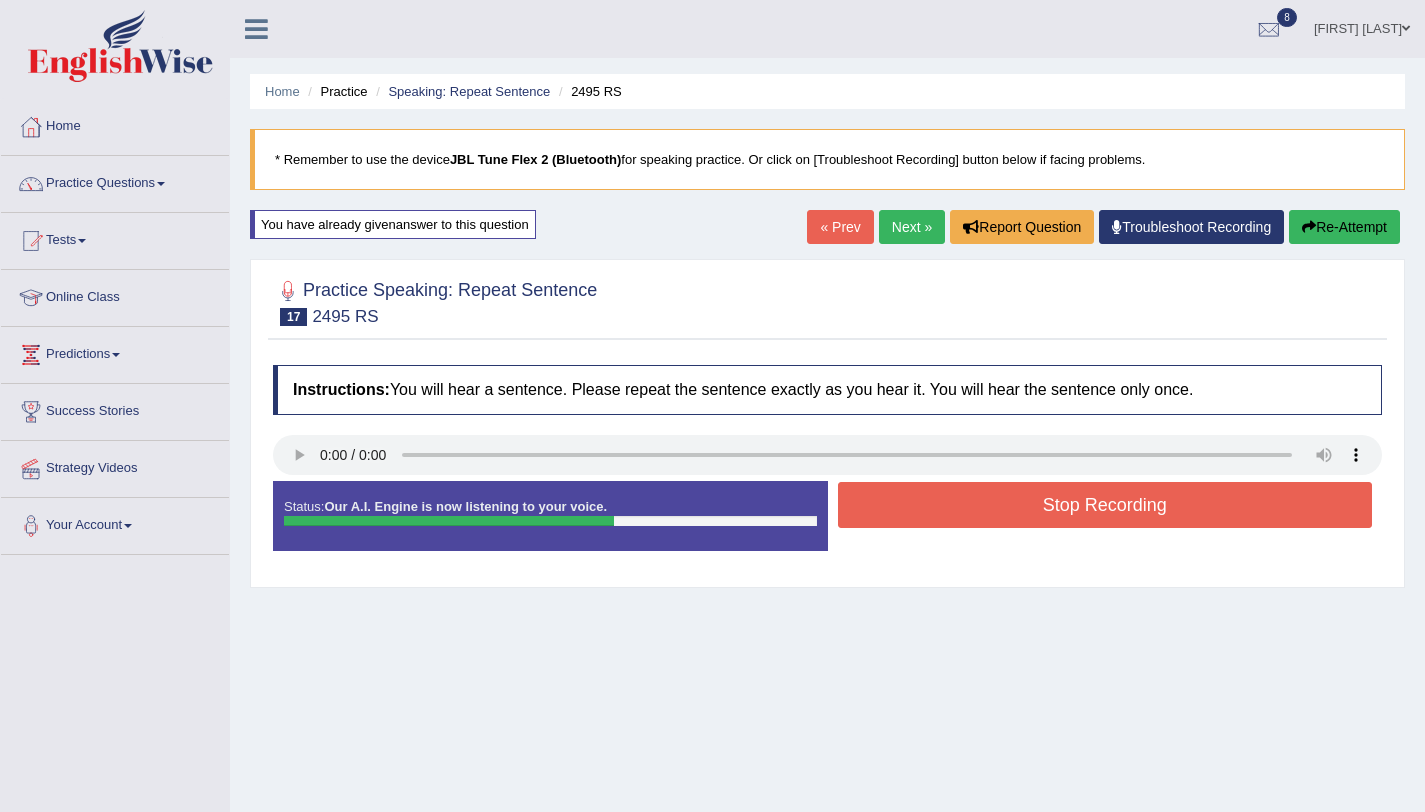 click on "Stop Recording" at bounding box center (1105, 505) 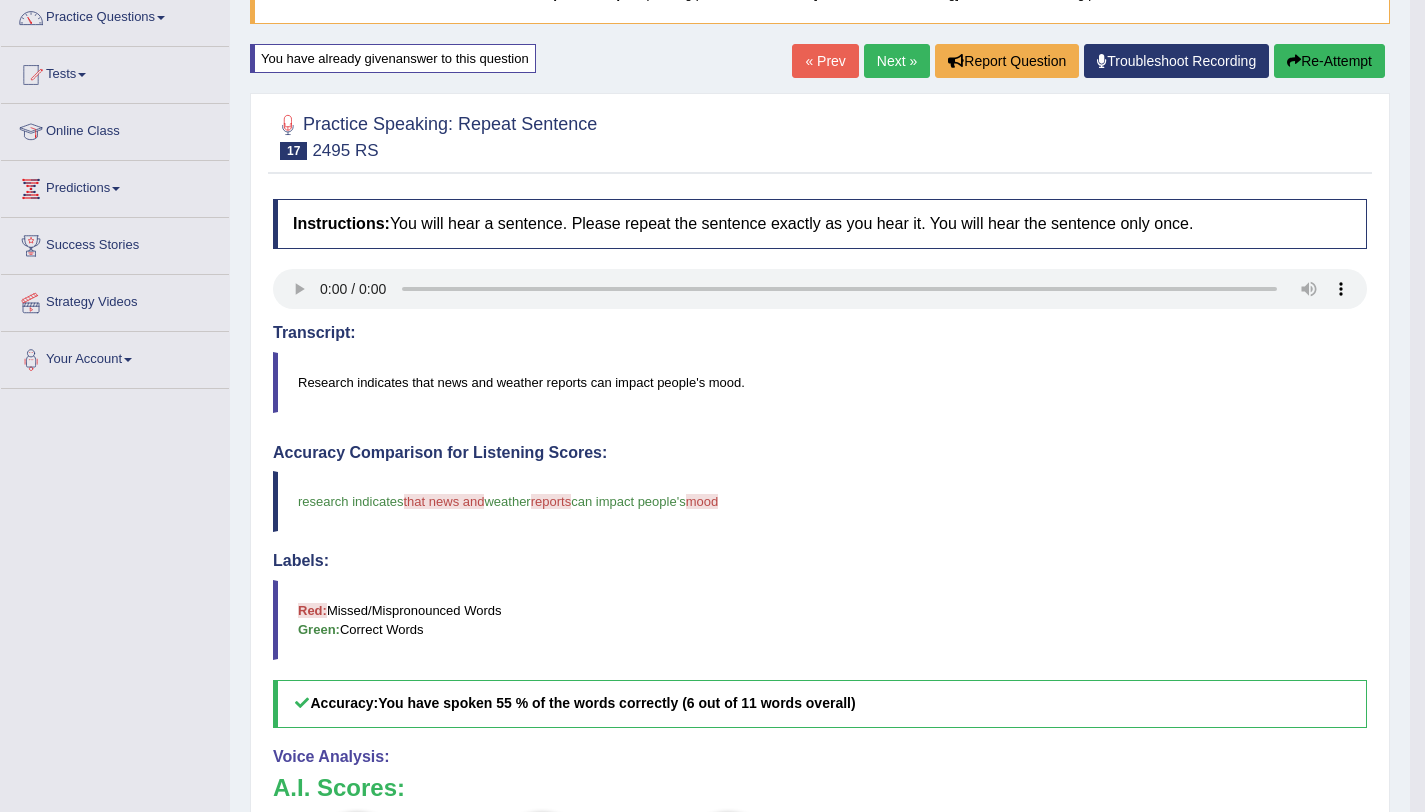 scroll, scrollTop: 0, scrollLeft: 0, axis: both 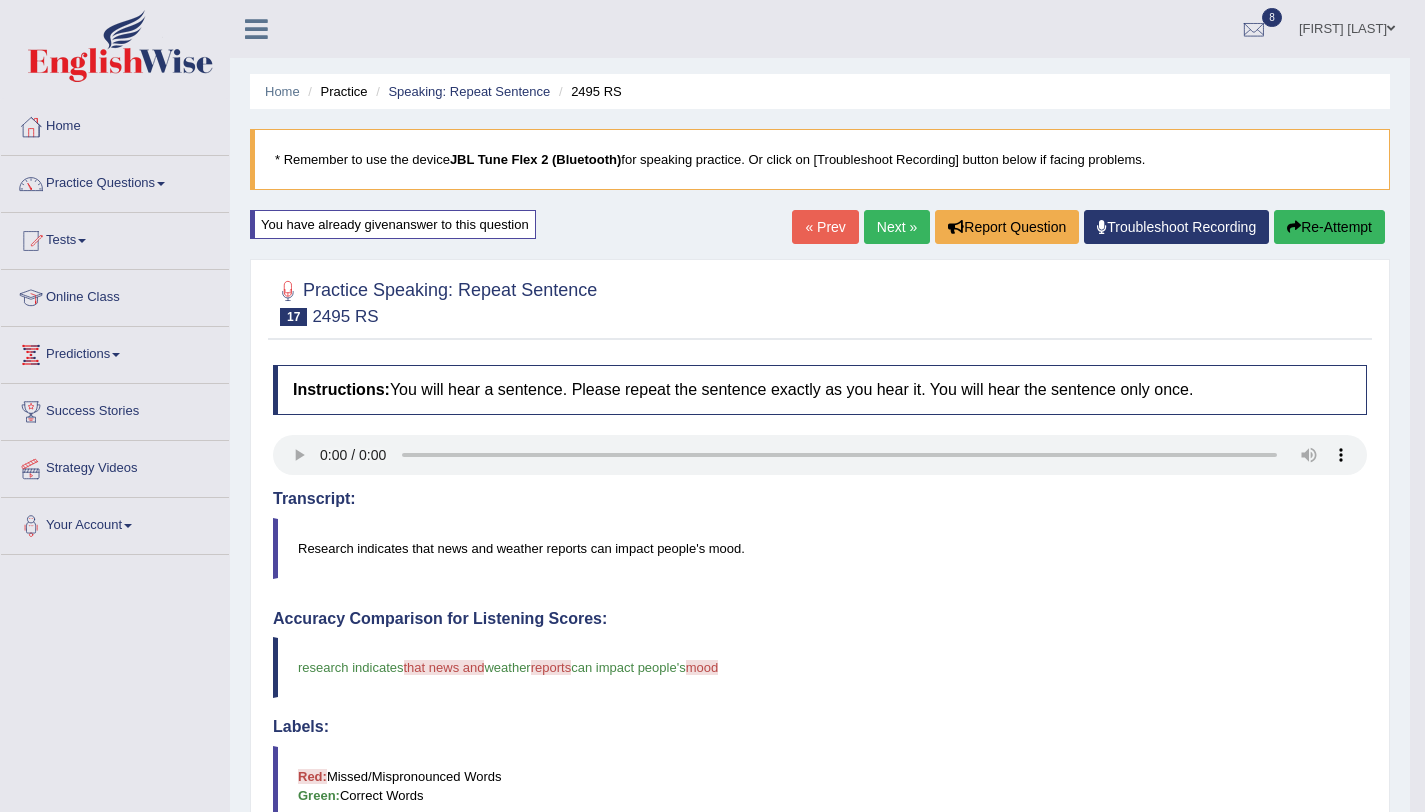 click on "Re-Attempt" at bounding box center (1329, 227) 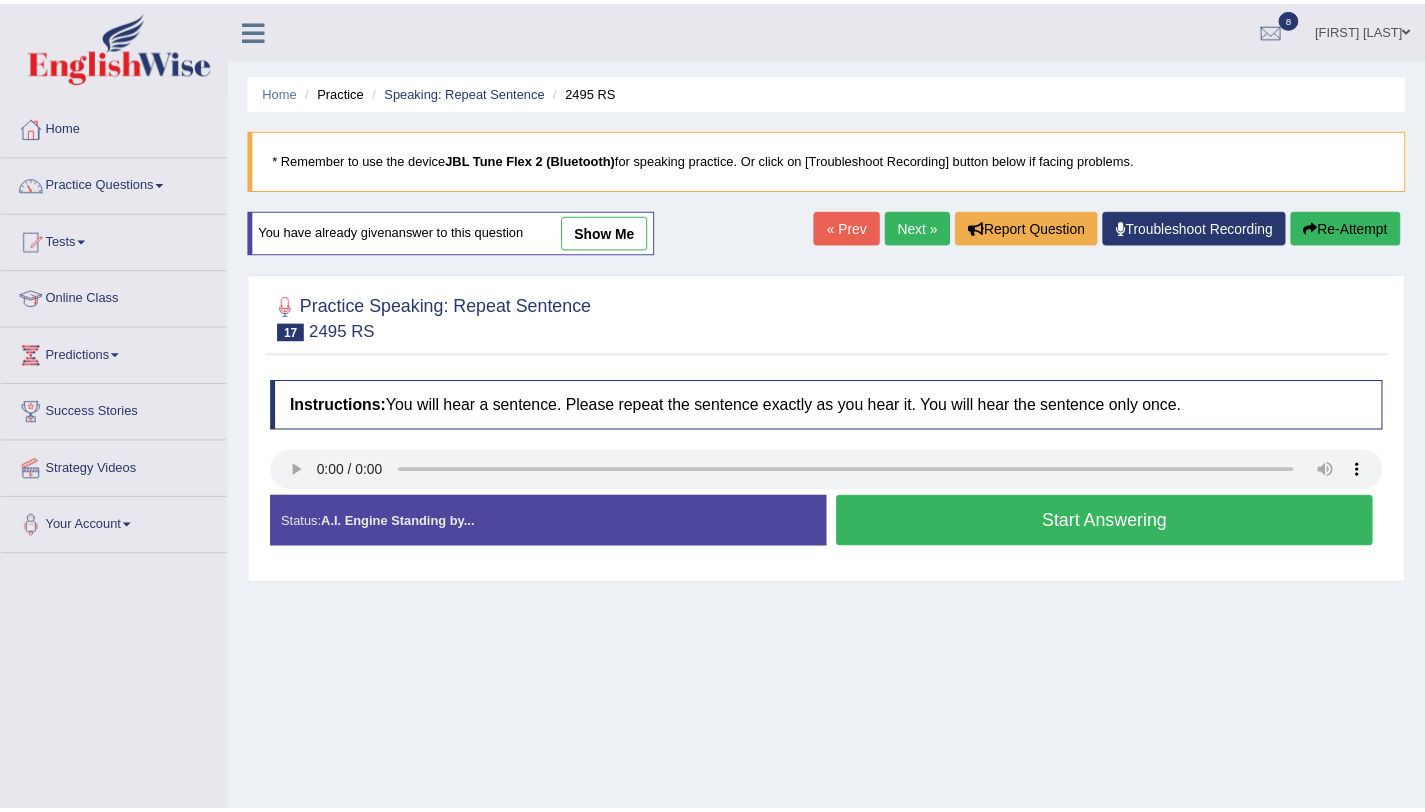 scroll, scrollTop: 0, scrollLeft: 0, axis: both 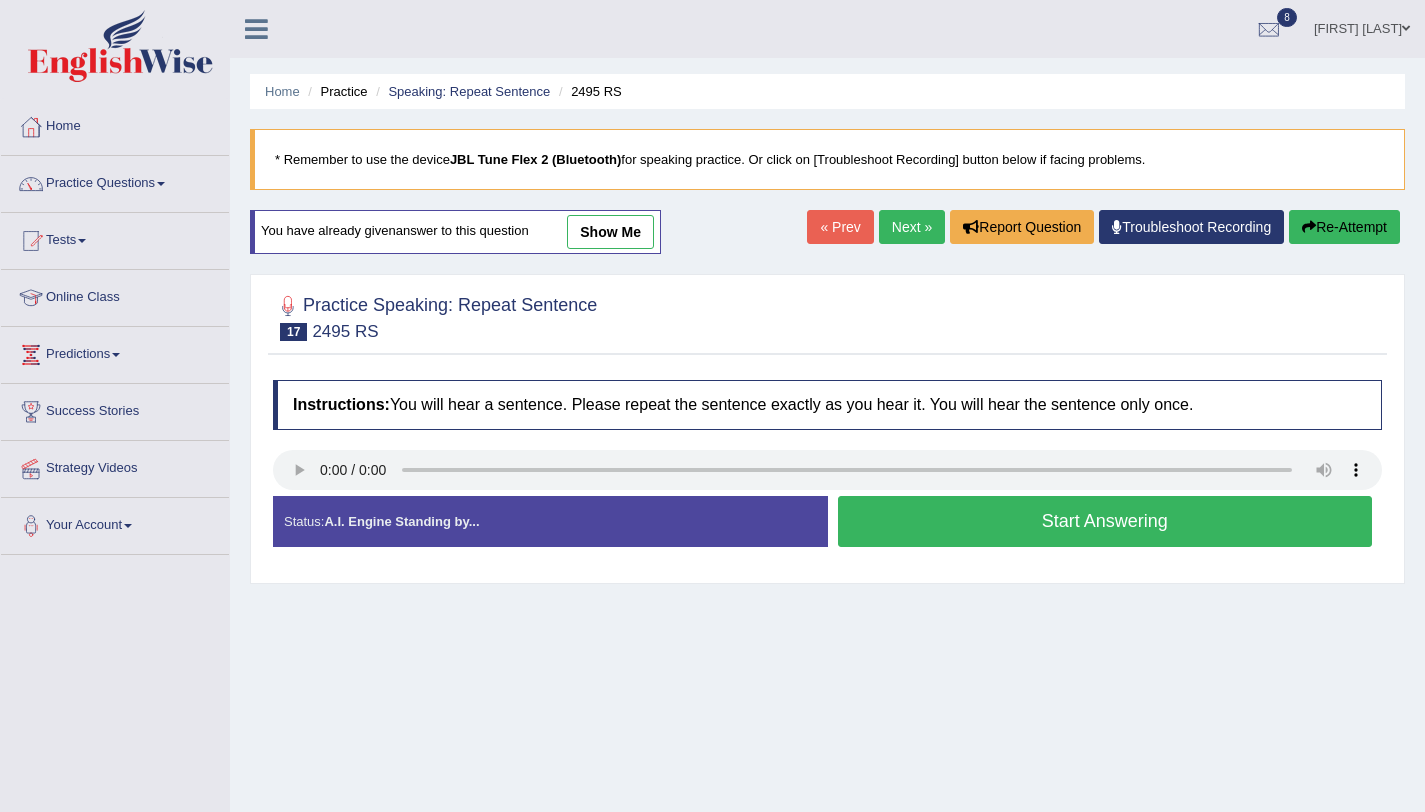 click on "Start Answering" at bounding box center (1105, 521) 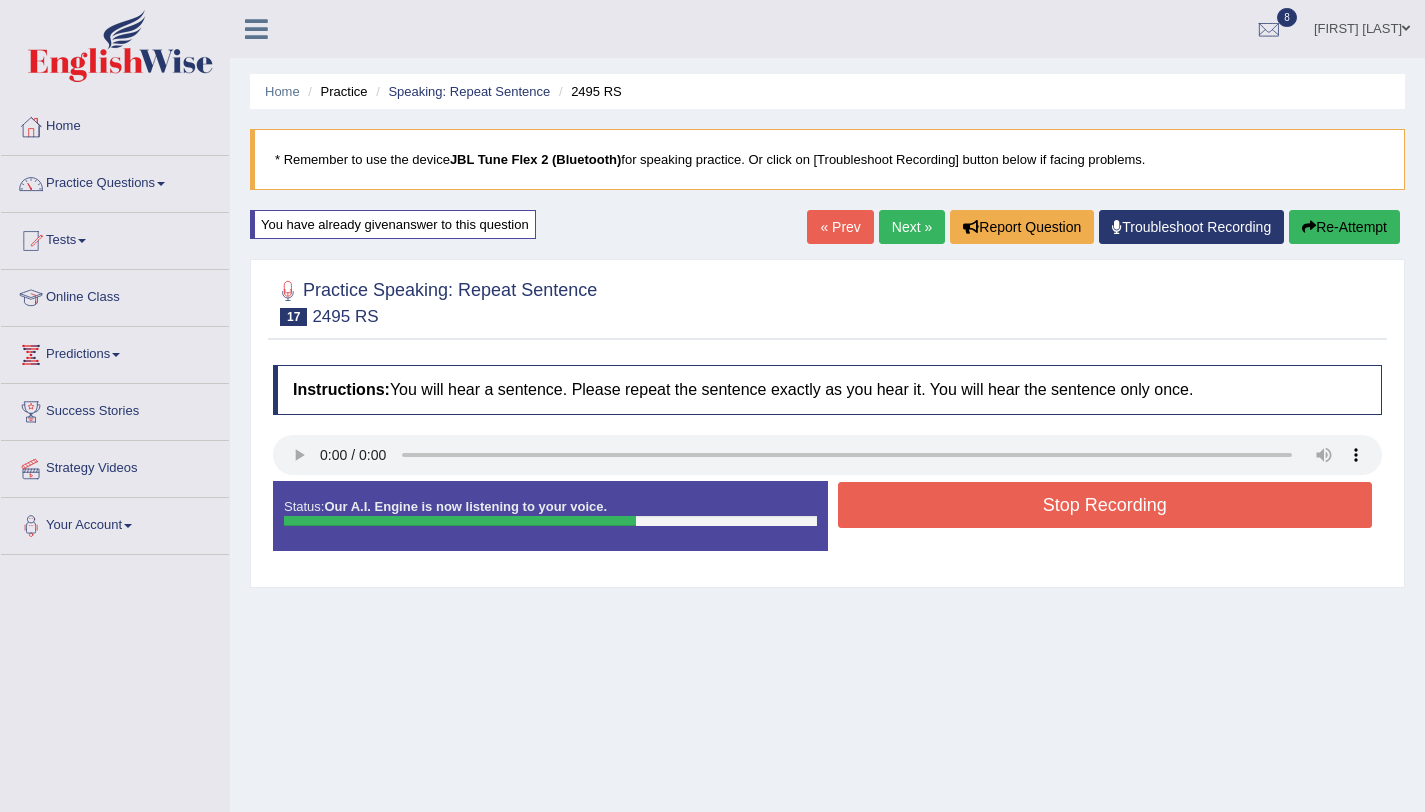 click on "Stop Recording" at bounding box center (1105, 505) 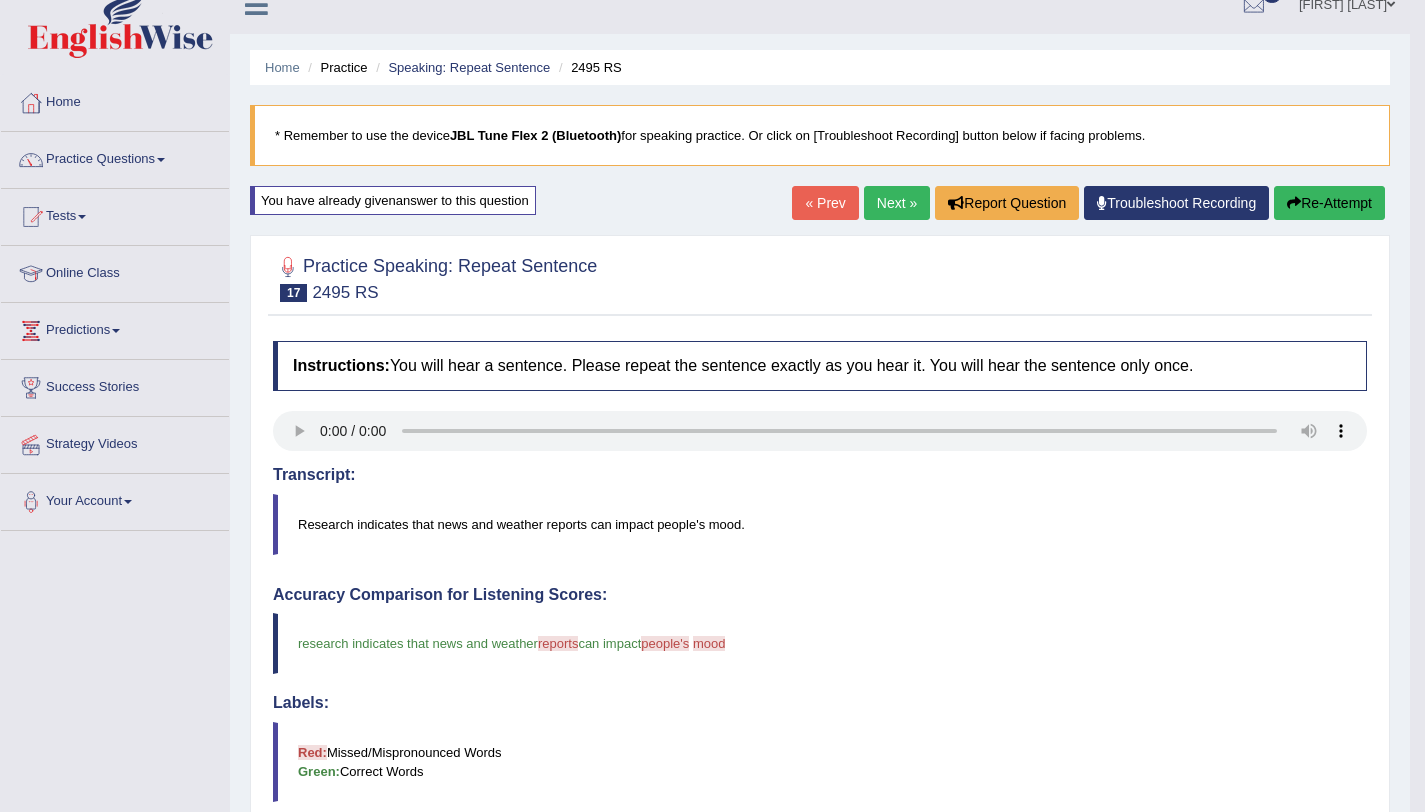 scroll, scrollTop: 0, scrollLeft: 0, axis: both 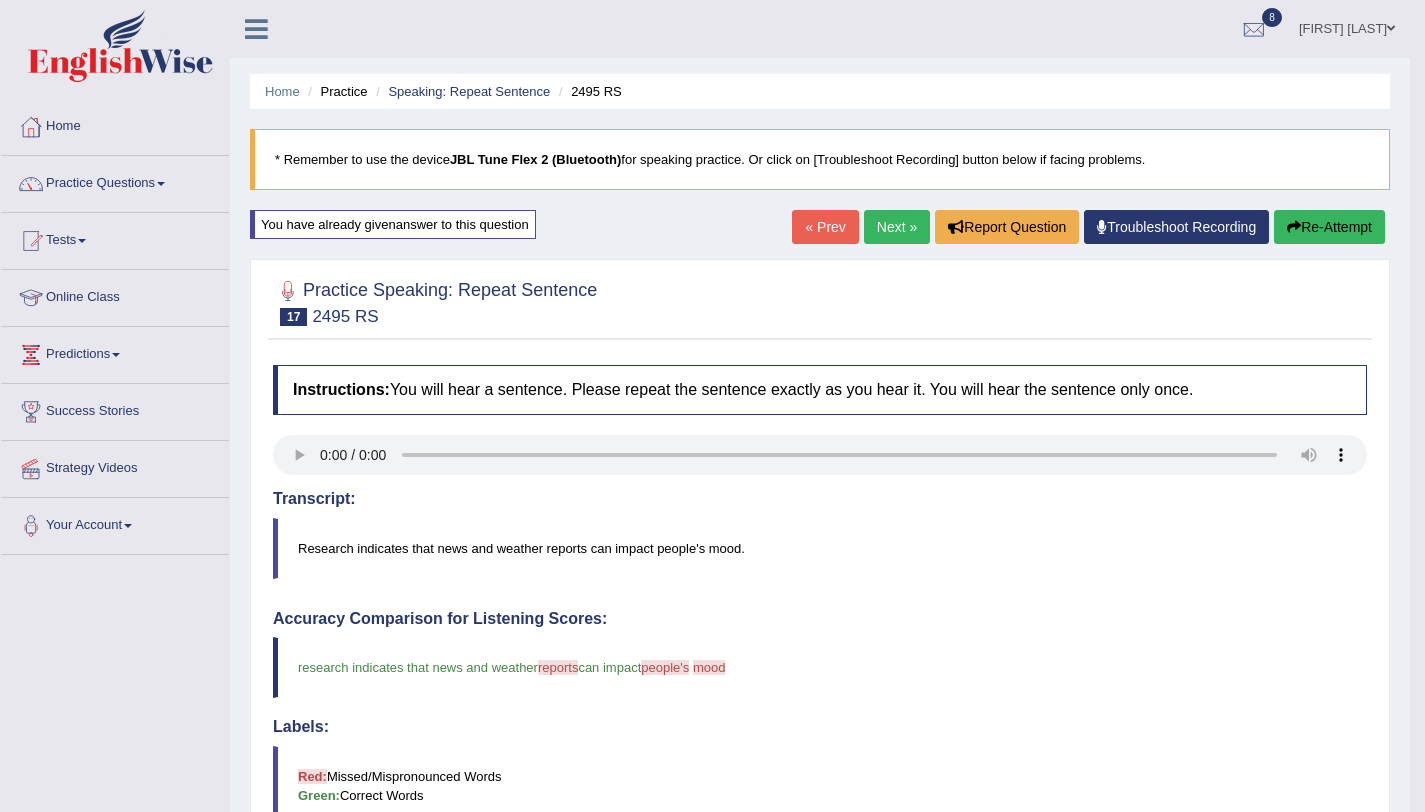click at bounding box center (1294, 227) 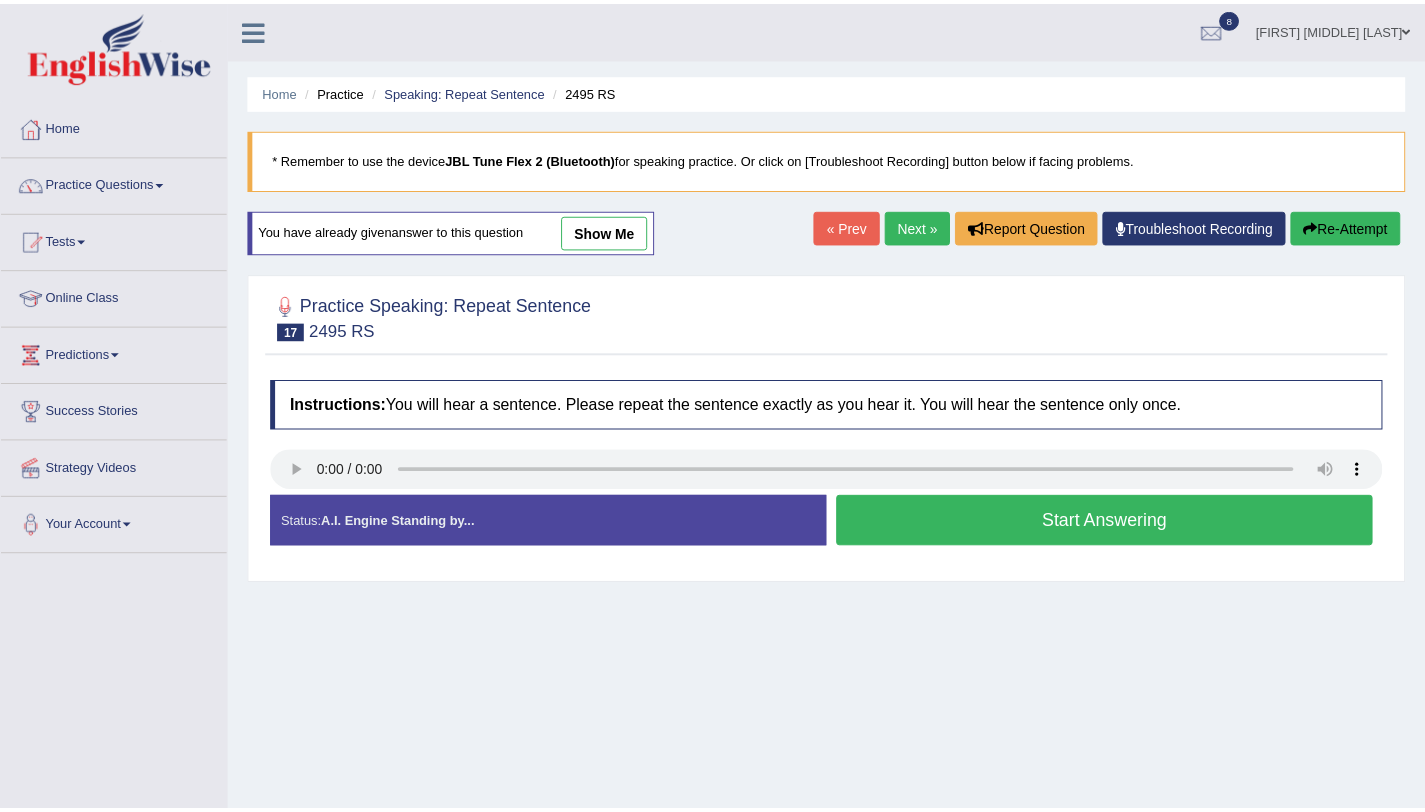 scroll, scrollTop: 0, scrollLeft: 0, axis: both 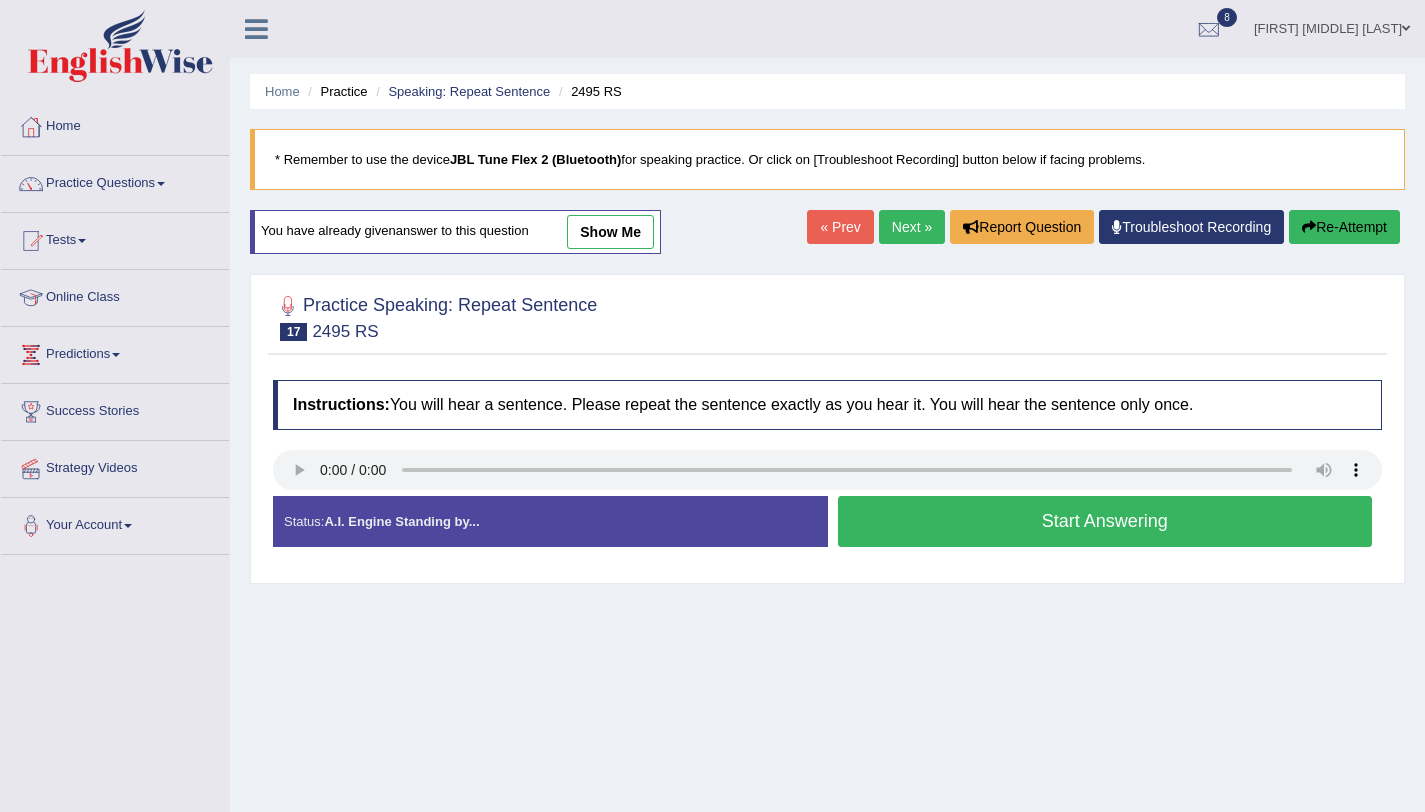 click on "Start Answering" at bounding box center [1105, 521] 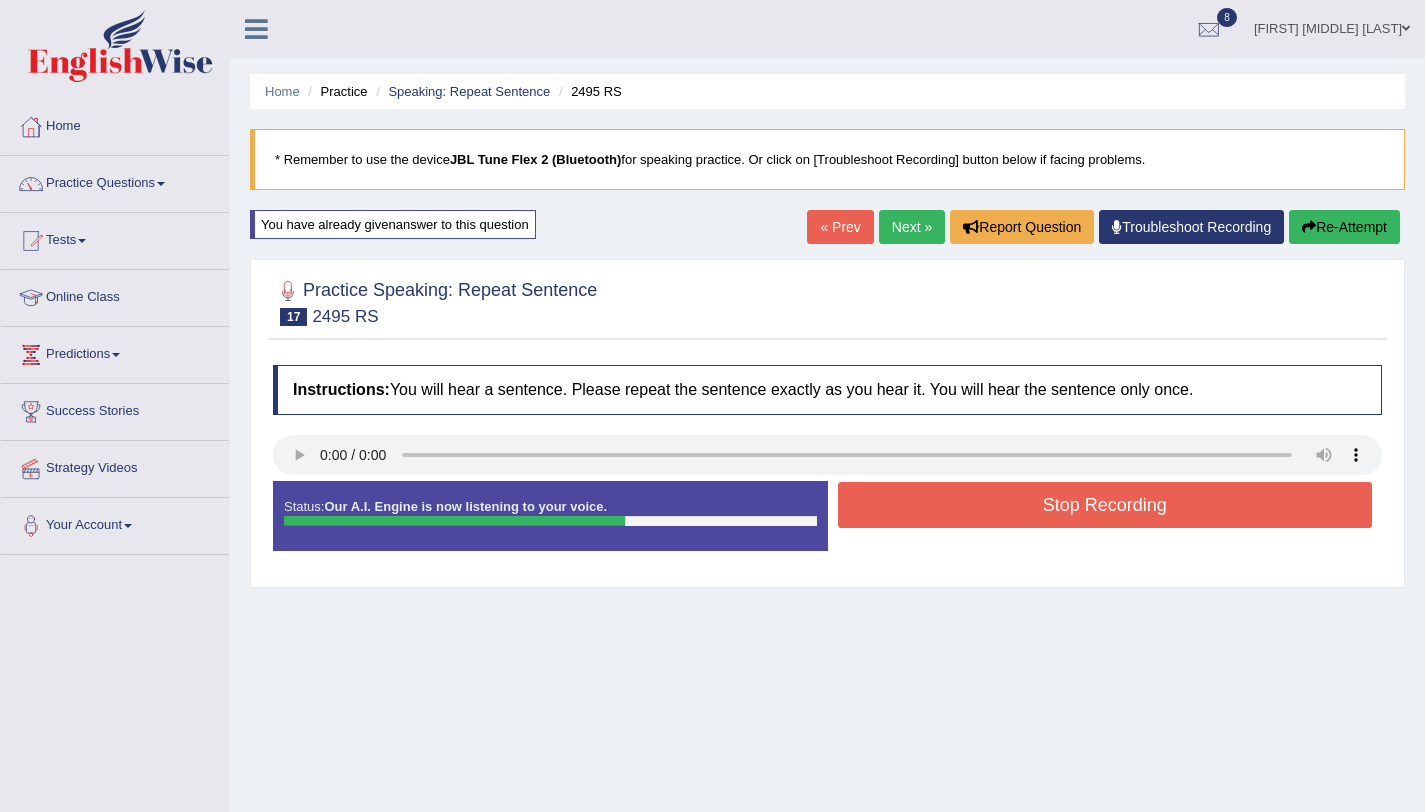 click on "Stop Recording" at bounding box center (1105, 505) 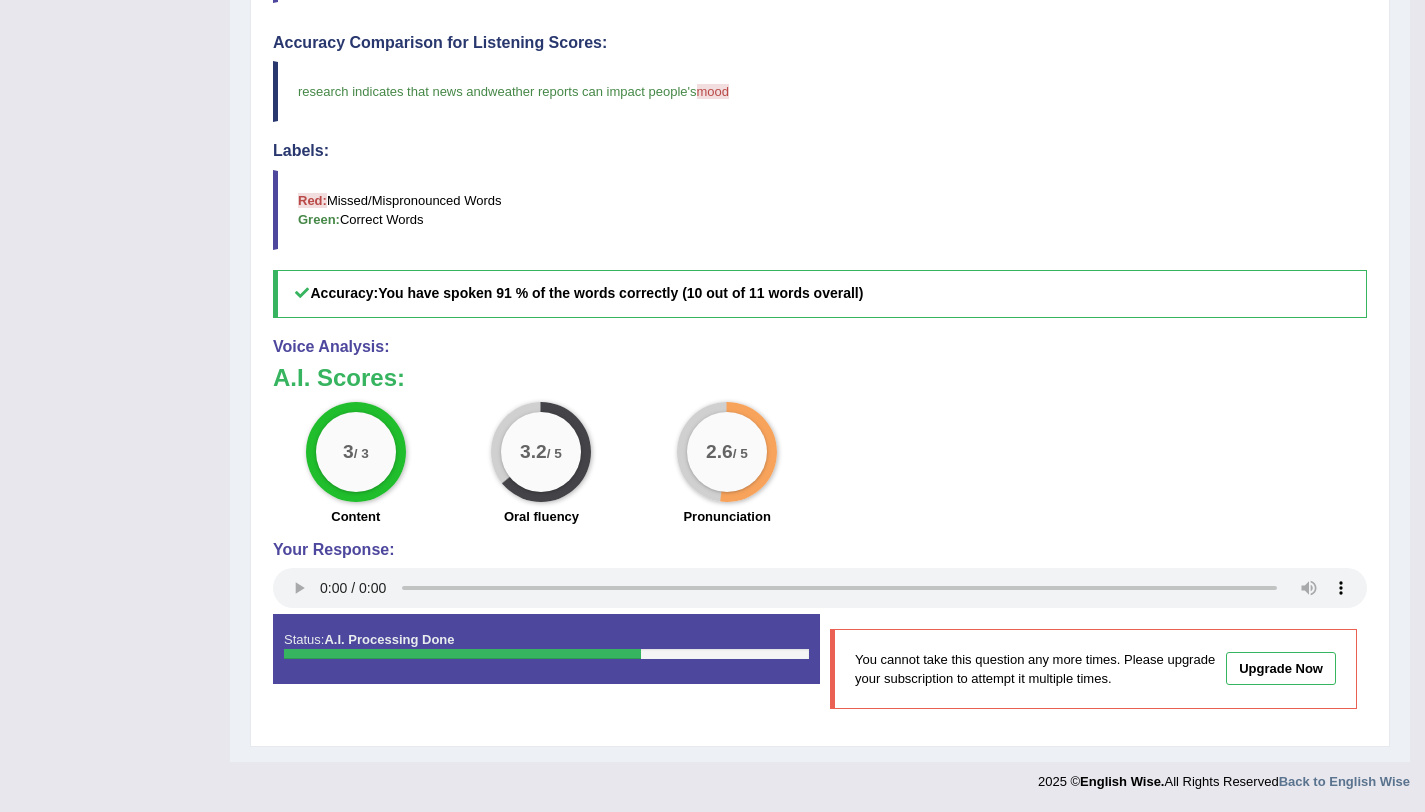 scroll, scrollTop: 0, scrollLeft: 0, axis: both 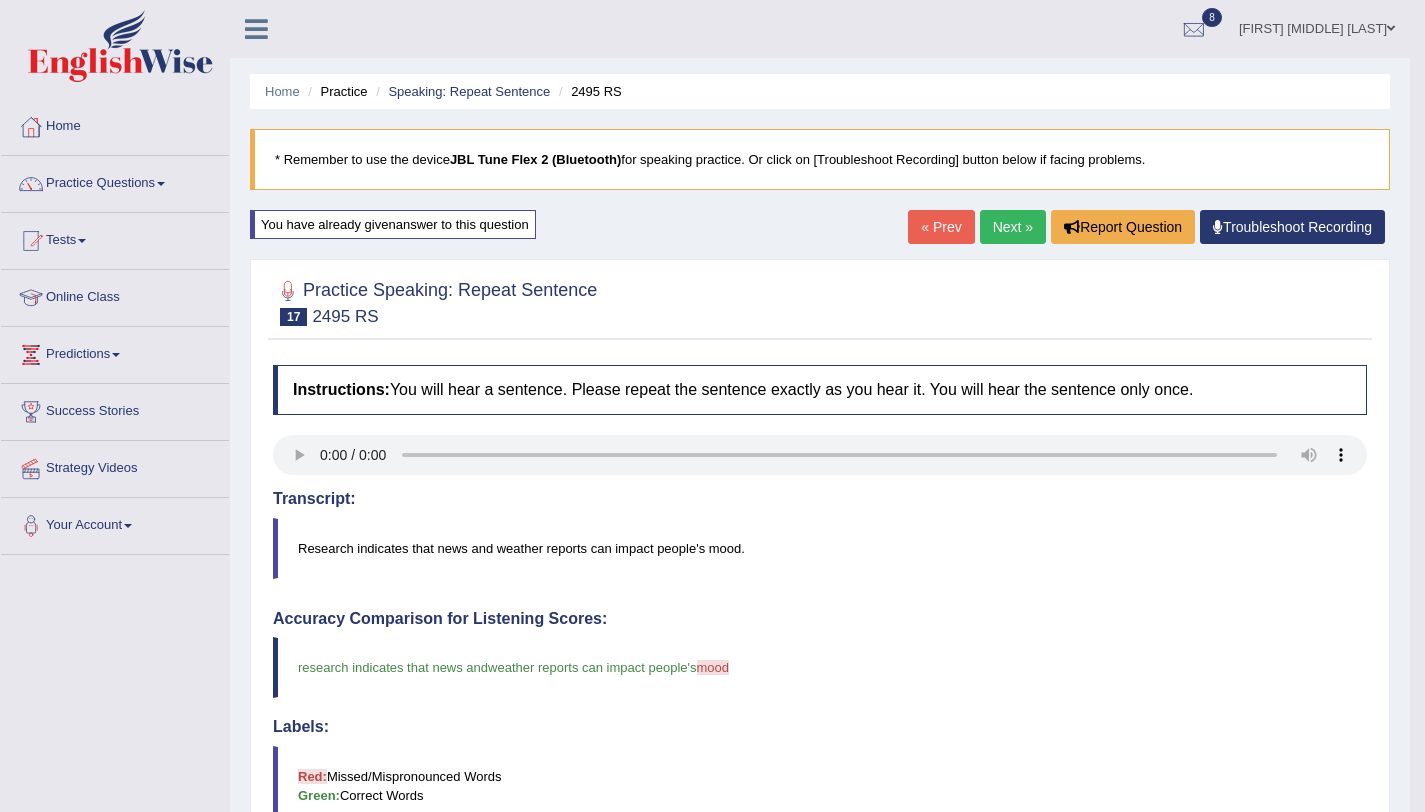 click on "Next »" at bounding box center [1013, 227] 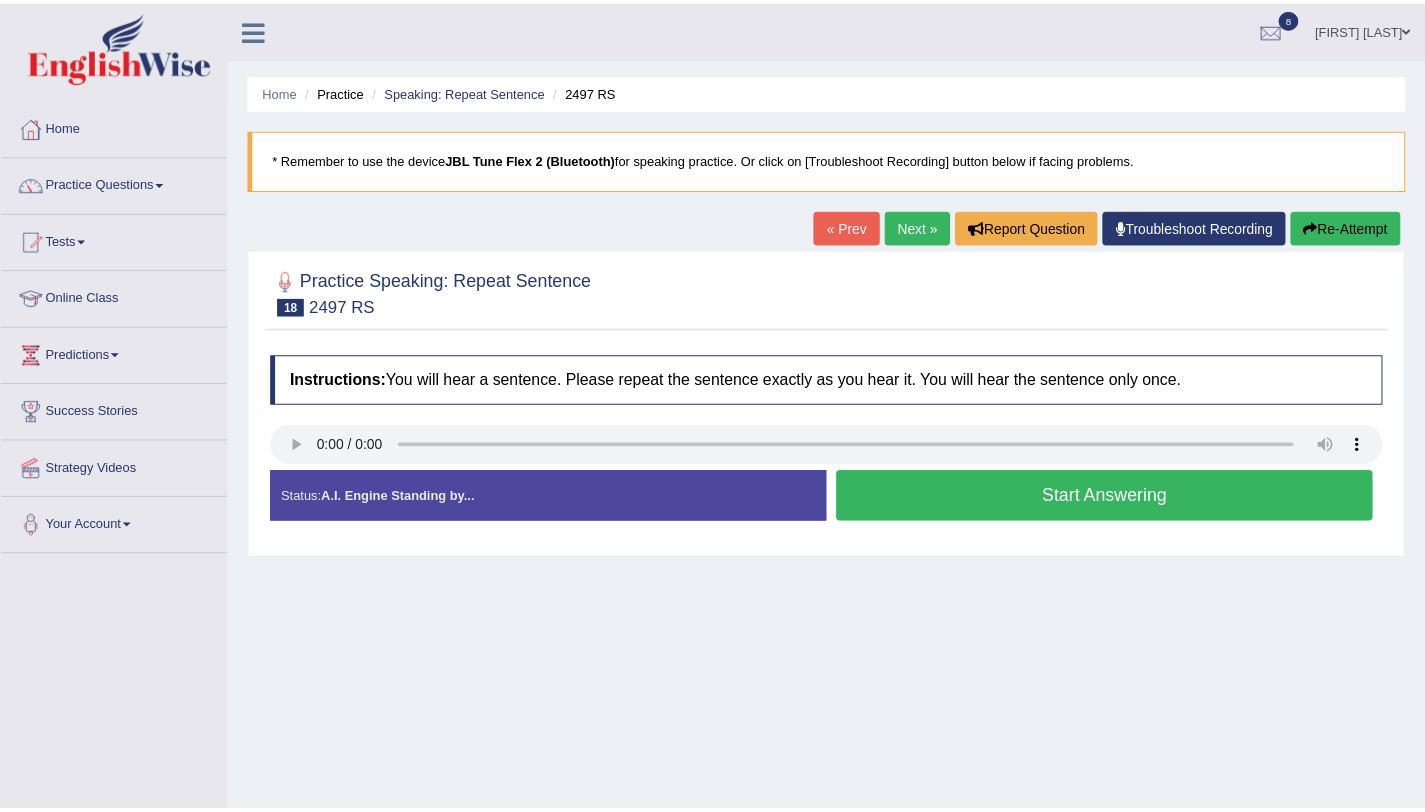 scroll, scrollTop: 0, scrollLeft: 0, axis: both 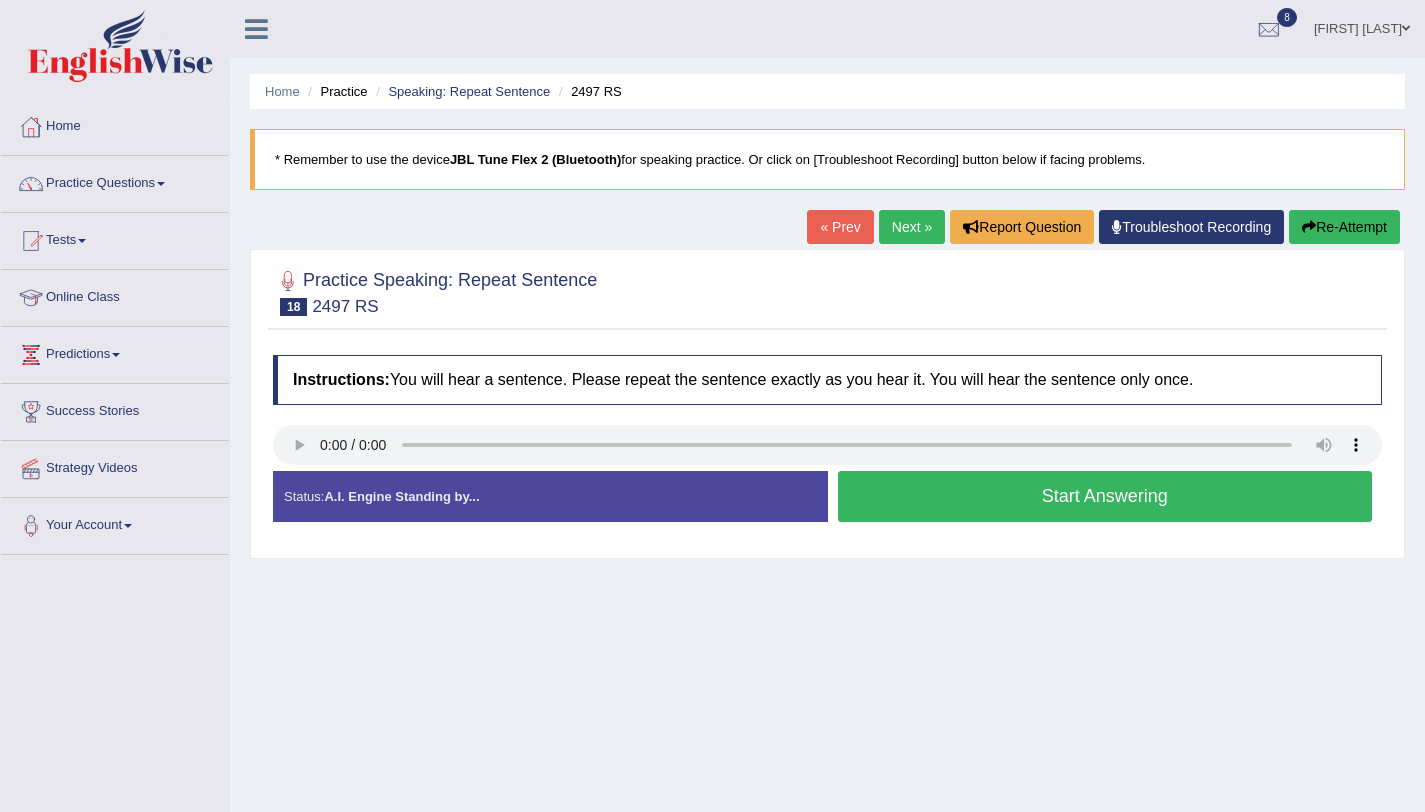 click on "Start Answering" at bounding box center (1105, 496) 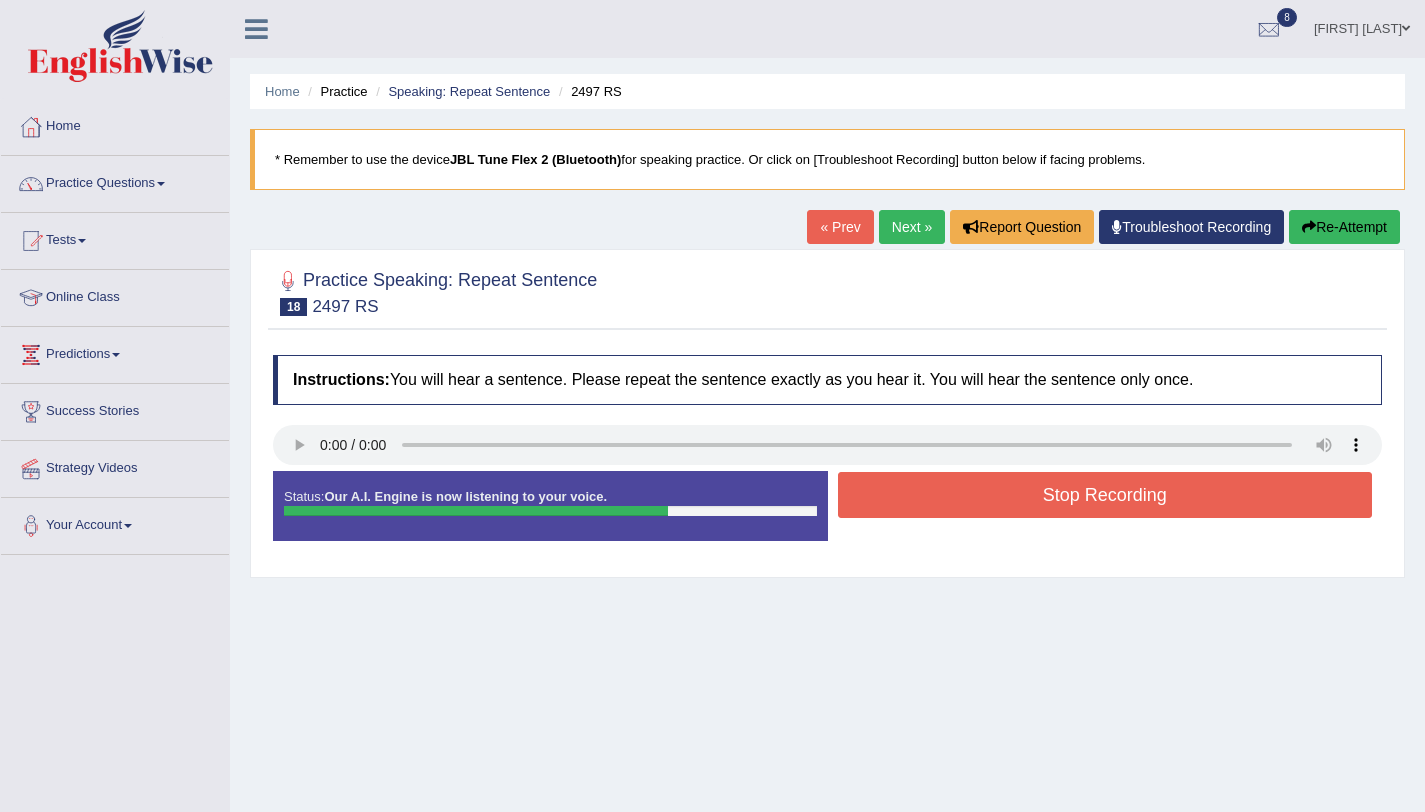 click on "Stop Recording" at bounding box center [1105, 495] 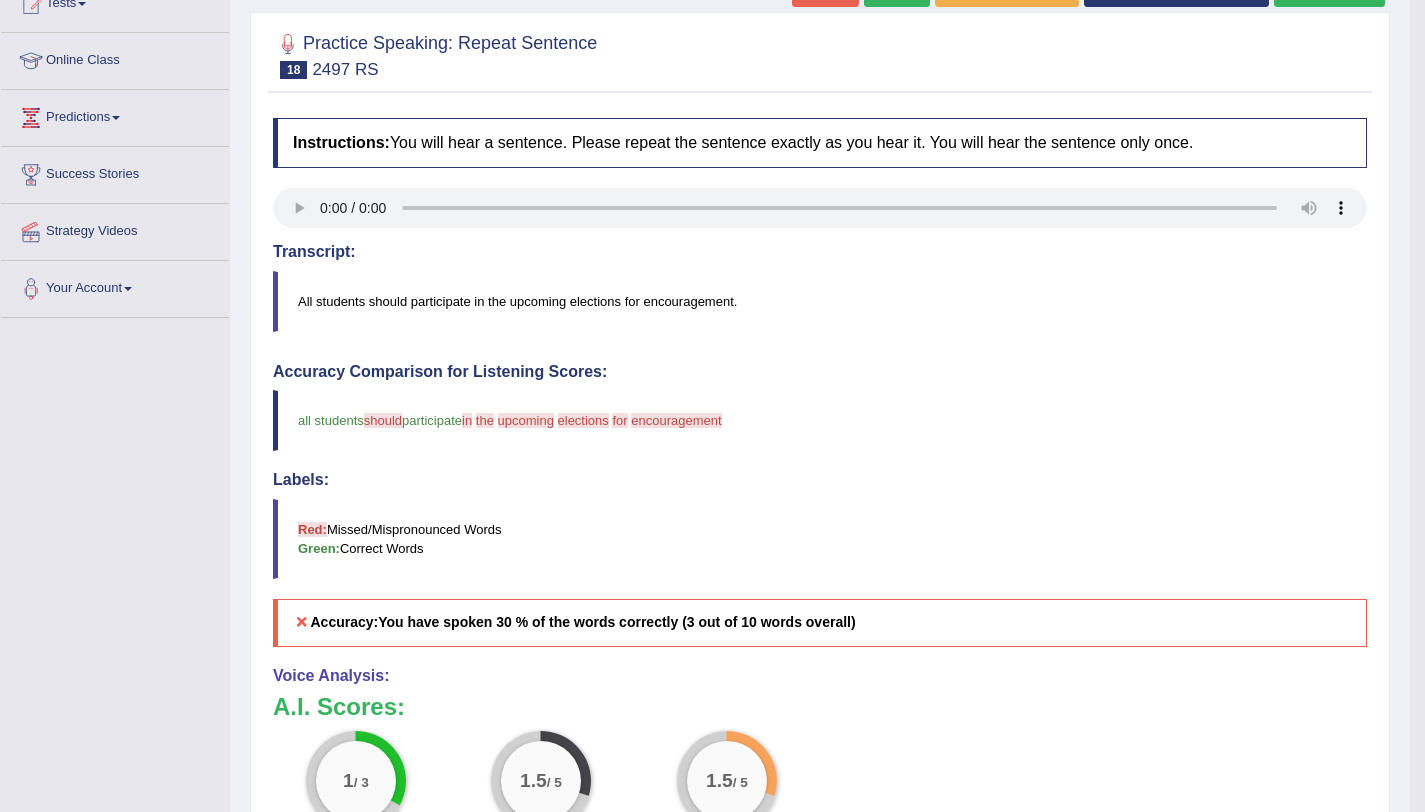 scroll, scrollTop: 115, scrollLeft: 0, axis: vertical 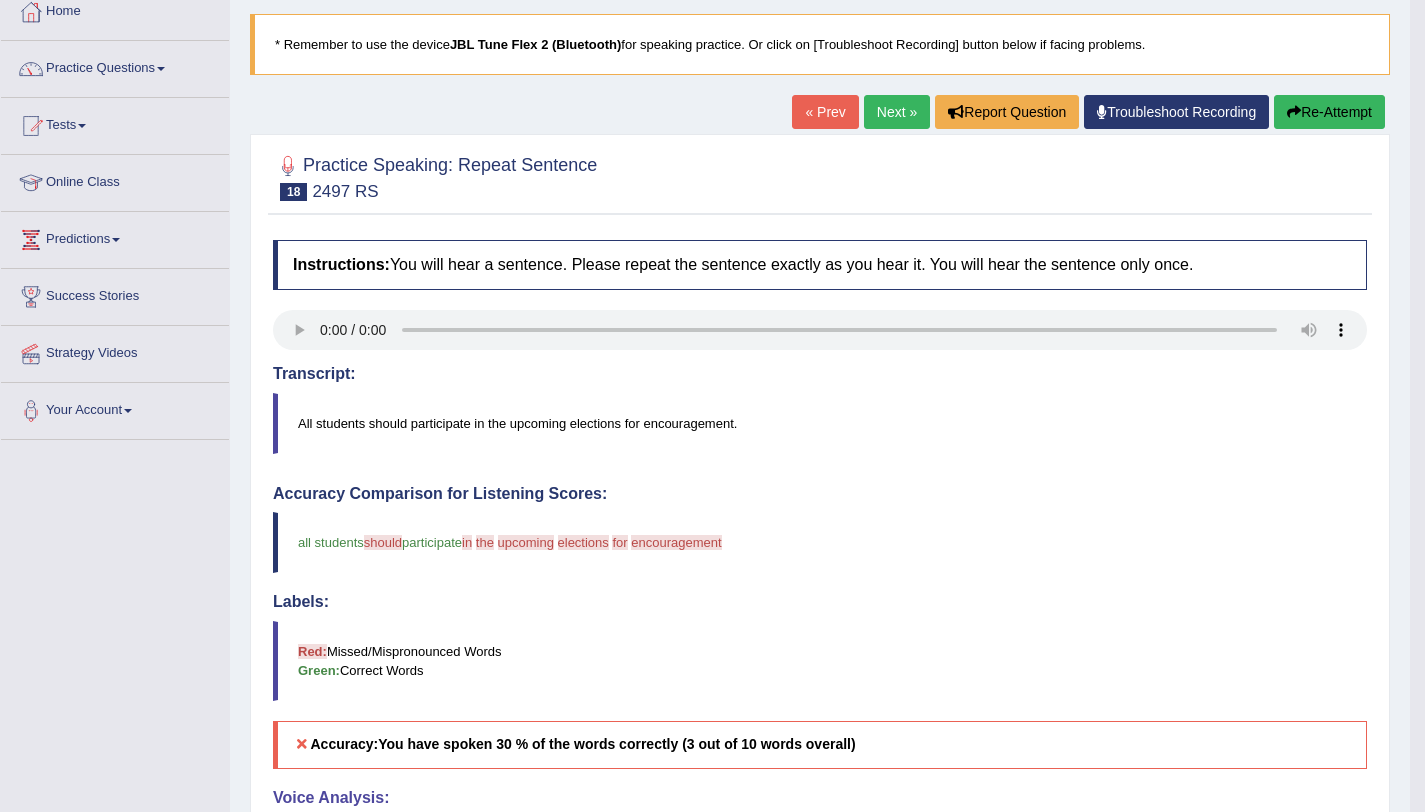 click on "Re-Attempt" at bounding box center (1329, 112) 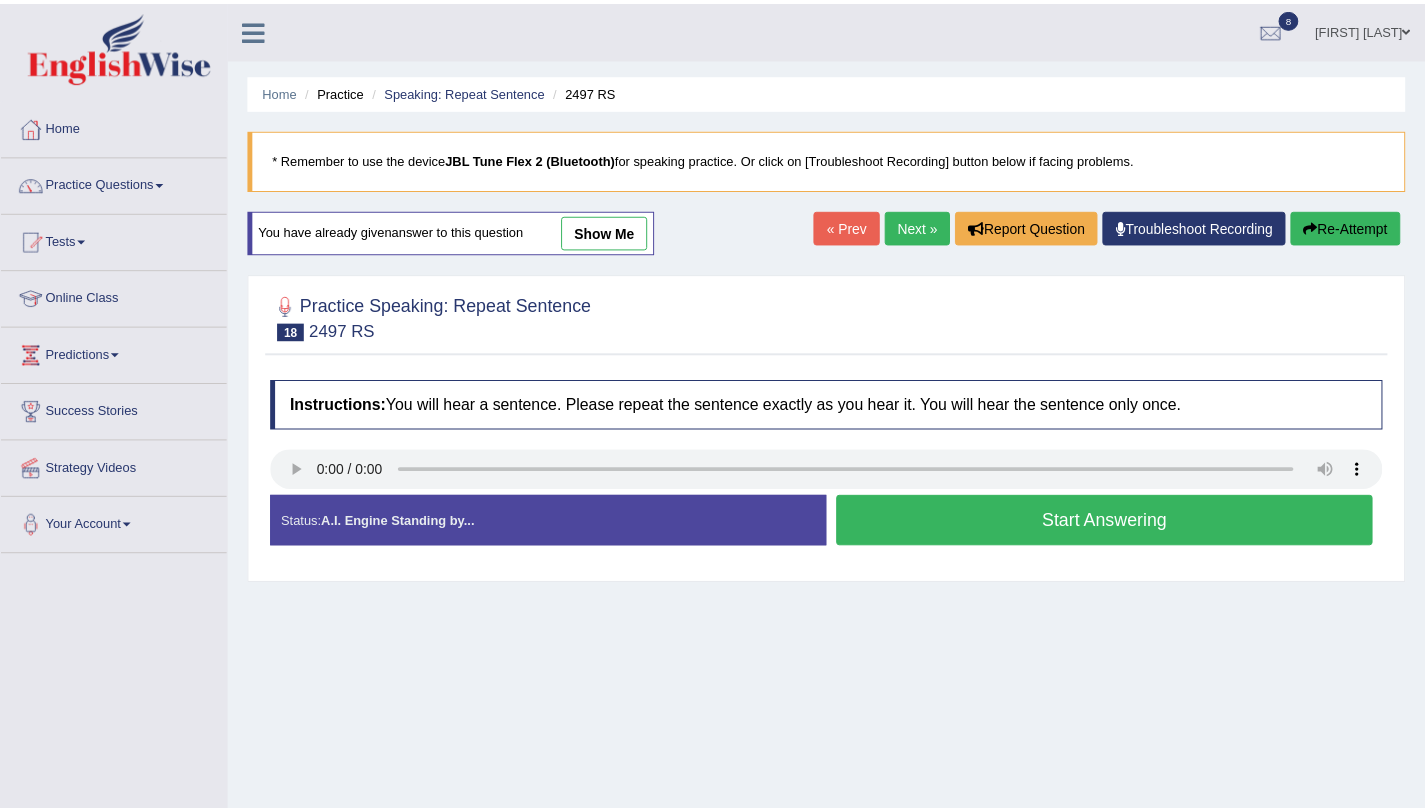 scroll, scrollTop: 115, scrollLeft: 0, axis: vertical 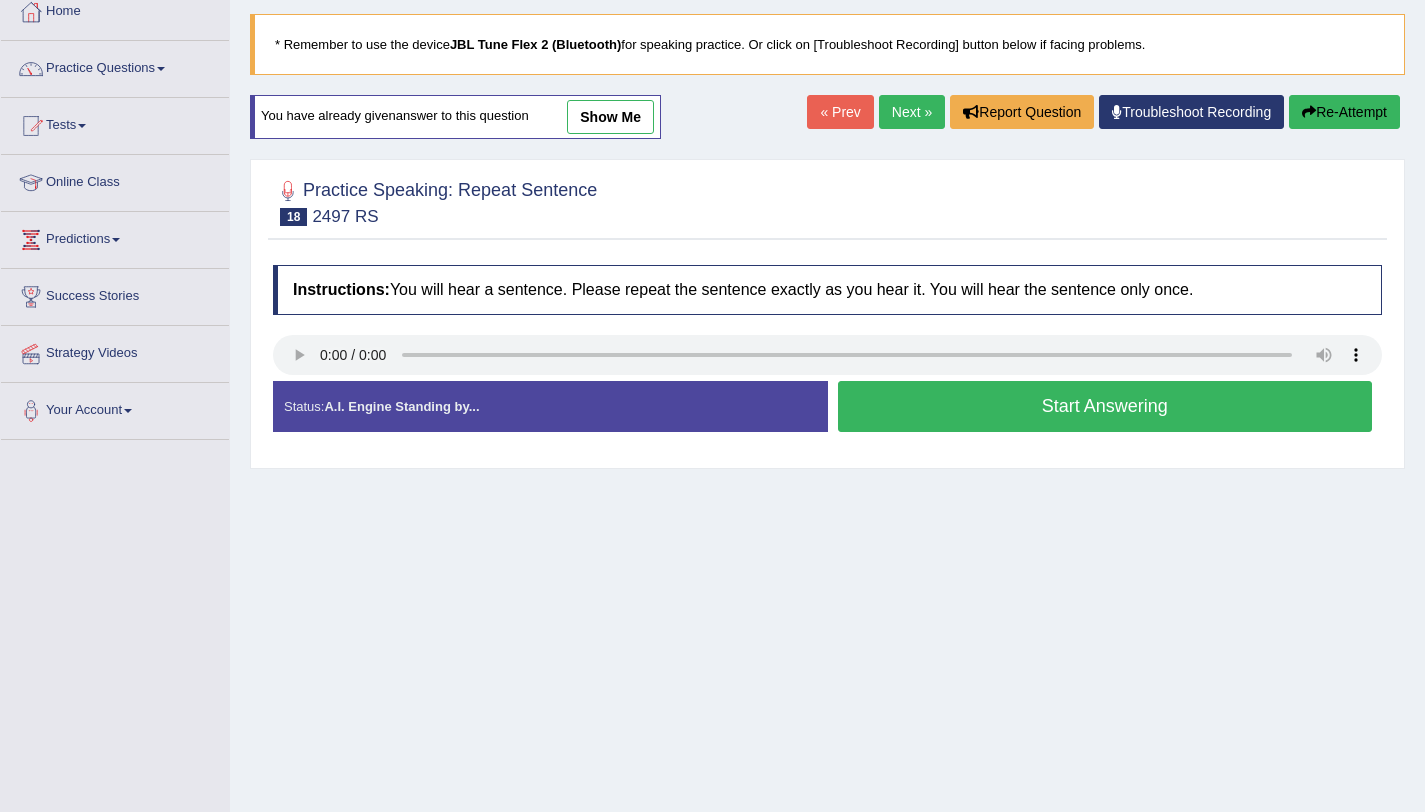 click on "Start Answering" at bounding box center (1105, 406) 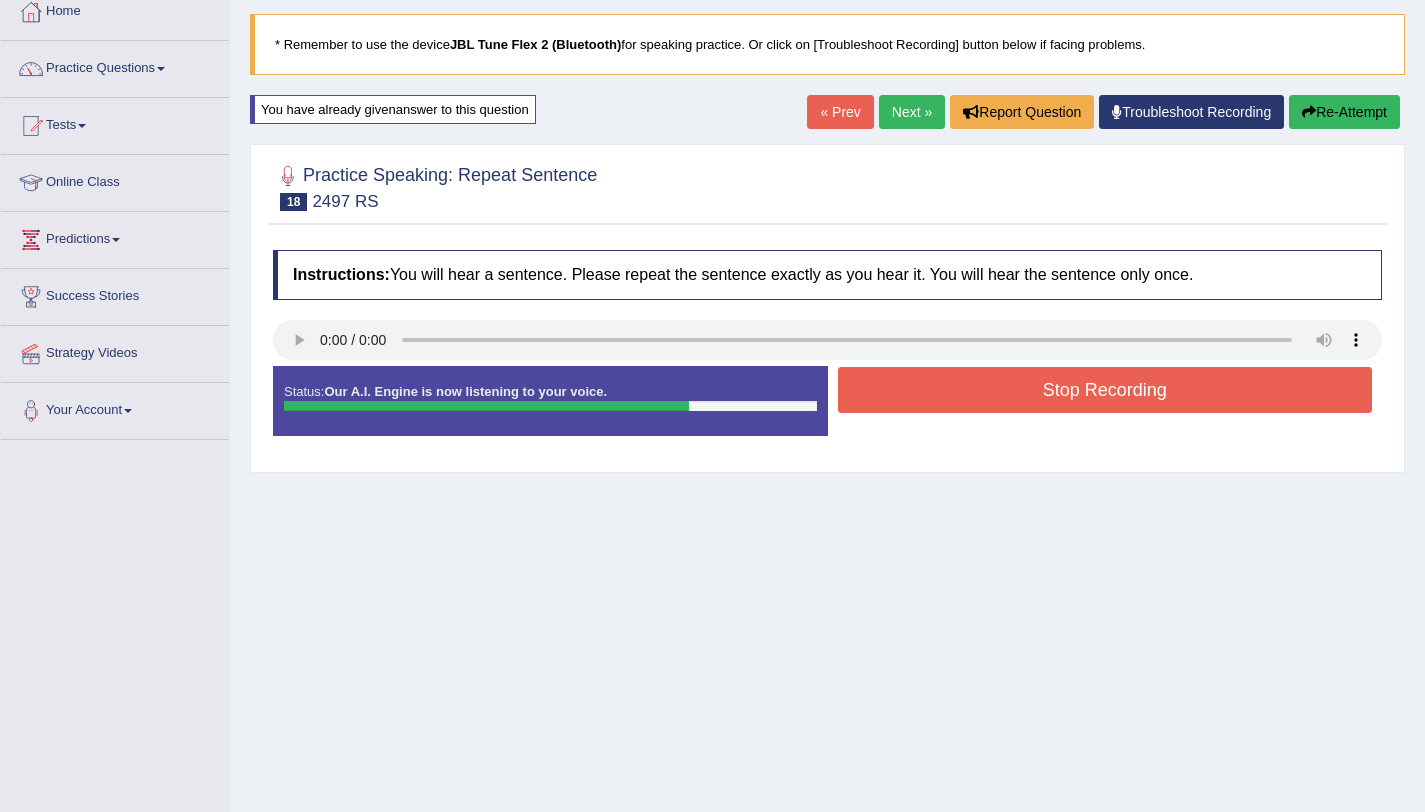 click on "Stop Recording" at bounding box center [1105, 390] 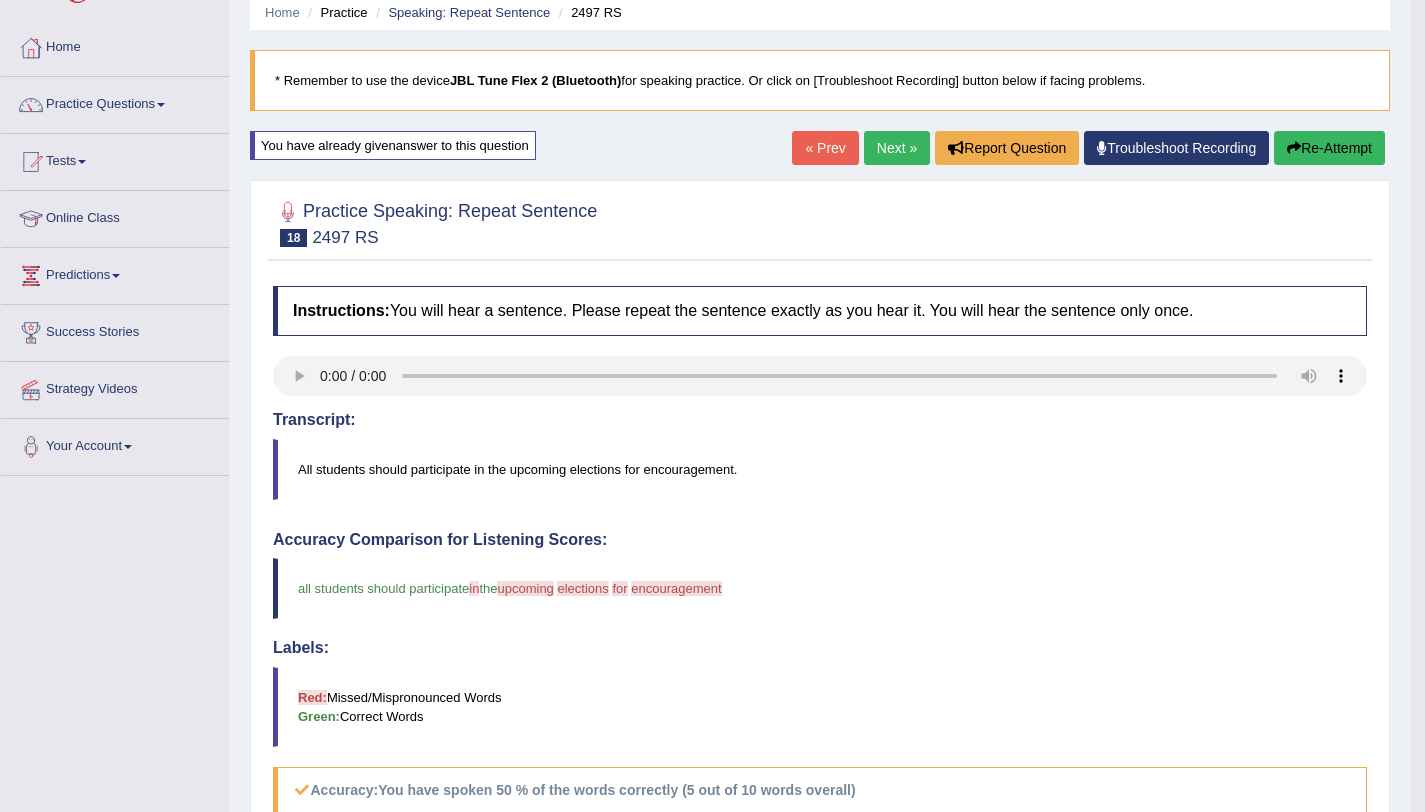 scroll, scrollTop: 0, scrollLeft: 0, axis: both 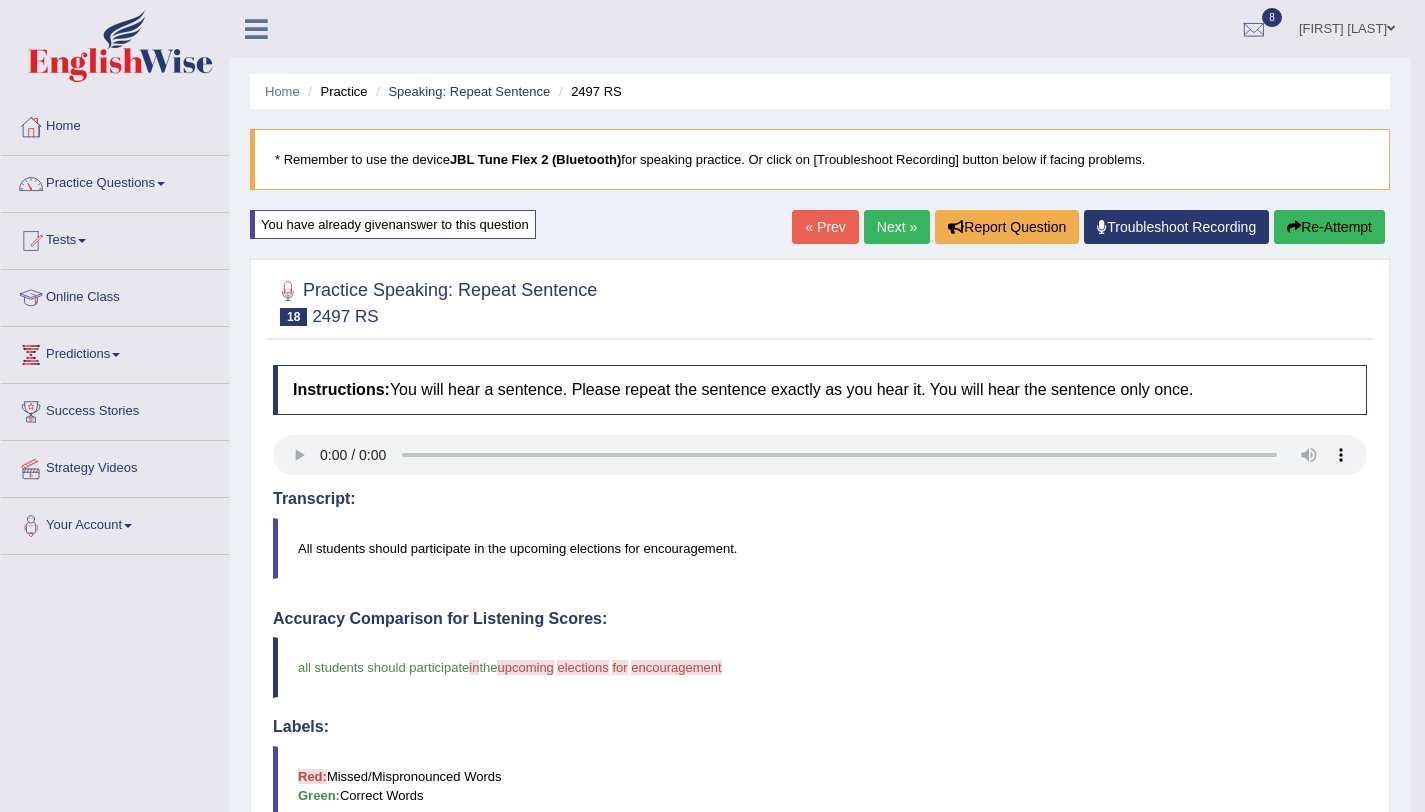 click on "Re-Attempt" at bounding box center (1329, 227) 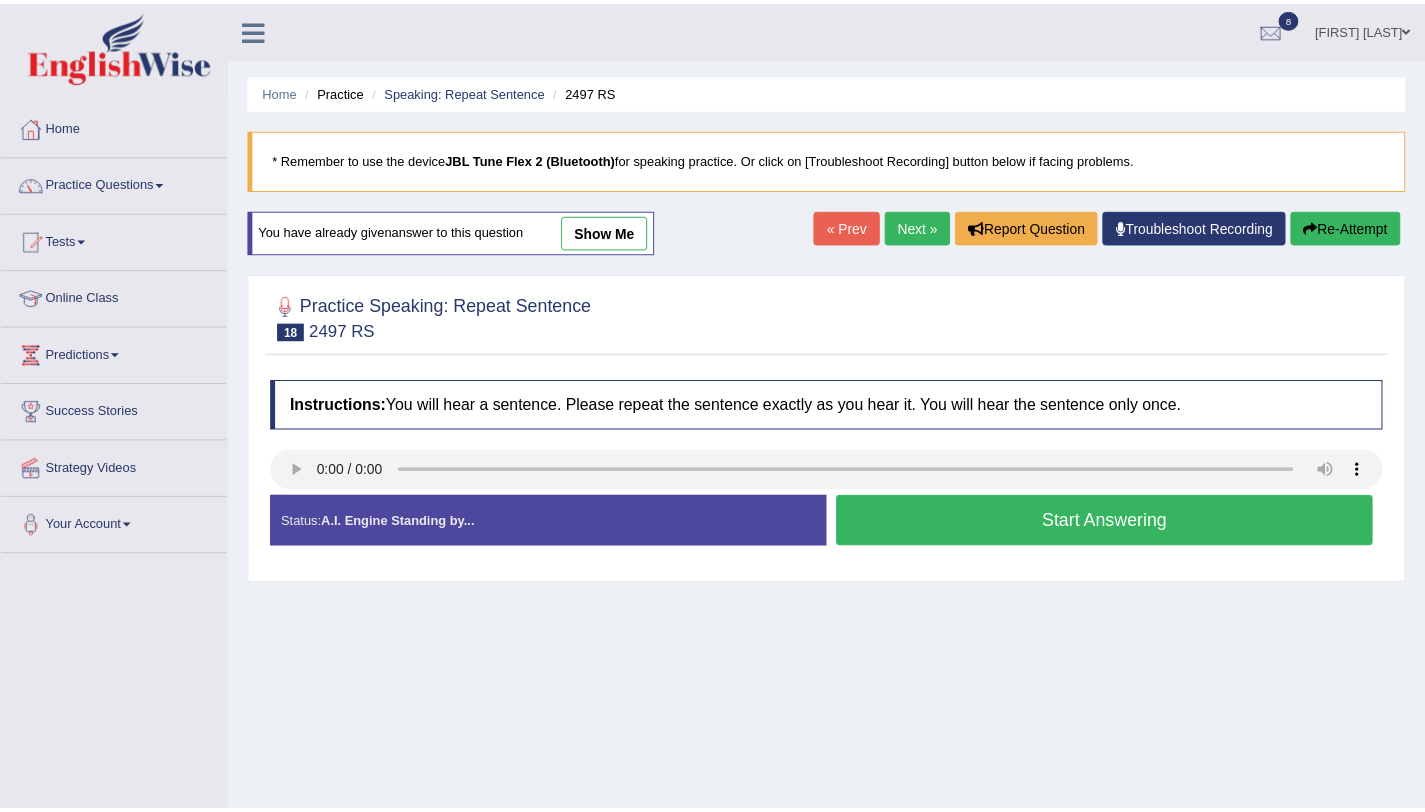 scroll, scrollTop: 0, scrollLeft: 0, axis: both 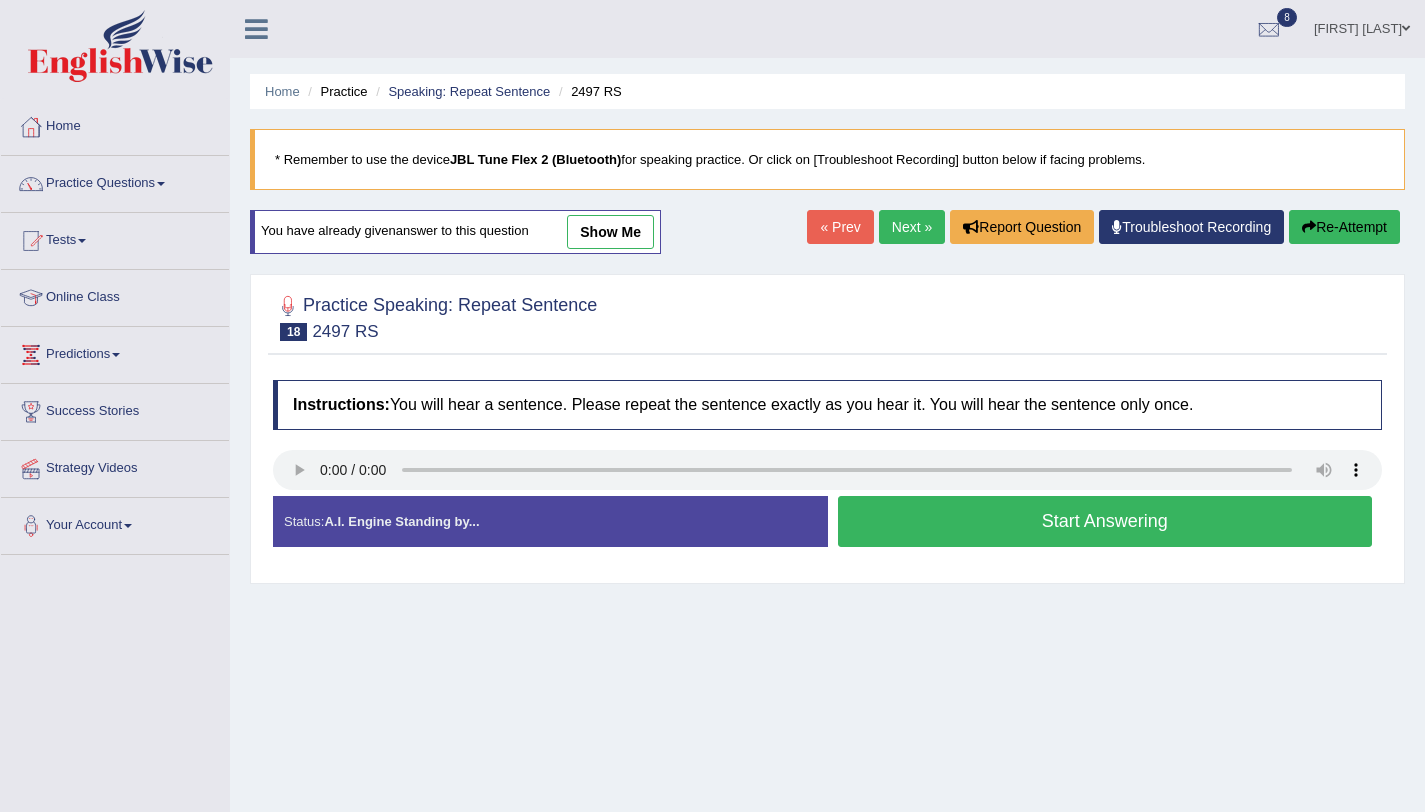click on "Start Answering" at bounding box center (1105, 521) 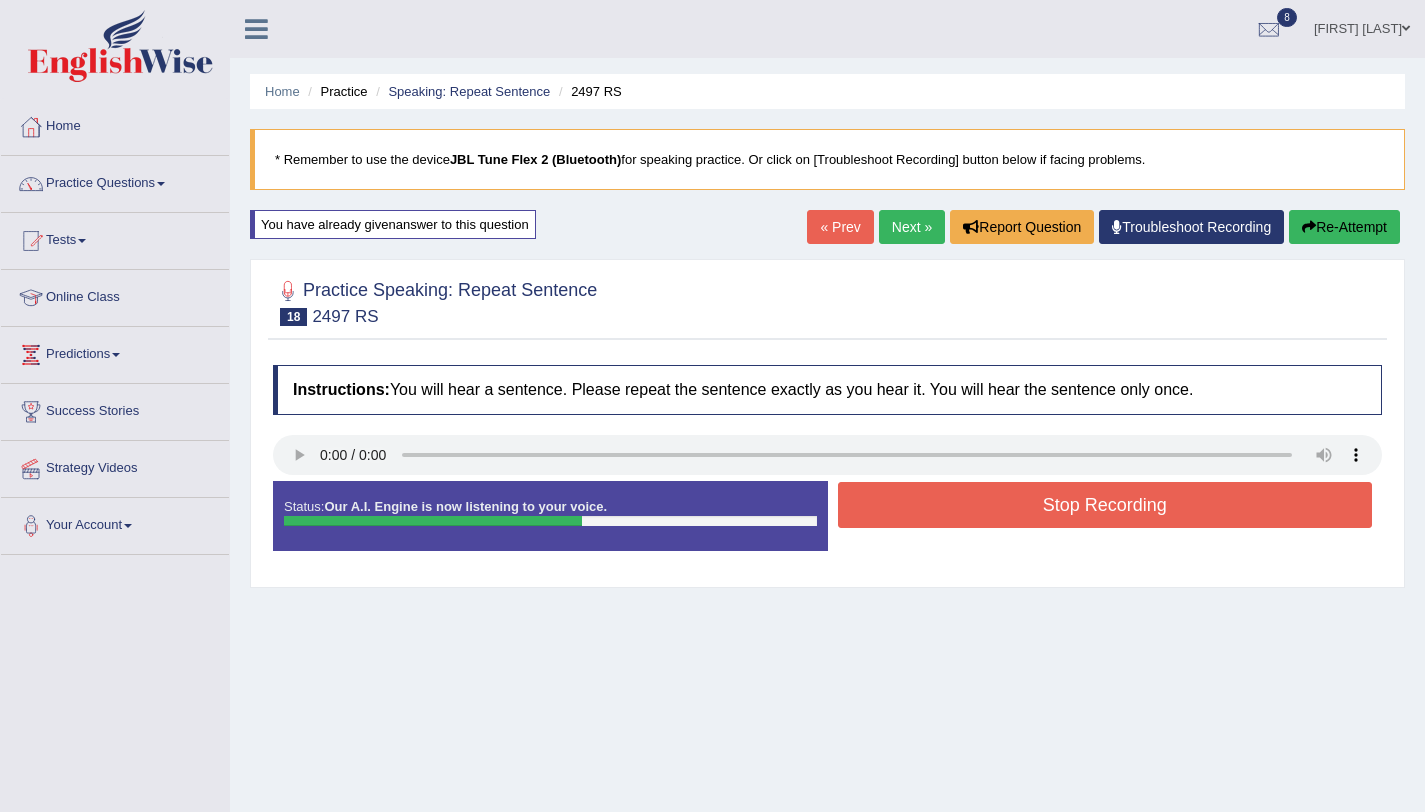 click on "Stop Recording" at bounding box center [1105, 505] 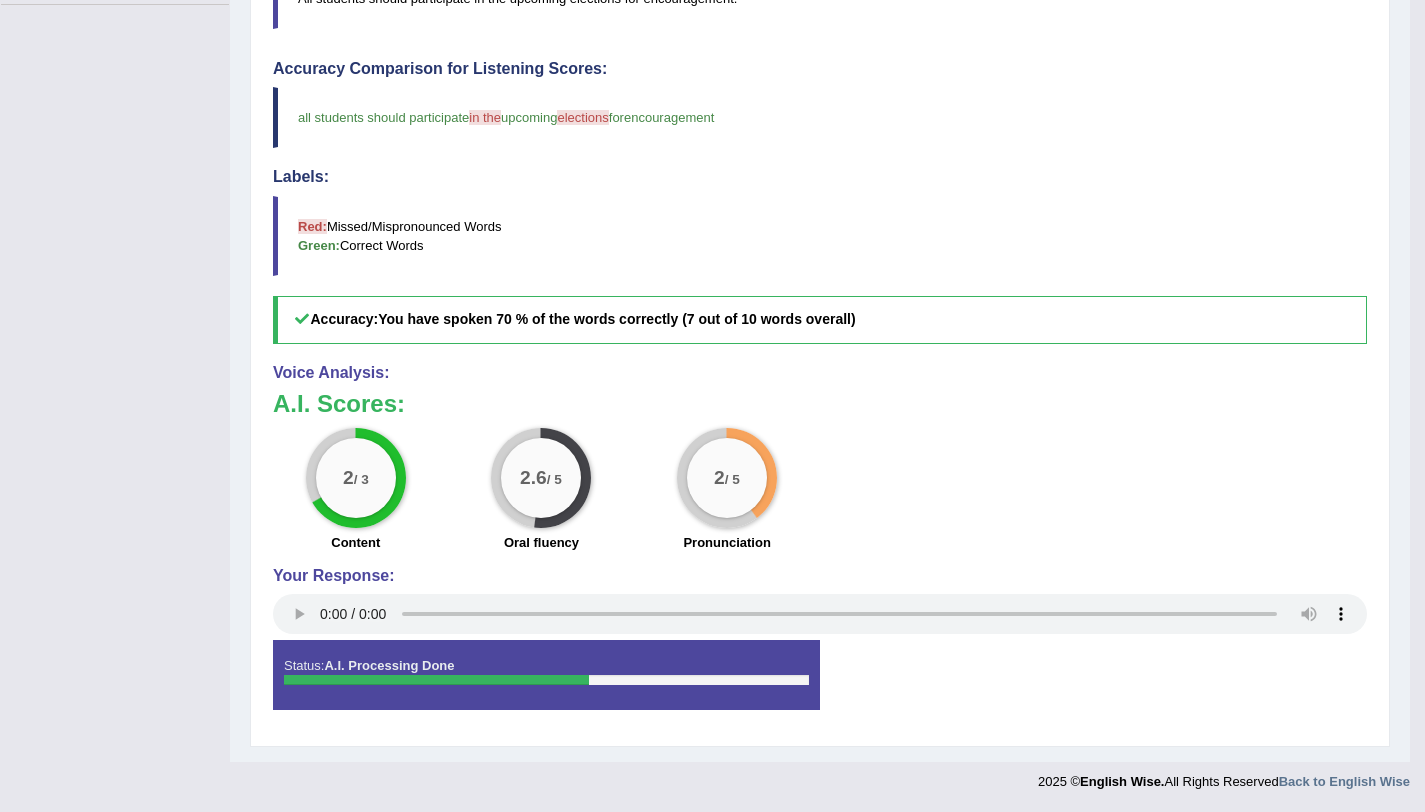 scroll, scrollTop: 0, scrollLeft: 0, axis: both 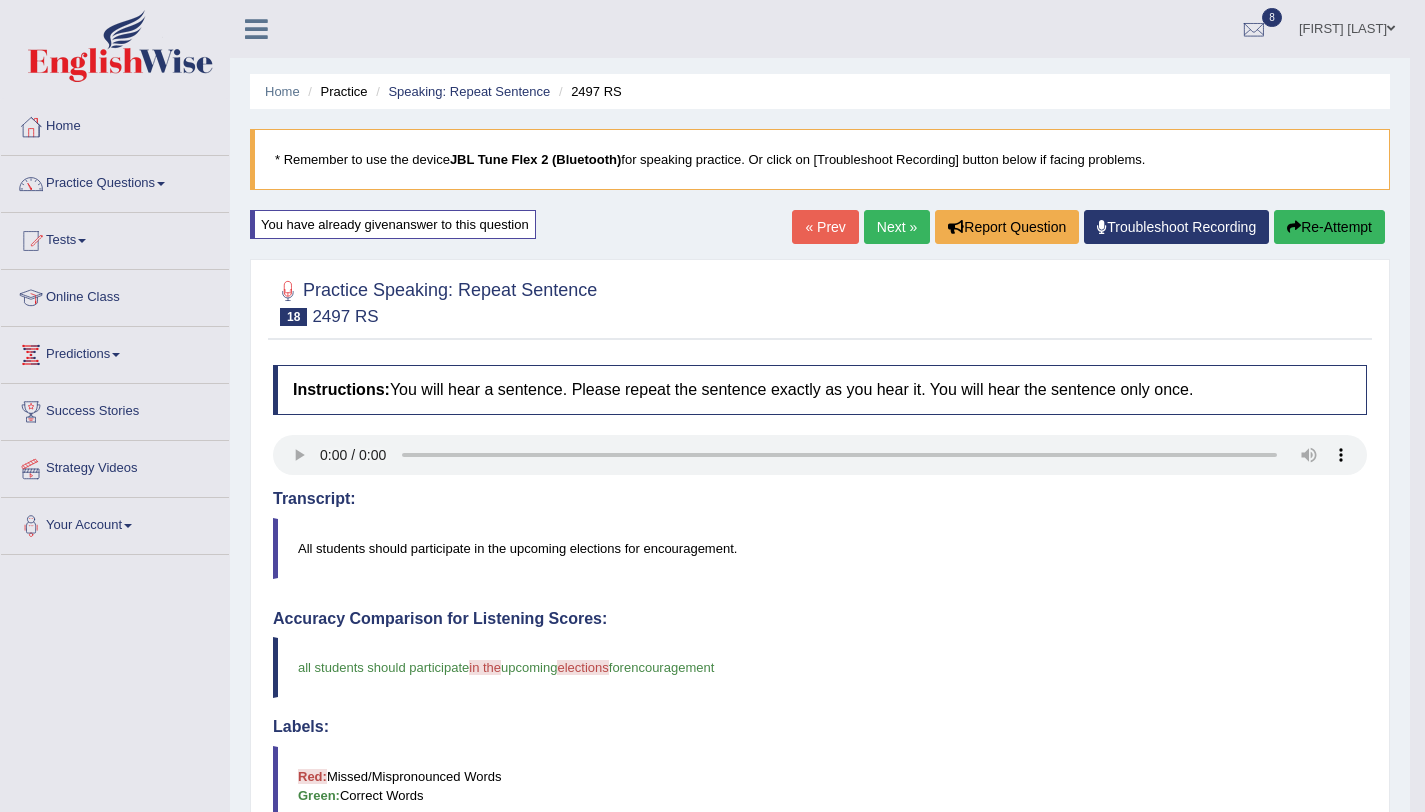 click on "Next »" at bounding box center [897, 227] 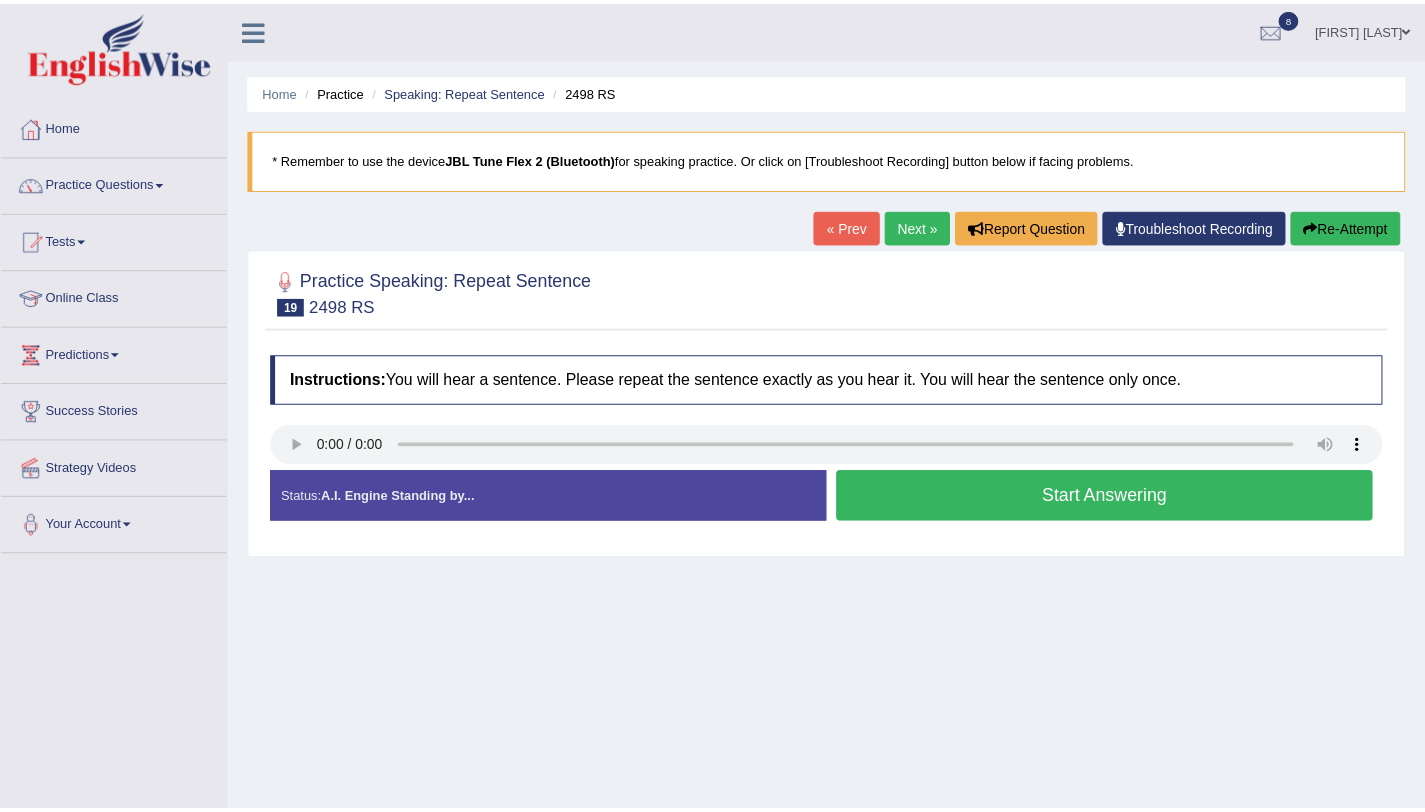 scroll, scrollTop: 0, scrollLeft: 0, axis: both 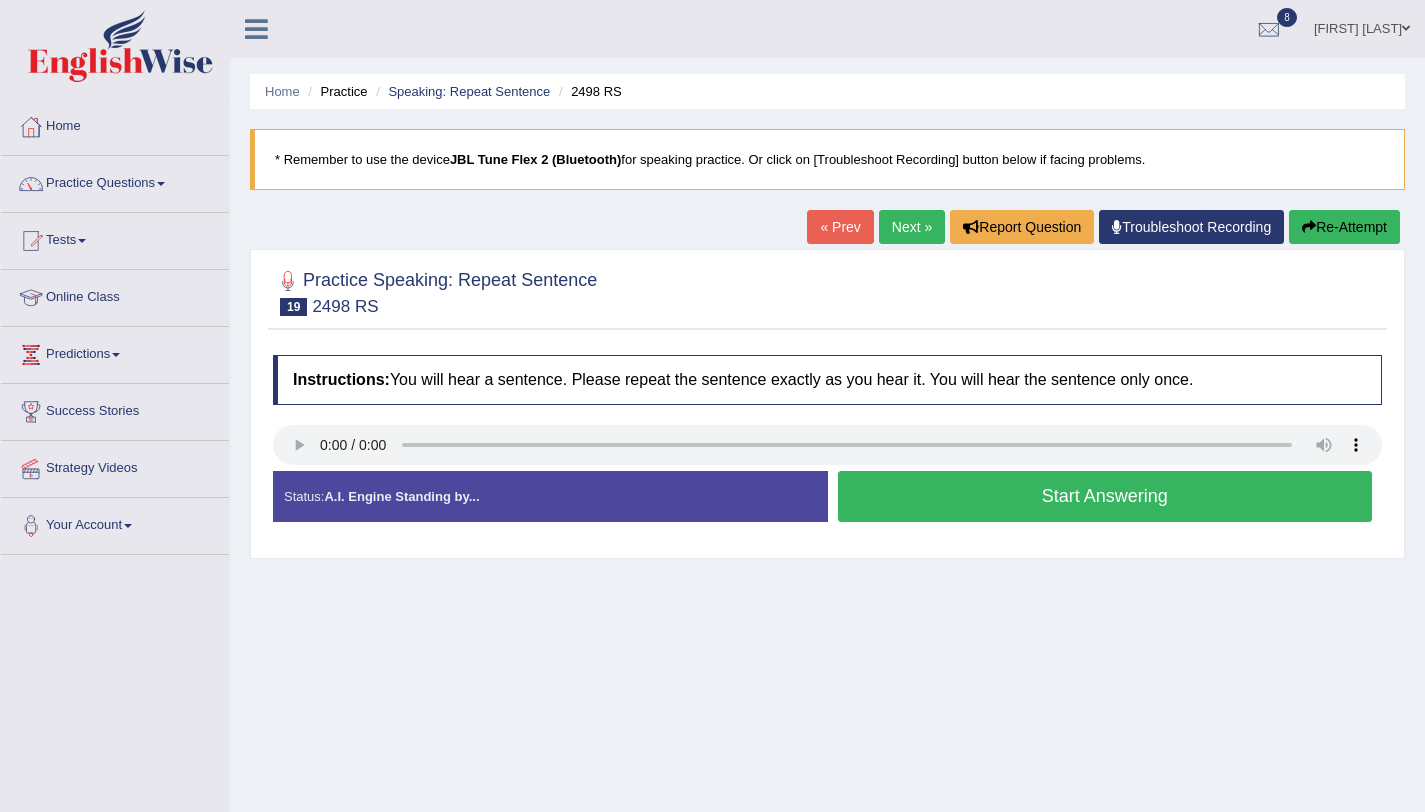 click on "Start Answering" at bounding box center (1105, 496) 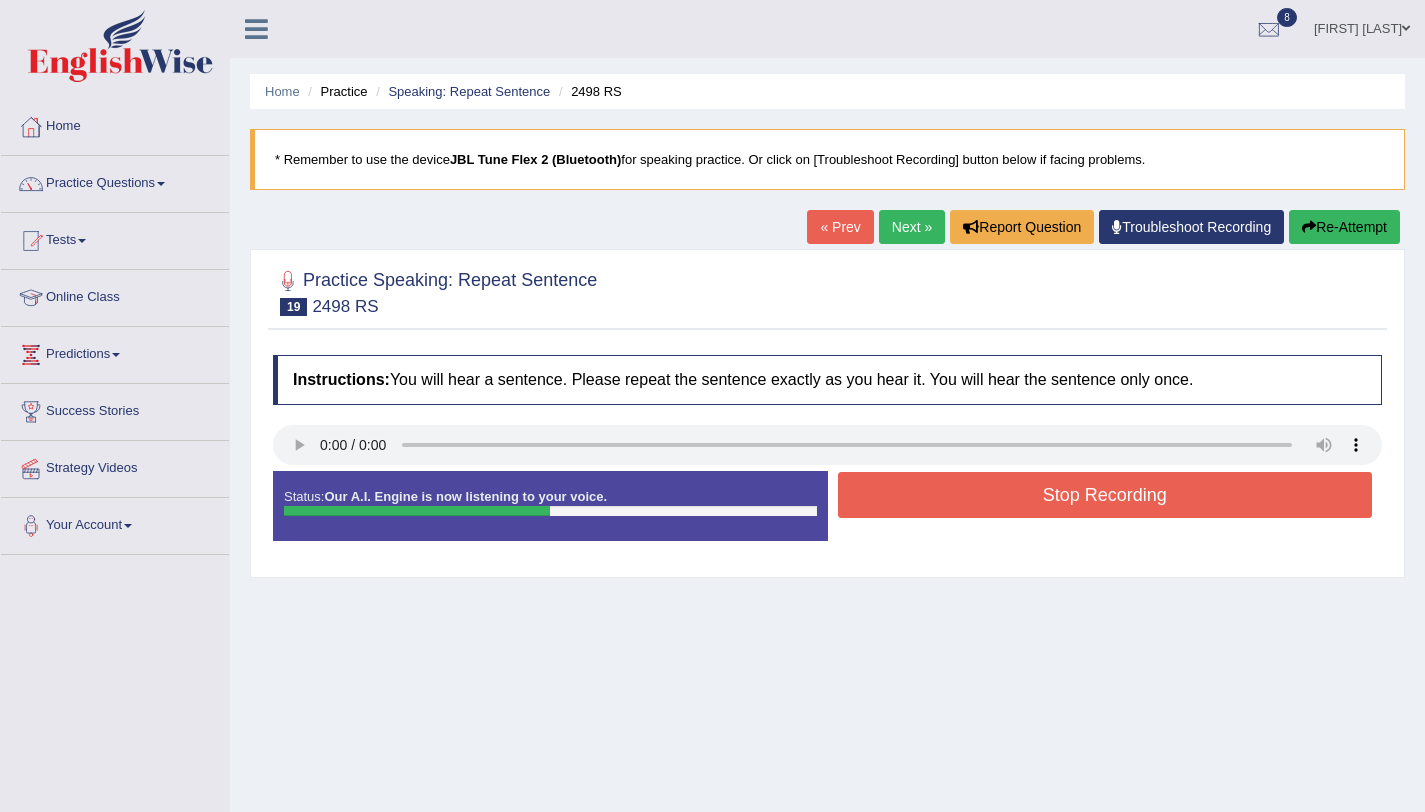 click on "Stop Recording" at bounding box center [1105, 495] 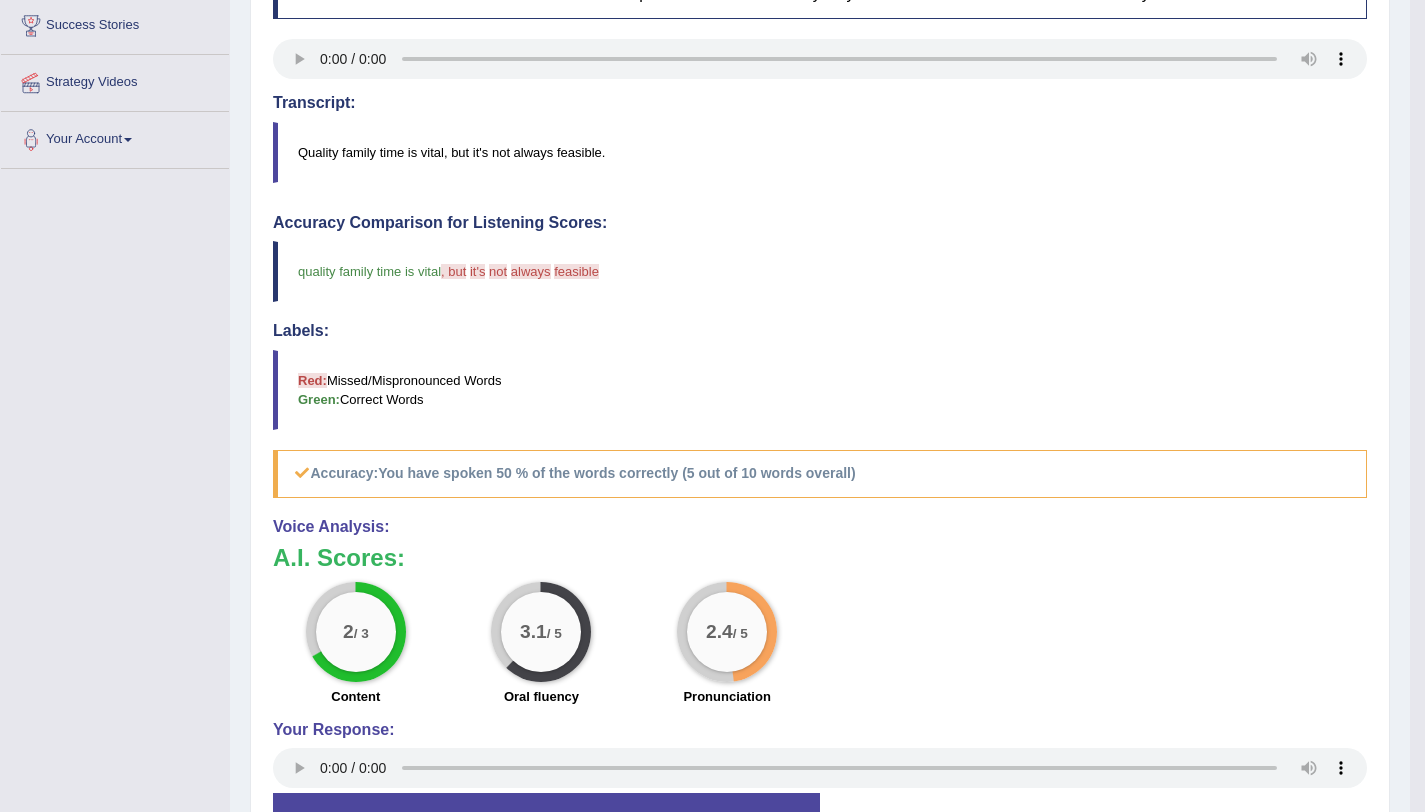scroll, scrollTop: 0, scrollLeft: 0, axis: both 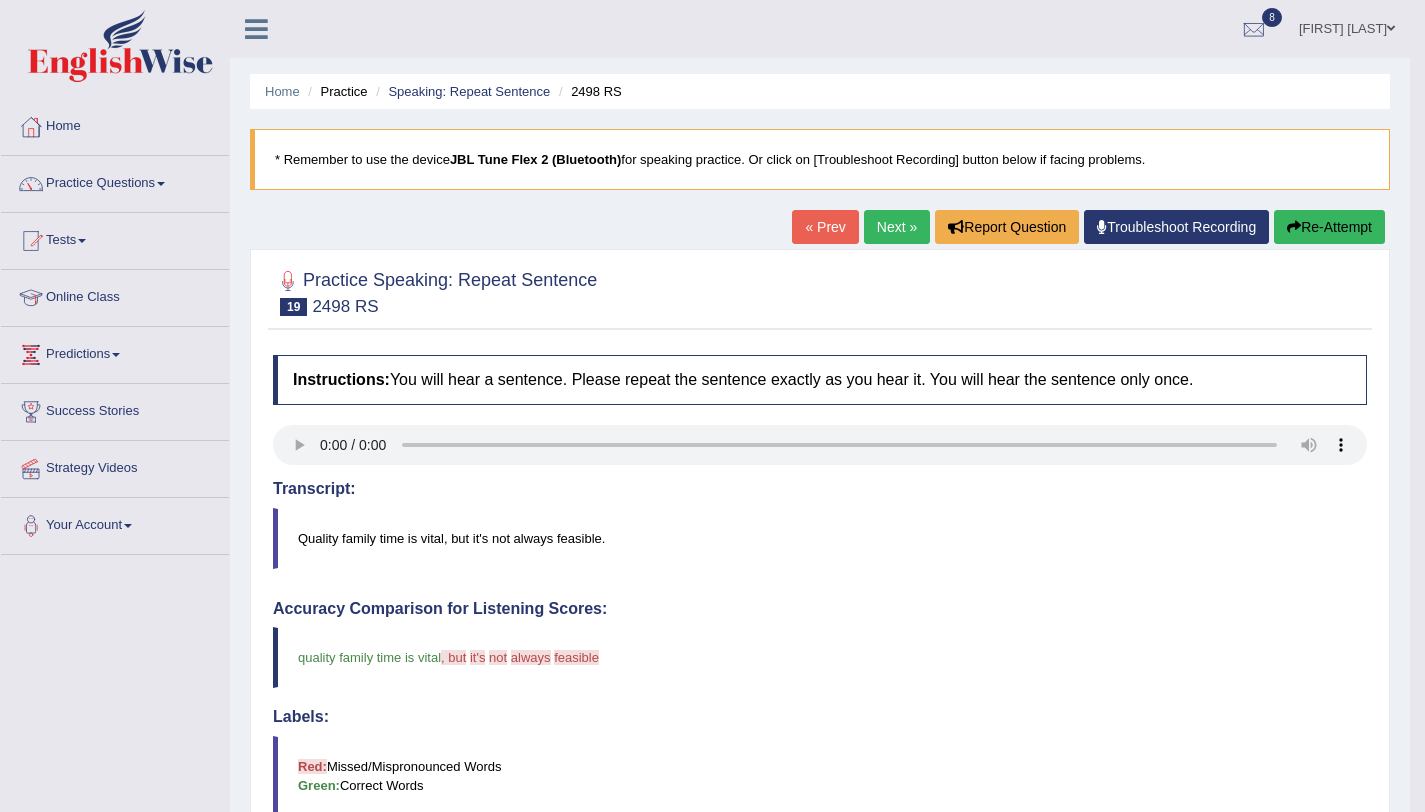 click on "Re-Attempt" at bounding box center [1329, 227] 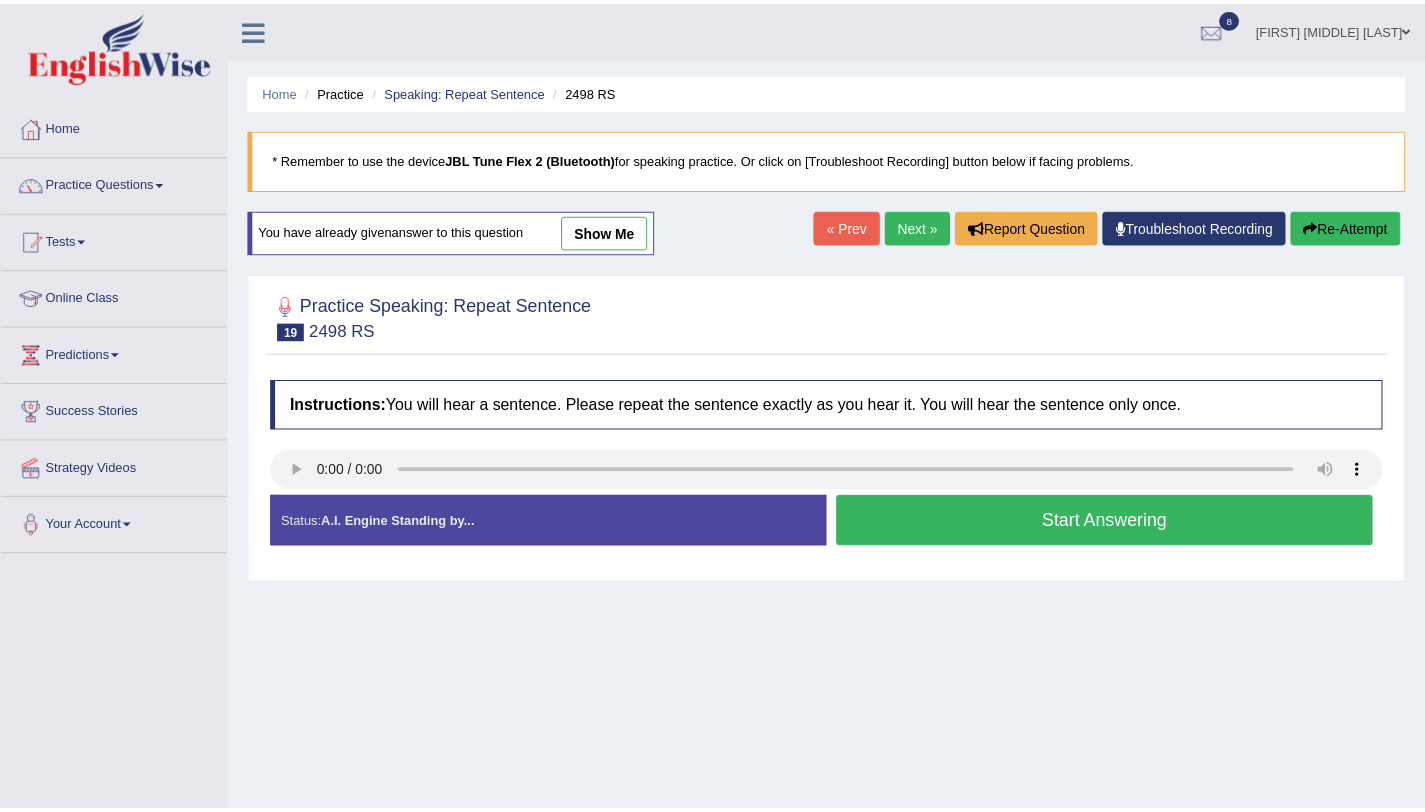 scroll, scrollTop: 0, scrollLeft: 0, axis: both 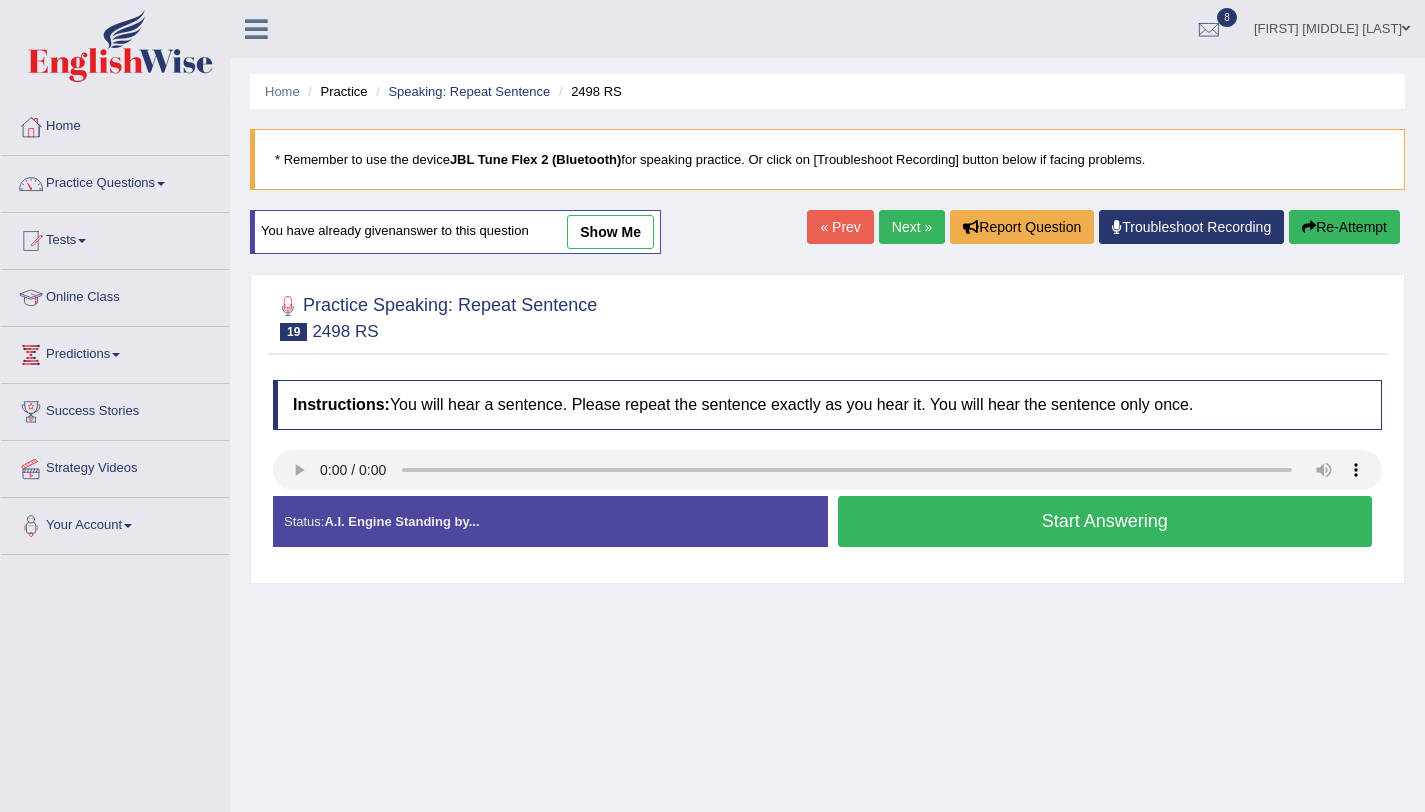 click on "Start Answering" at bounding box center (1105, 521) 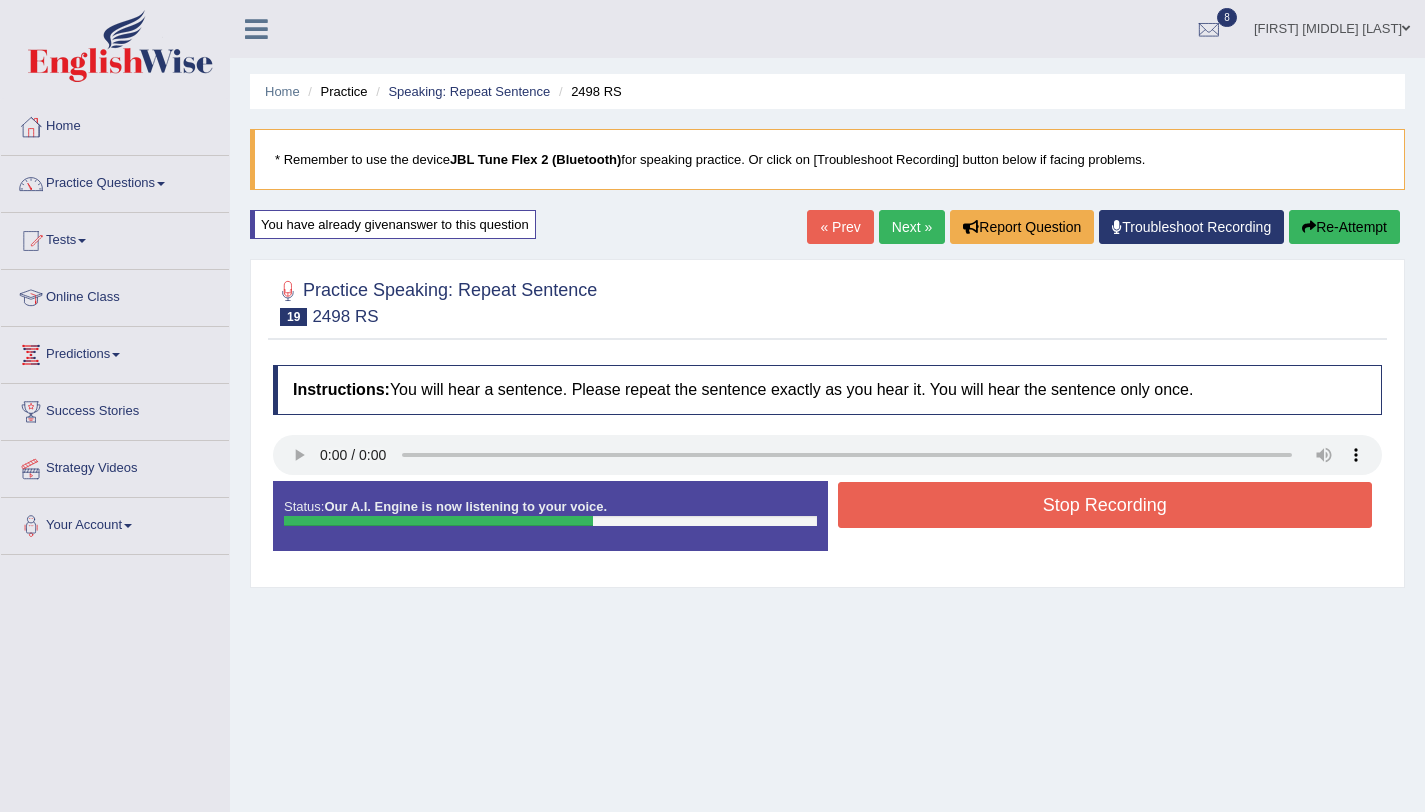 click on "Stop Recording" at bounding box center (1105, 505) 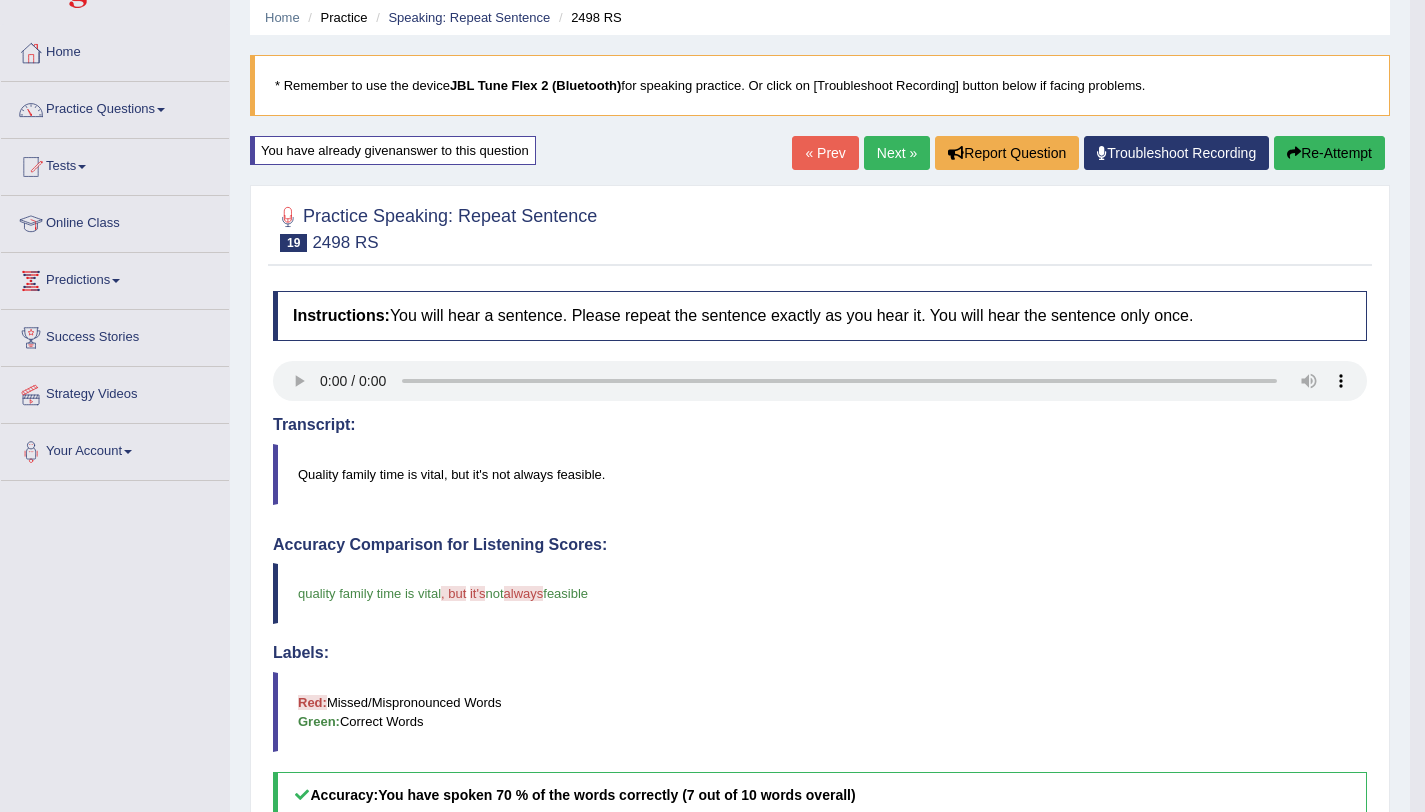 scroll, scrollTop: 0, scrollLeft: 0, axis: both 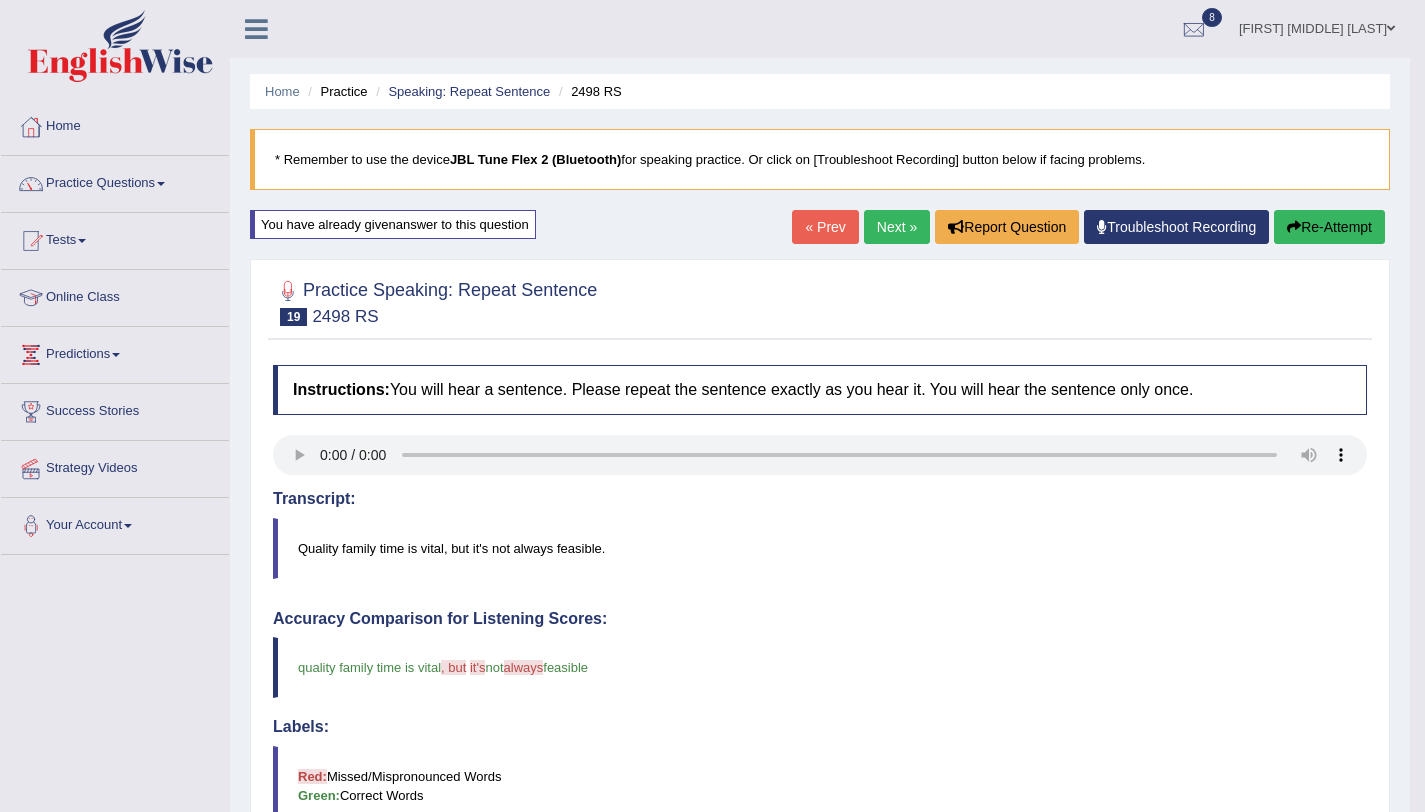 click on "Re-Attempt" at bounding box center (1329, 227) 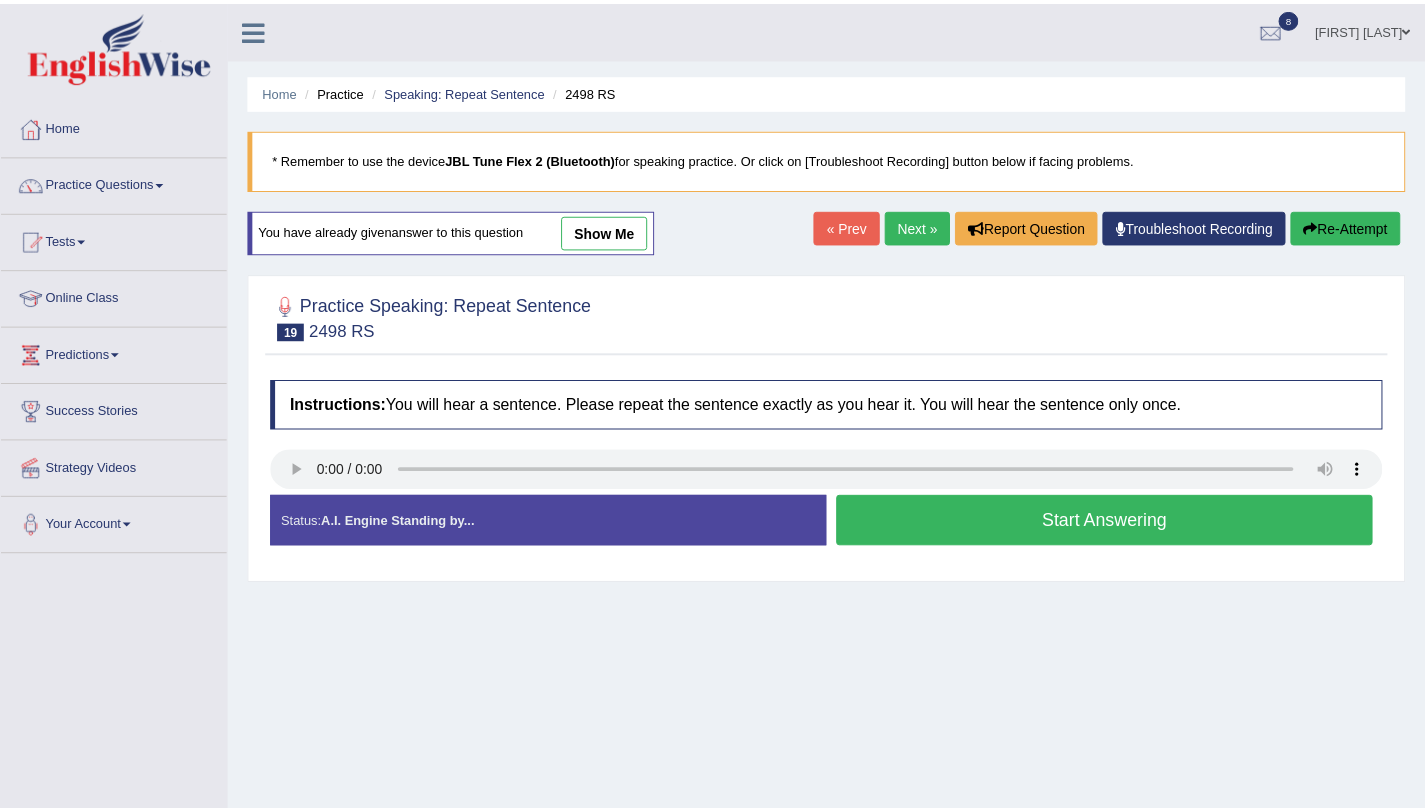 scroll, scrollTop: 0, scrollLeft: 0, axis: both 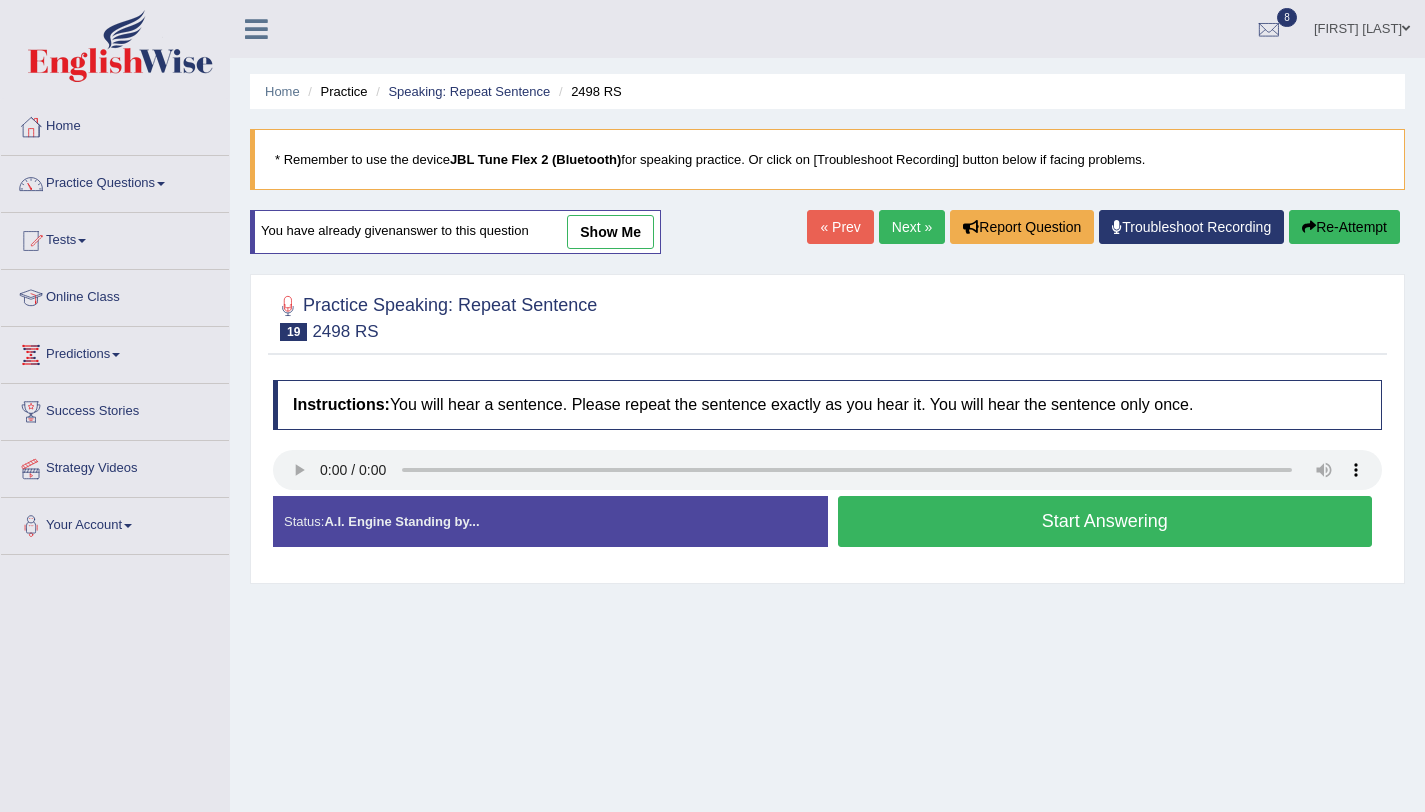 click on "Start Answering" at bounding box center [1105, 521] 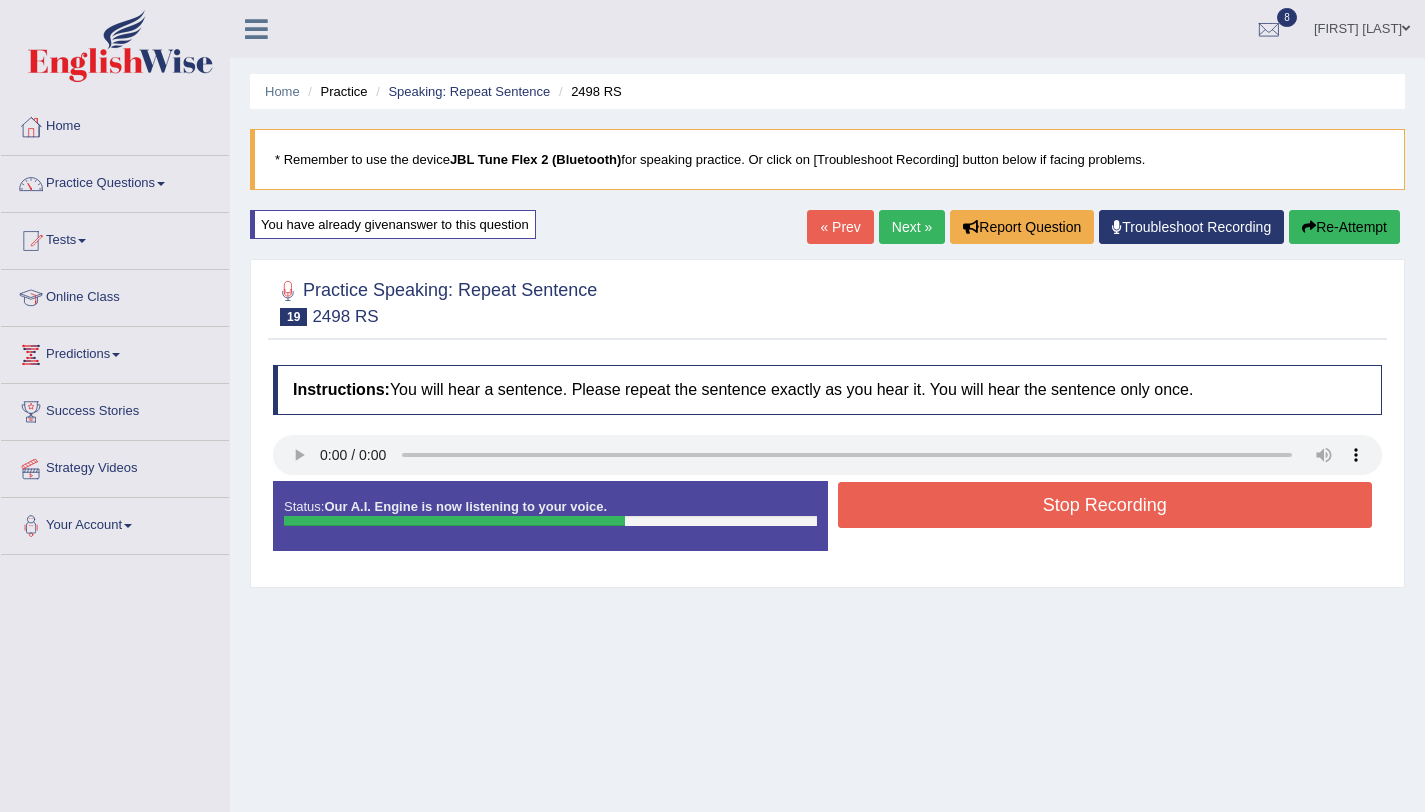 click on "Stop Recording" at bounding box center (1105, 505) 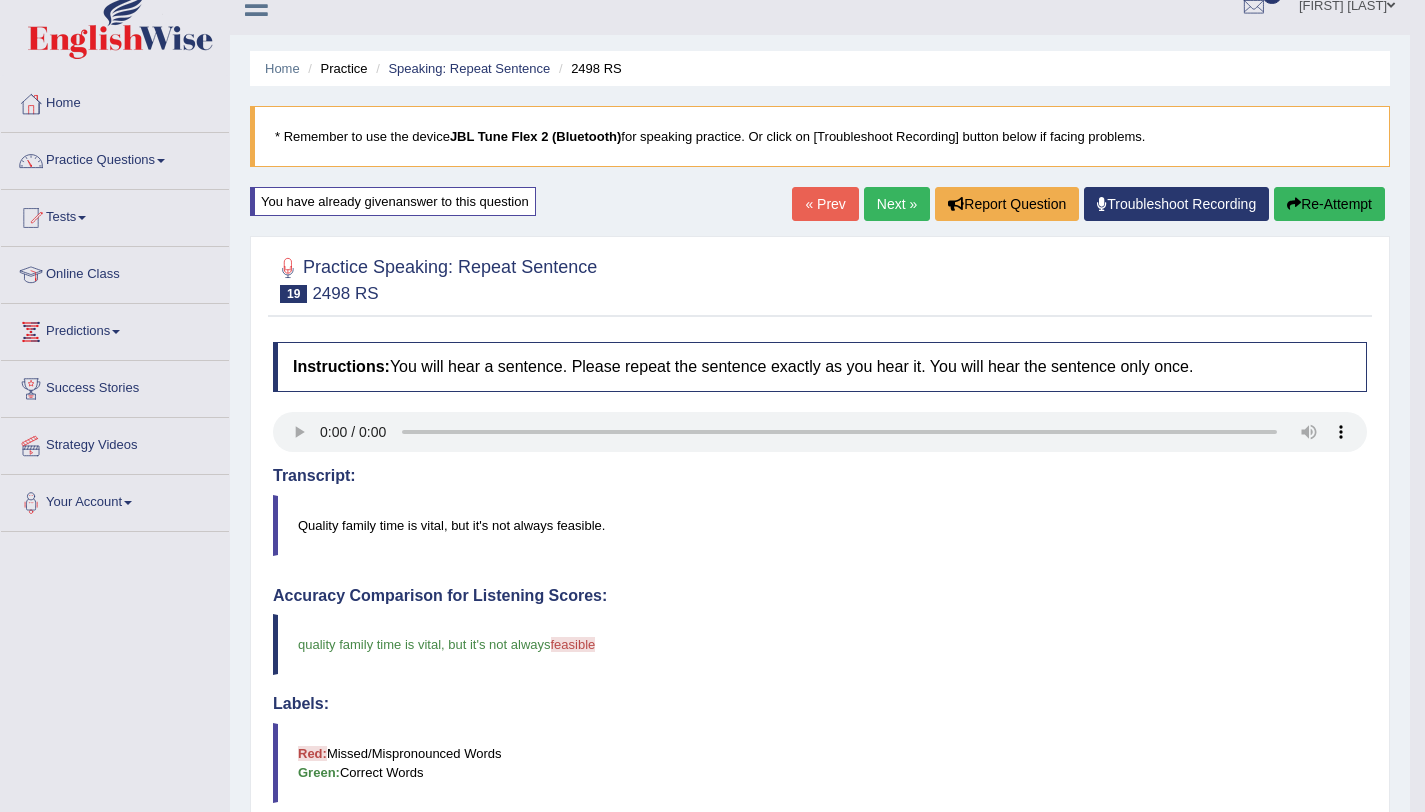 scroll, scrollTop: 0, scrollLeft: 0, axis: both 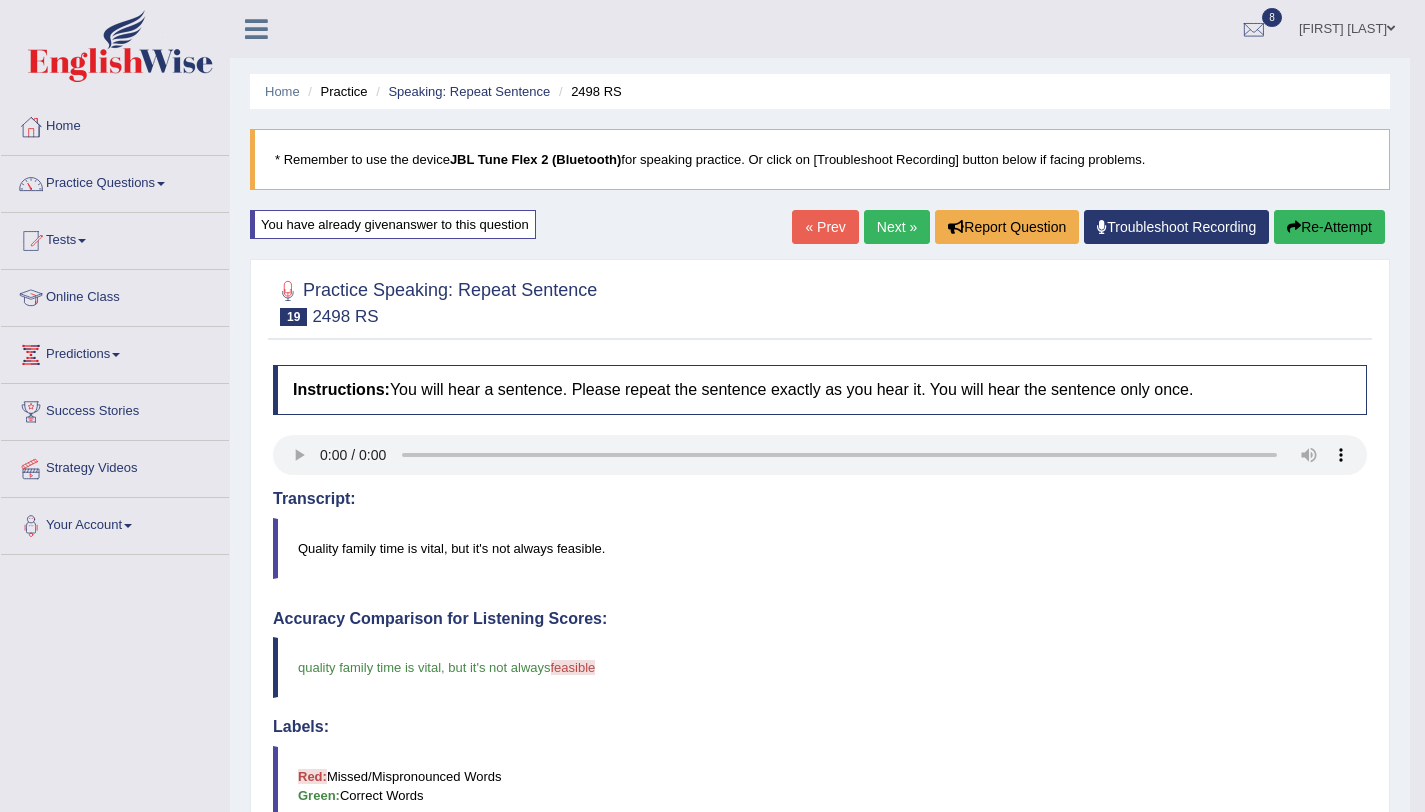 click on "Next »" at bounding box center (897, 227) 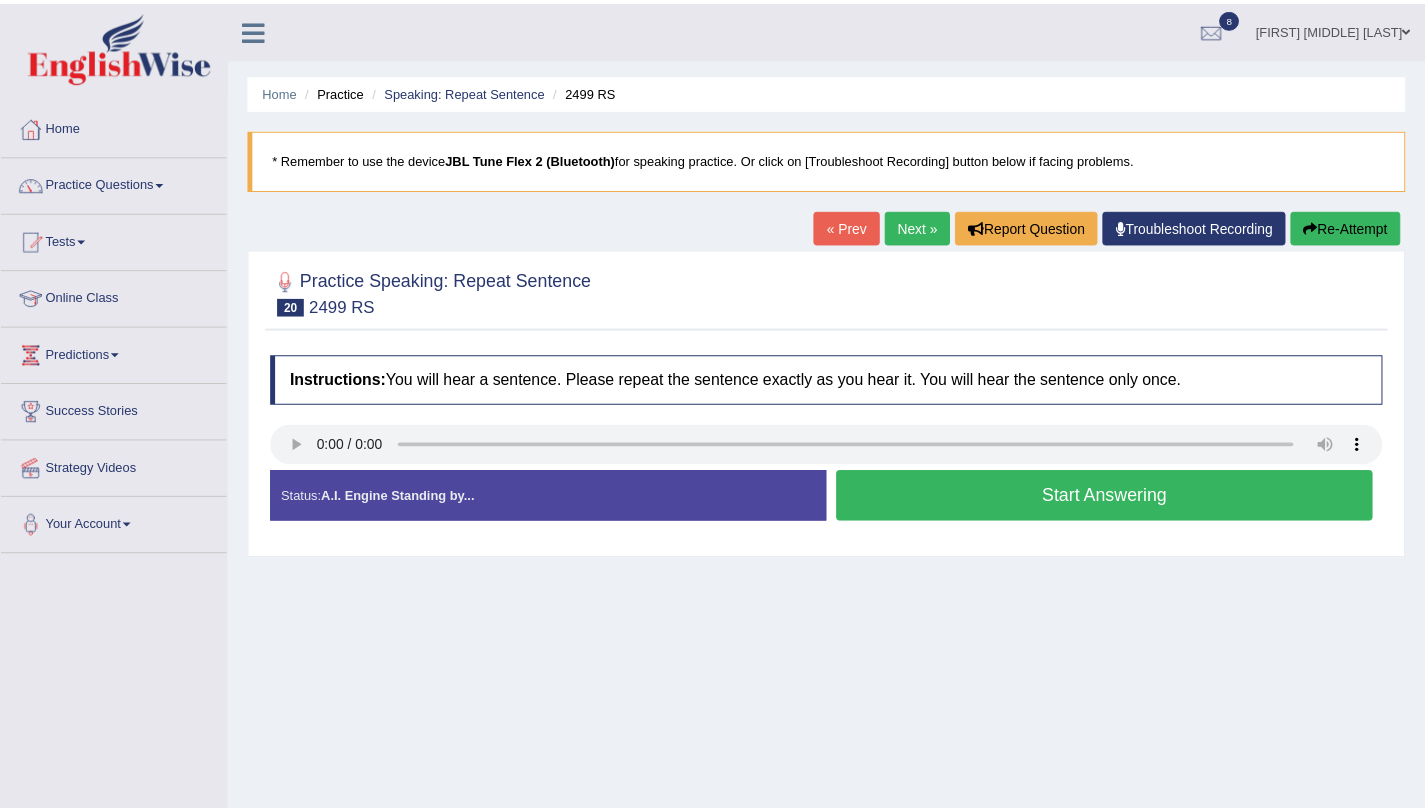 scroll, scrollTop: 0, scrollLeft: 0, axis: both 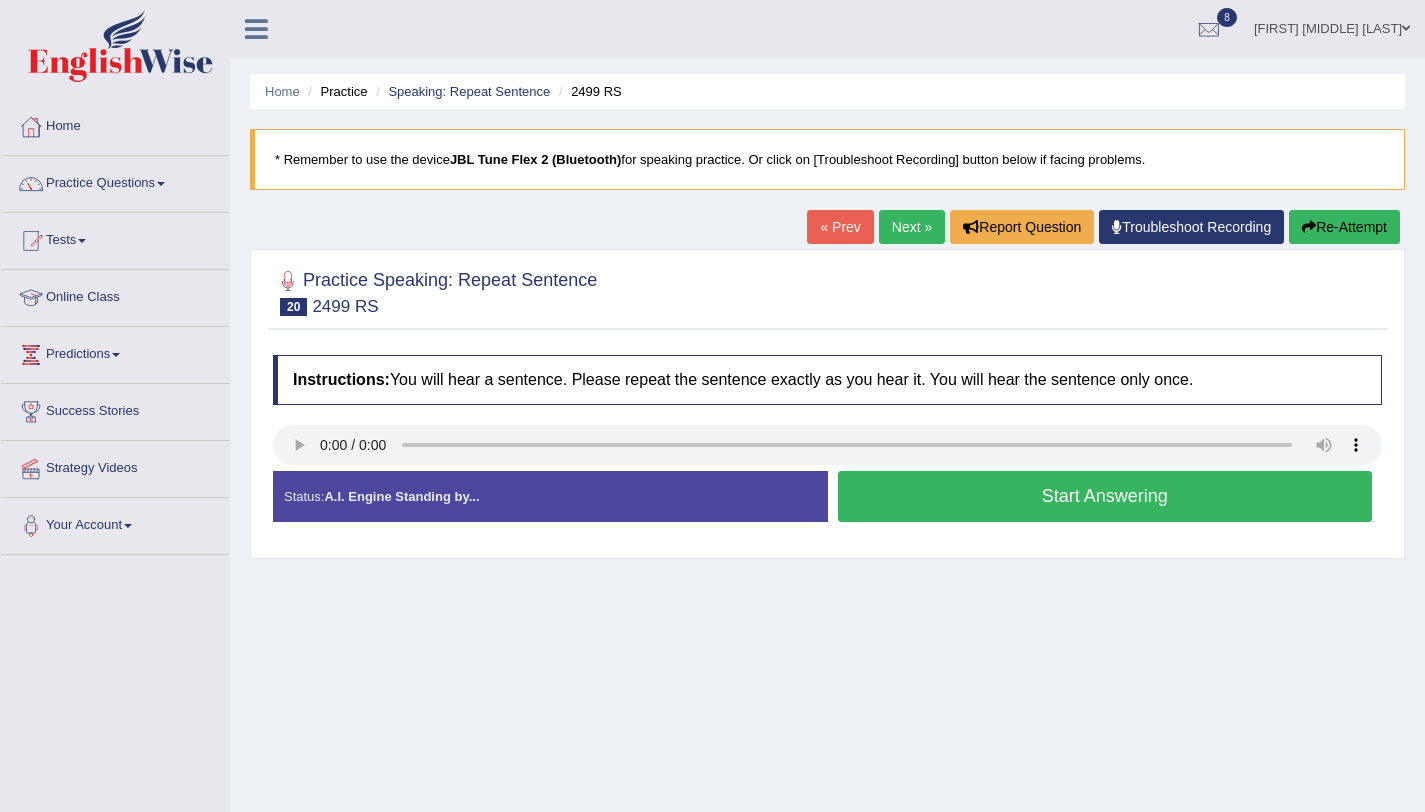 click on "Start Answering" at bounding box center (1105, 496) 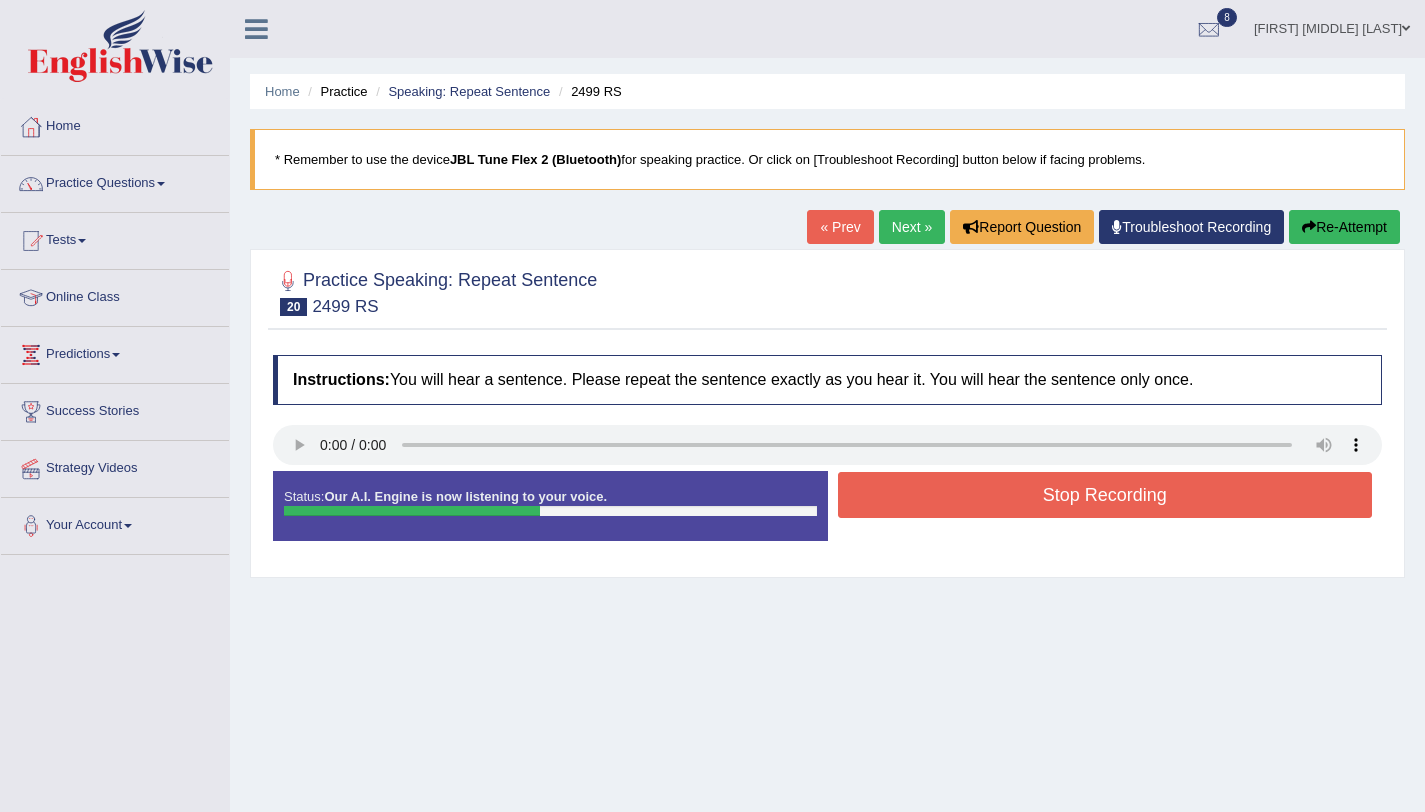 click on "Stop Recording" at bounding box center [1105, 495] 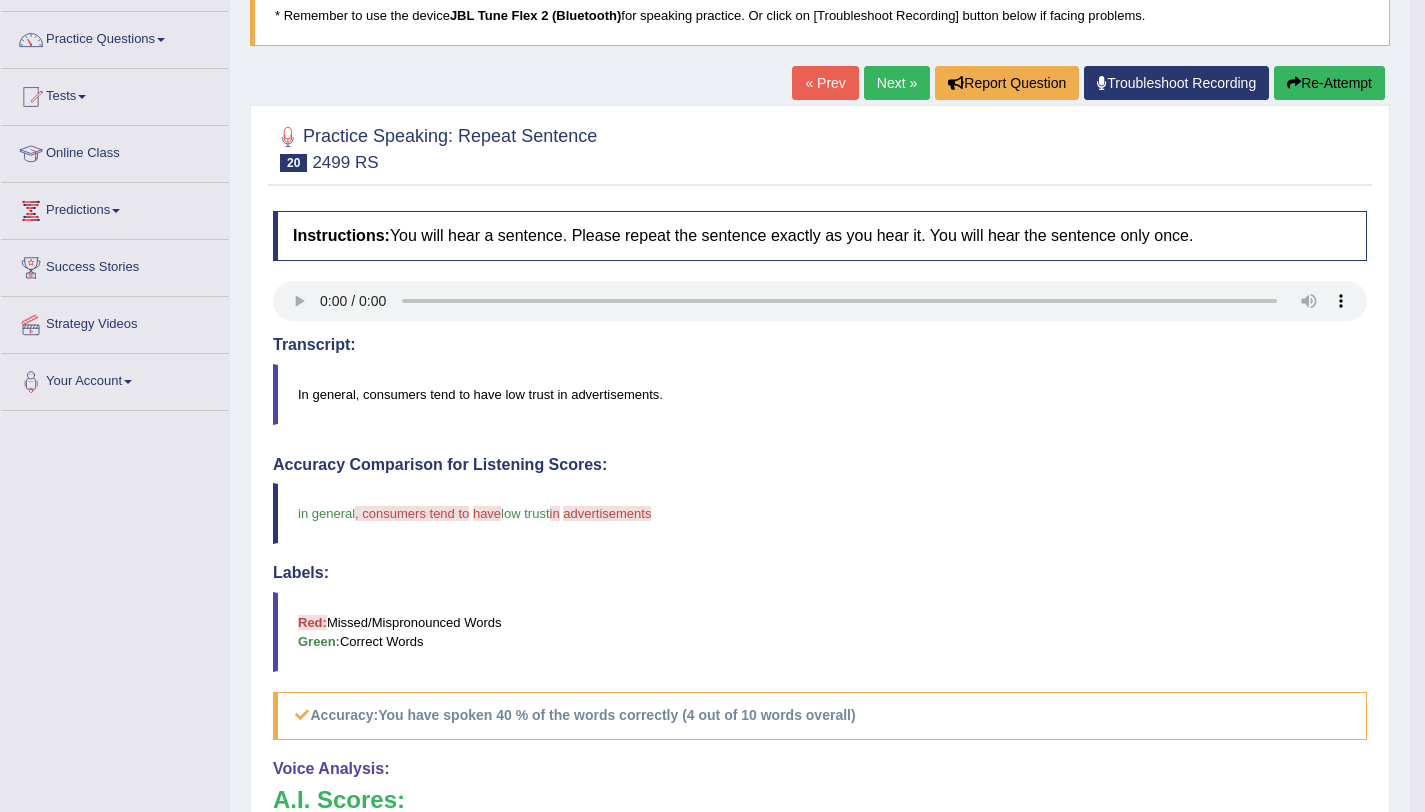 scroll, scrollTop: 0, scrollLeft: 0, axis: both 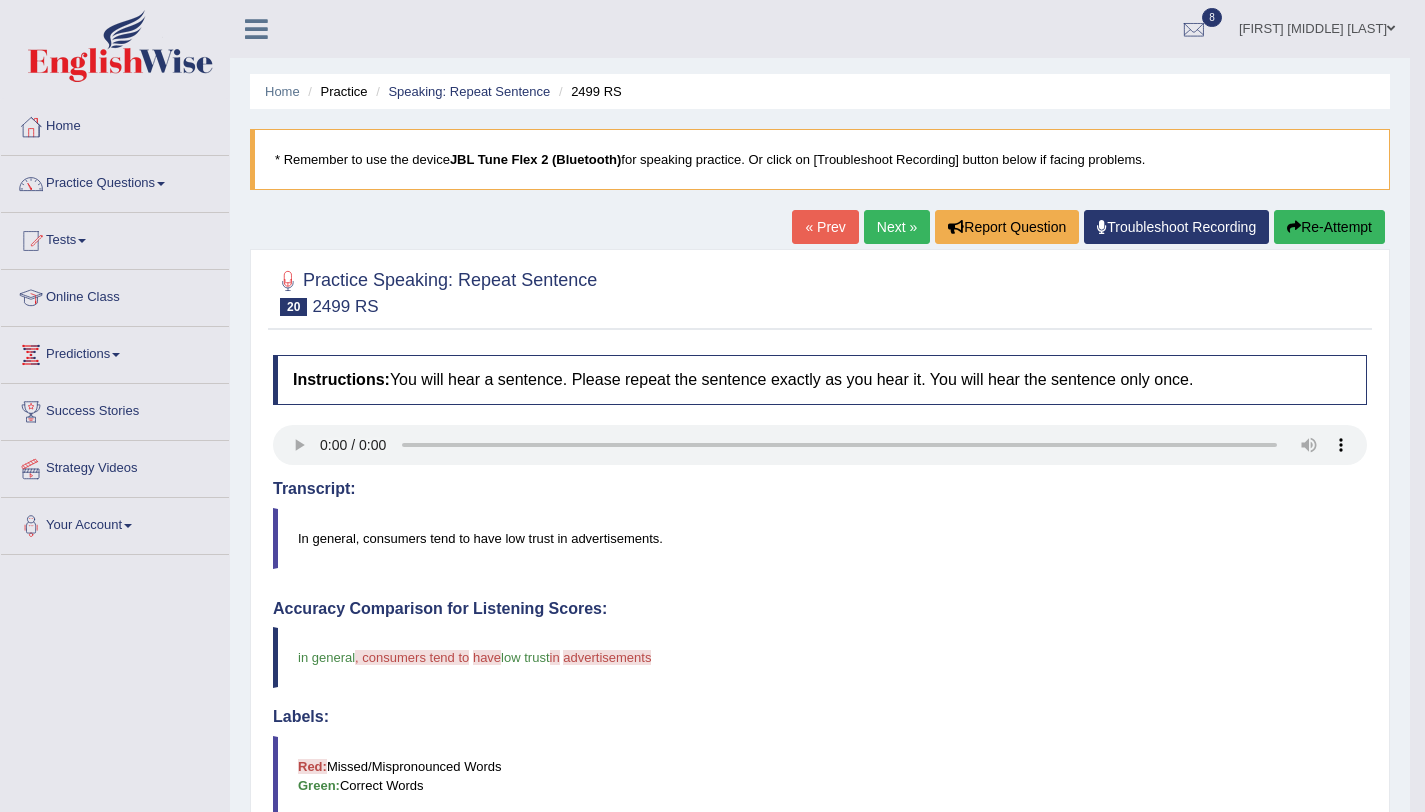 click on "Re-Attempt" at bounding box center [1329, 227] 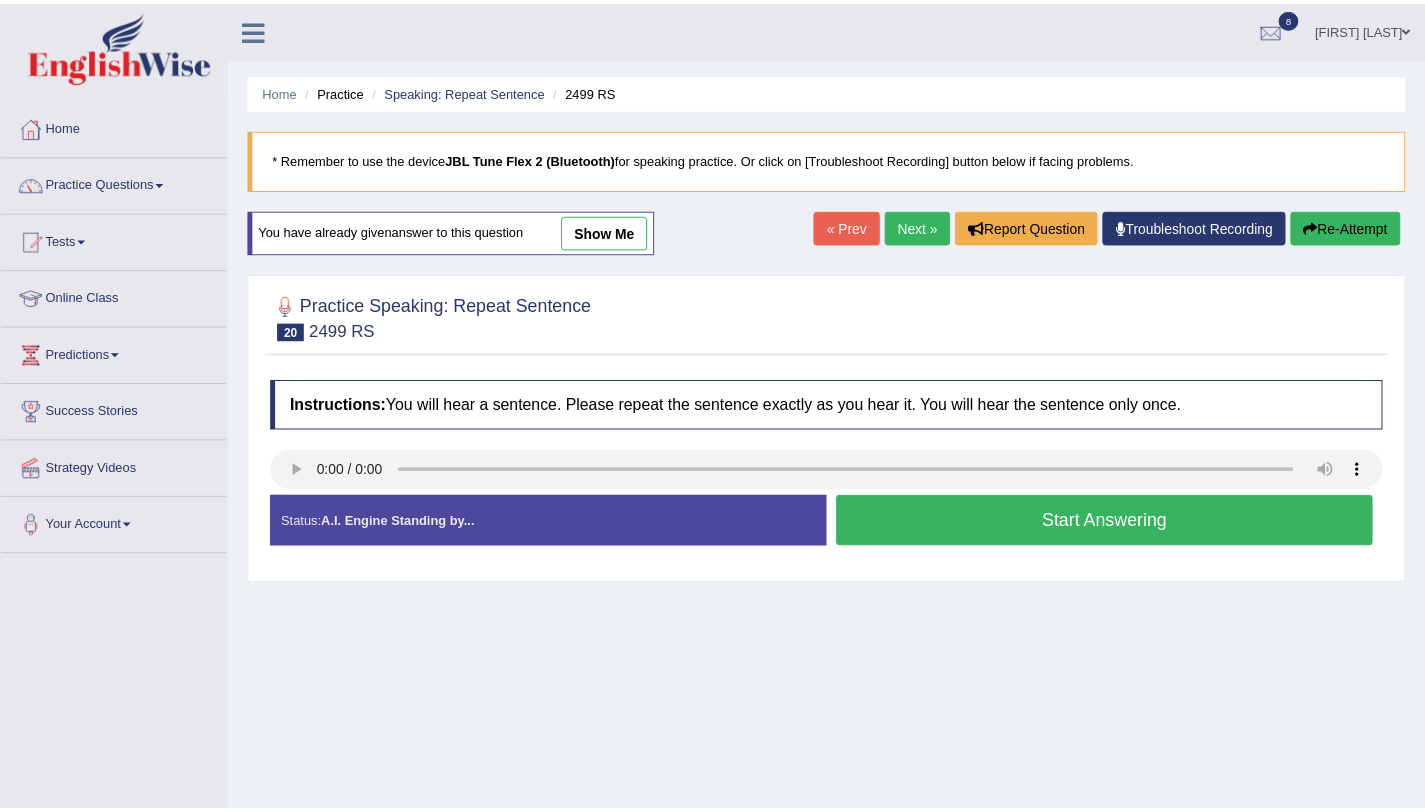 scroll, scrollTop: 0, scrollLeft: 0, axis: both 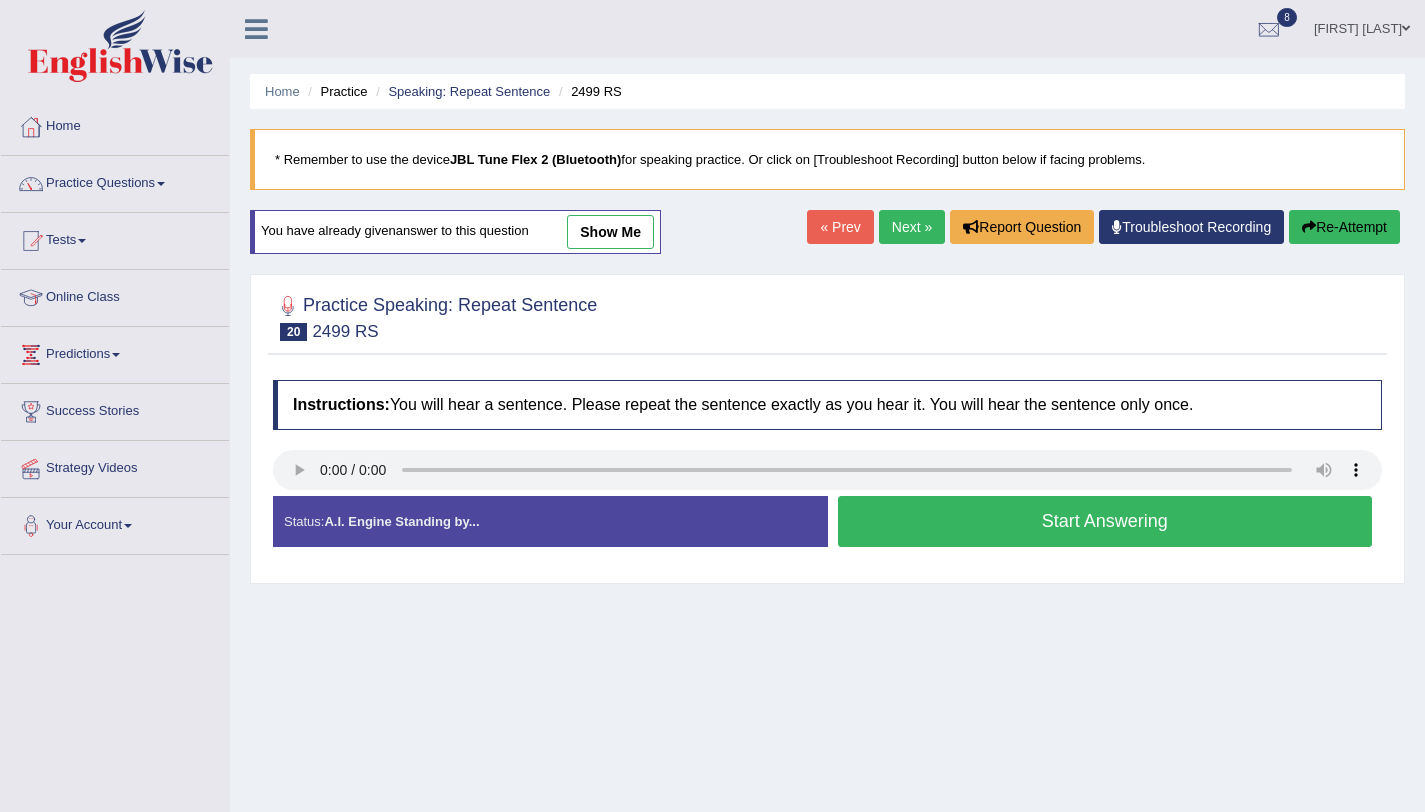 click on "Start Answering" at bounding box center (1105, 521) 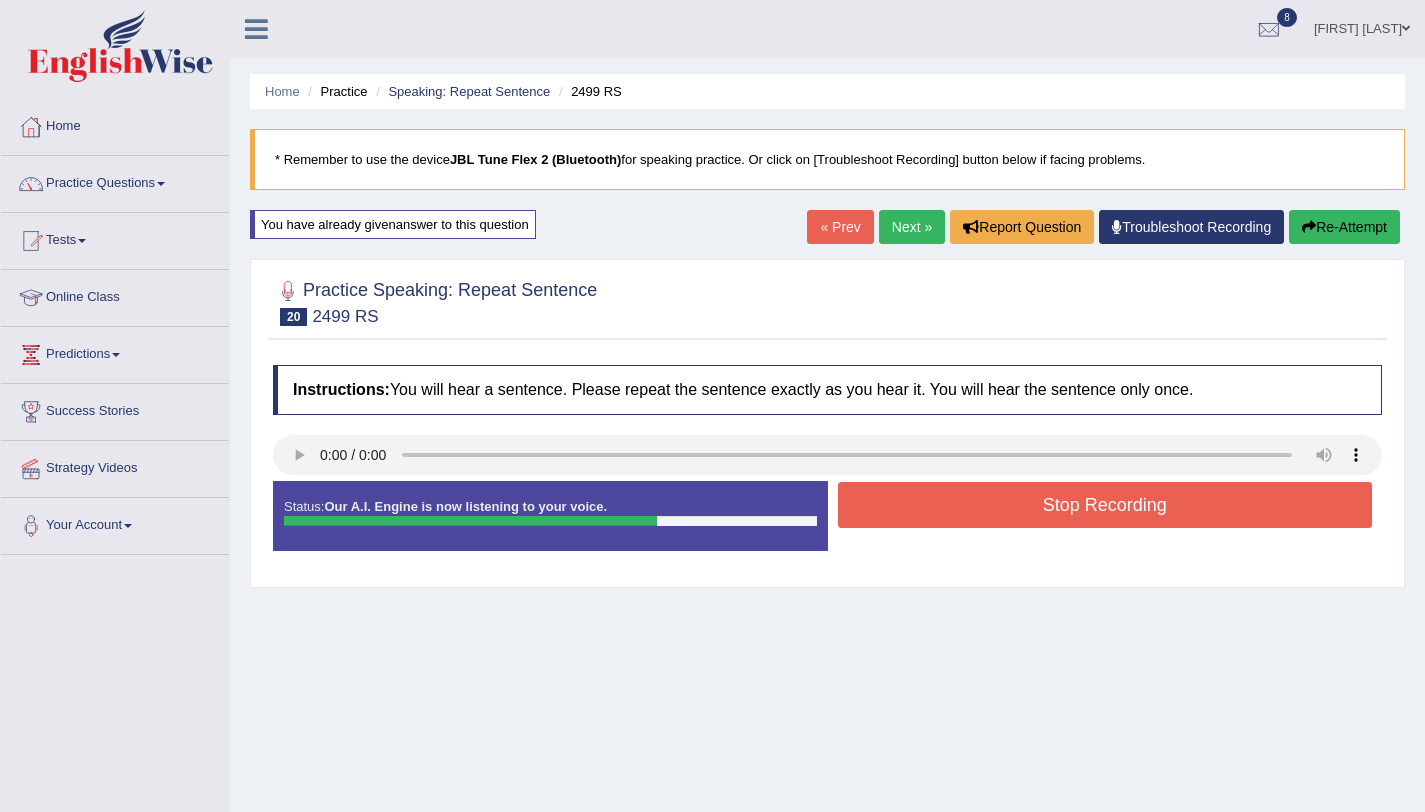 click on "Stop Recording" at bounding box center [1105, 505] 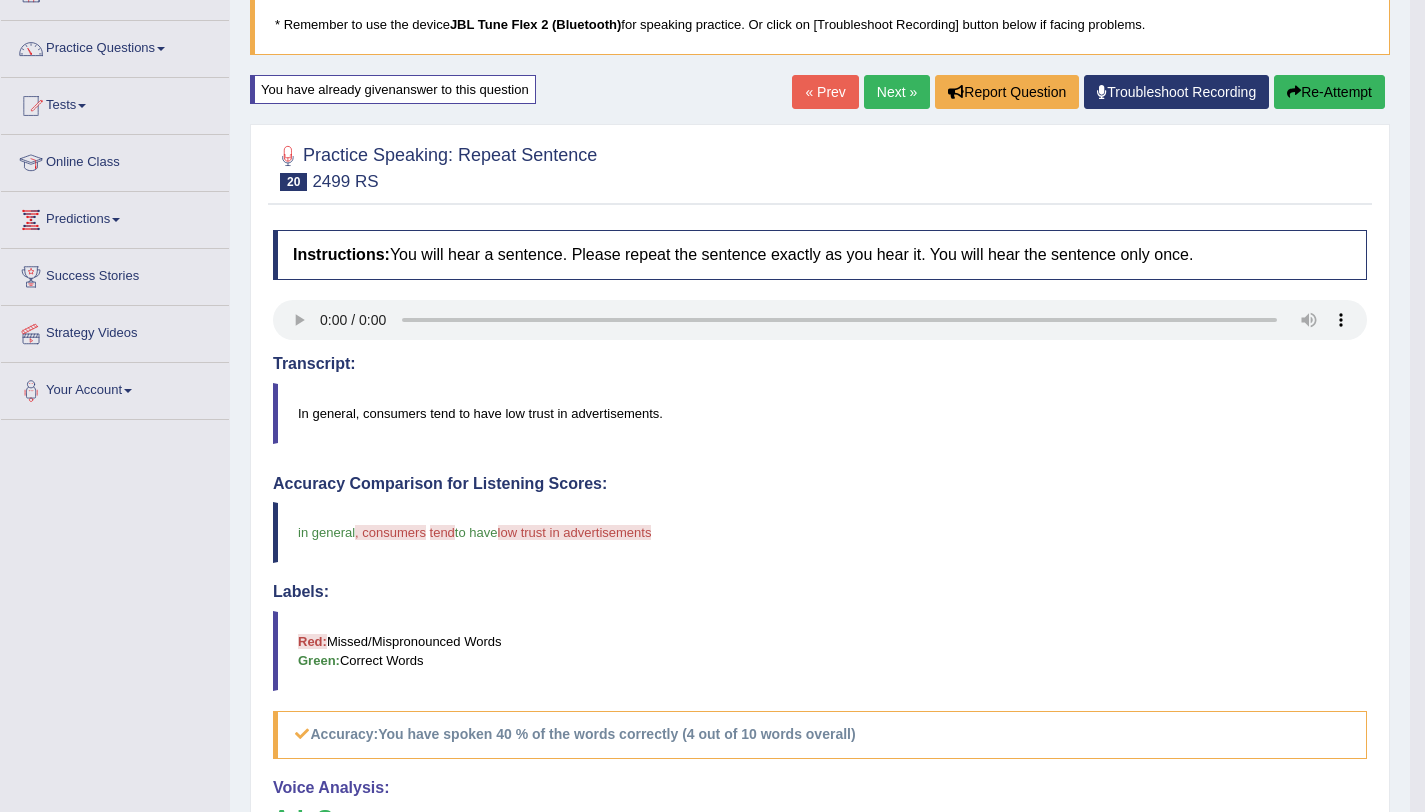 scroll, scrollTop: 0, scrollLeft: 0, axis: both 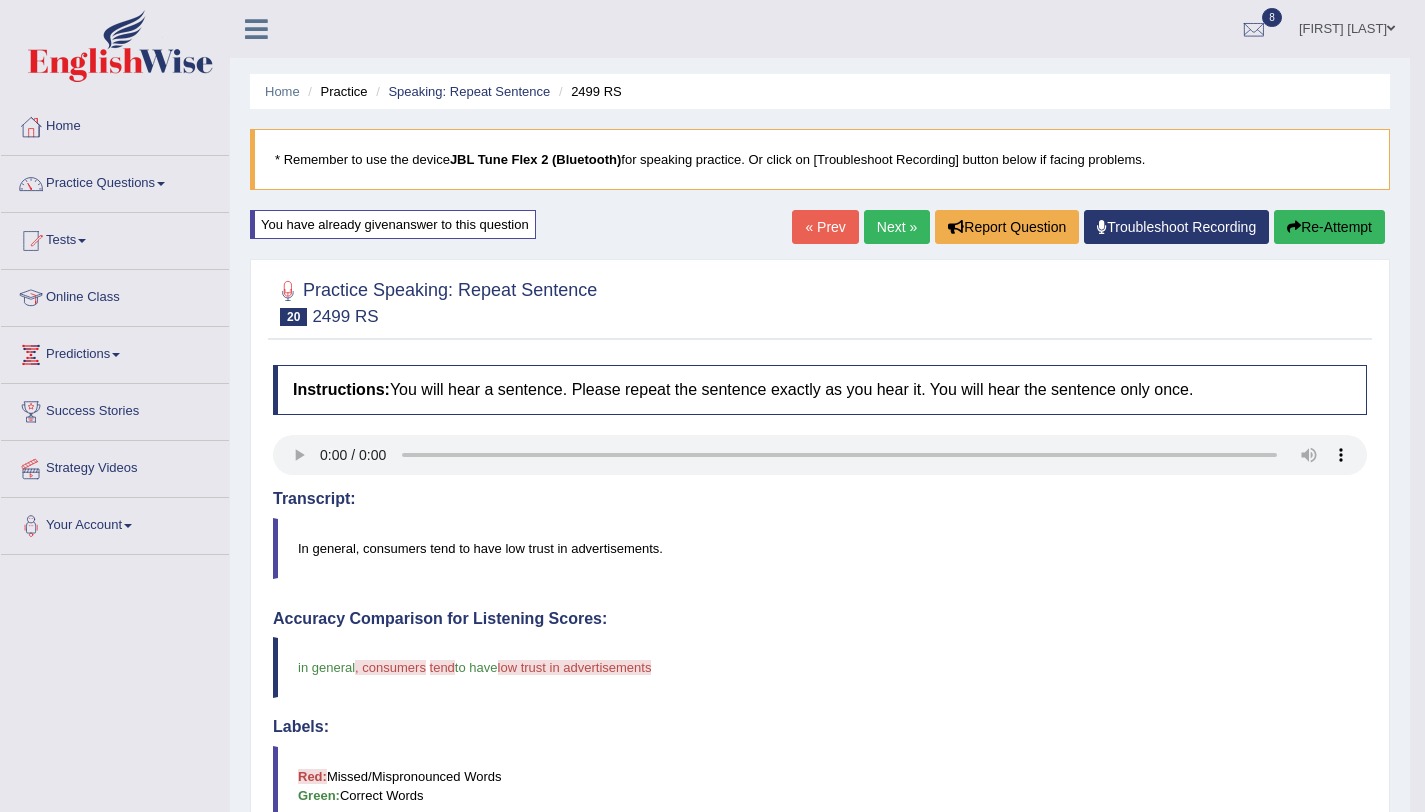 click on "Re-Attempt" at bounding box center [1329, 227] 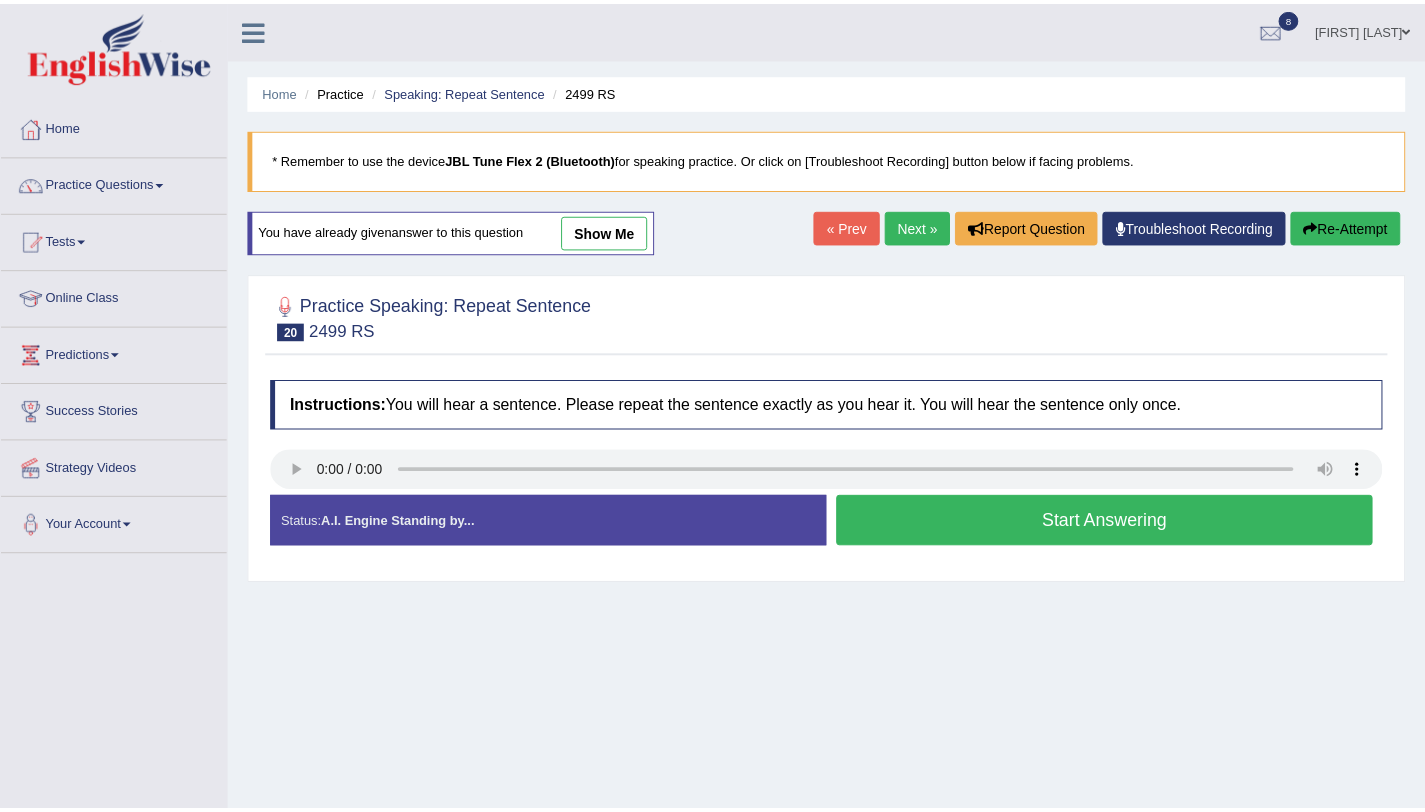 scroll, scrollTop: 0, scrollLeft: 0, axis: both 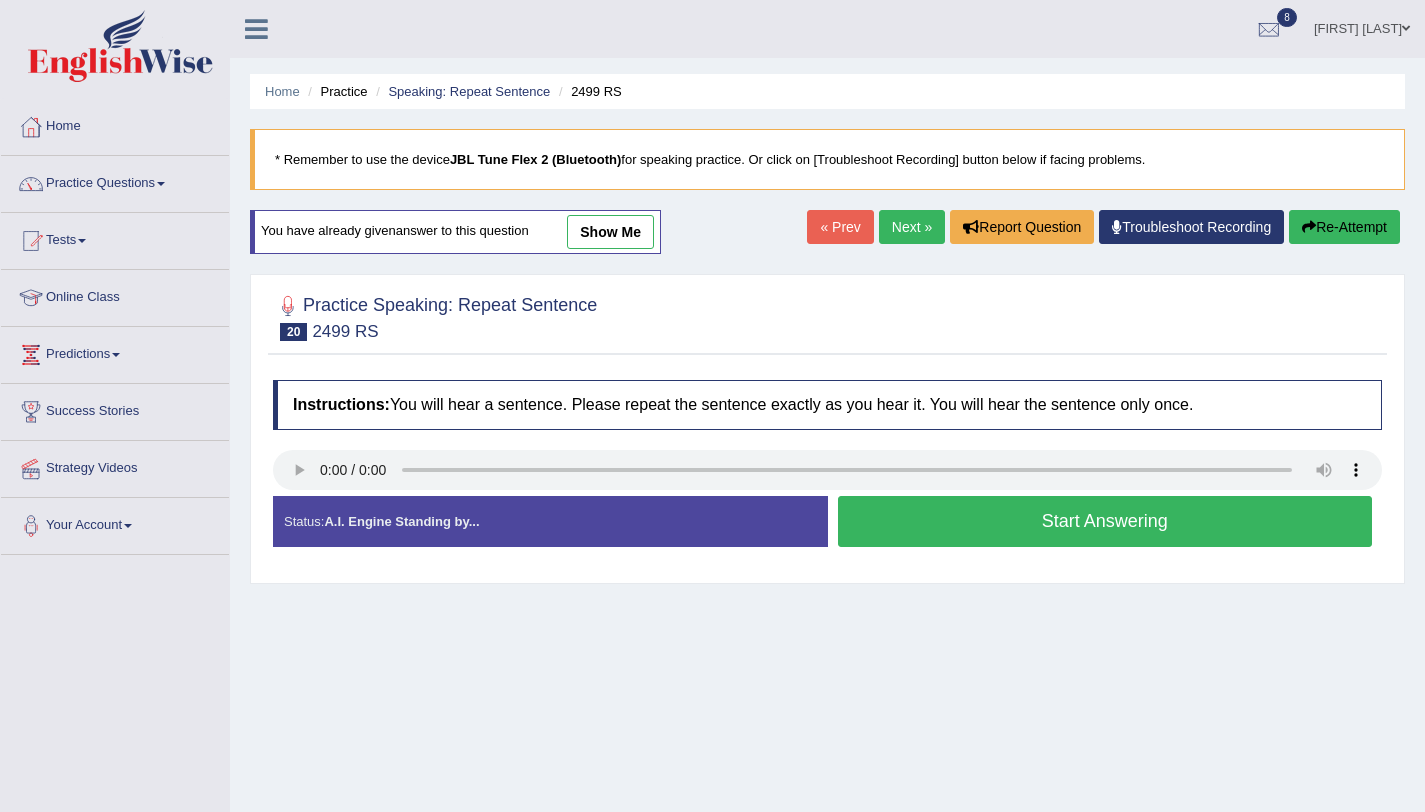click on "Start Answering" at bounding box center (1105, 521) 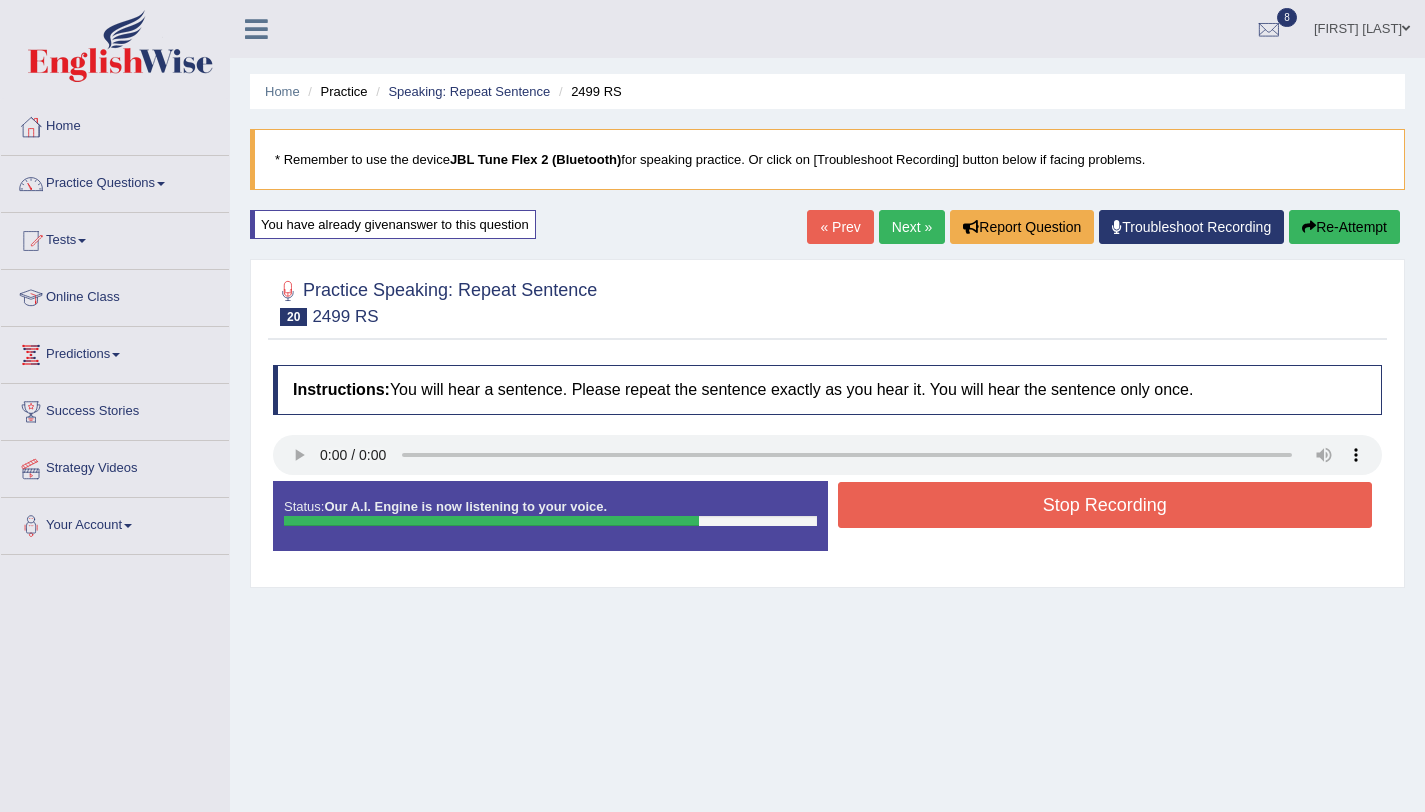click on "Stop Recording" at bounding box center [1105, 505] 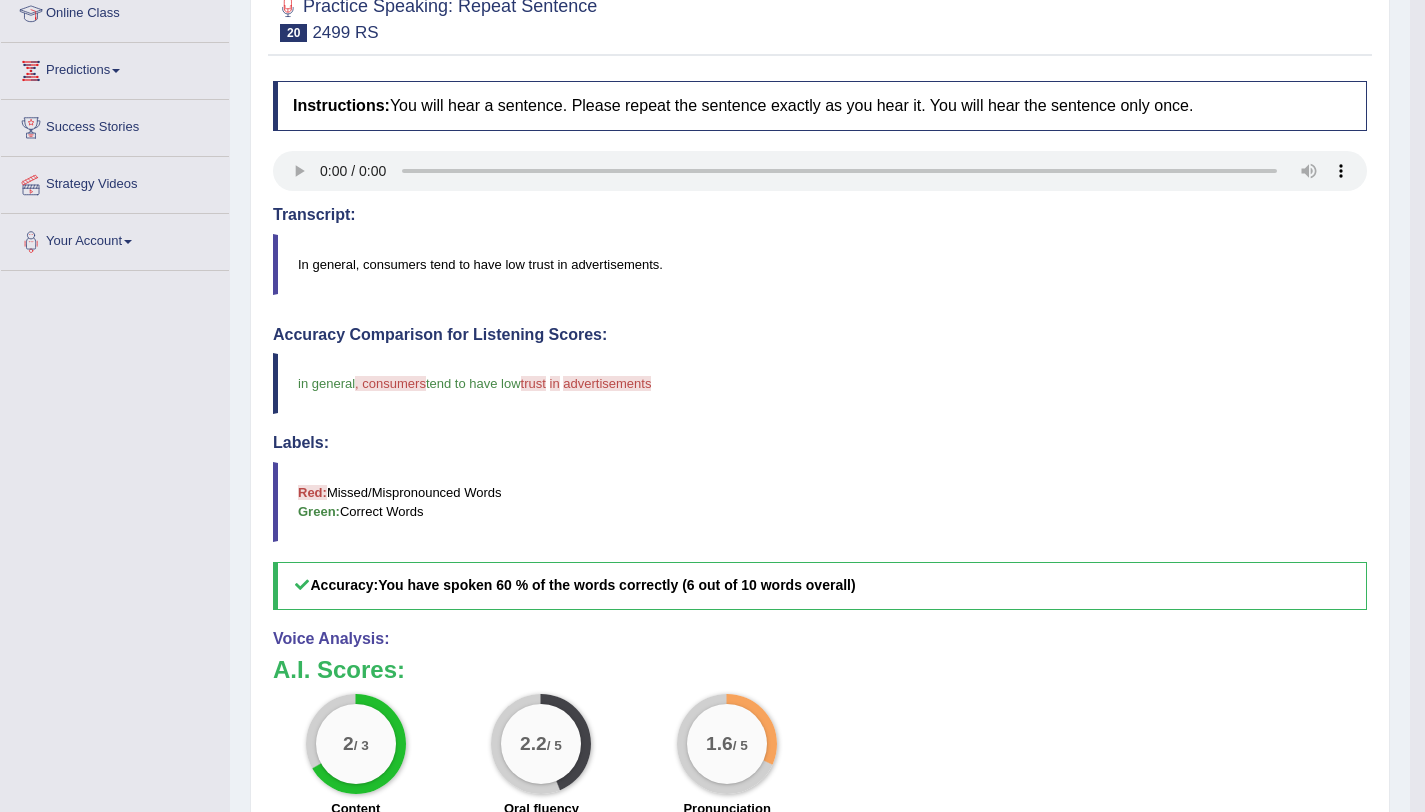 scroll, scrollTop: 0, scrollLeft: 0, axis: both 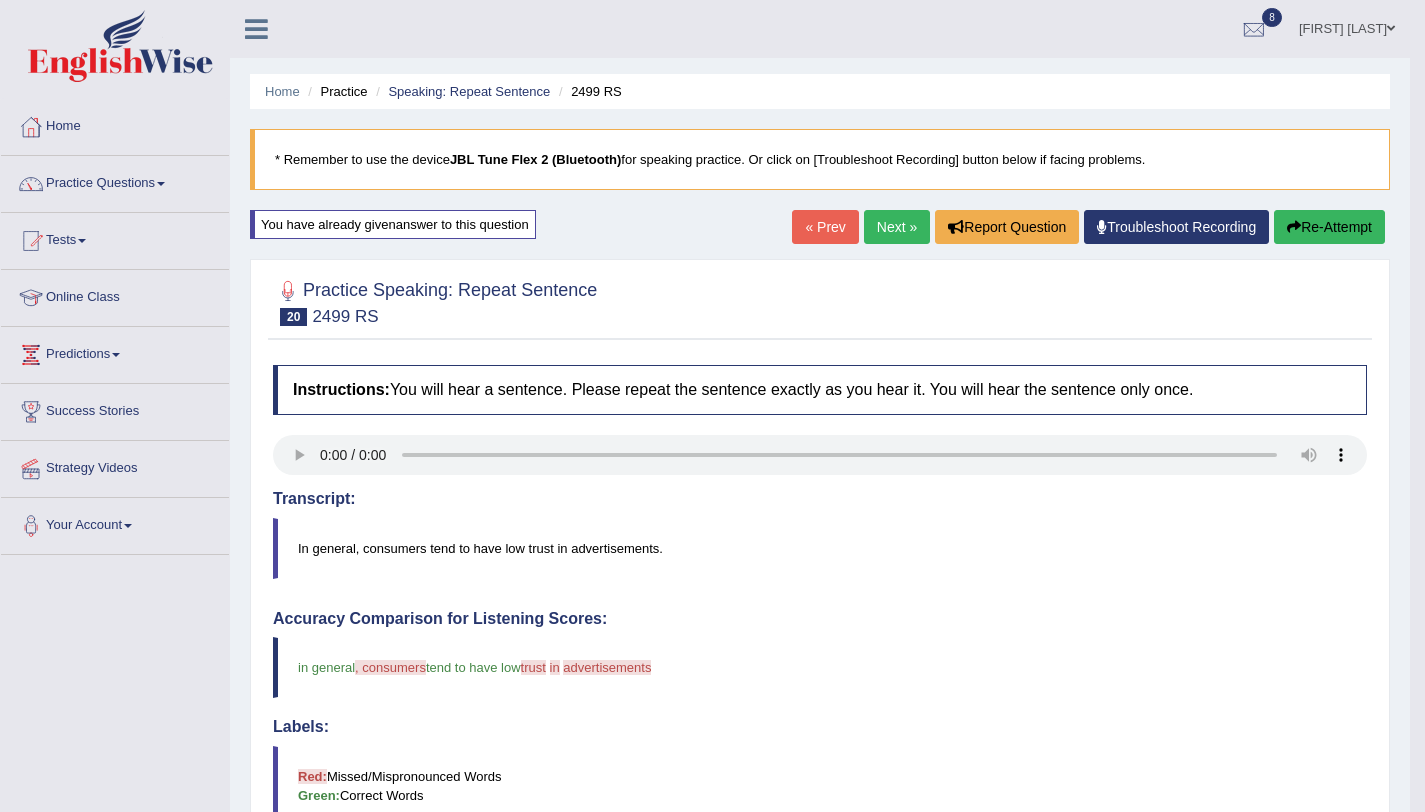 click on "Next »" at bounding box center (897, 227) 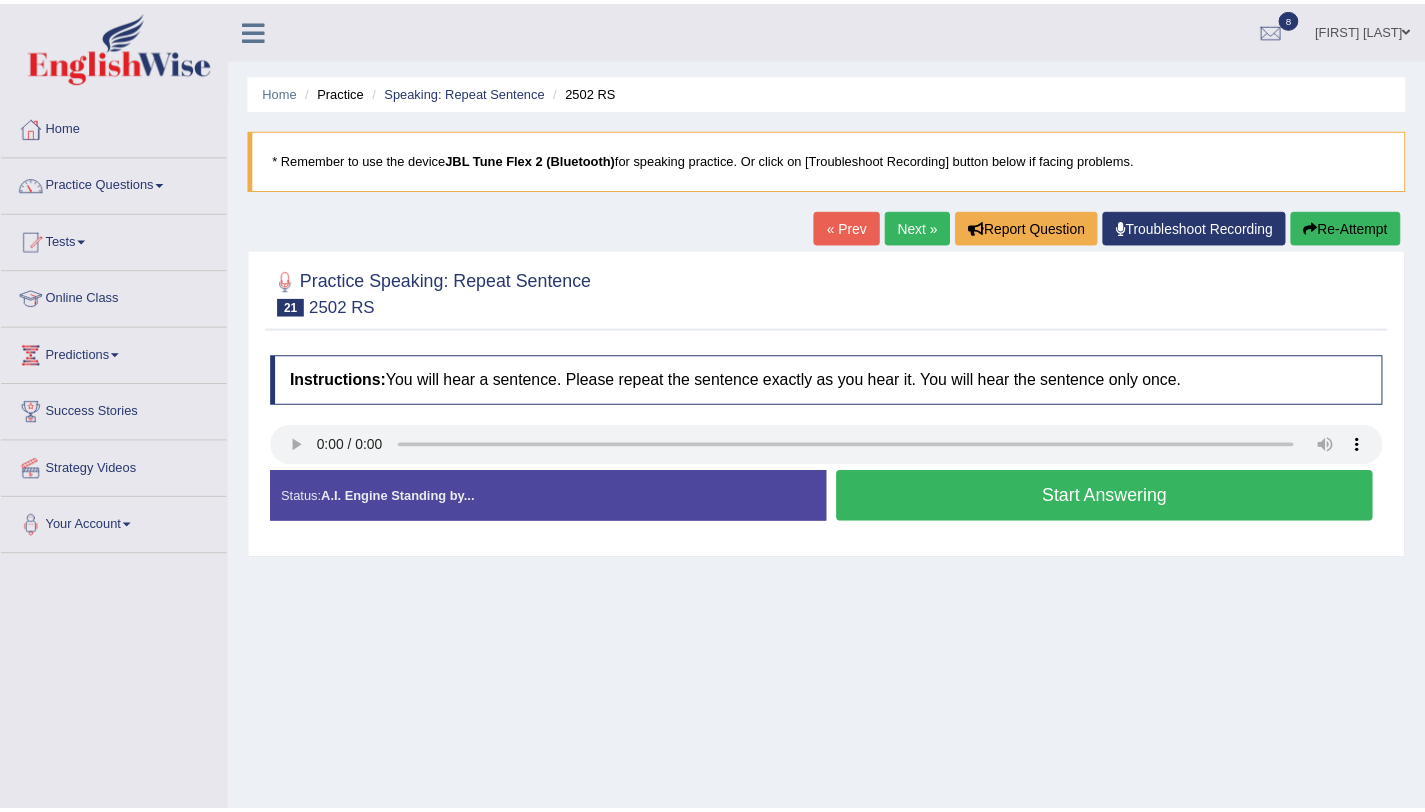 scroll, scrollTop: 0, scrollLeft: 0, axis: both 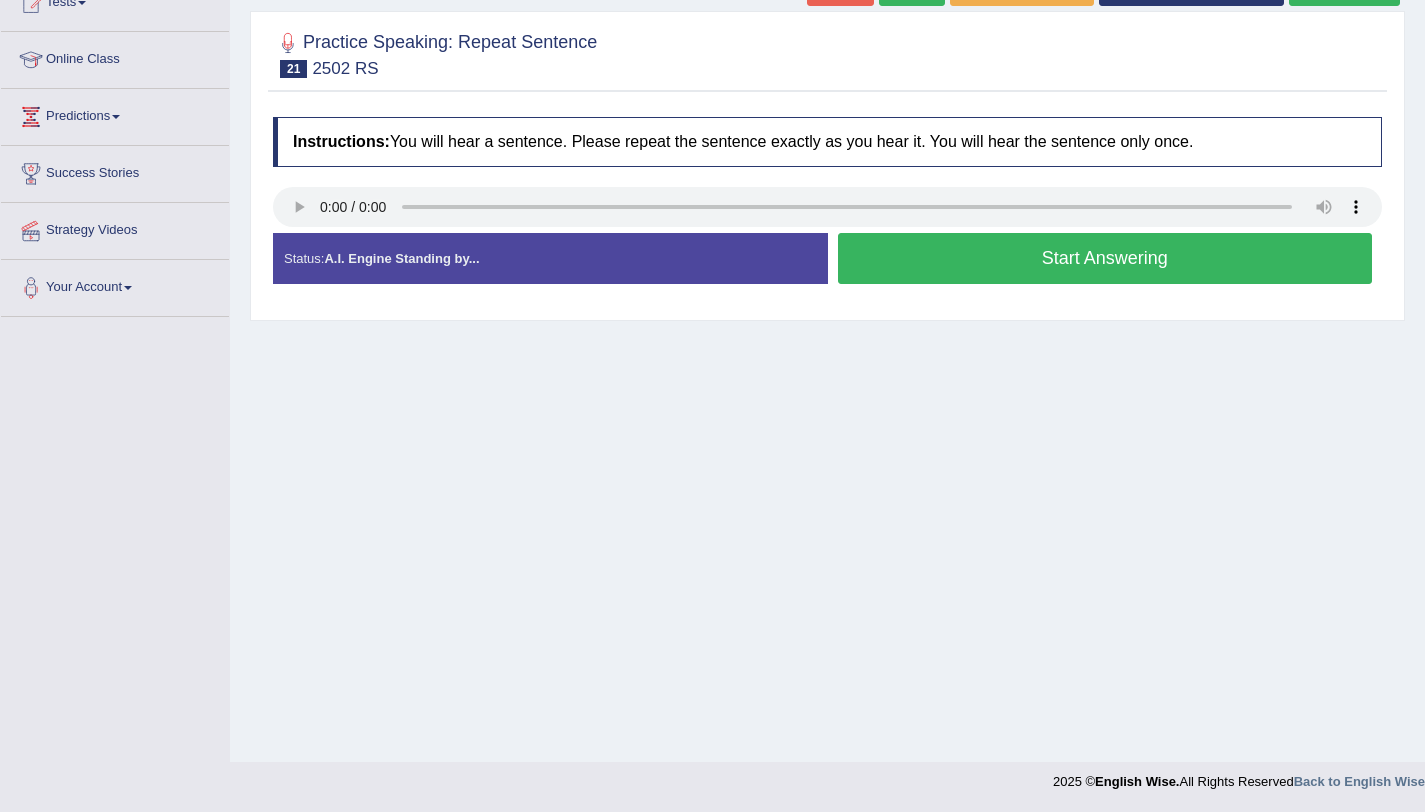 click on "Start Answering" at bounding box center (1105, 258) 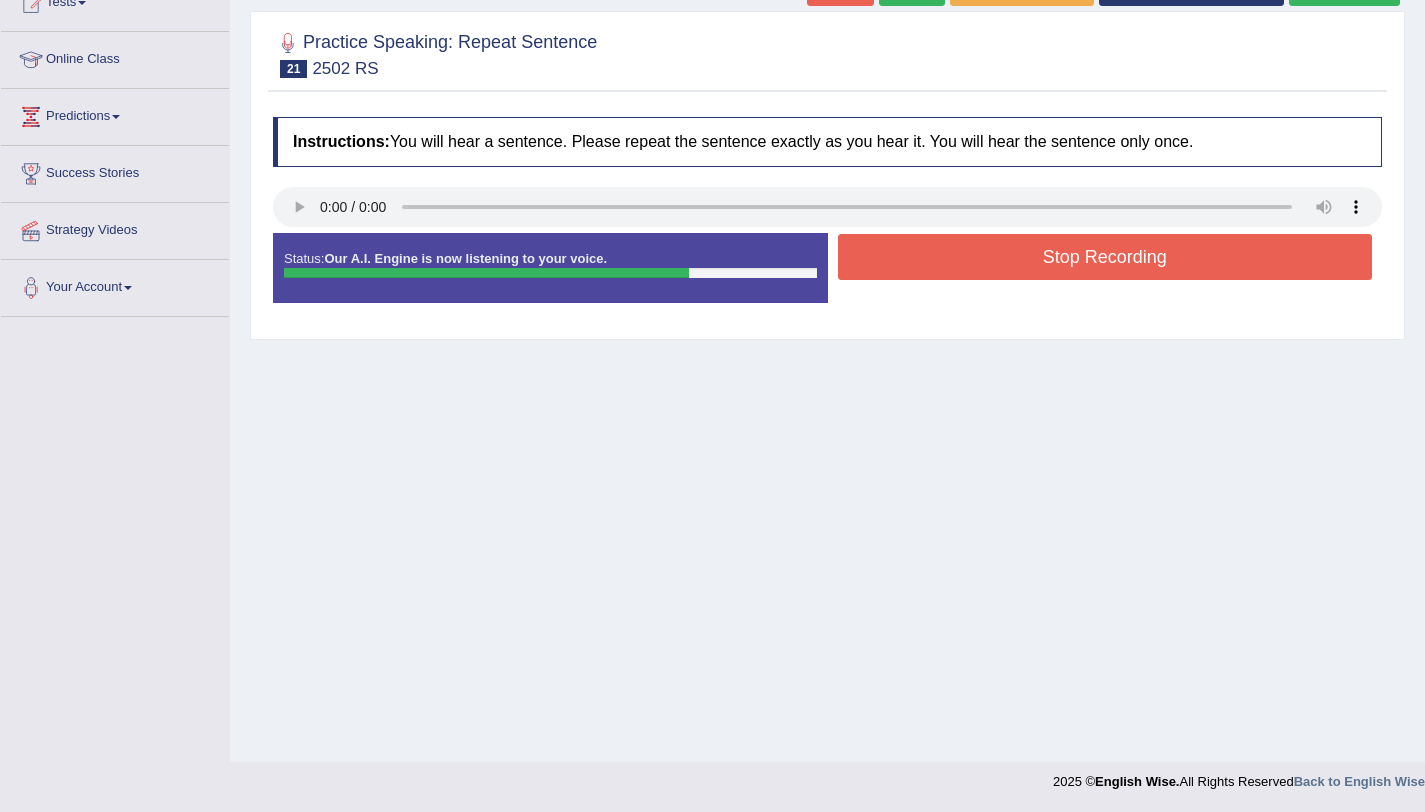 click on "Instructions:  You will hear a sentence. Please repeat the sentence exactly as you hear it. You will hear the sentence only once.
Transcript: Sleep plays a vital role in maintaining a healthy lifestyle. Created with Highcharts 7.1.2 Too low Too high Time Pitch meter: 0 2 4 6 8 10 Created with Highcharts 7.1.2 Great Too slow Too fast Time Speech pace meter: 0 10 20 30 40 Accuracy Comparison for Listening Scores: Labels:
Red:  Missed/Mispronounced Words
Green:  Correct Words
Accuracy:  Voice Analysis: Your Response: Status:  Our A.I. Engine is now listening to your voice. Start Answering Stop Recording" at bounding box center [827, 218] 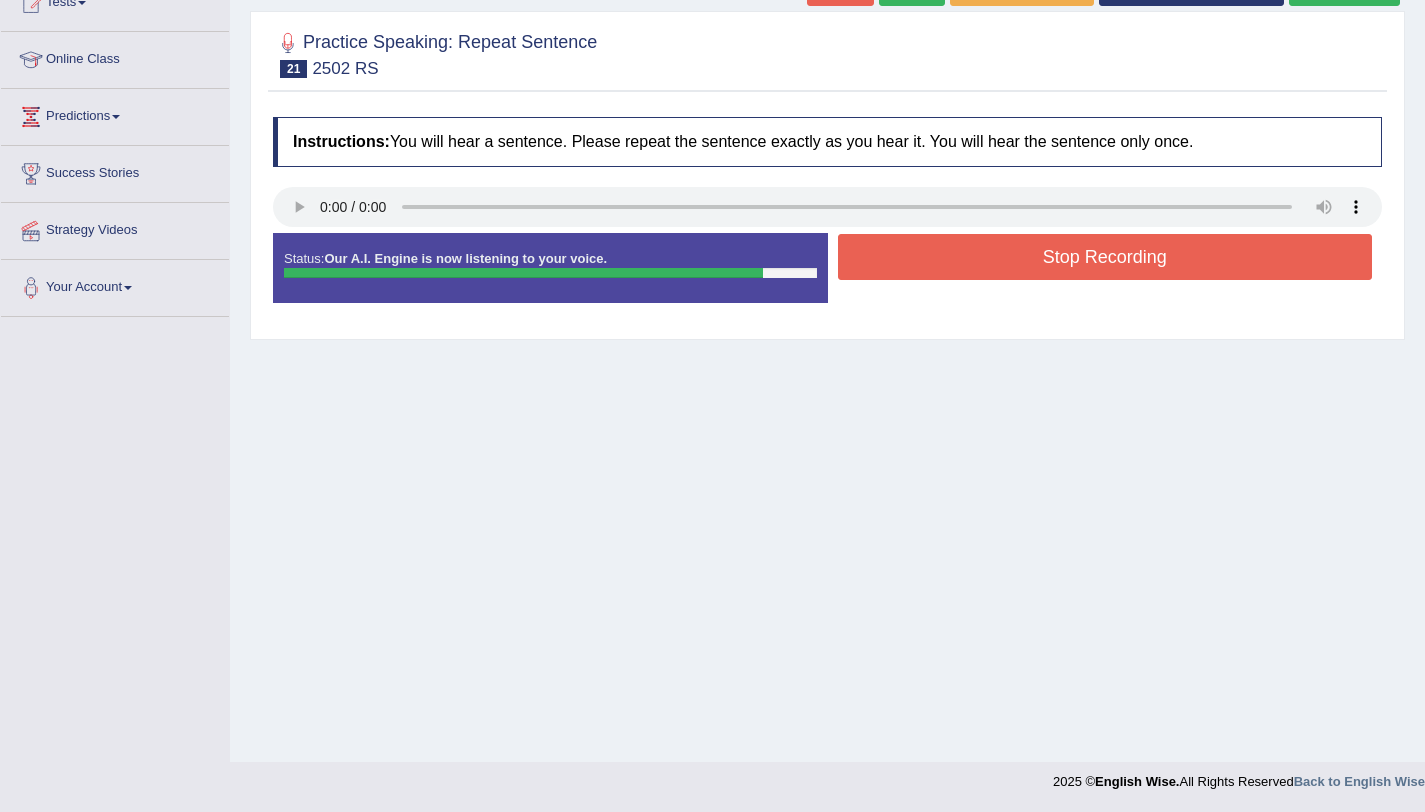 click on "Stop Recording" at bounding box center [1105, 257] 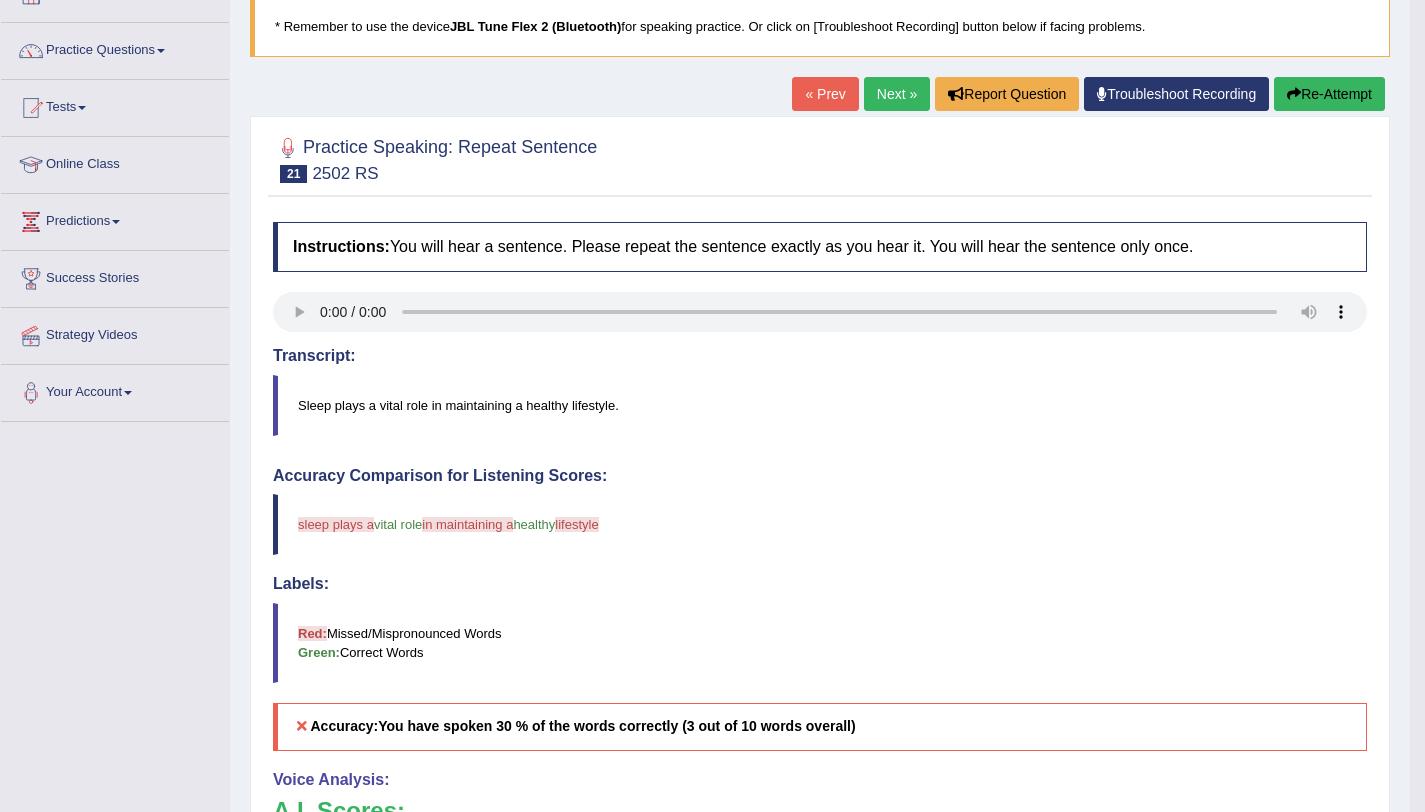 scroll, scrollTop: 0, scrollLeft: 0, axis: both 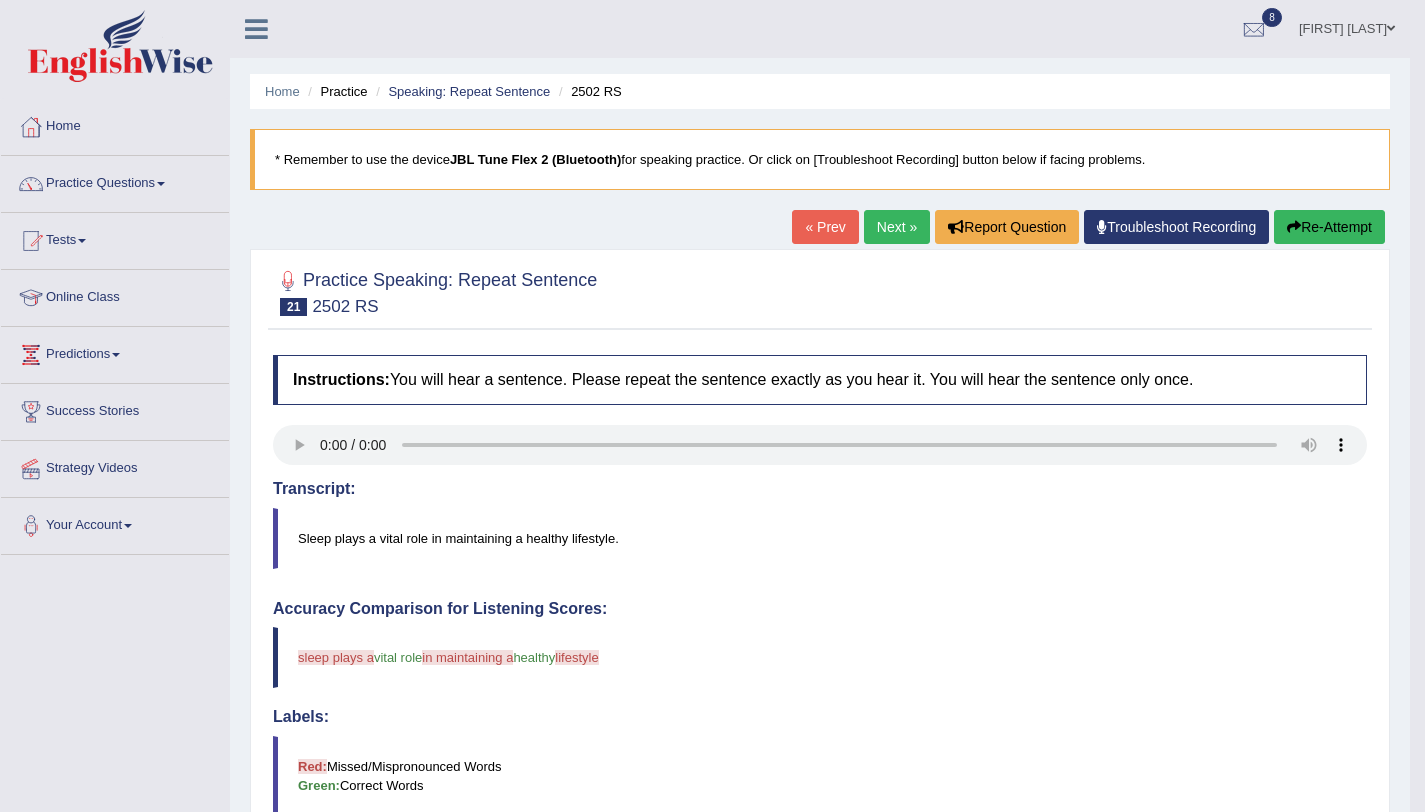 click on "Re-Attempt" at bounding box center [1329, 227] 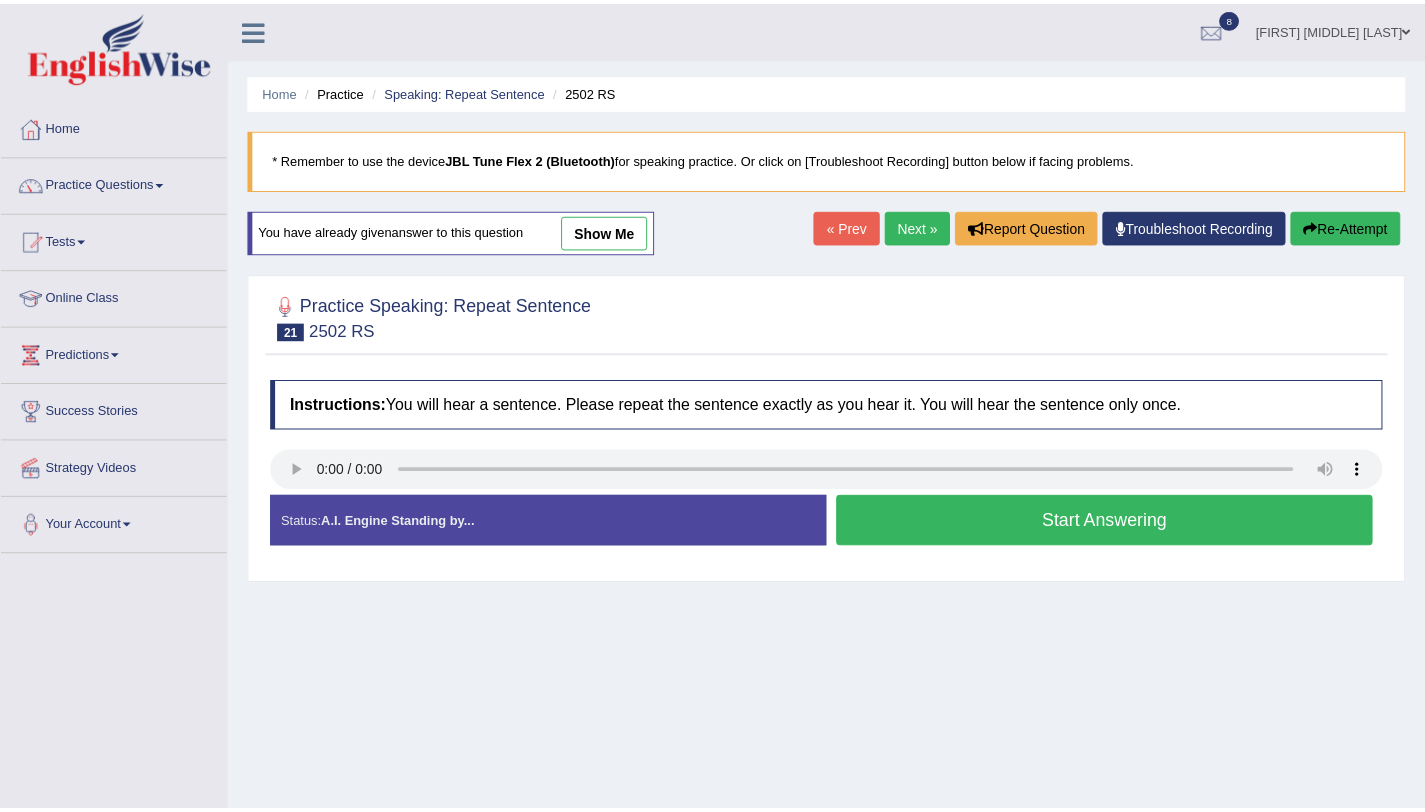 scroll, scrollTop: 0, scrollLeft: 0, axis: both 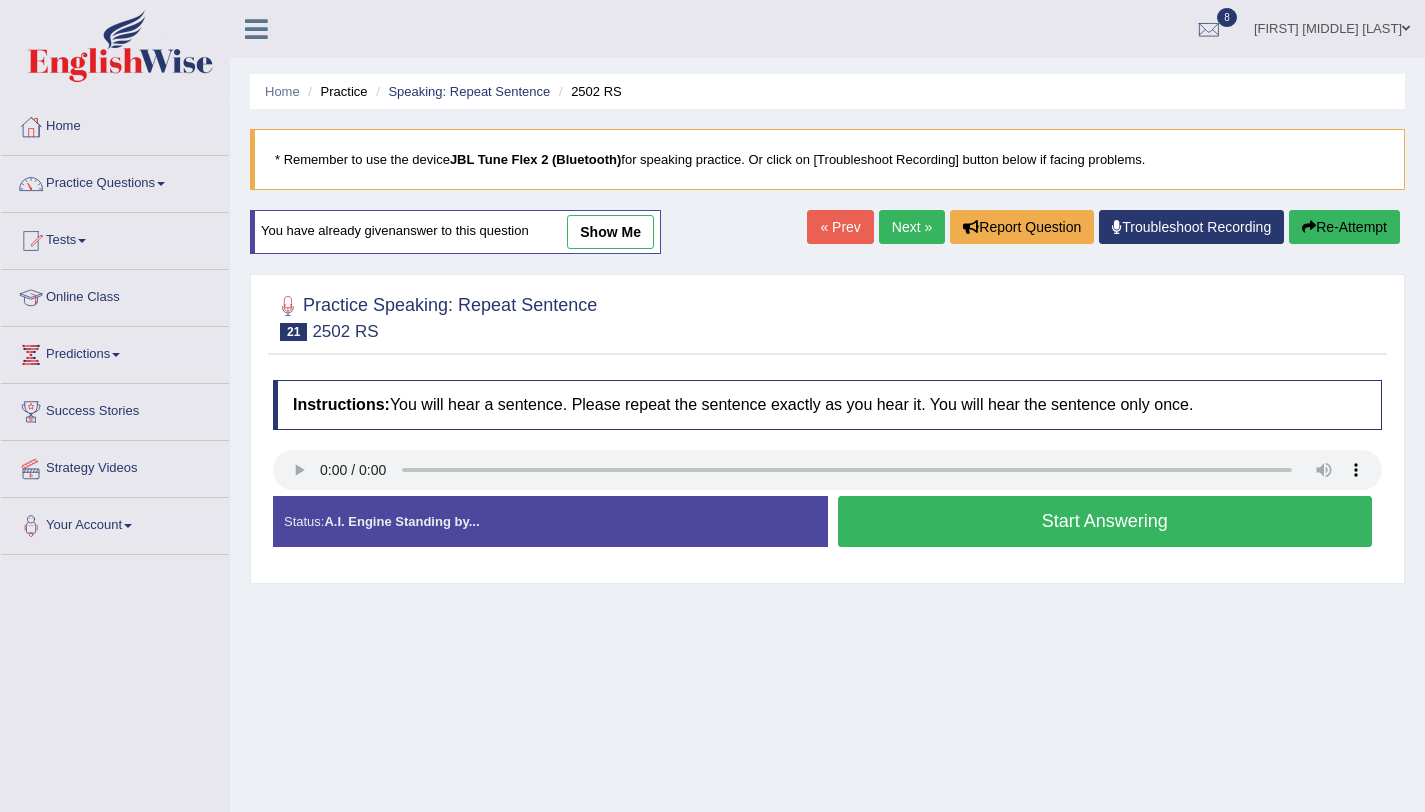 click on "Start Answering" at bounding box center (1105, 521) 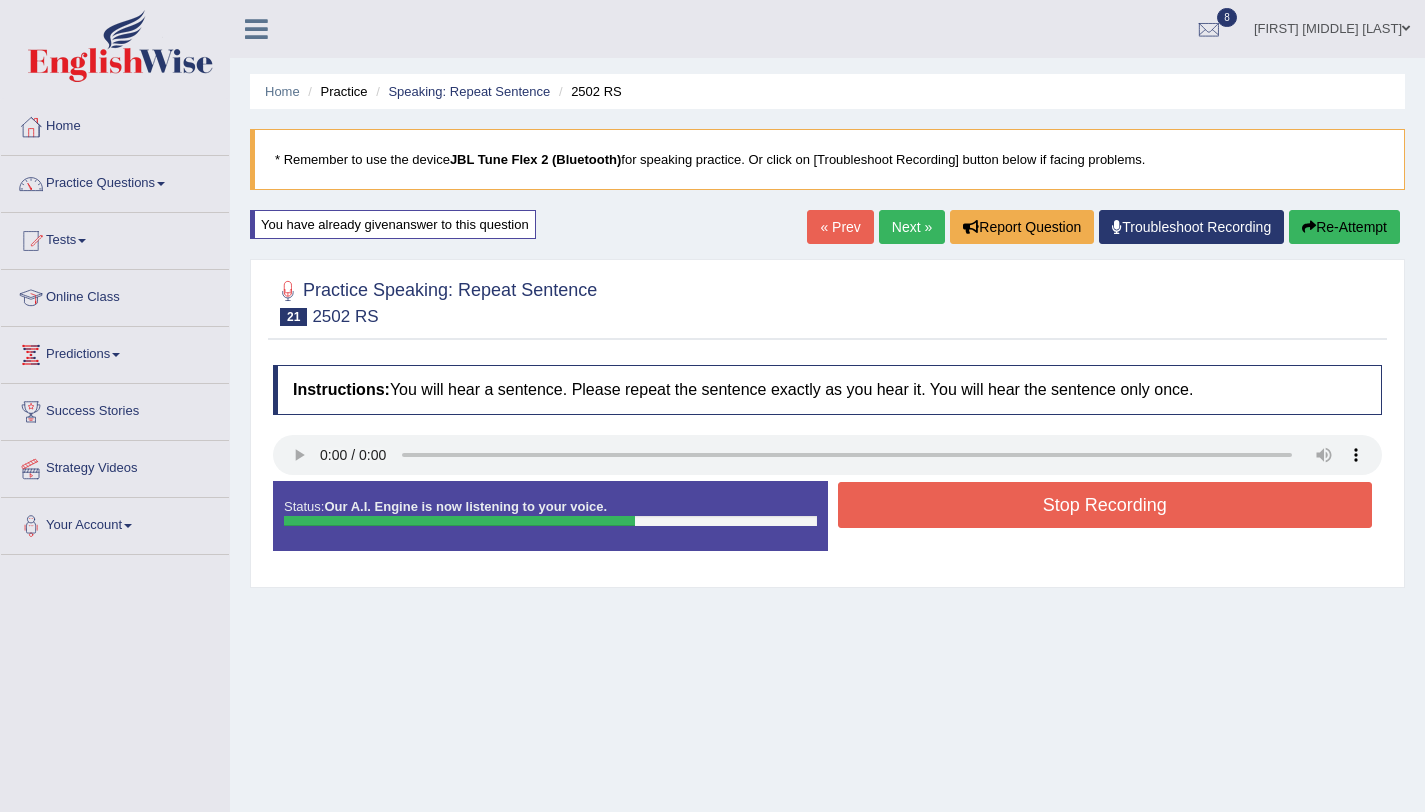 click on "Stop Recording" at bounding box center [1105, 505] 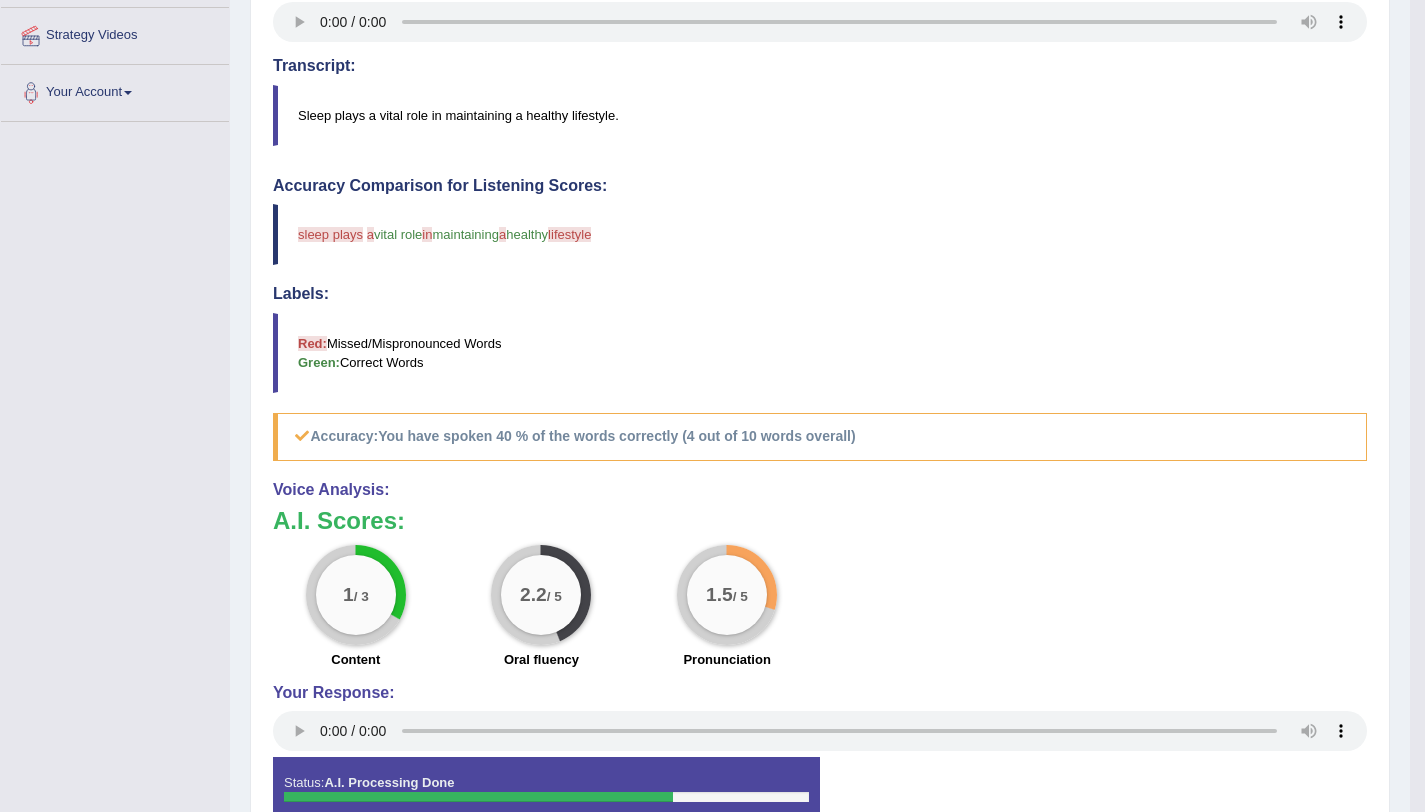 scroll, scrollTop: 0, scrollLeft: 0, axis: both 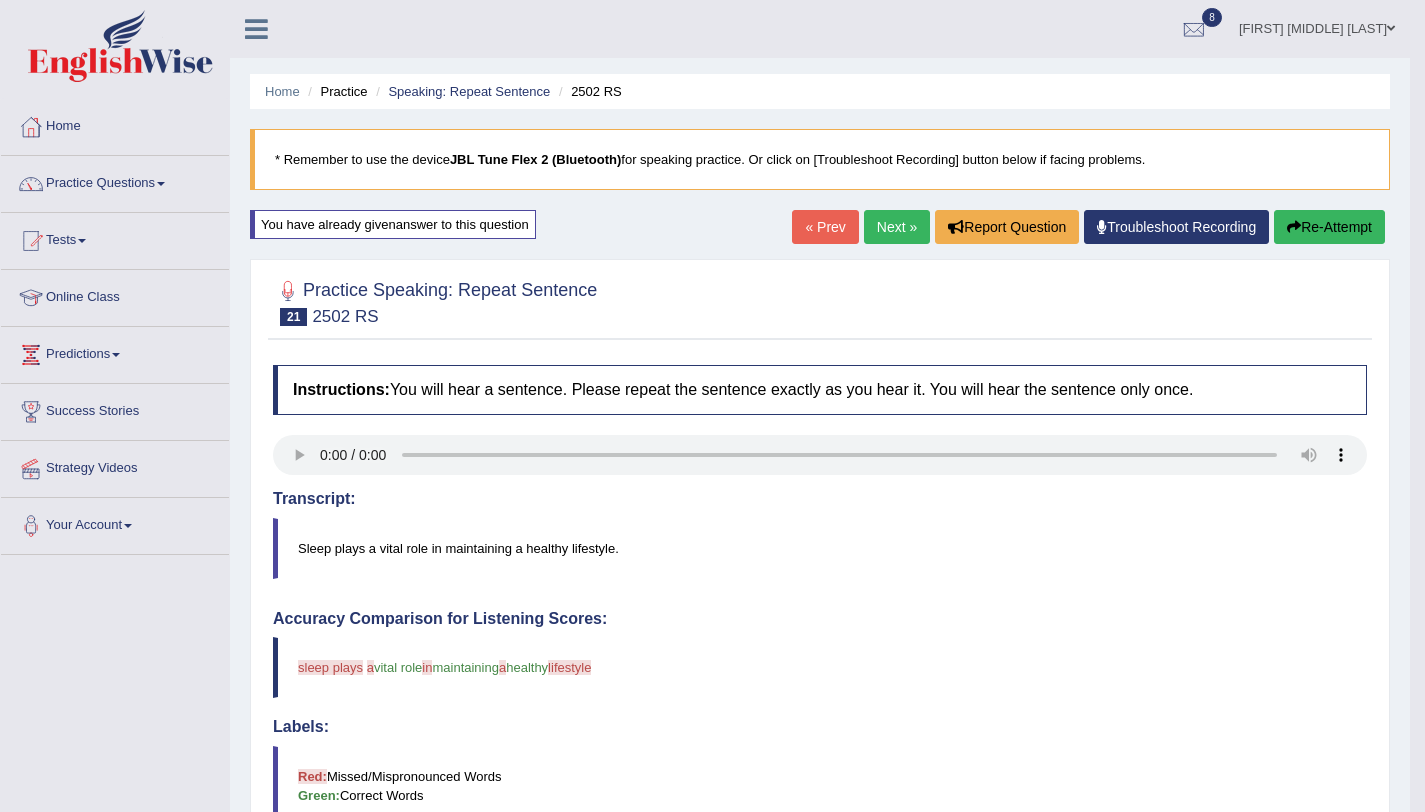 click at bounding box center [1294, 227] 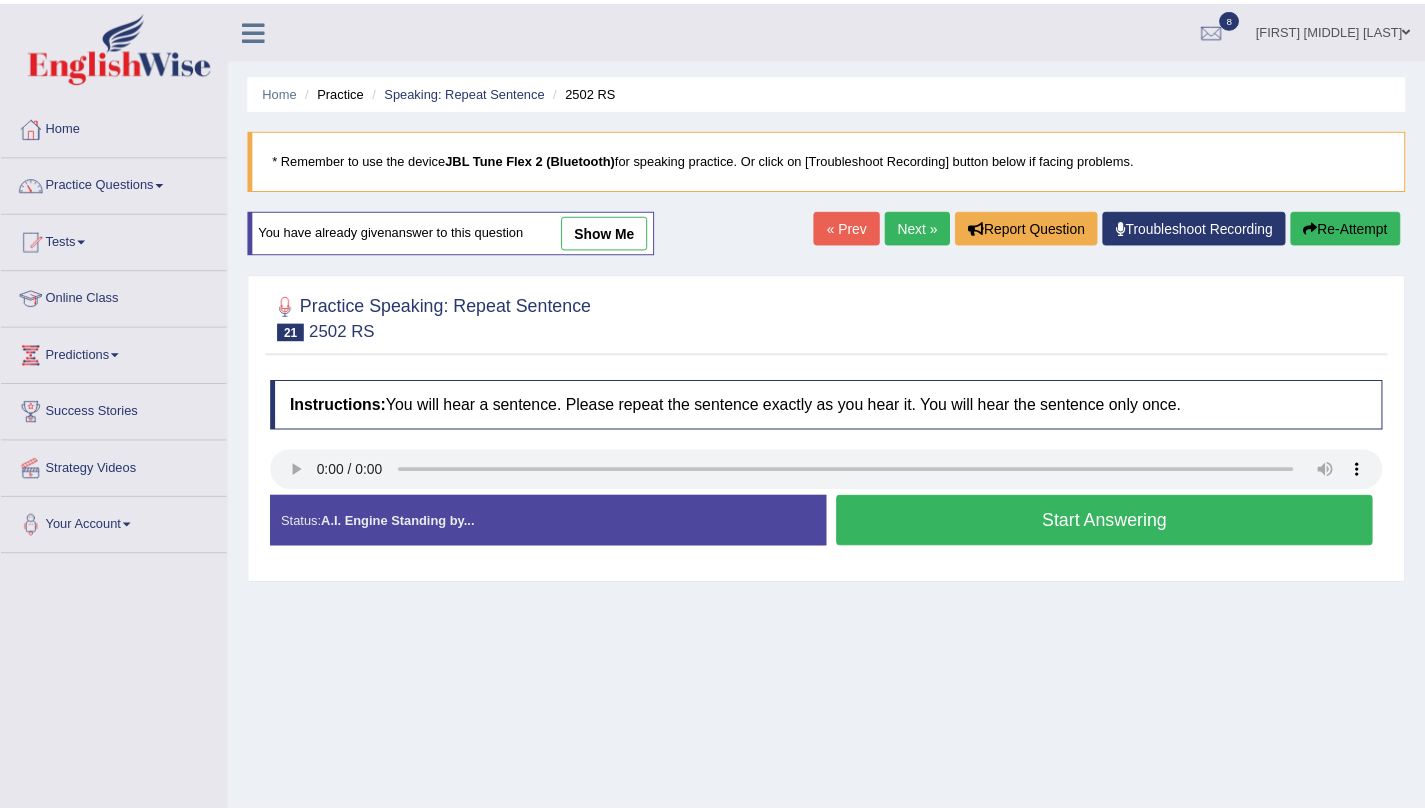scroll, scrollTop: 0, scrollLeft: 0, axis: both 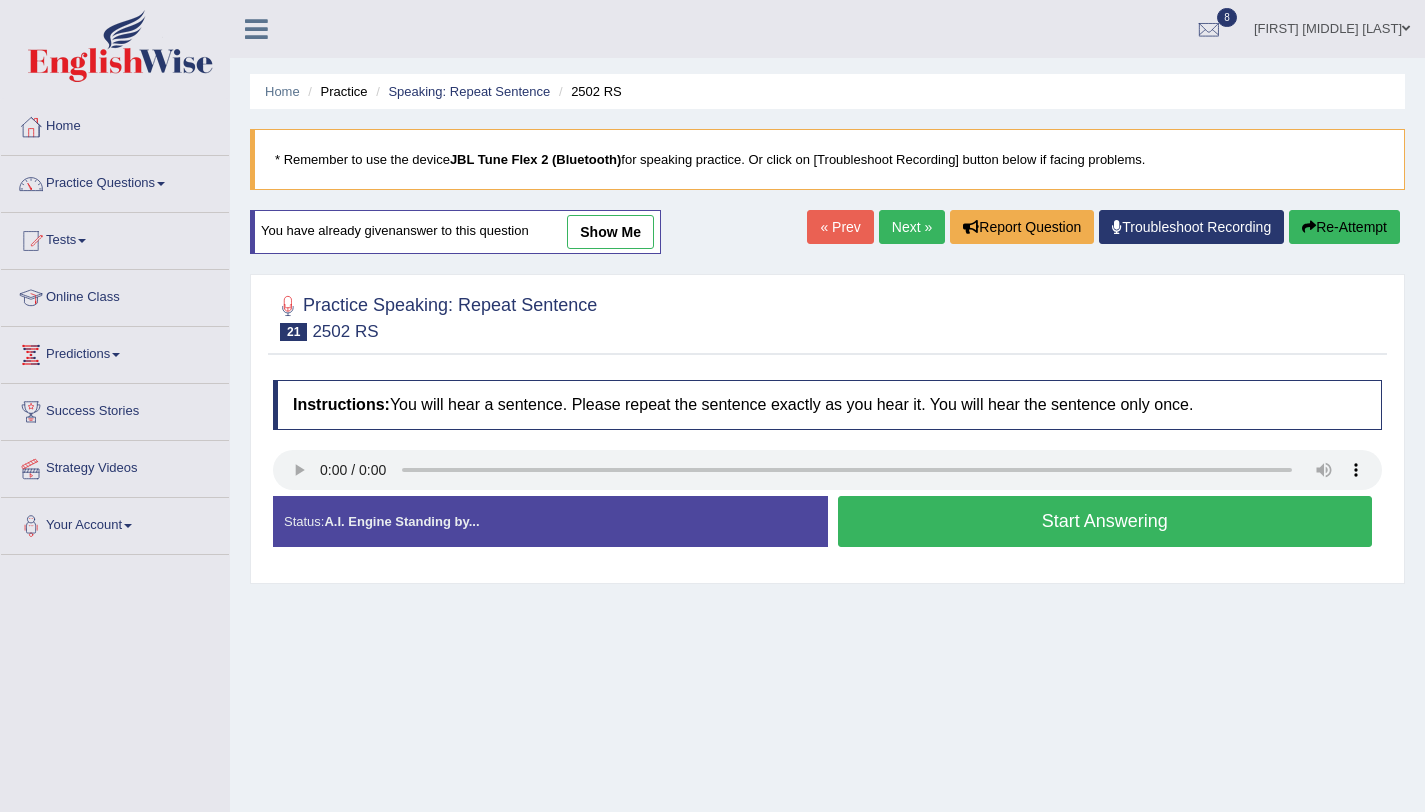 click on "Start Answering" at bounding box center (1105, 521) 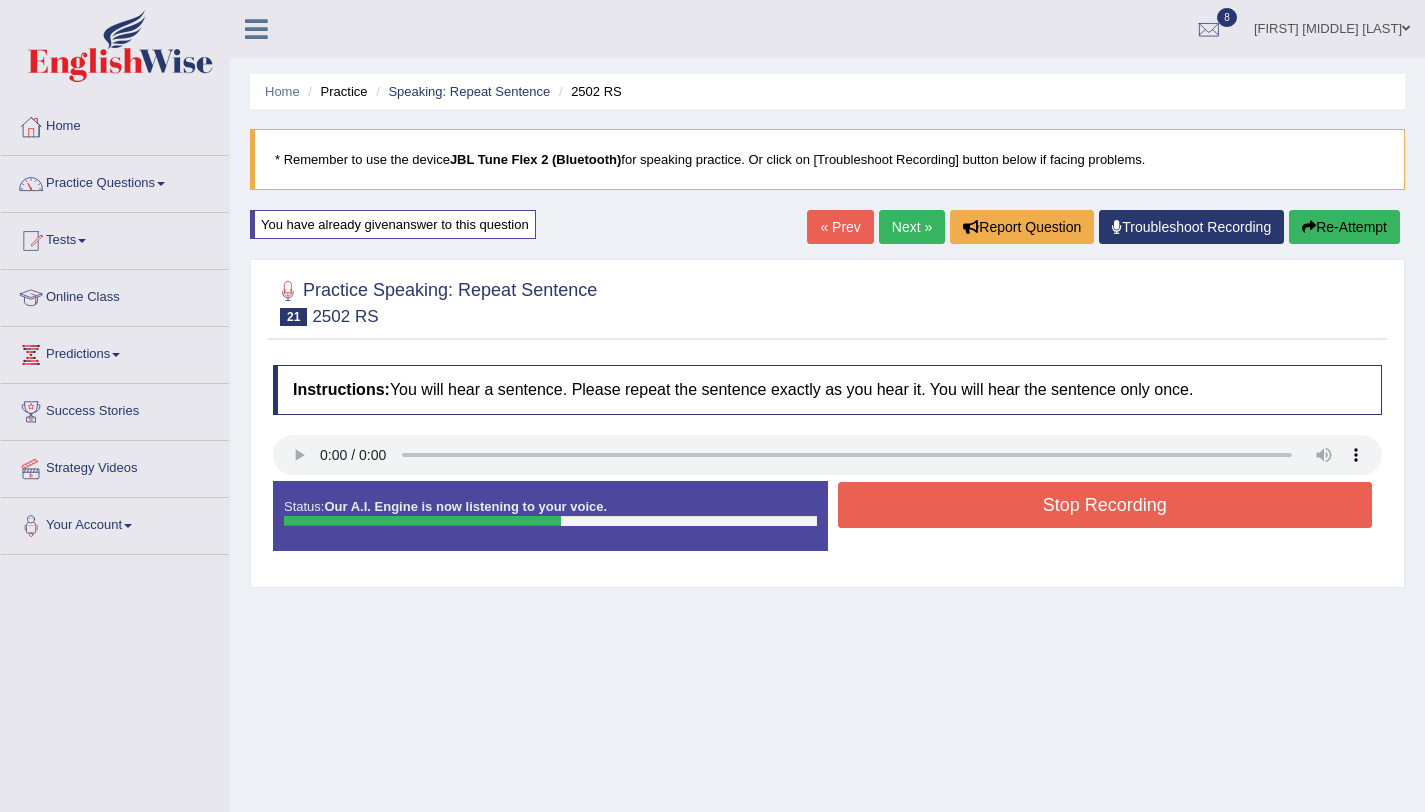 click on "Stop Recording" at bounding box center [1105, 505] 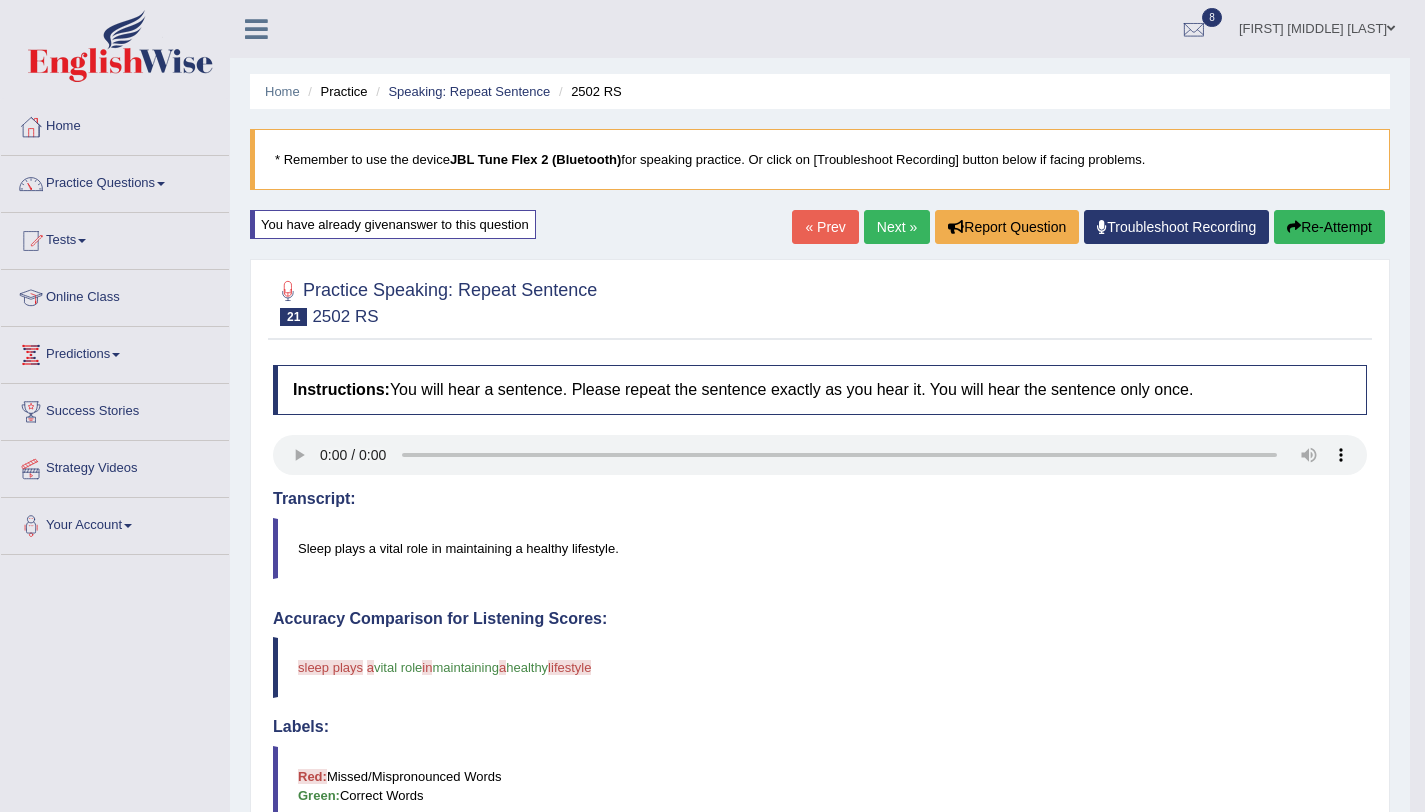 click on "Re-Attempt" at bounding box center [1329, 227] 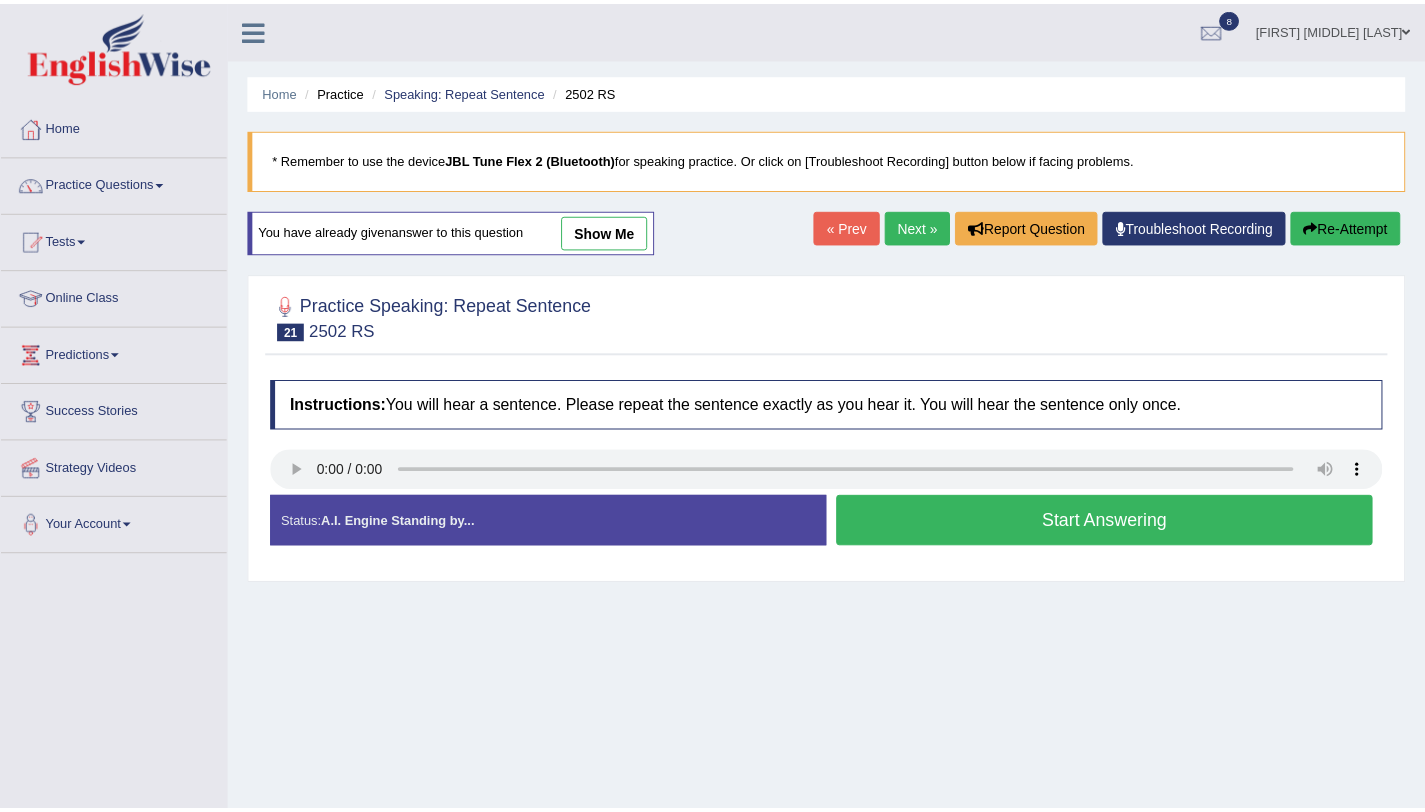 scroll, scrollTop: 0, scrollLeft: 0, axis: both 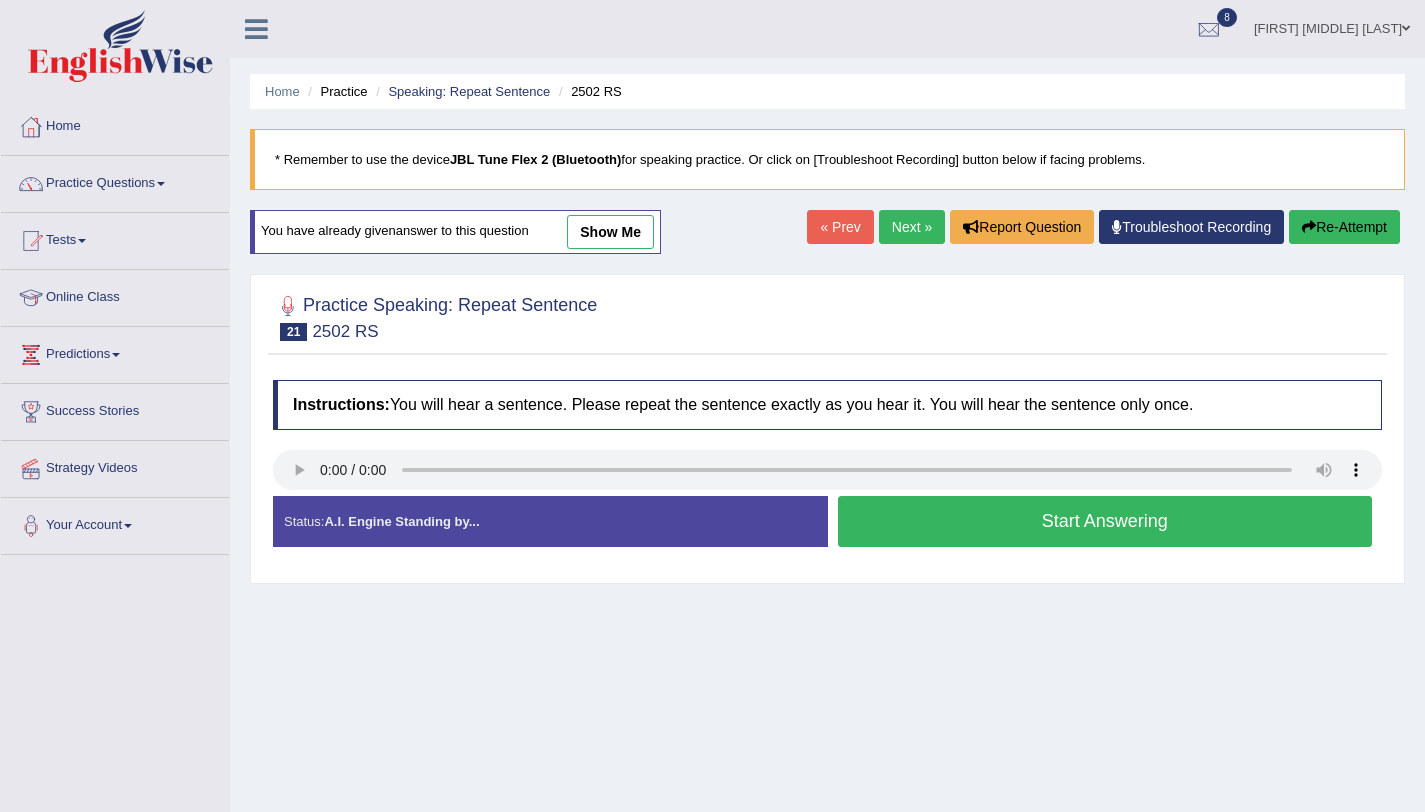 click on "Start Answering" at bounding box center [1105, 521] 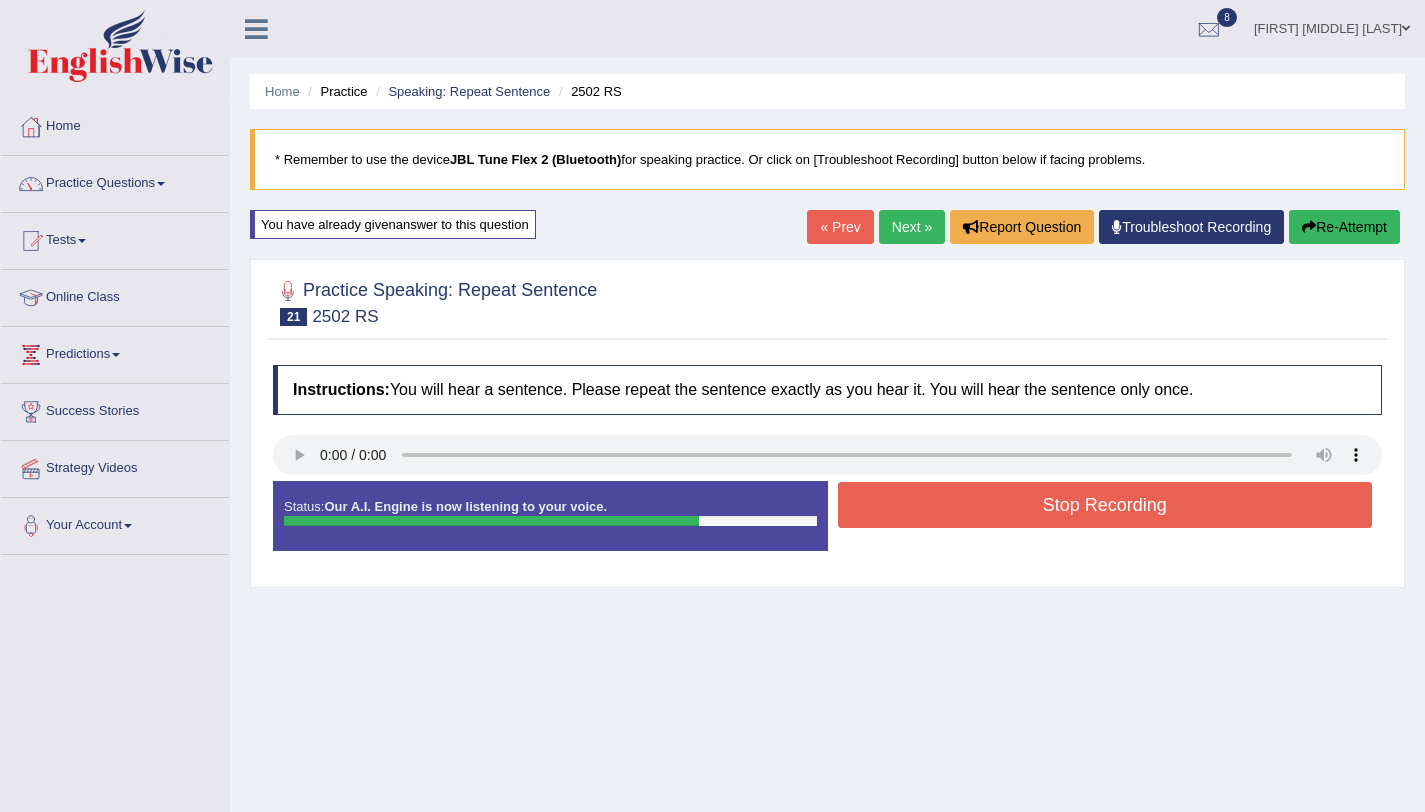 click on "Stop Recording" at bounding box center [1105, 505] 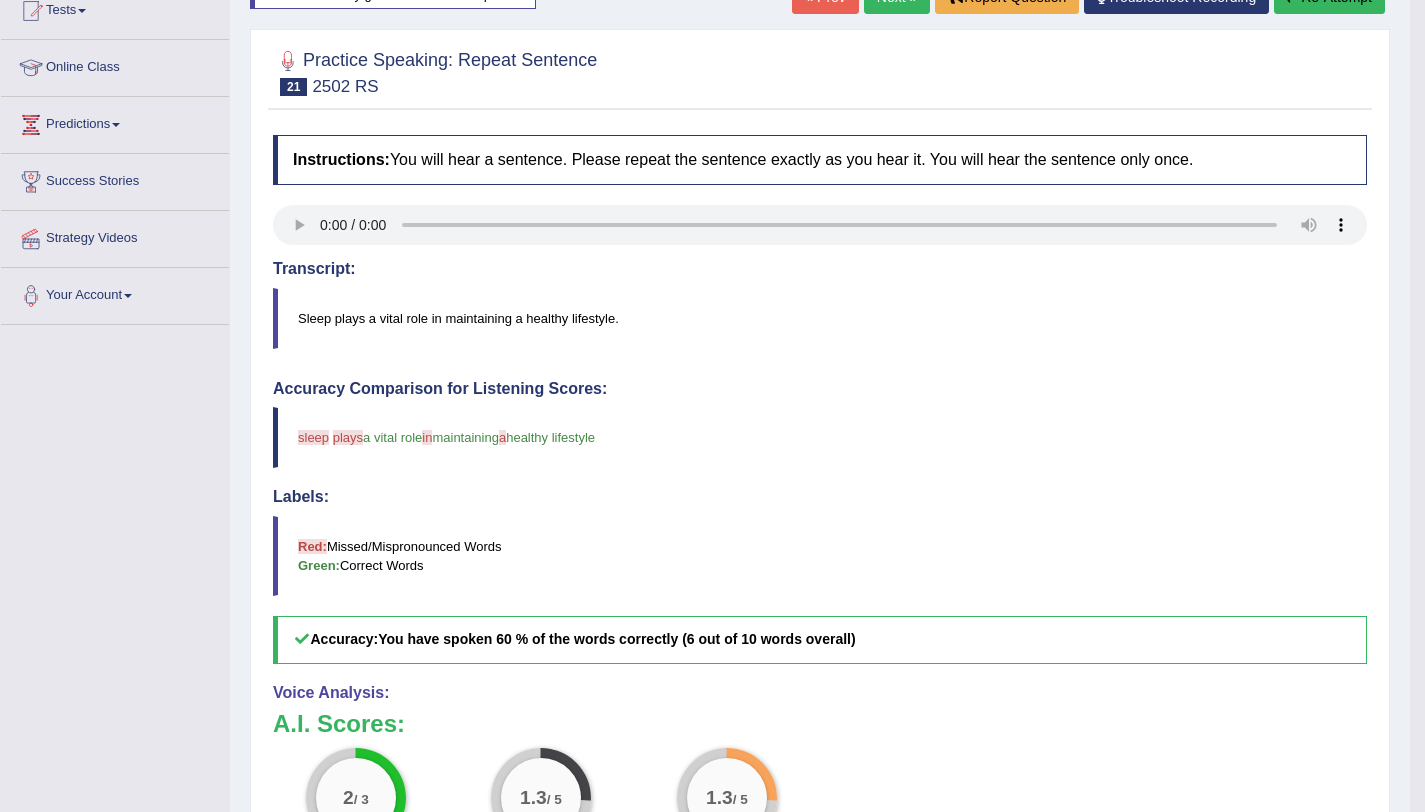 scroll, scrollTop: 0, scrollLeft: 0, axis: both 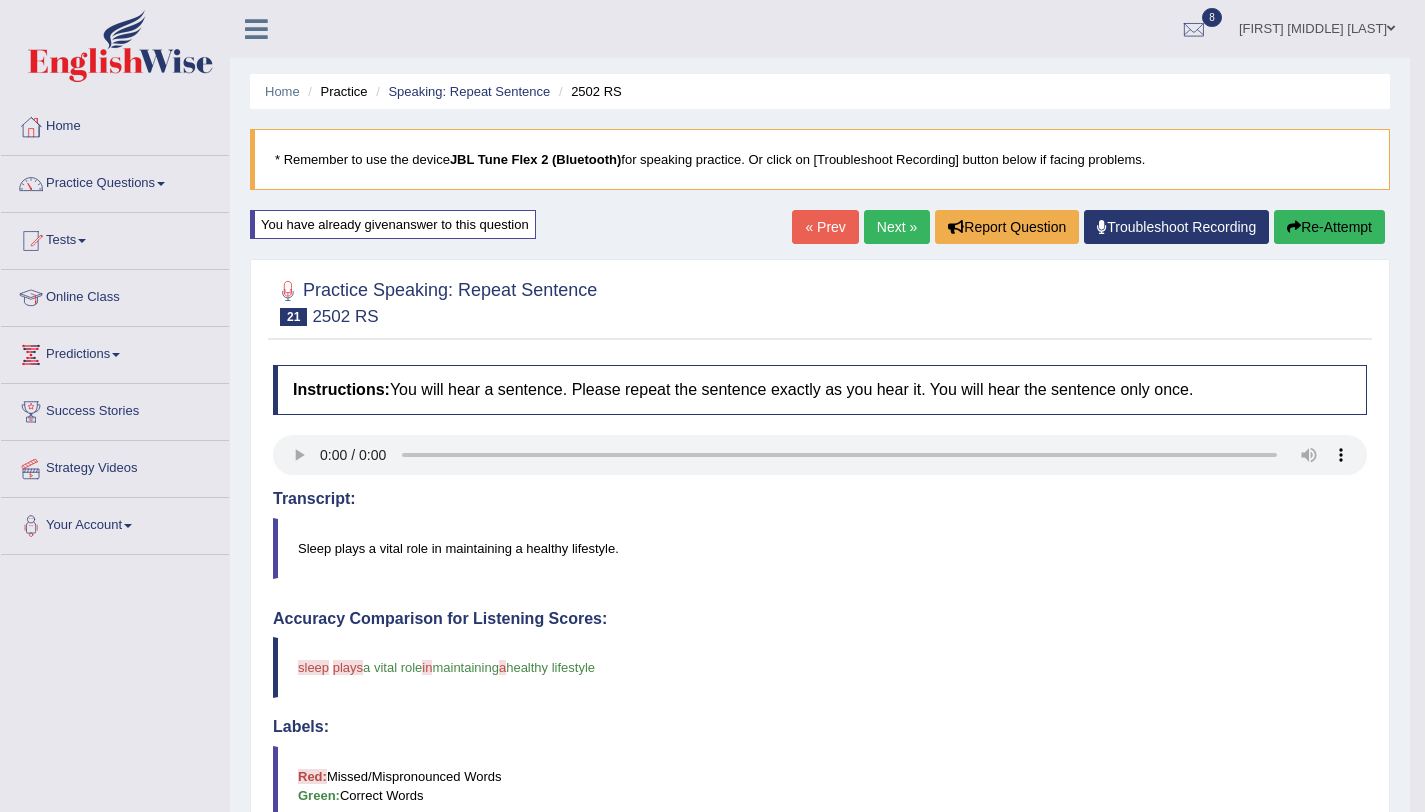 click on "Next »" at bounding box center [897, 227] 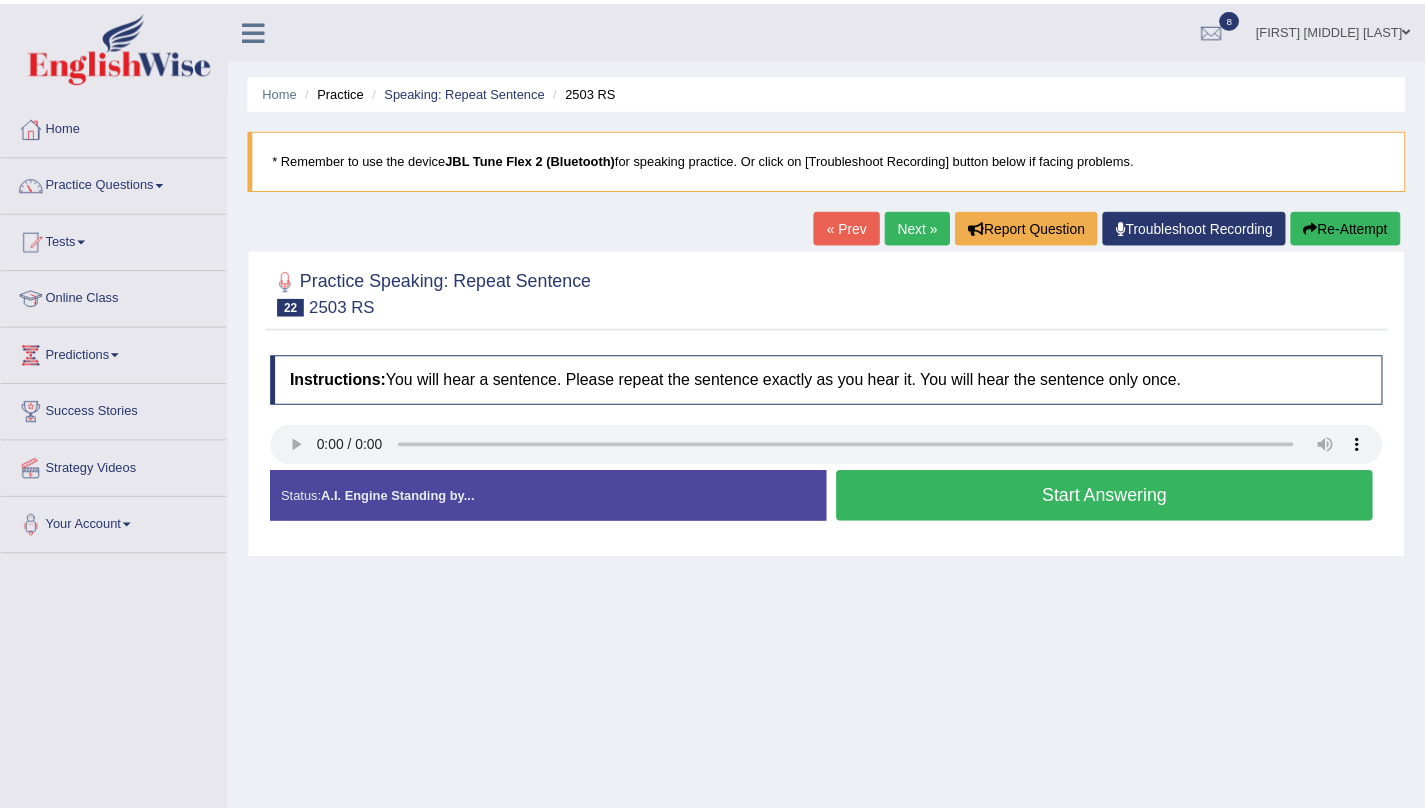 scroll, scrollTop: 0, scrollLeft: 0, axis: both 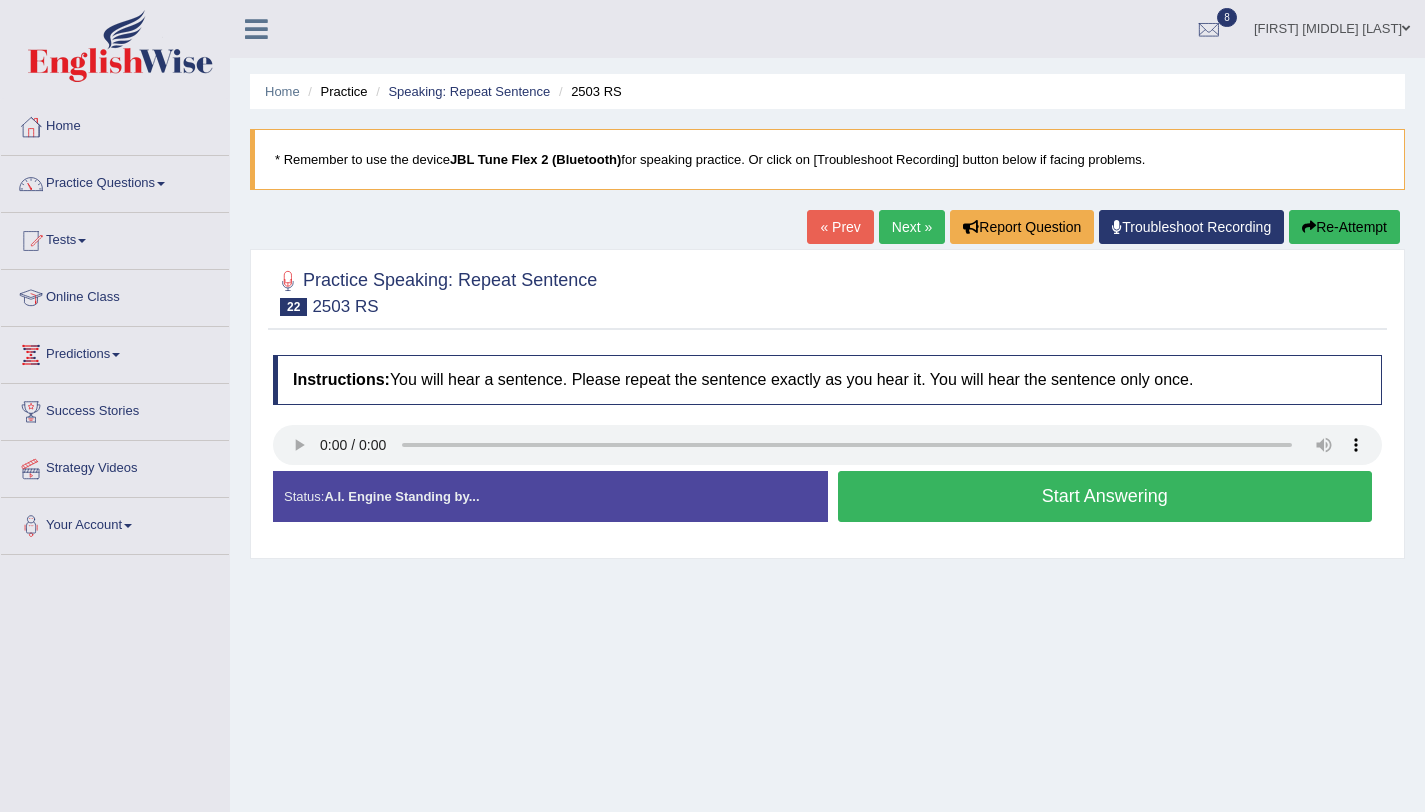 click on "« Prev" at bounding box center (840, 227) 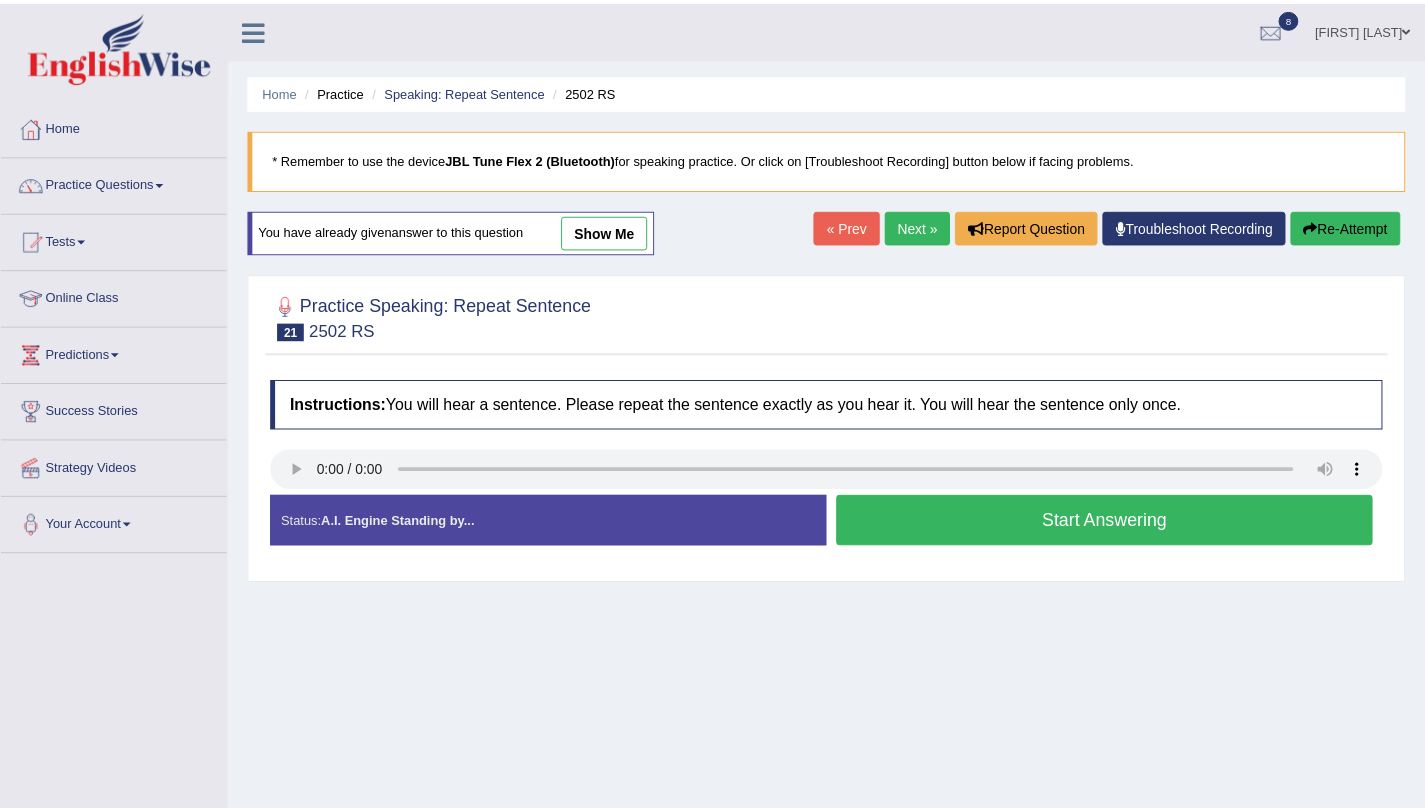 scroll, scrollTop: 0, scrollLeft: 0, axis: both 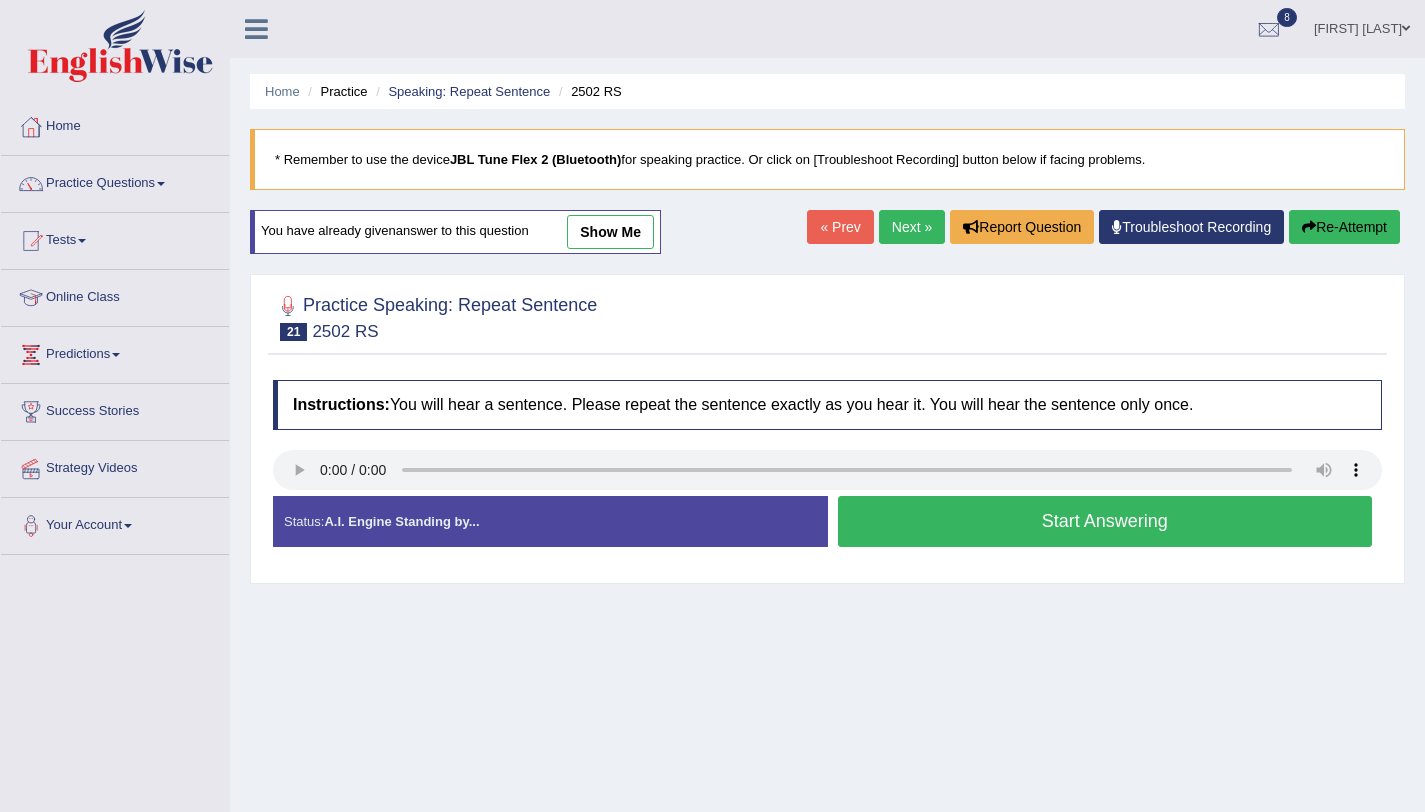 click on "Start Answering" at bounding box center [1105, 521] 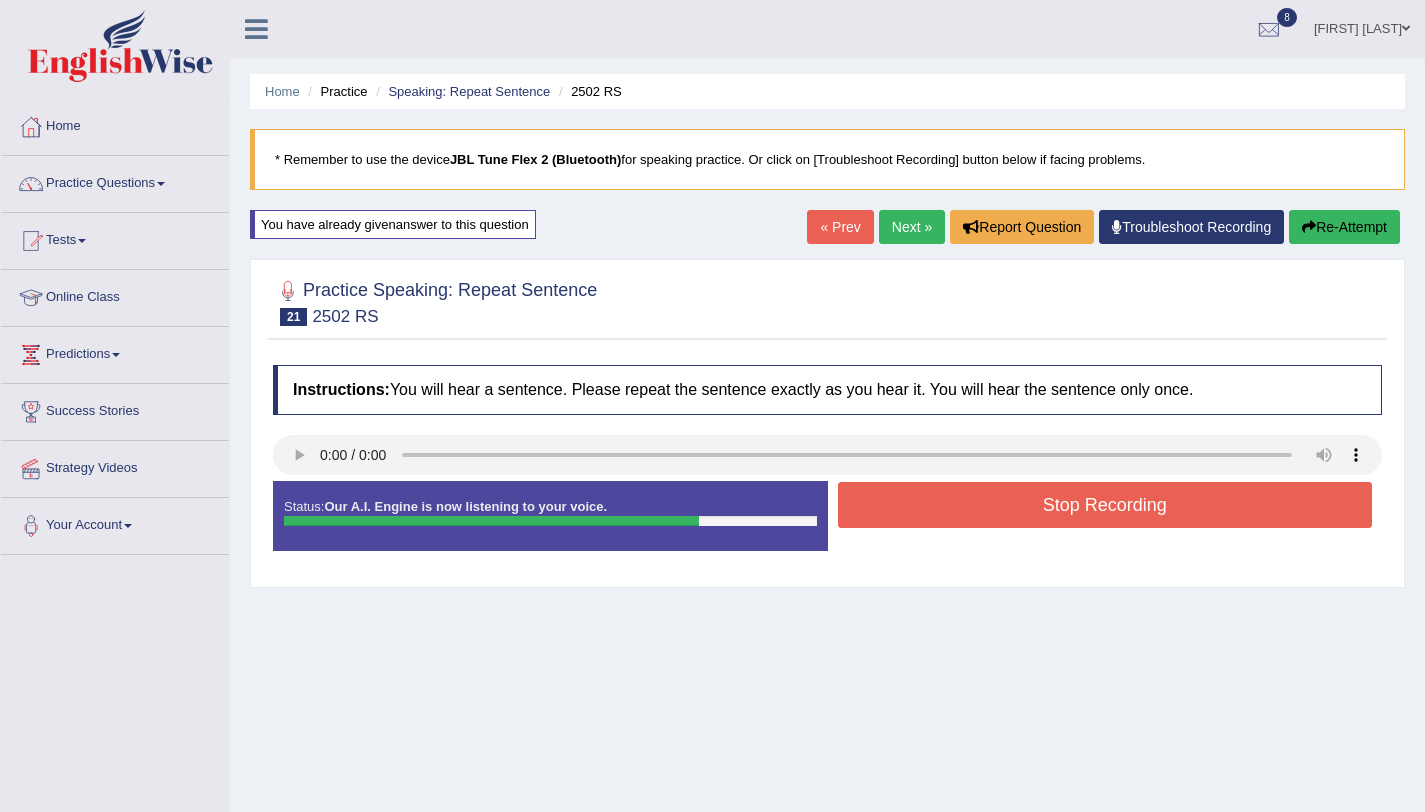 click on "Status:  Our A.I. Engine is now listening to your voice. Start Answering Stop Recording" at bounding box center [827, 526] 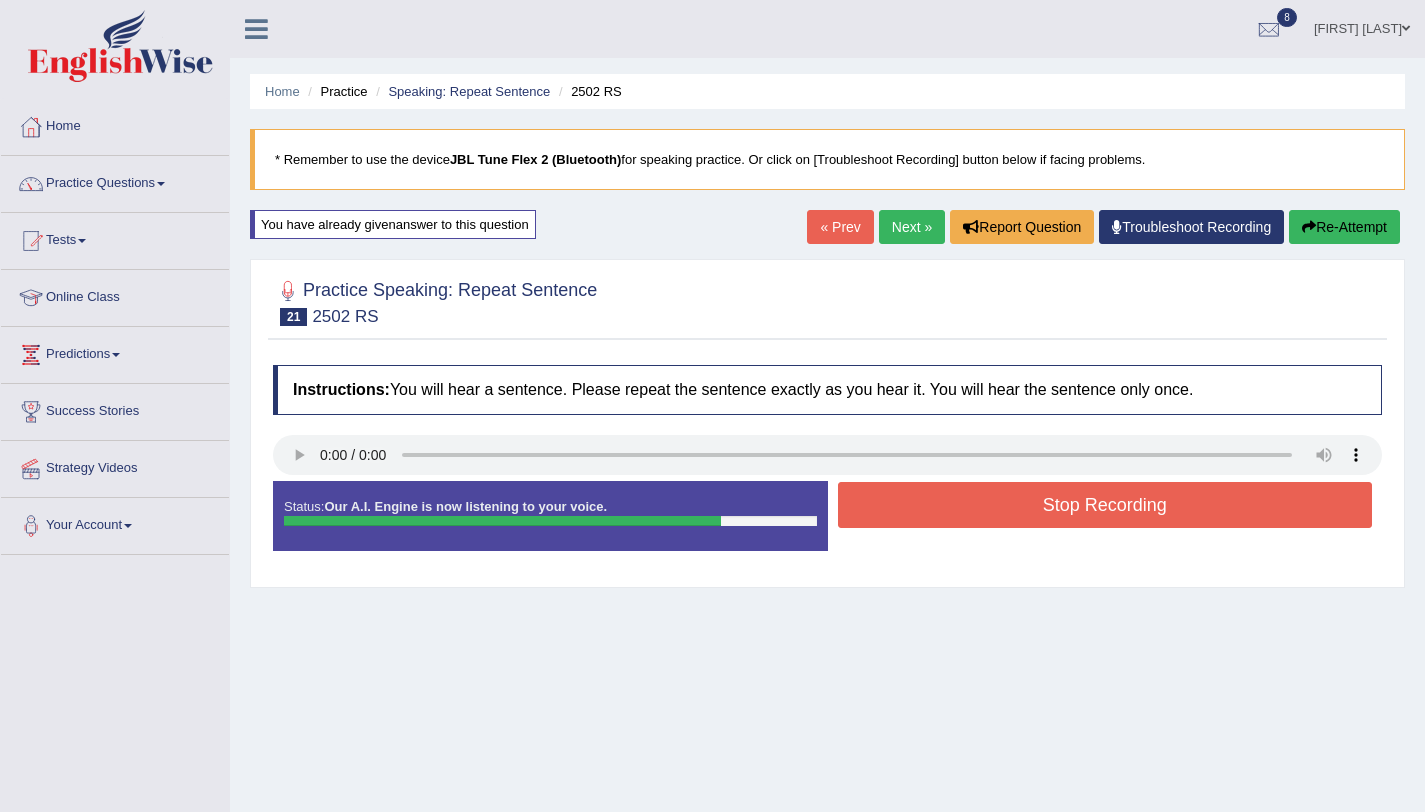 click on "Stop Recording" at bounding box center [1105, 505] 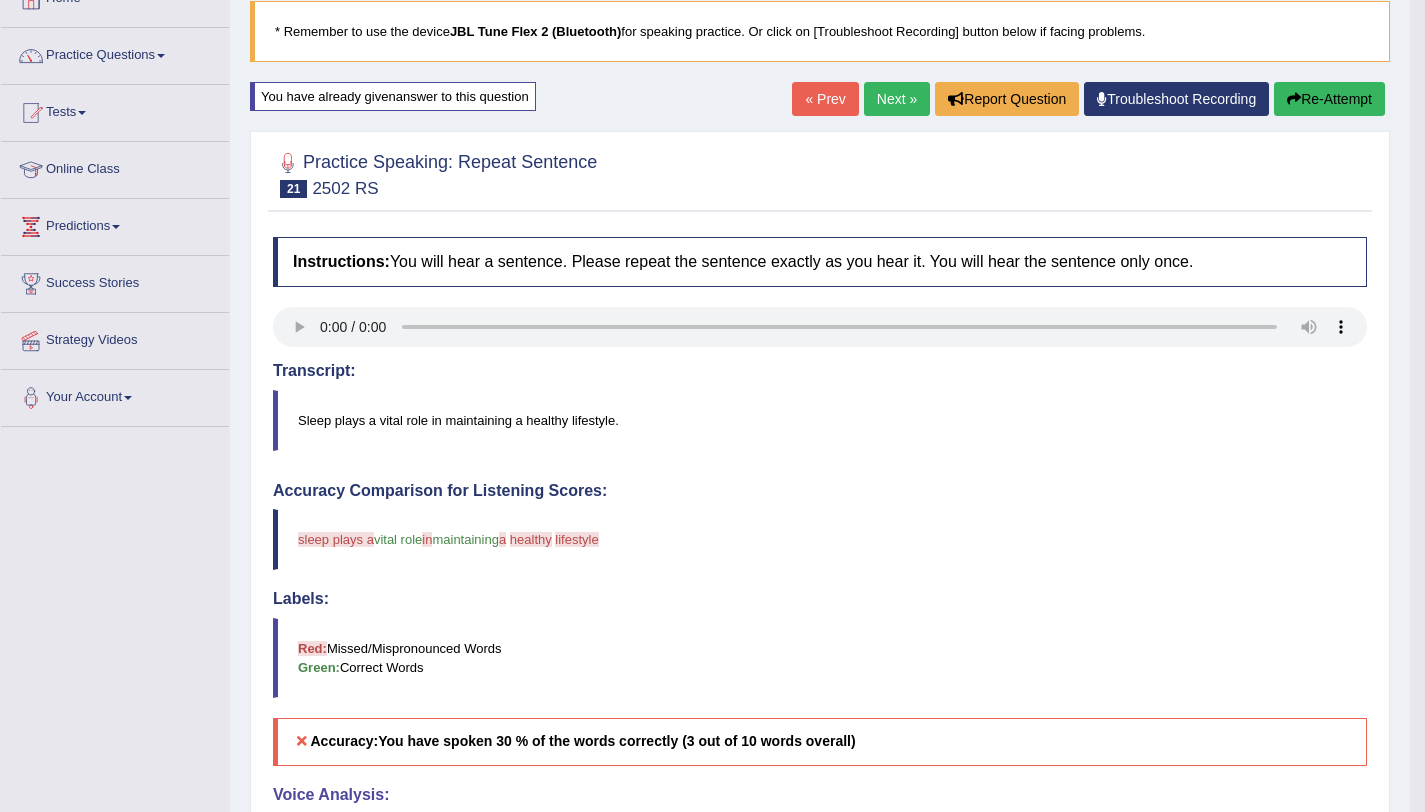 scroll, scrollTop: 0, scrollLeft: 0, axis: both 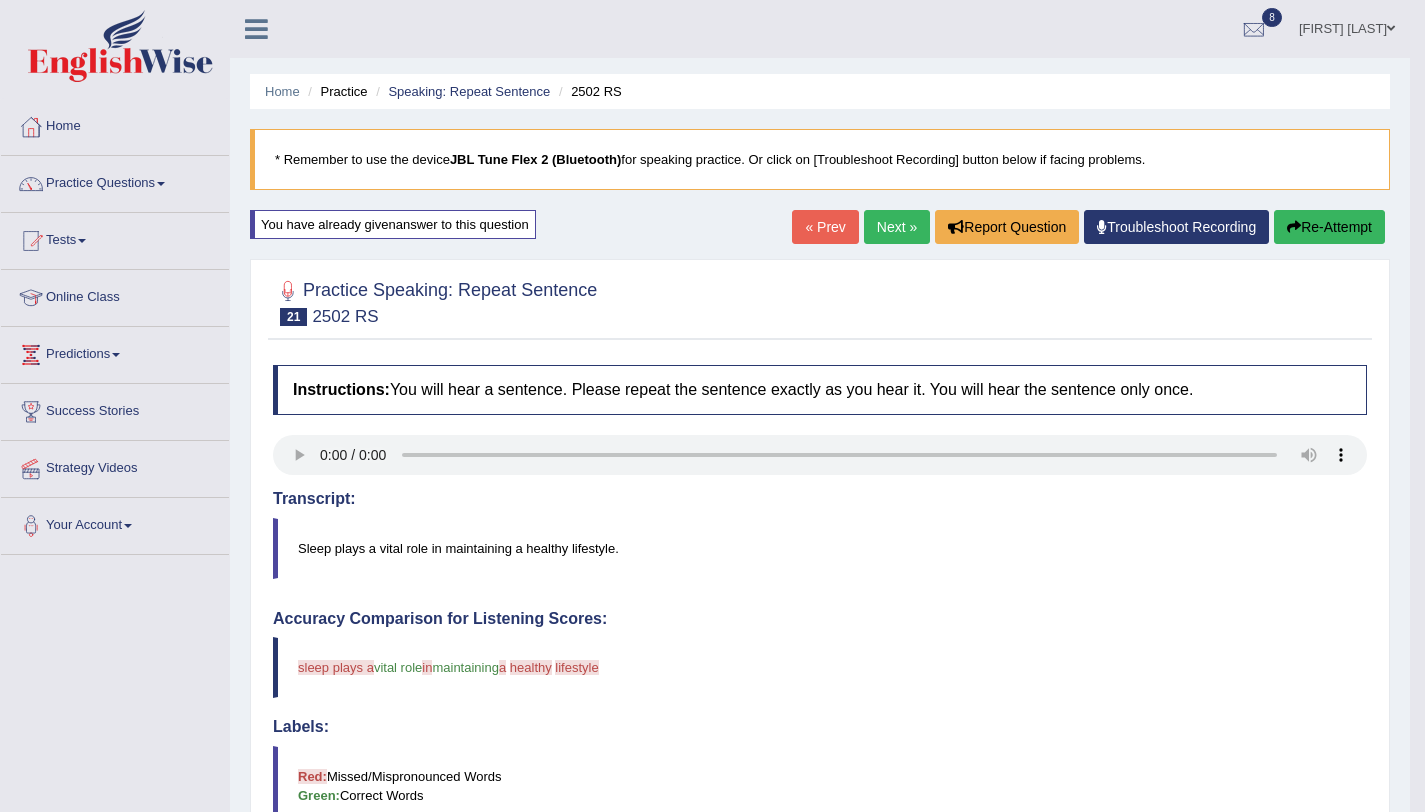 click on "Re-Attempt" at bounding box center [1329, 227] 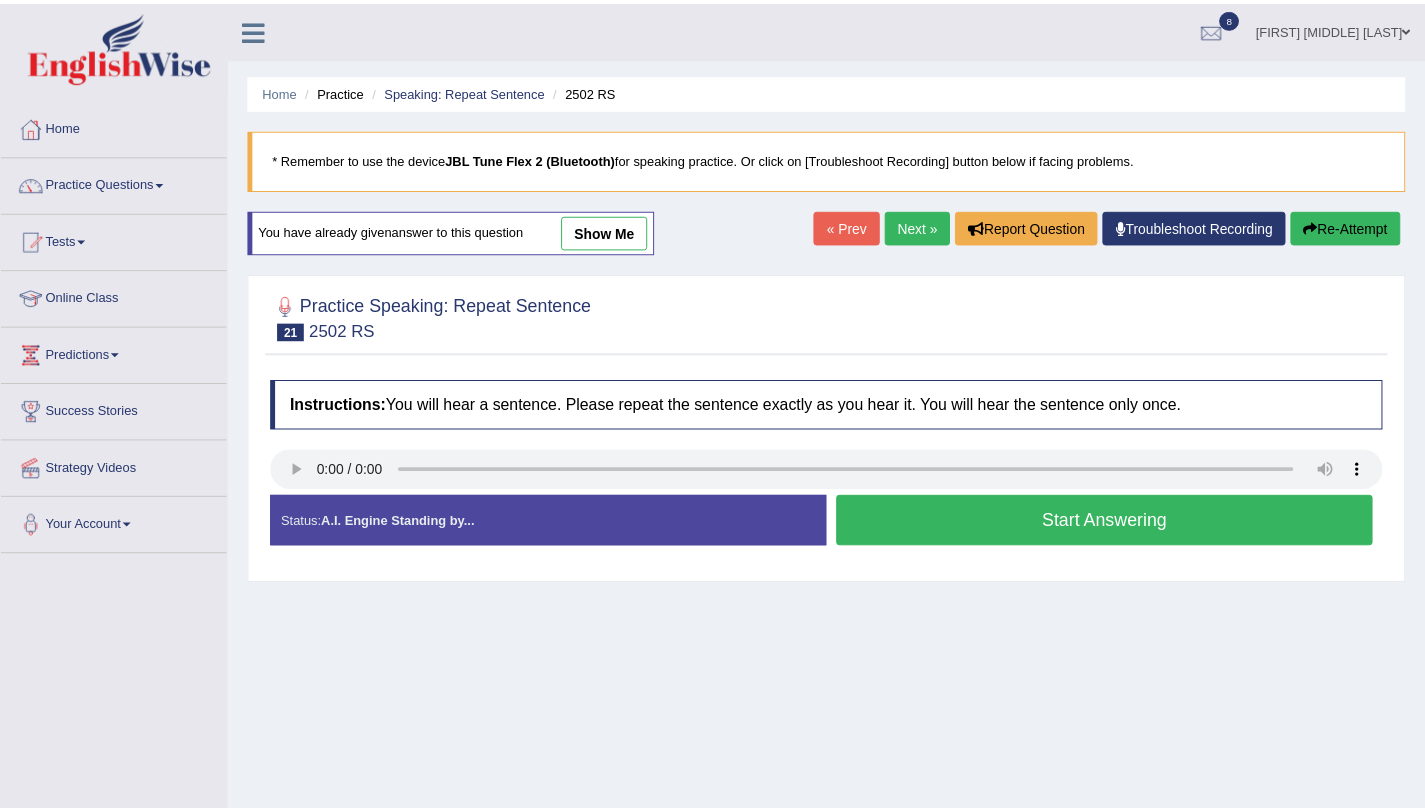 scroll, scrollTop: 0, scrollLeft: 0, axis: both 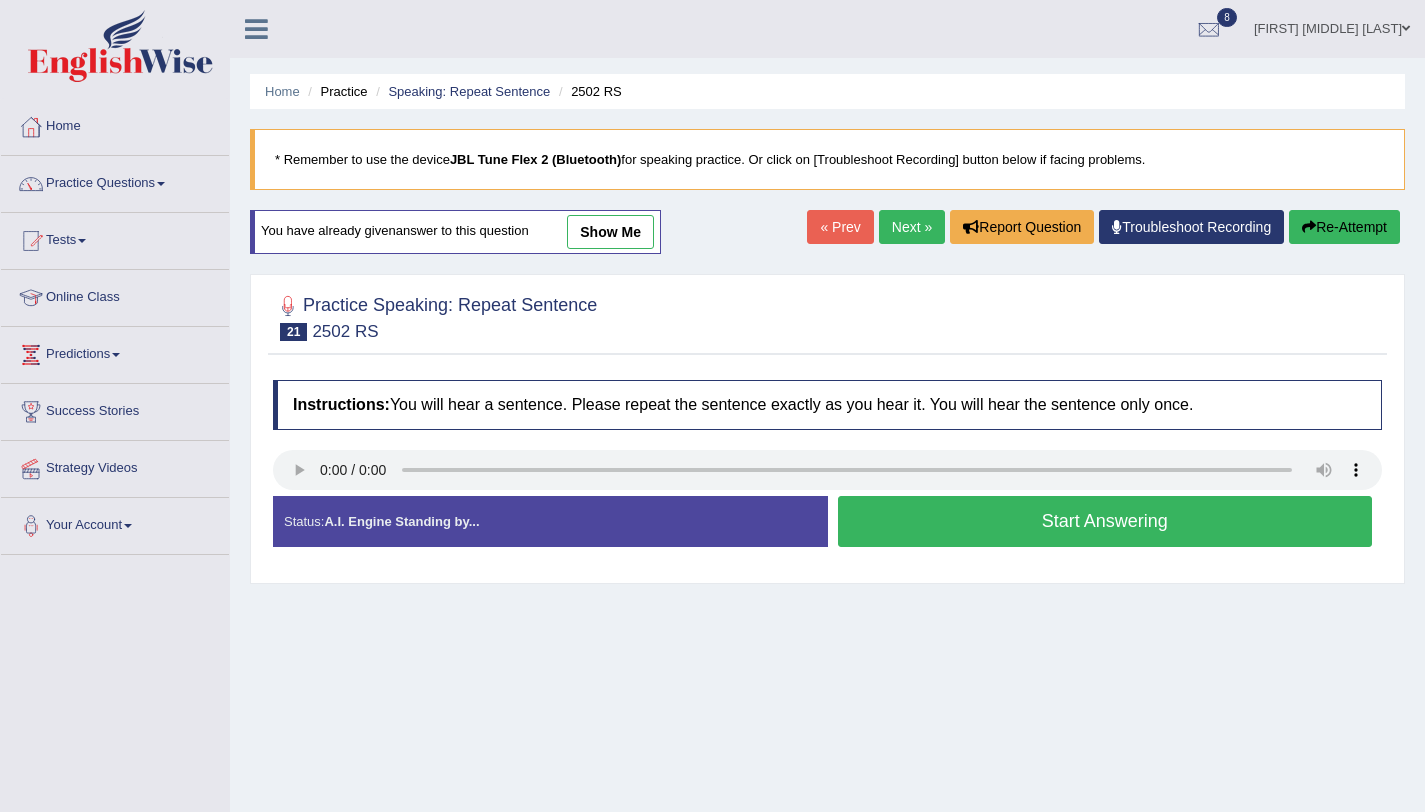 click on "Start Answering" at bounding box center [1105, 521] 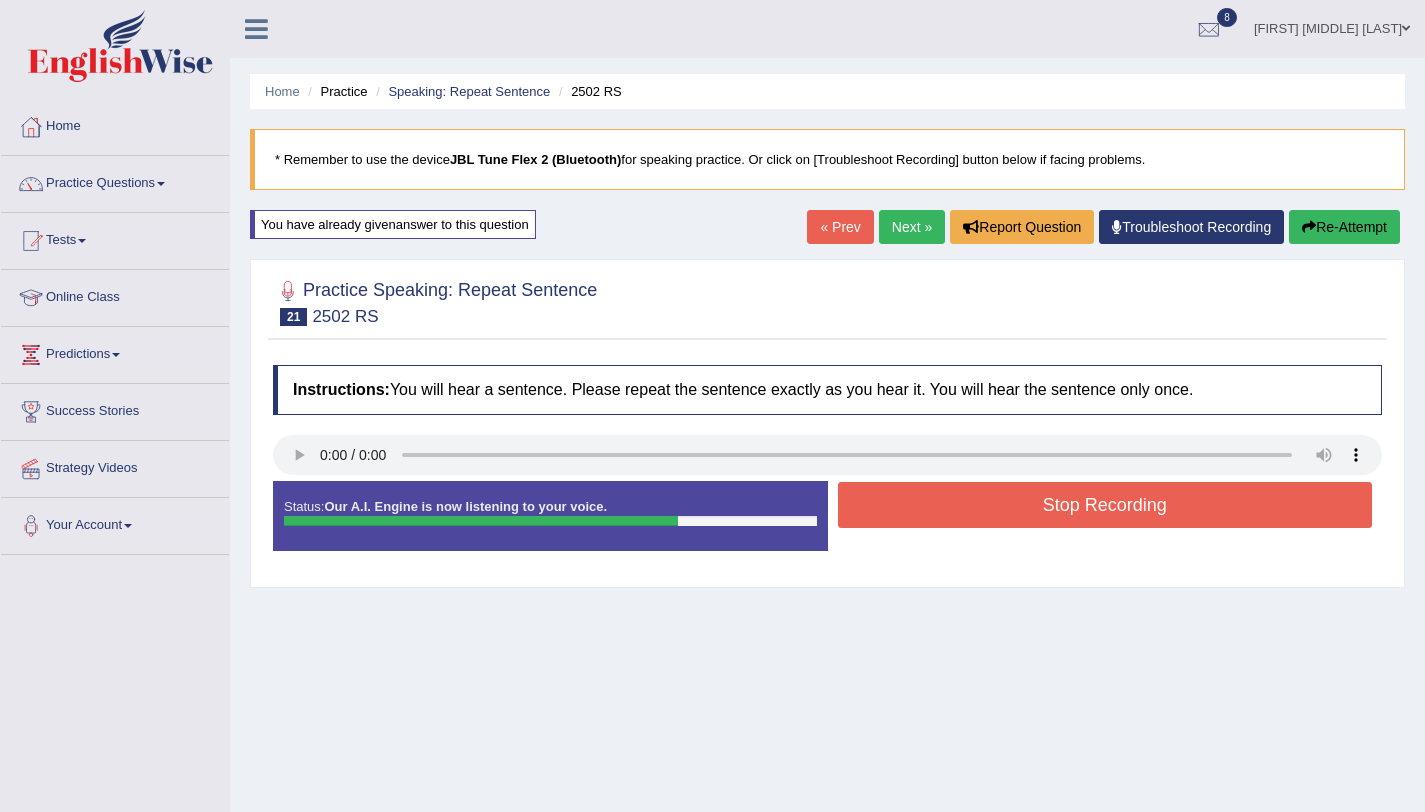 click on "Status:  Our A.I. Engine is now listening to your voice. Start Answering Stop Recording" at bounding box center [827, 526] 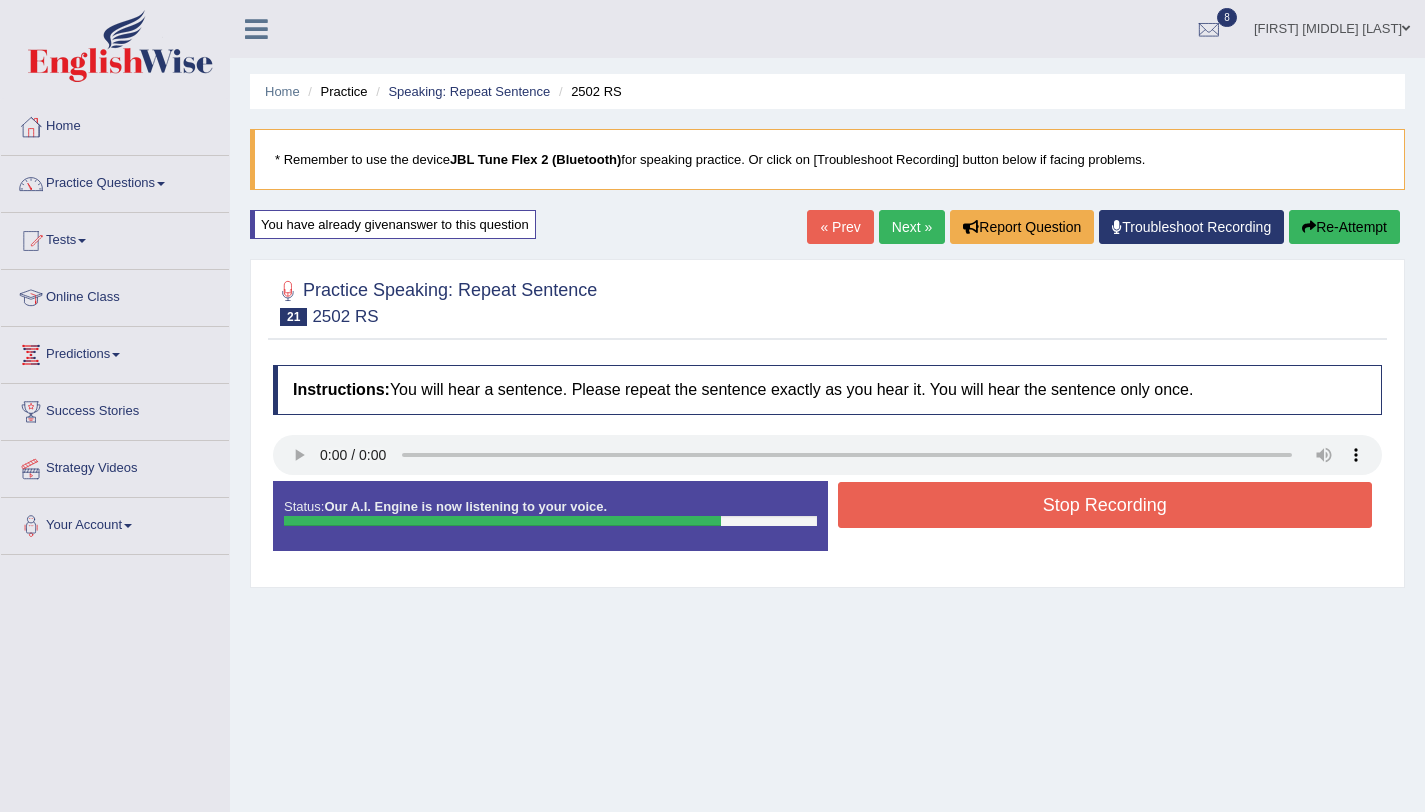 click on "Stop Recording" at bounding box center (1105, 505) 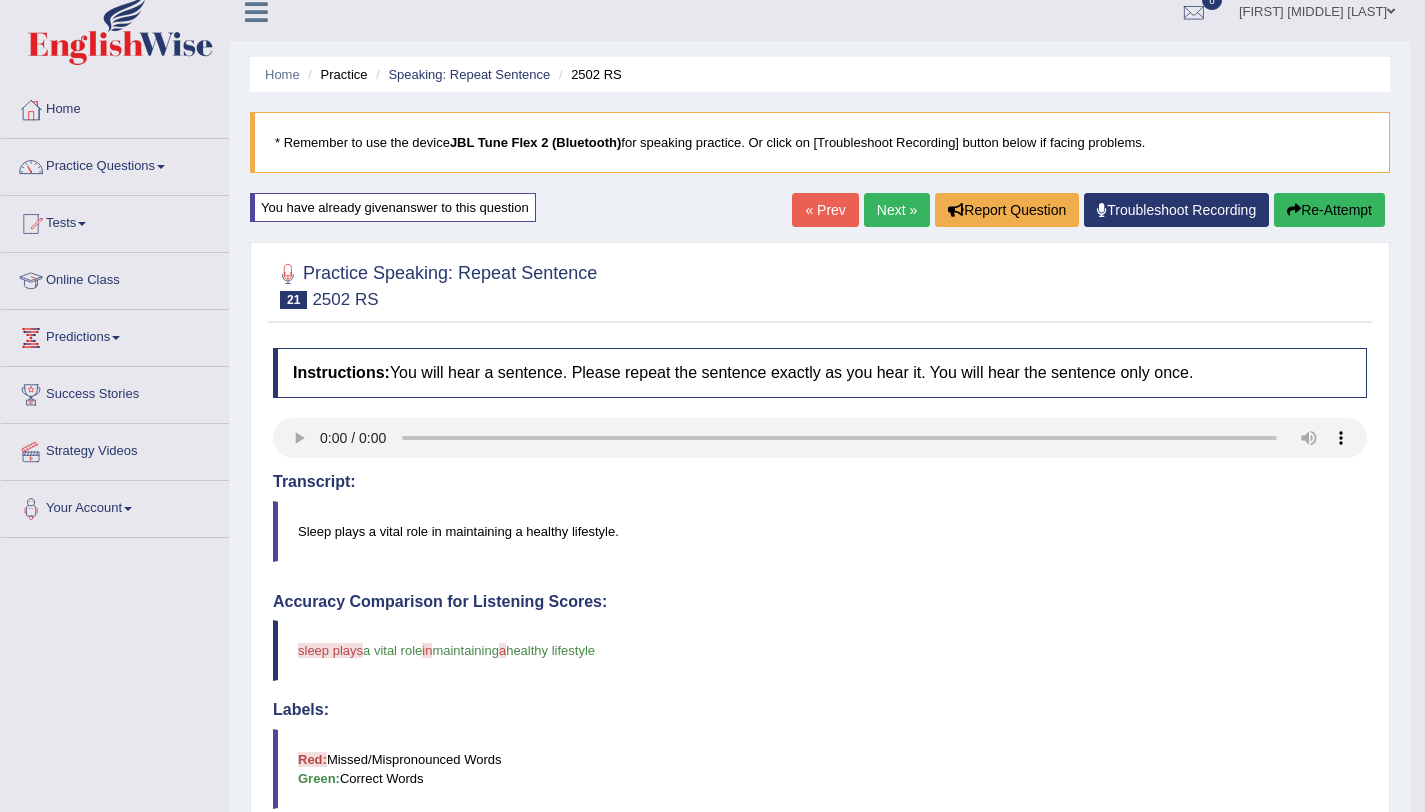 scroll, scrollTop: 0, scrollLeft: 0, axis: both 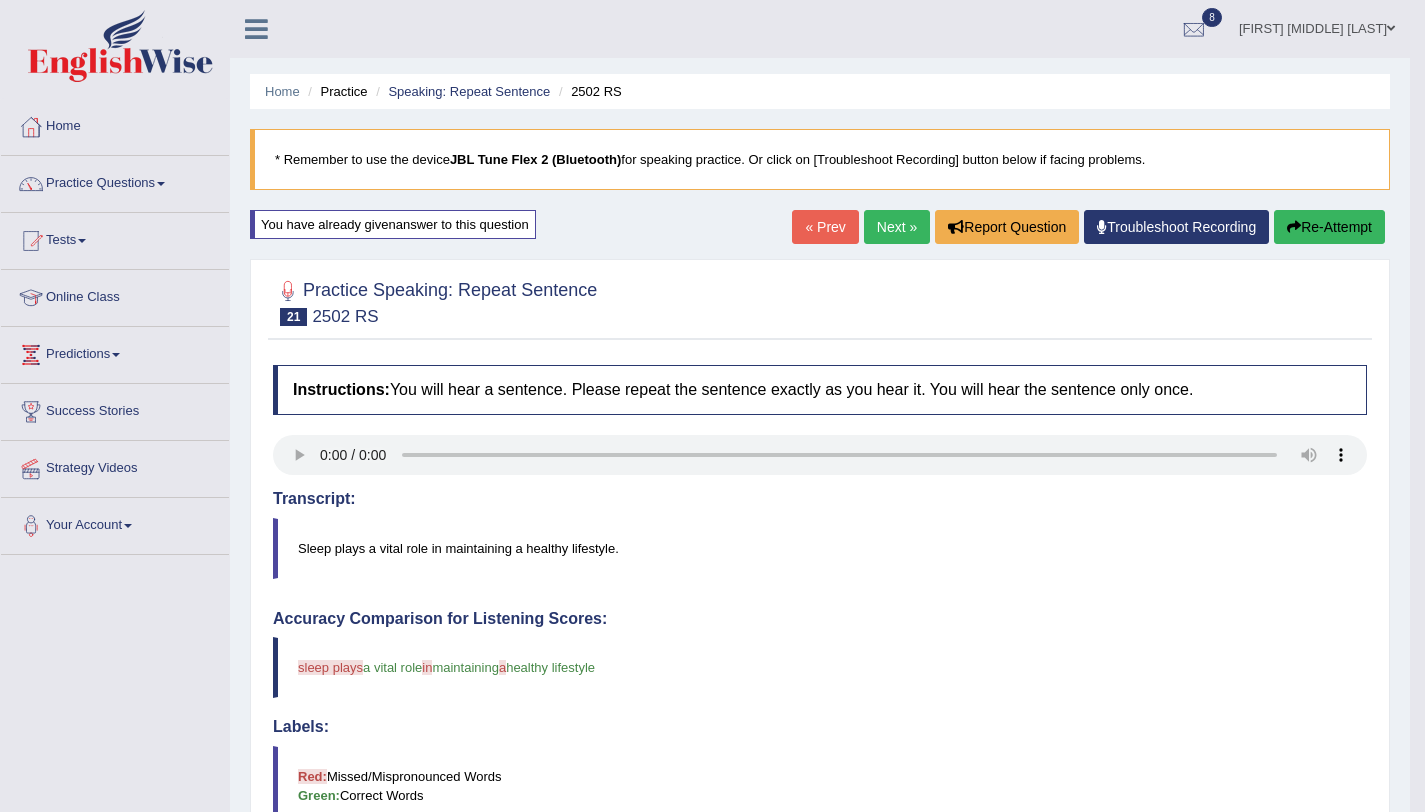 click on "Re-Attempt" at bounding box center [1329, 227] 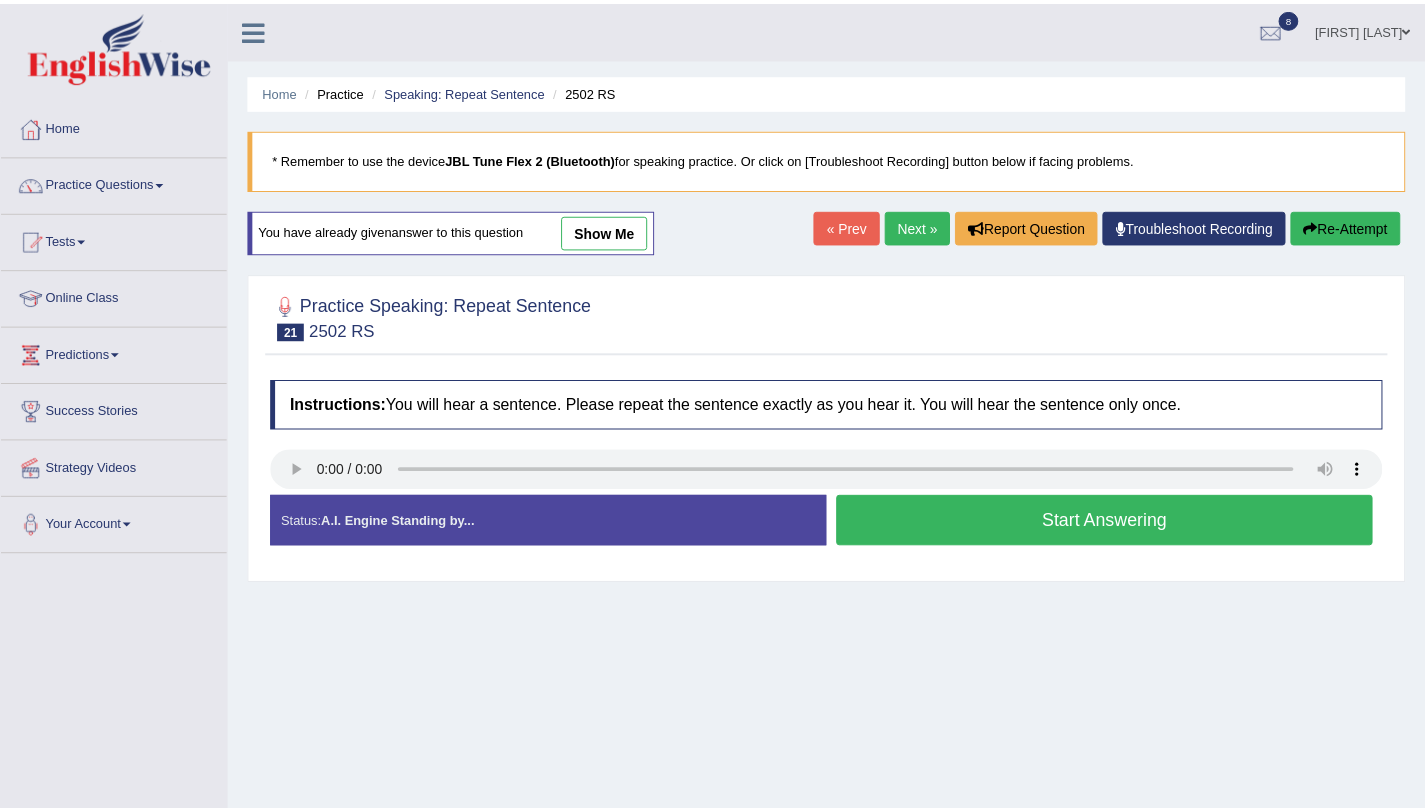 scroll, scrollTop: 0, scrollLeft: 0, axis: both 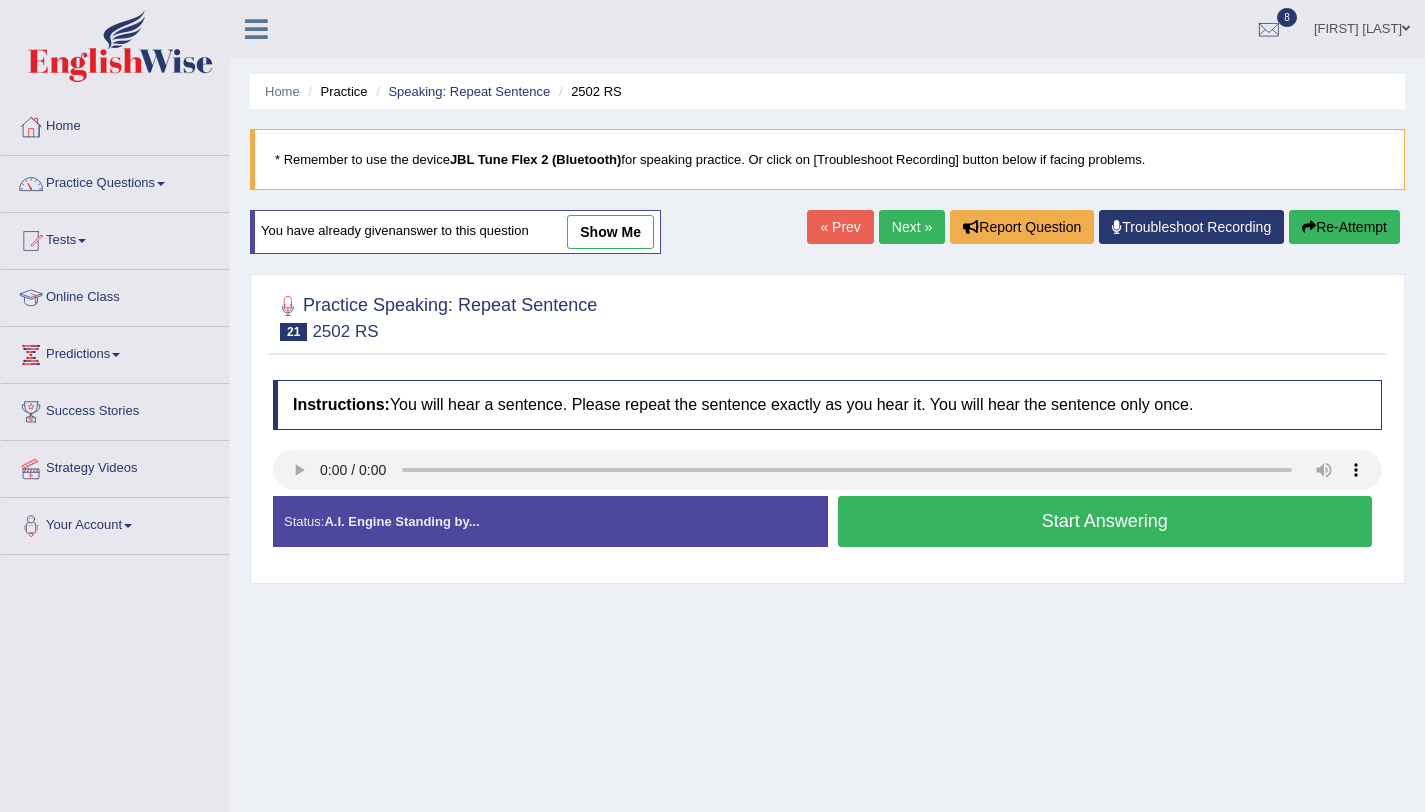 click on "Start Answering" at bounding box center [1105, 521] 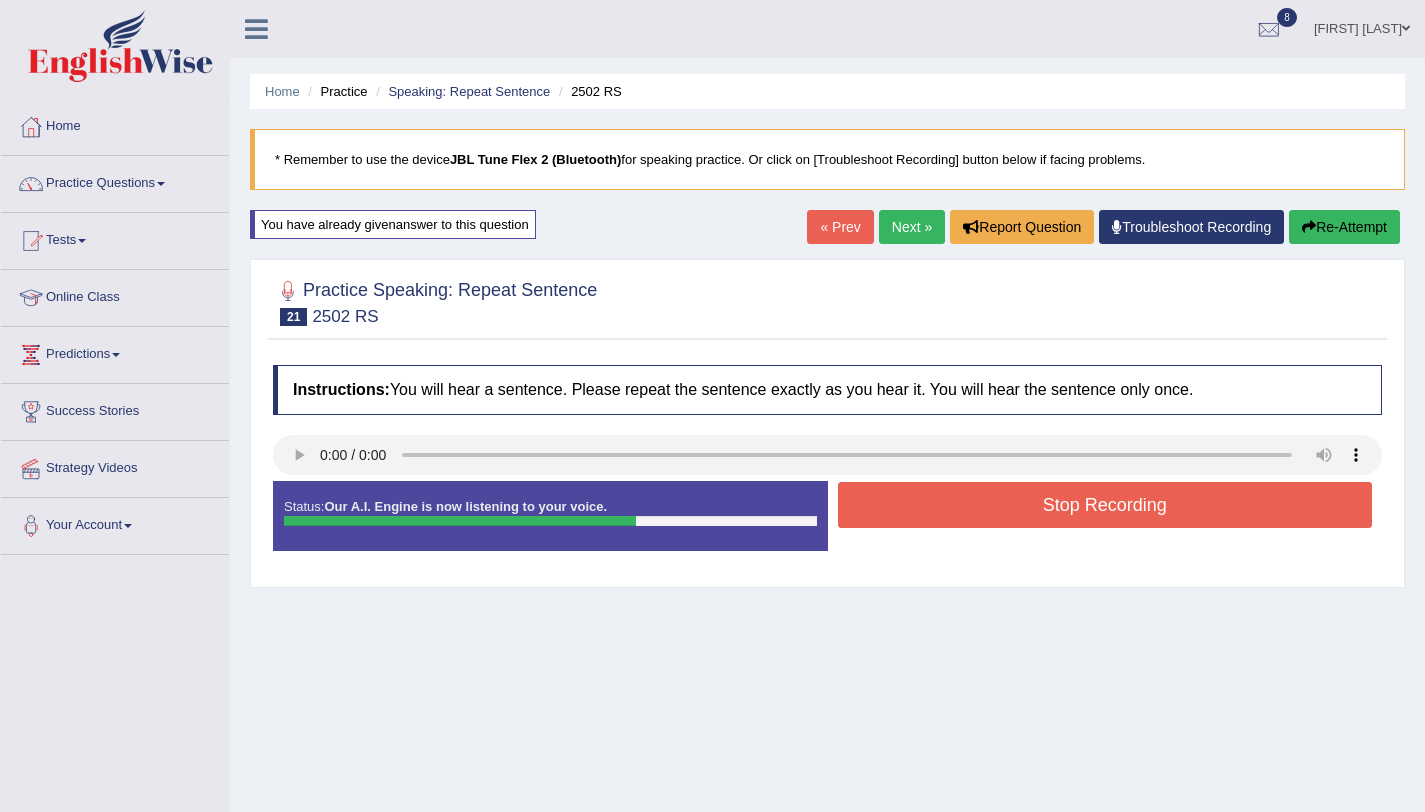 click on "Stop Recording" at bounding box center [1105, 505] 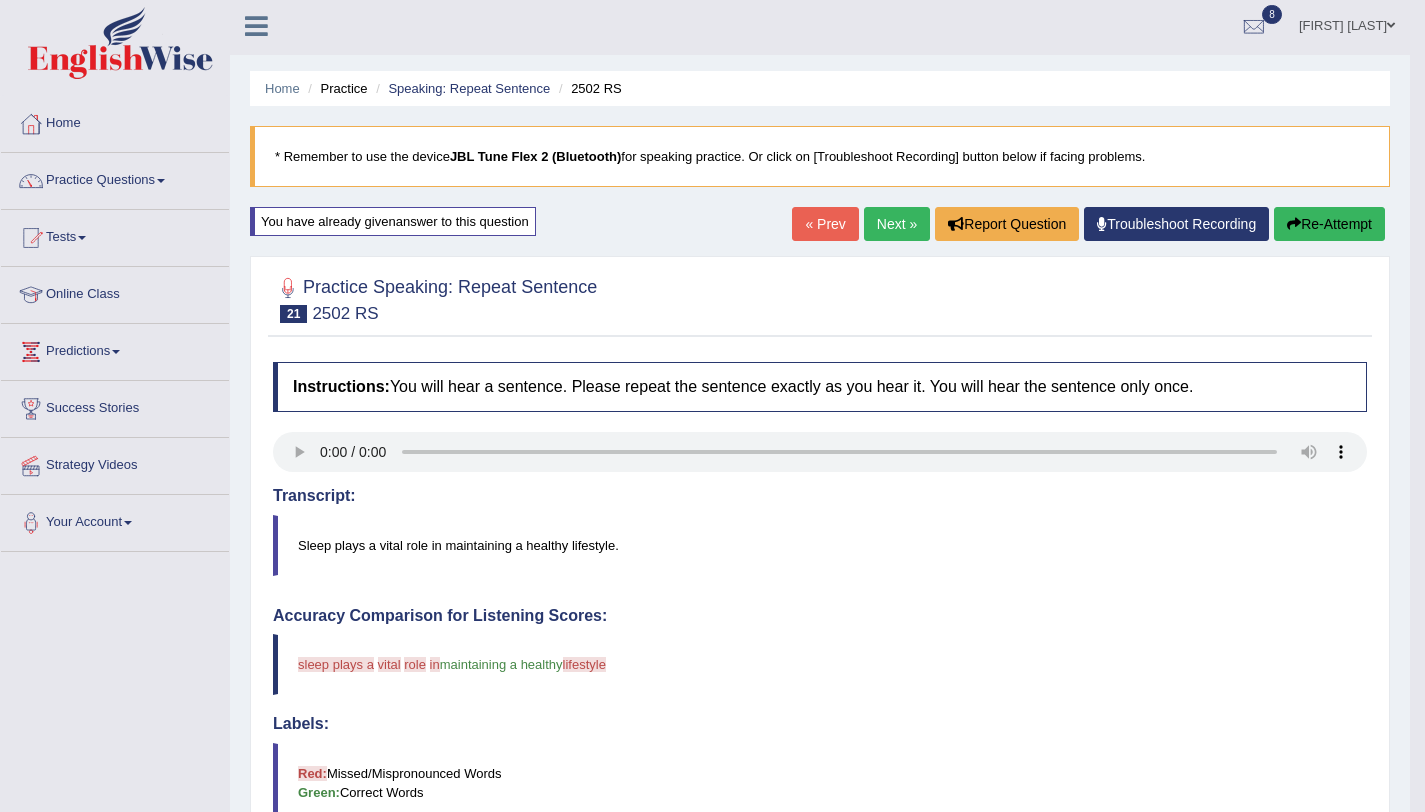 scroll, scrollTop: 4, scrollLeft: 0, axis: vertical 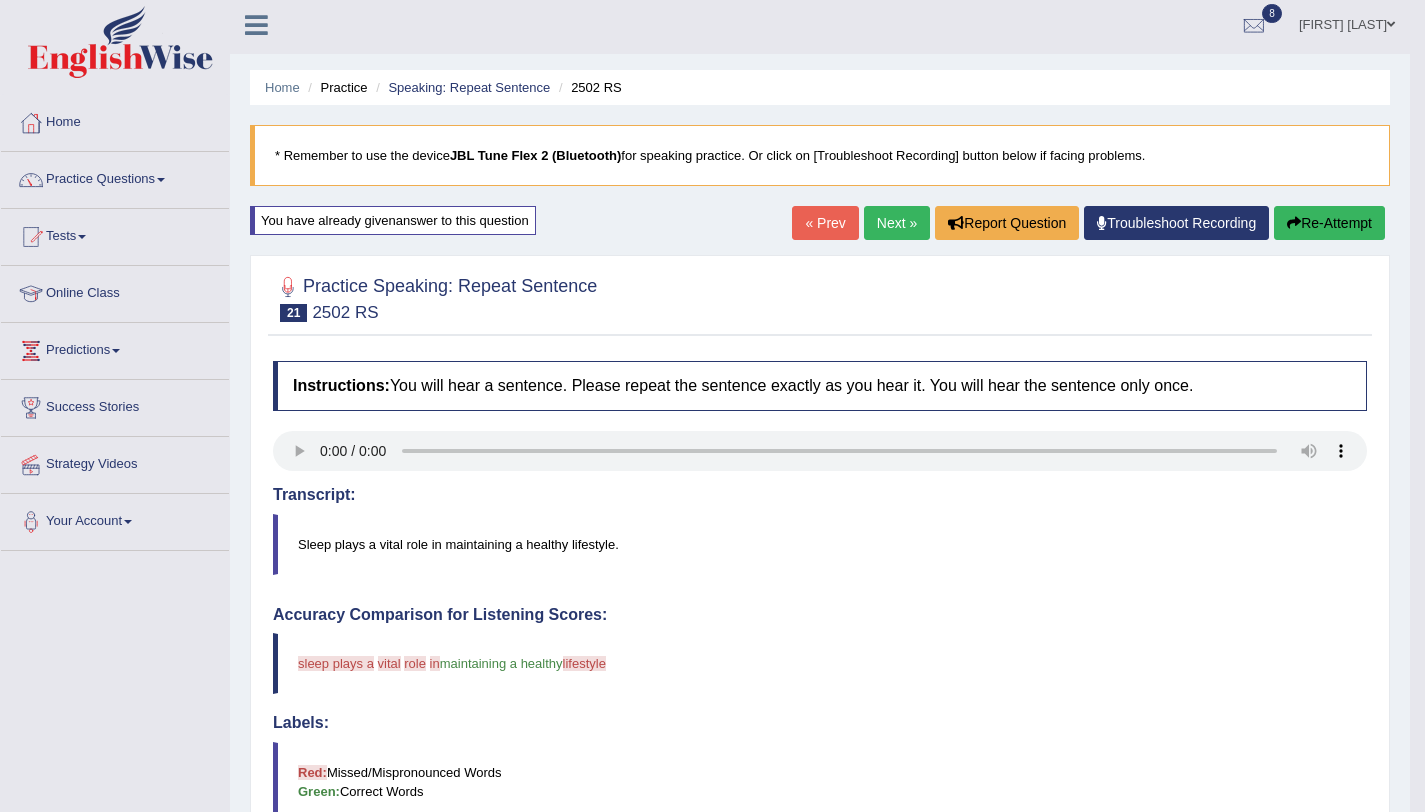click on "Re-Attempt" at bounding box center (1329, 223) 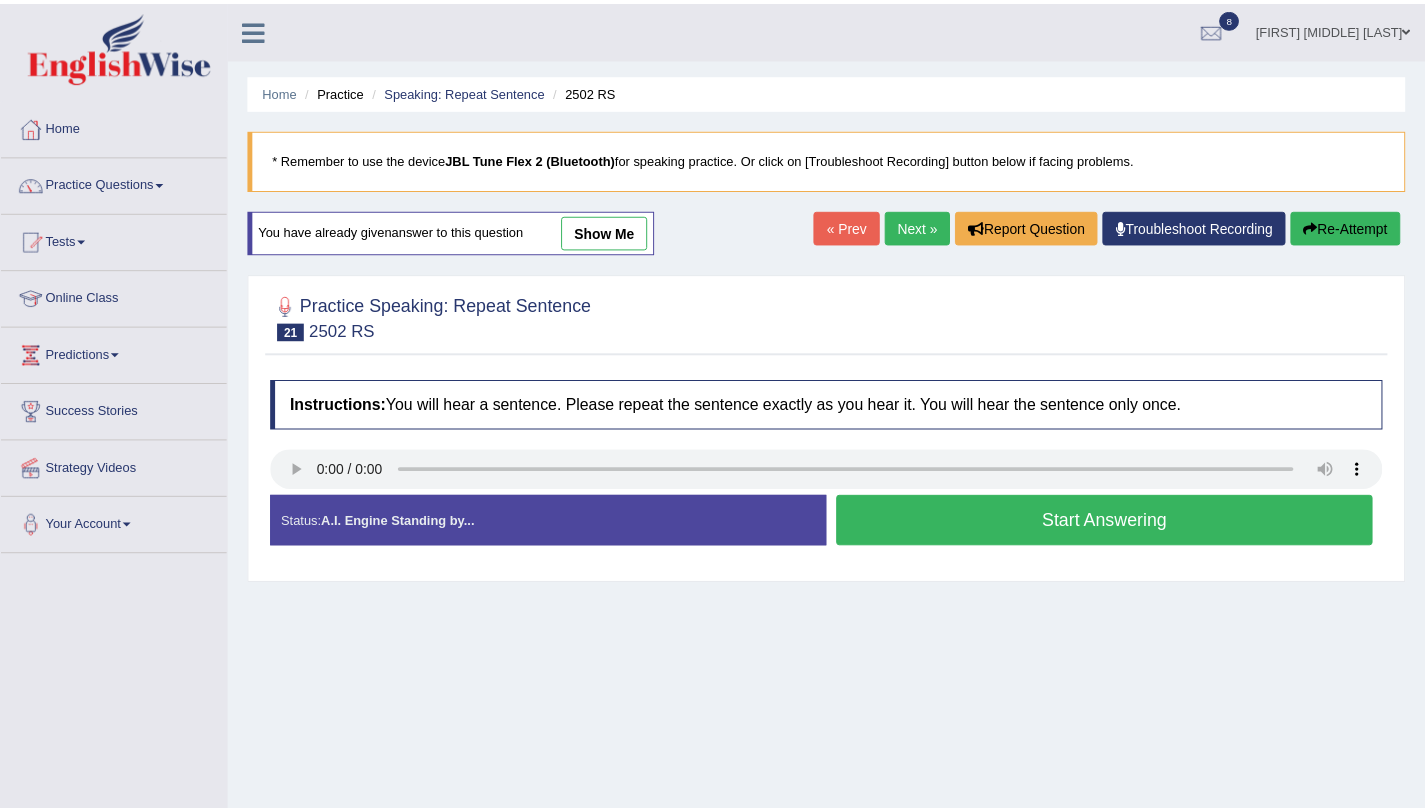 scroll, scrollTop: 4, scrollLeft: 0, axis: vertical 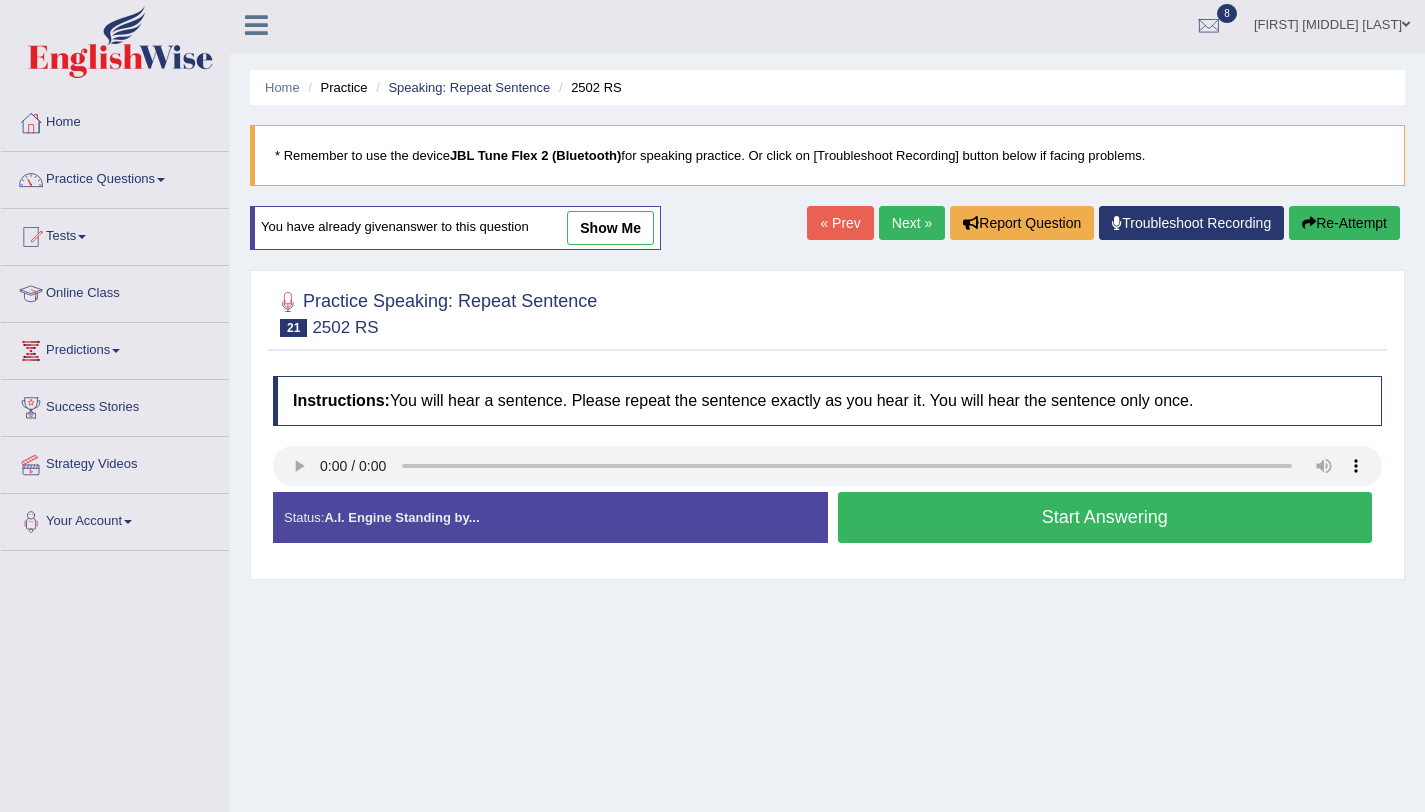 click on "Start Answering" at bounding box center [1105, 517] 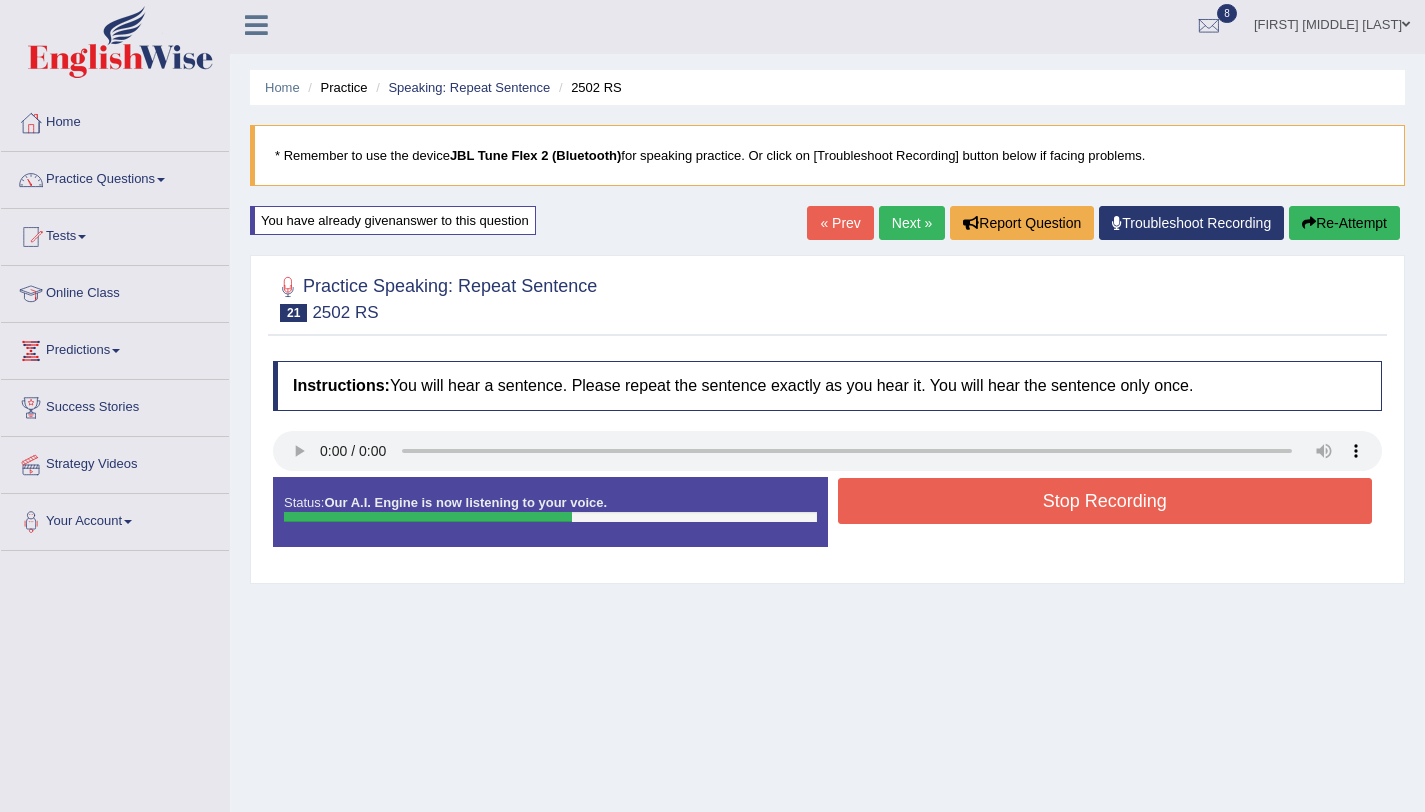 click on "Stop Recording" at bounding box center [1105, 501] 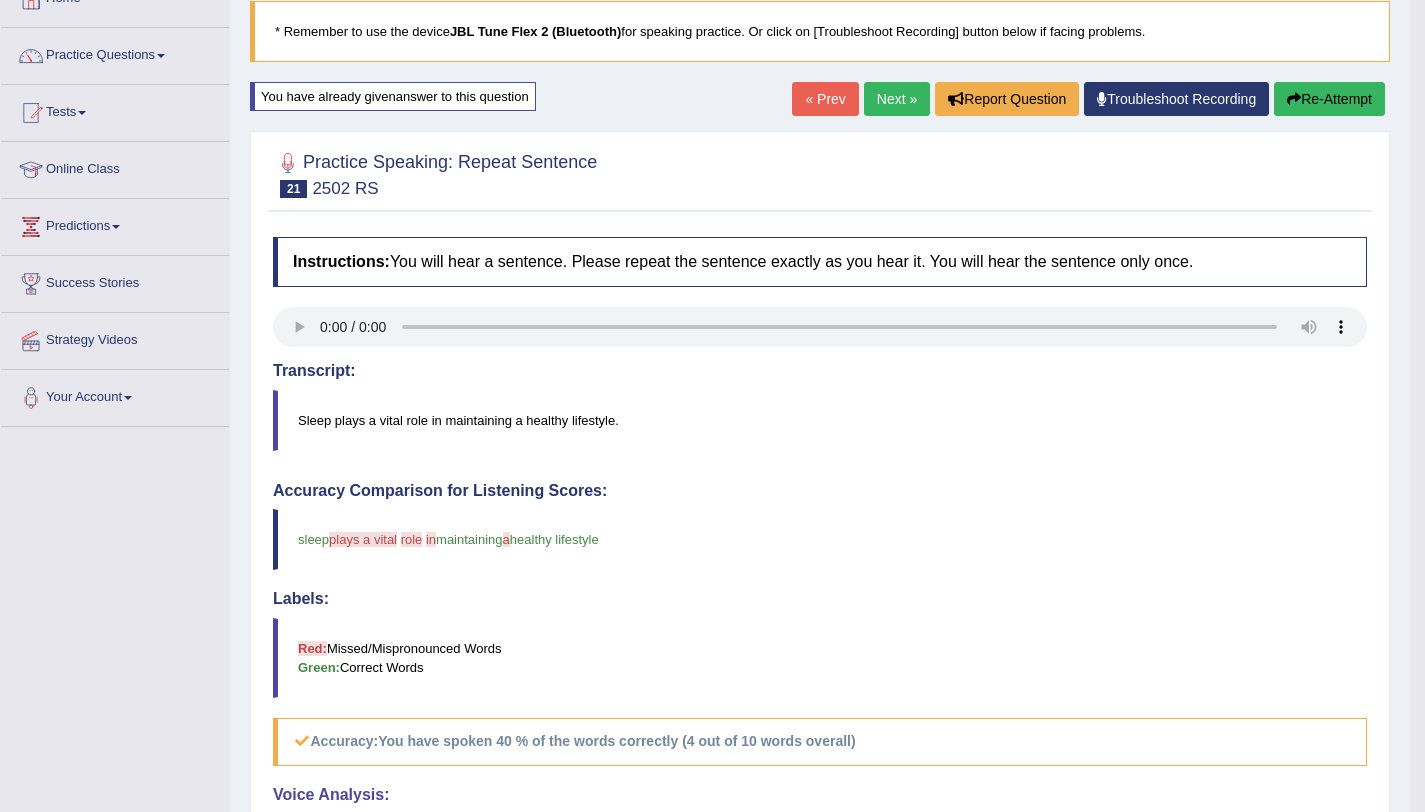 scroll, scrollTop: 0, scrollLeft: 0, axis: both 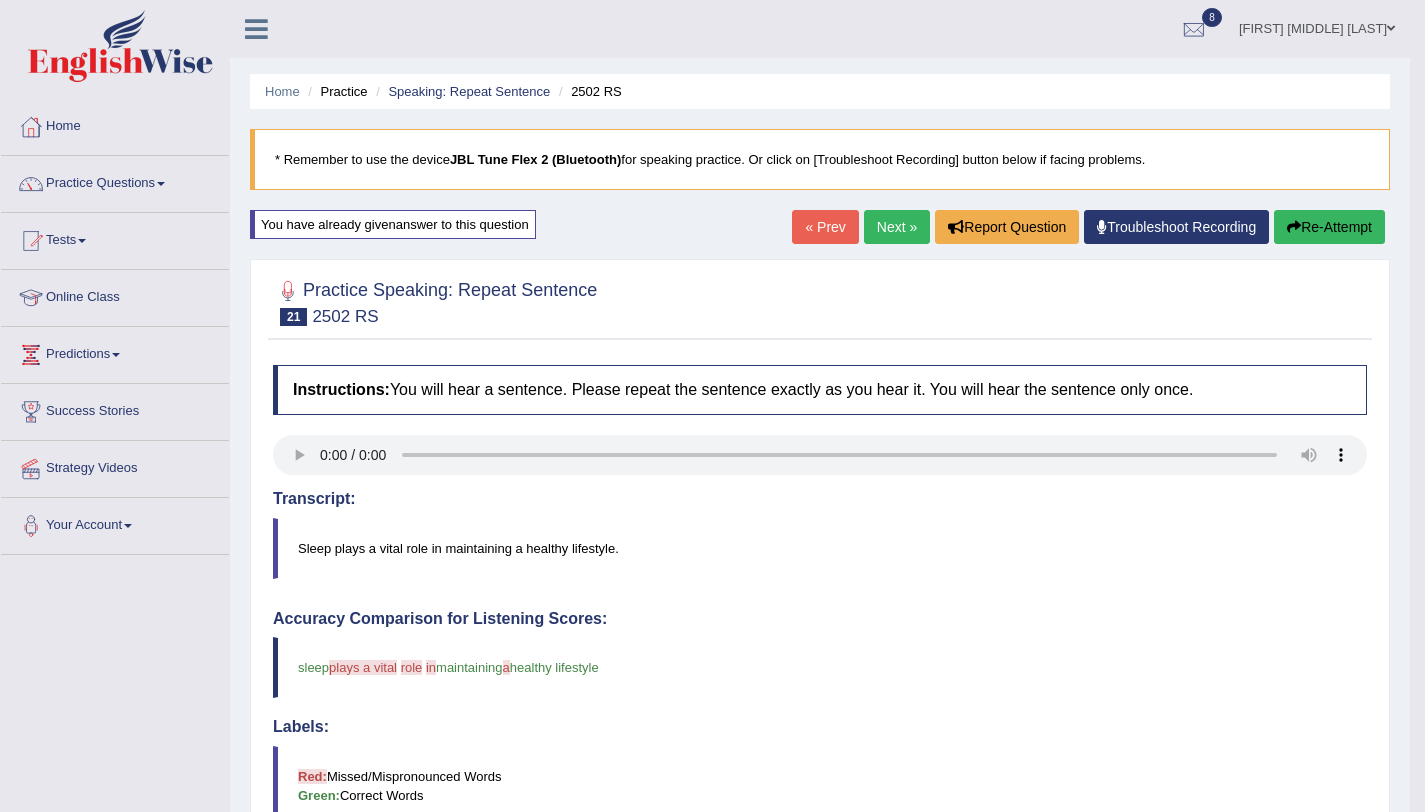 click at bounding box center [1294, 227] 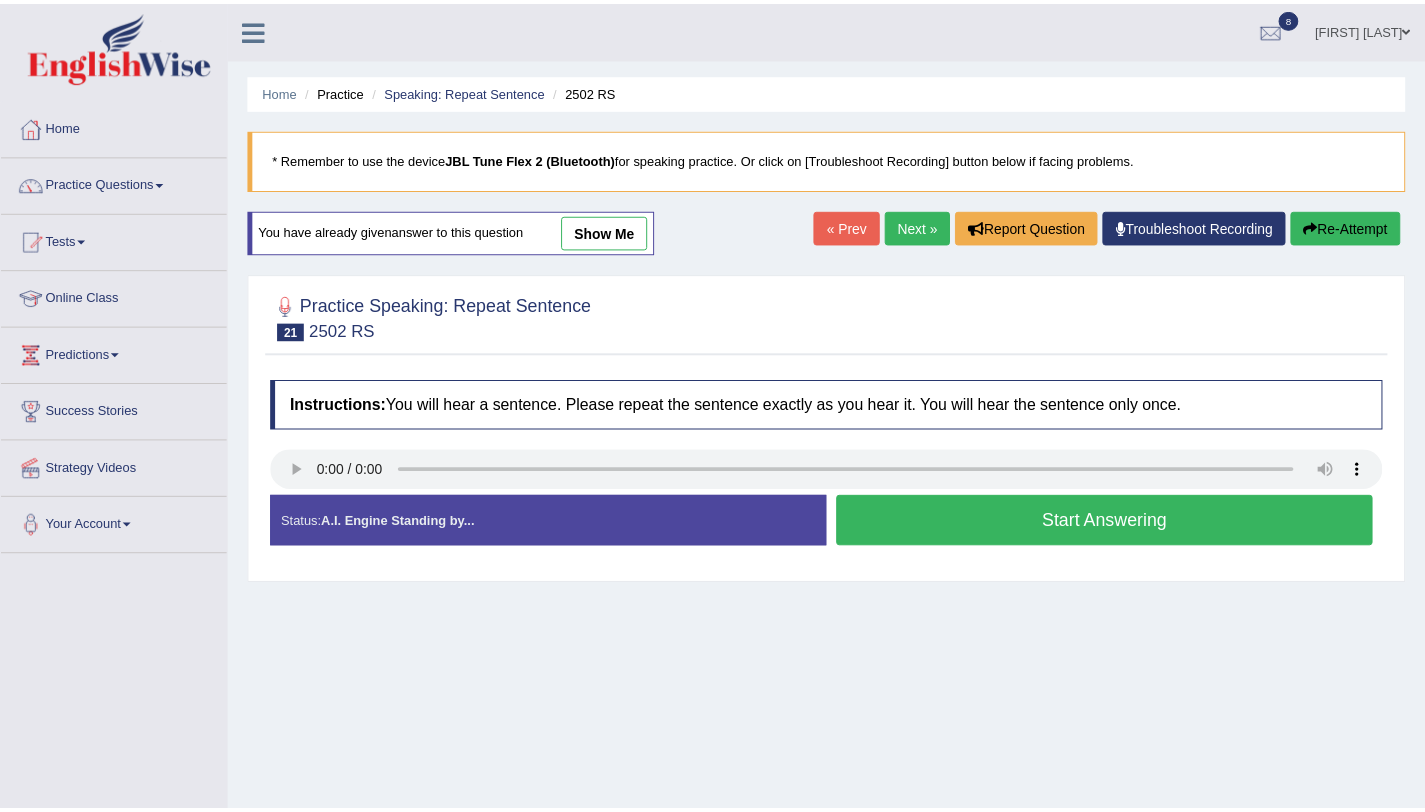 scroll, scrollTop: 0, scrollLeft: 0, axis: both 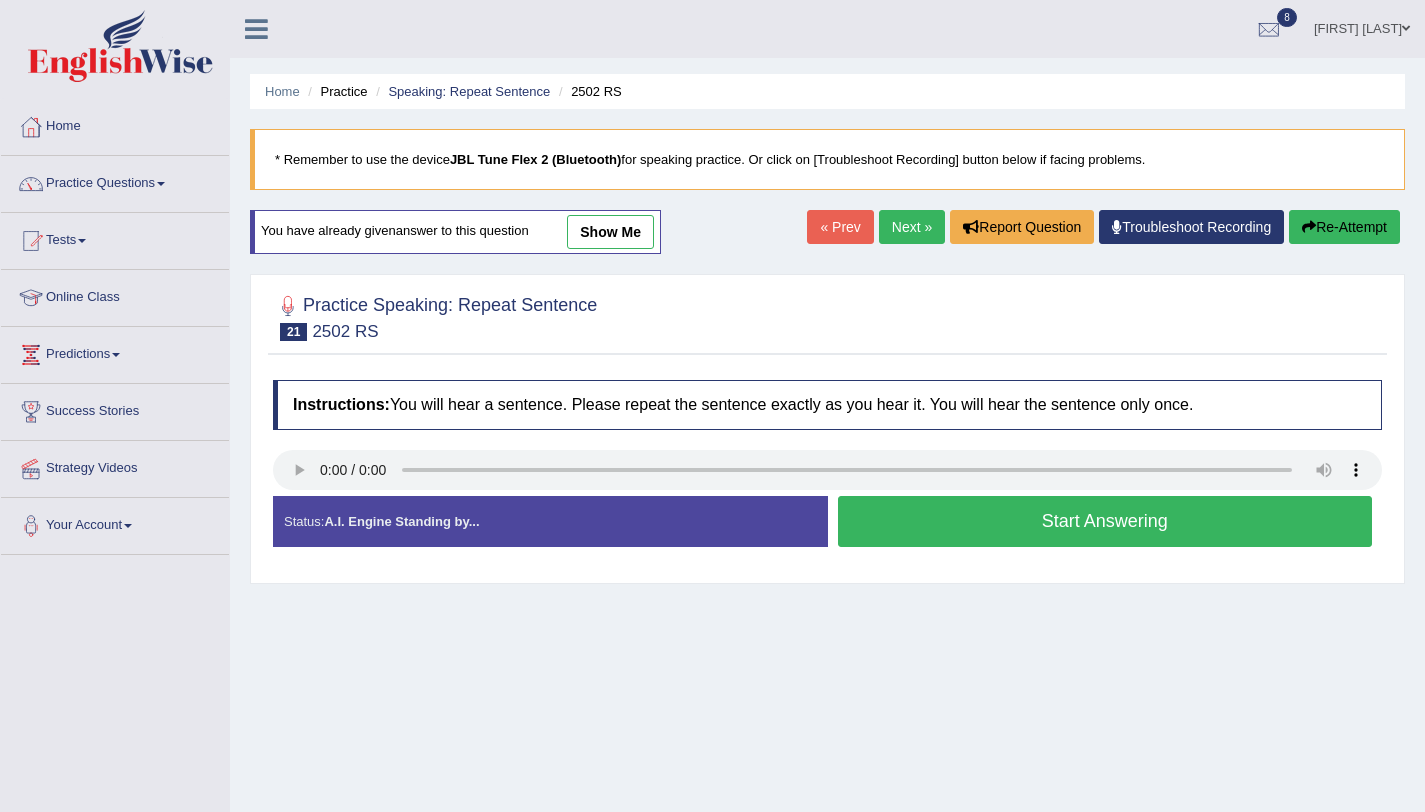 click on "Start Answering" at bounding box center (1105, 521) 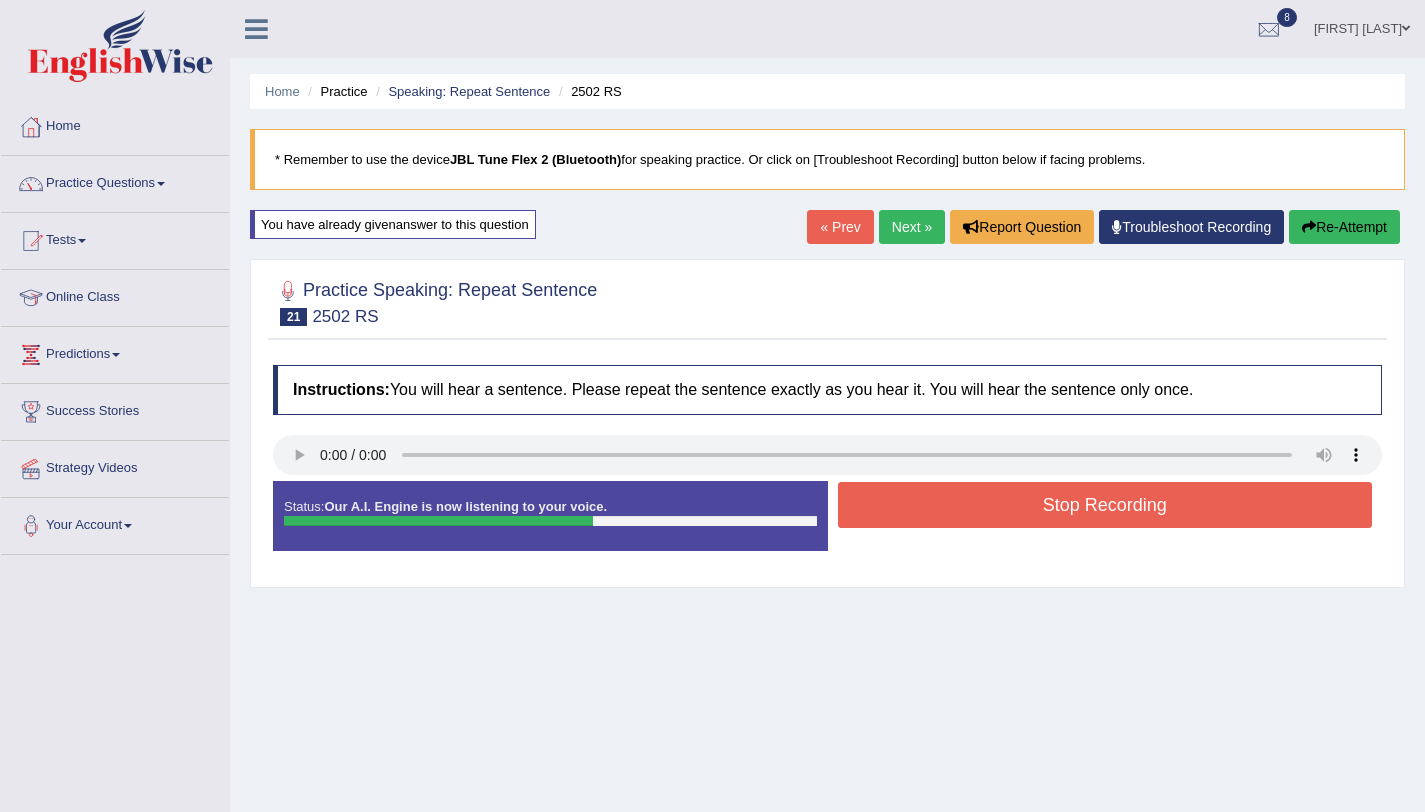 click on "Stop Recording" at bounding box center [1105, 505] 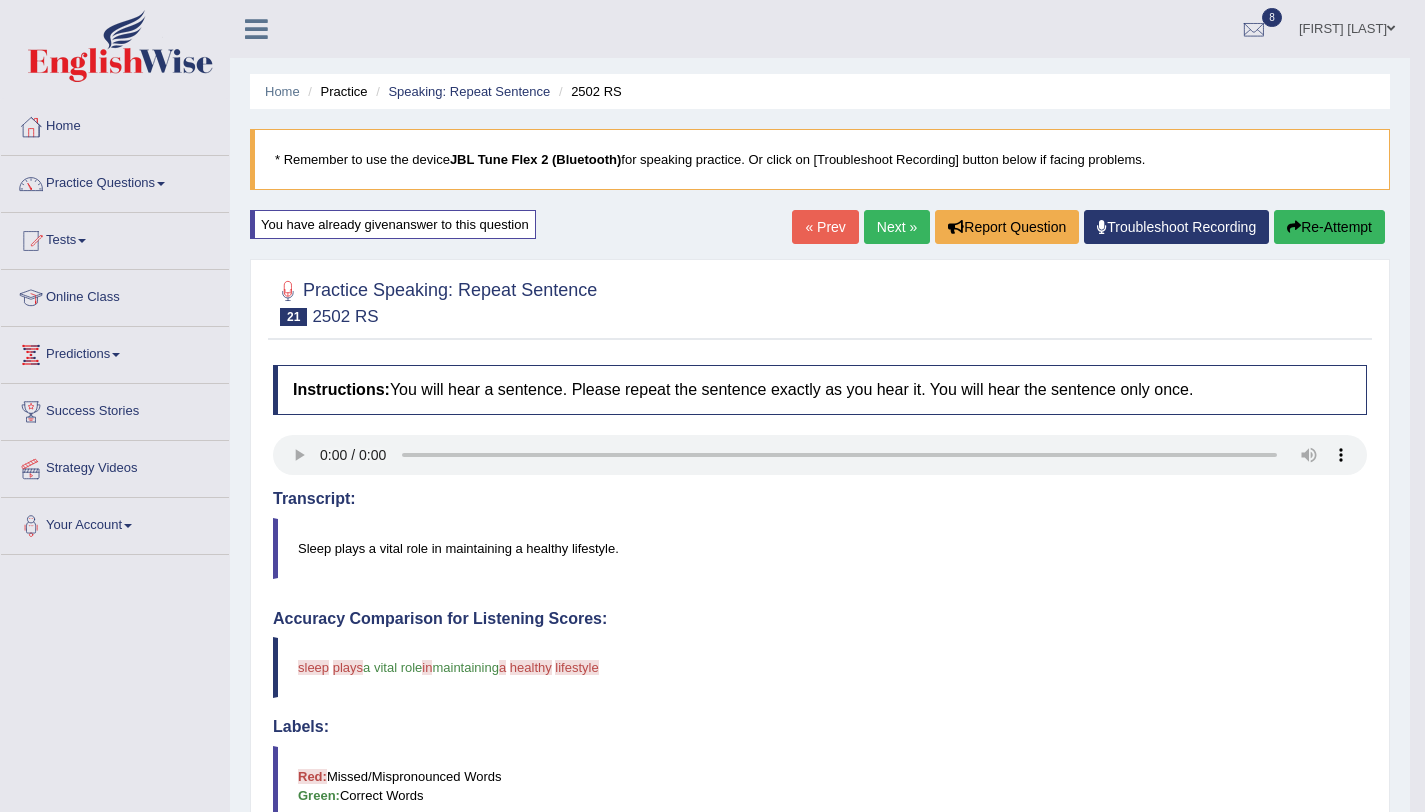click on "Re-Attempt" at bounding box center (1329, 227) 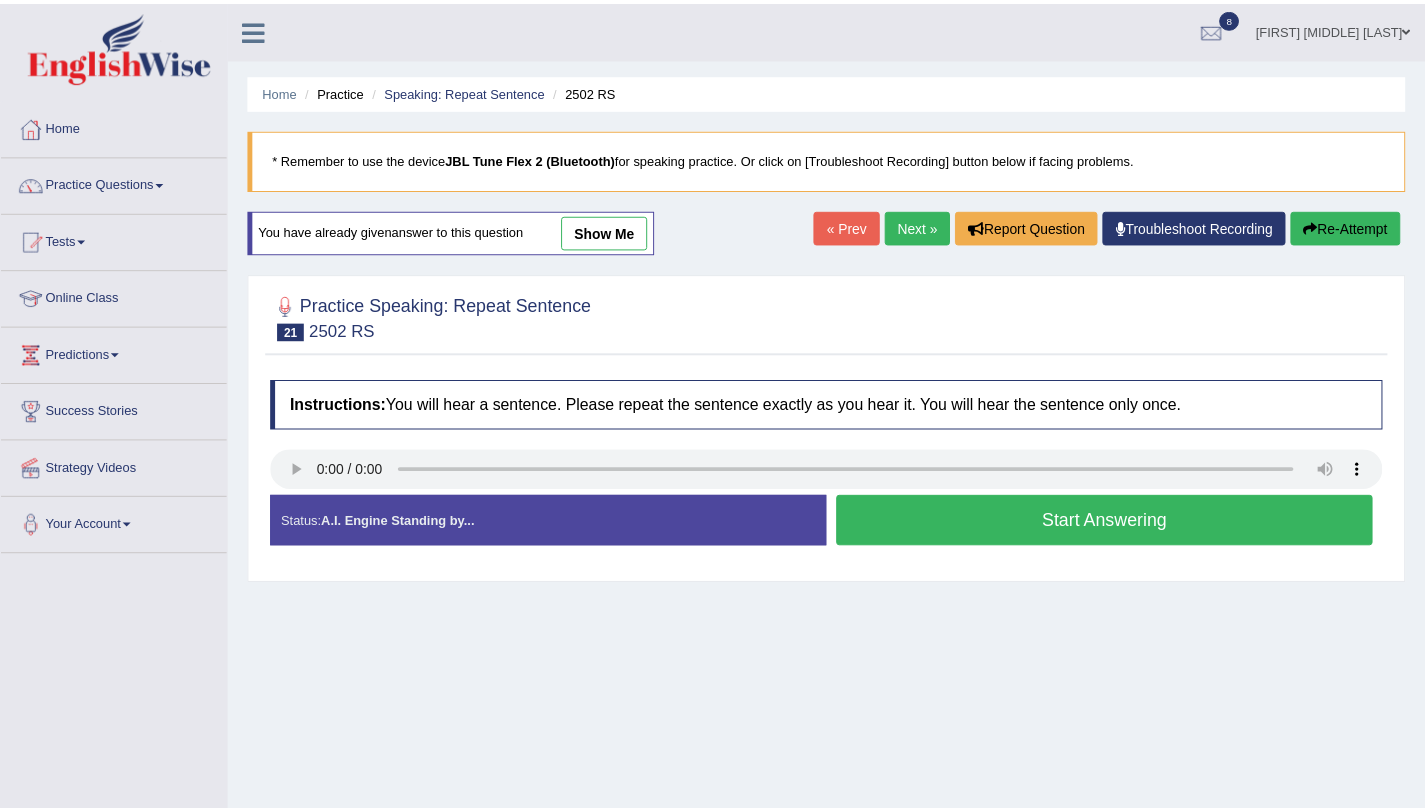 scroll, scrollTop: 0, scrollLeft: 0, axis: both 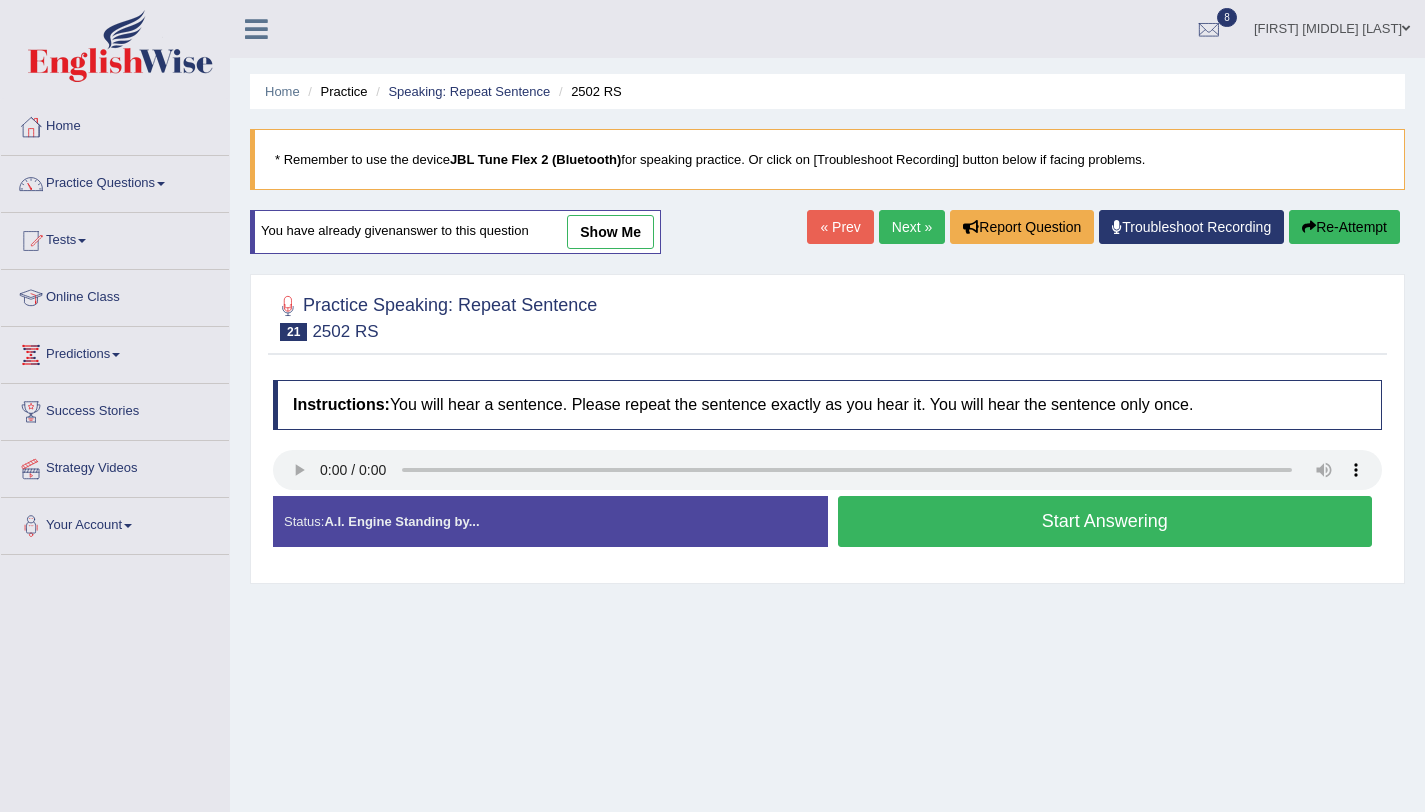 click on "Start Answering" at bounding box center [1105, 521] 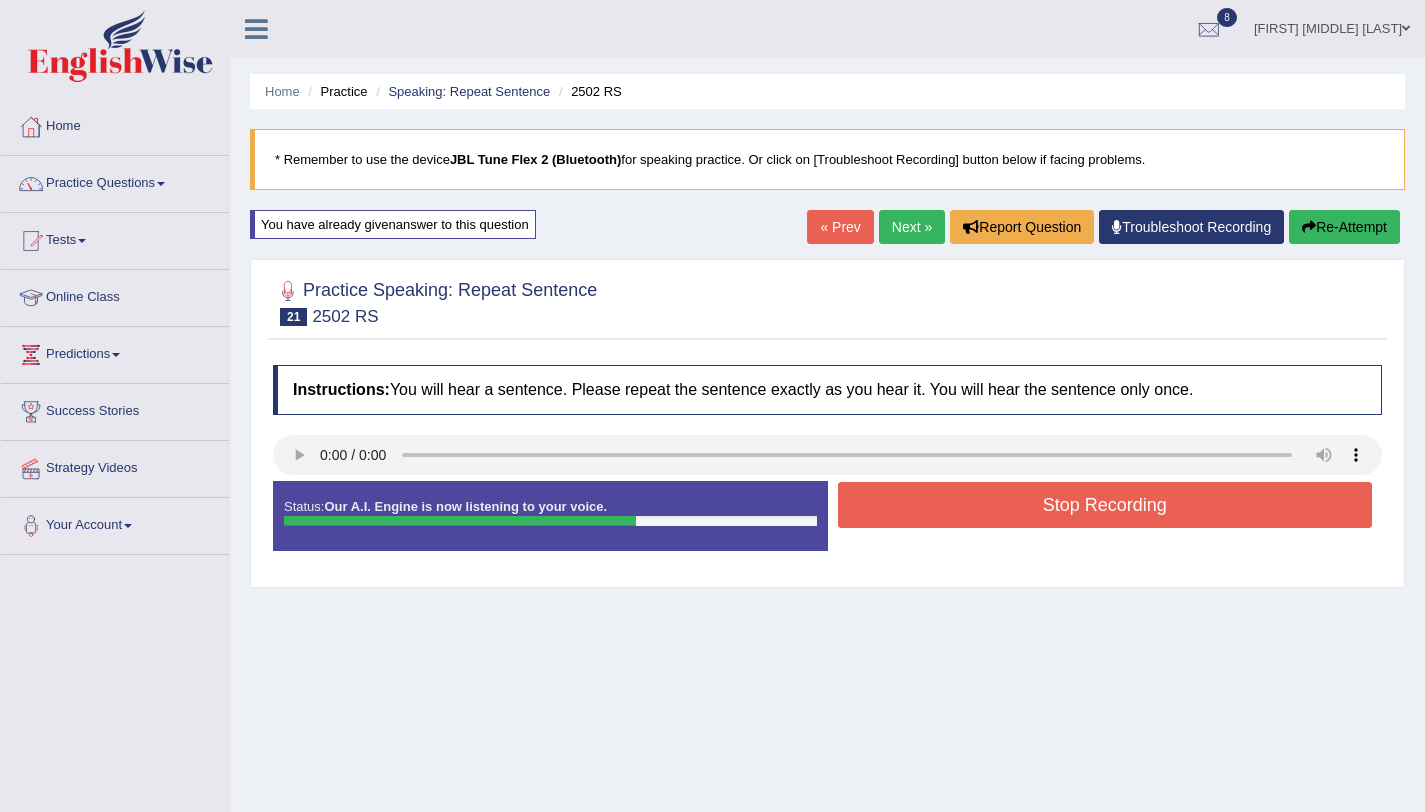 click on "Stop Recording" at bounding box center (1105, 505) 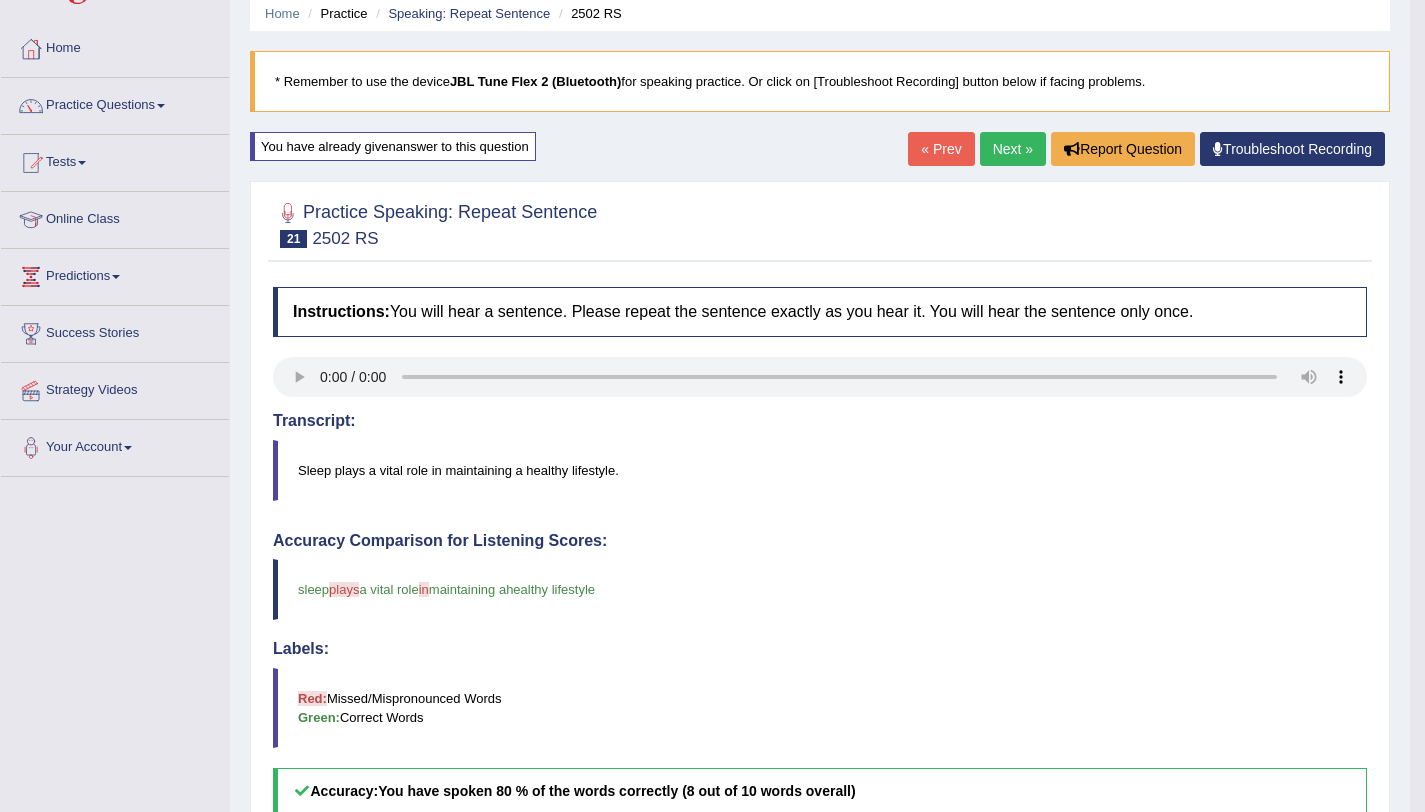 scroll, scrollTop: 0, scrollLeft: 0, axis: both 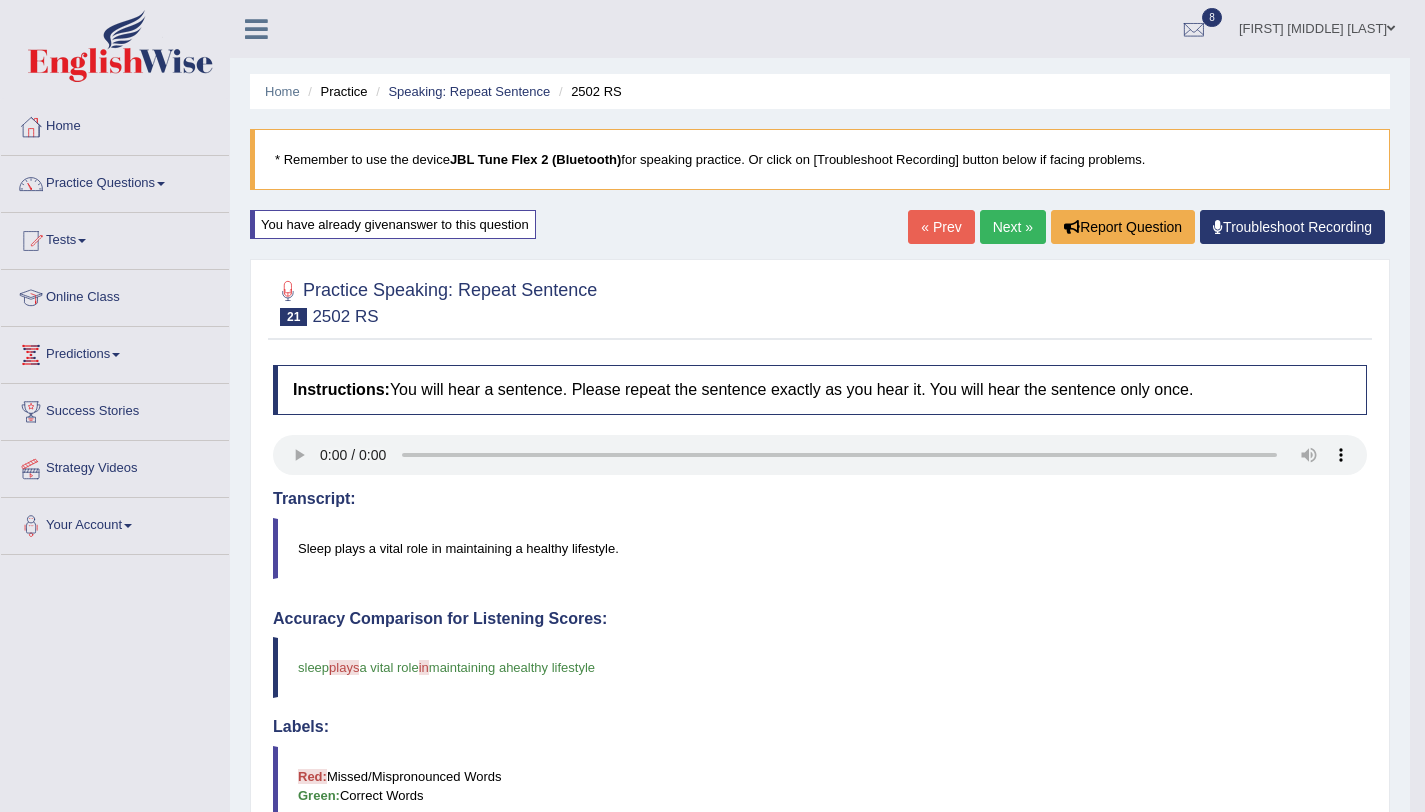 click on "Practice Questions" at bounding box center (115, 181) 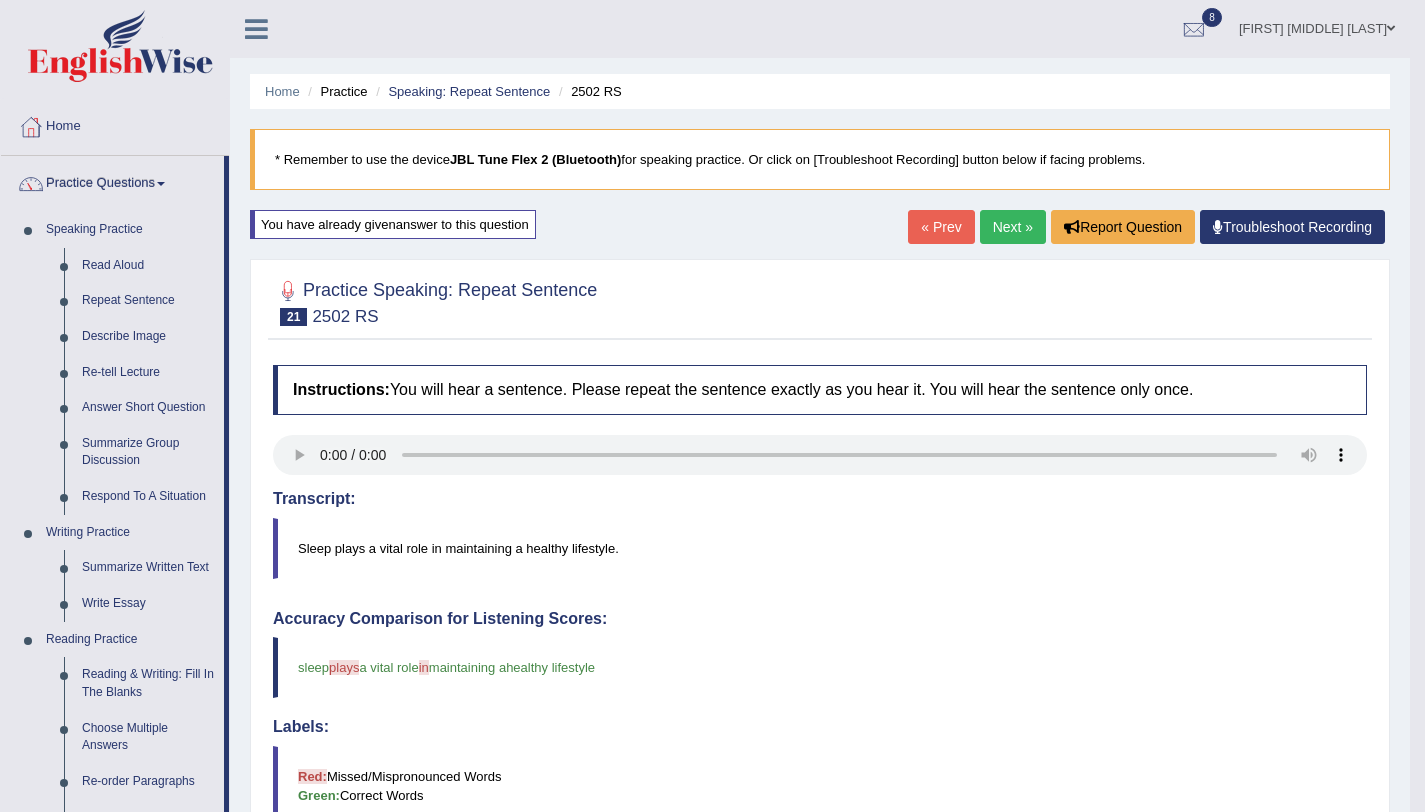 click on "Next »" at bounding box center (1013, 227) 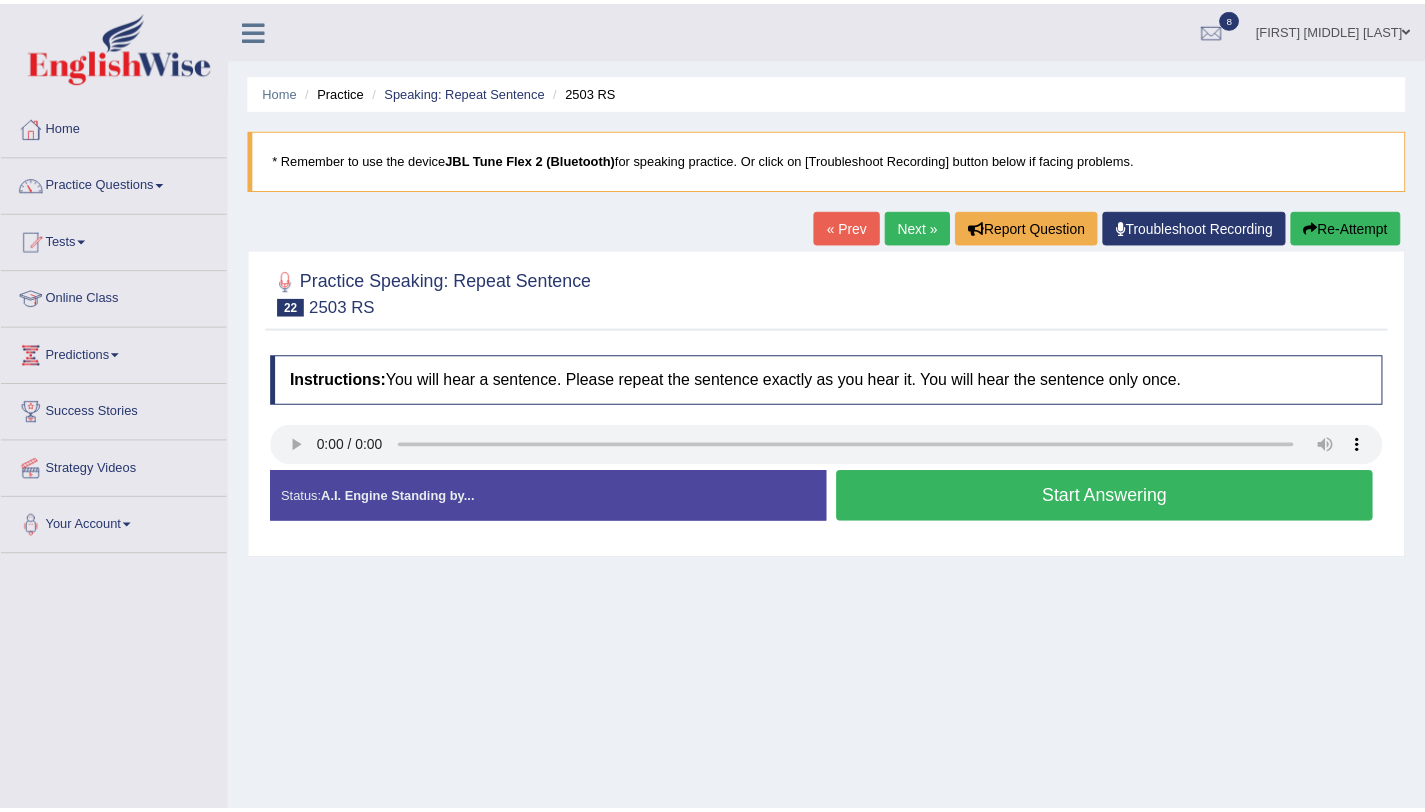 scroll, scrollTop: 0, scrollLeft: 0, axis: both 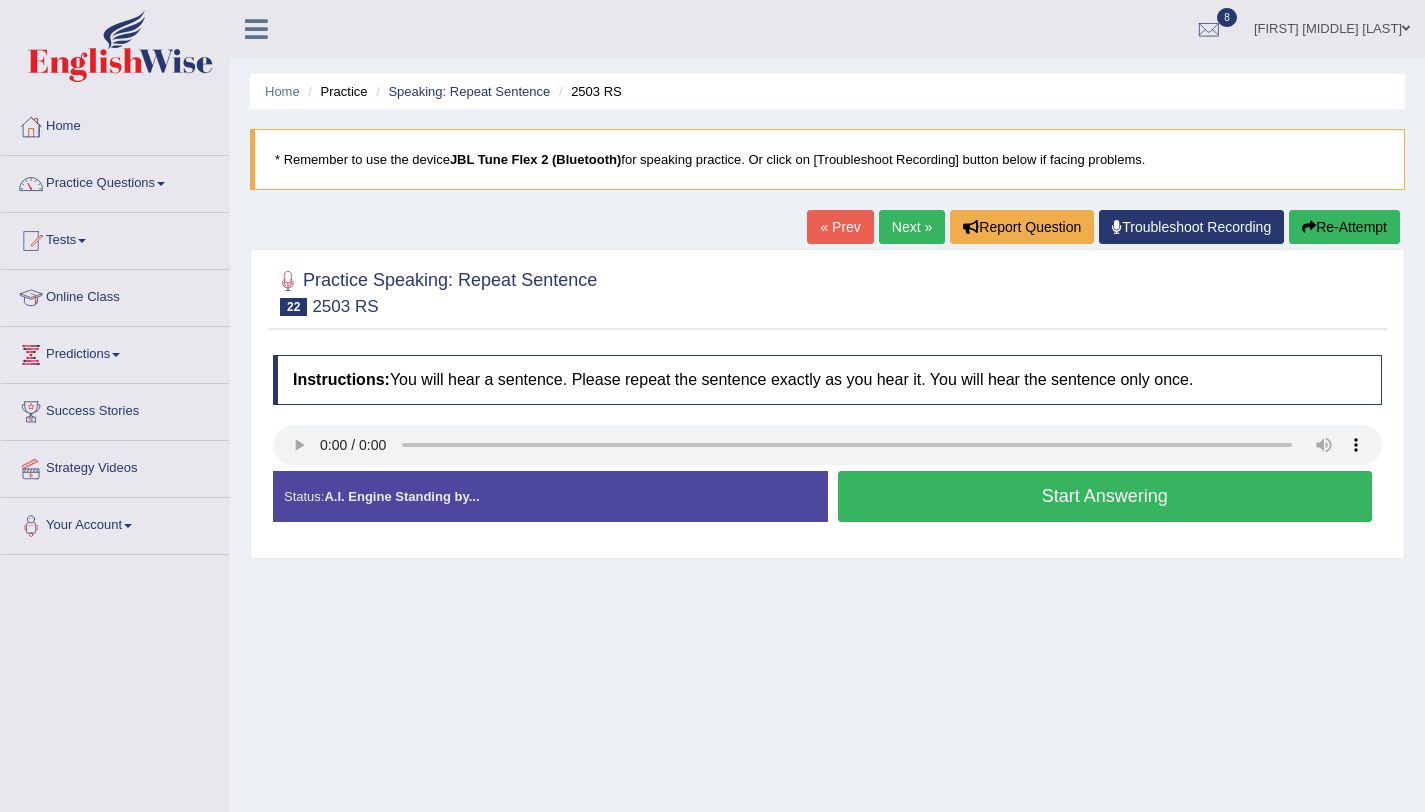 click on "Start Answering" at bounding box center (1105, 496) 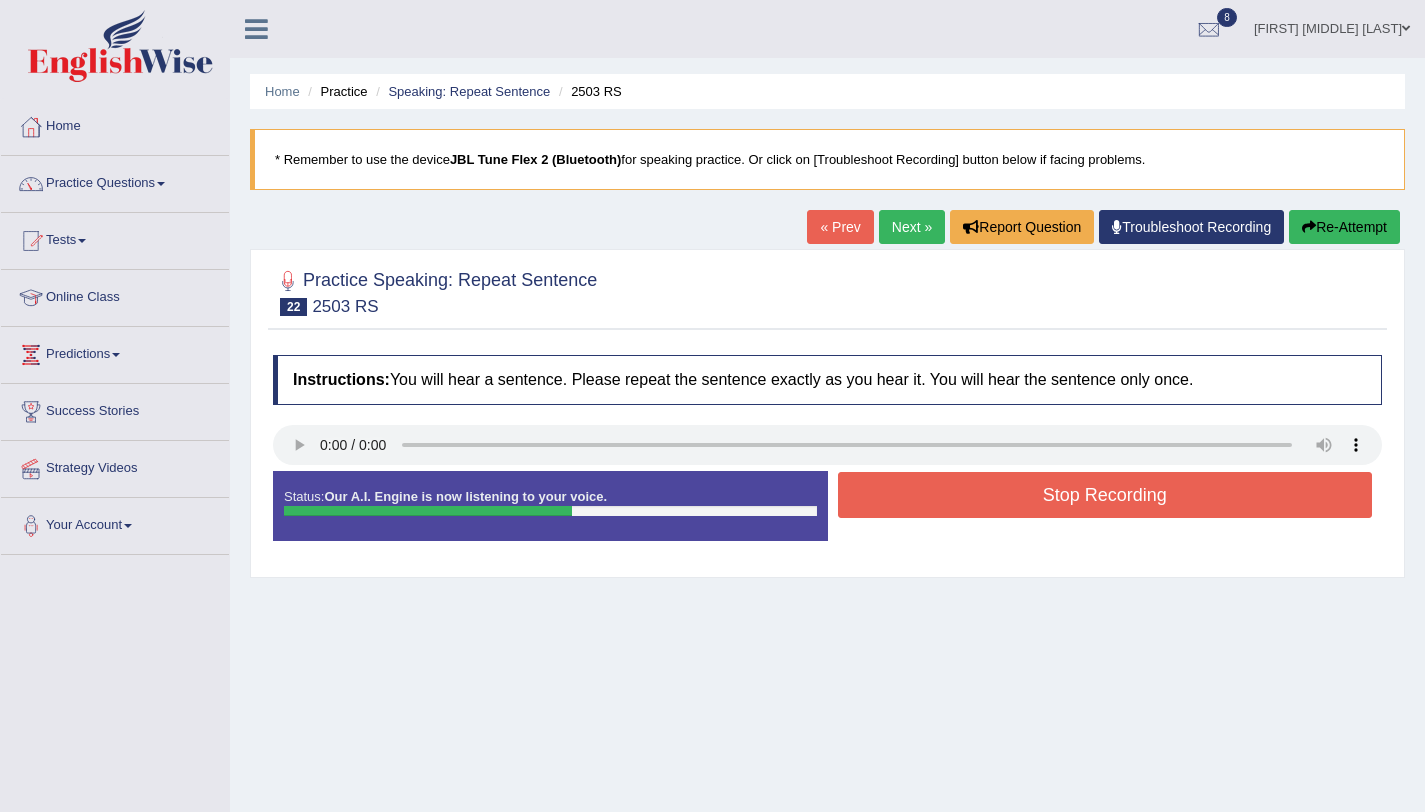 click on "Stop Recording" at bounding box center [1105, 495] 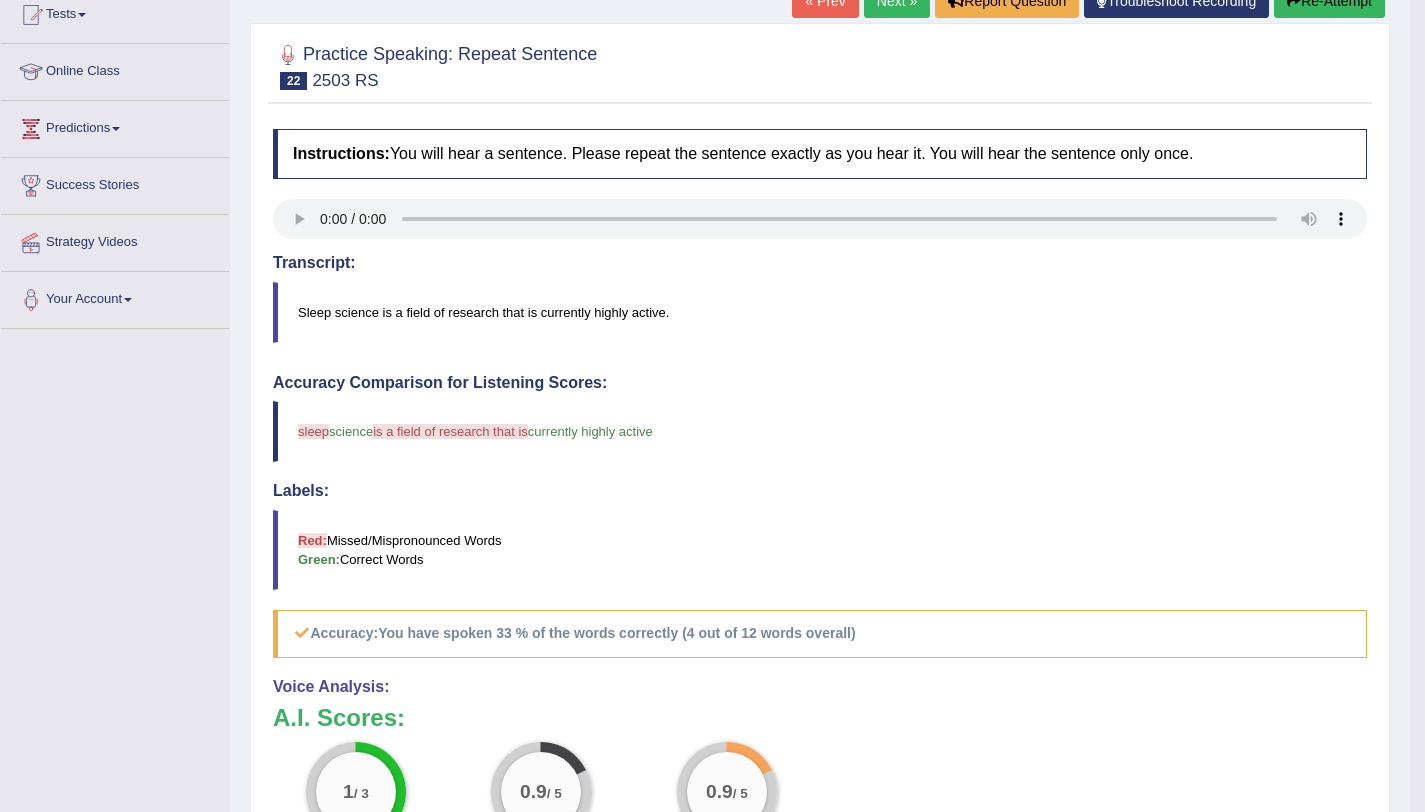 scroll, scrollTop: 0, scrollLeft: 0, axis: both 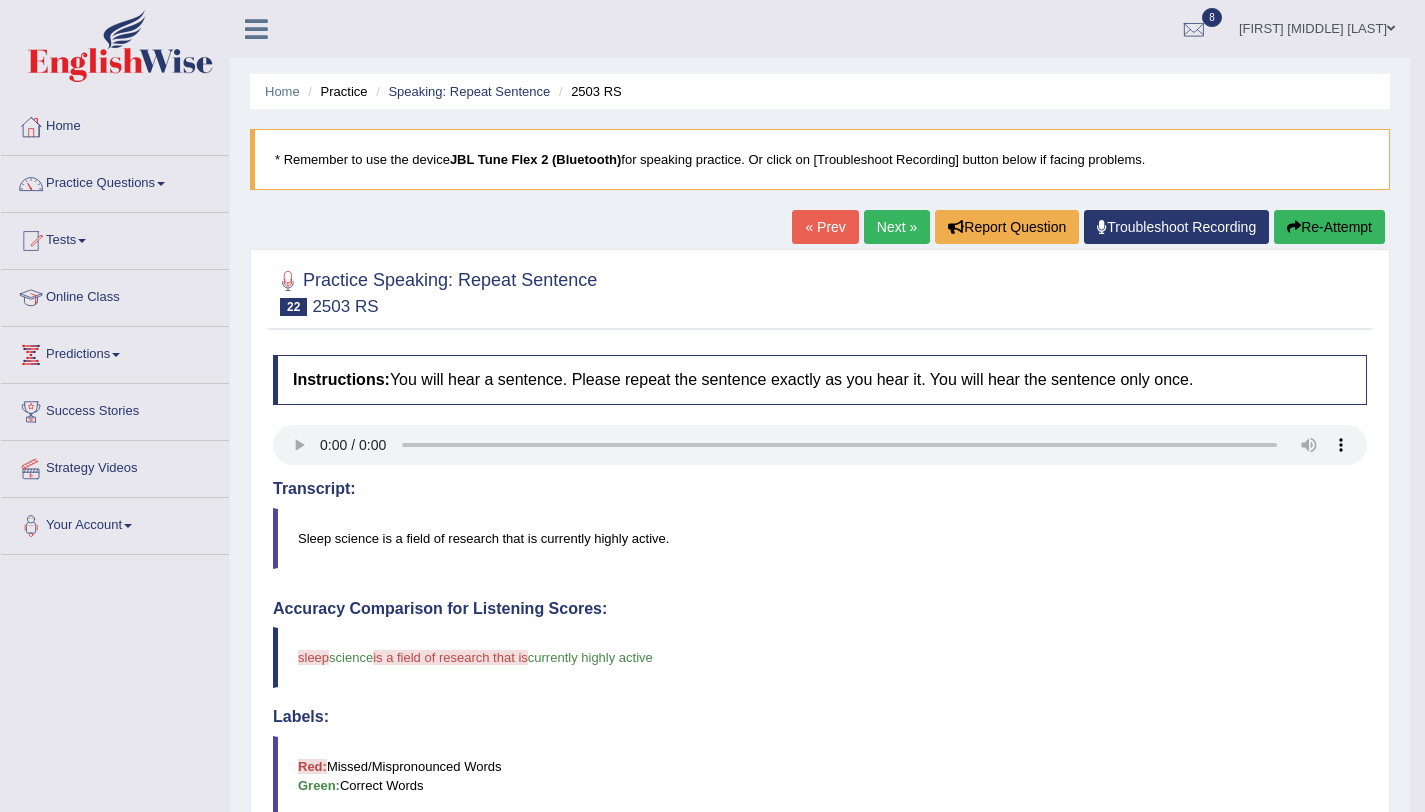 click on "Re-Attempt" at bounding box center (1329, 227) 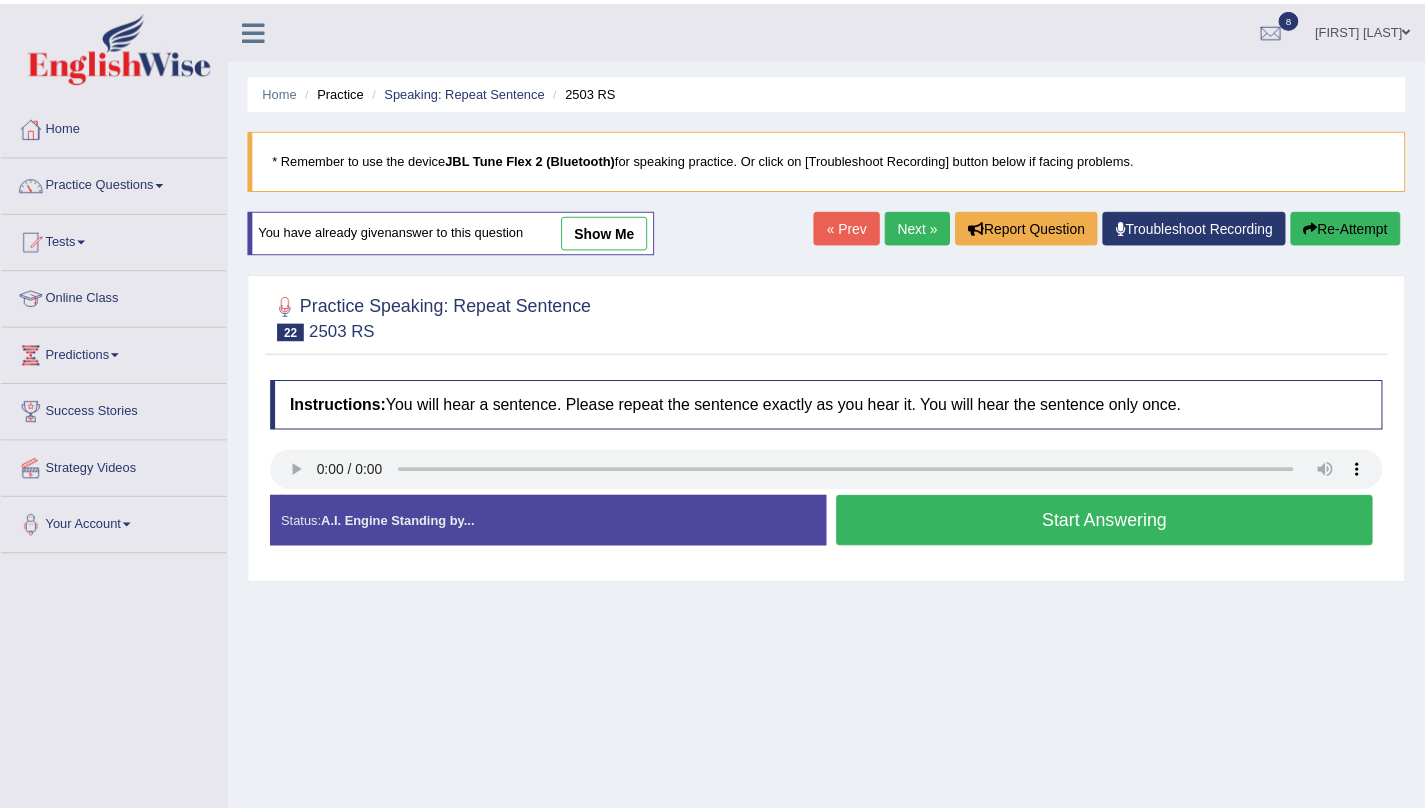 scroll, scrollTop: 0, scrollLeft: 0, axis: both 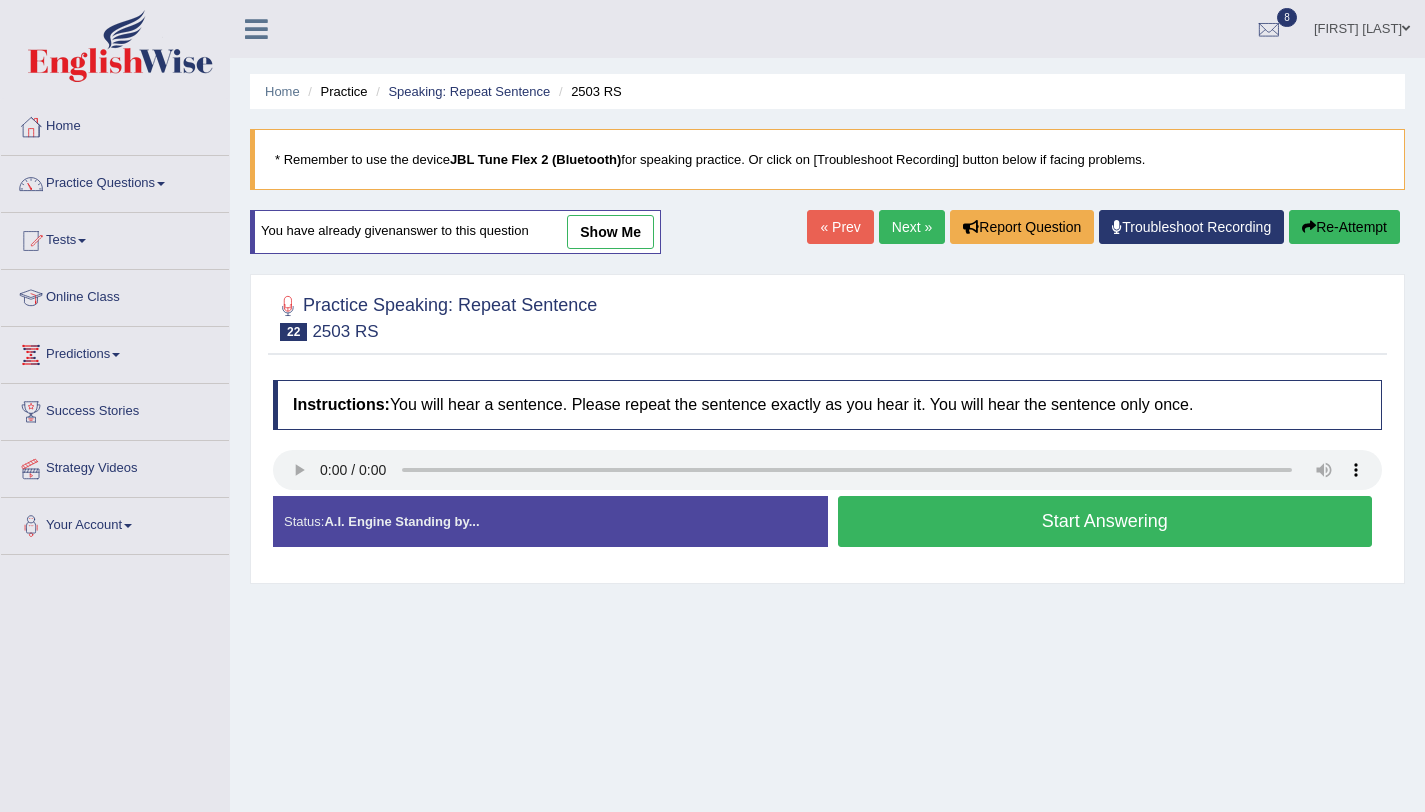 click on "Start Answering" at bounding box center (1105, 521) 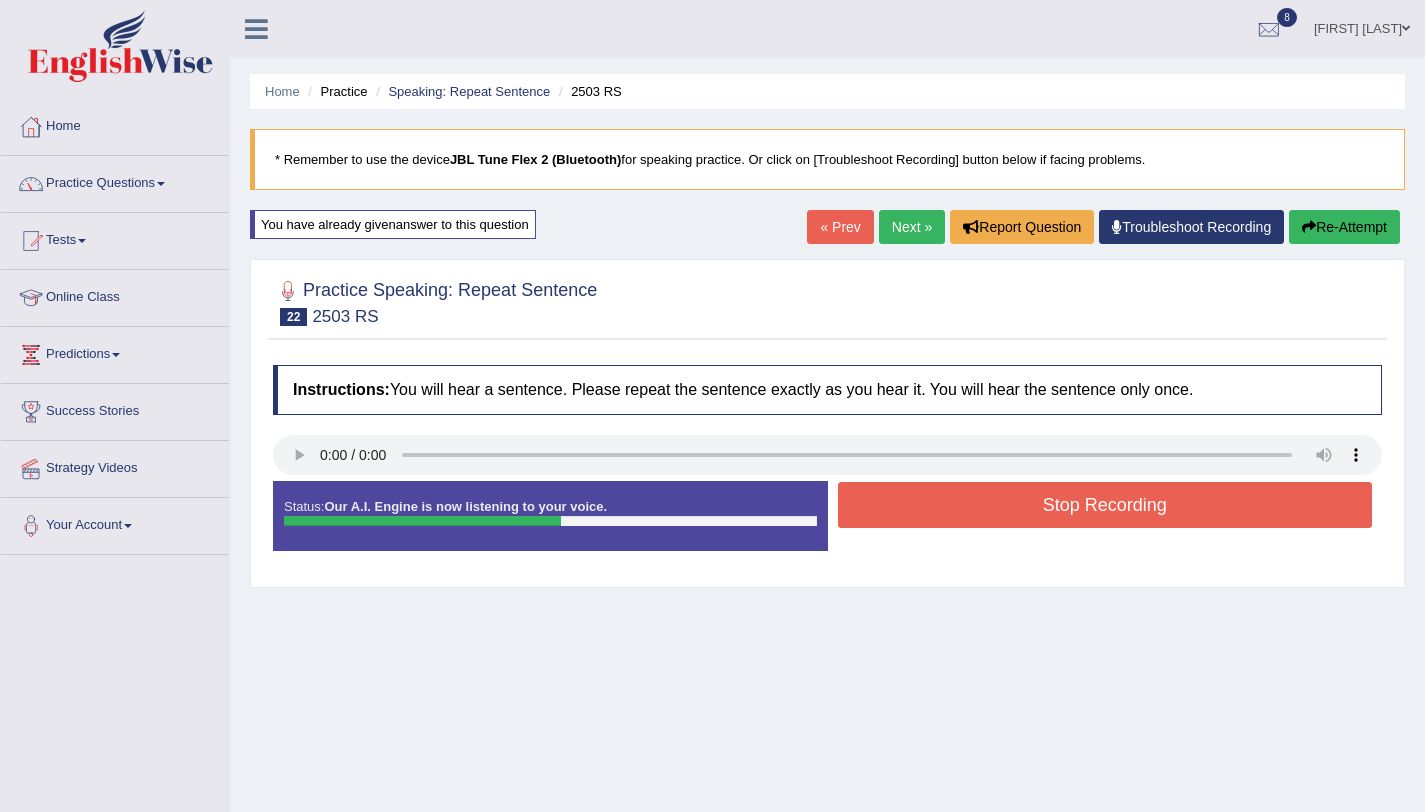 click on "Stop Recording" at bounding box center [1105, 505] 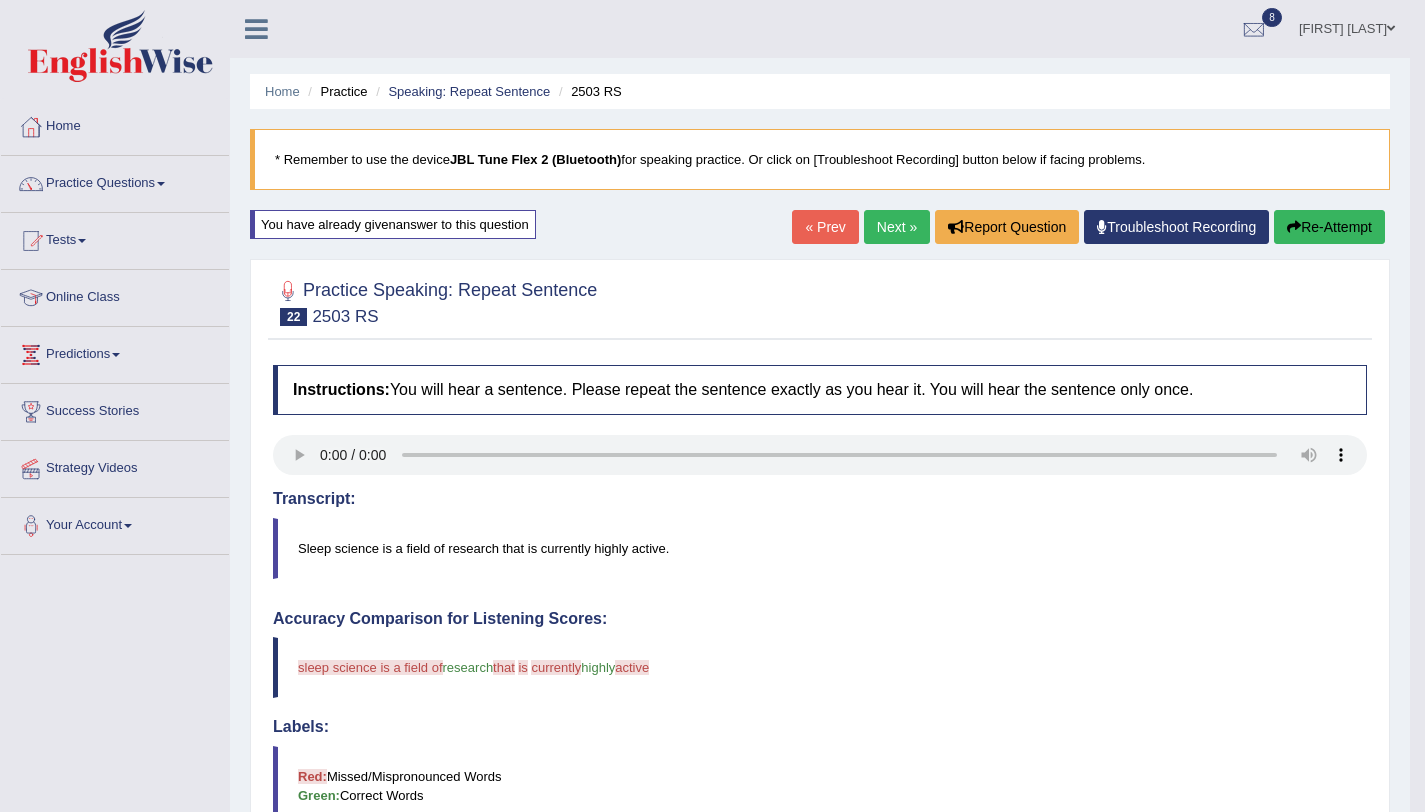 click on "Re-Attempt" at bounding box center (1329, 227) 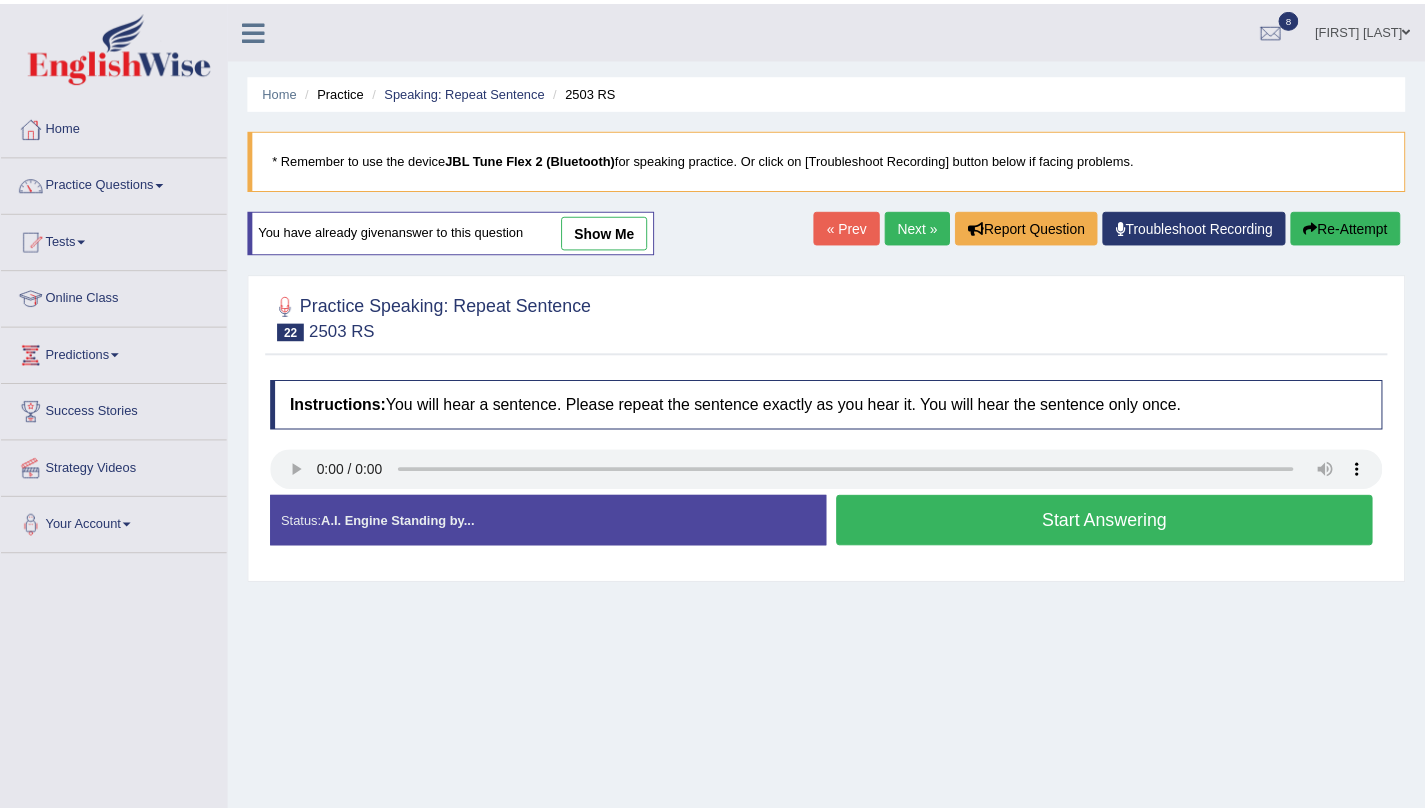 scroll, scrollTop: 0, scrollLeft: 0, axis: both 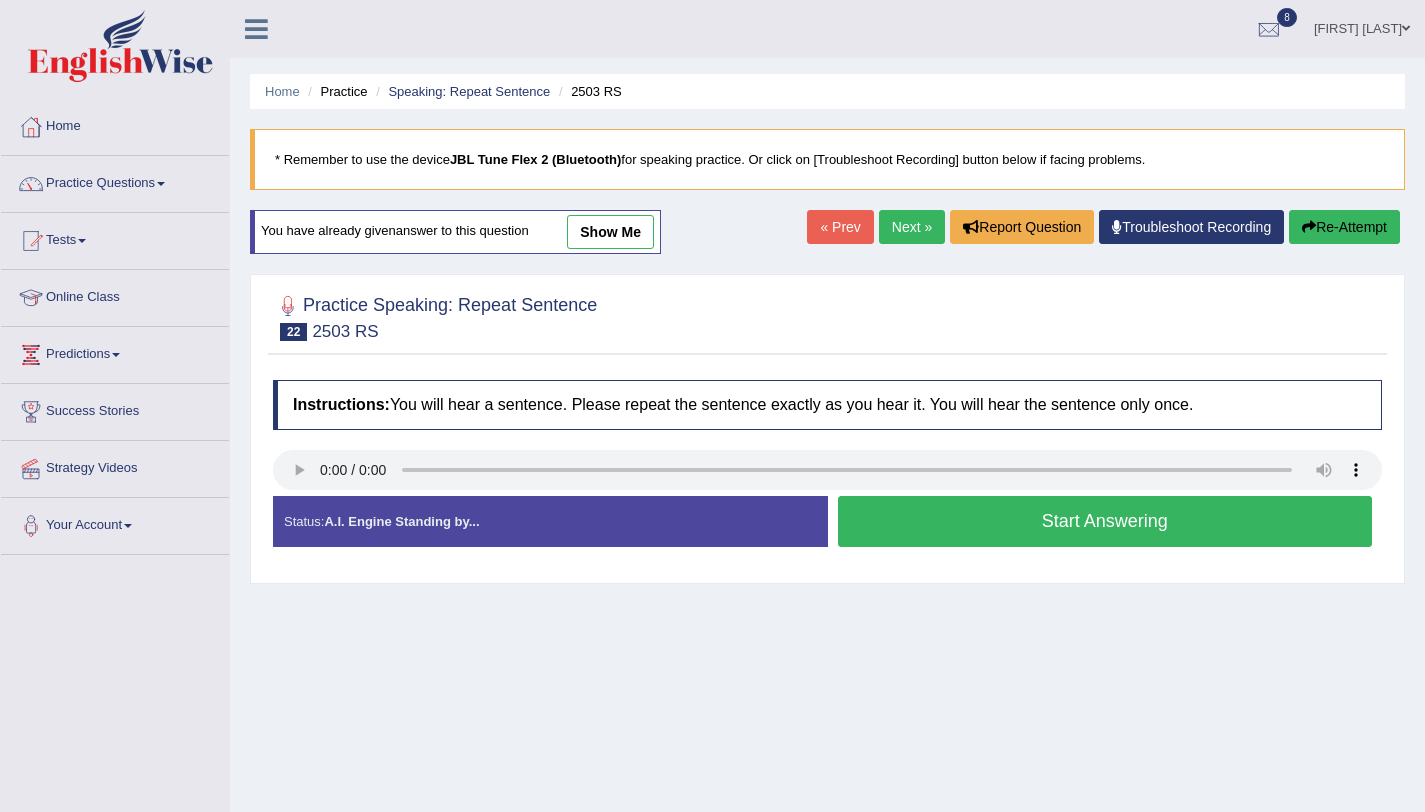 click on "Start Answering" at bounding box center [1105, 521] 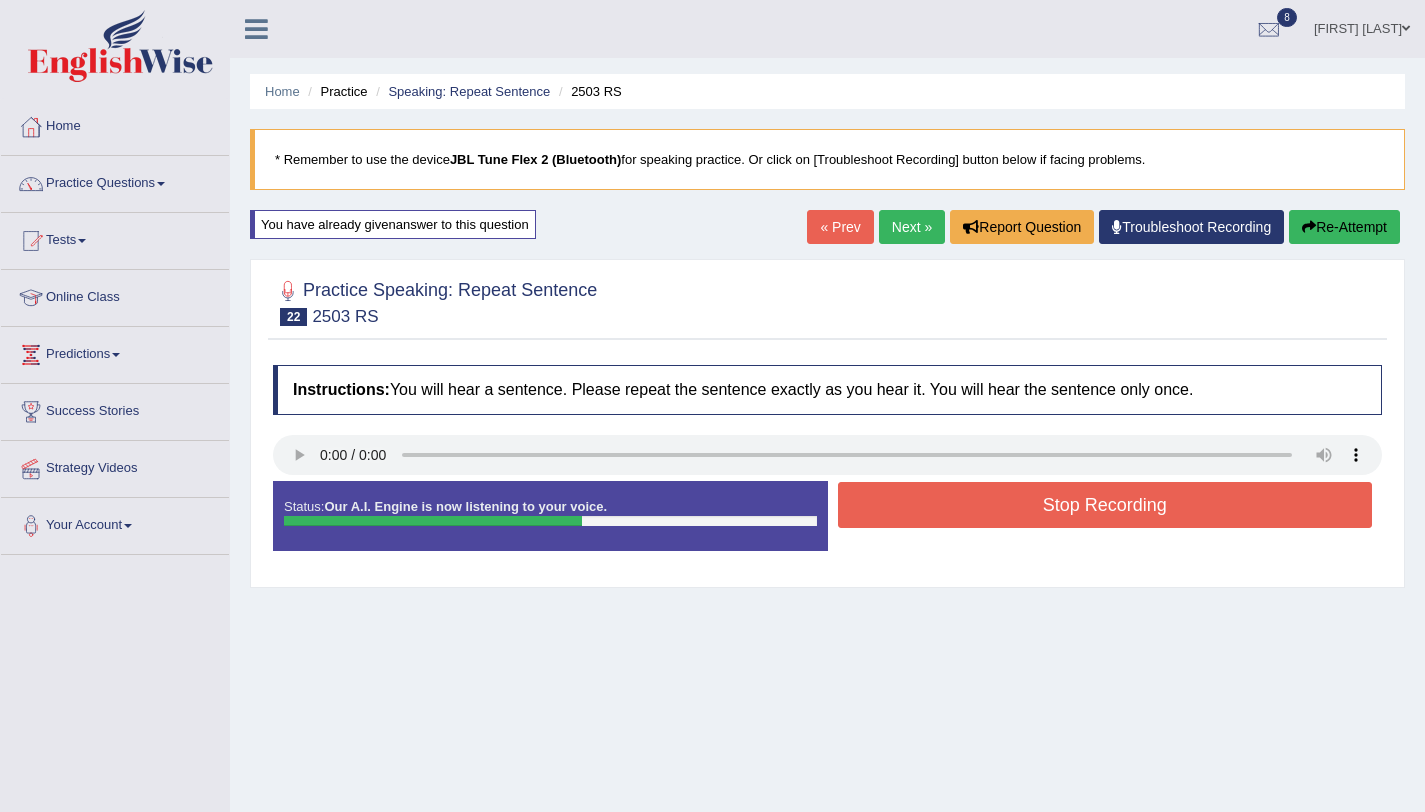 click on "Stop Recording" at bounding box center [1105, 505] 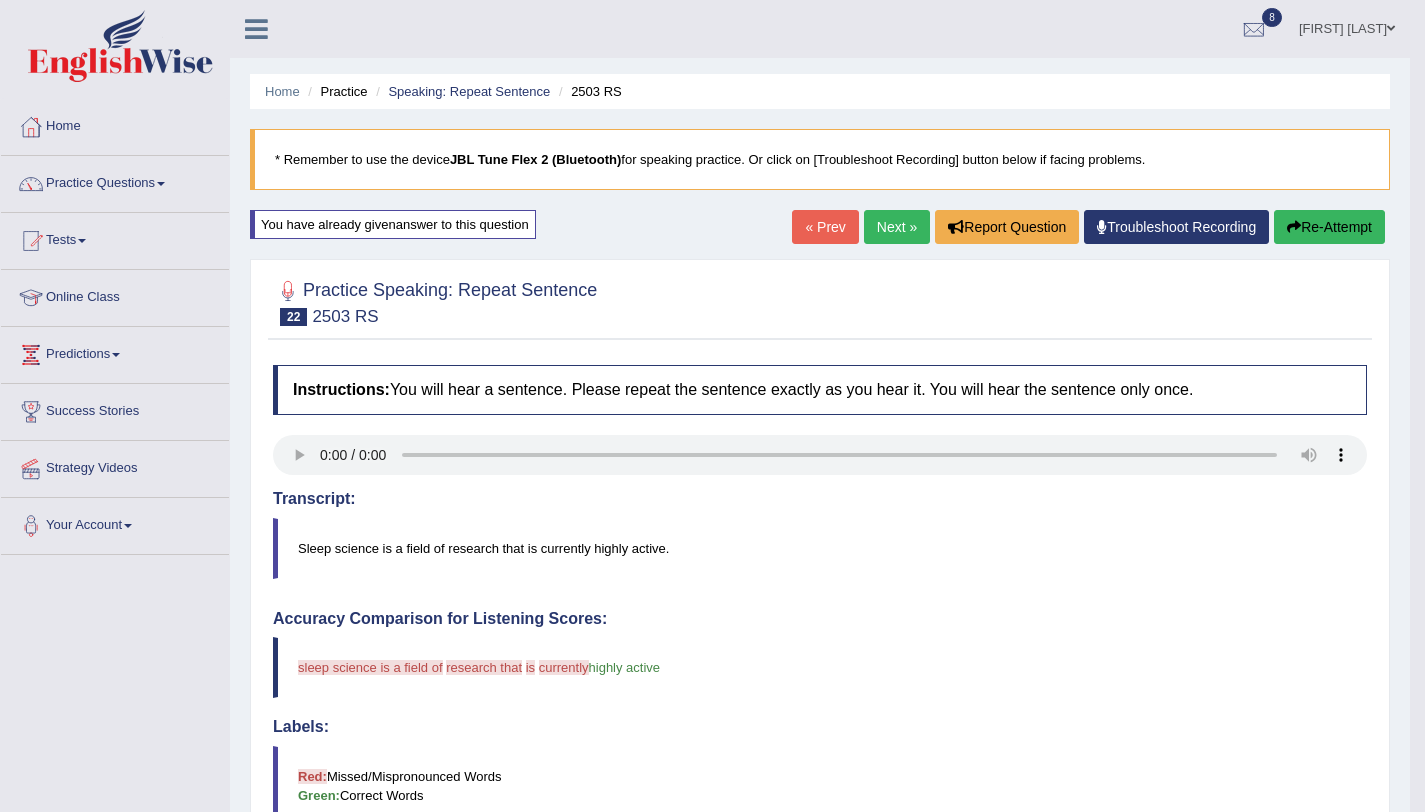 click on "Re-Attempt" at bounding box center (1329, 227) 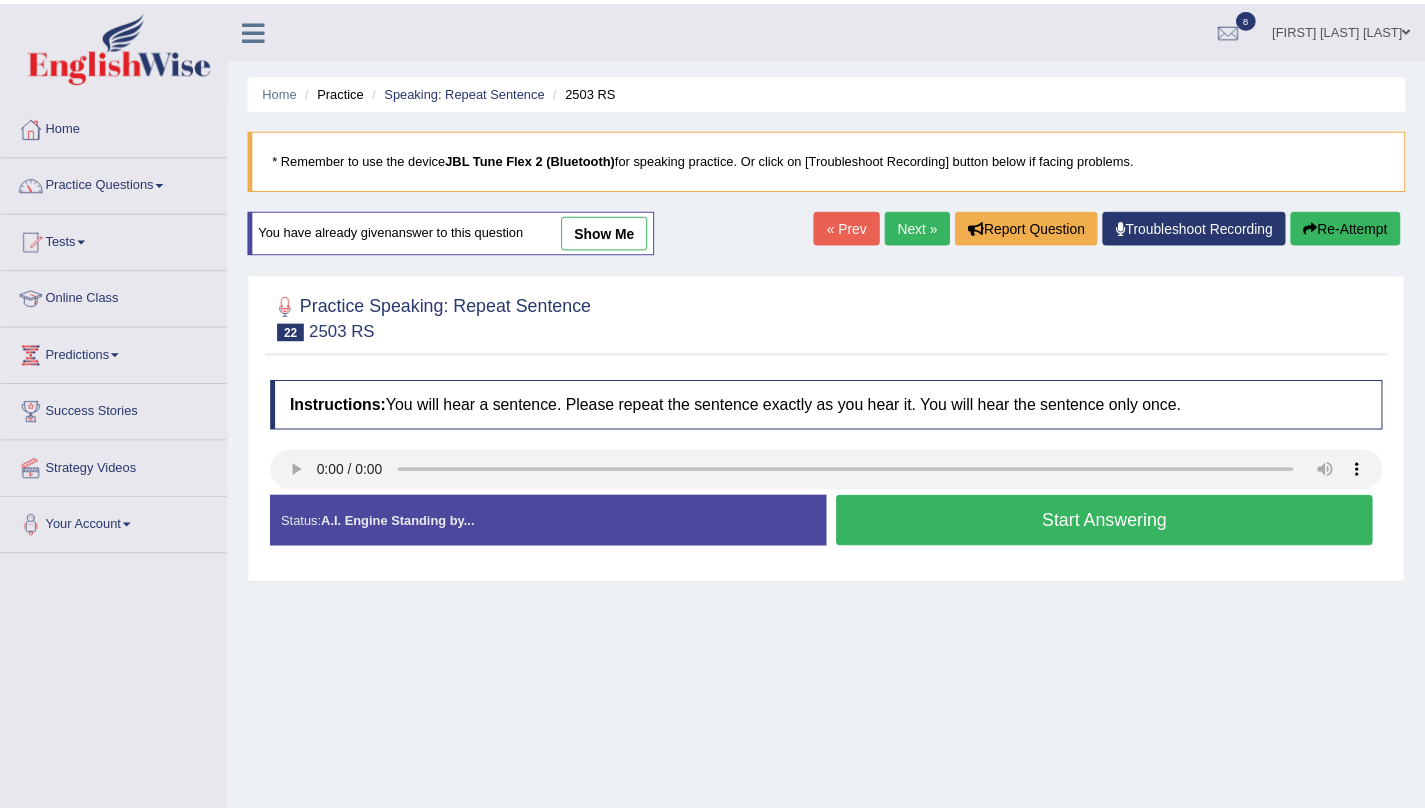 scroll, scrollTop: 0, scrollLeft: 0, axis: both 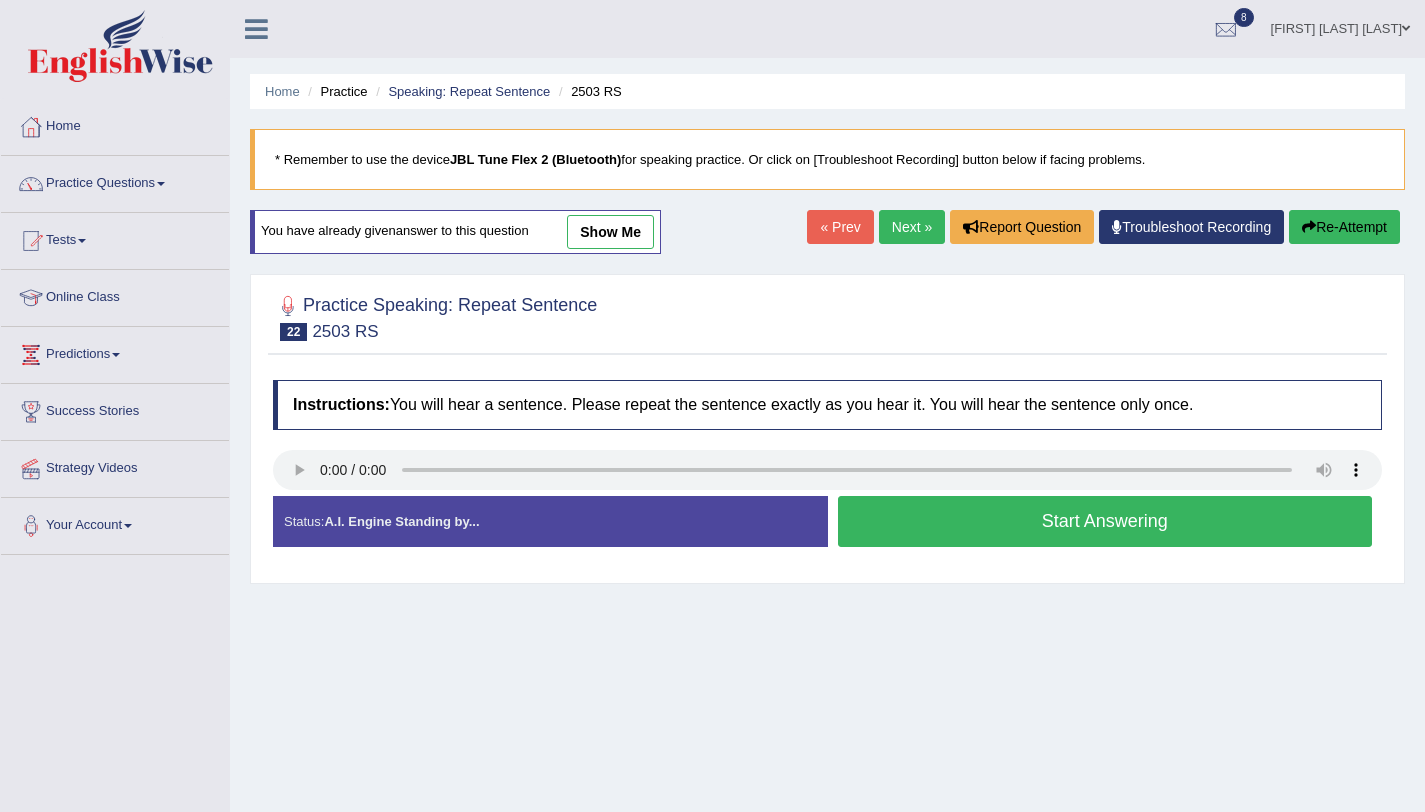 click on "Start Answering" at bounding box center (1105, 521) 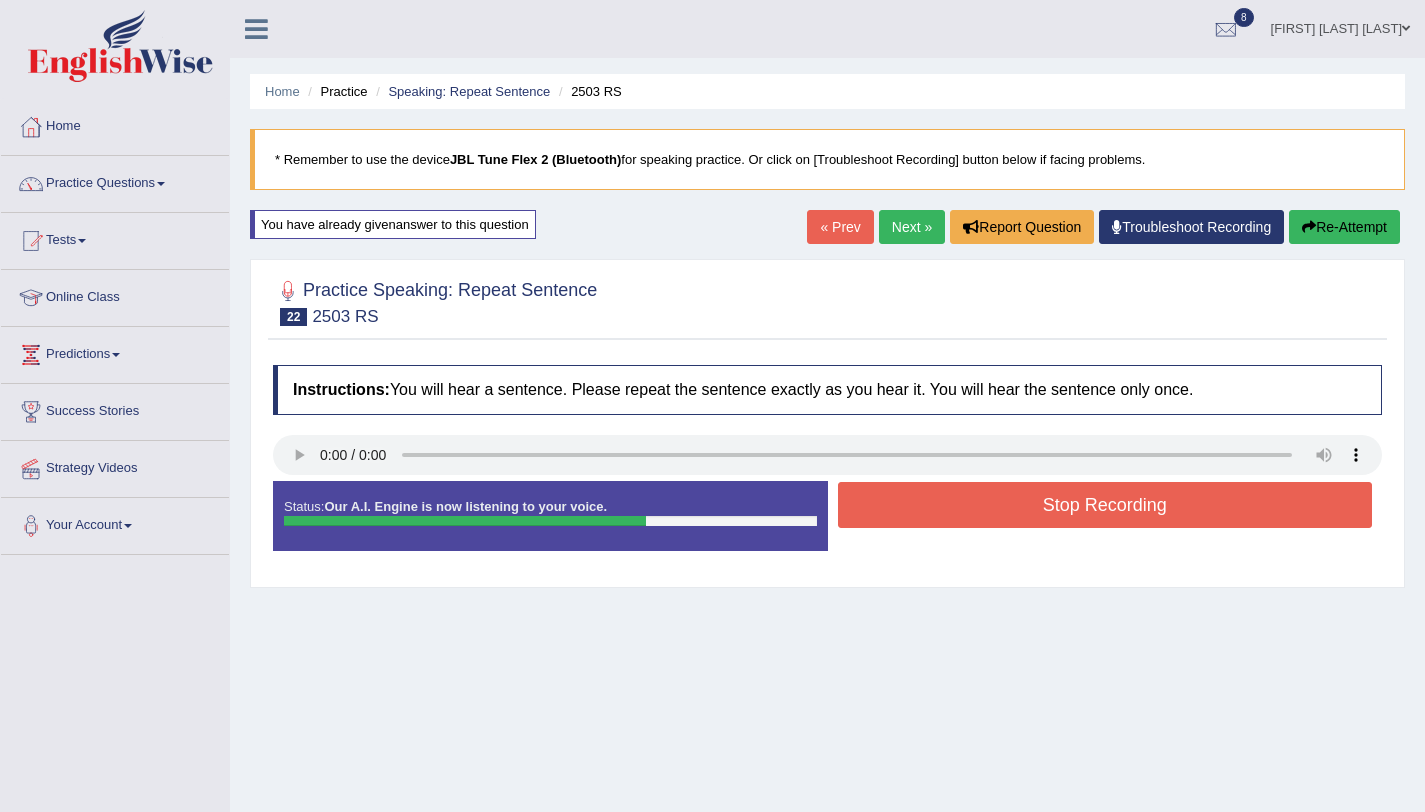 click on "Stop Recording" at bounding box center [1105, 505] 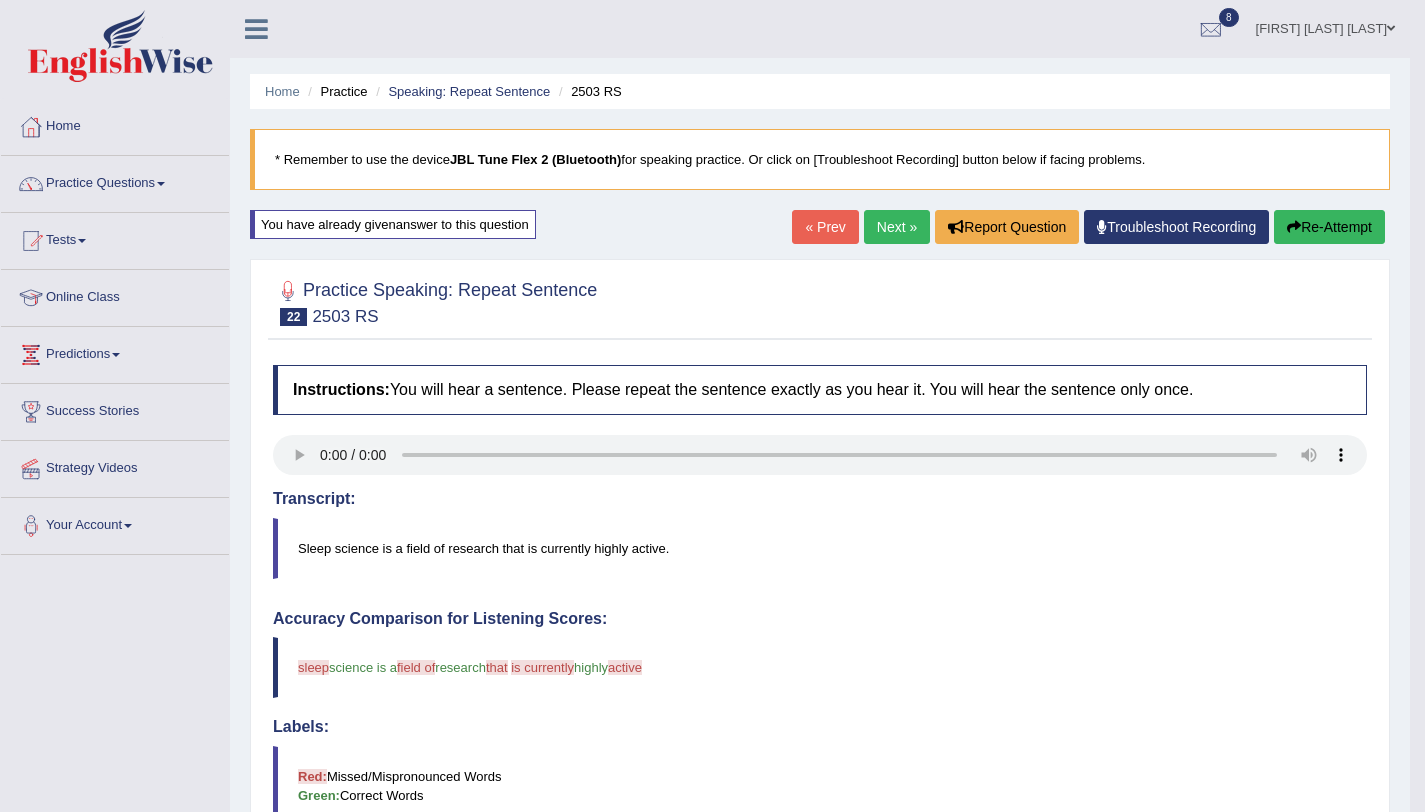click on "Re-Attempt" at bounding box center (1329, 227) 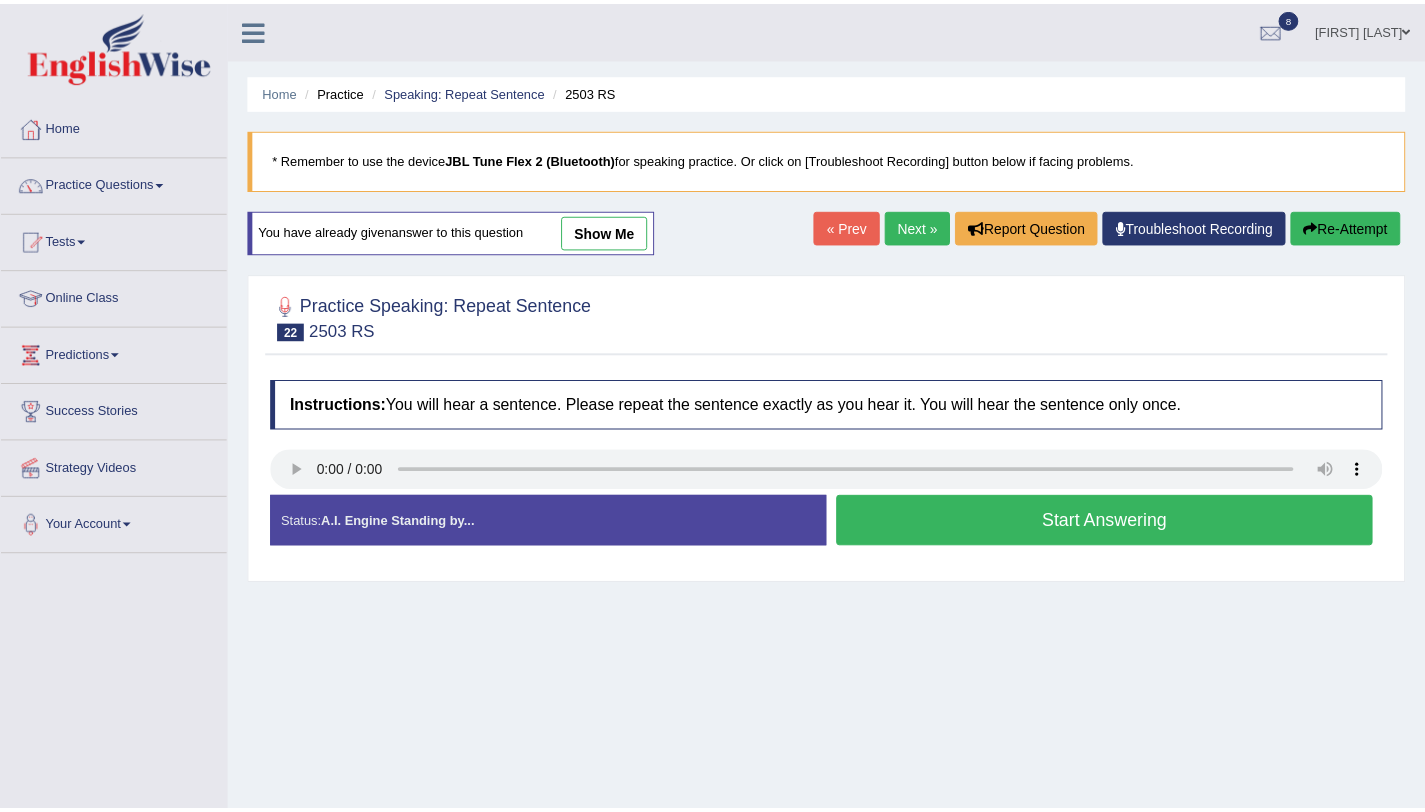 scroll, scrollTop: 0, scrollLeft: 0, axis: both 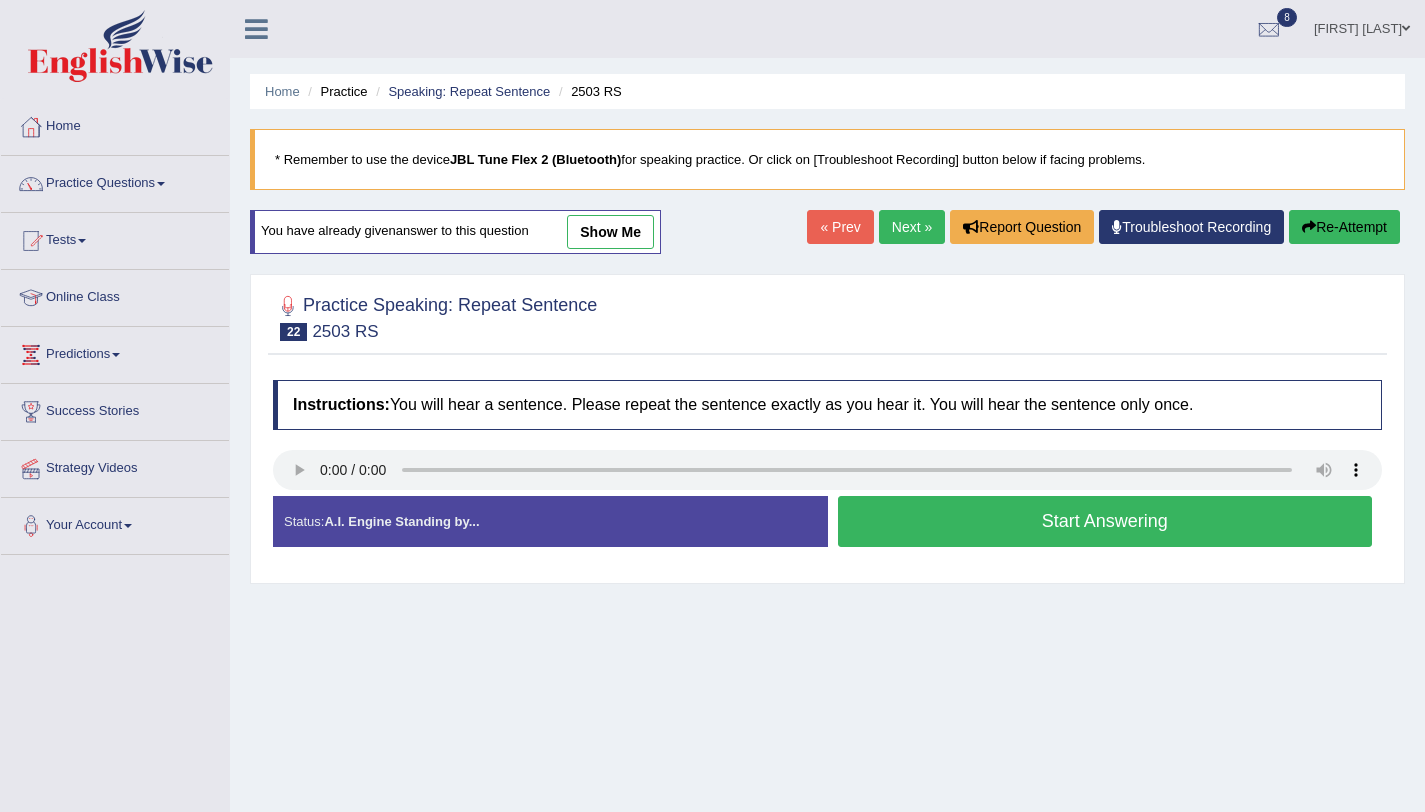 click on "Start Answering" at bounding box center (1105, 521) 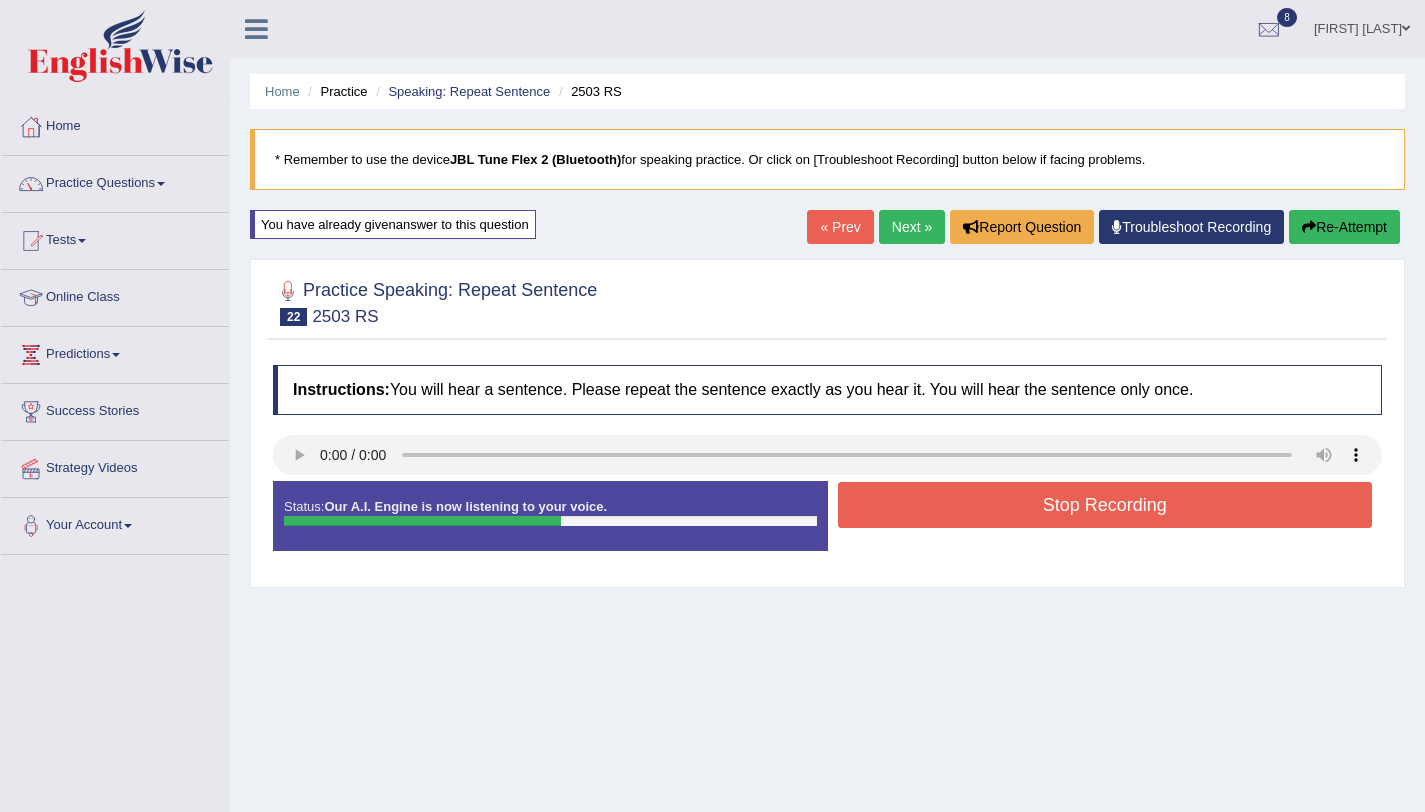 click on "Stop Recording" at bounding box center (1105, 505) 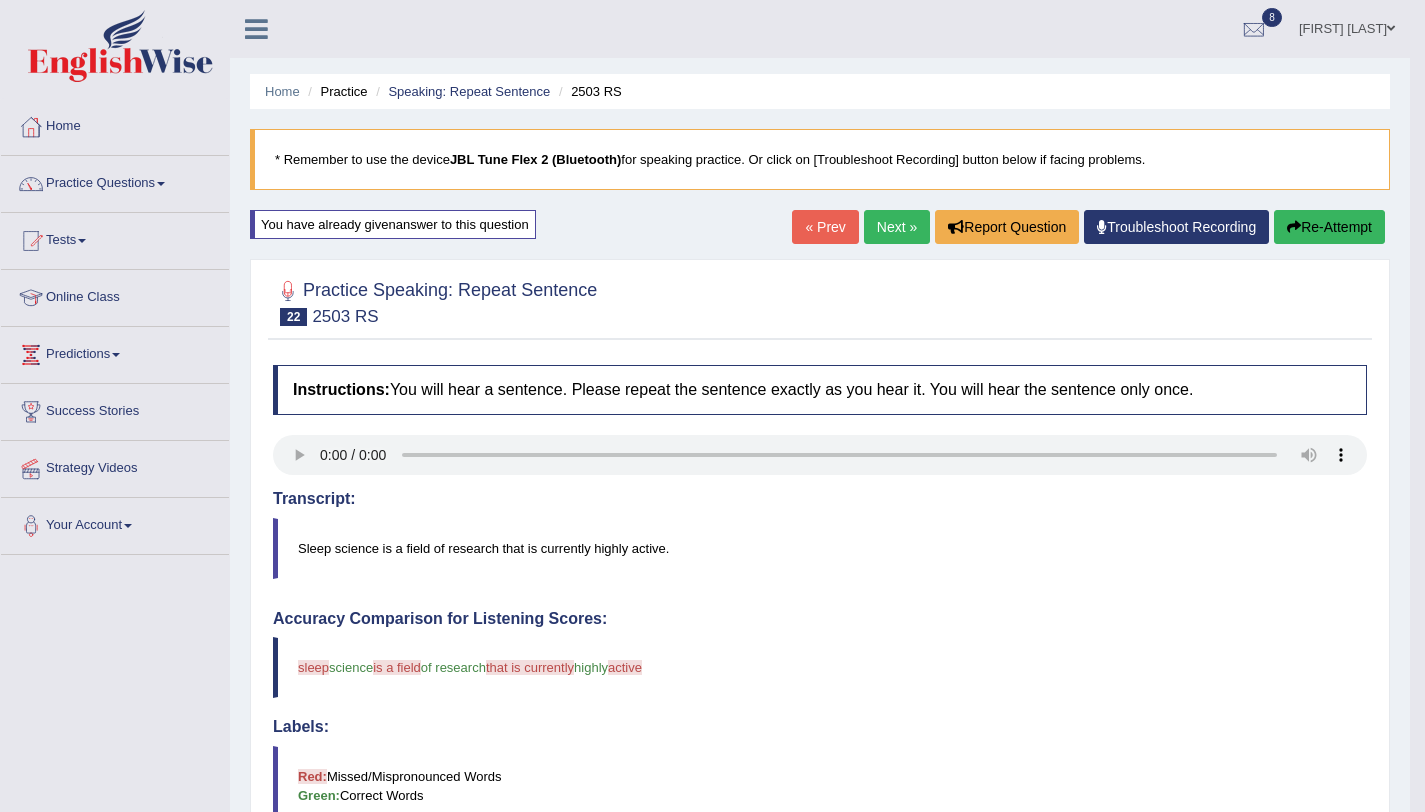 click on "Re-Attempt" at bounding box center (1329, 227) 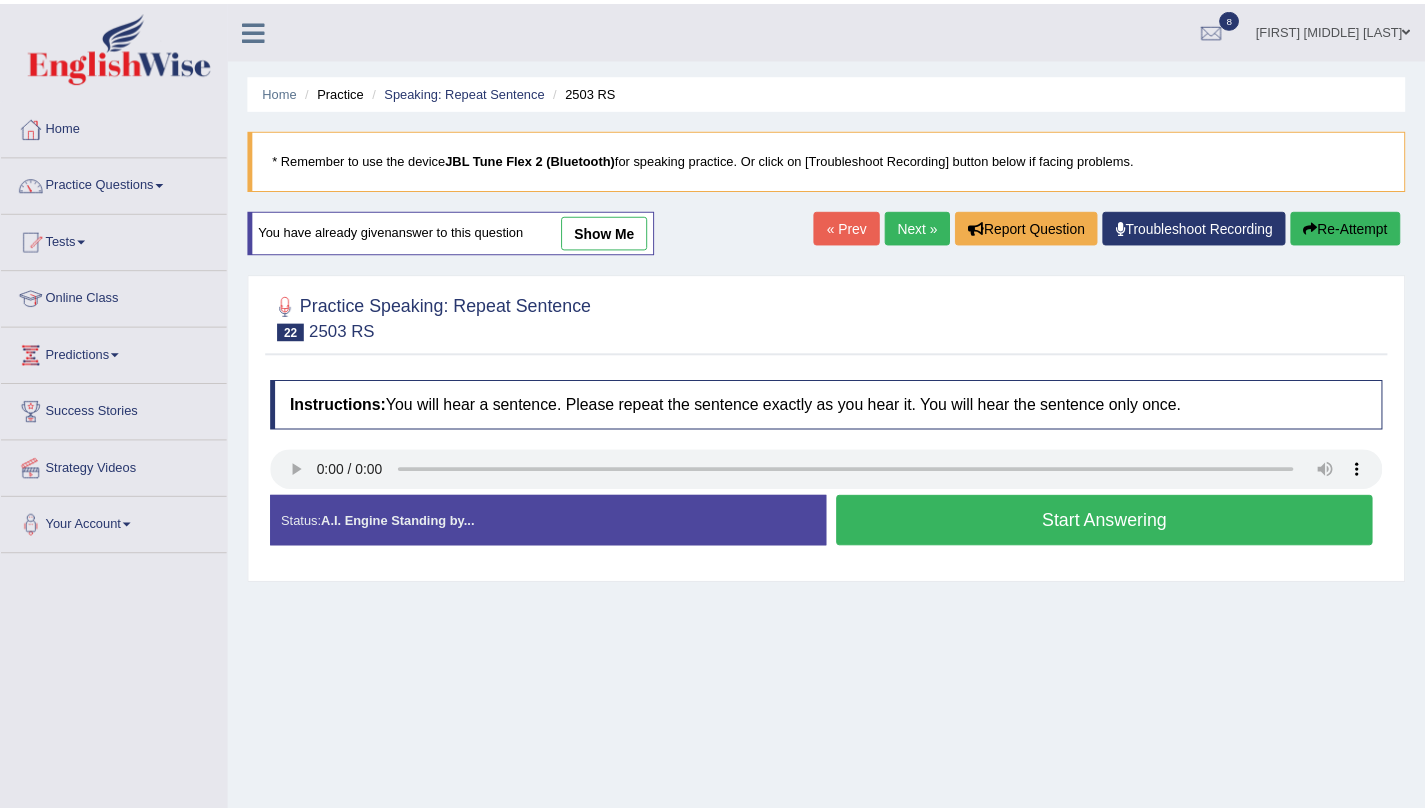 scroll, scrollTop: 0, scrollLeft: 0, axis: both 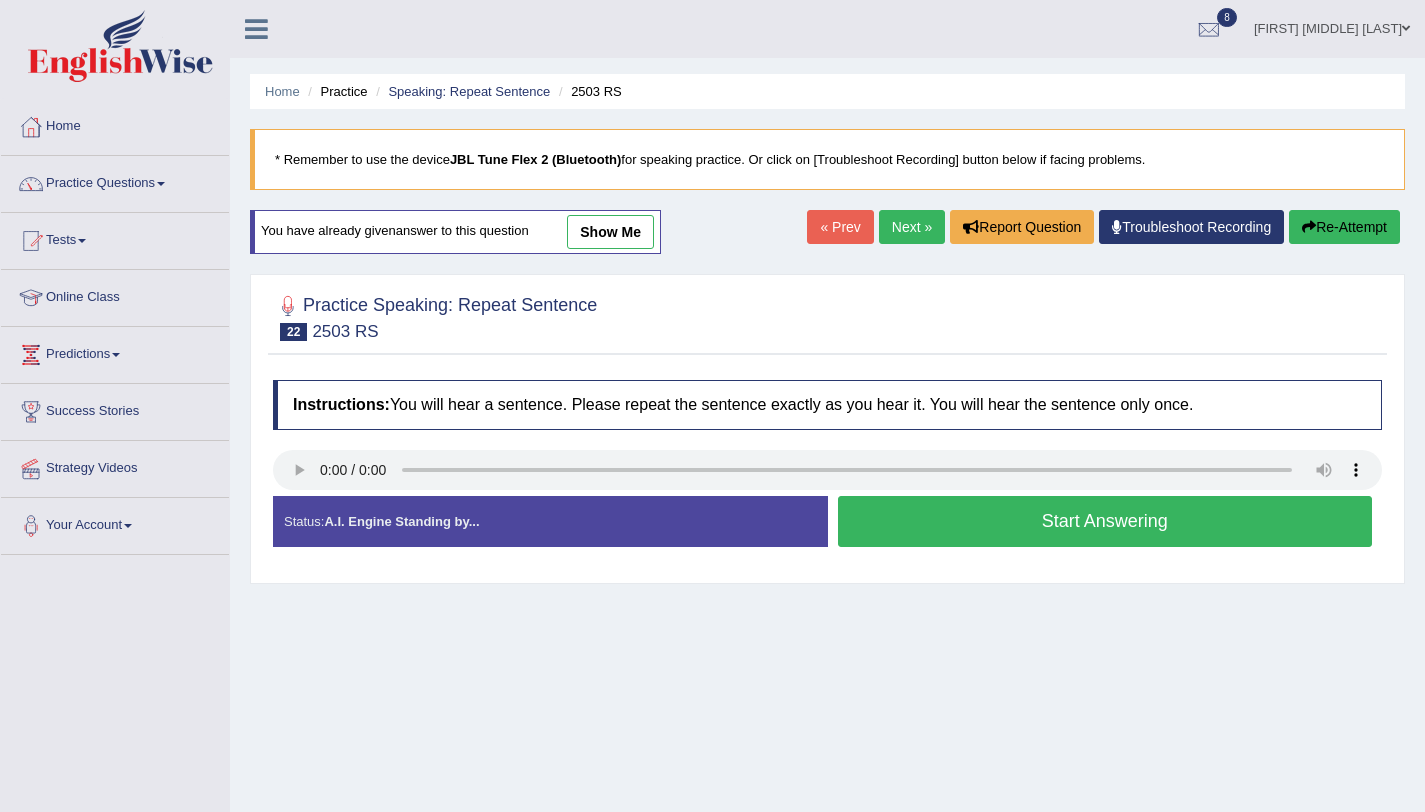 click on "Start Answering" at bounding box center [1105, 521] 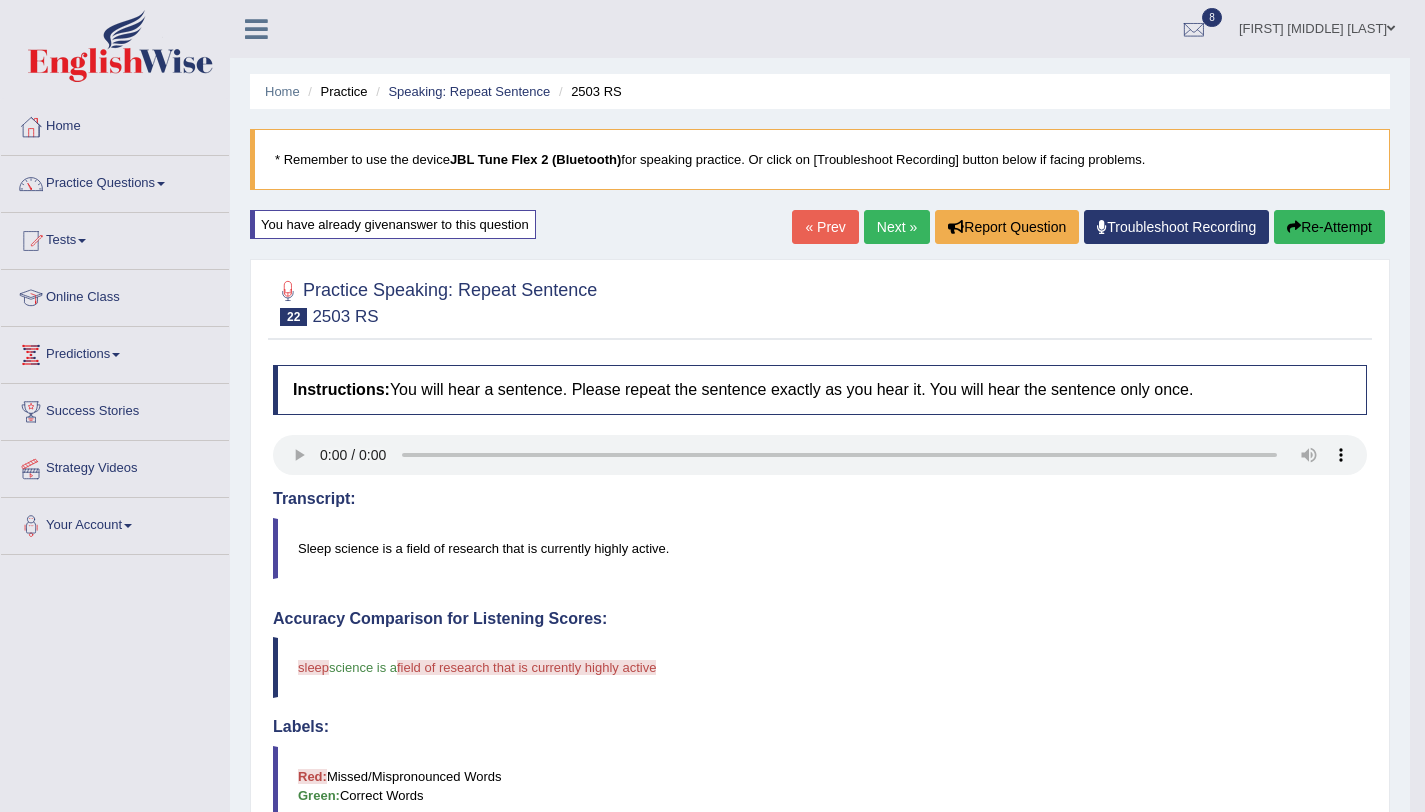 click on "Re-Attempt" at bounding box center [1329, 227] 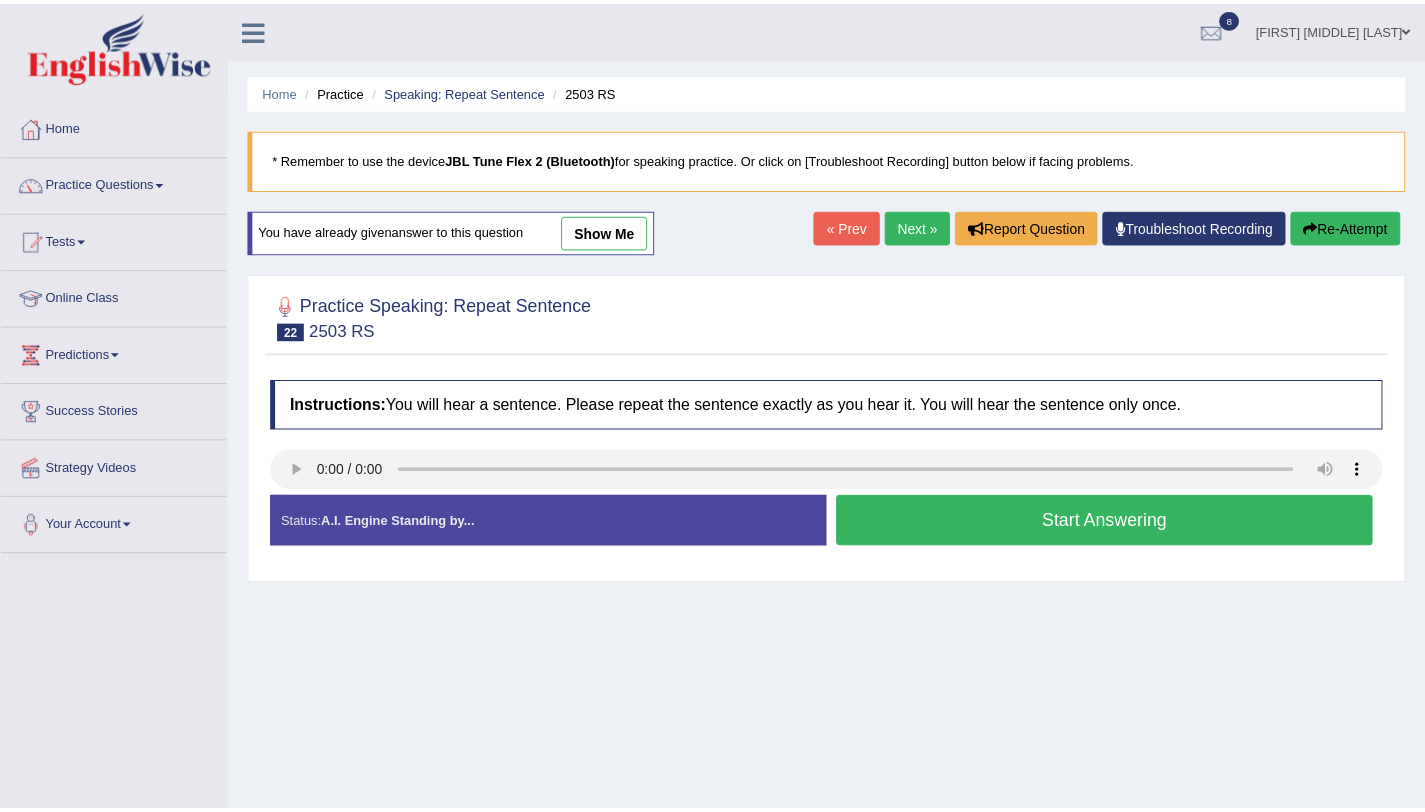 scroll, scrollTop: 0, scrollLeft: 0, axis: both 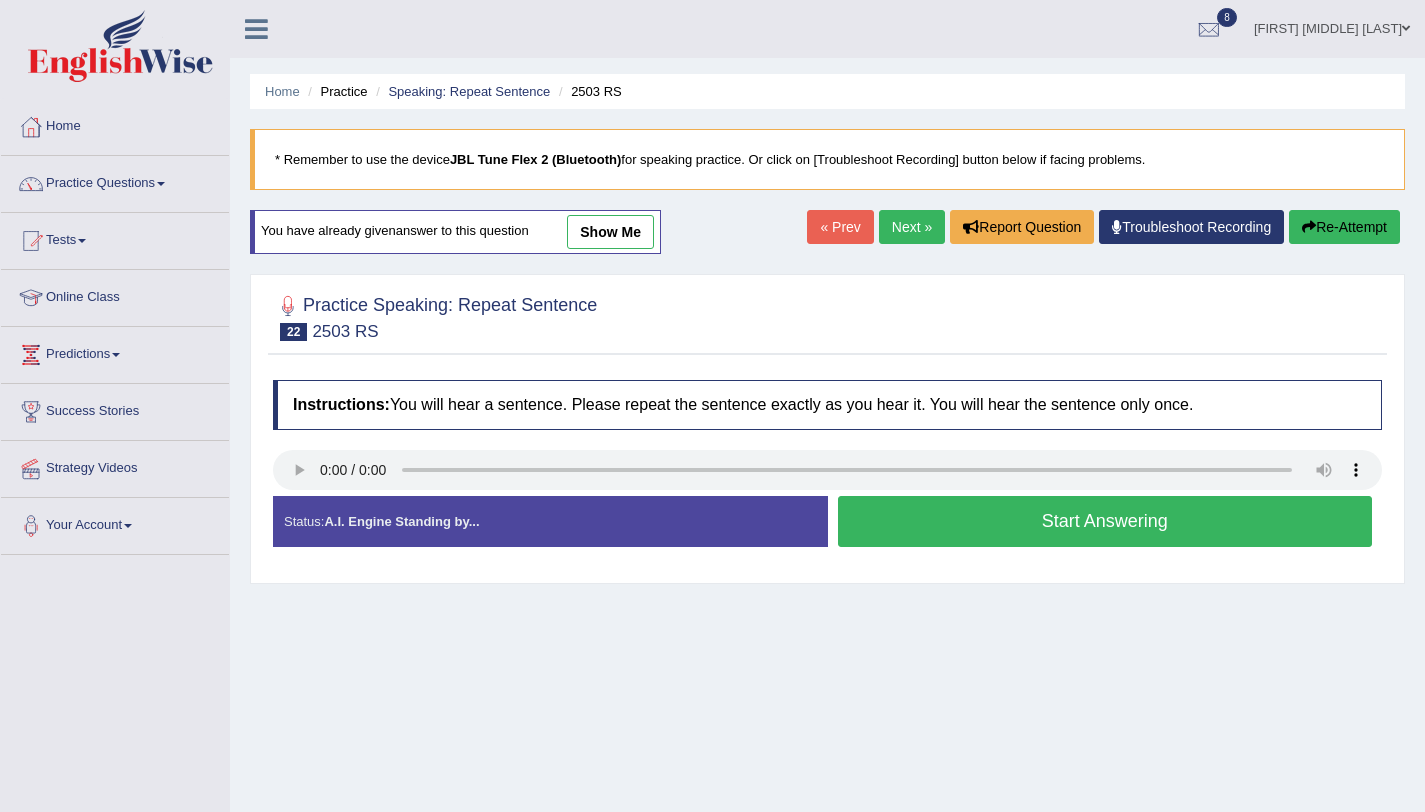 click on "Start Answering" at bounding box center [1105, 521] 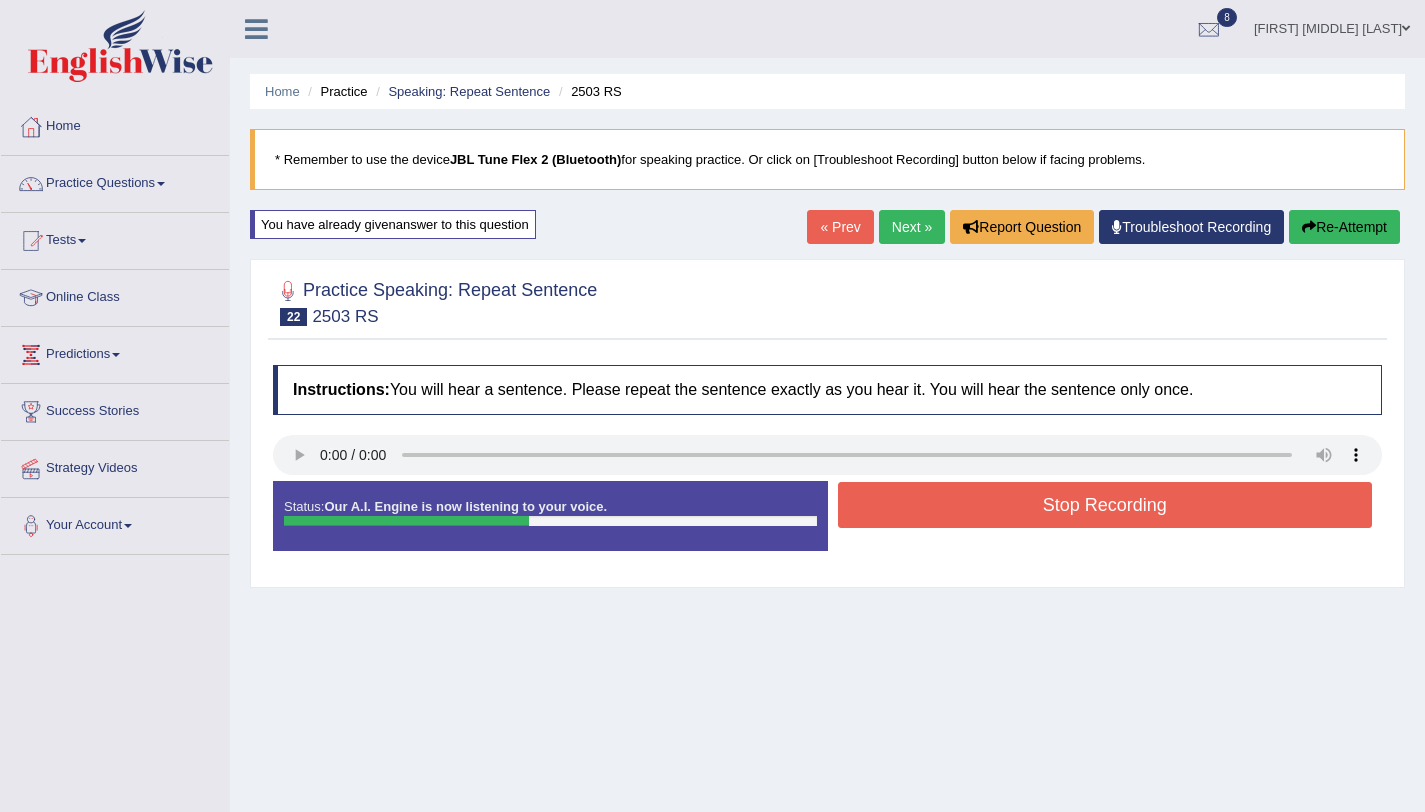 click on "Stop Recording" at bounding box center [1105, 505] 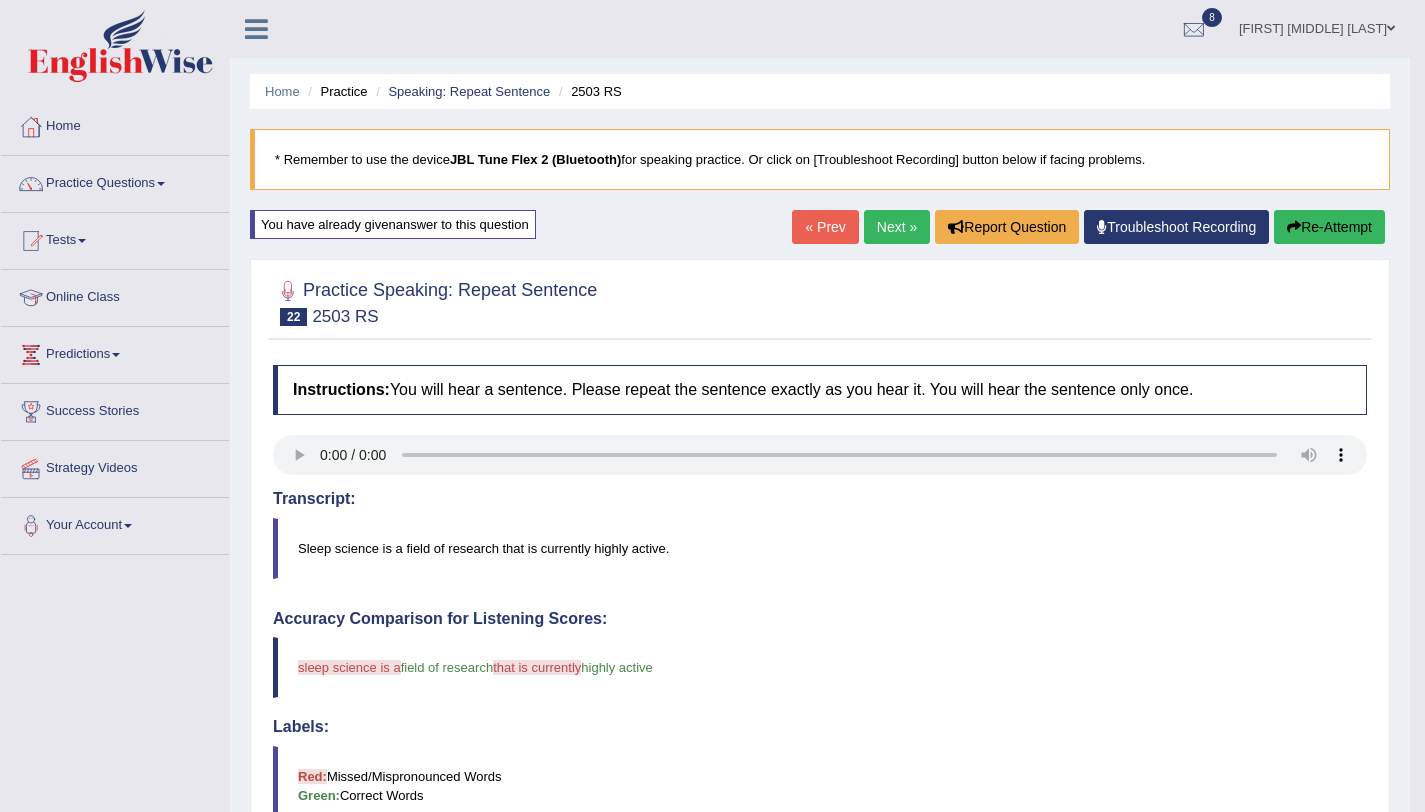 click on "Re-Attempt" at bounding box center [1329, 227] 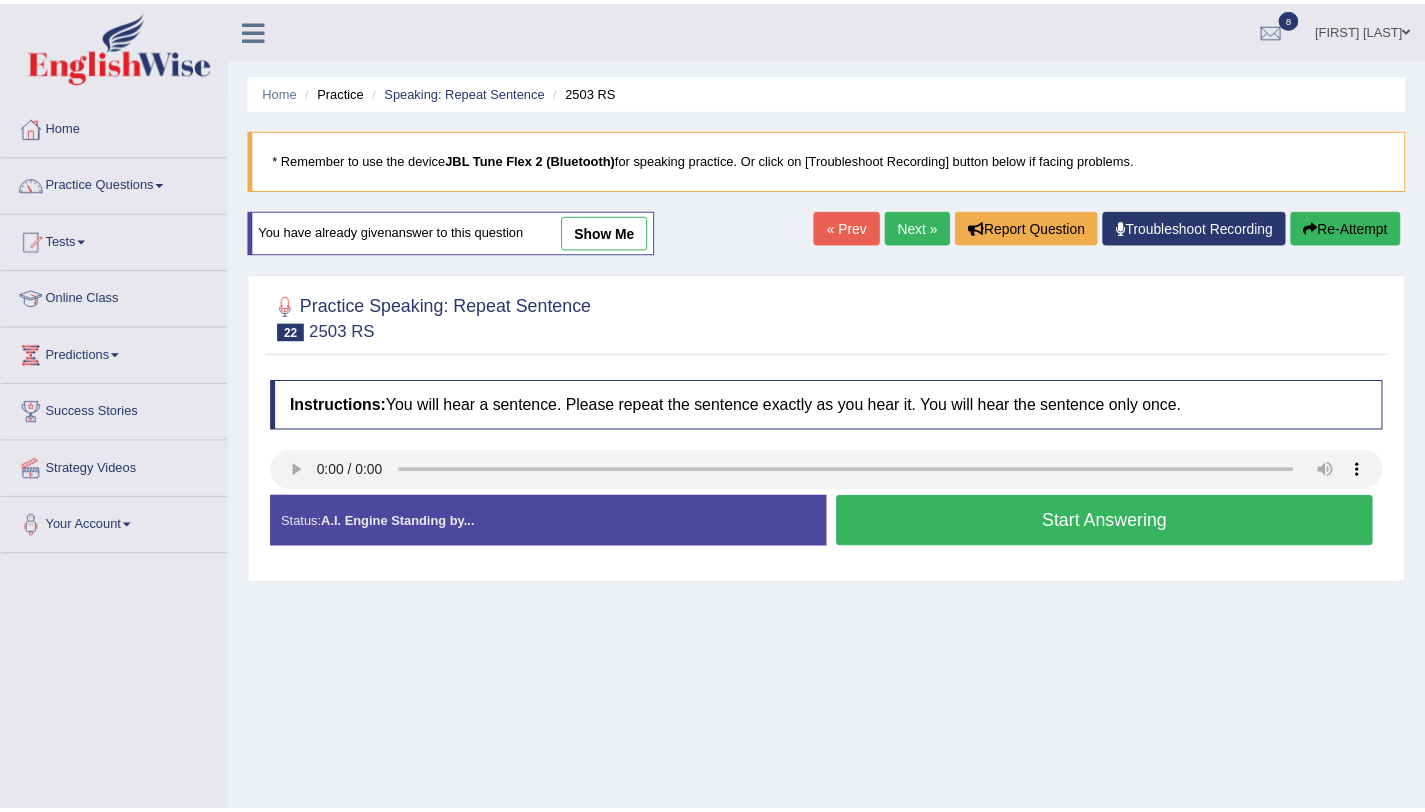 scroll, scrollTop: 0, scrollLeft: 0, axis: both 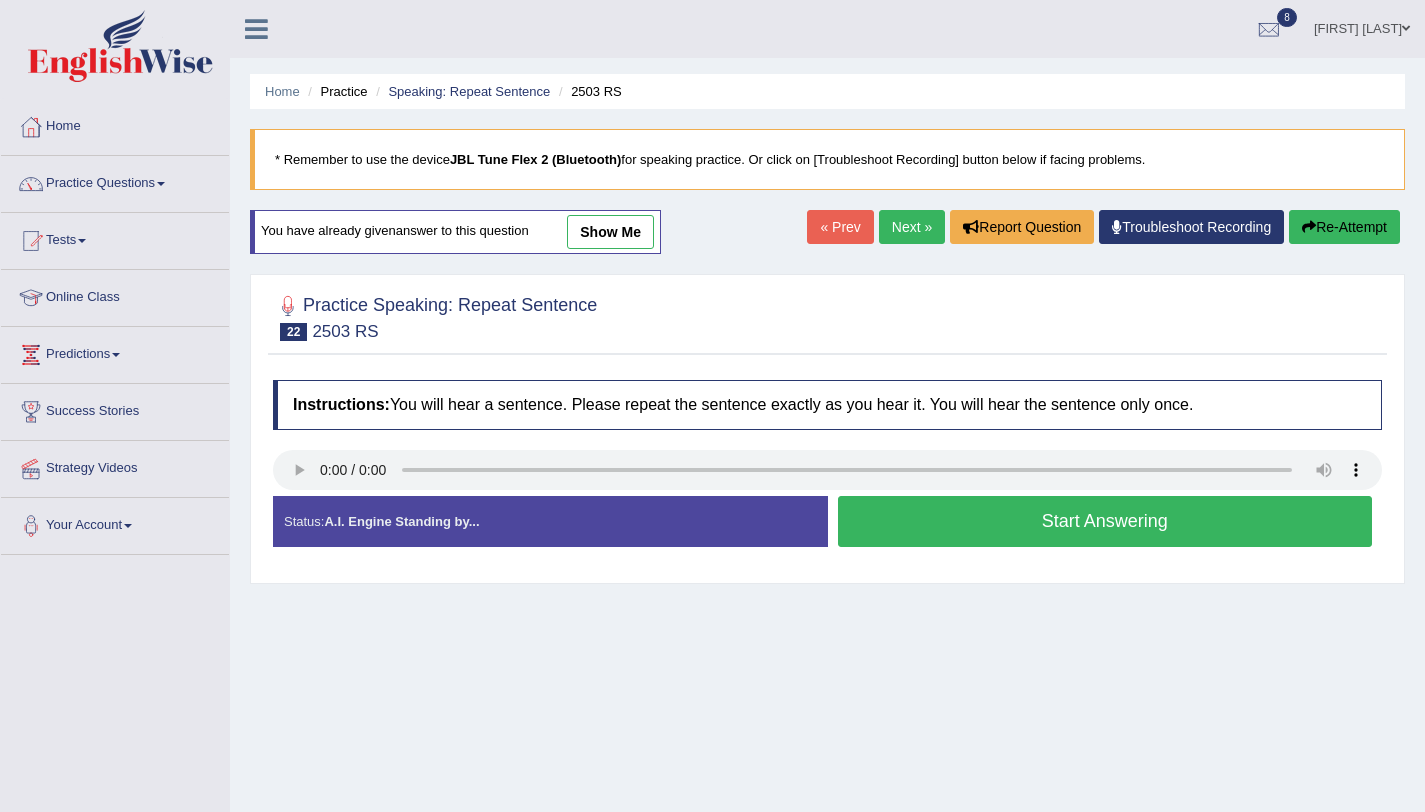 click on "Start Answering" at bounding box center [1105, 521] 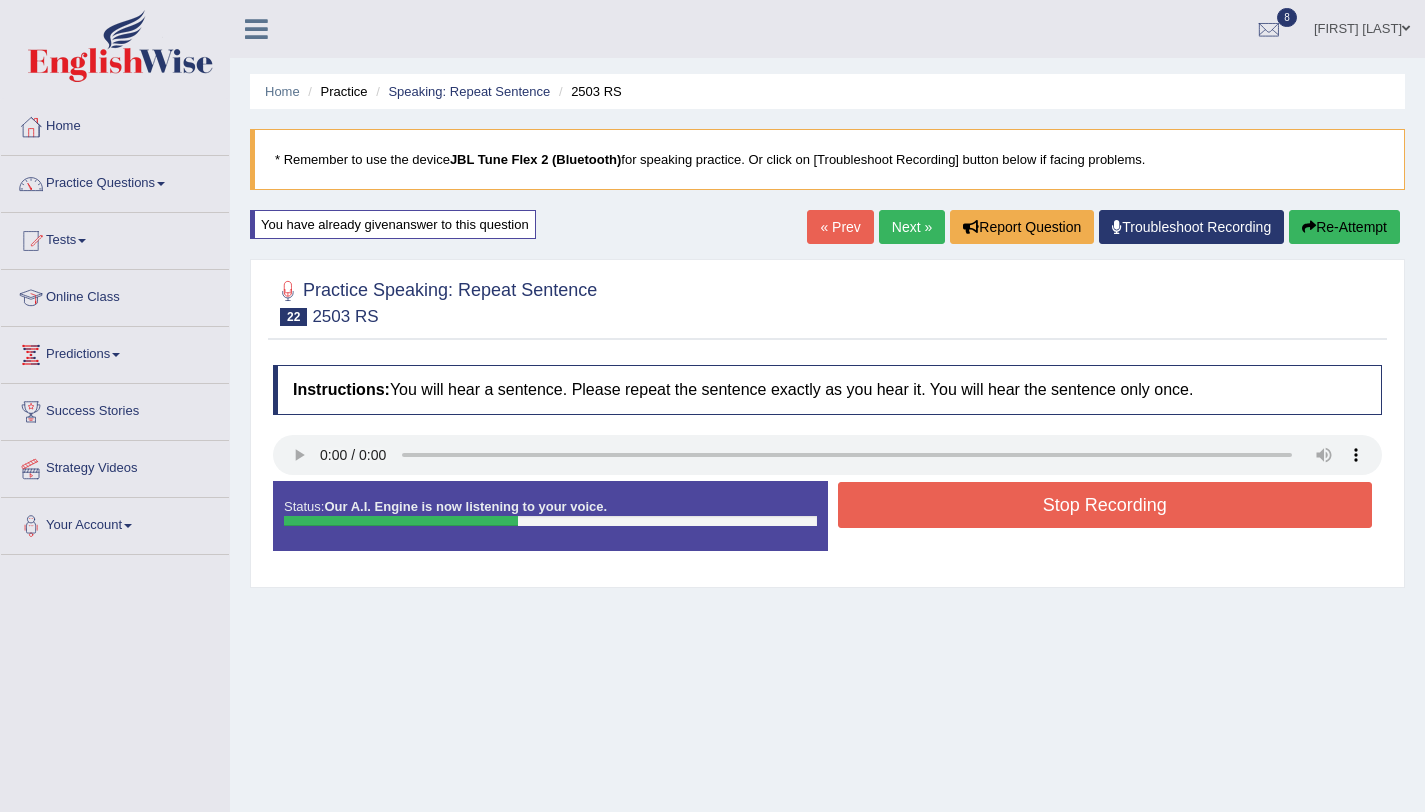 click on "Stop Recording" at bounding box center [1105, 505] 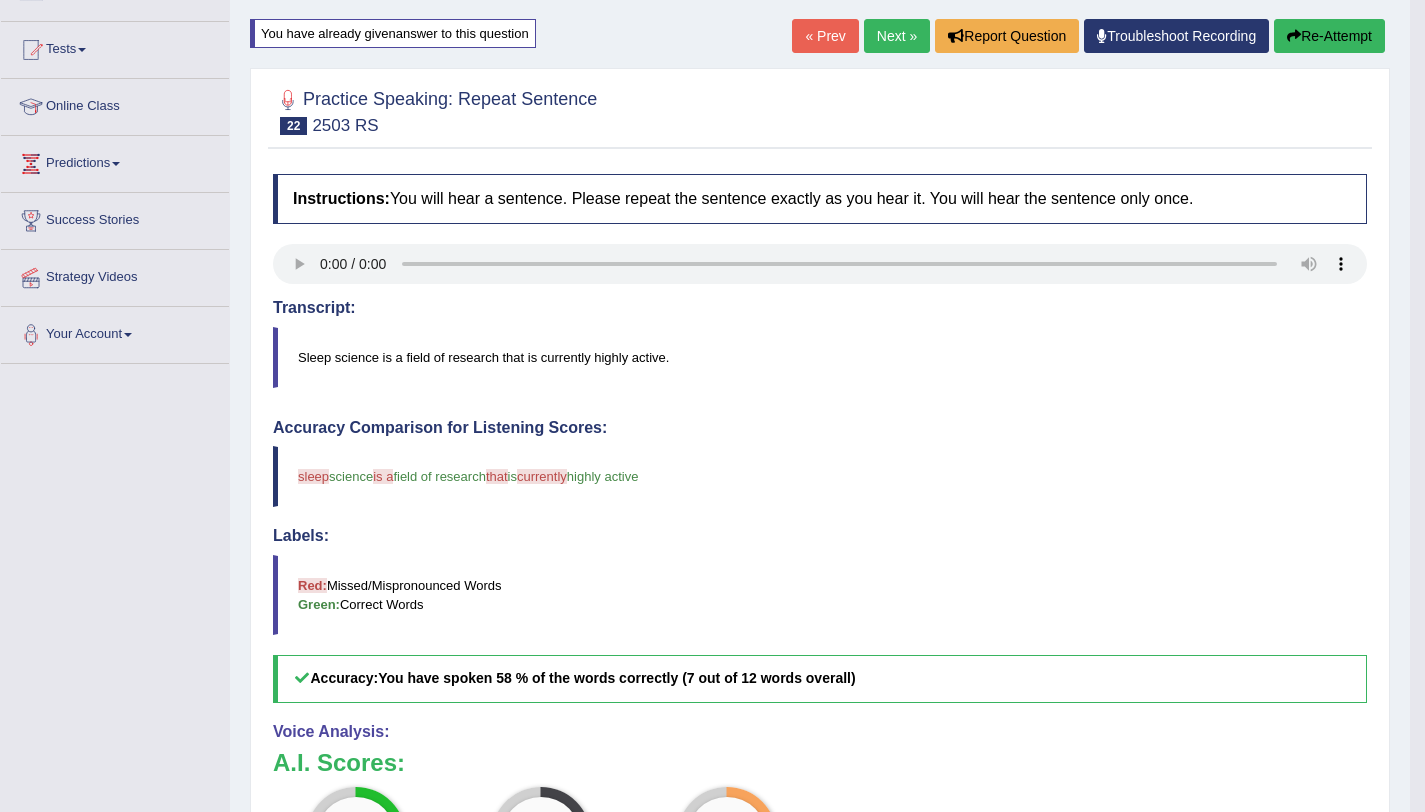 scroll, scrollTop: 0, scrollLeft: 0, axis: both 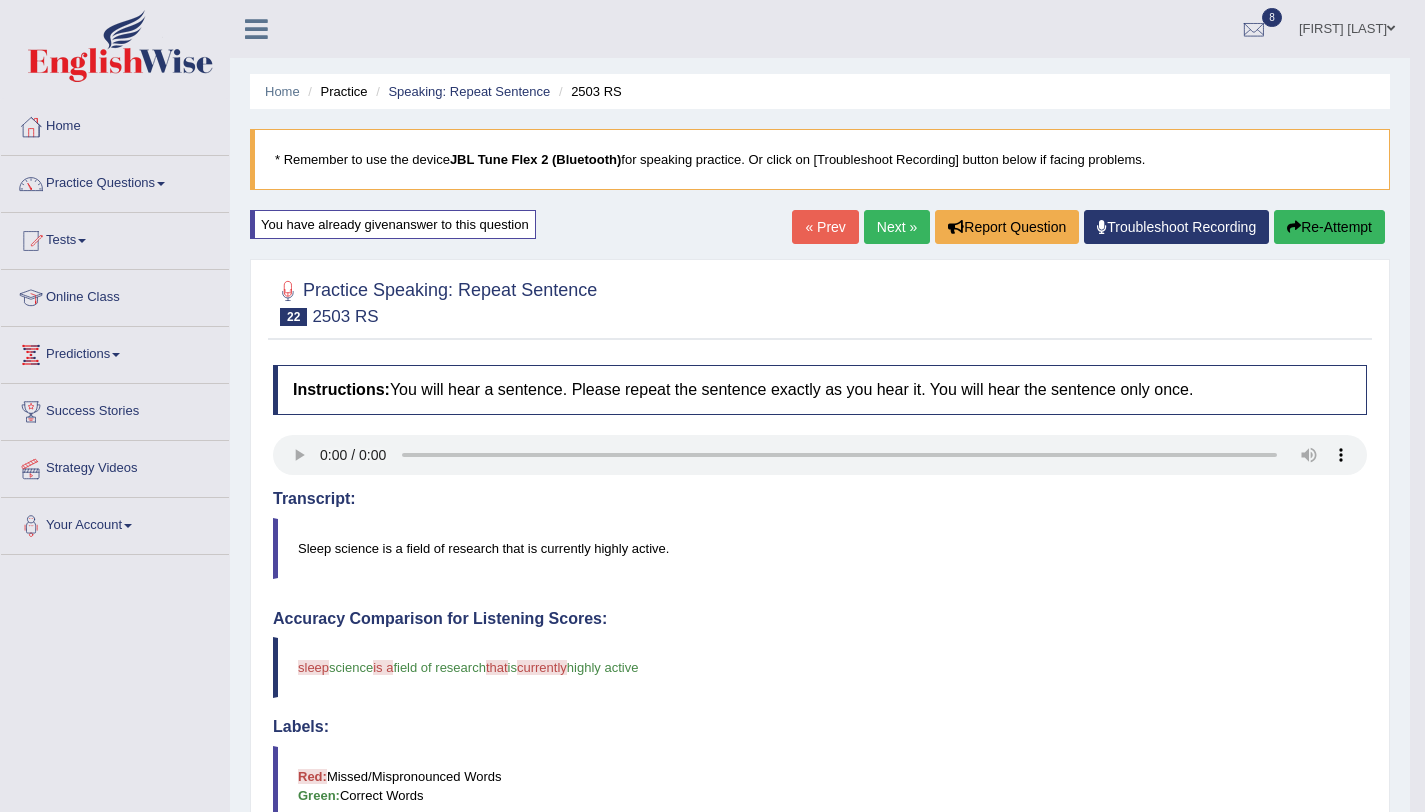click on "Re-Attempt" at bounding box center (1329, 227) 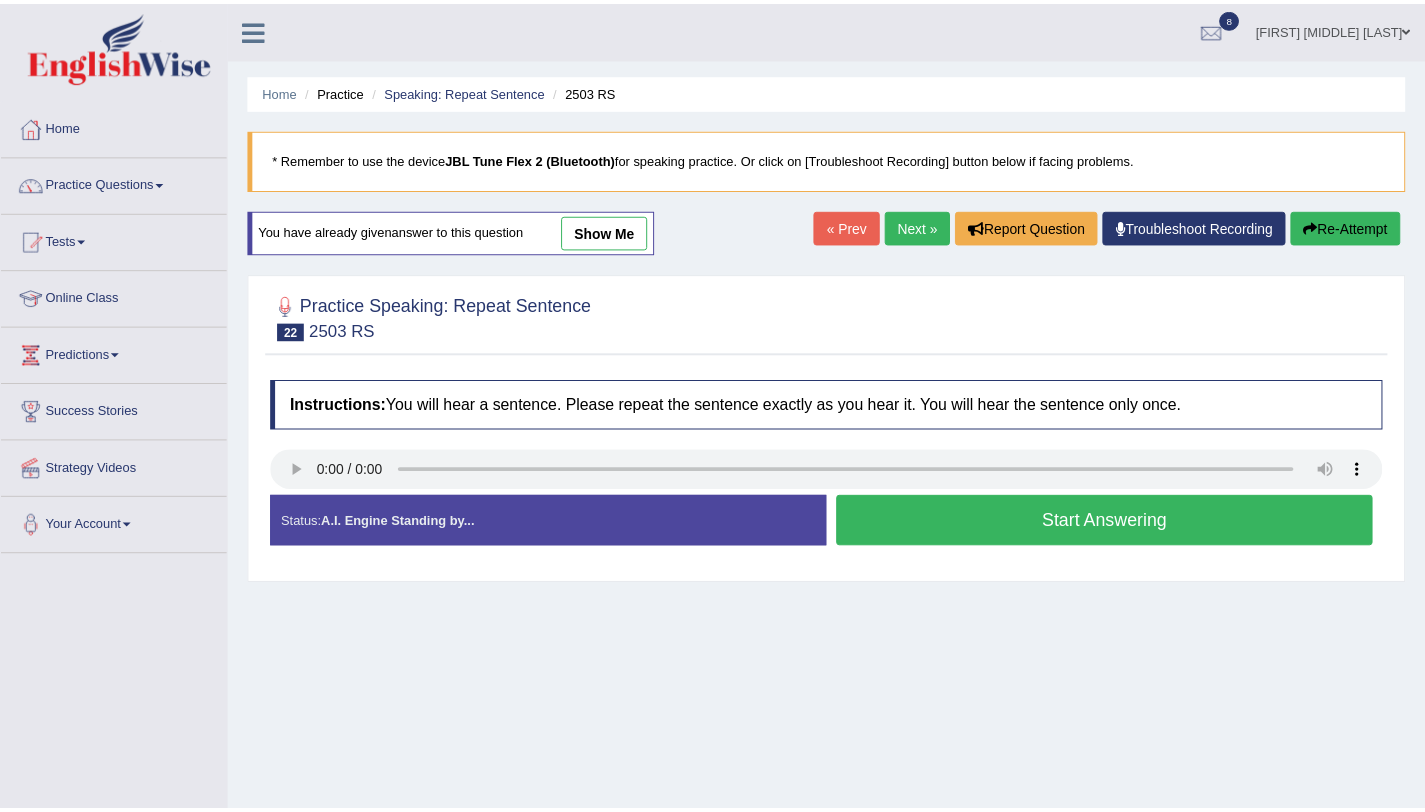 scroll, scrollTop: 0, scrollLeft: 0, axis: both 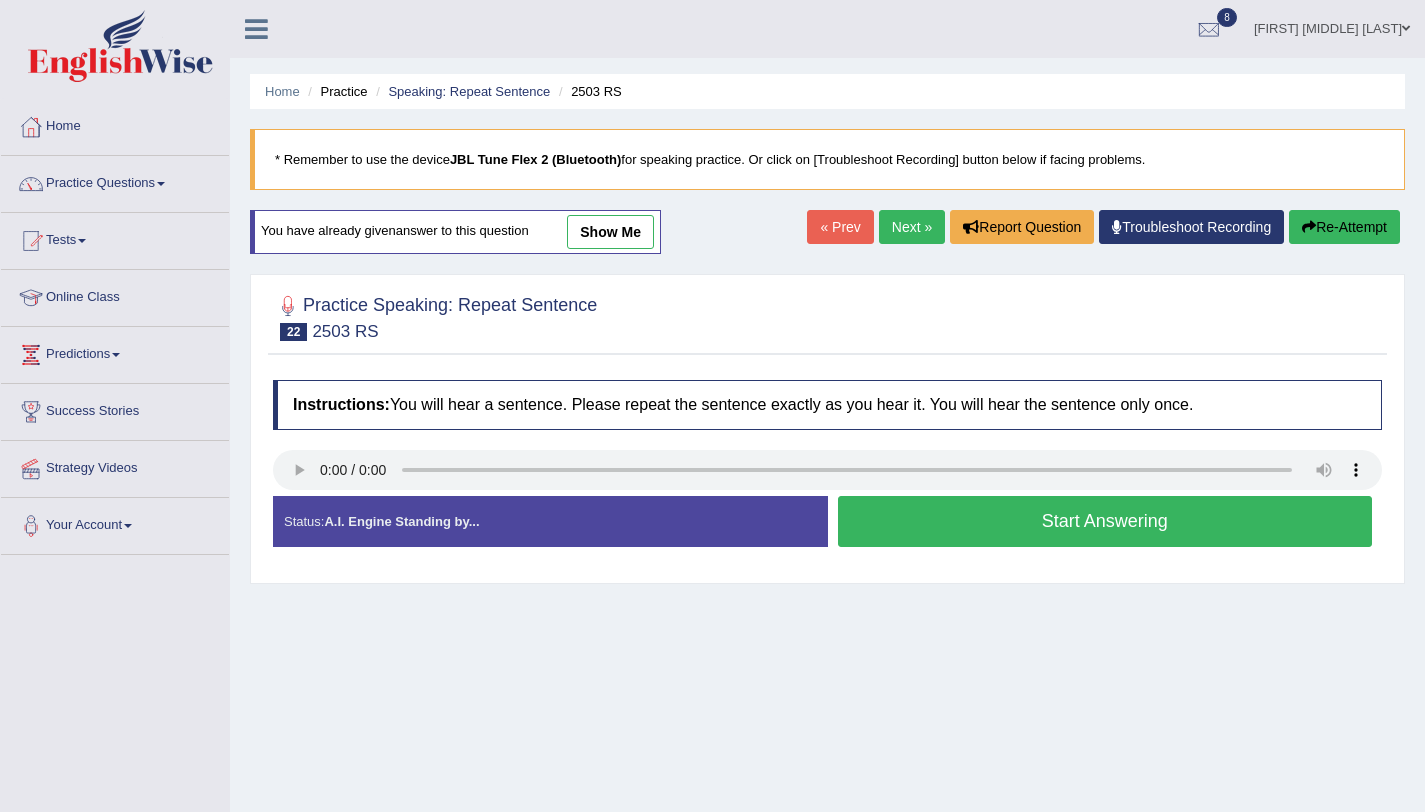 click on "Start Answering" at bounding box center (1105, 521) 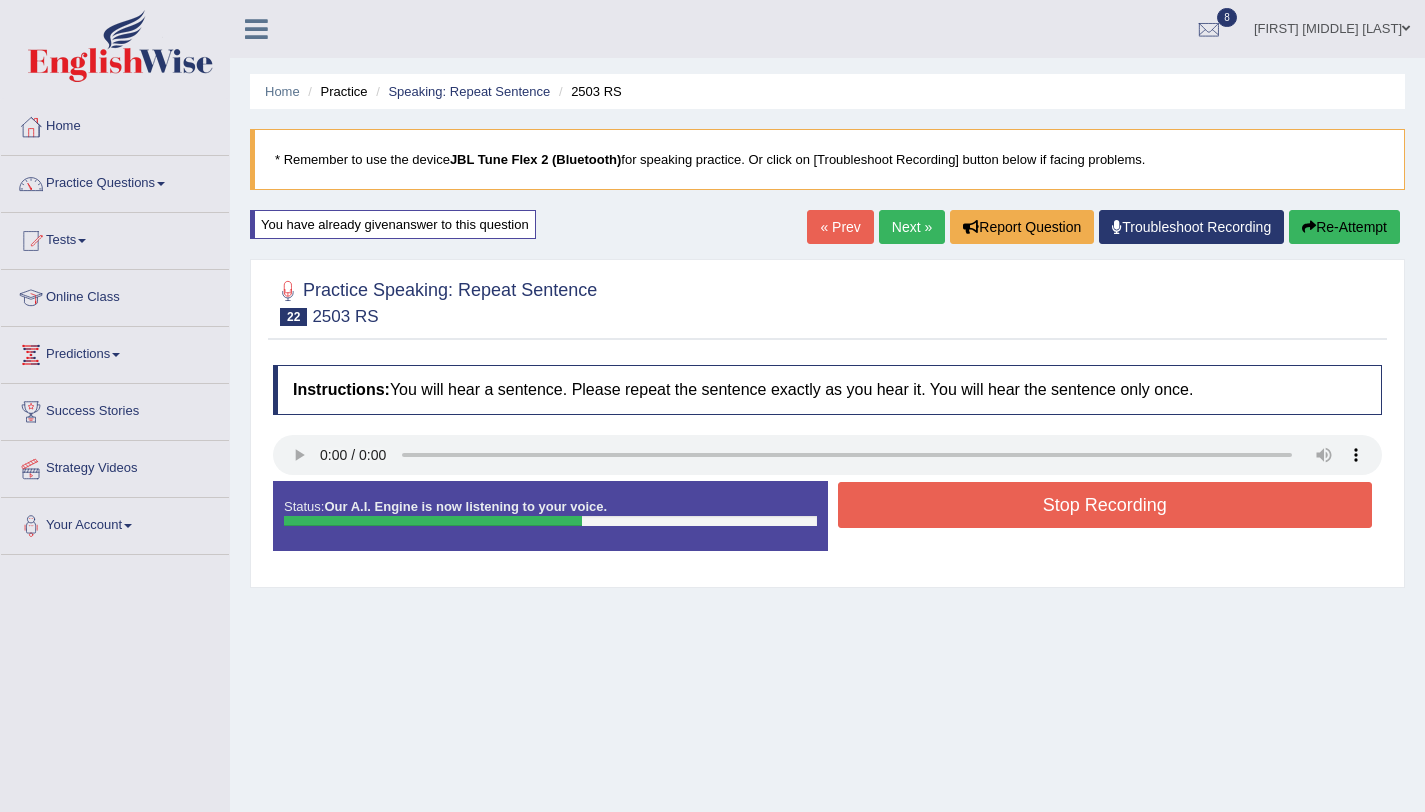 click on "Stop Recording" at bounding box center [1105, 505] 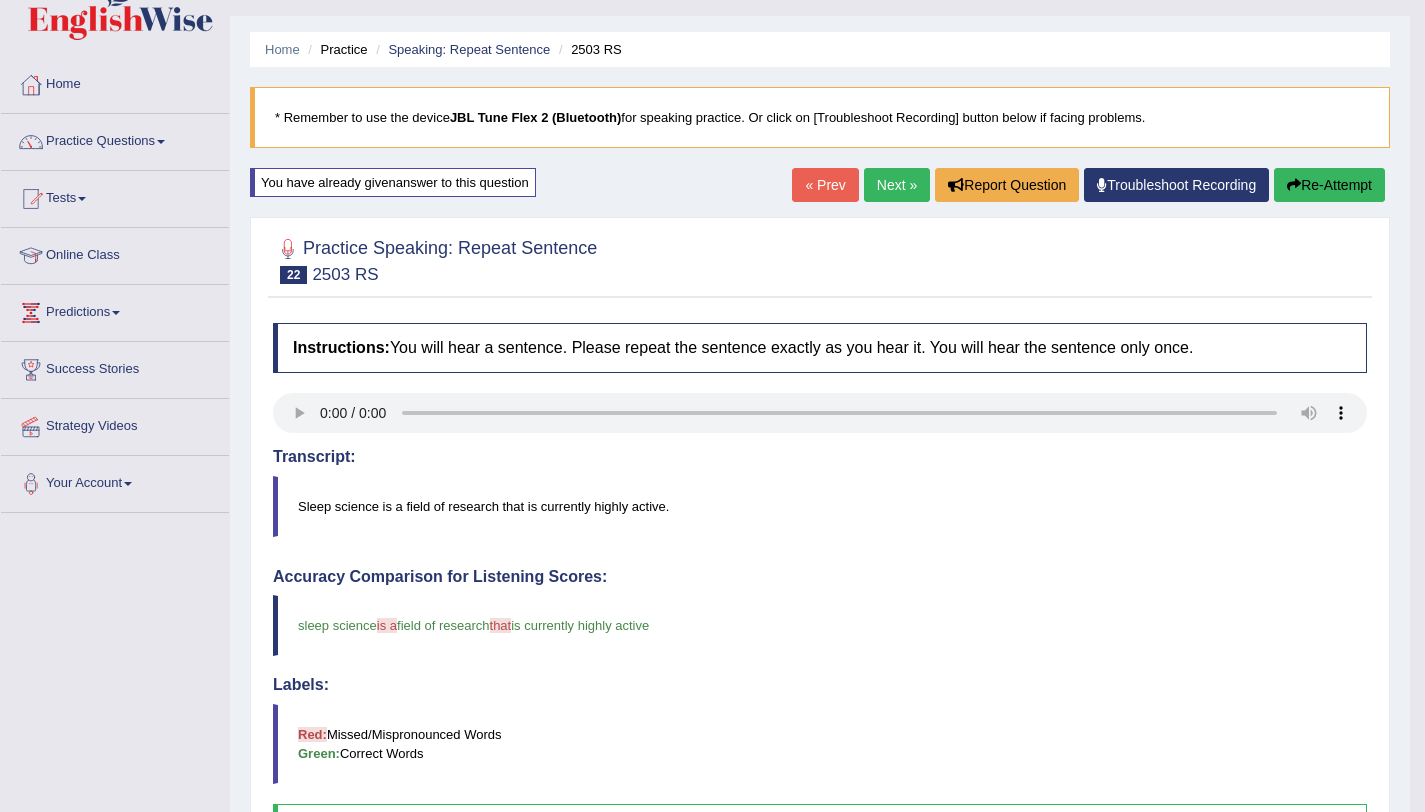 scroll, scrollTop: 0, scrollLeft: 0, axis: both 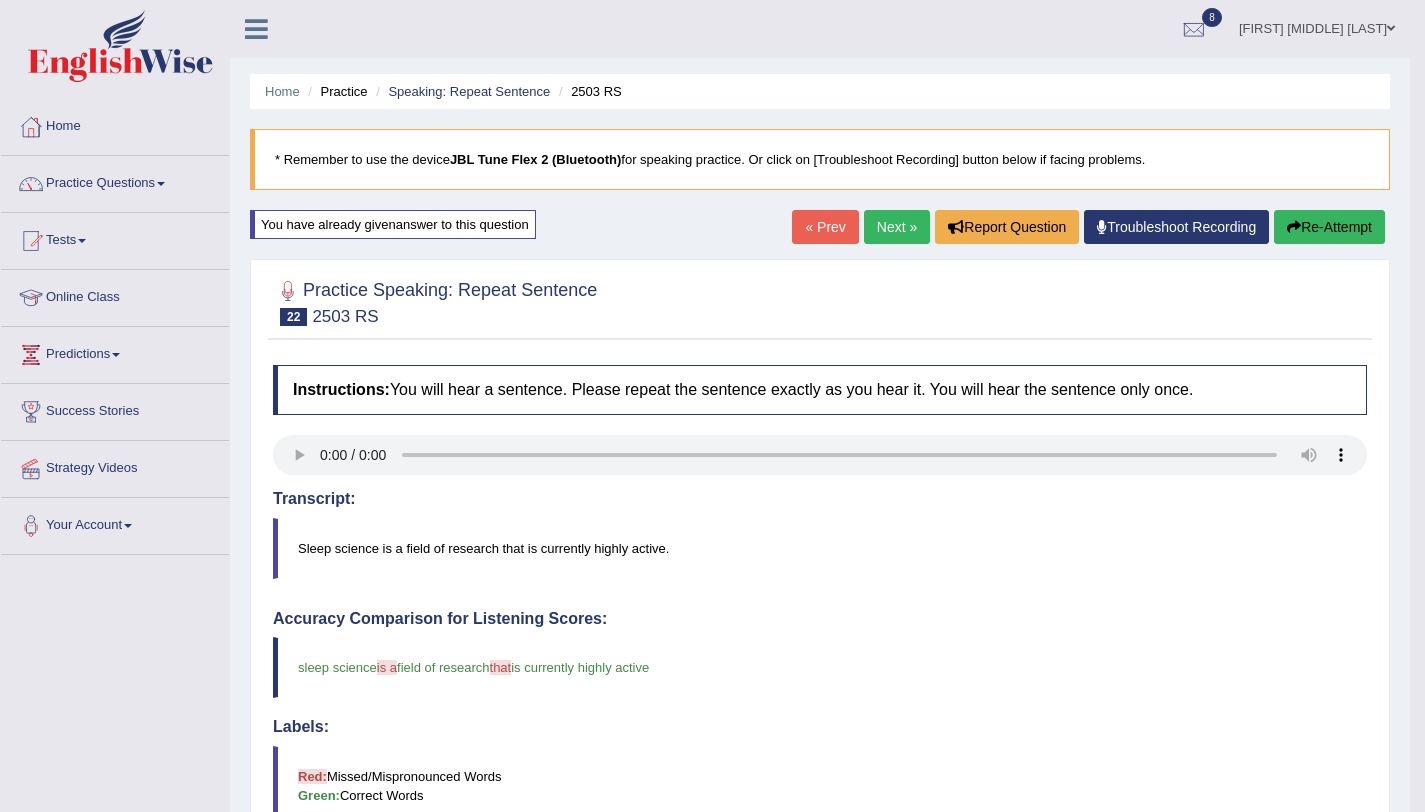 click on "Next »" at bounding box center [897, 227] 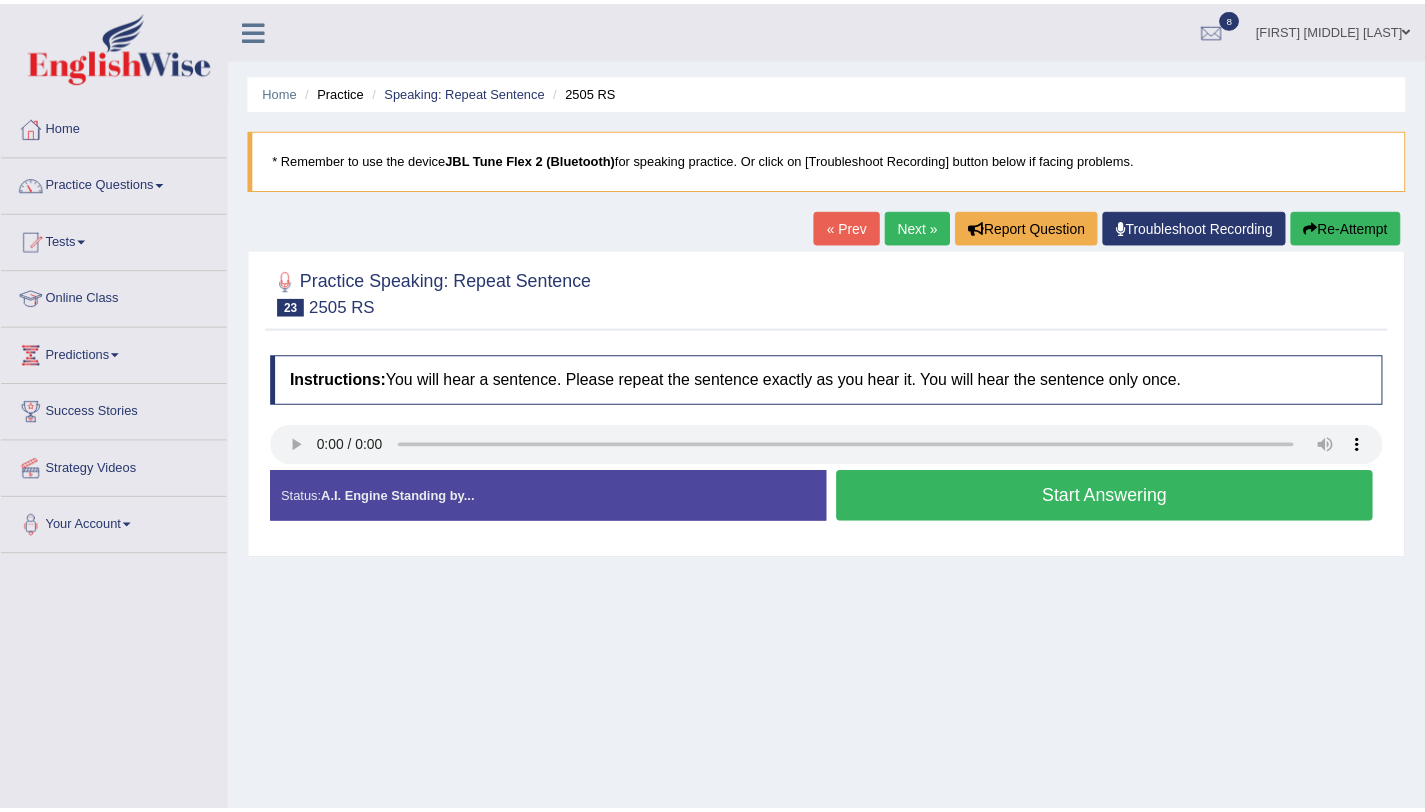 scroll, scrollTop: 0, scrollLeft: 0, axis: both 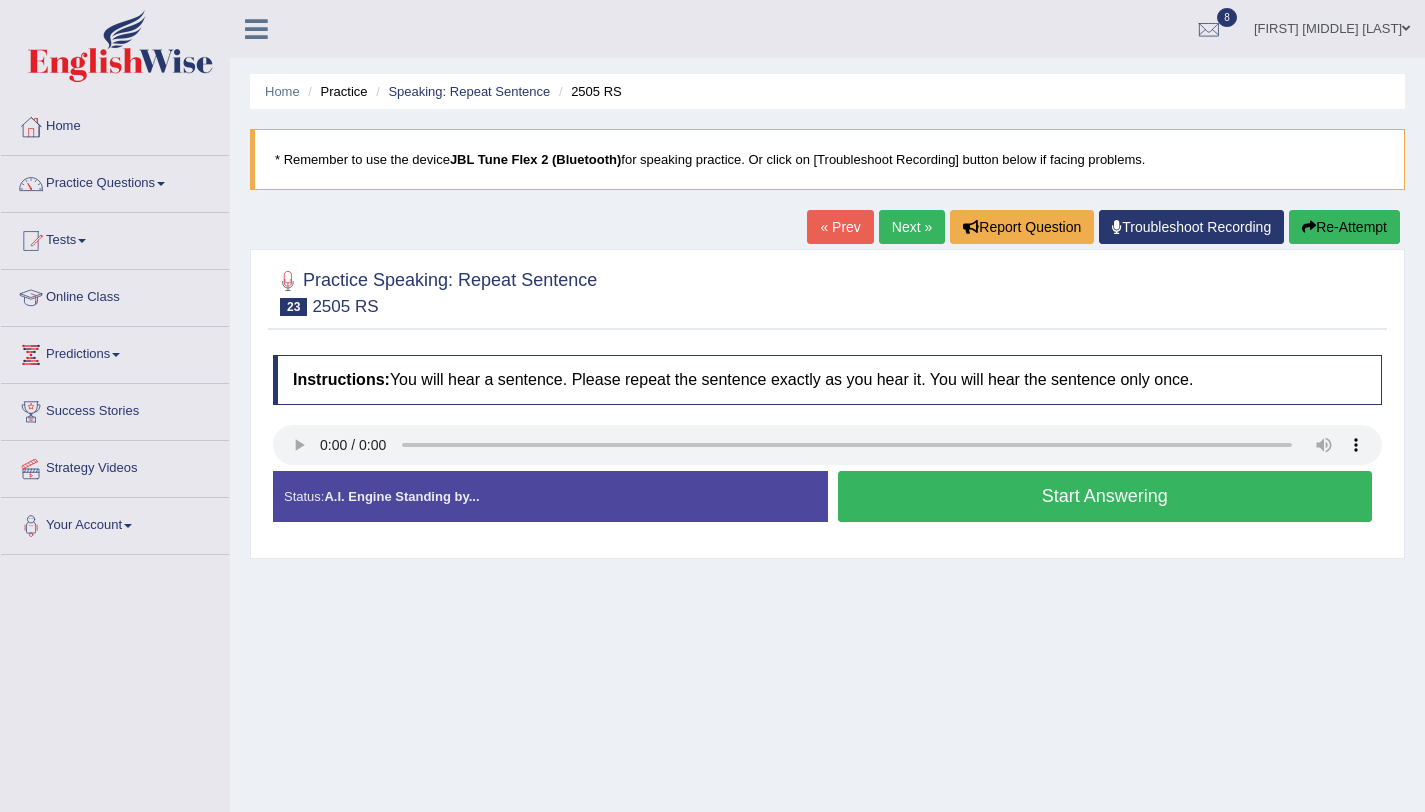 click on "Start Answering" at bounding box center [1105, 496] 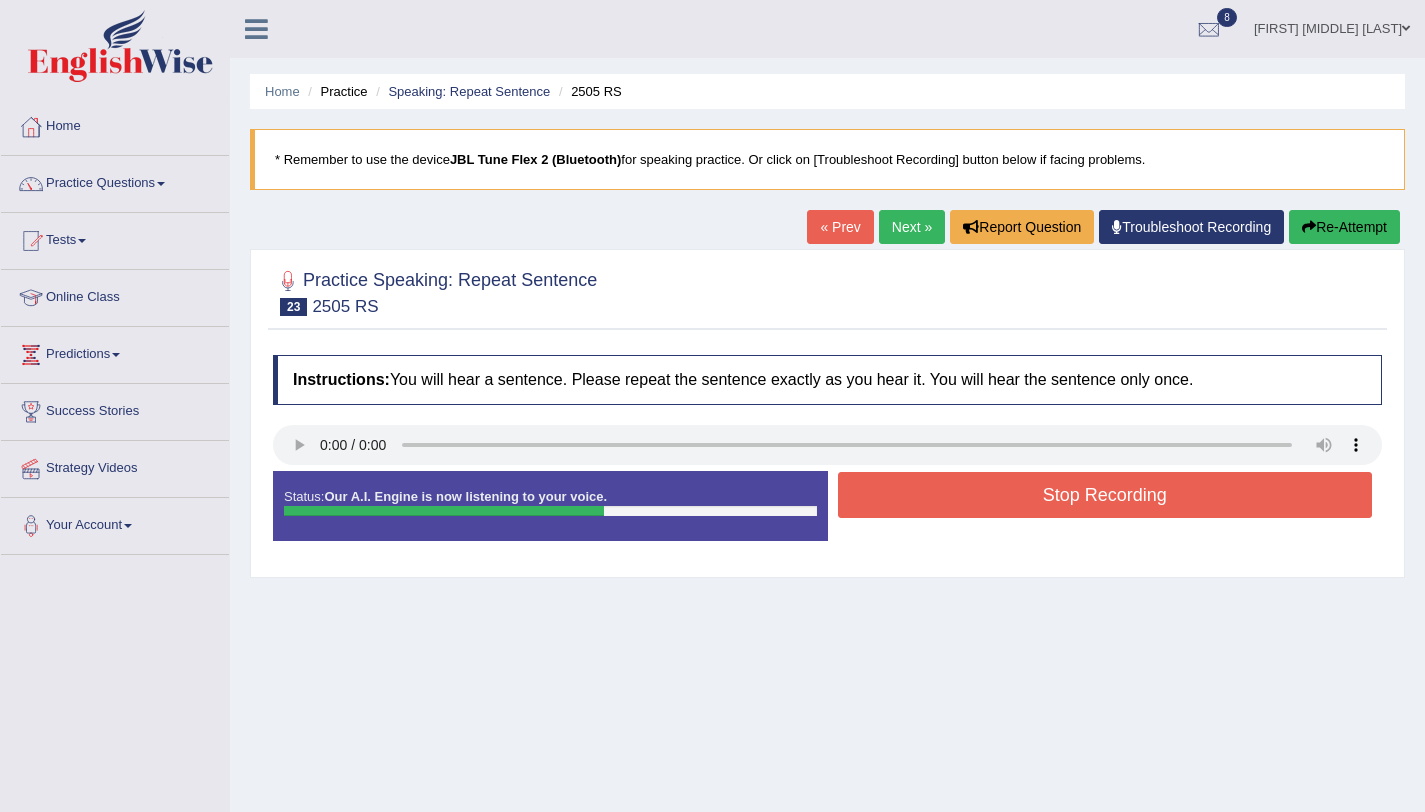 click on "Stop Recording" at bounding box center (1105, 495) 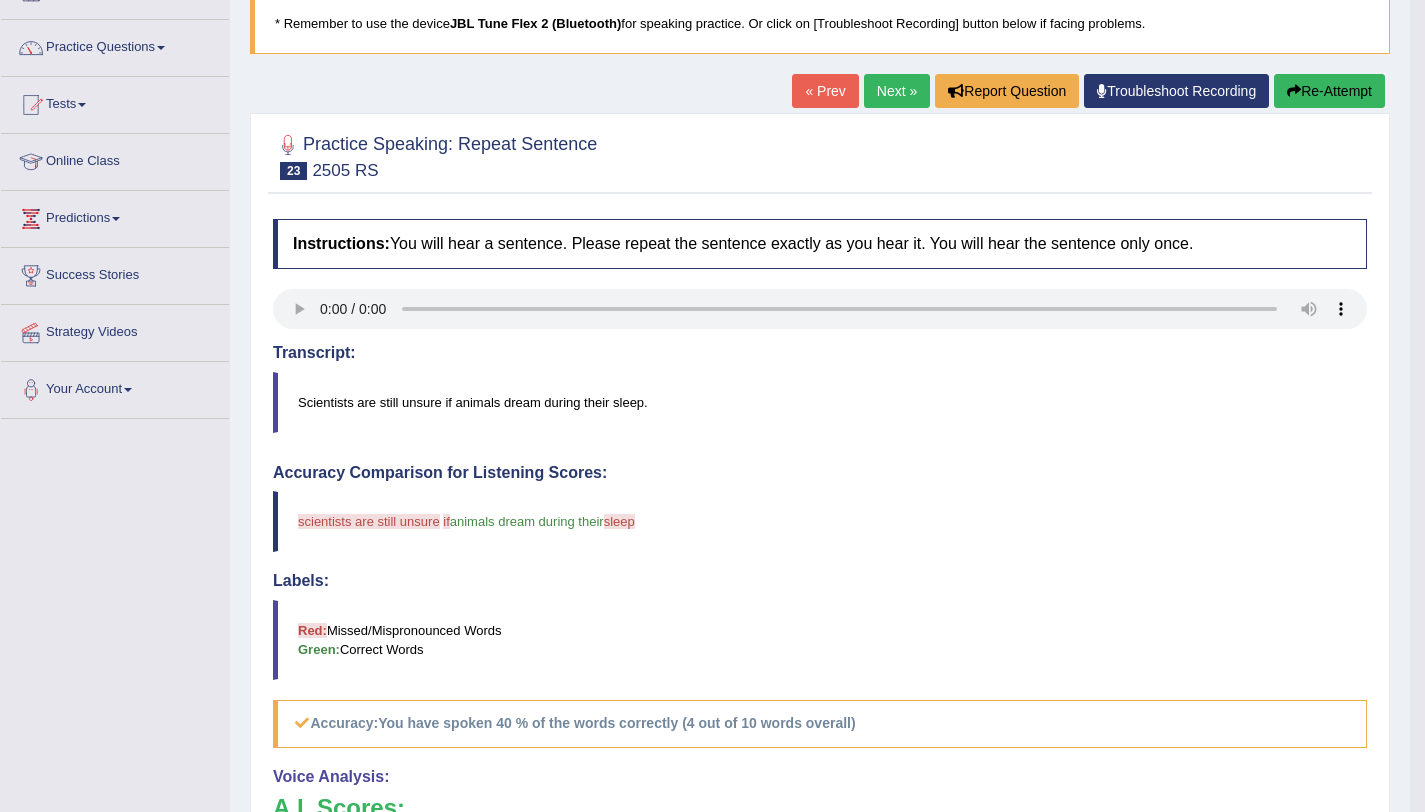 scroll, scrollTop: 0, scrollLeft: 0, axis: both 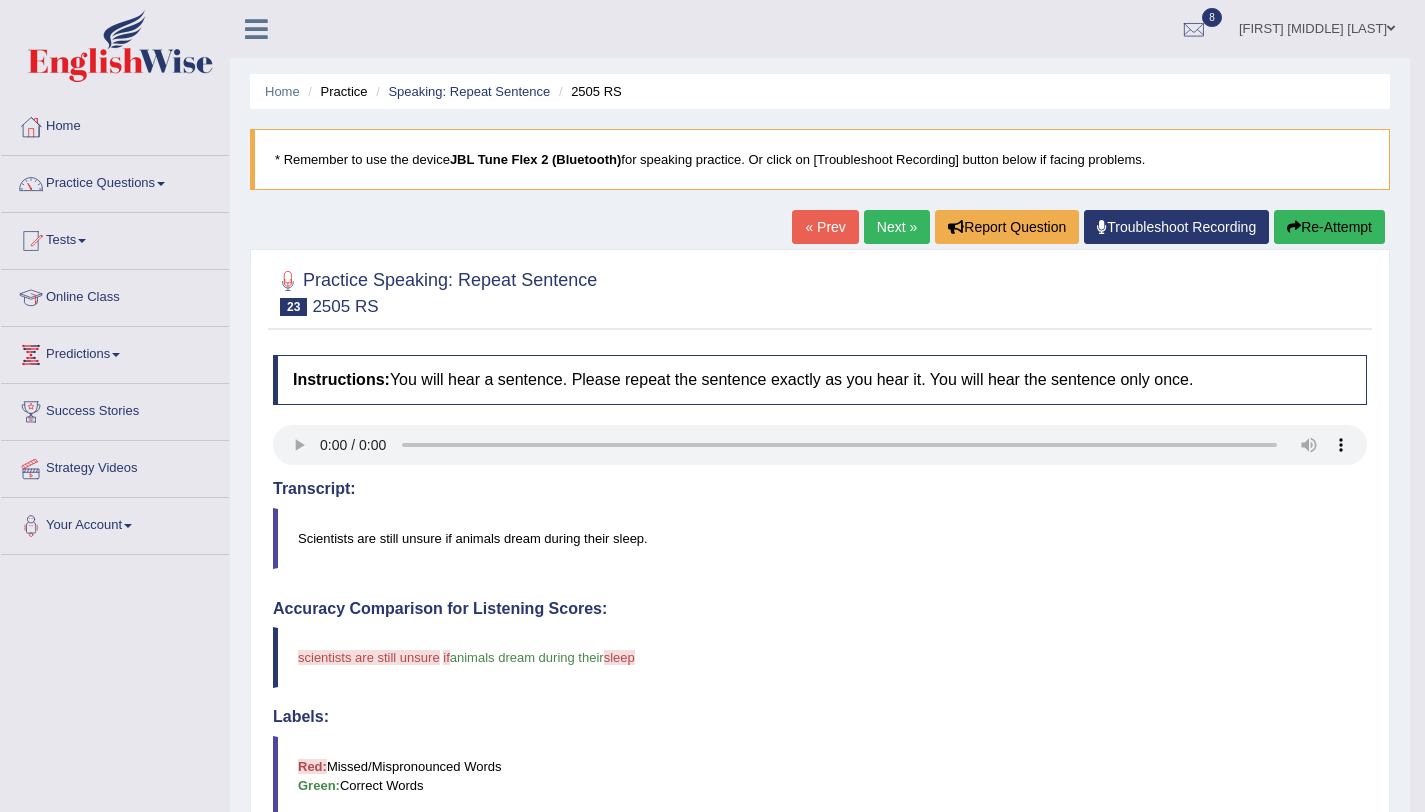 click on "Re-Attempt" at bounding box center [1329, 227] 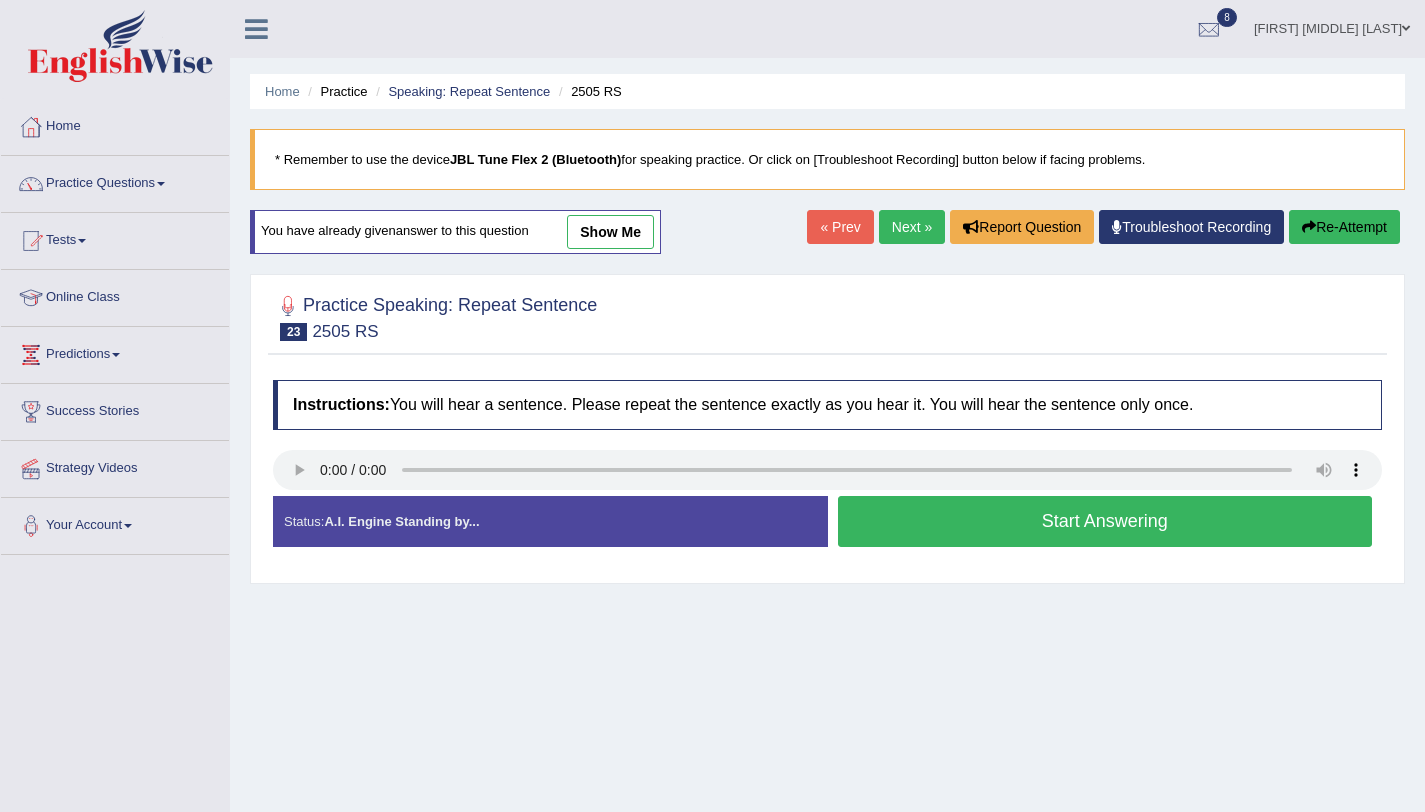scroll, scrollTop: 0, scrollLeft: 0, axis: both 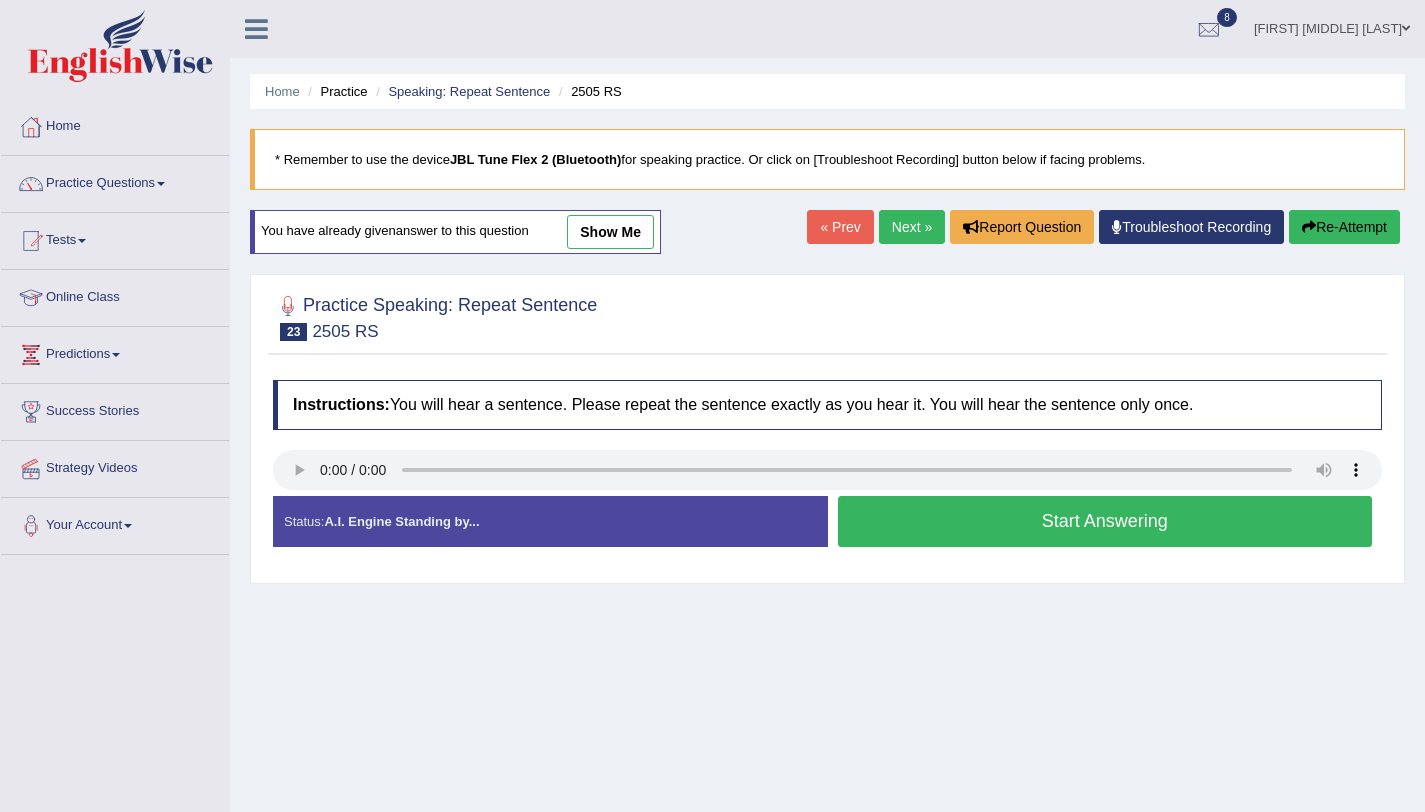 click on "Start Answering" at bounding box center (1105, 521) 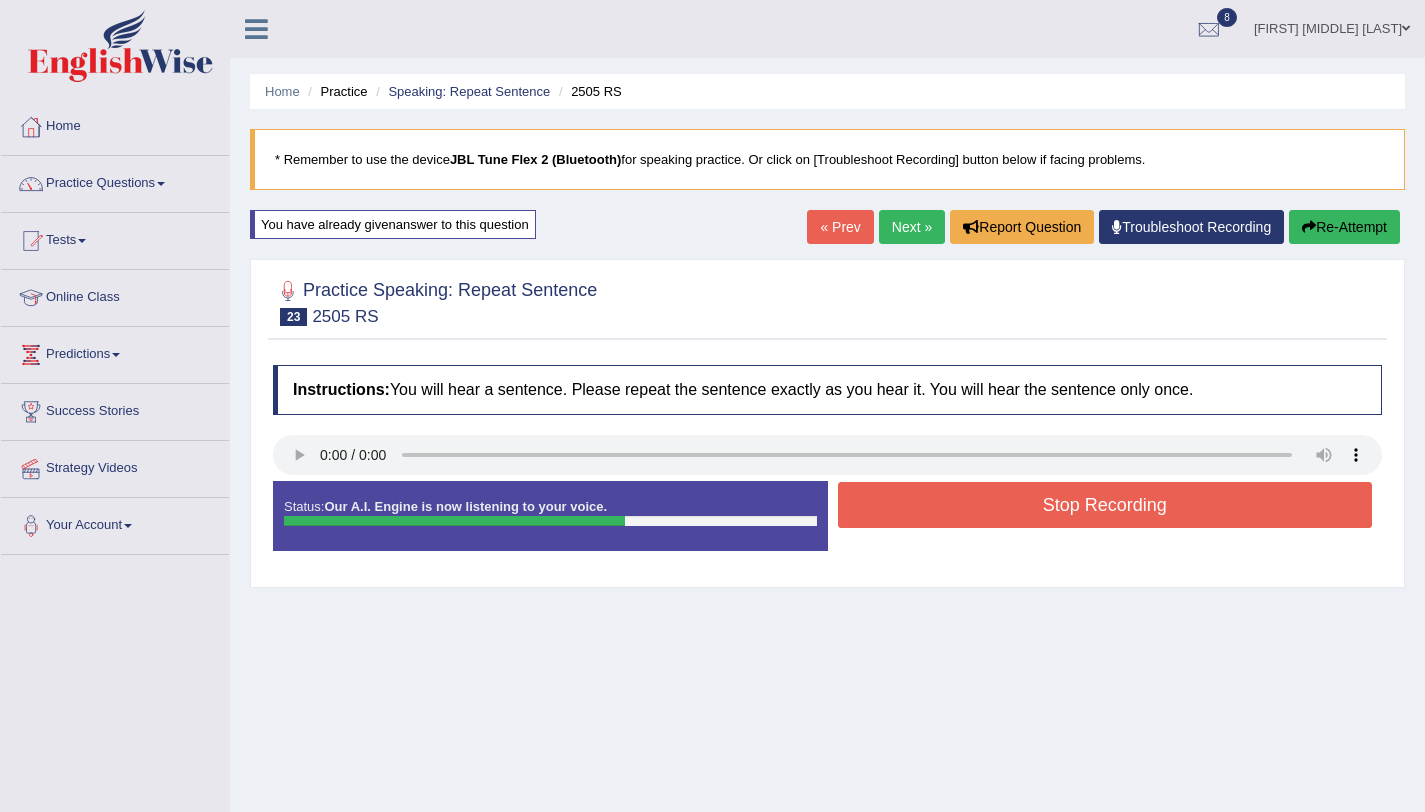 click on "Stop Recording" at bounding box center (1105, 505) 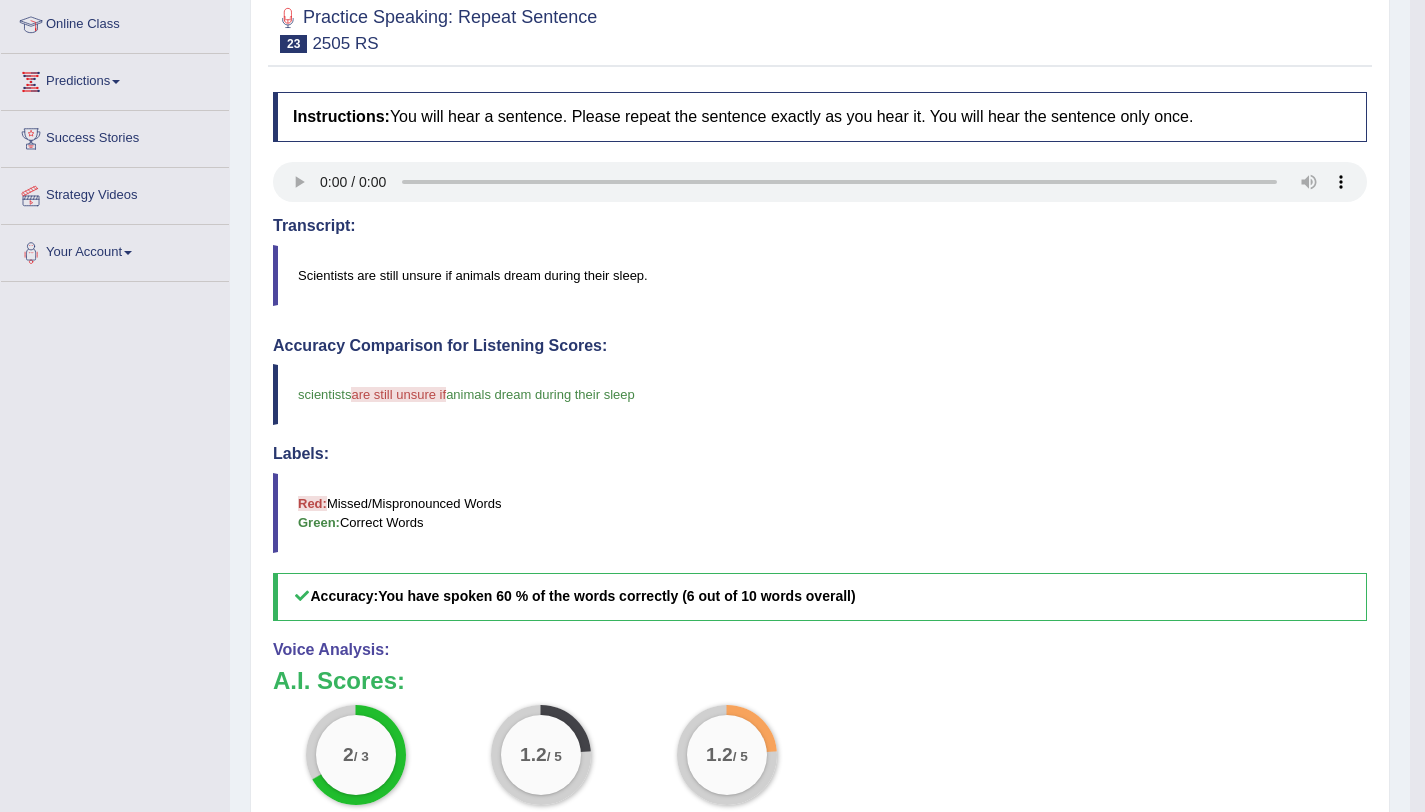 scroll, scrollTop: 78, scrollLeft: 0, axis: vertical 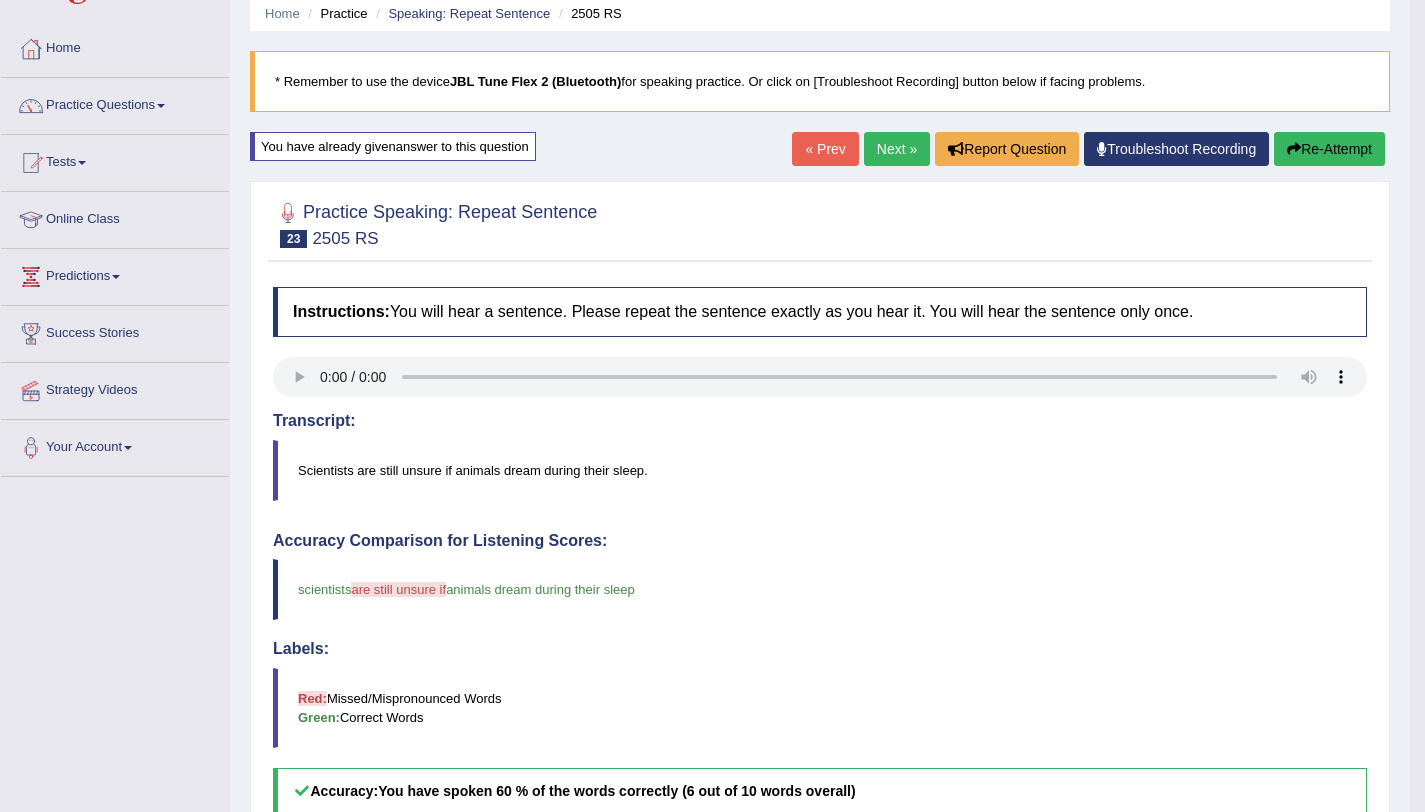 click on "Next »" at bounding box center (897, 149) 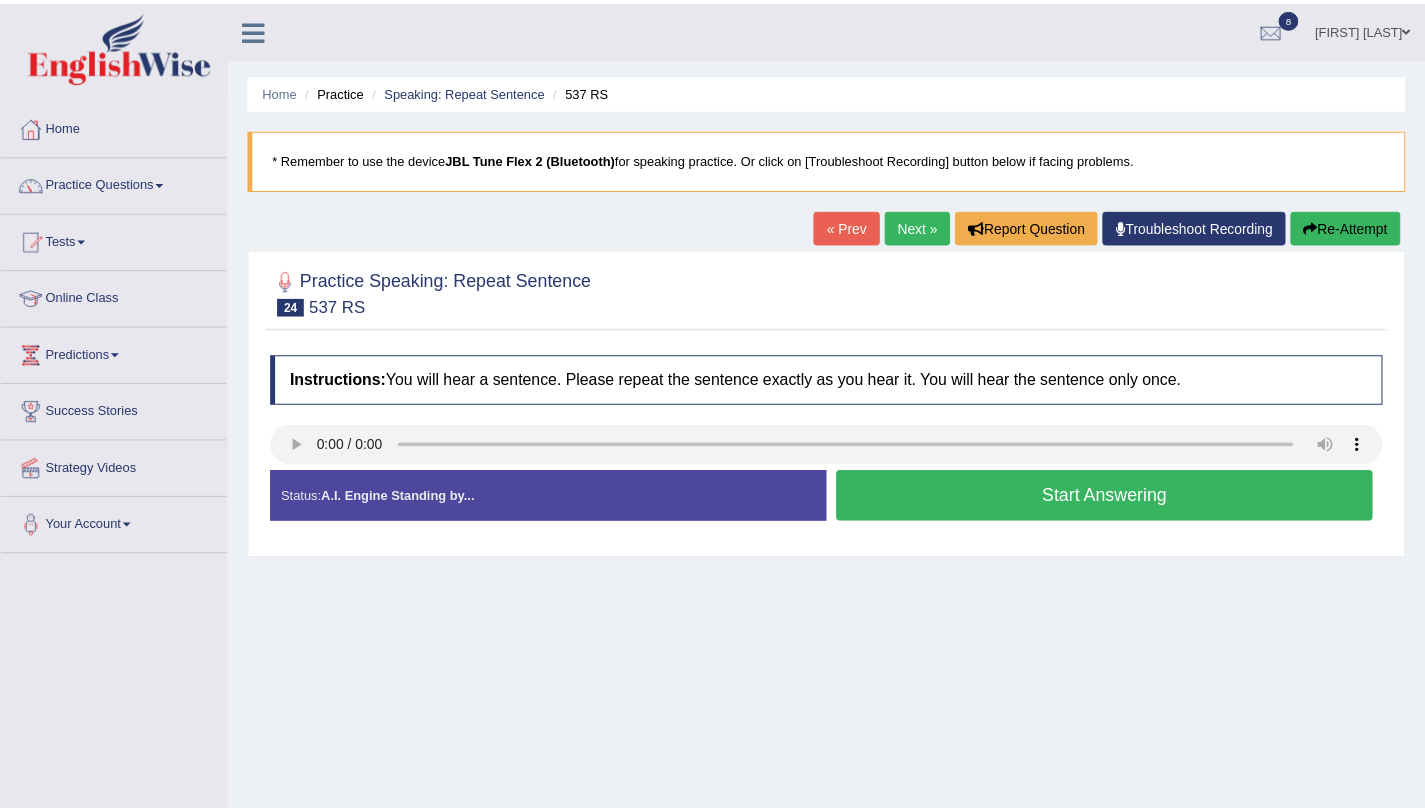 scroll, scrollTop: 0, scrollLeft: 0, axis: both 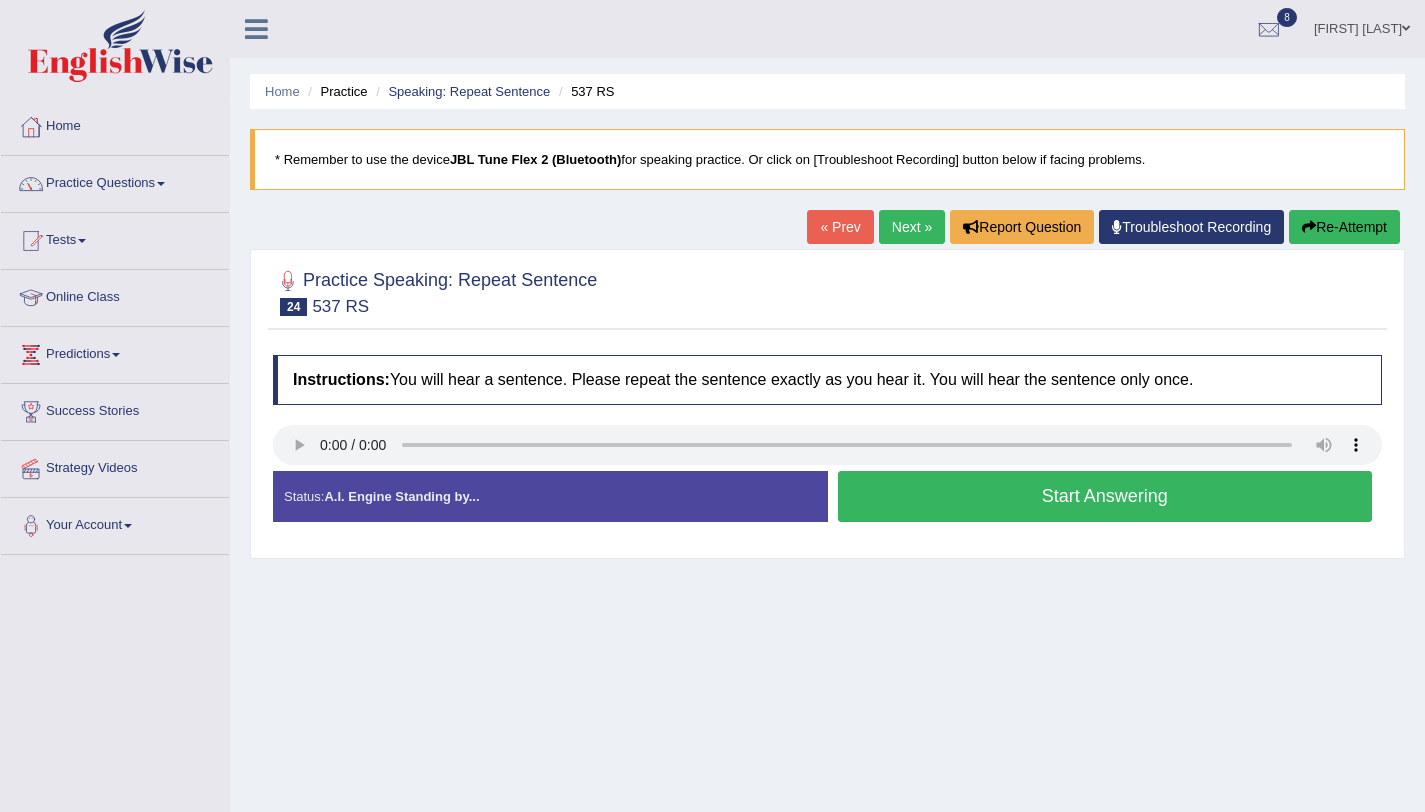 click on "Start Answering" at bounding box center [1105, 496] 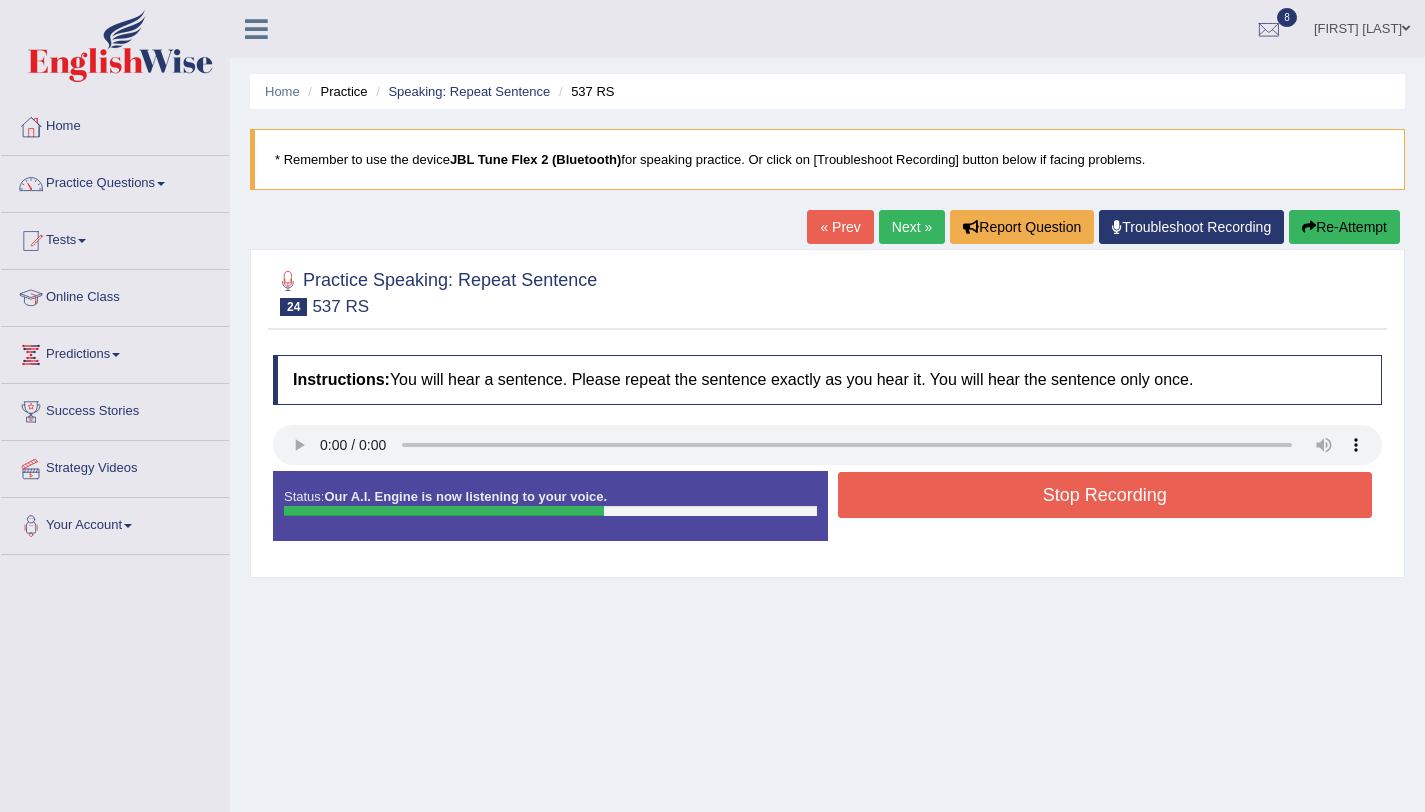click on "Stop Recording" at bounding box center [1105, 495] 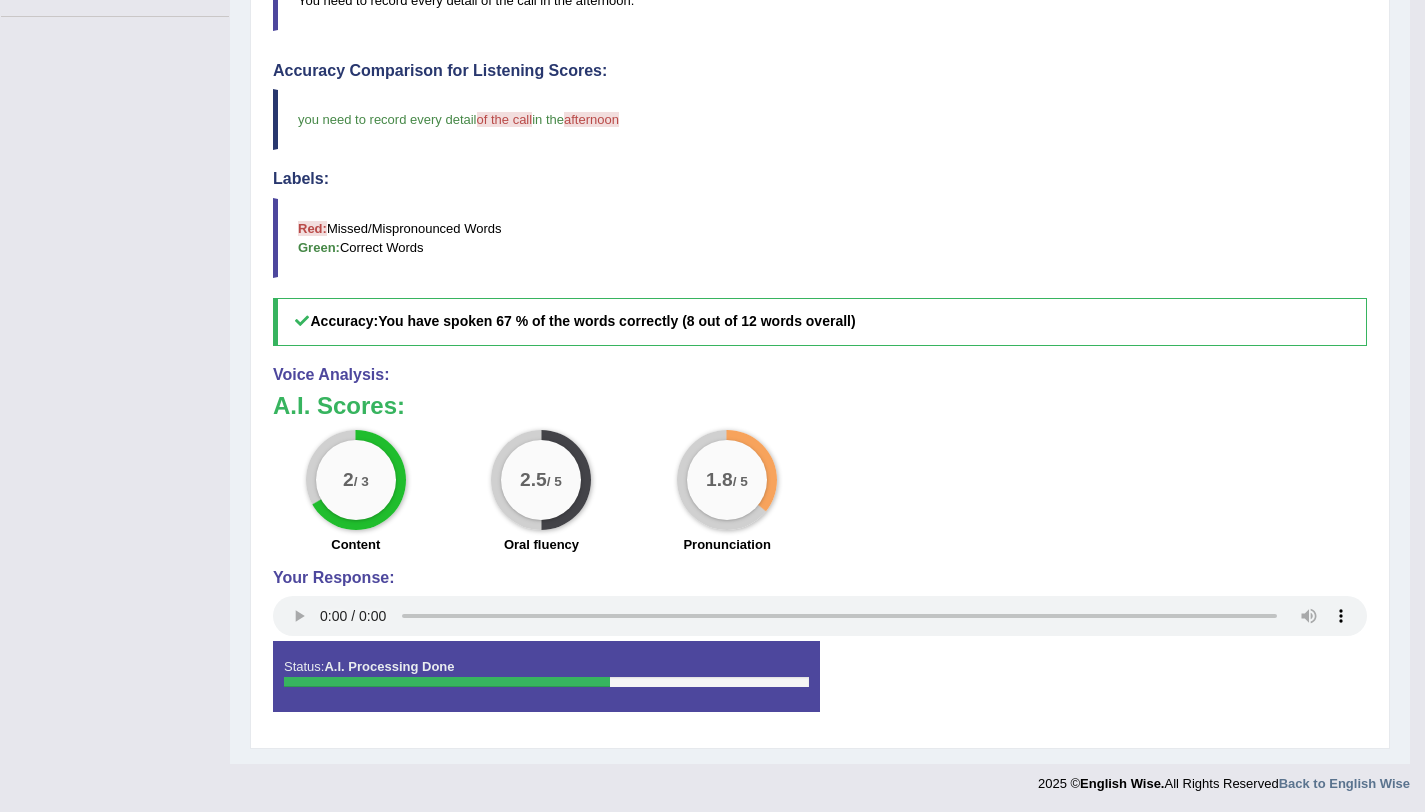 scroll, scrollTop: 0, scrollLeft: 0, axis: both 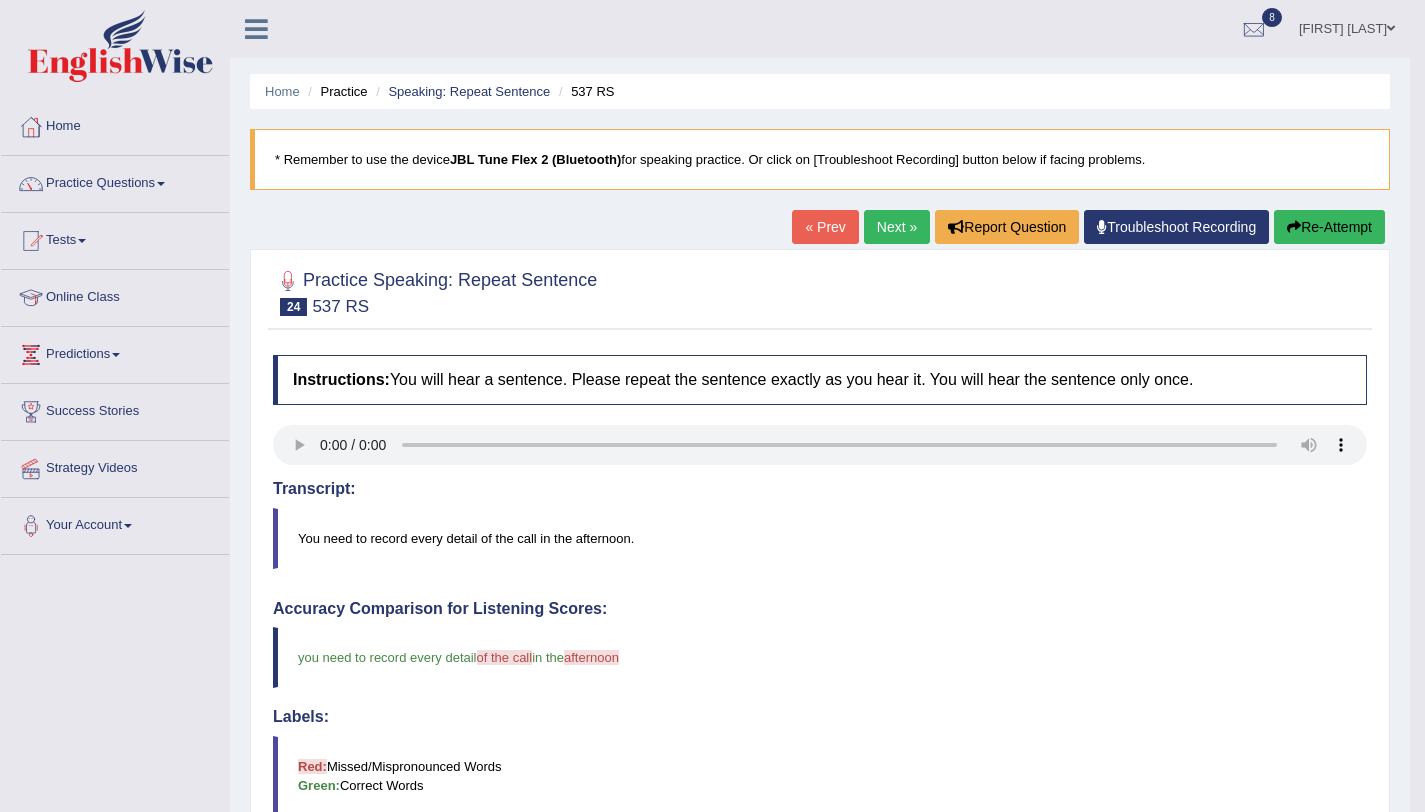 click on "Re-Attempt" at bounding box center (1329, 227) 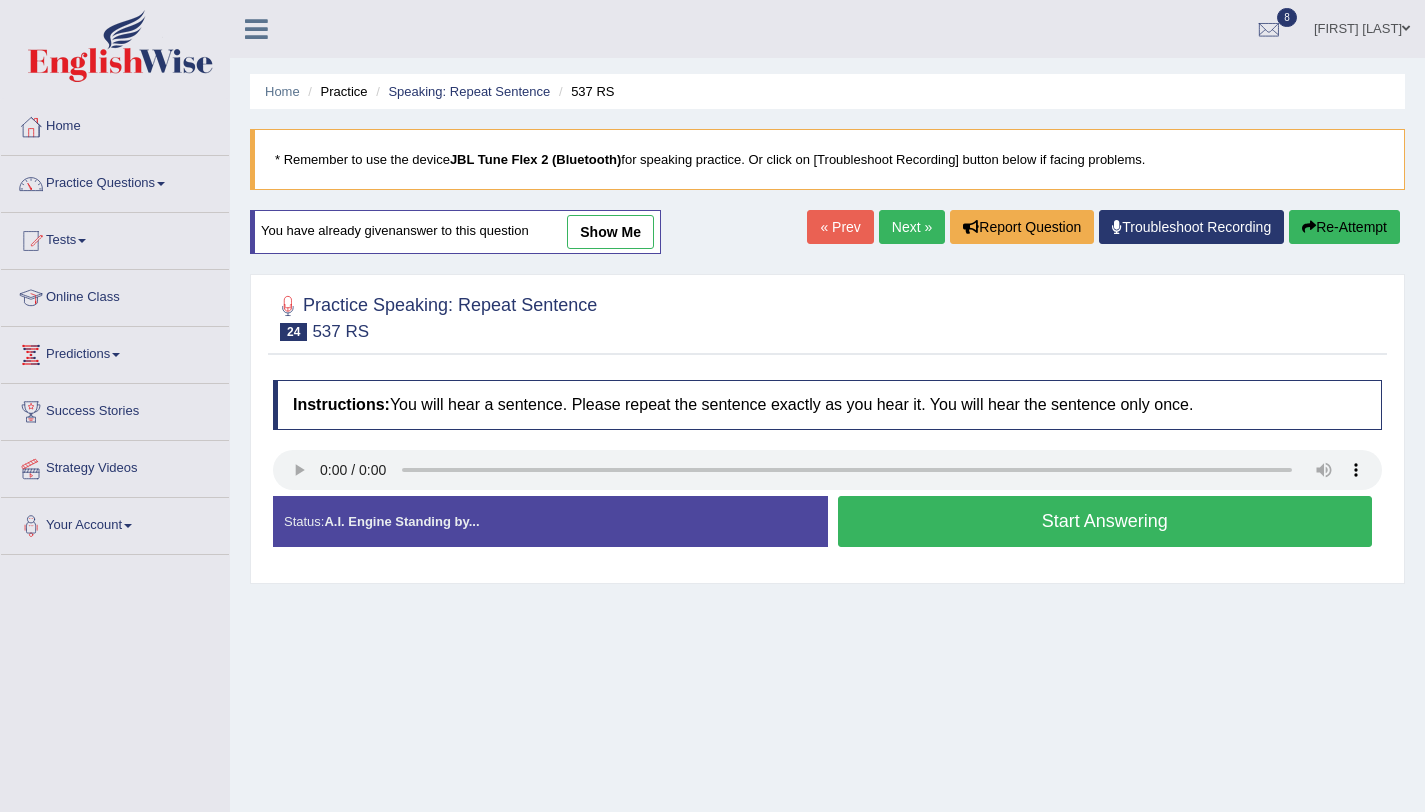 scroll, scrollTop: 0, scrollLeft: 0, axis: both 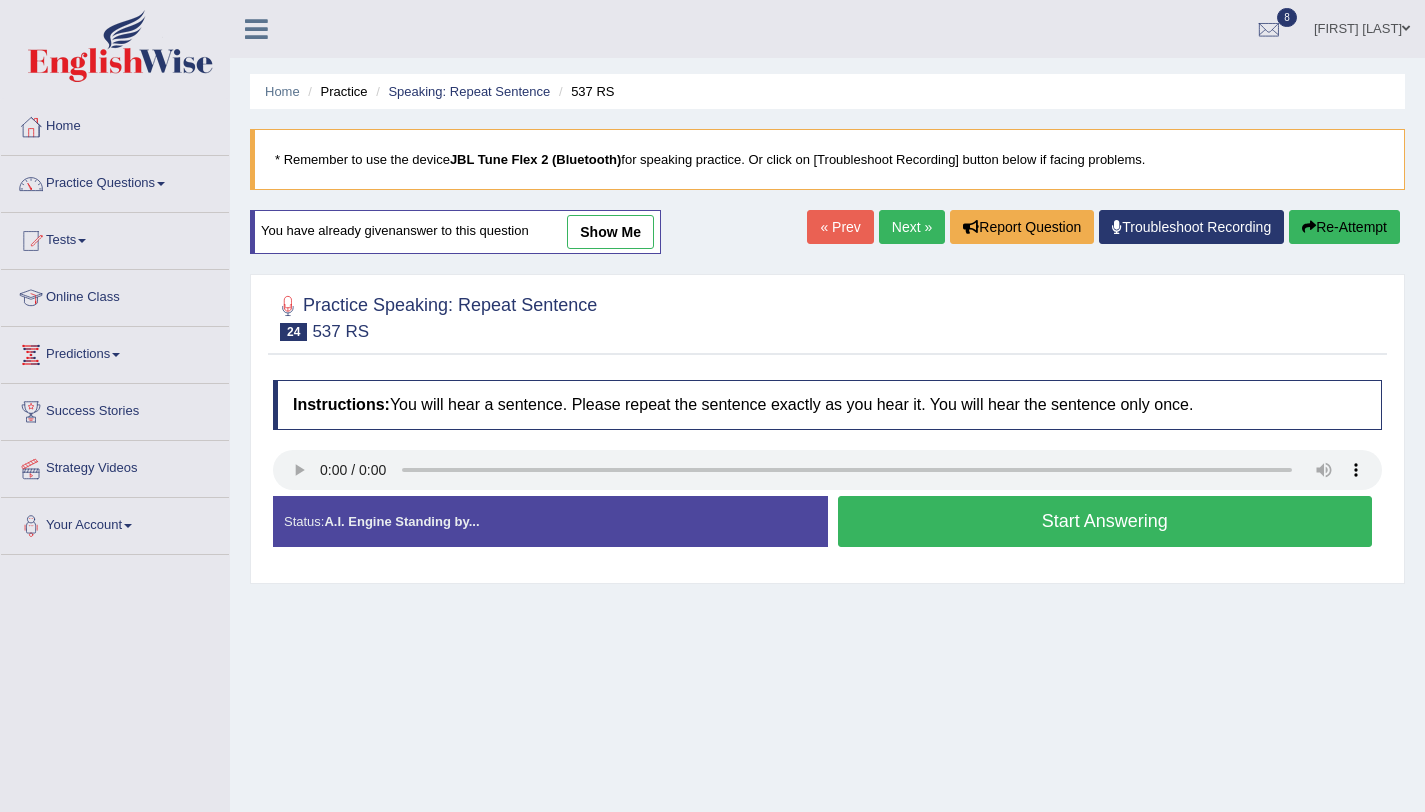 click on "Start Answering" at bounding box center (1105, 521) 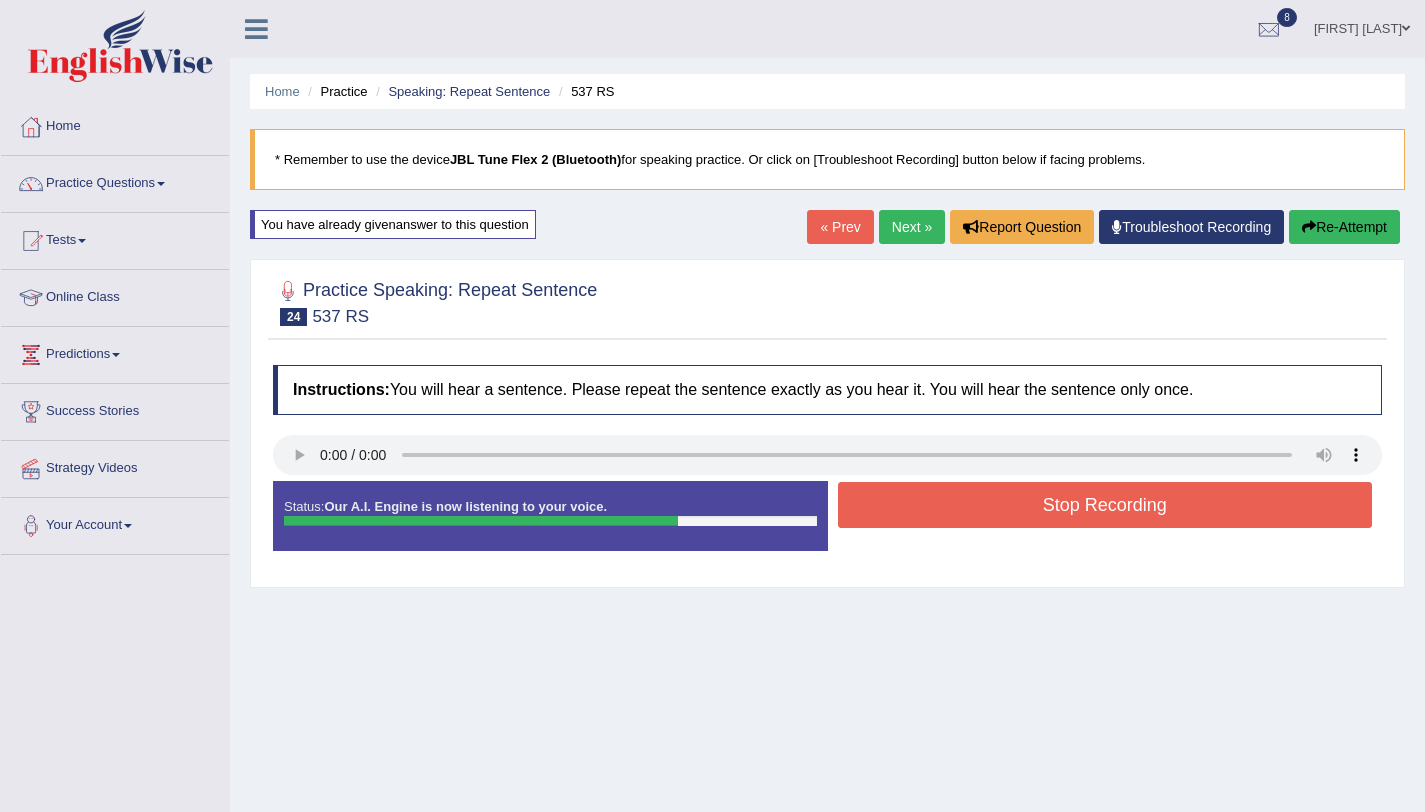 click on "Re-Attempt" at bounding box center (1344, 227) 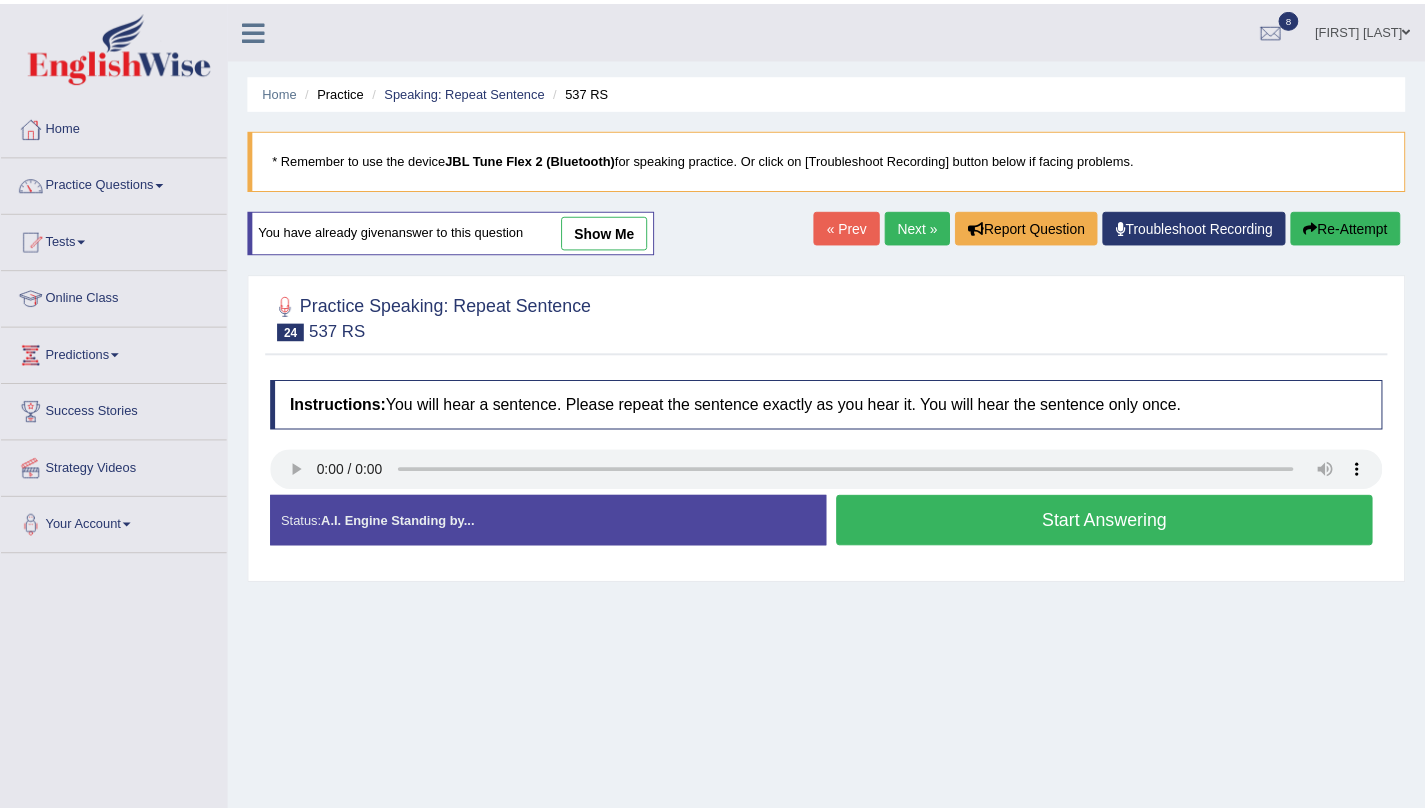 scroll, scrollTop: 0, scrollLeft: 0, axis: both 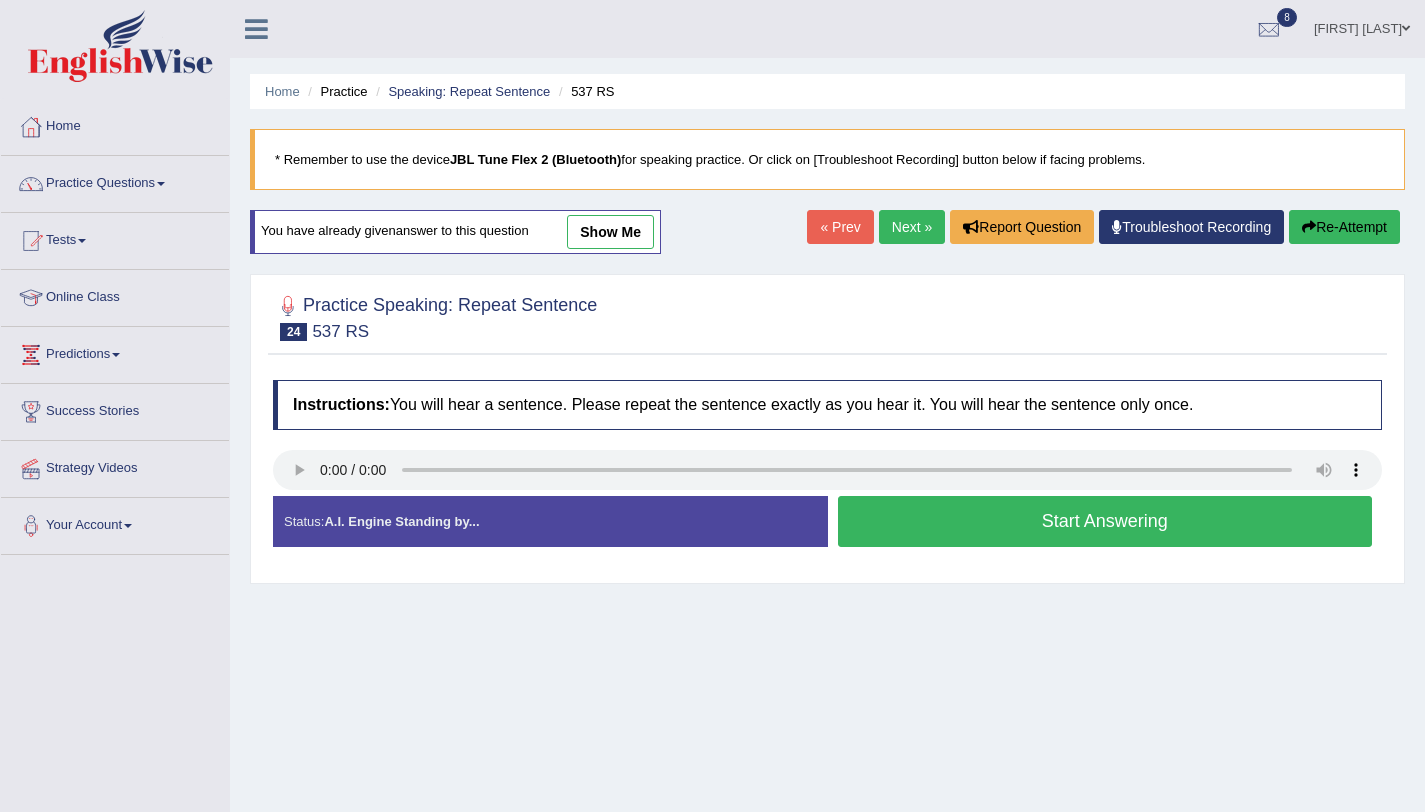 click on "Start Answering" at bounding box center (1105, 521) 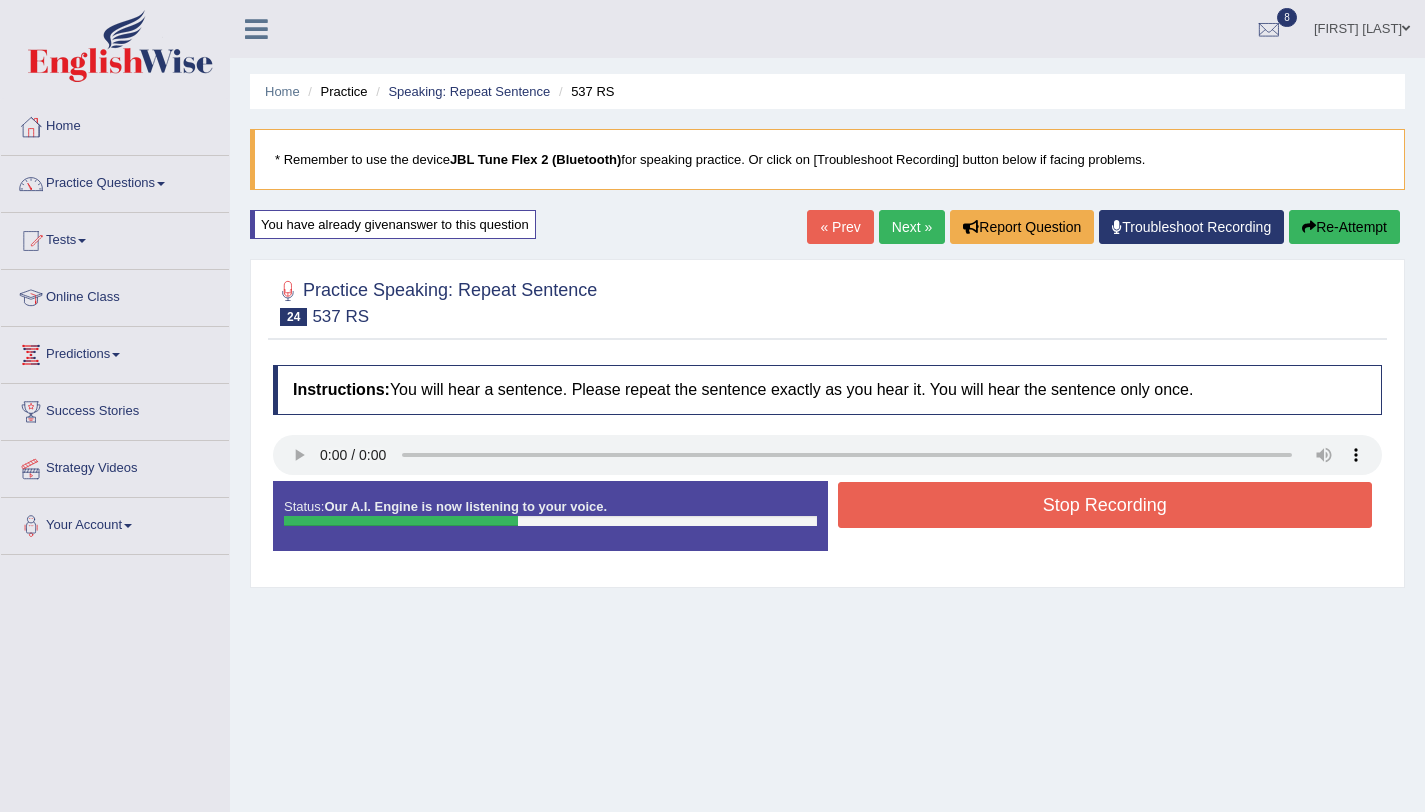click on "Stop Recording" at bounding box center [1105, 505] 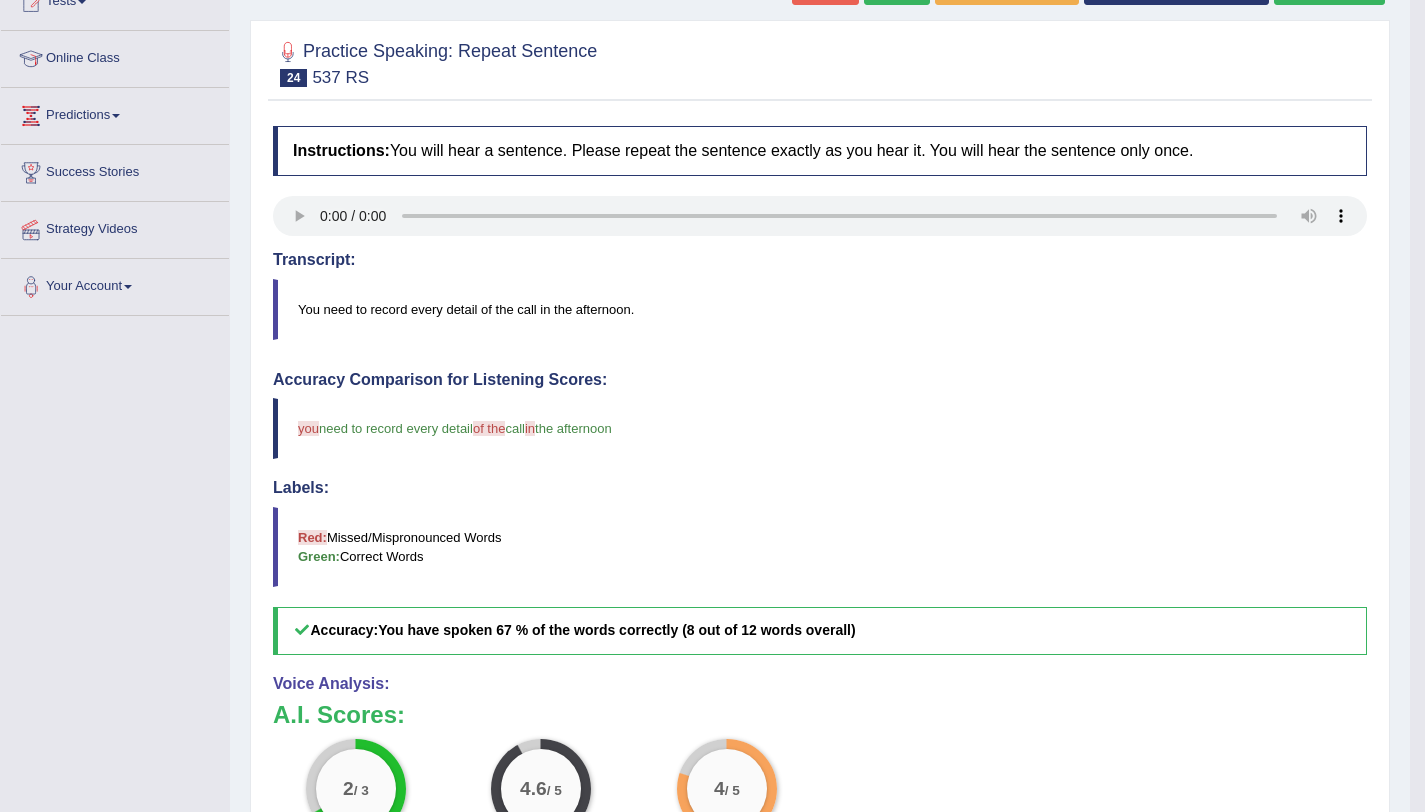 scroll, scrollTop: 140, scrollLeft: 0, axis: vertical 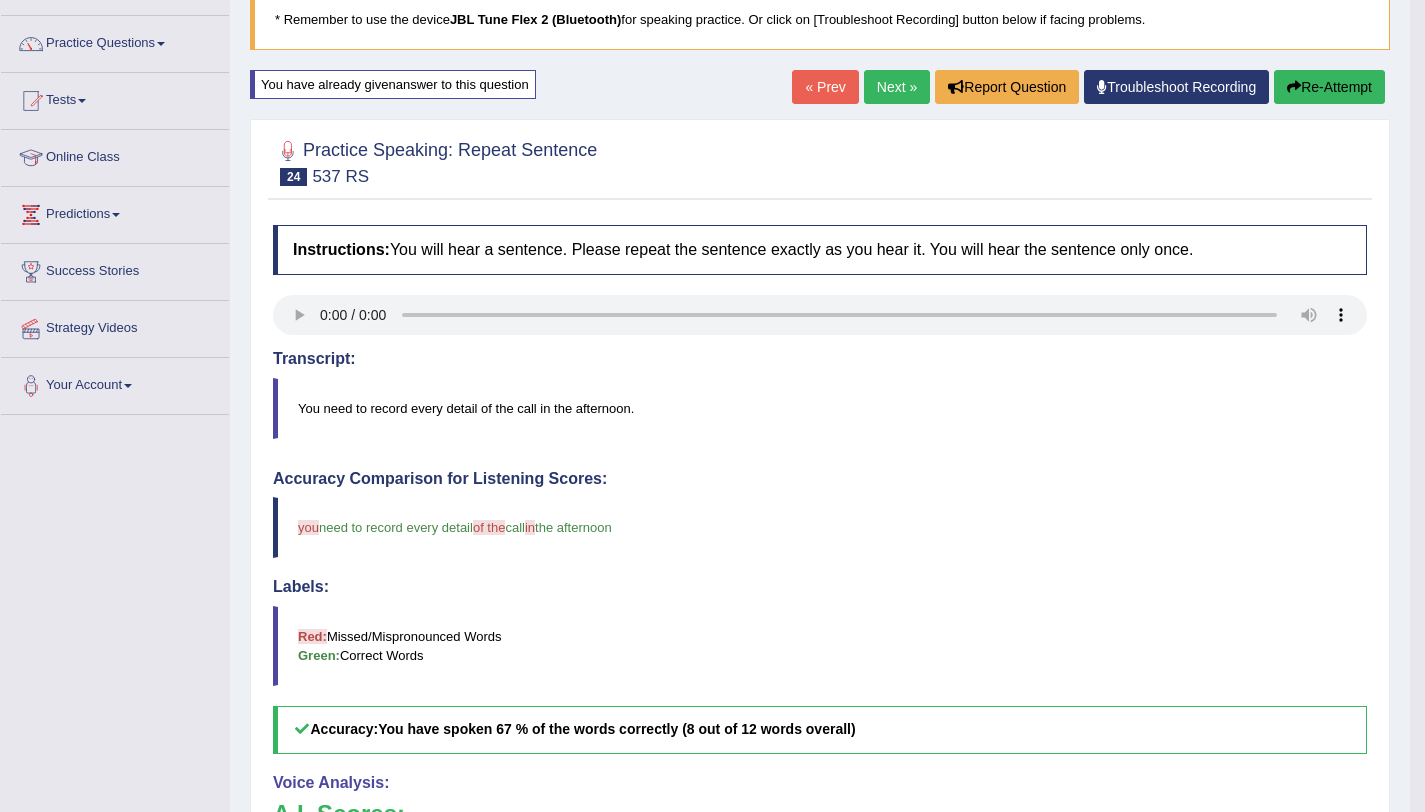 click on "Re-Attempt" 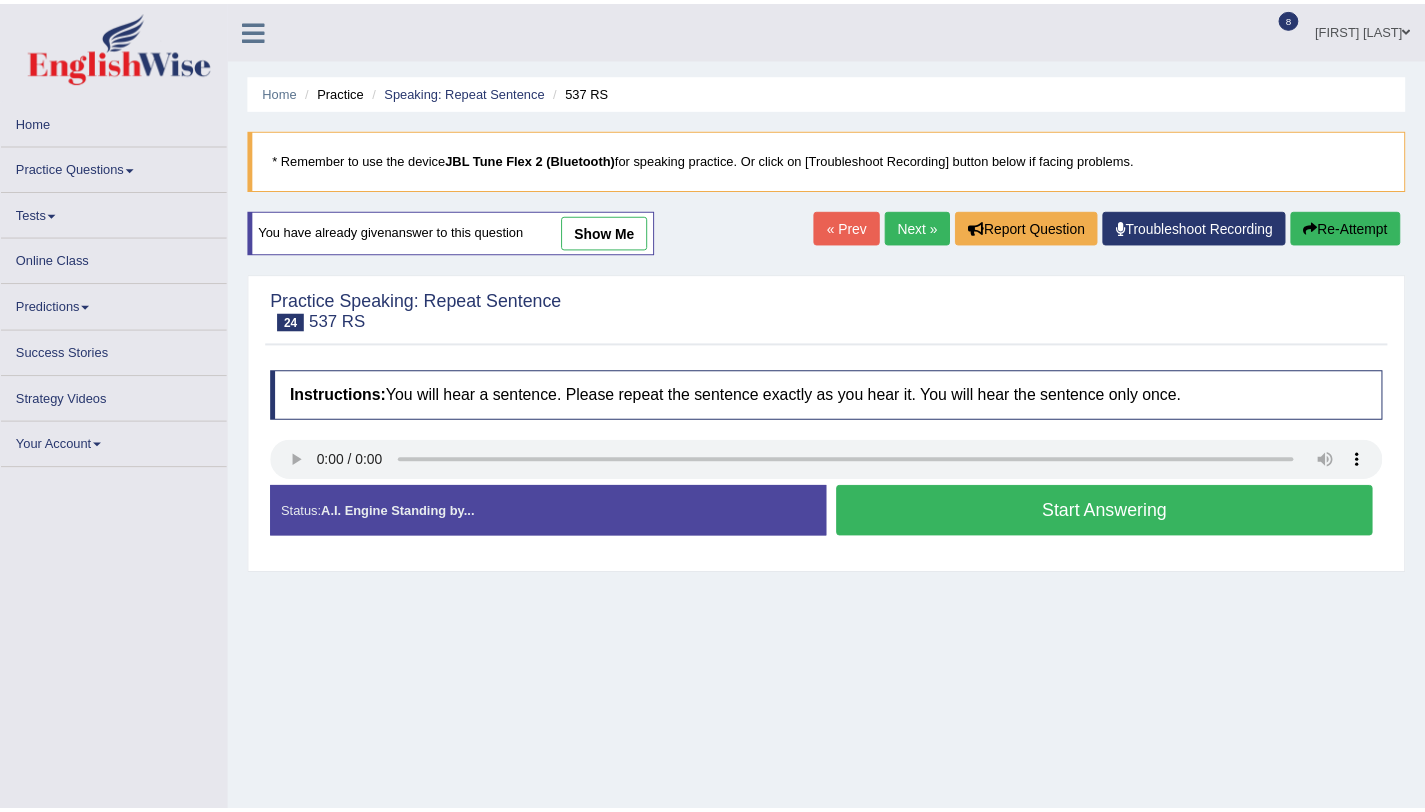 scroll, scrollTop: 140, scrollLeft: 0, axis: vertical 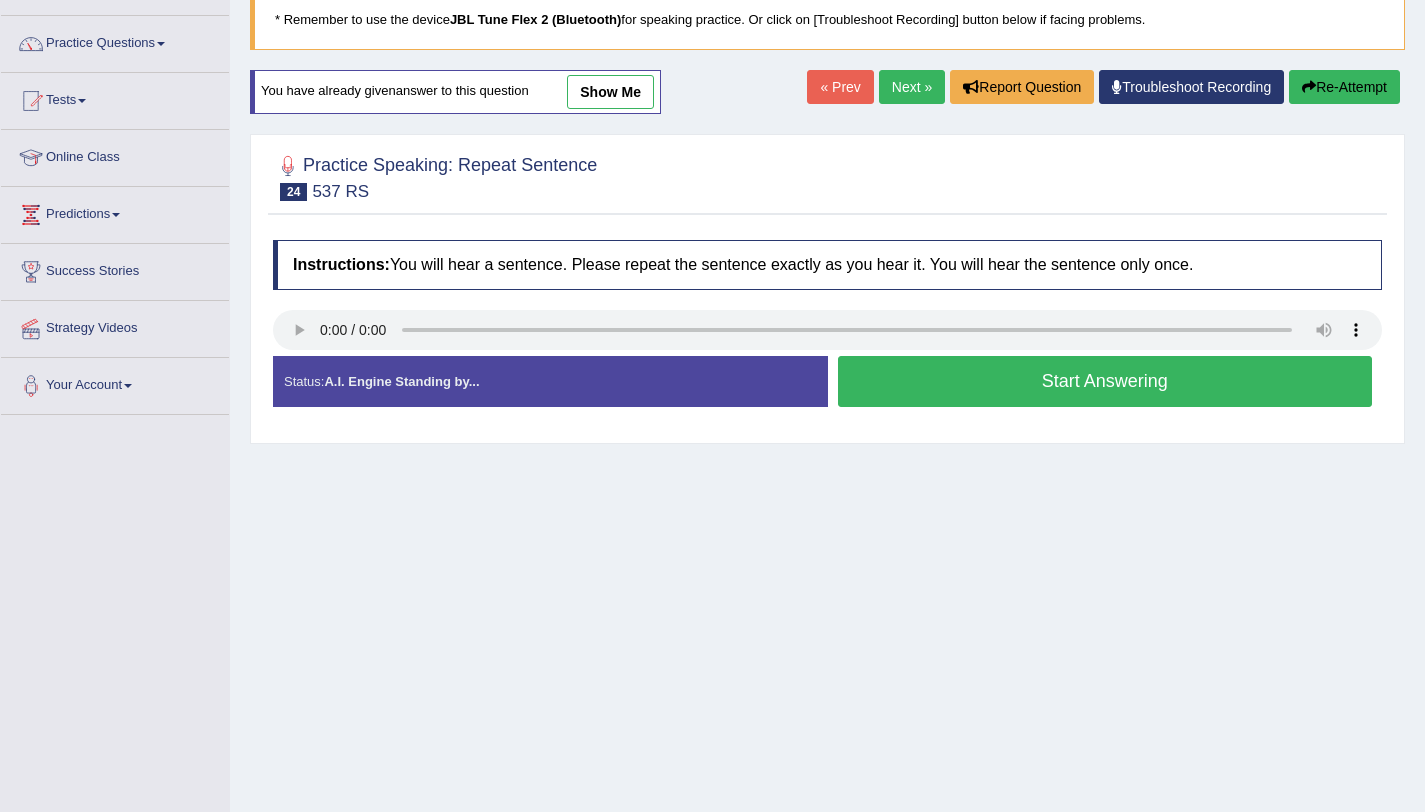 click on "Start Answering" at bounding box center [1105, 381] 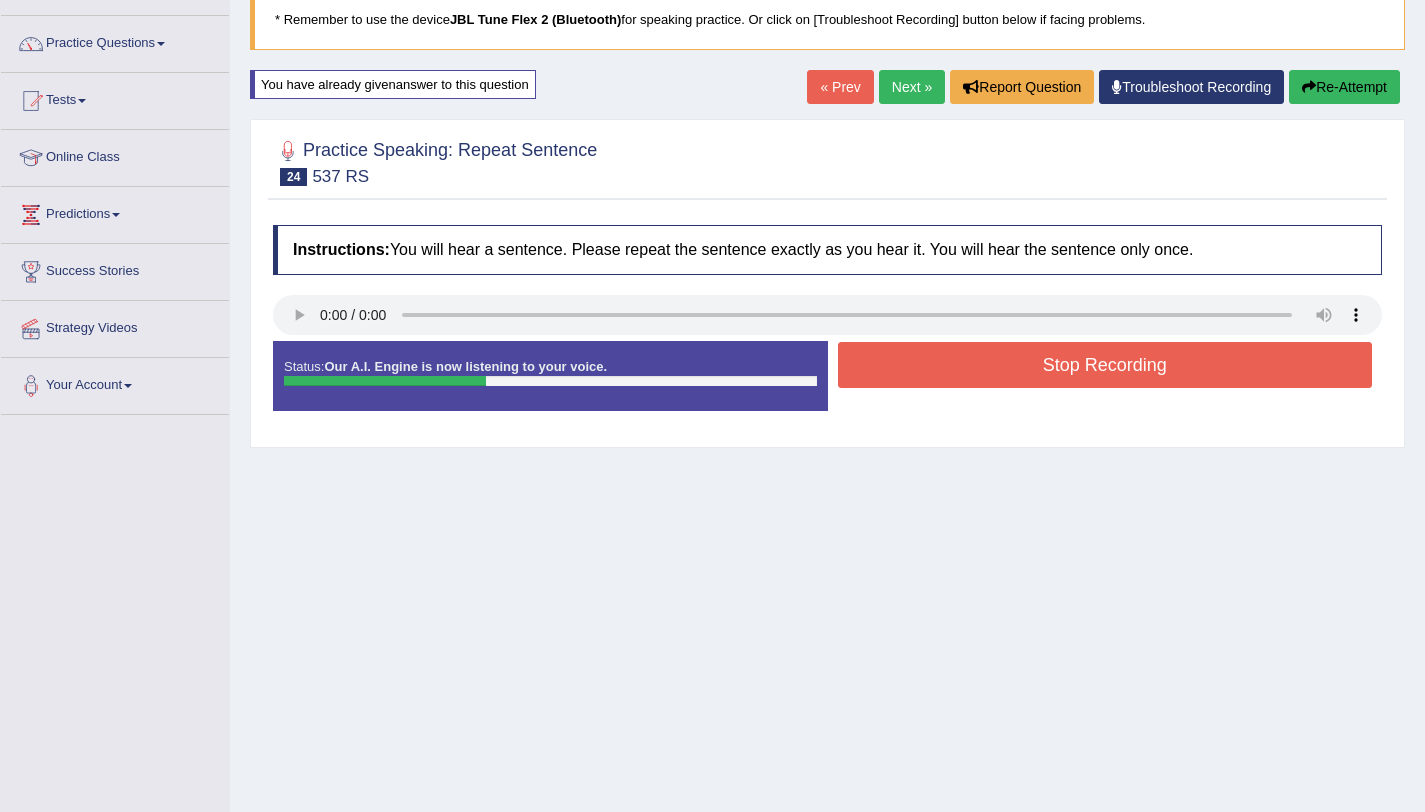 click on "Stop Recording" at bounding box center (1105, 365) 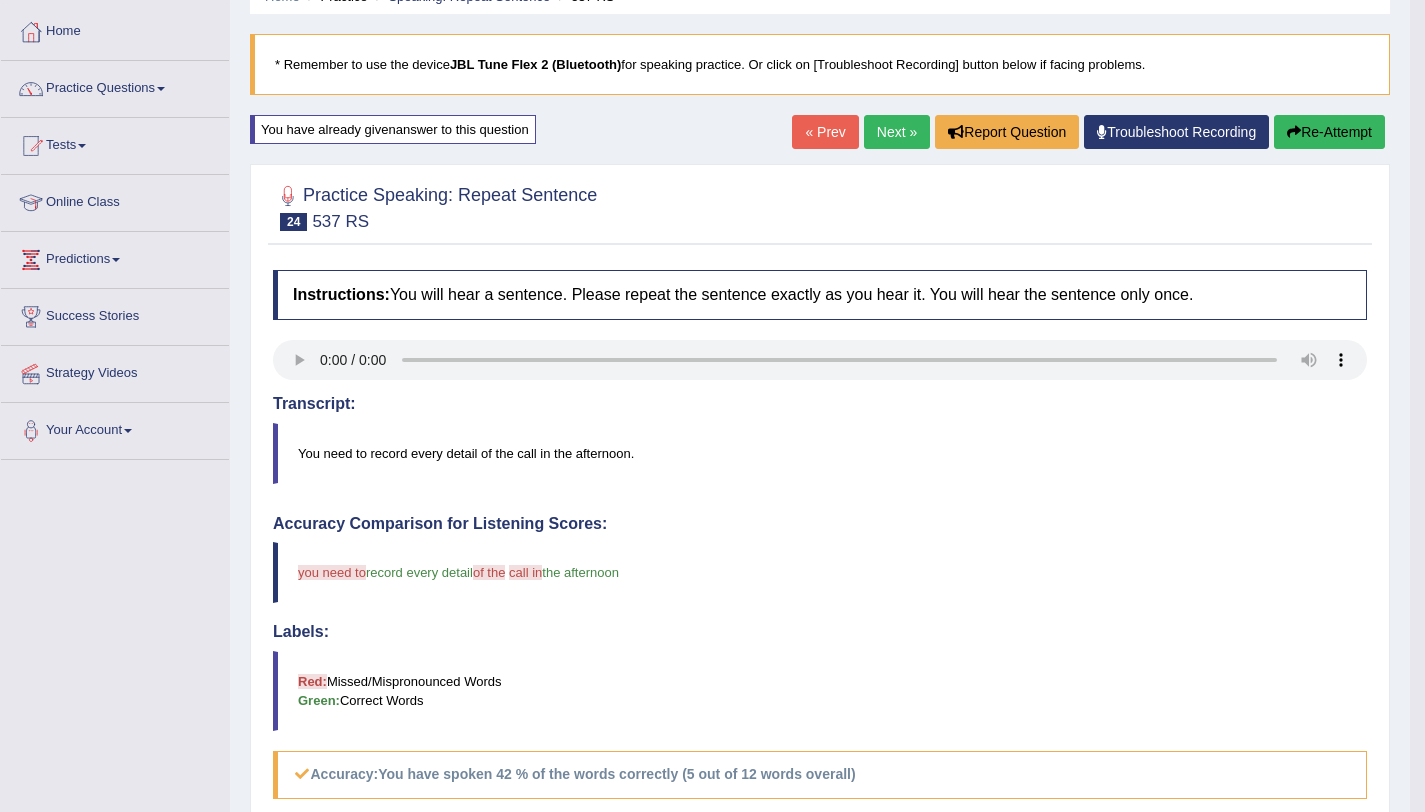 scroll, scrollTop: 0, scrollLeft: 0, axis: both 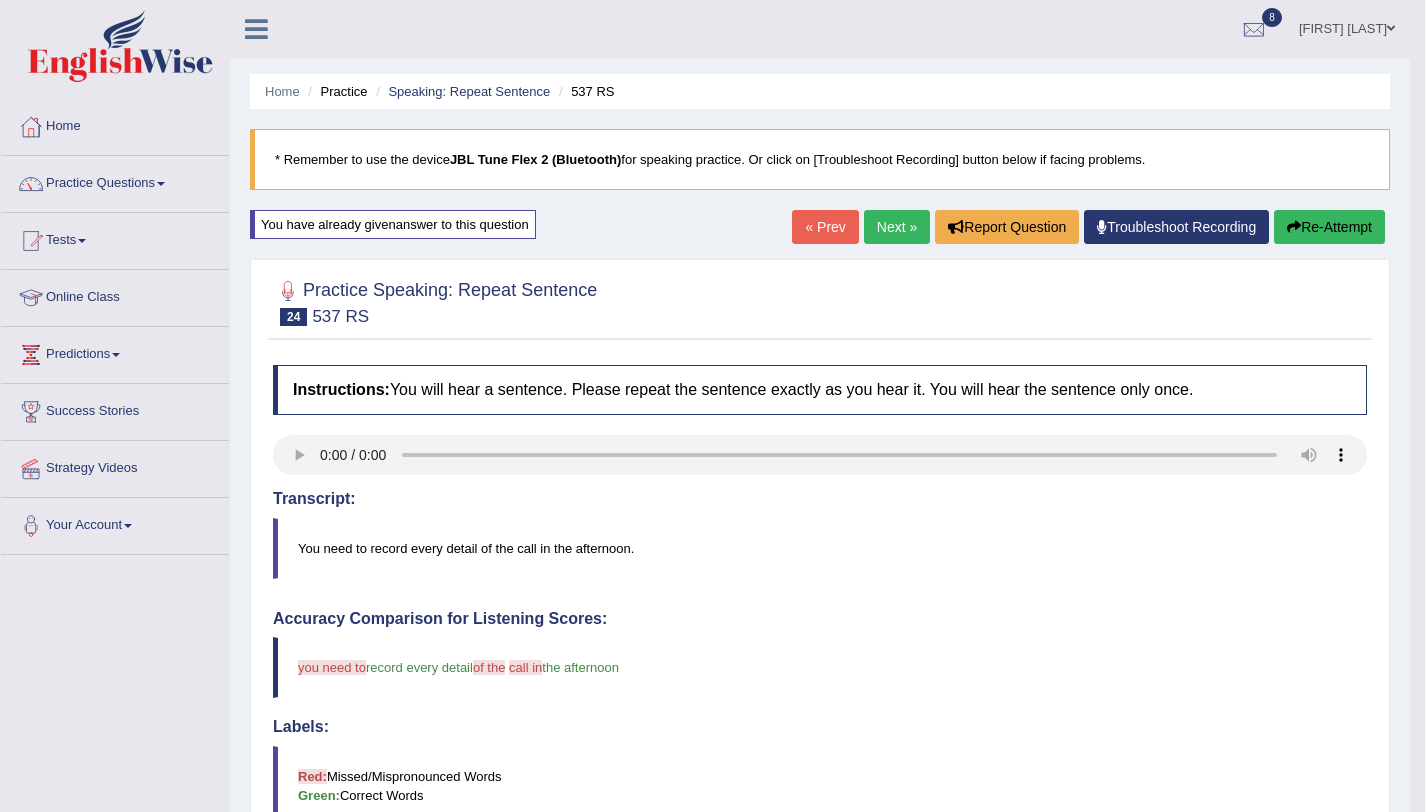 click on "Re-Attempt" at bounding box center [1329, 227] 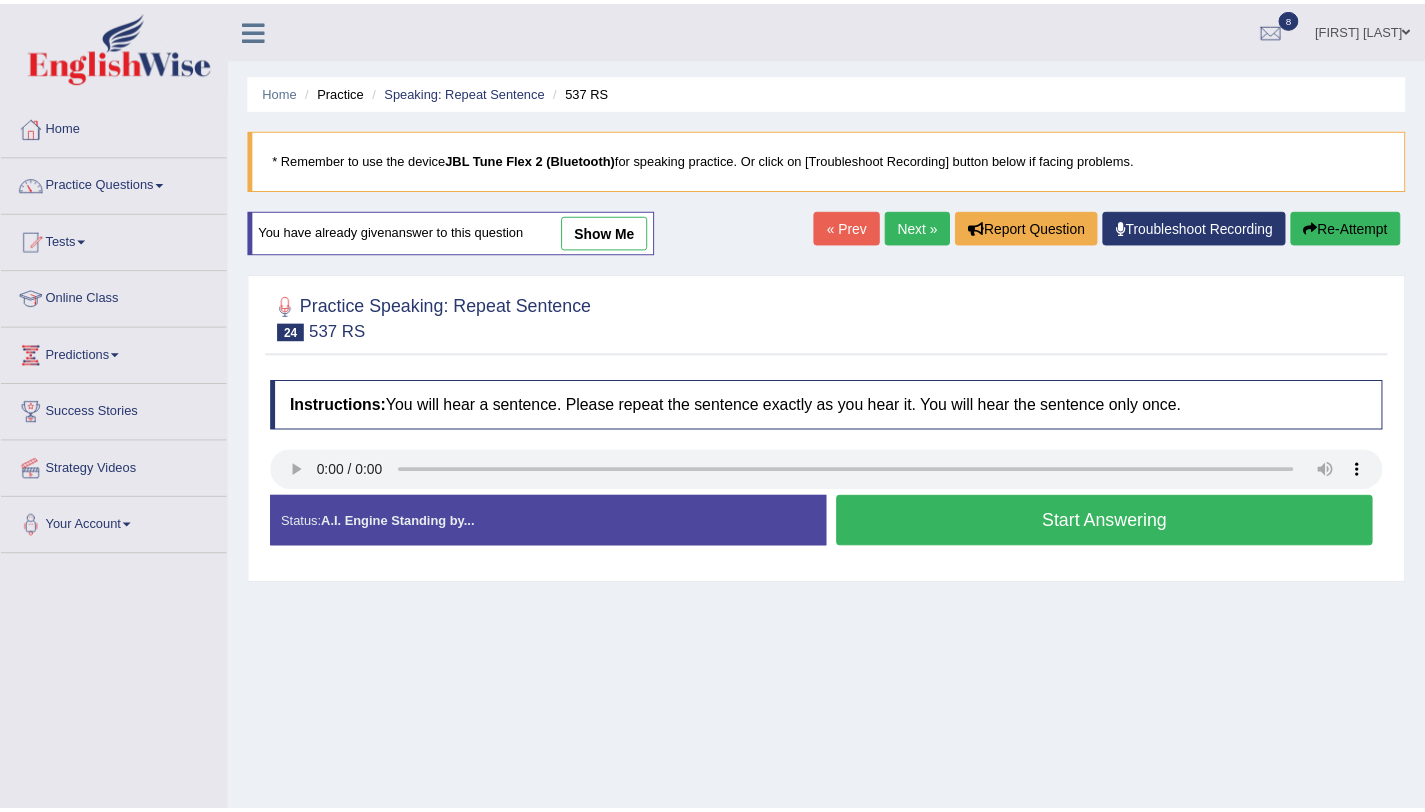 scroll, scrollTop: 0, scrollLeft: 0, axis: both 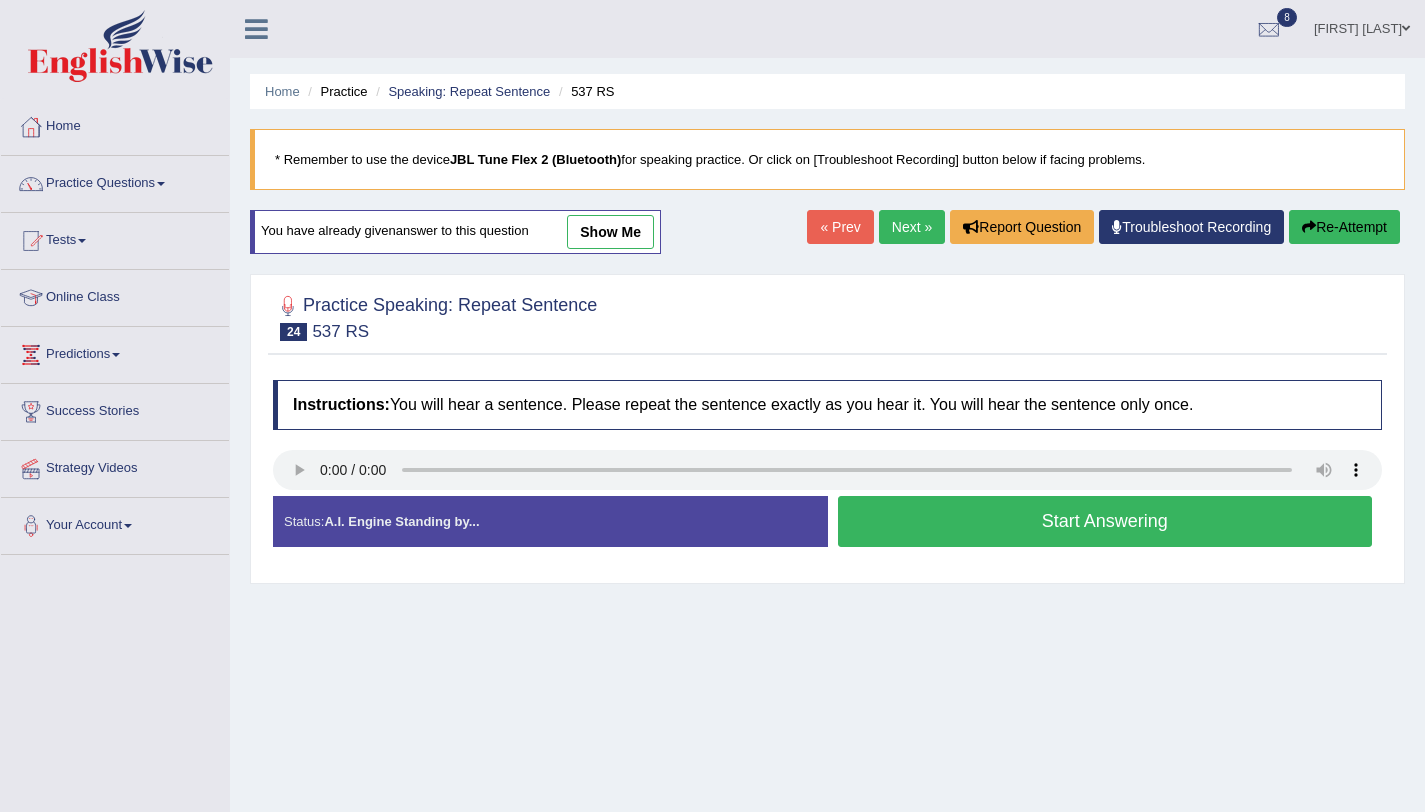 click on "Start Answering" at bounding box center (1105, 521) 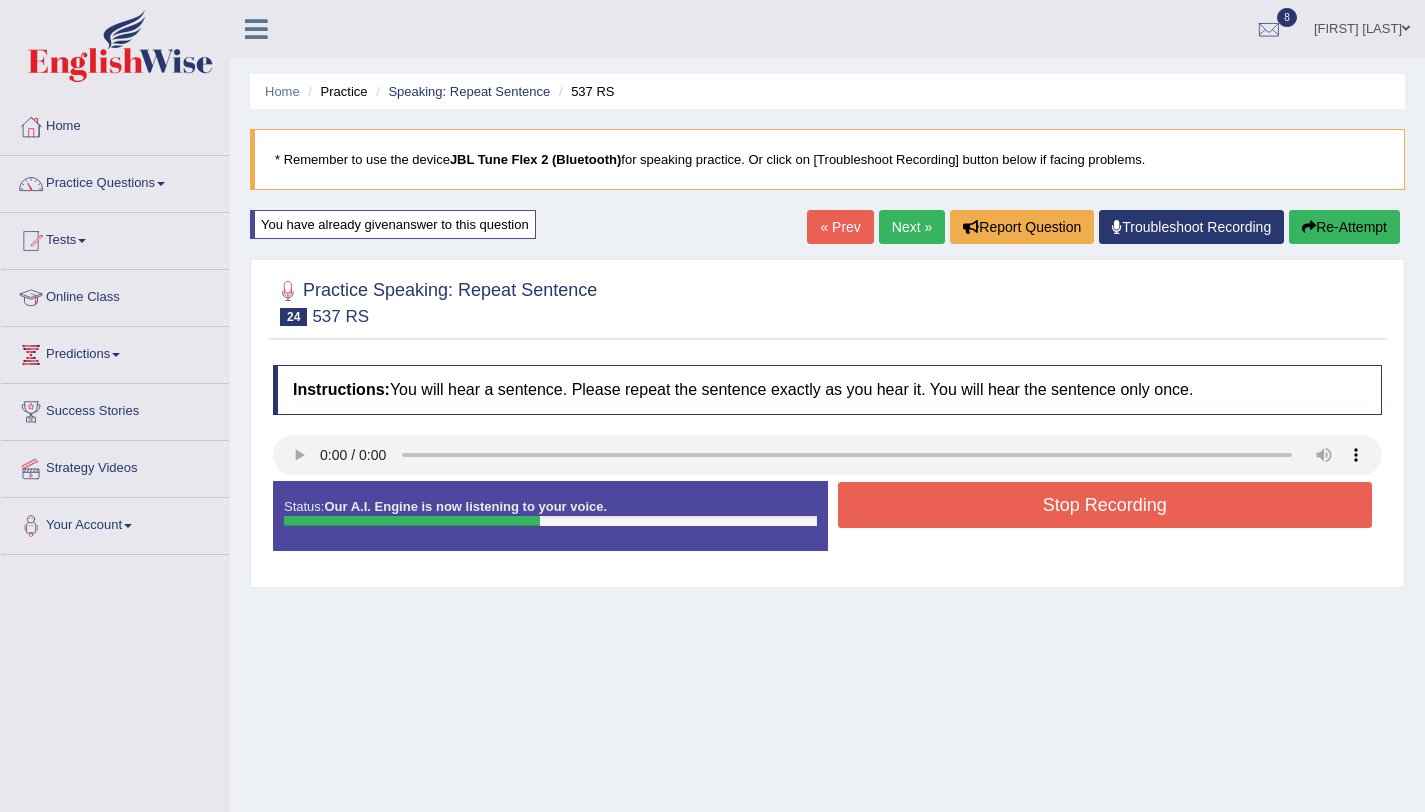 click on "Stop Recording" at bounding box center (1105, 505) 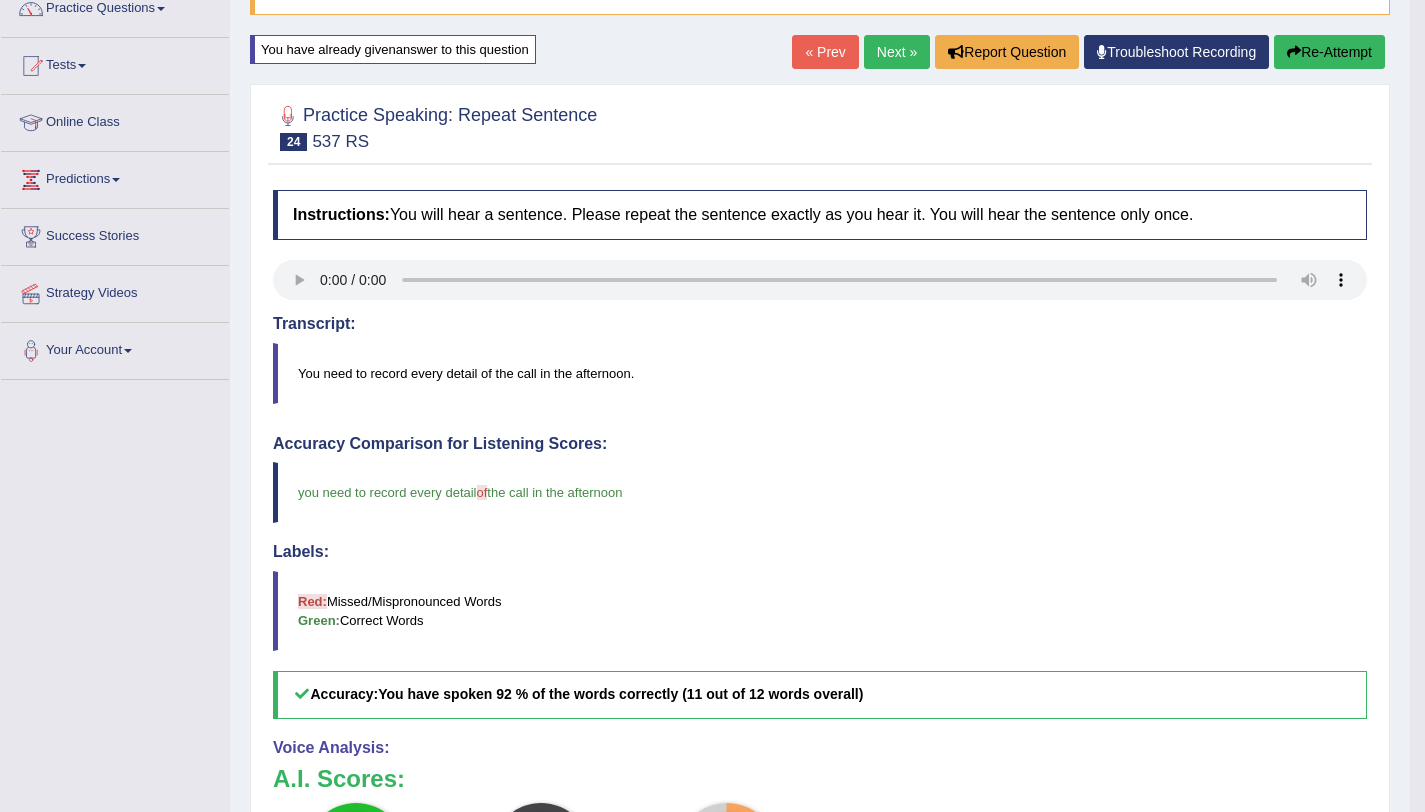 scroll, scrollTop: 0, scrollLeft: 0, axis: both 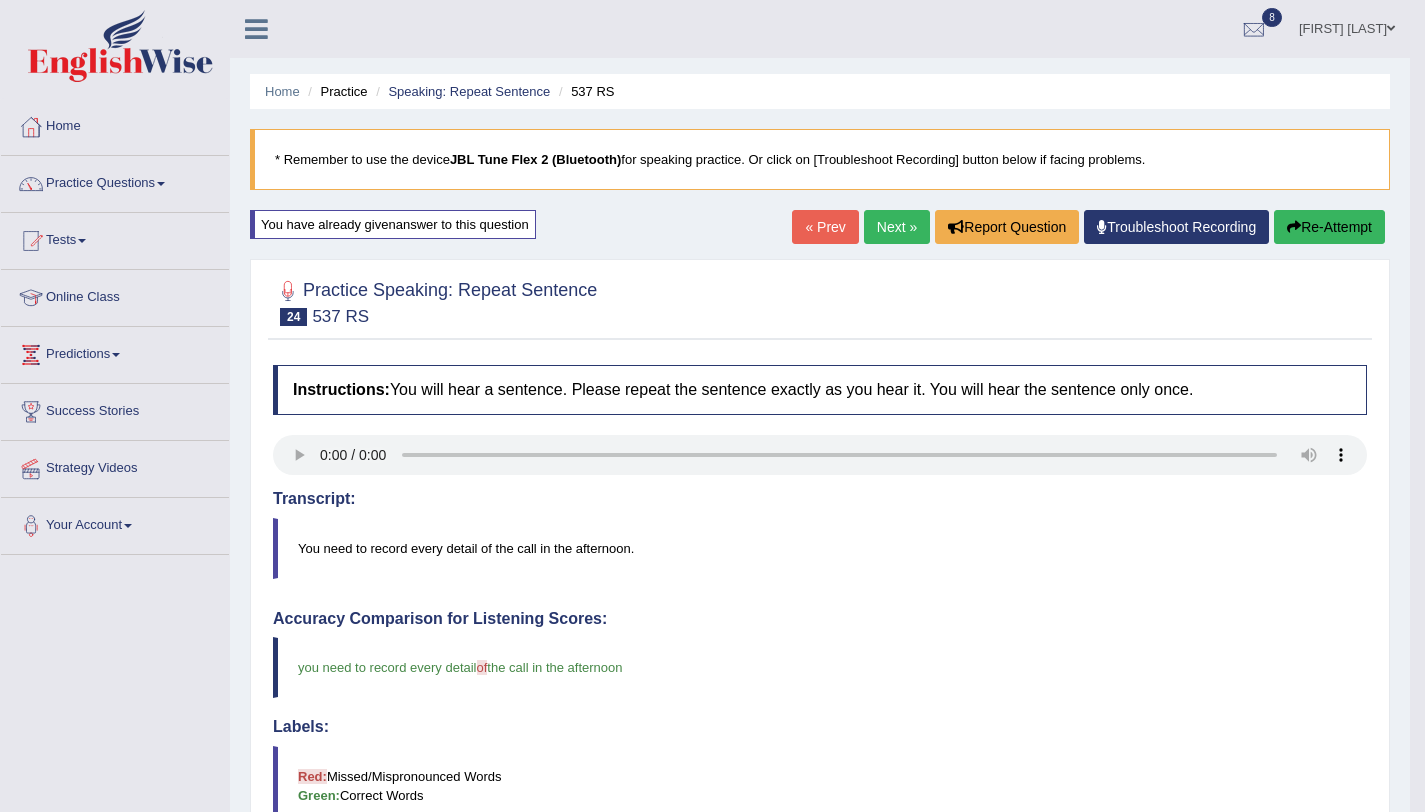 click on "Next »" at bounding box center [897, 227] 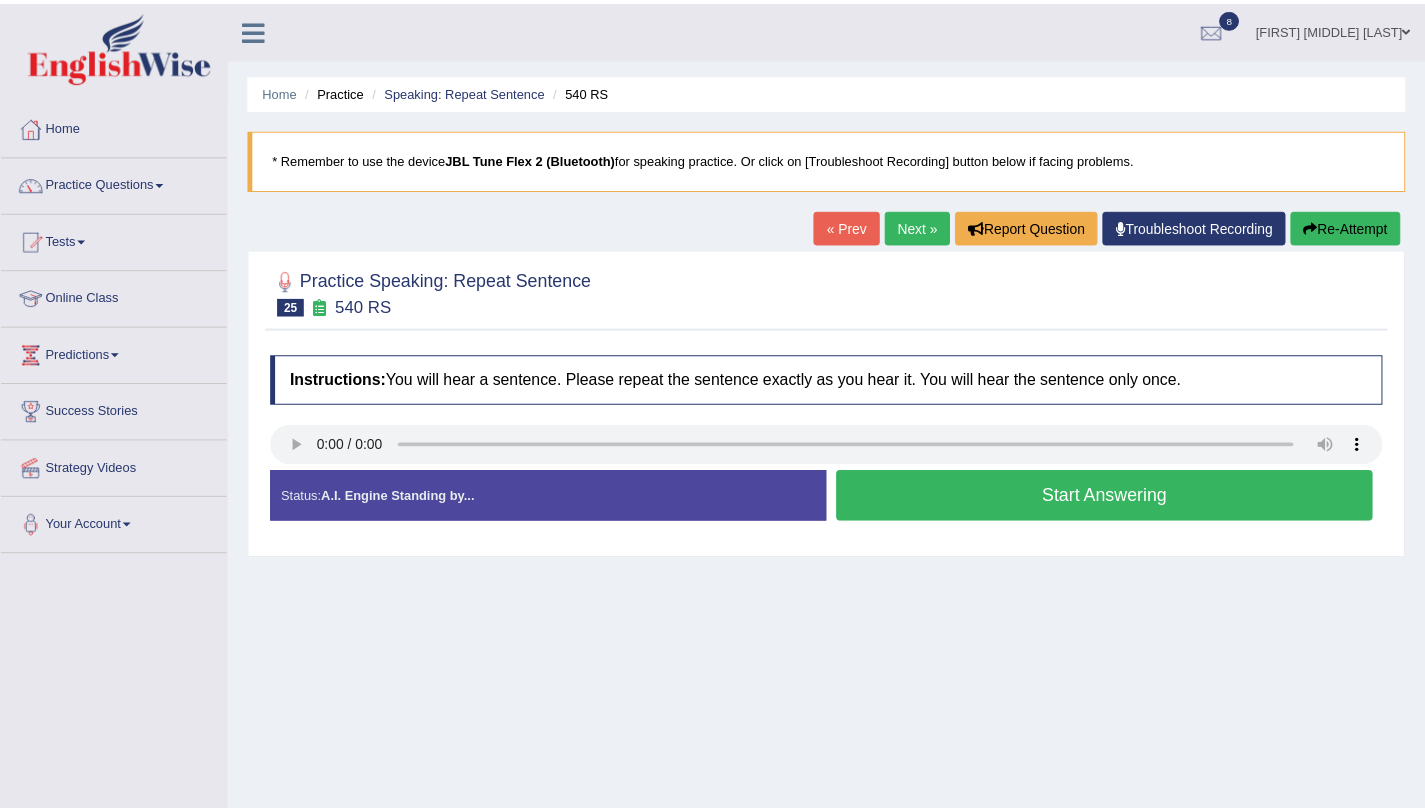 scroll, scrollTop: 0, scrollLeft: 0, axis: both 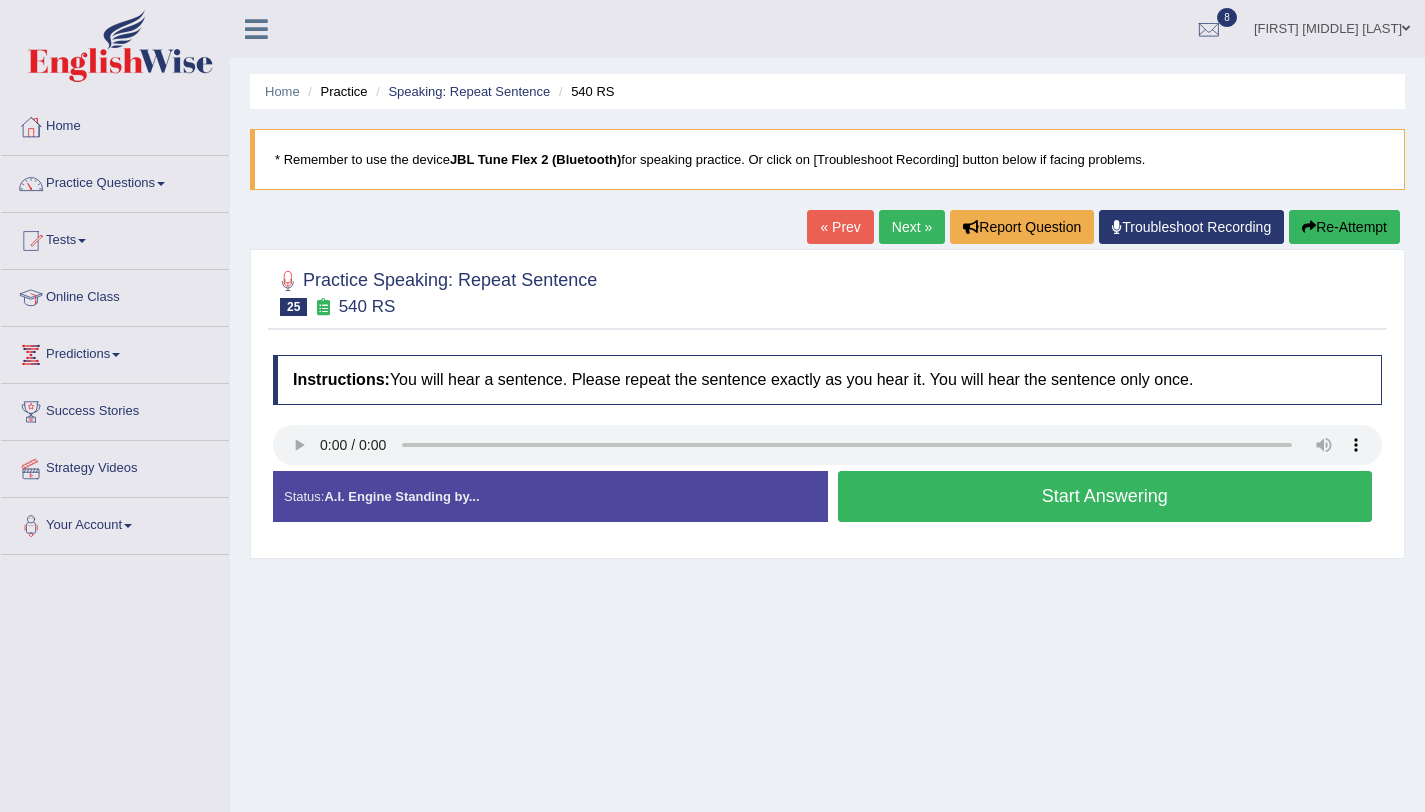 click on "Start Answering" at bounding box center (1105, 496) 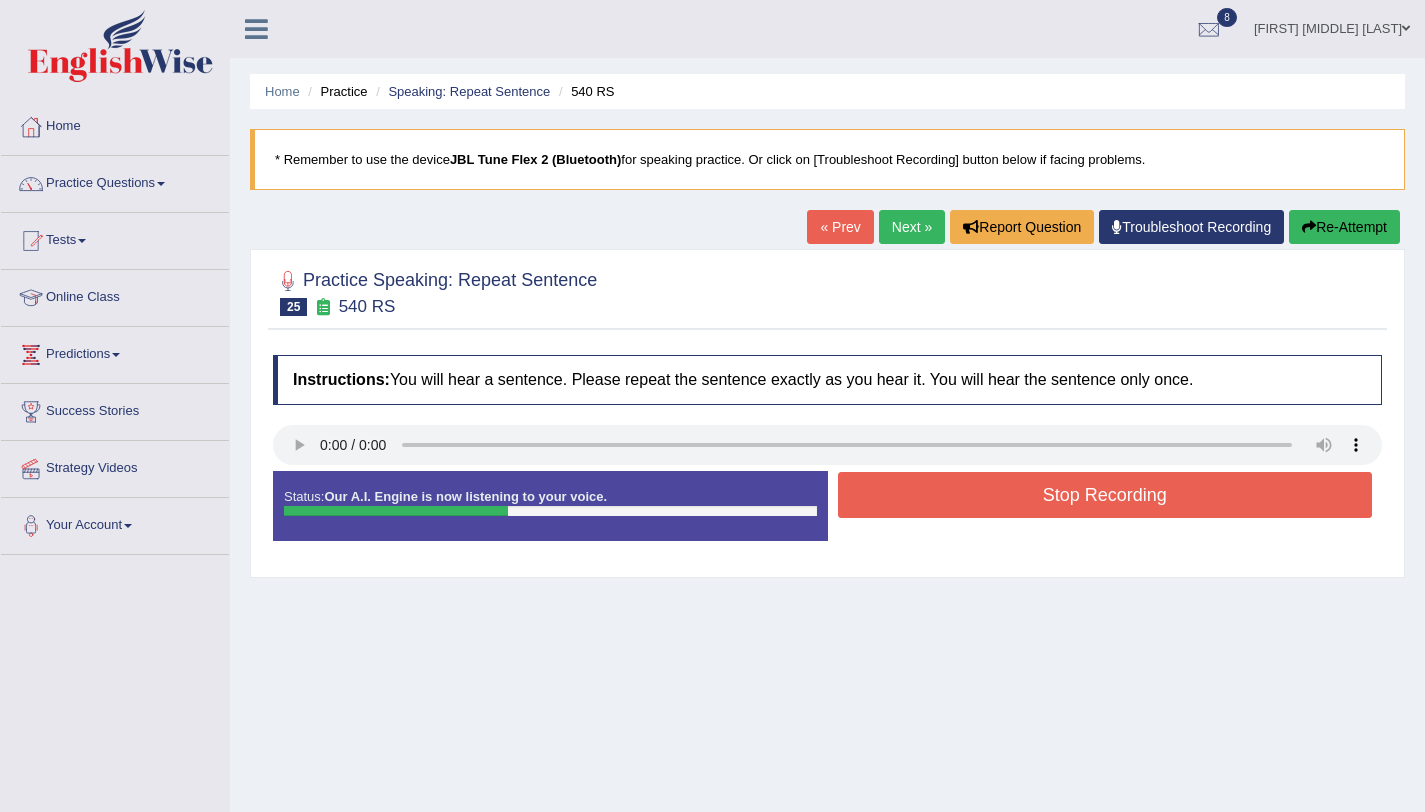 click on "Stop Recording" at bounding box center [1105, 495] 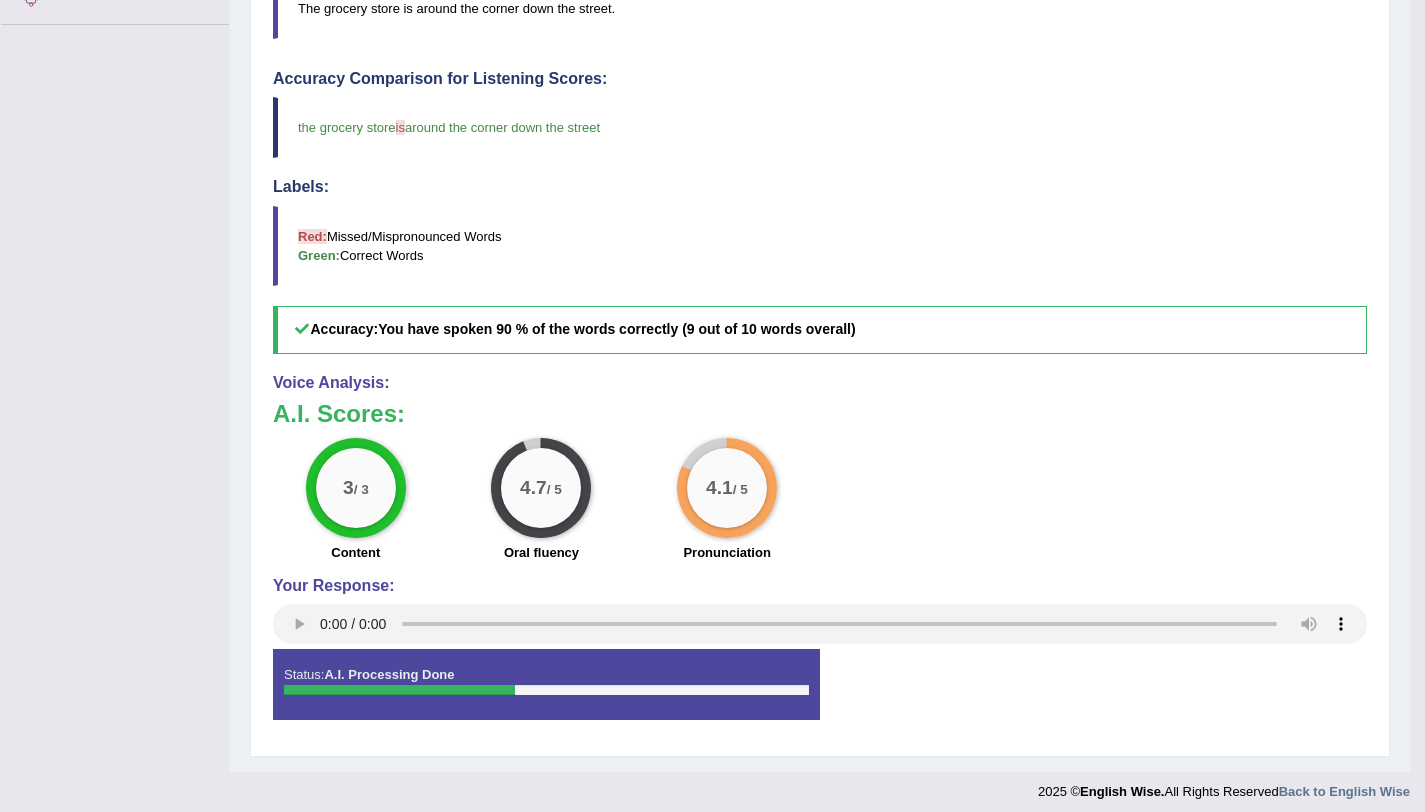 scroll, scrollTop: 124, scrollLeft: 0, axis: vertical 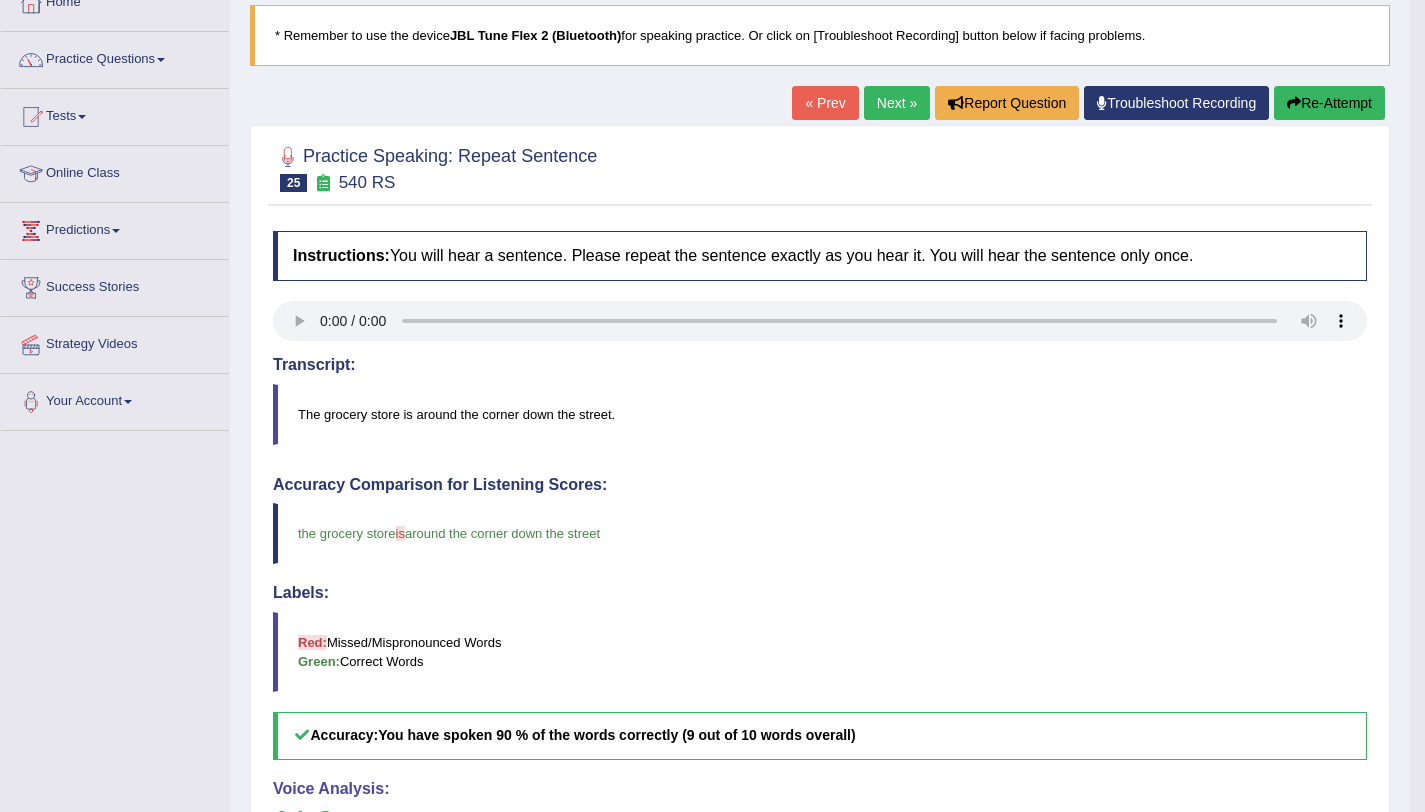 click on "Next »" at bounding box center [897, 103] 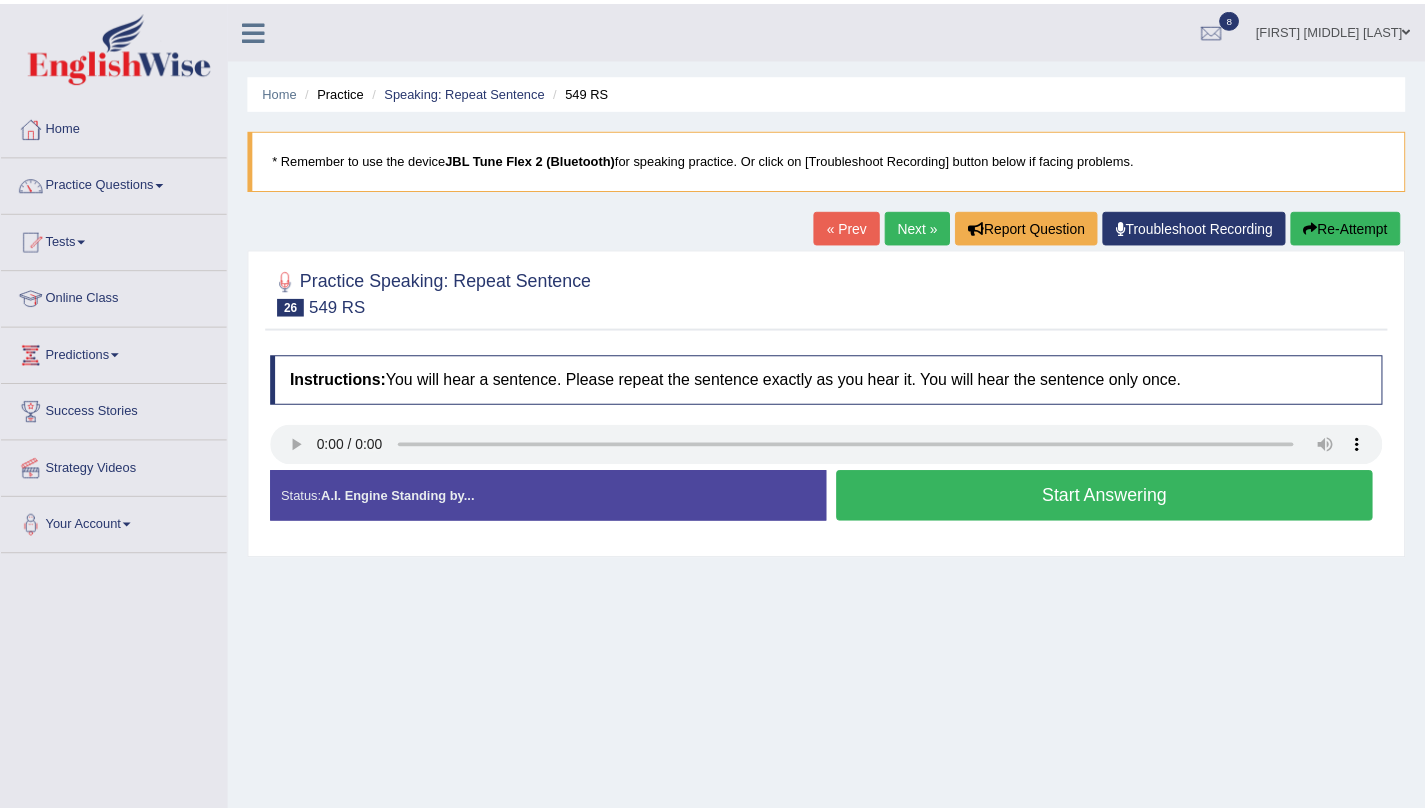 scroll, scrollTop: 0, scrollLeft: 0, axis: both 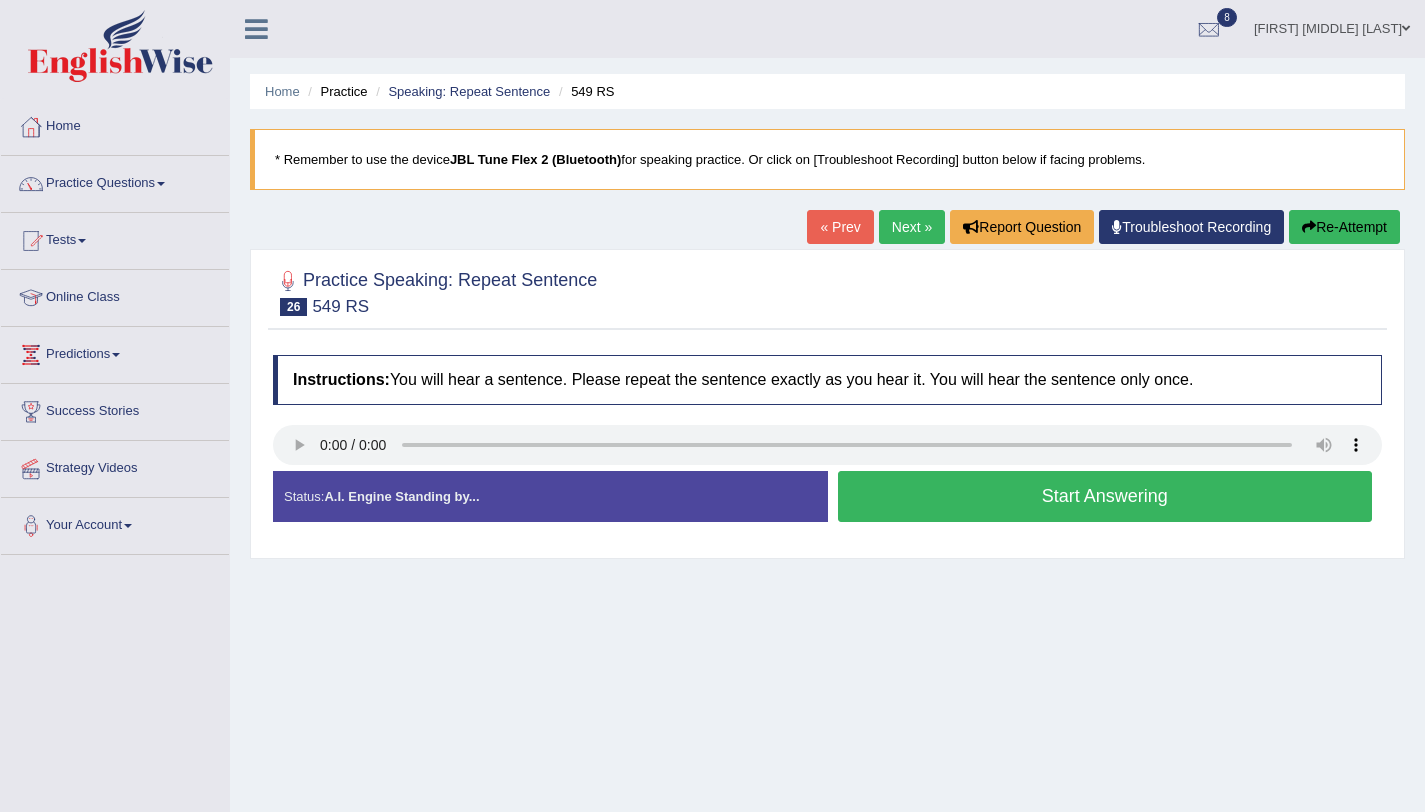 click on "Start Answering" at bounding box center [1105, 496] 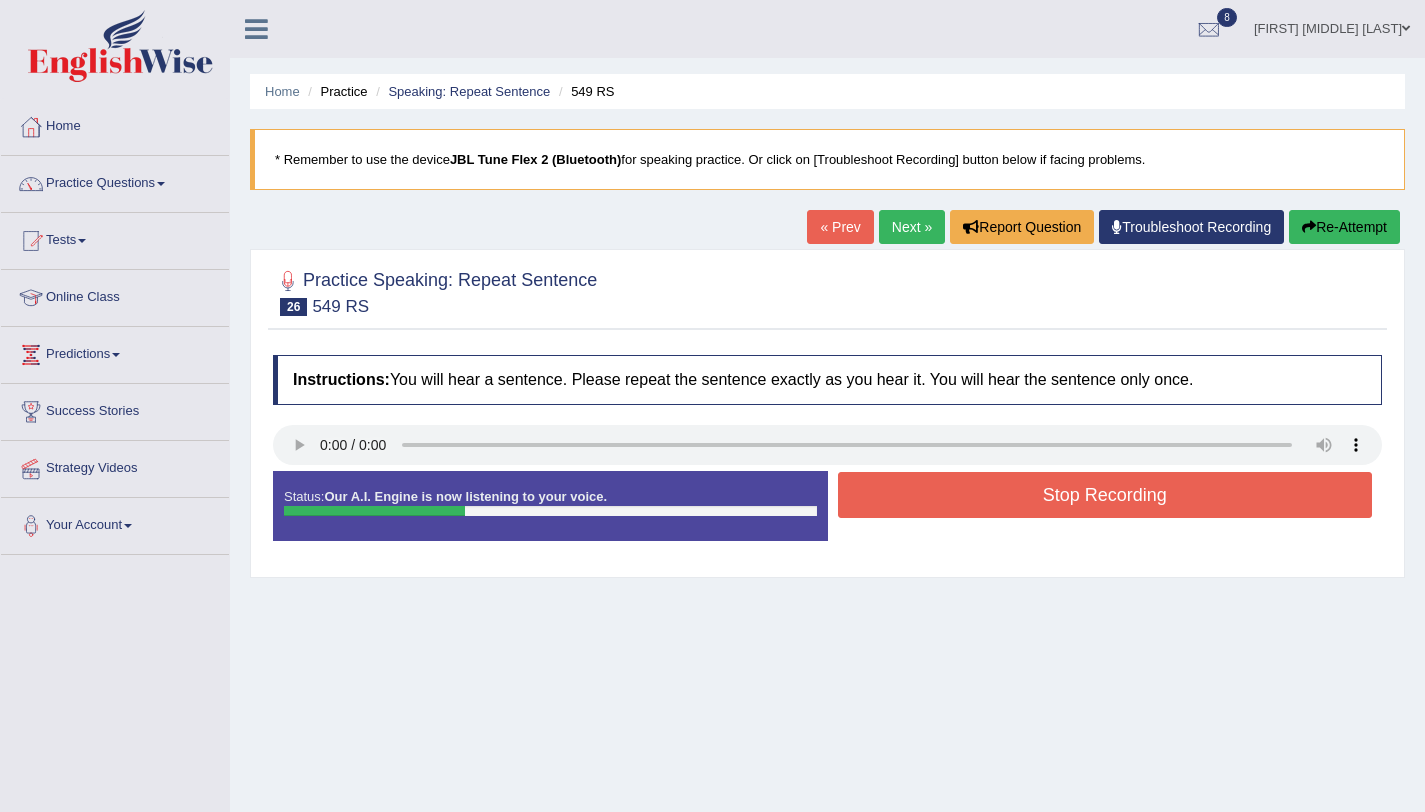 click on "Stop Recording" at bounding box center [1105, 495] 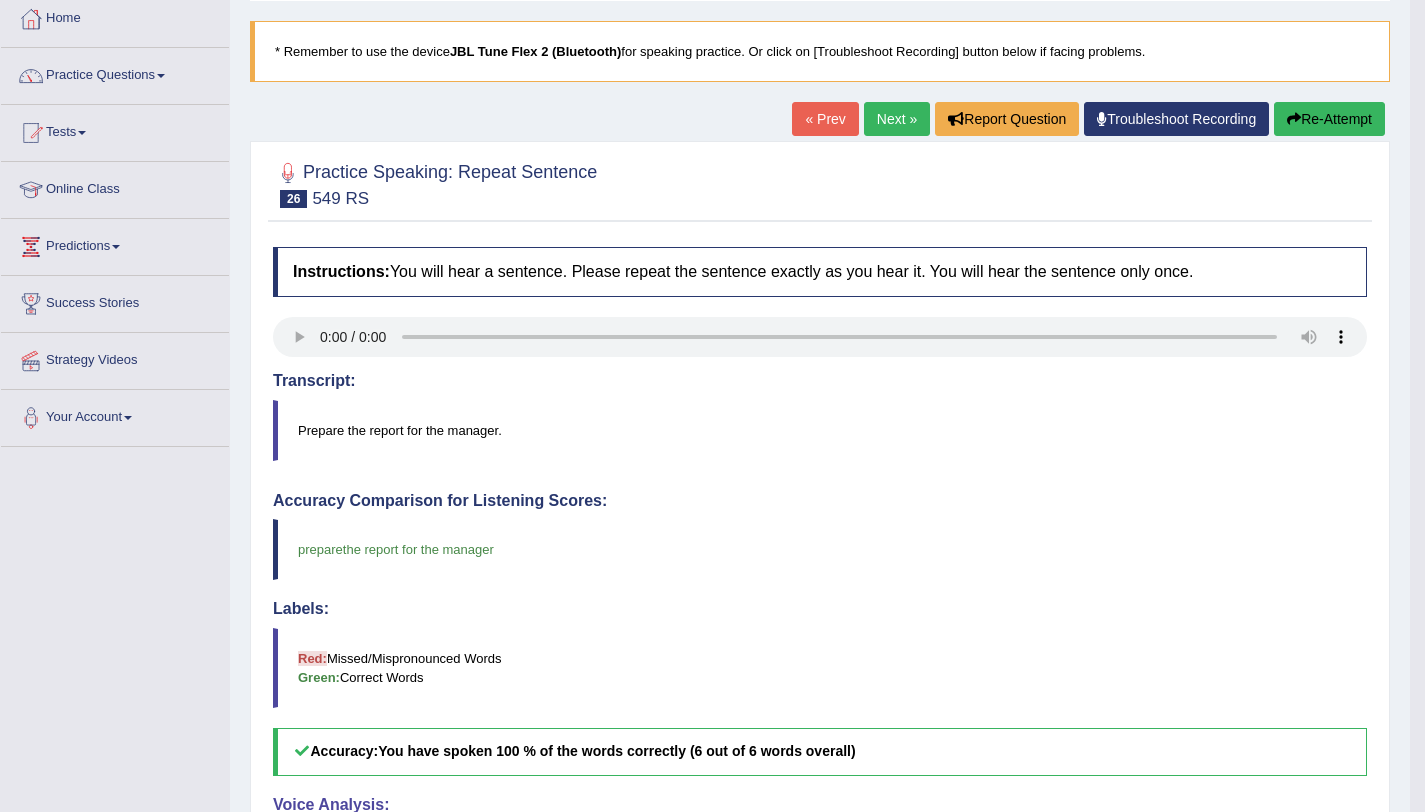 scroll, scrollTop: 0, scrollLeft: 0, axis: both 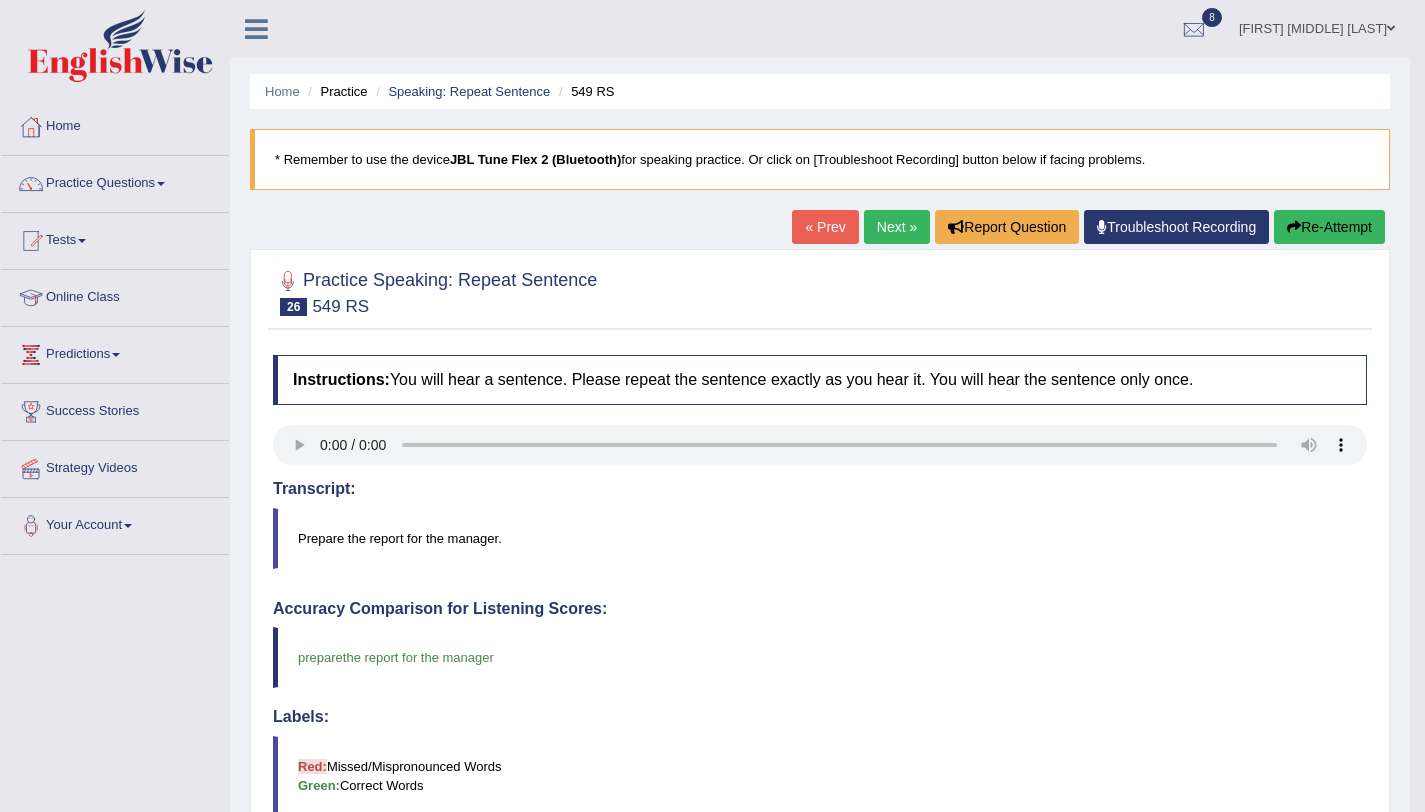 click on "Next »" at bounding box center (897, 227) 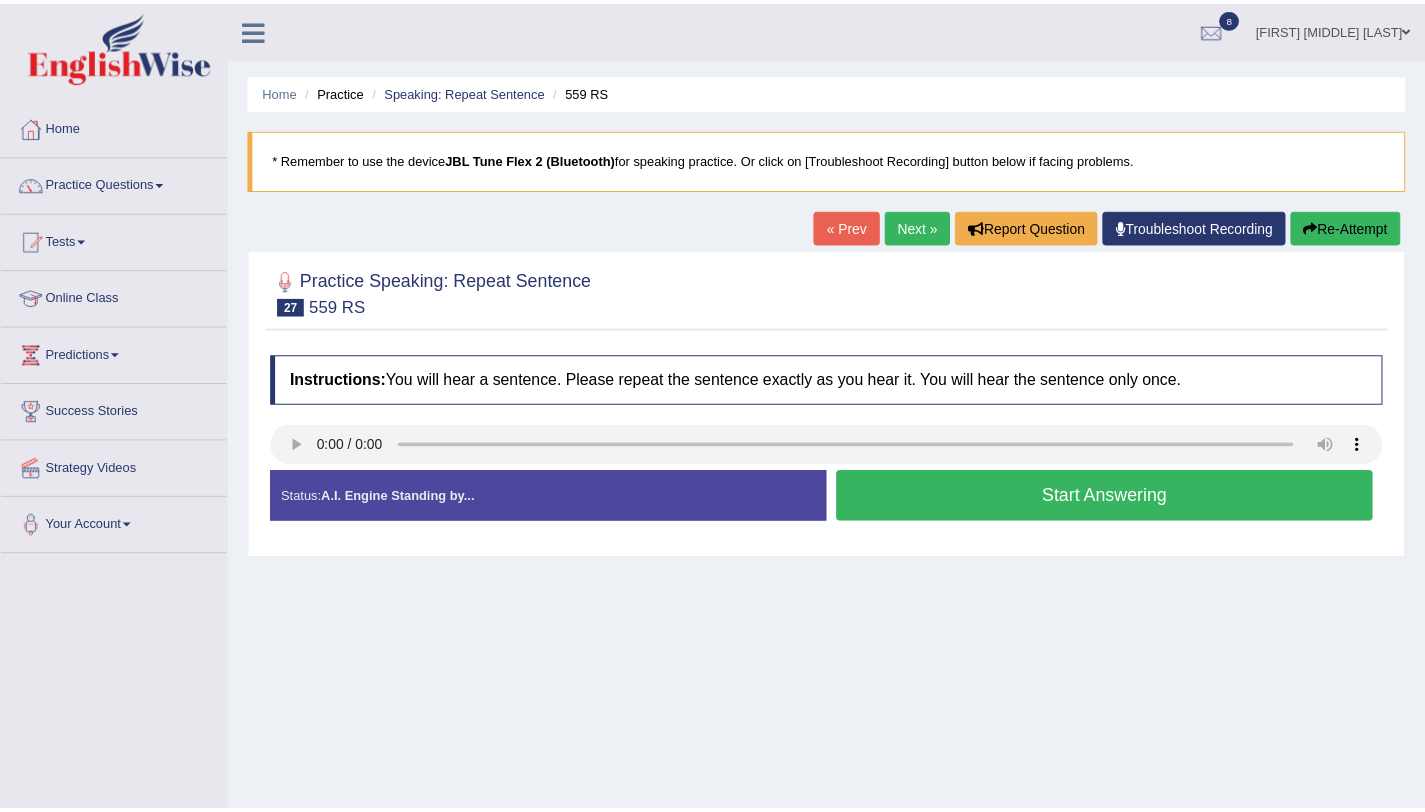 scroll, scrollTop: 0, scrollLeft: 0, axis: both 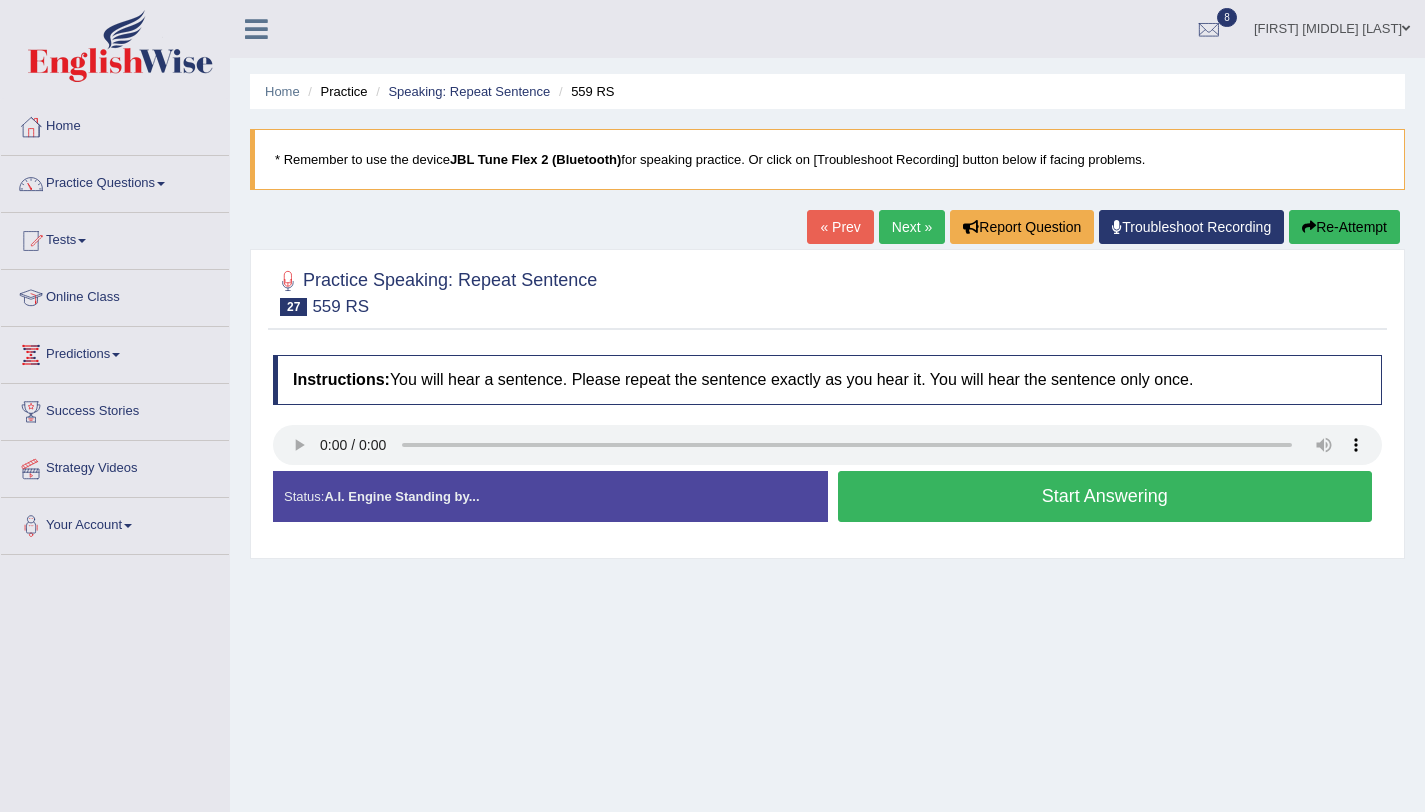 click on "Start Answering" at bounding box center (1105, 496) 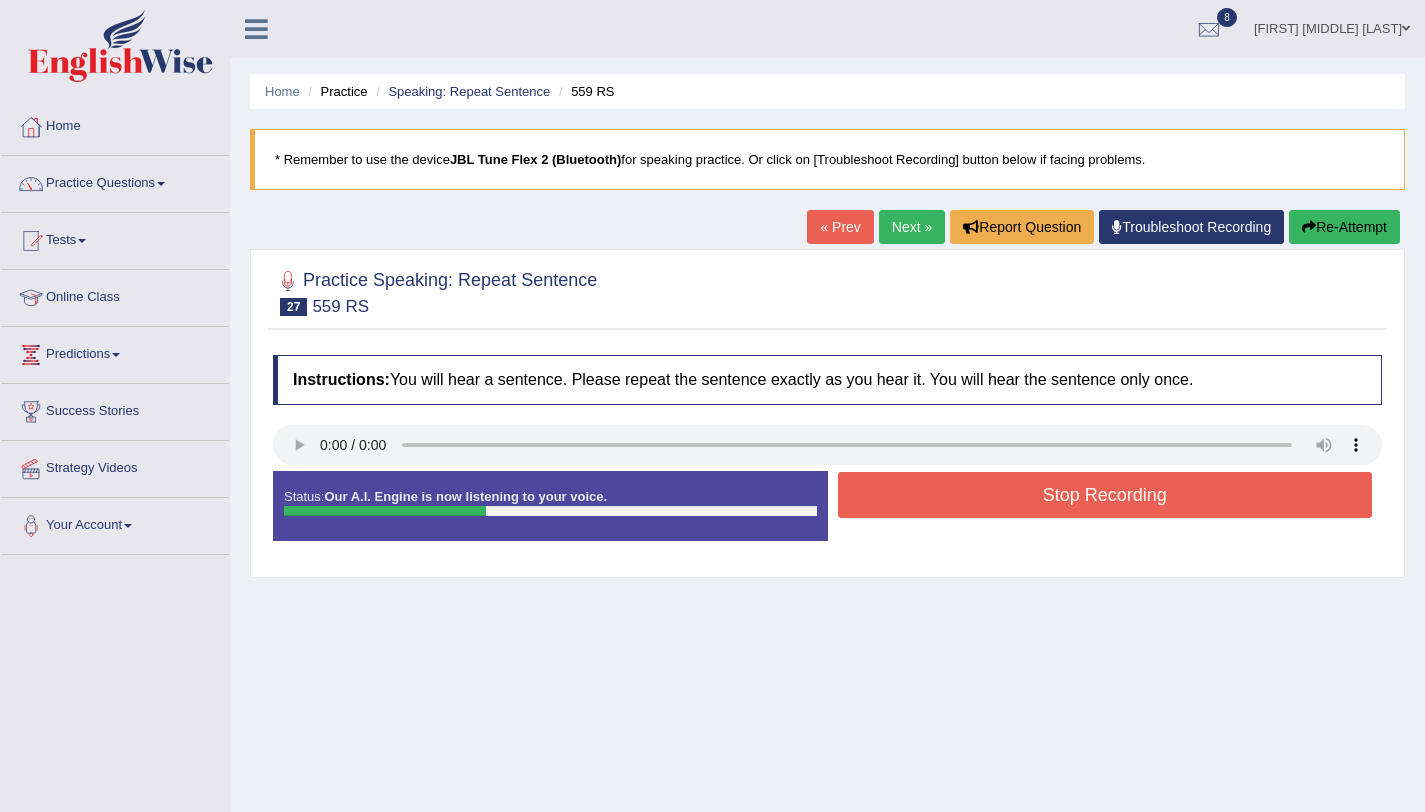 click on "Stop Recording" at bounding box center (1105, 495) 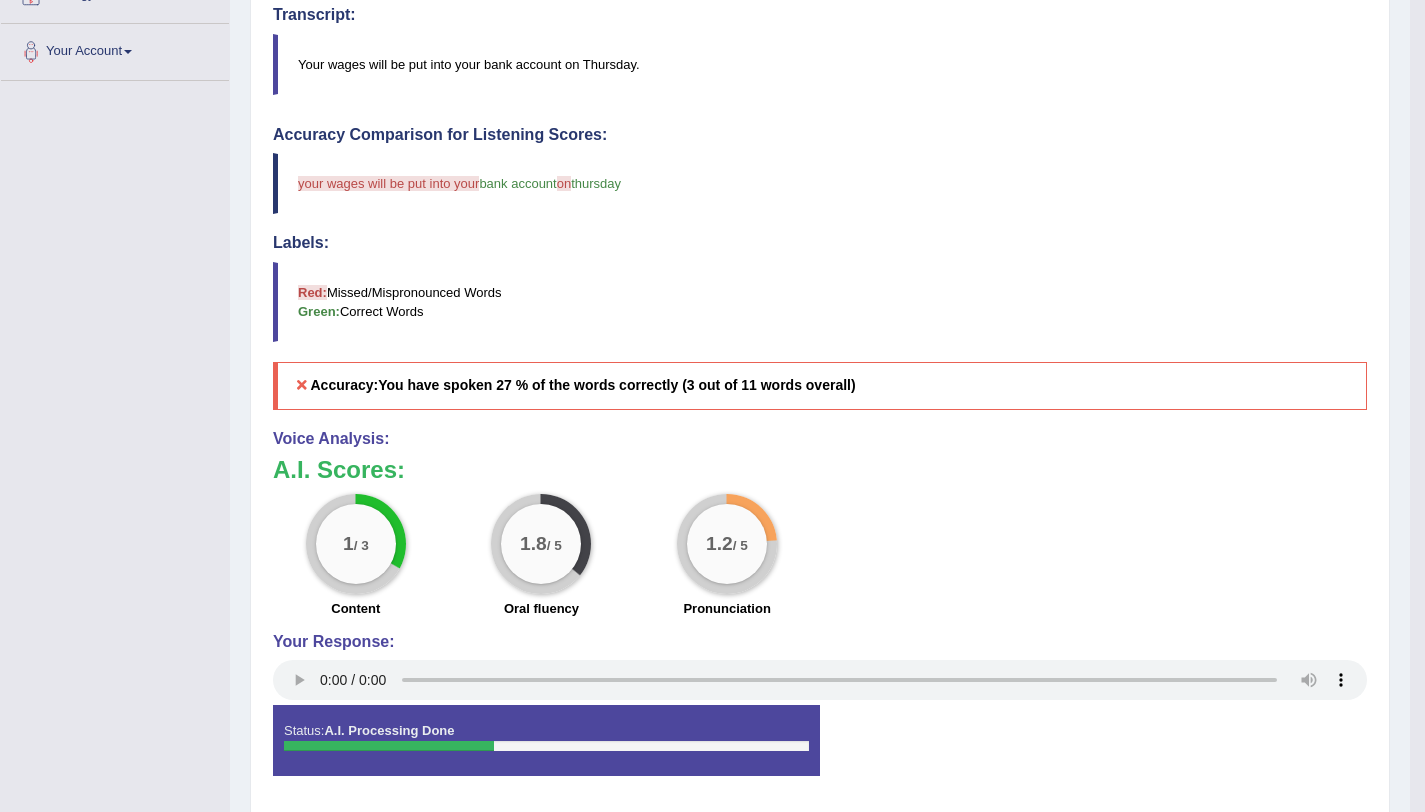 scroll, scrollTop: 0, scrollLeft: 0, axis: both 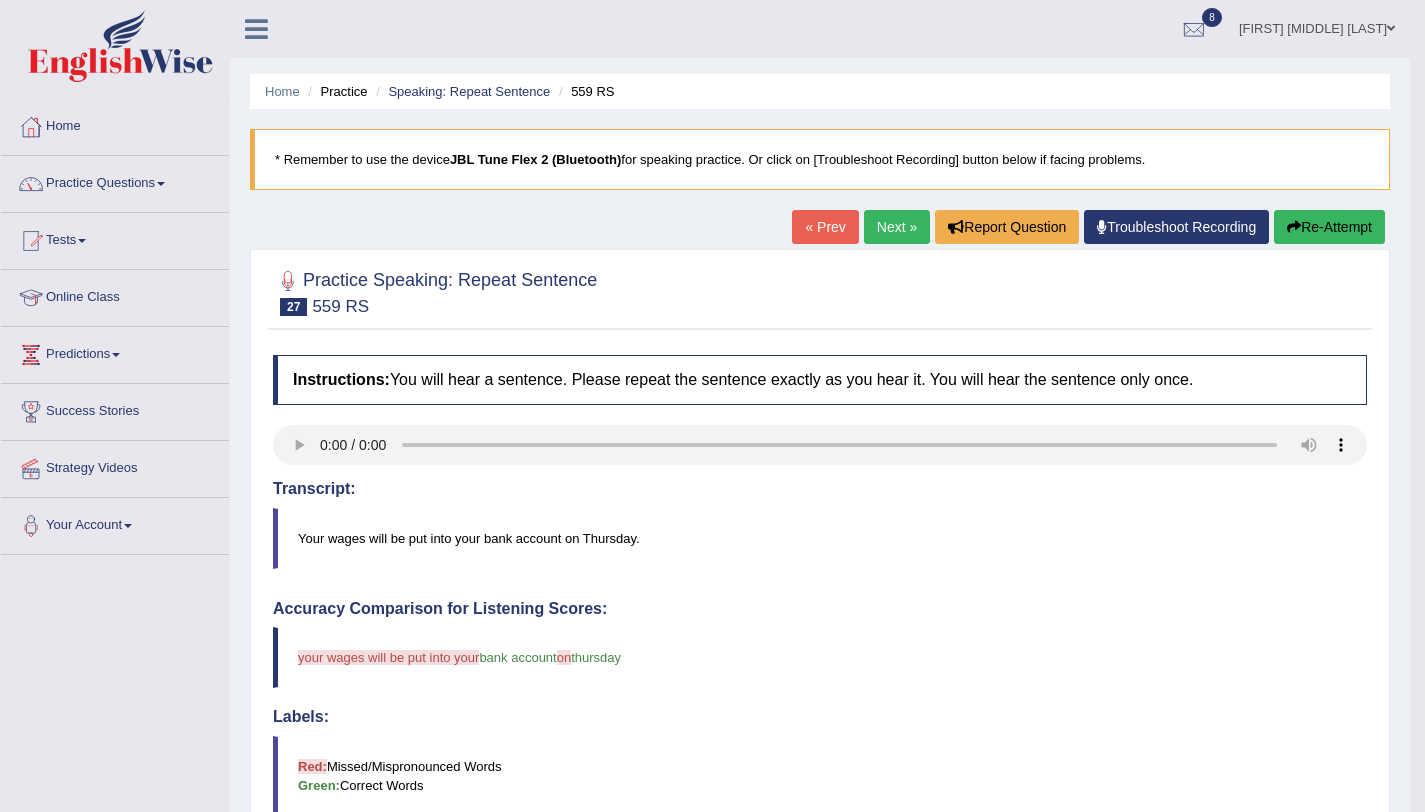 click on "Re-Attempt" at bounding box center (1329, 227) 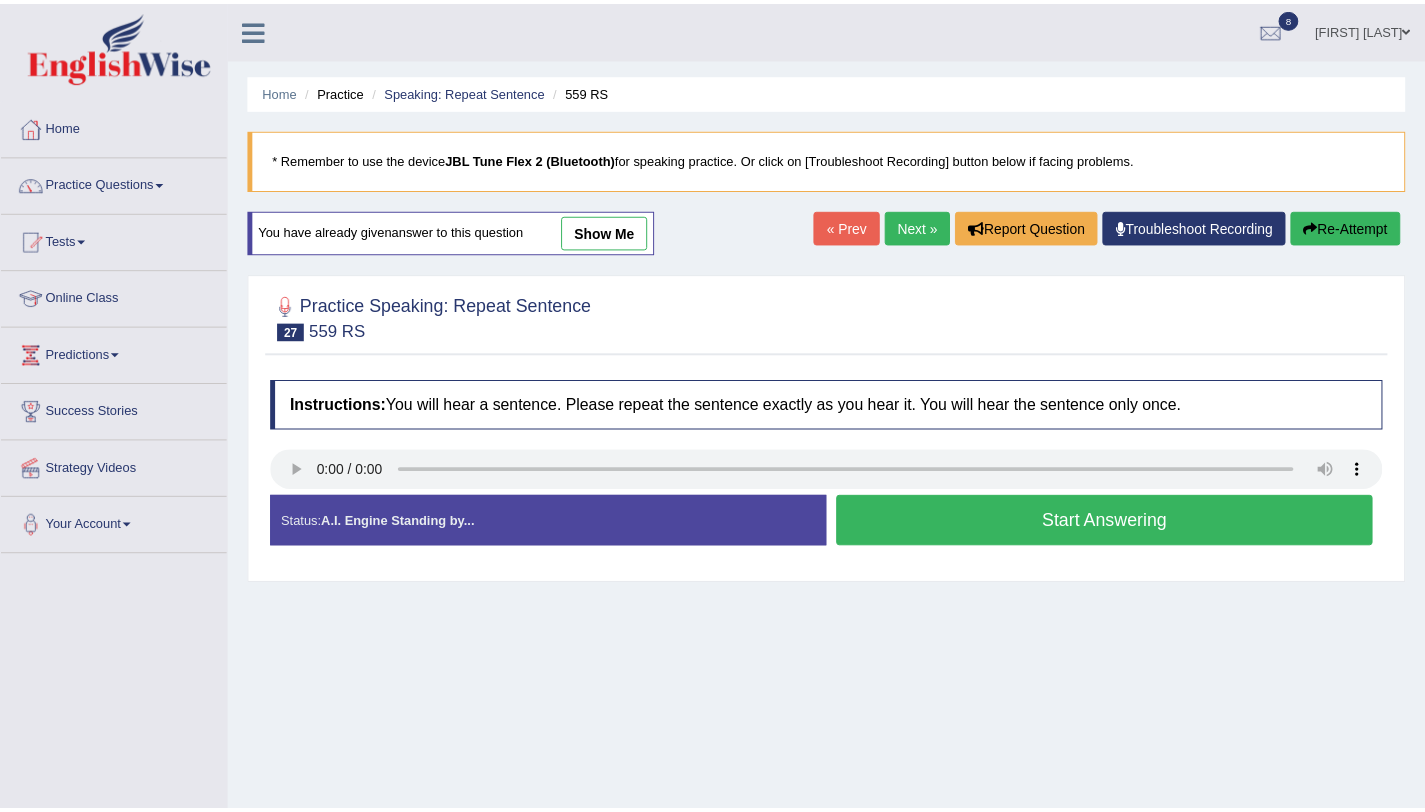 scroll, scrollTop: 0, scrollLeft: 0, axis: both 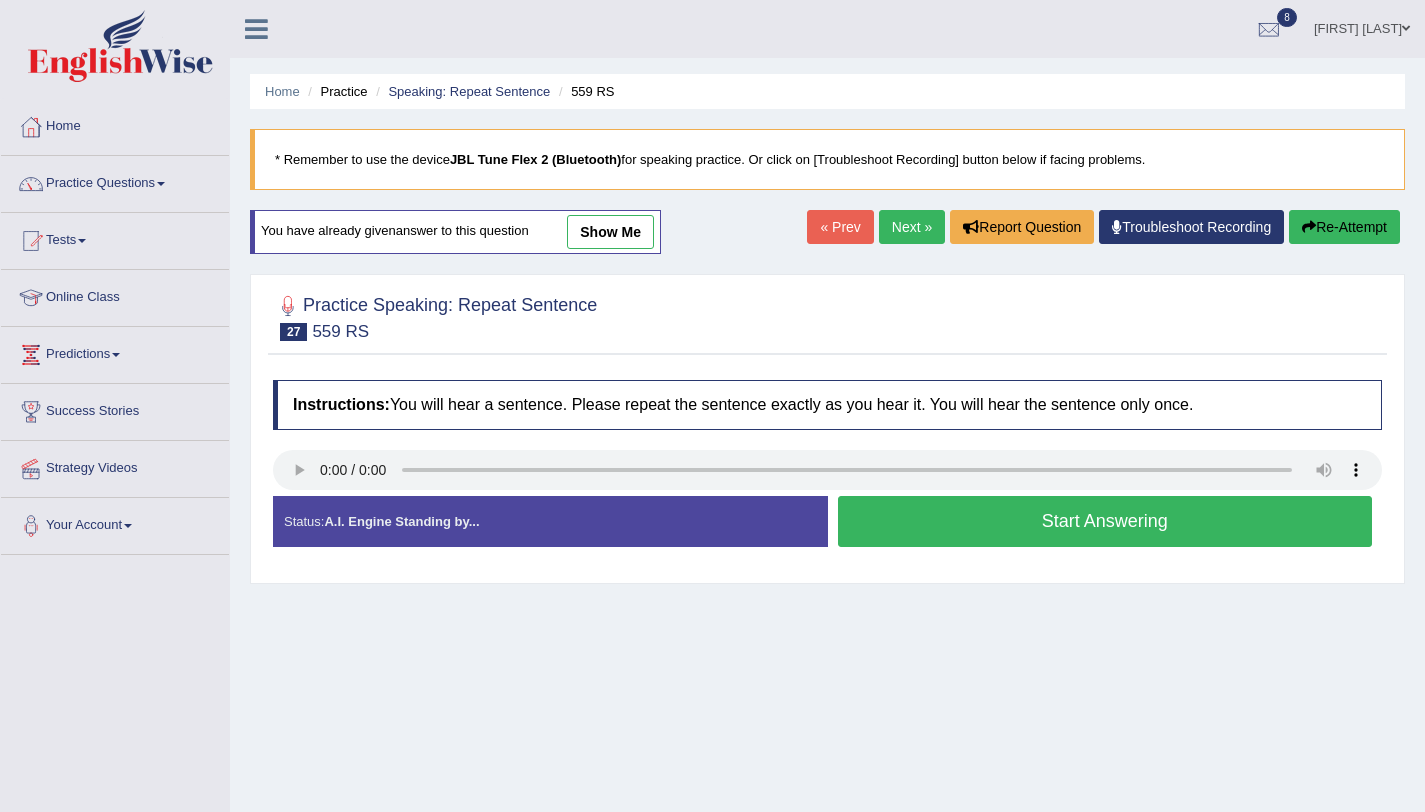 click on "Start Answering" at bounding box center [1105, 521] 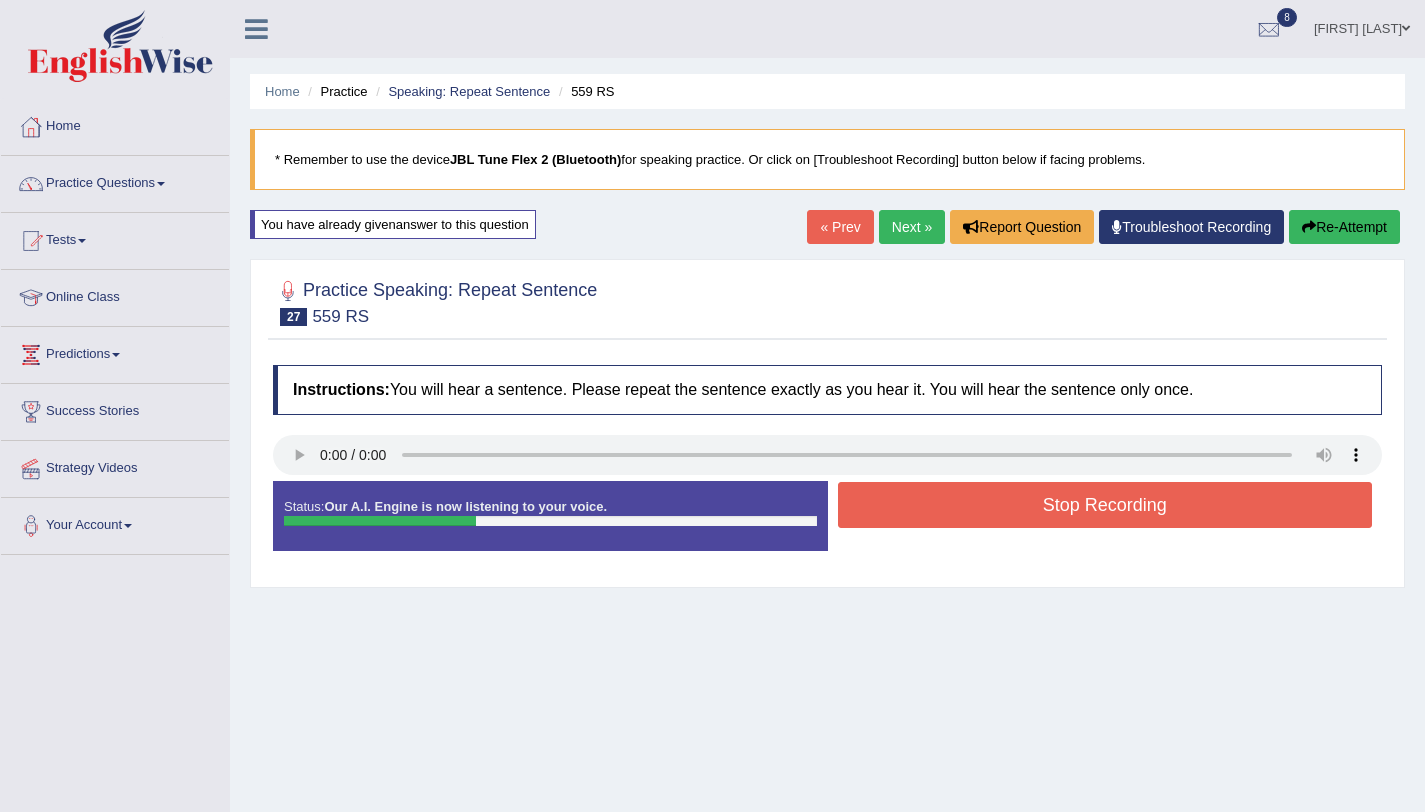 click on "Stop Recording" at bounding box center (1105, 505) 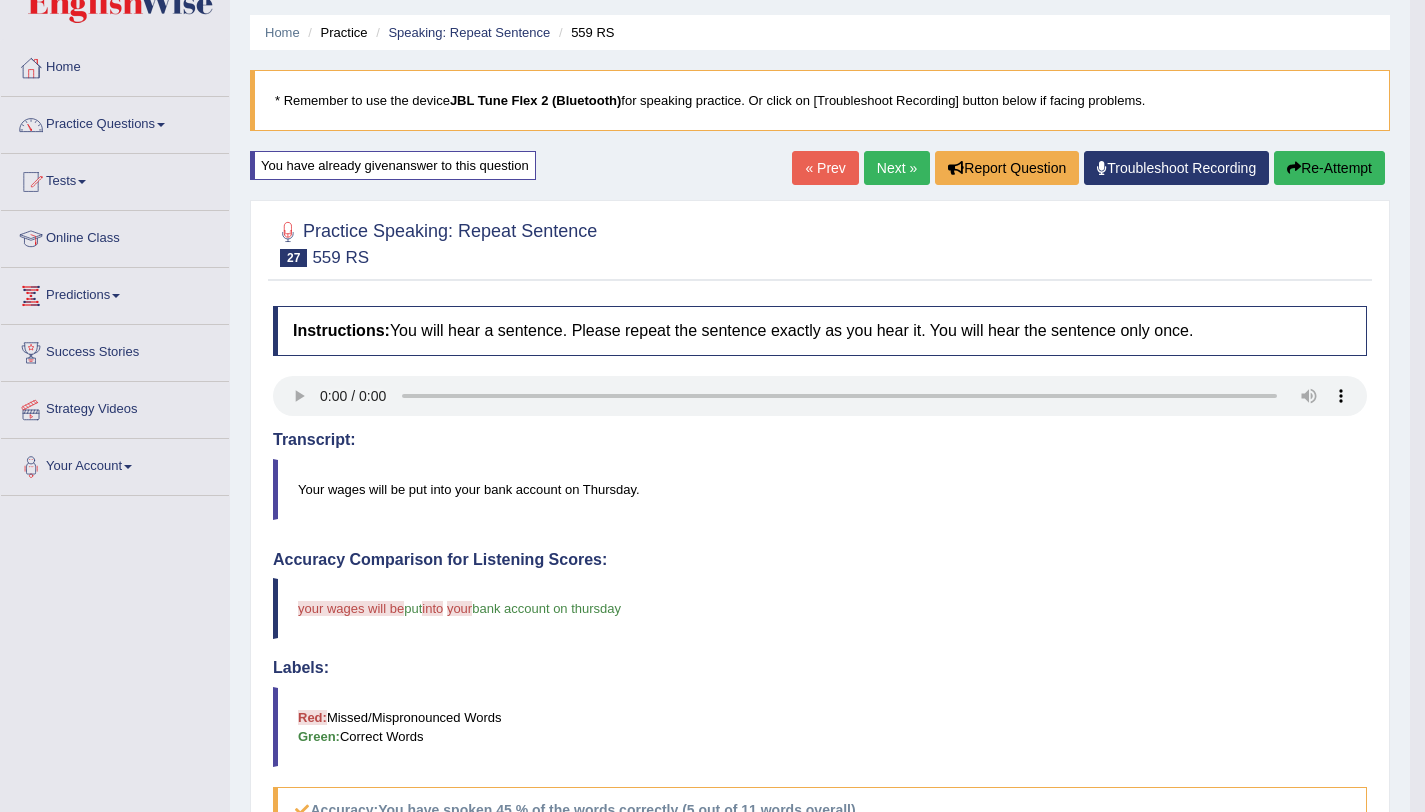 scroll, scrollTop: 0, scrollLeft: 0, axis: both 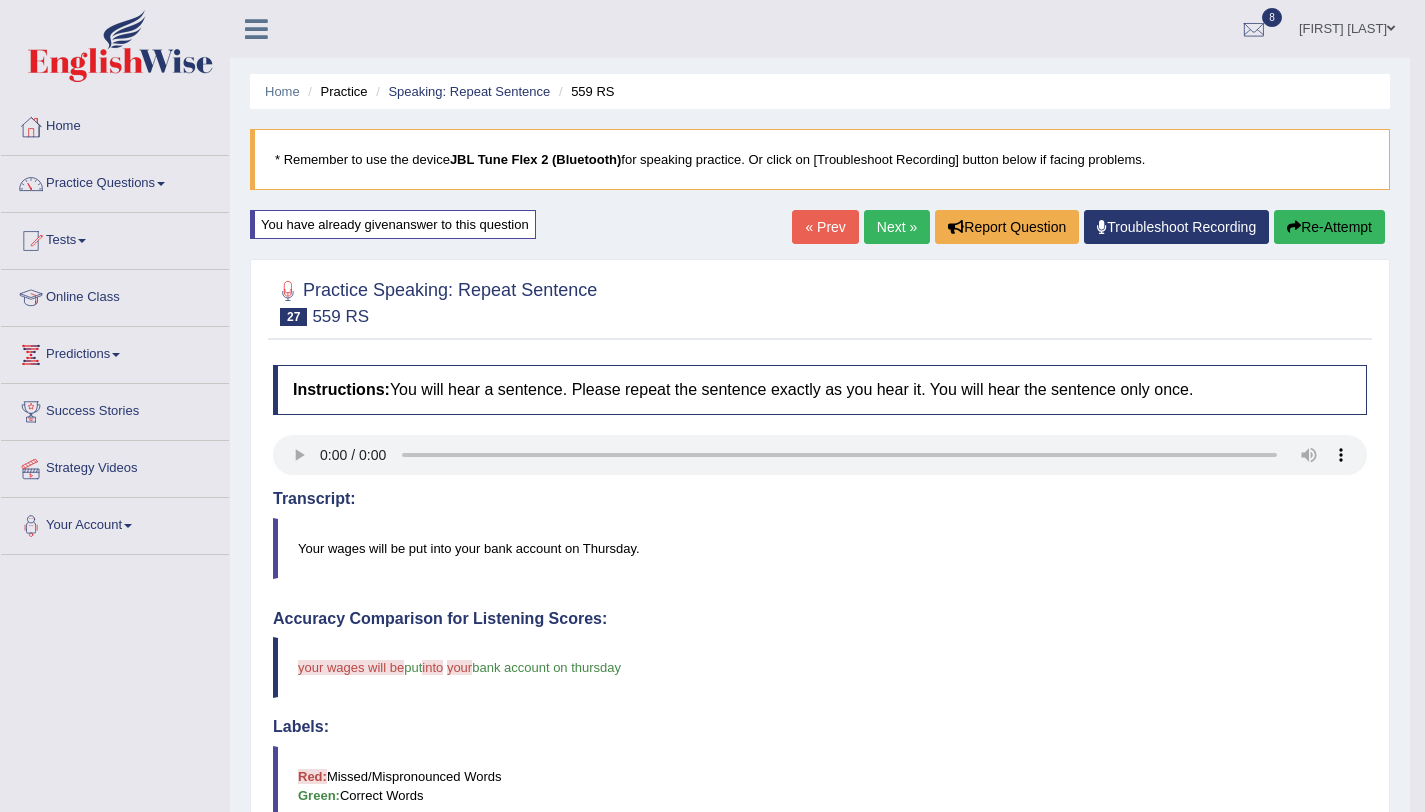 click on "Re-Attempt" at bounding box center [1329, 227] 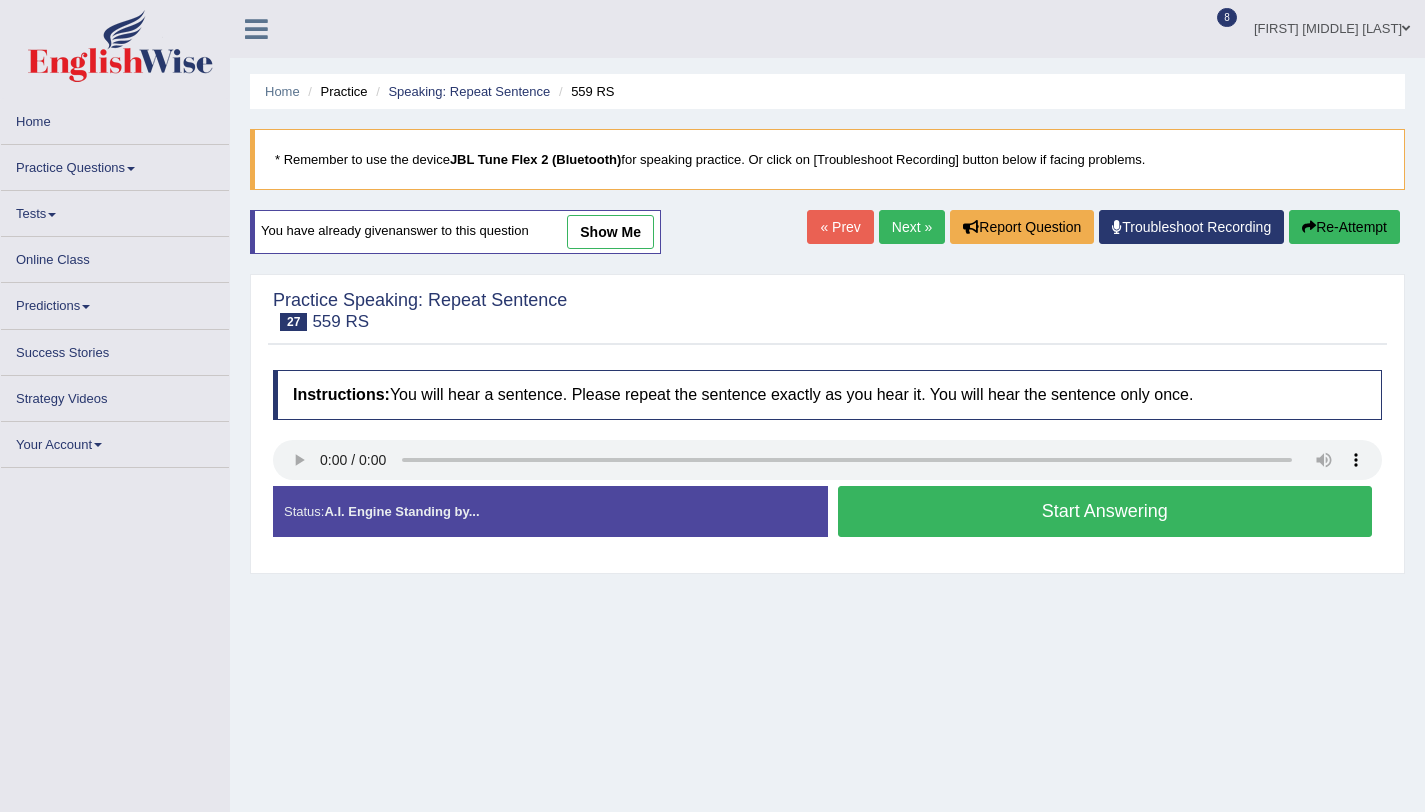 scroll, scrollTop: 0, scrollLeft: 0, axis: both 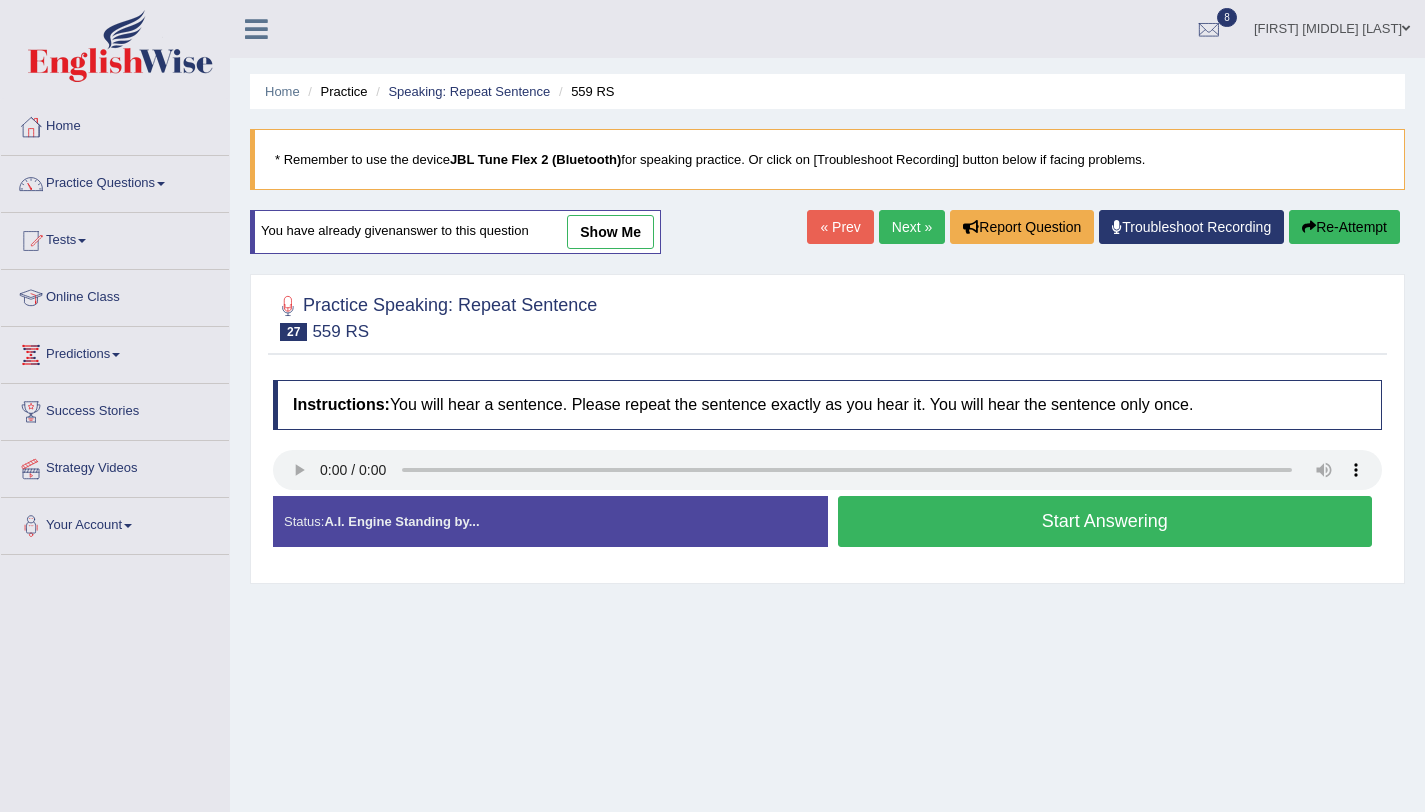 click on "Start Answering" at bounding box center [1105, 521] 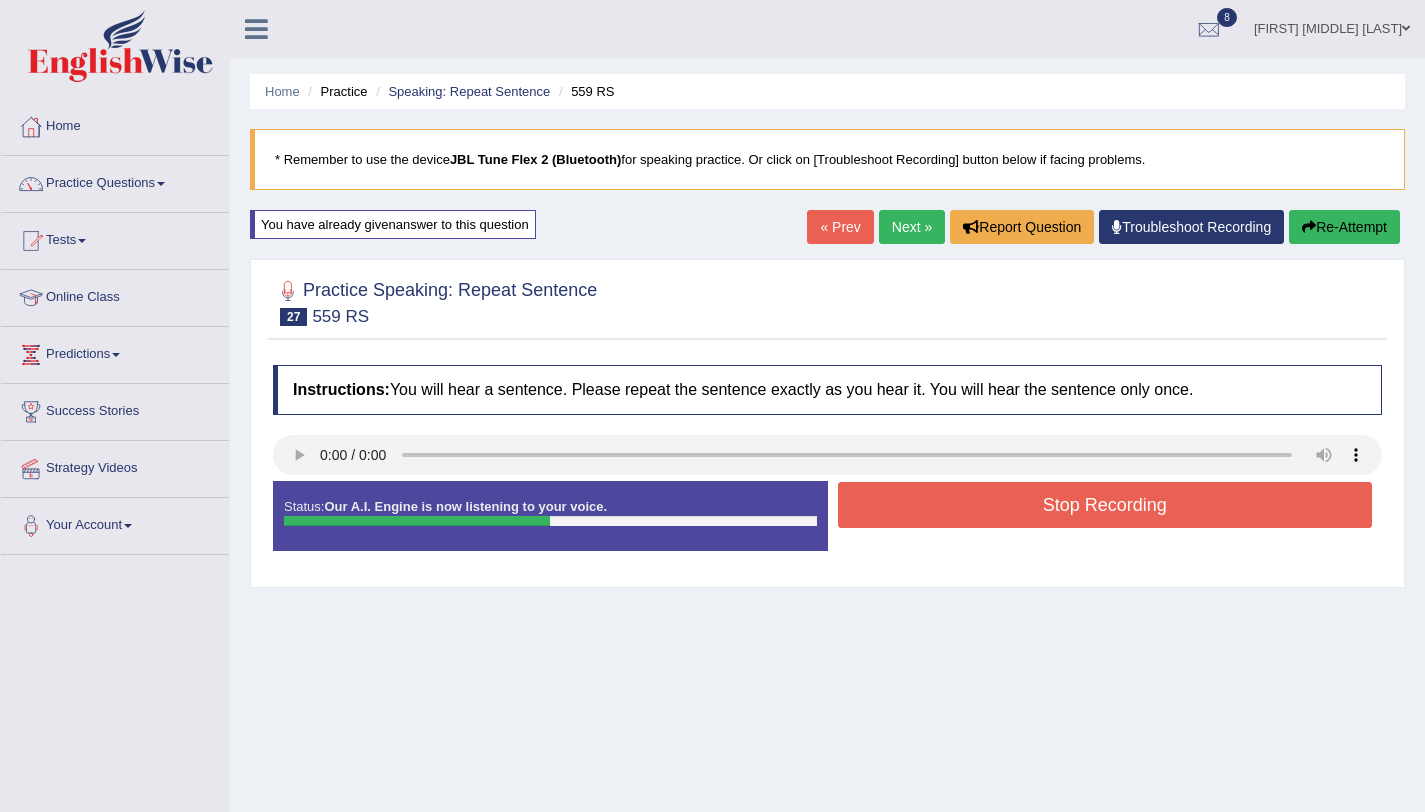 click on "Stop Recording" at bounding box center [1105, 505] 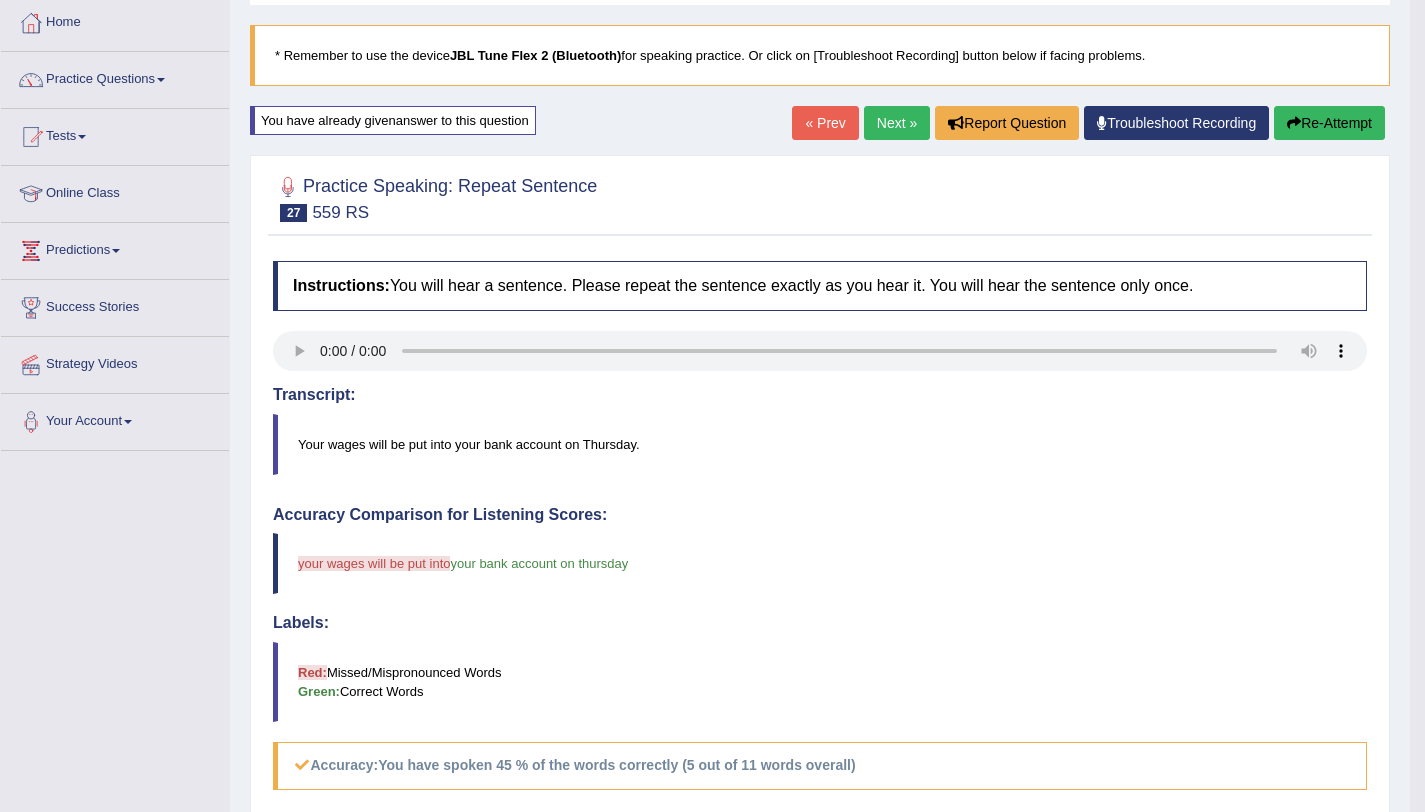 scroll, scrollTop: 0, scrollLeft: 0, axis: both 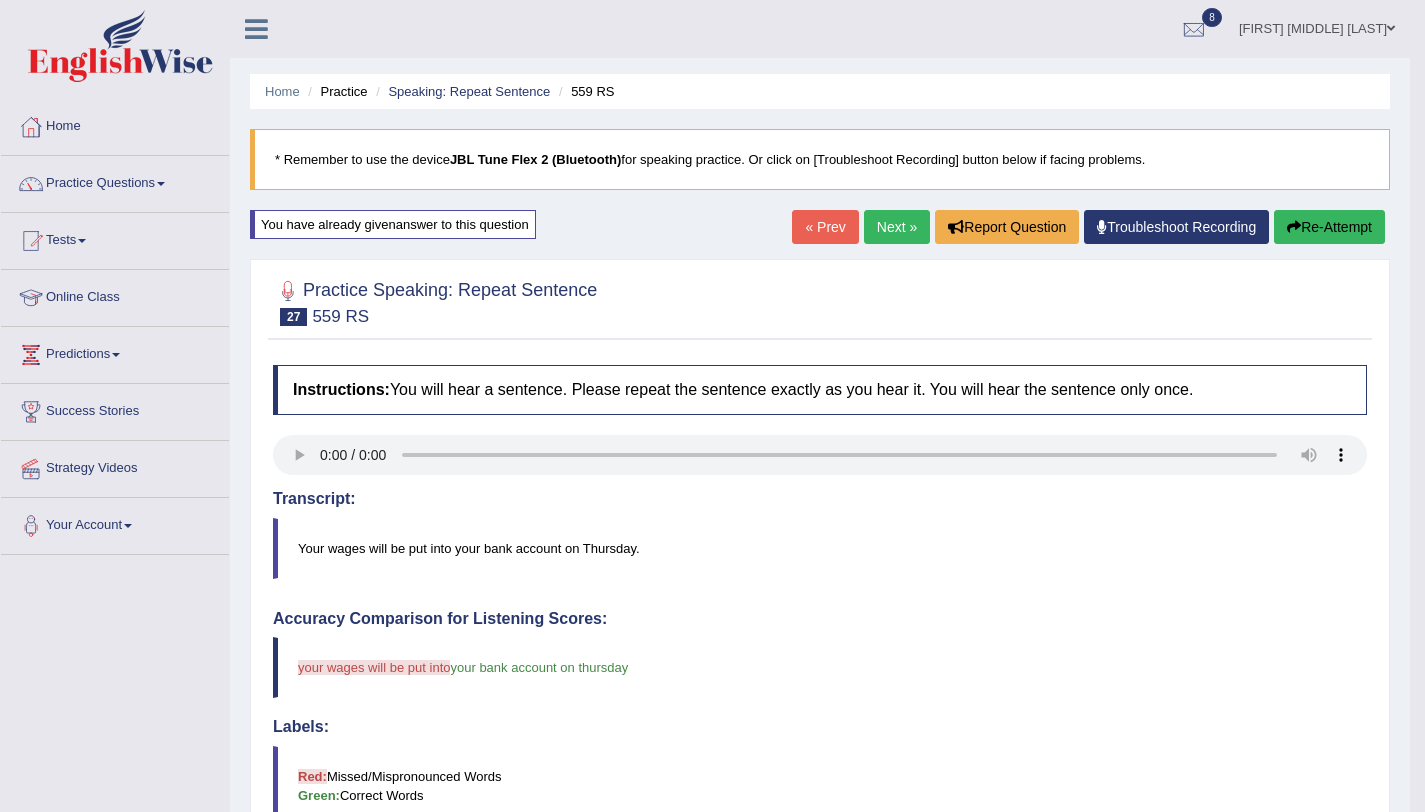 click on "Re-Attempt" at bounding box center (1329, 227) 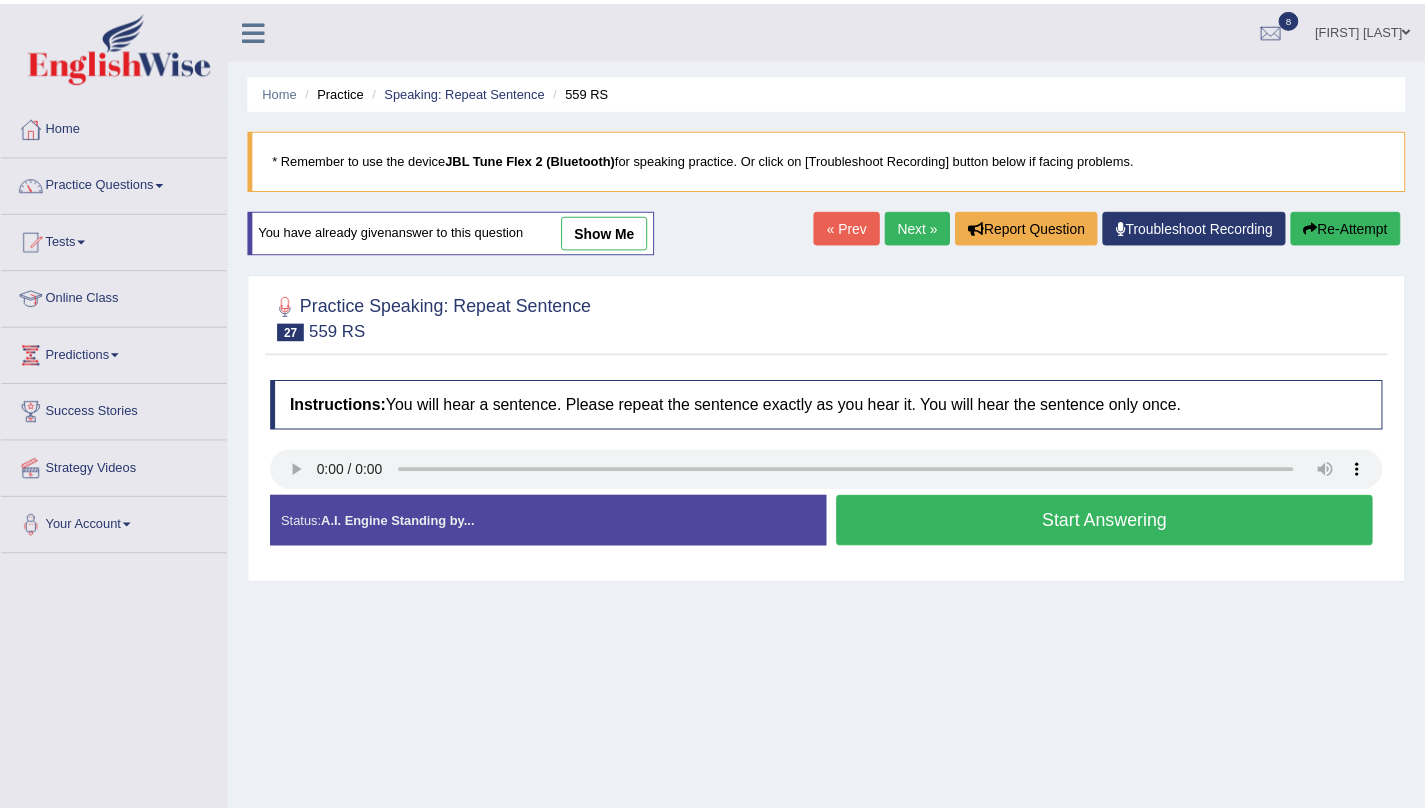 scroll, scrollTop: 0, scrollLeft: 0, axis: both 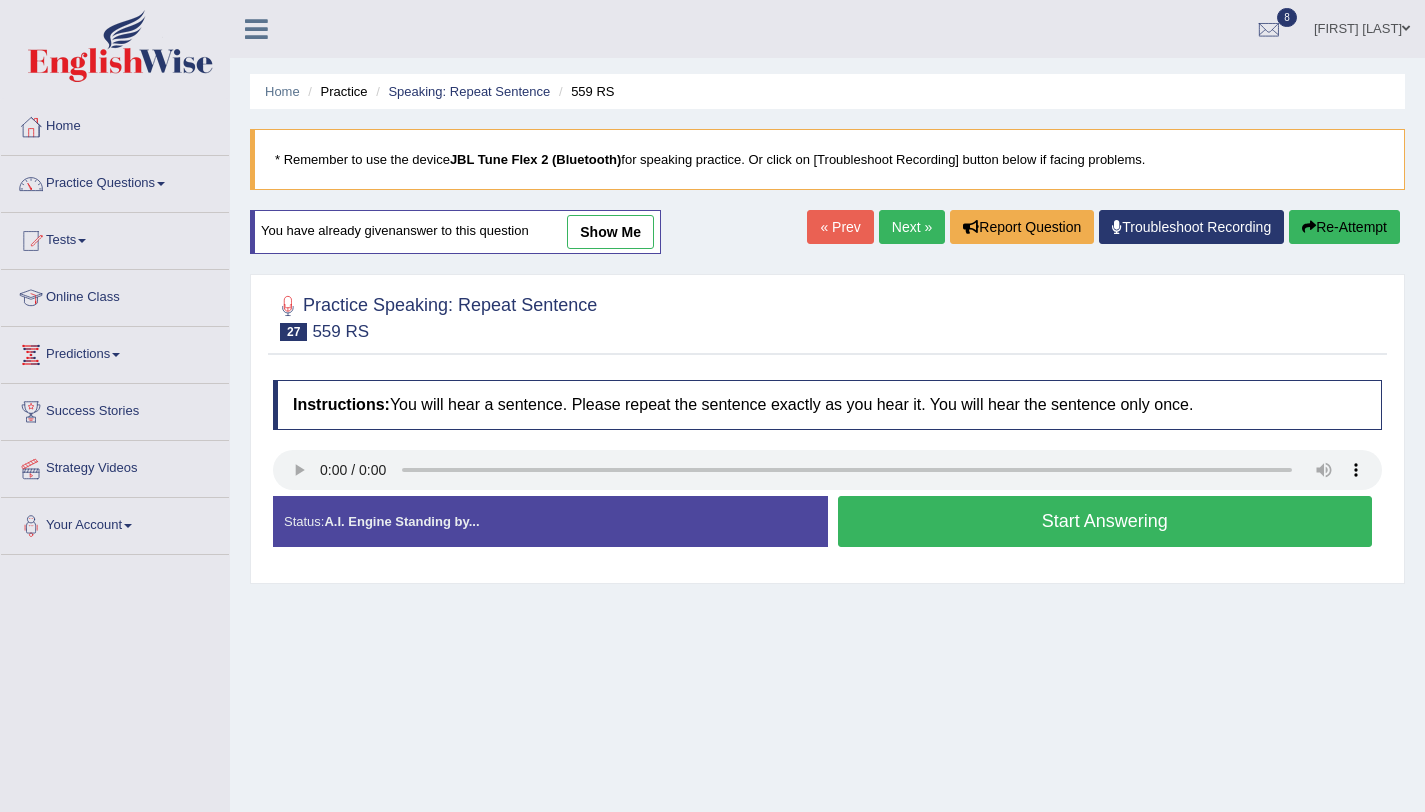 click on "Start Answering" at bounding box center (1105, 521) 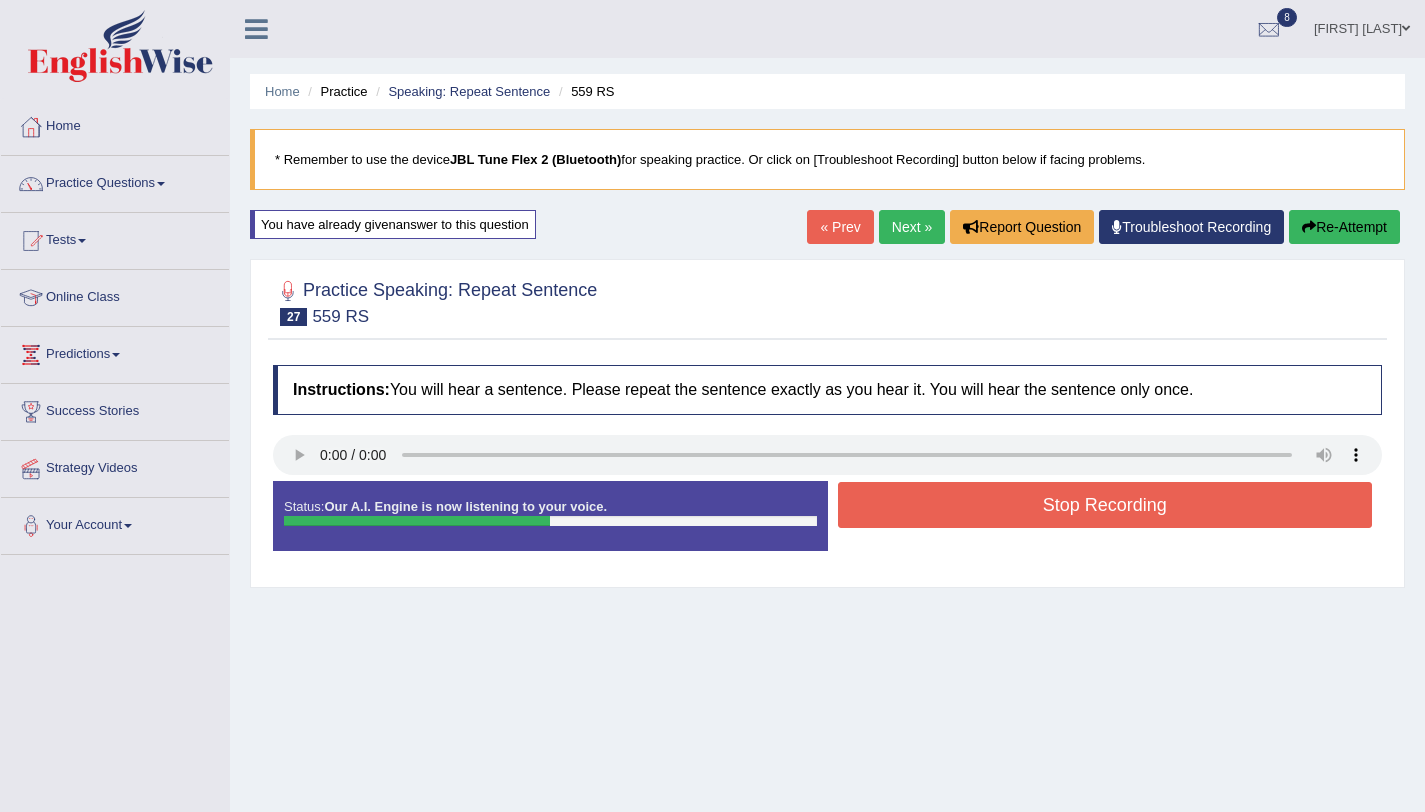 click on "Stop Recording" at bounding box center [1105, 505] 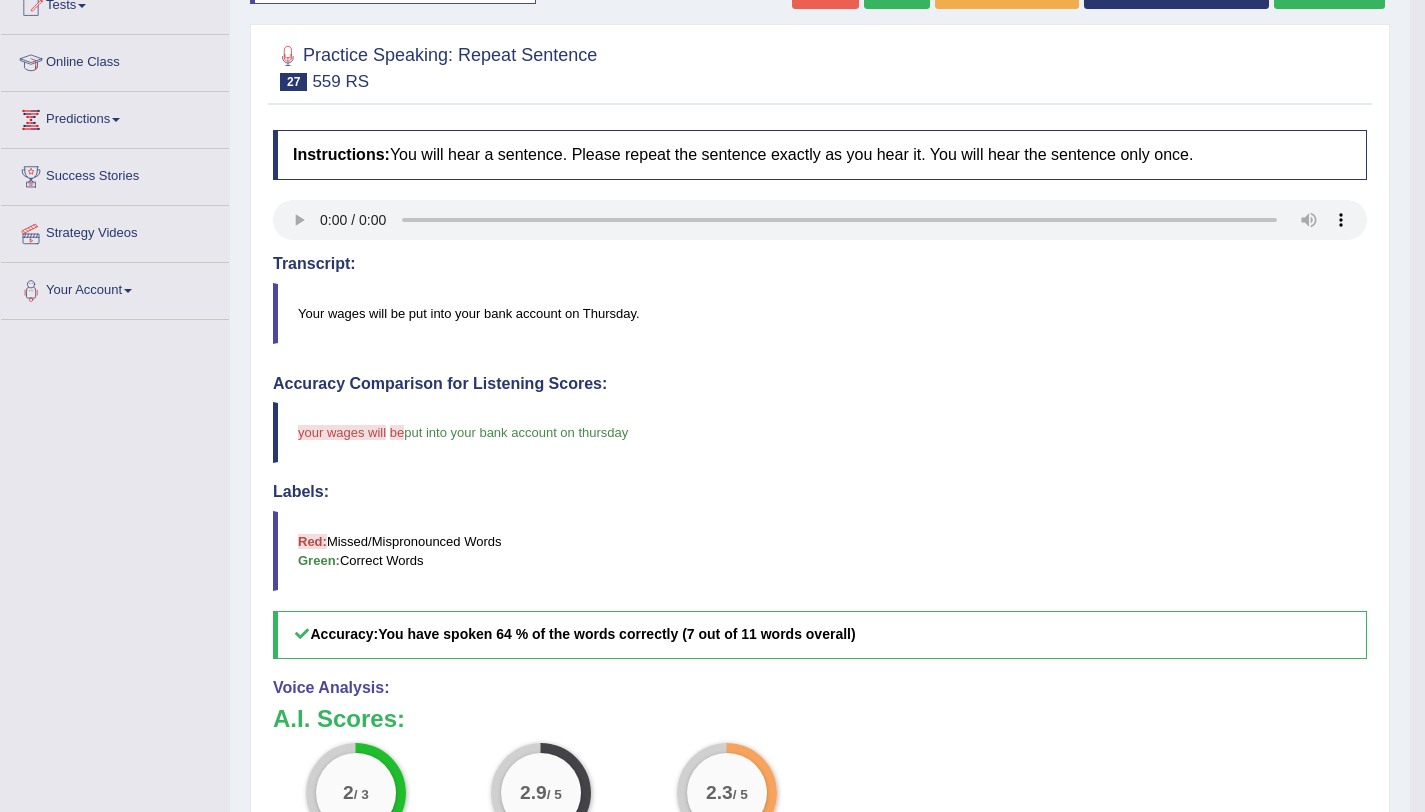 scroll, scrollTop: 0, scrollLeft: 0, axis: both 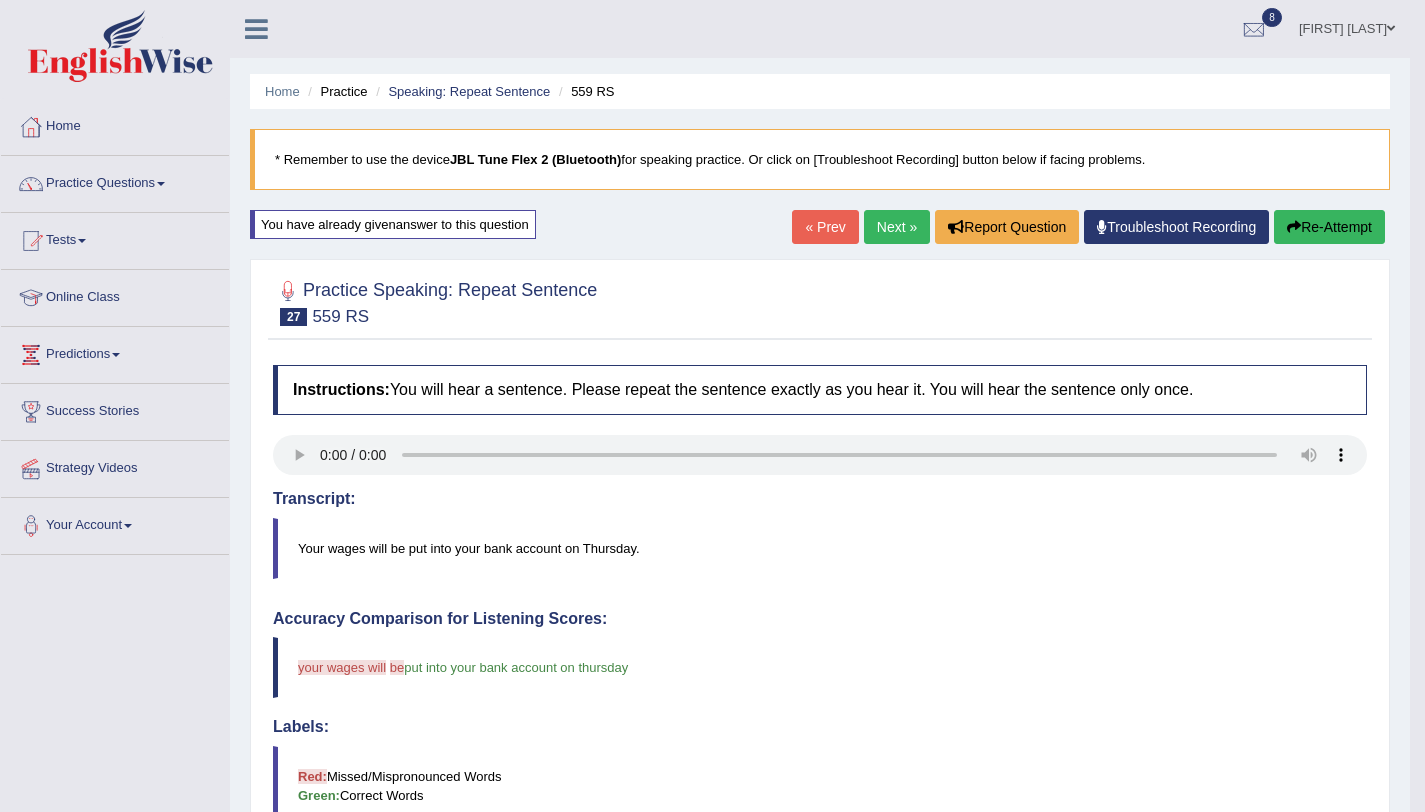 click on "Next »" at bounding box center (897, 227) 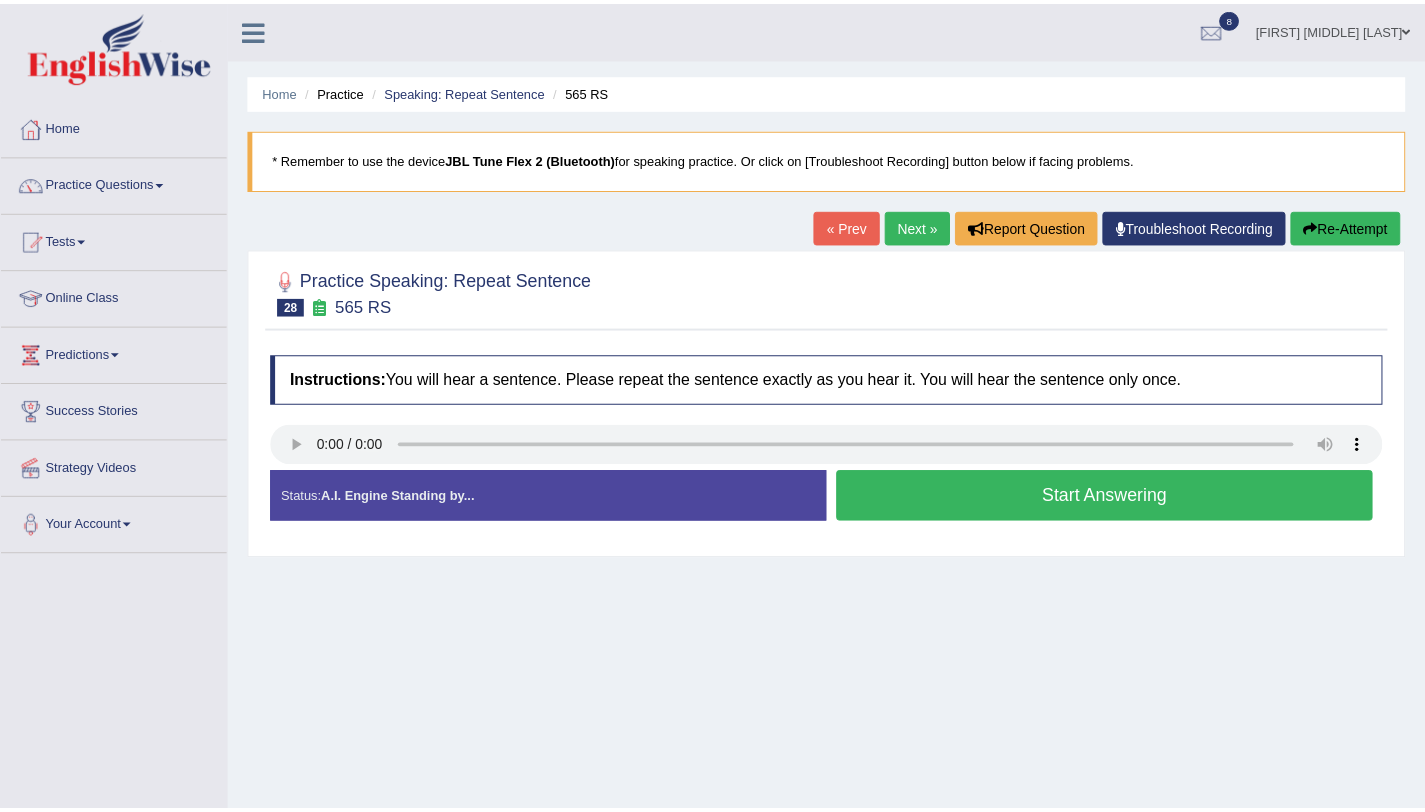 scroll, scrollTop: 0, scrollLeft: 0, axis: both 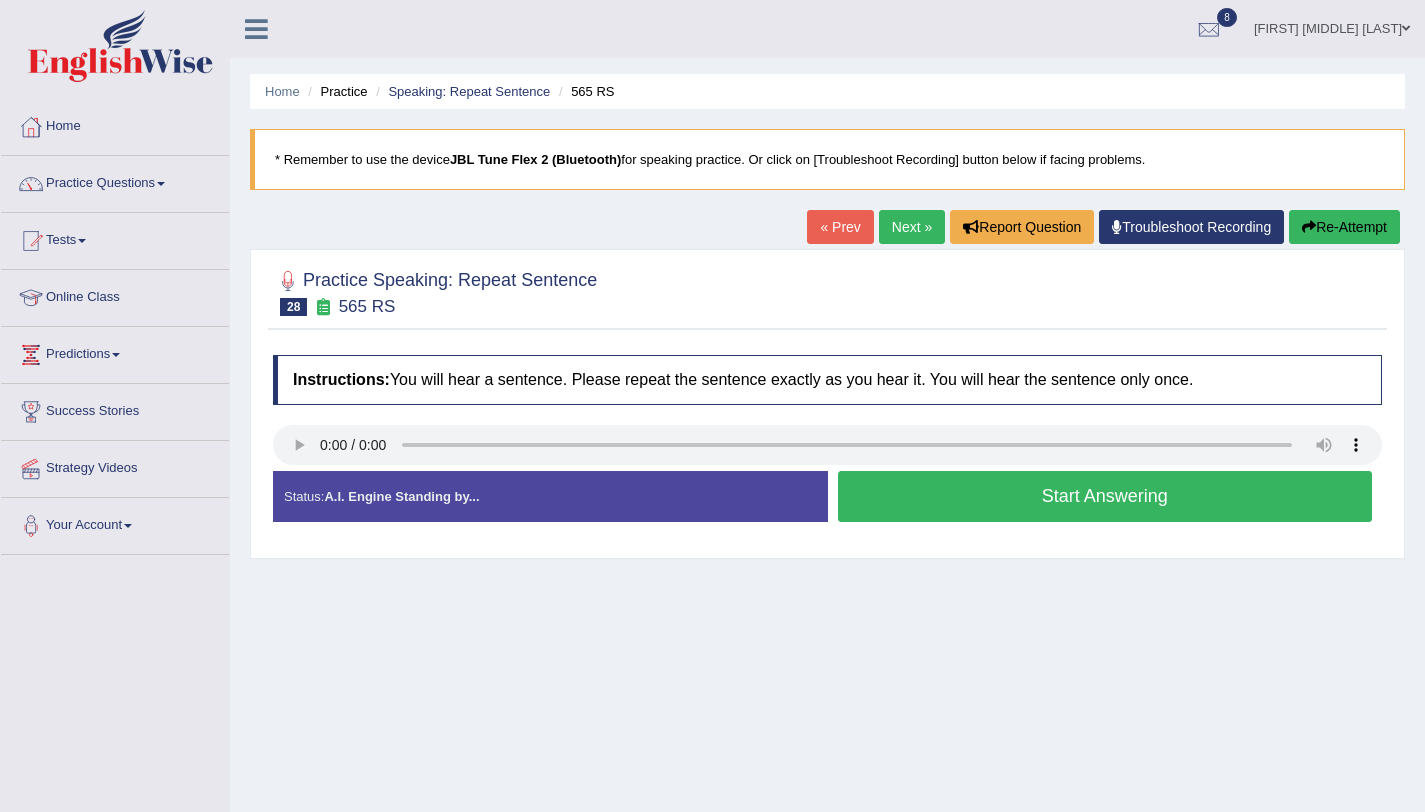 click on "Start Answering" at bounding box center [1105, 496] 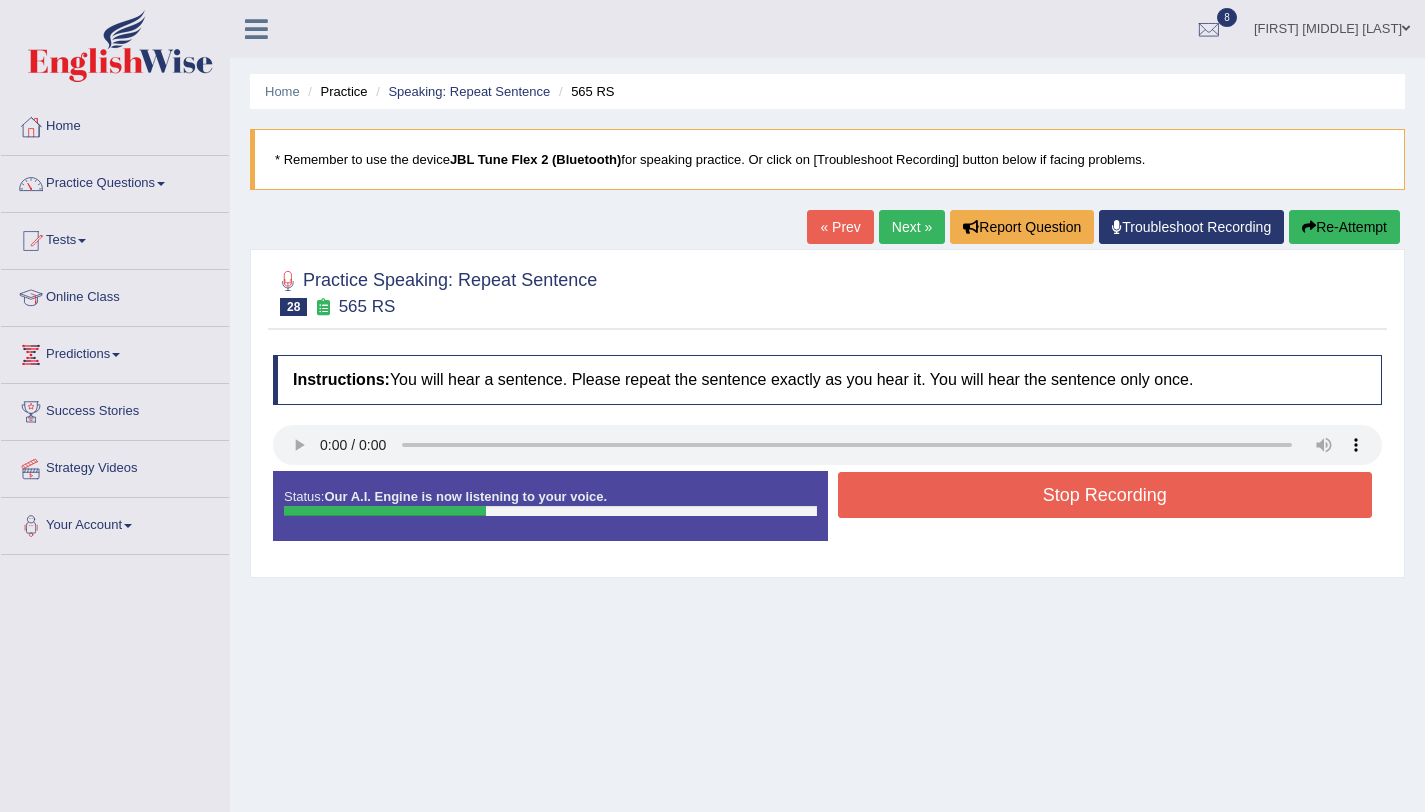 click on "Stop Recording" at bounding box center [1105, 495] 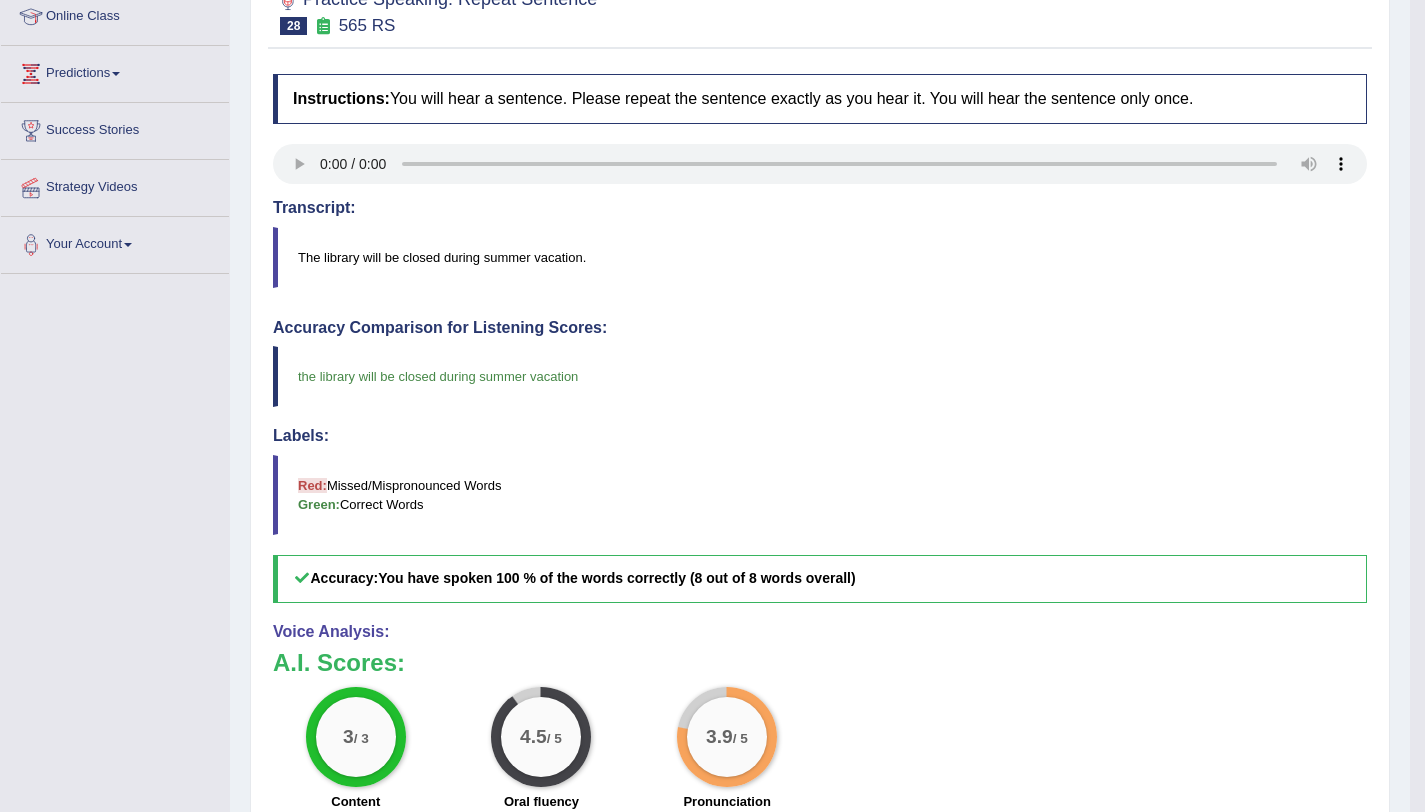 scroll, scrollTop: 0, scrollLeft: 0, axis: both 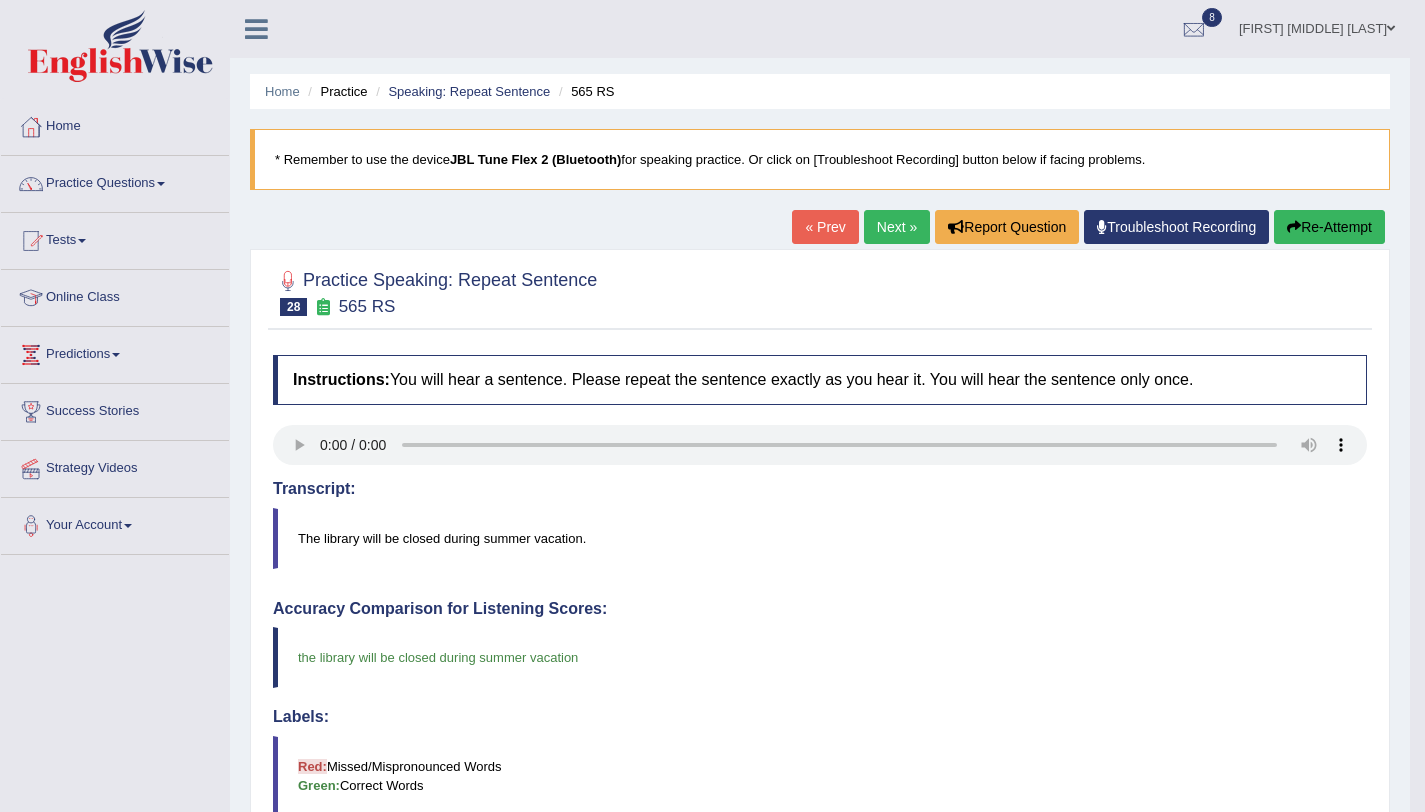 click on "Next »" at bounding box center (897, 227) 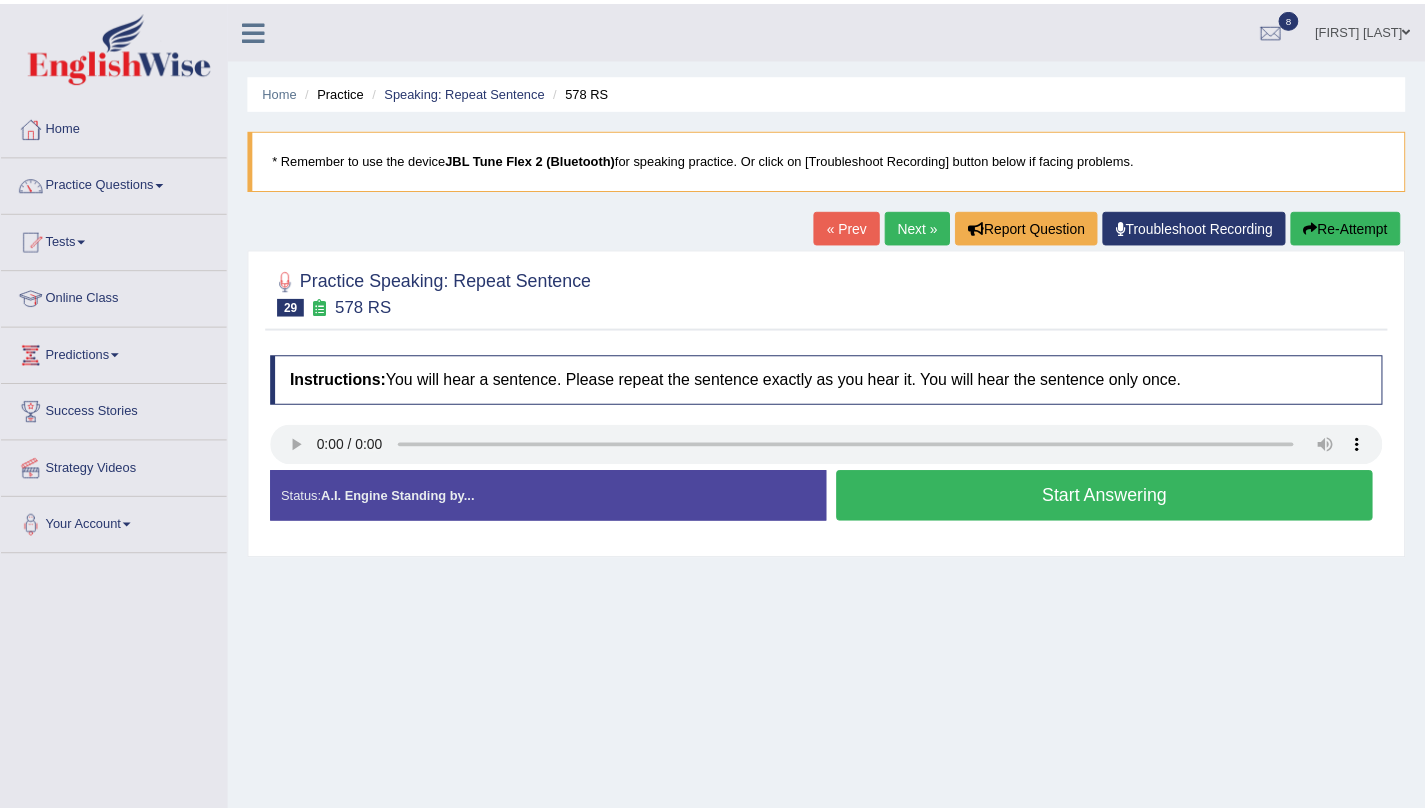 scroll, scrollTop: 0, scrollLeft: 0, axis: both 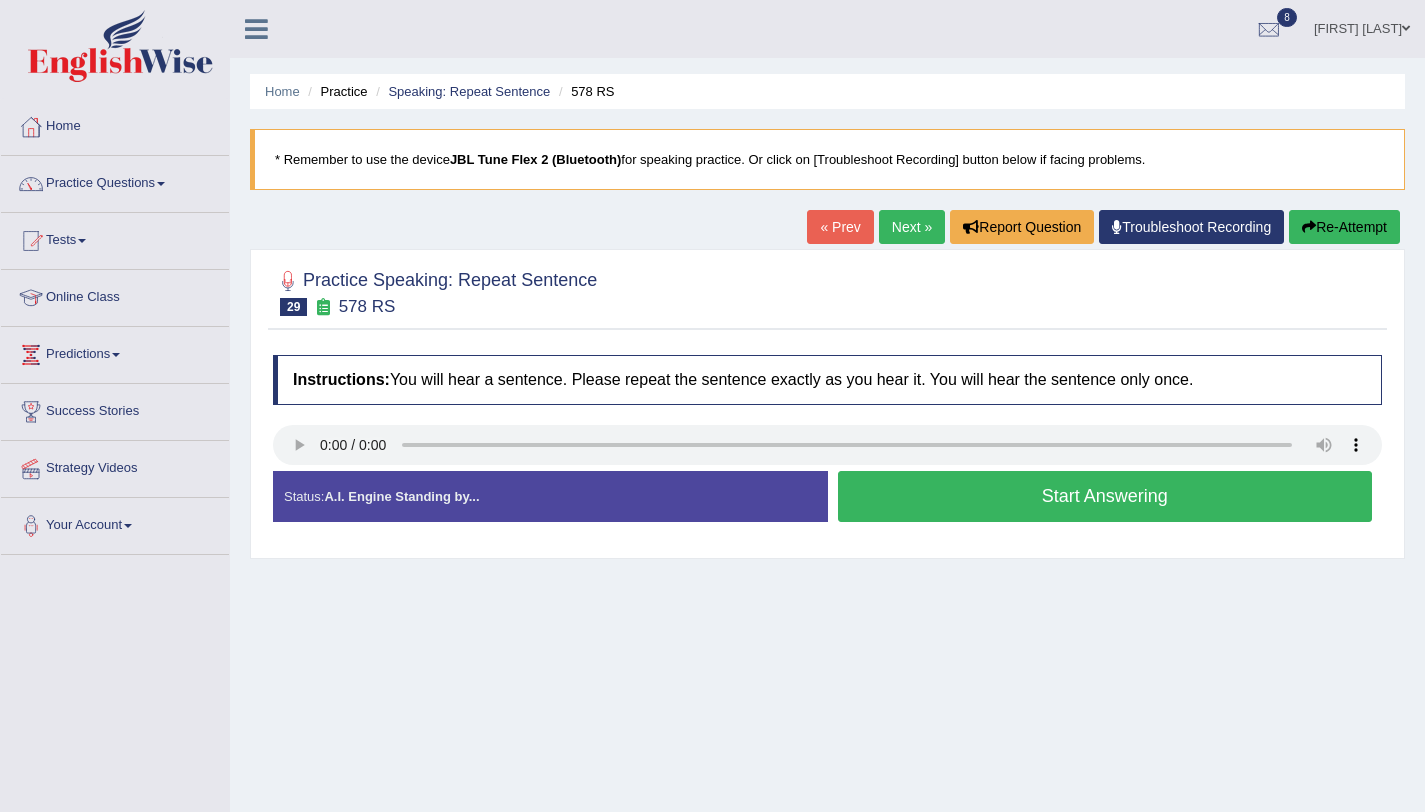 click on "Start Answering" at bounding box center (1105, 496) 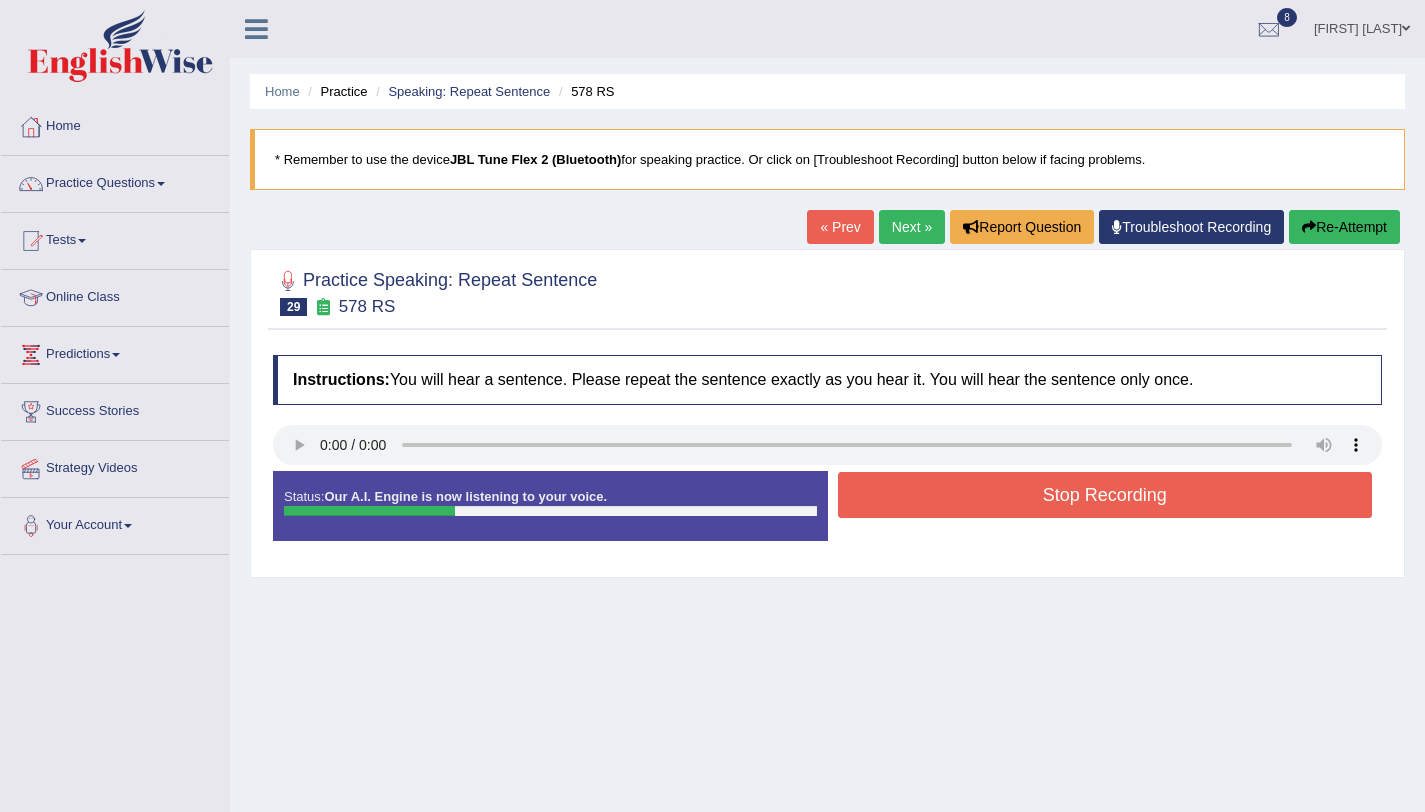 click on "Stop Recording" at bounding box center [1105, 495] 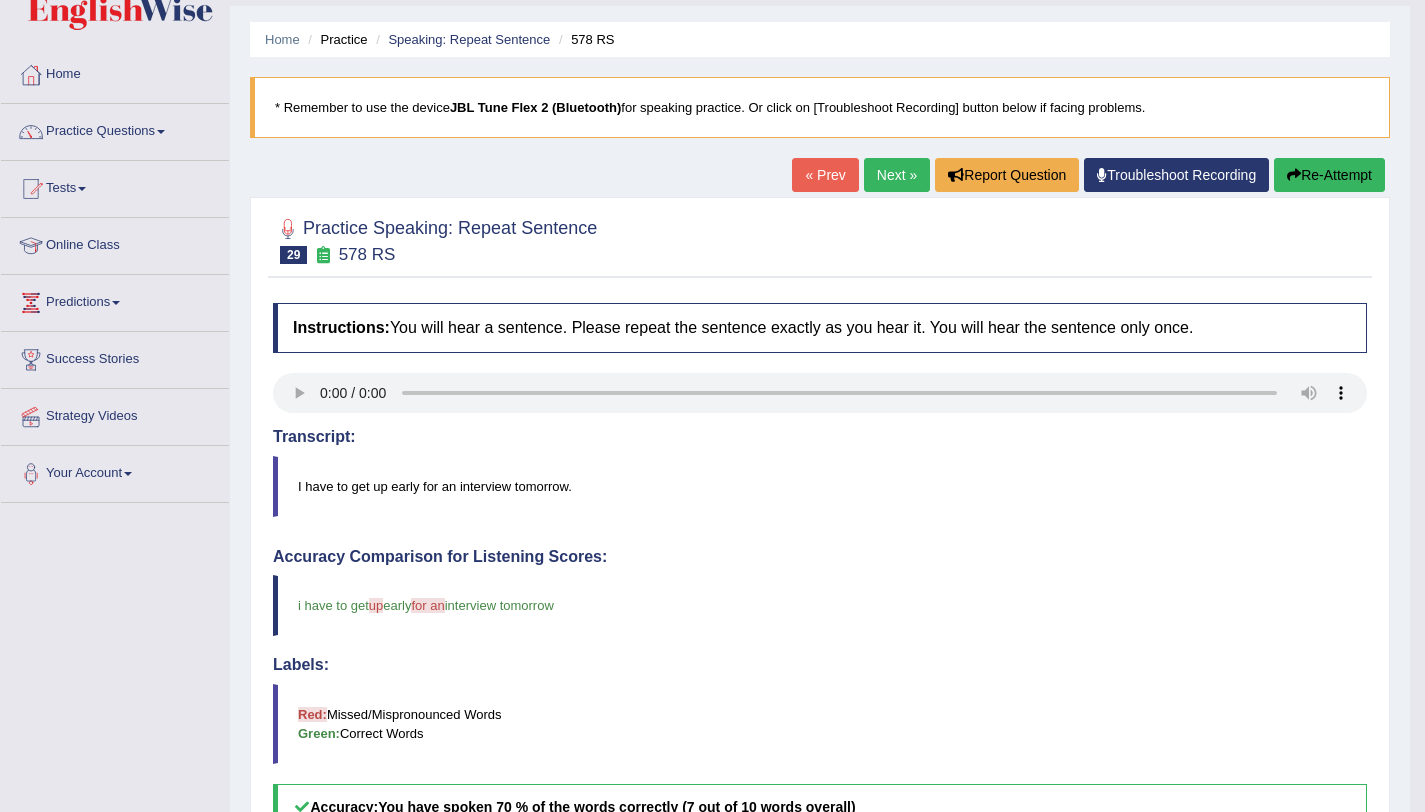 scroll, scrollTop: 0, scrollLeft: 0, axis: both 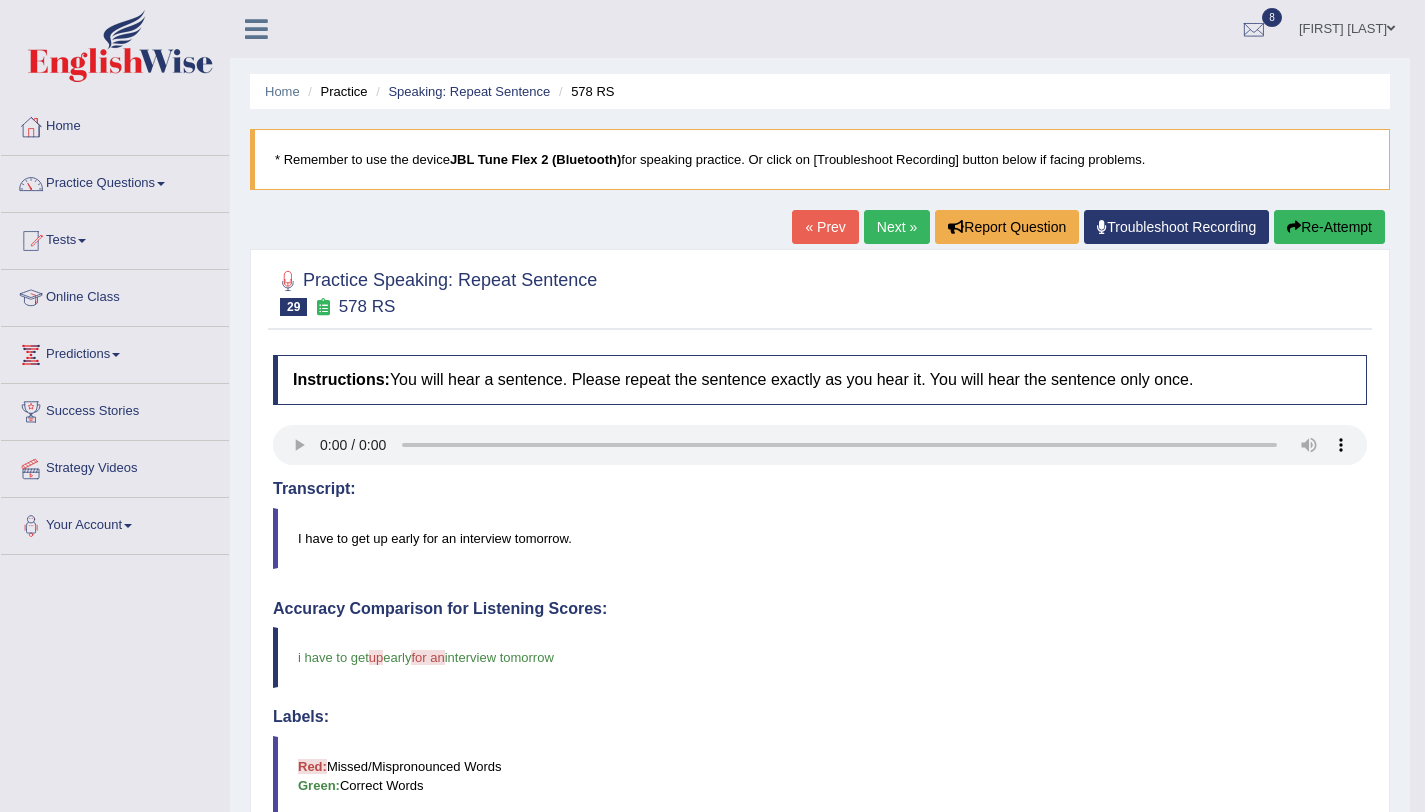 click on "Re-Attempt" at bounding box center (1329, 227) 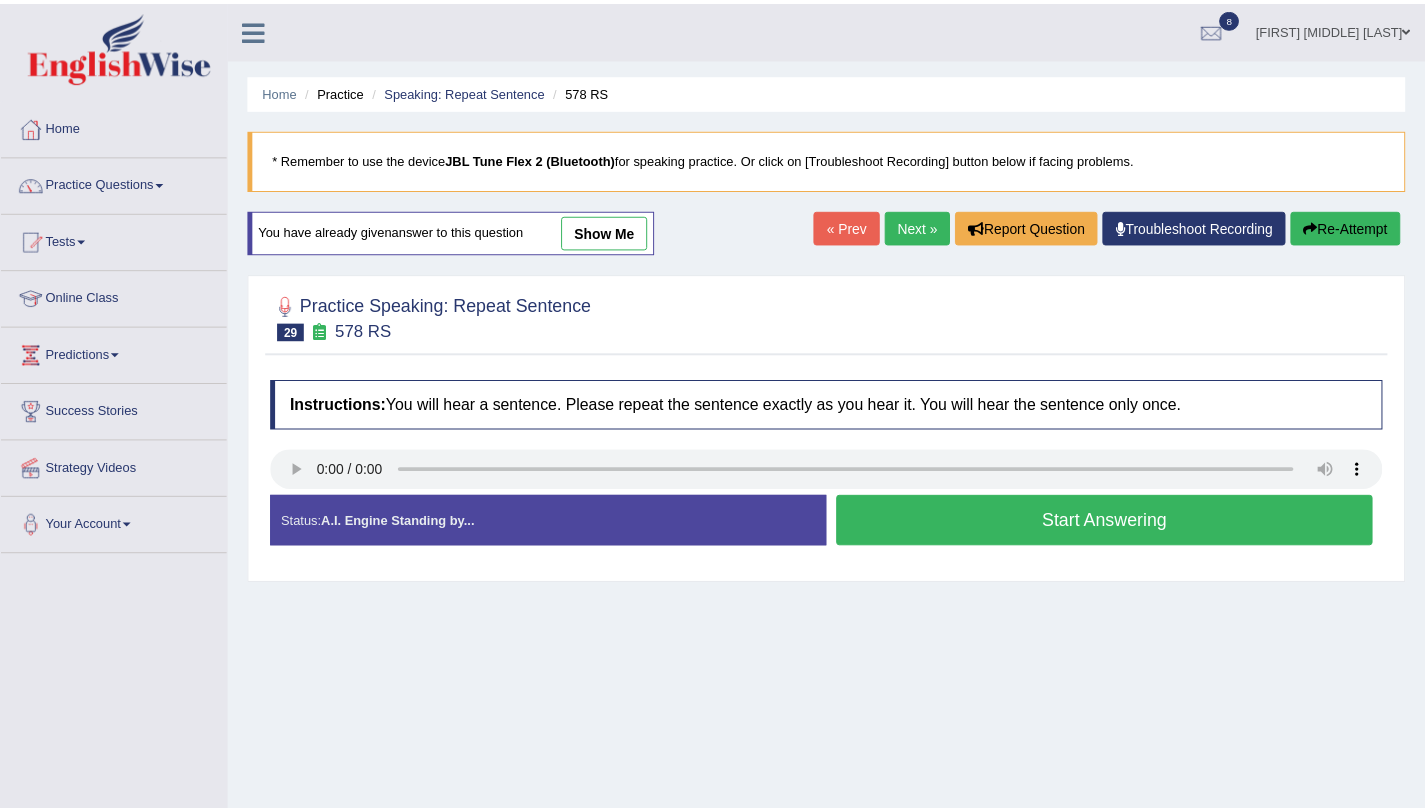 scroll, scrollTop: 0, scrollLeft: 0, axis: both 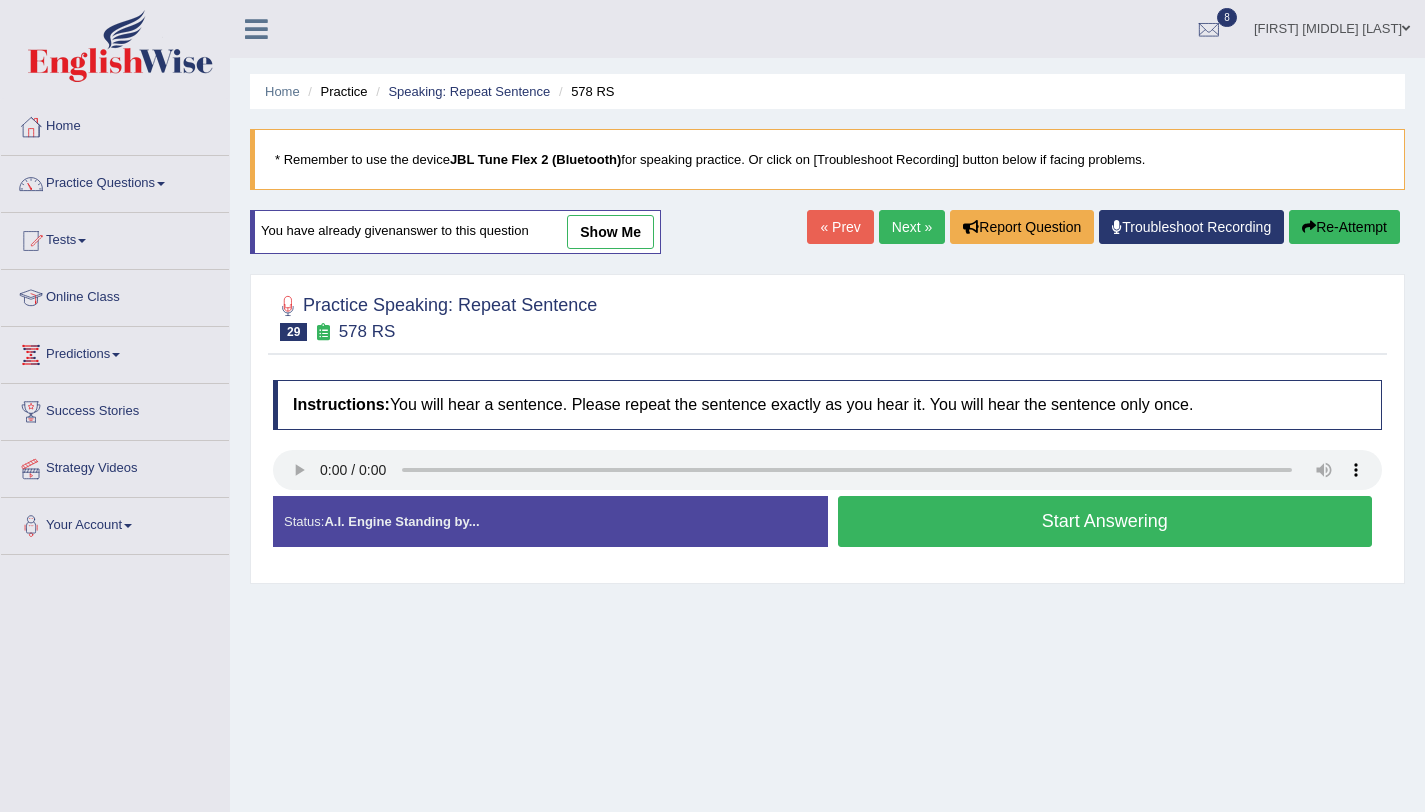 click on "Start Answering" at bounding box center (1105, 521) 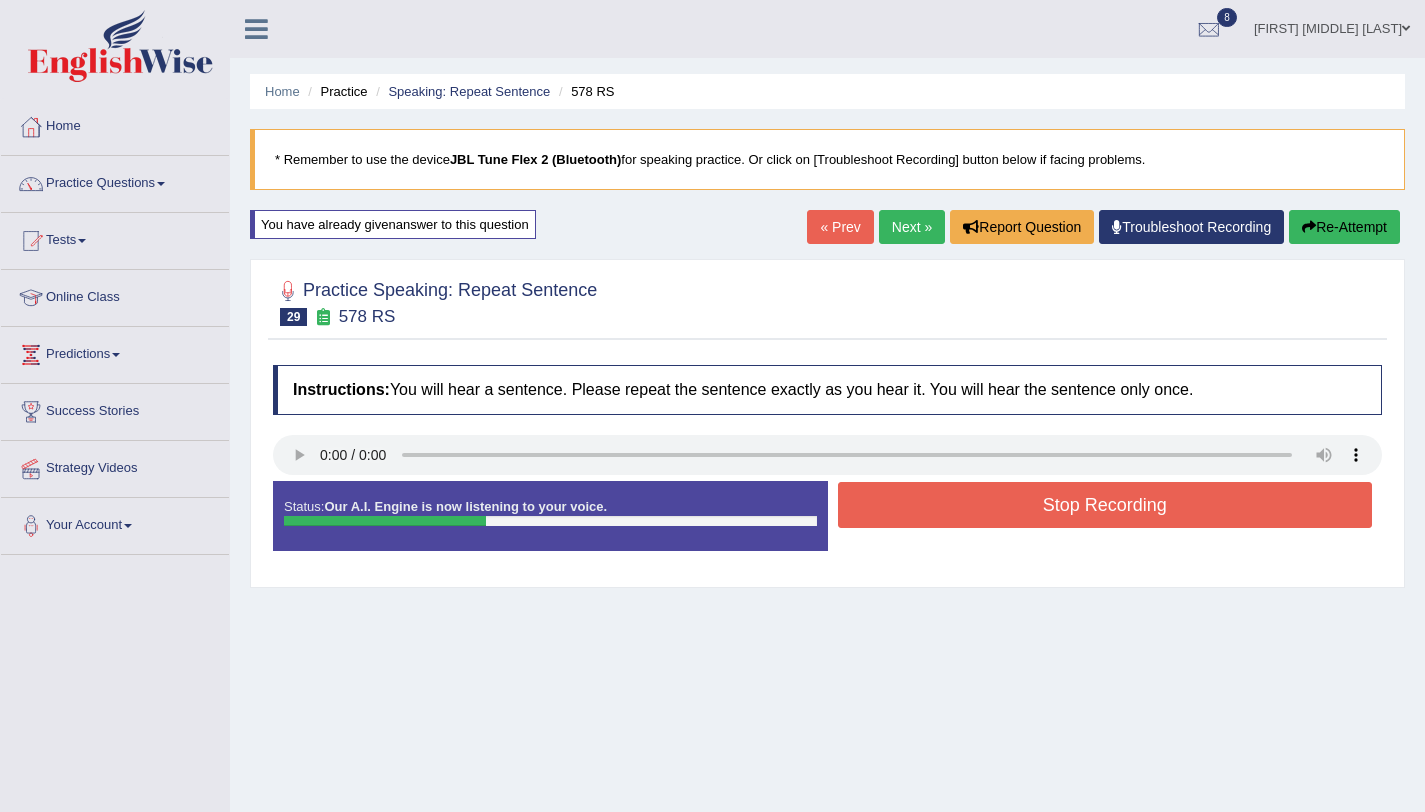 click on "Stop Recording" at bounding box center (1105, 505) 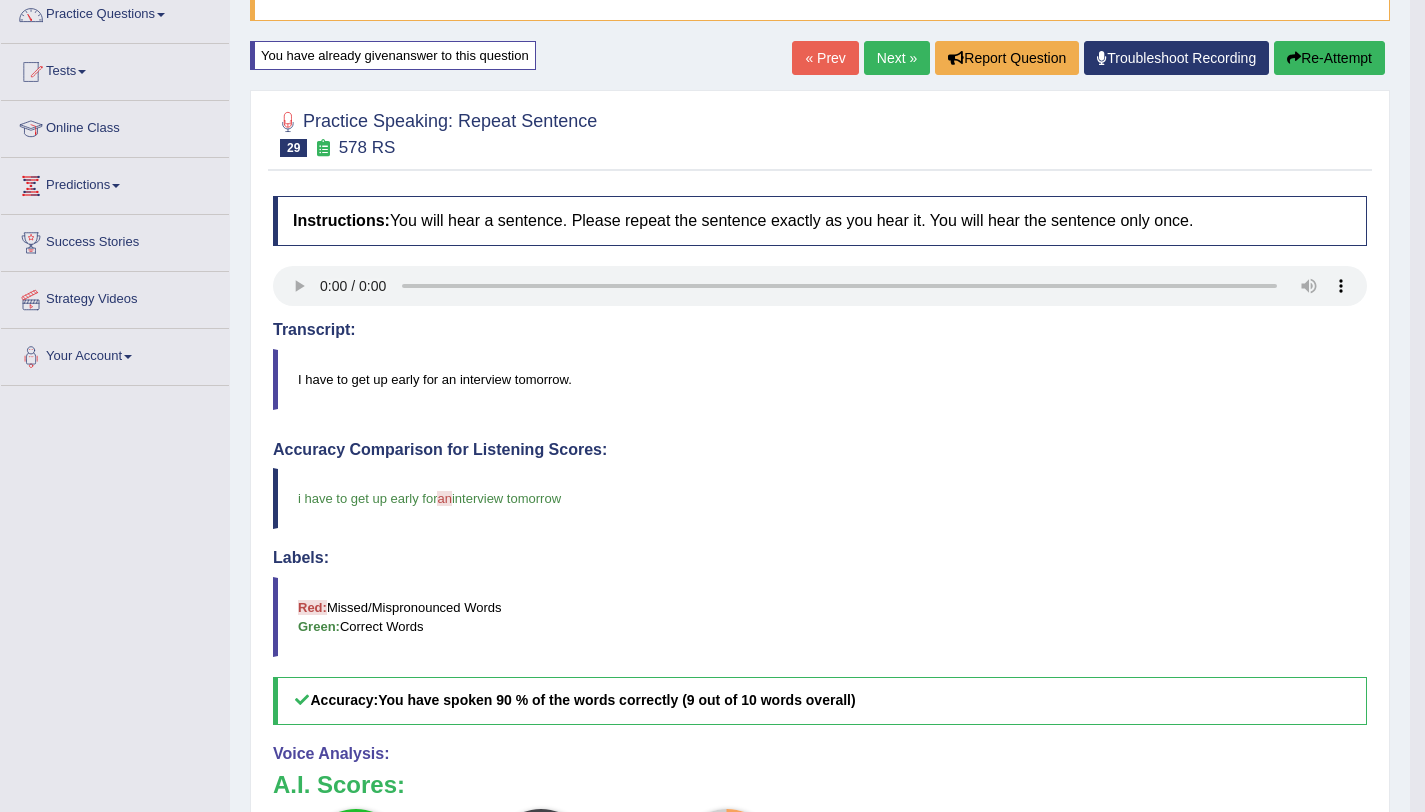 scroll, scrollTop: 14, scrollLeft: 0, axis: vertical 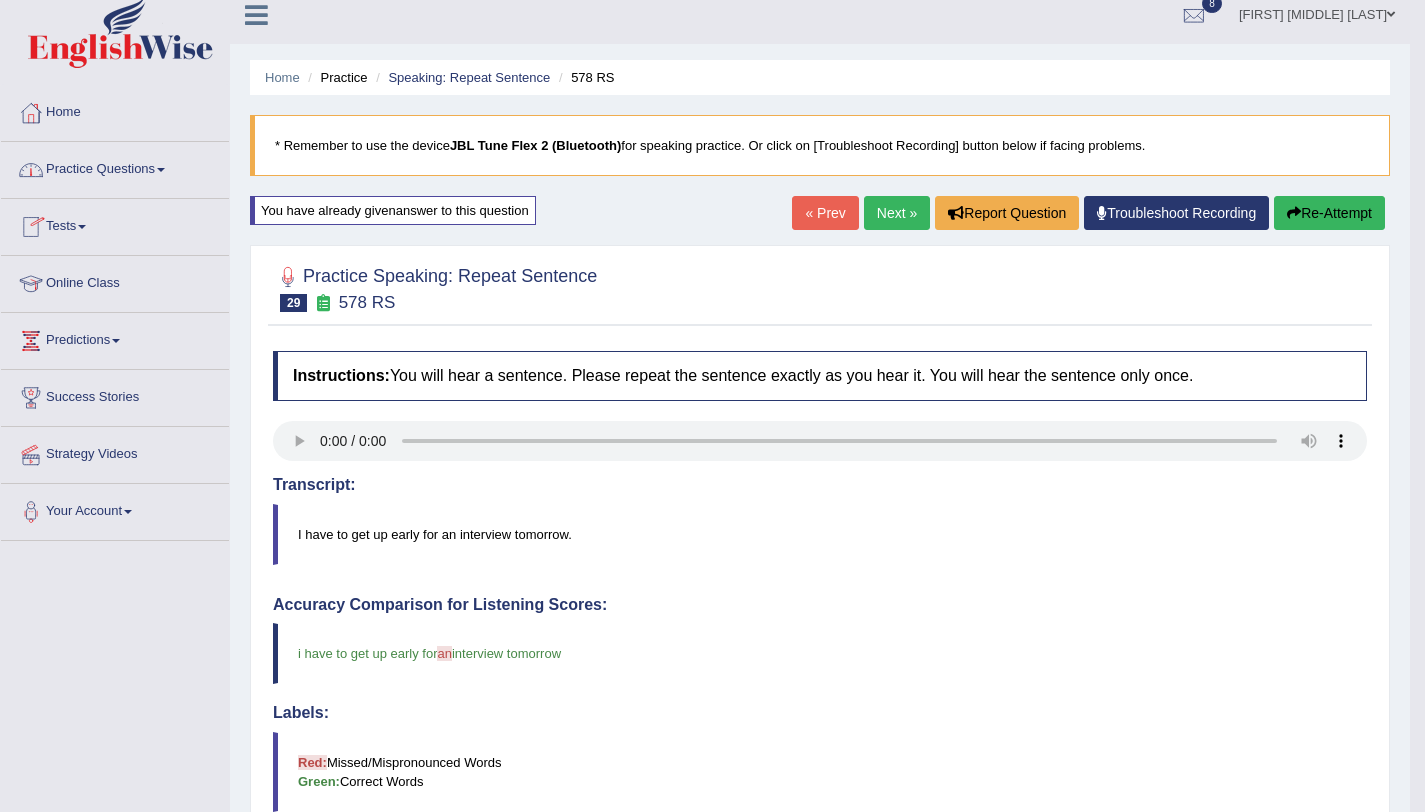 click on "Practice Questions" at bounding box center [115, 167] 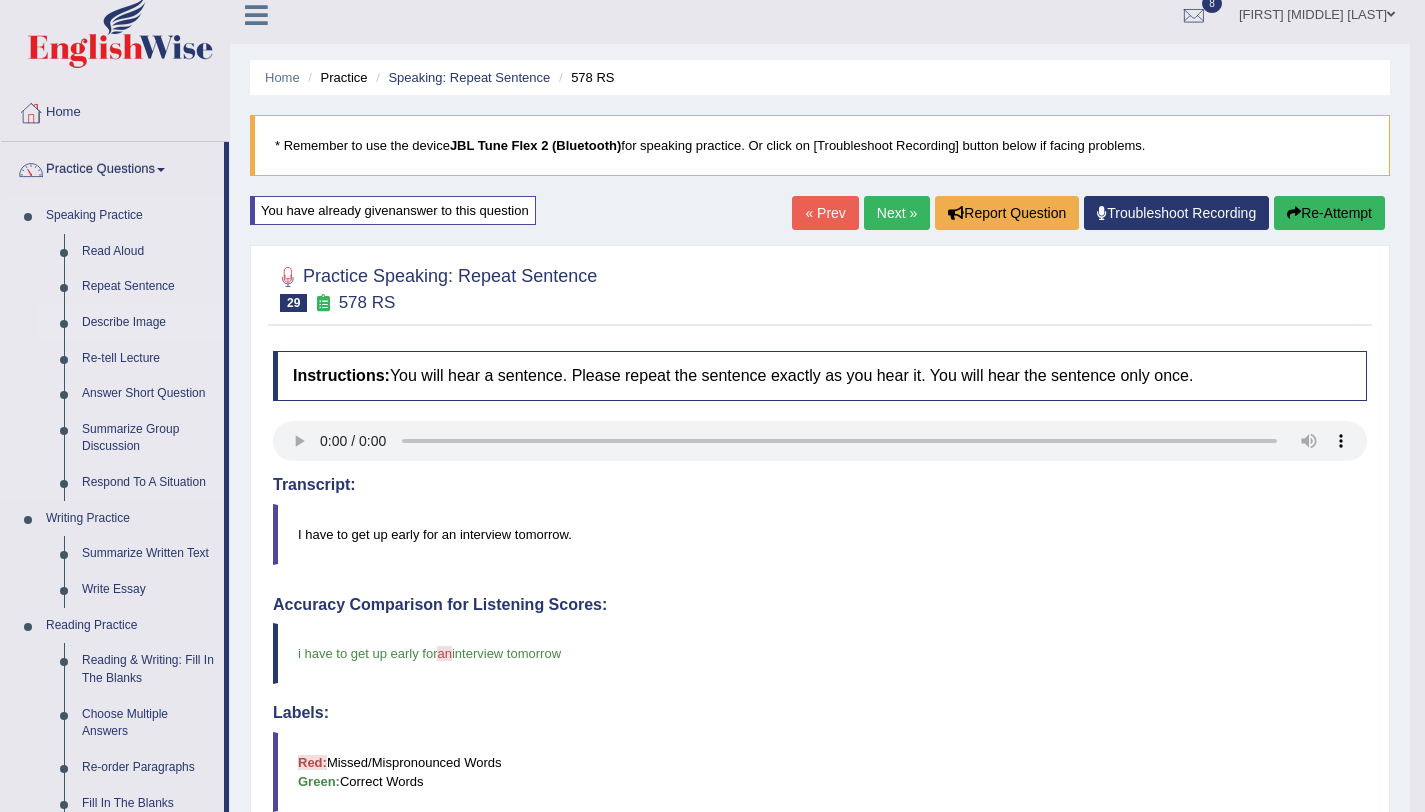 click on "Describe Image" at bounding box center (148, 323) 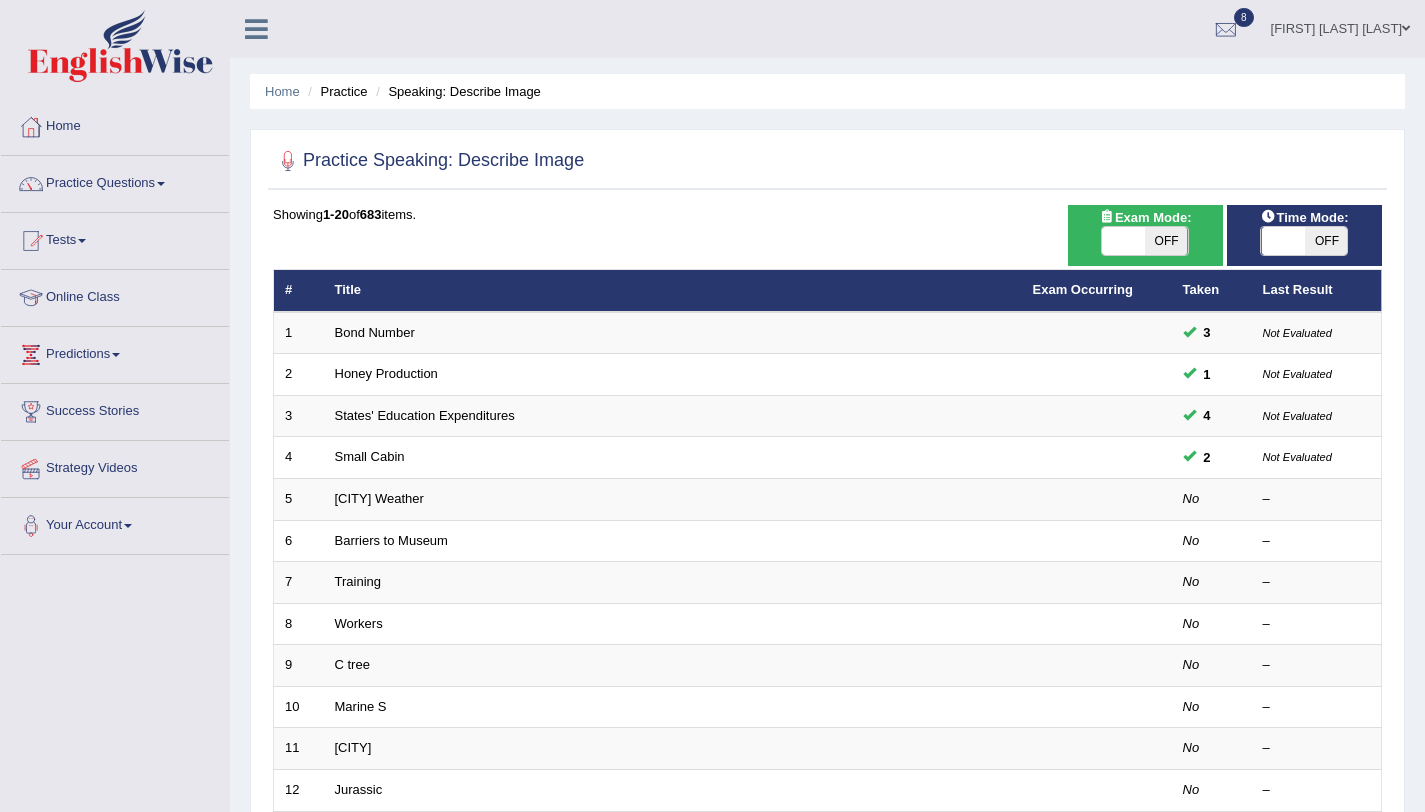 scroll, scrollTop: 0, scrollLeft: 0, axis: both 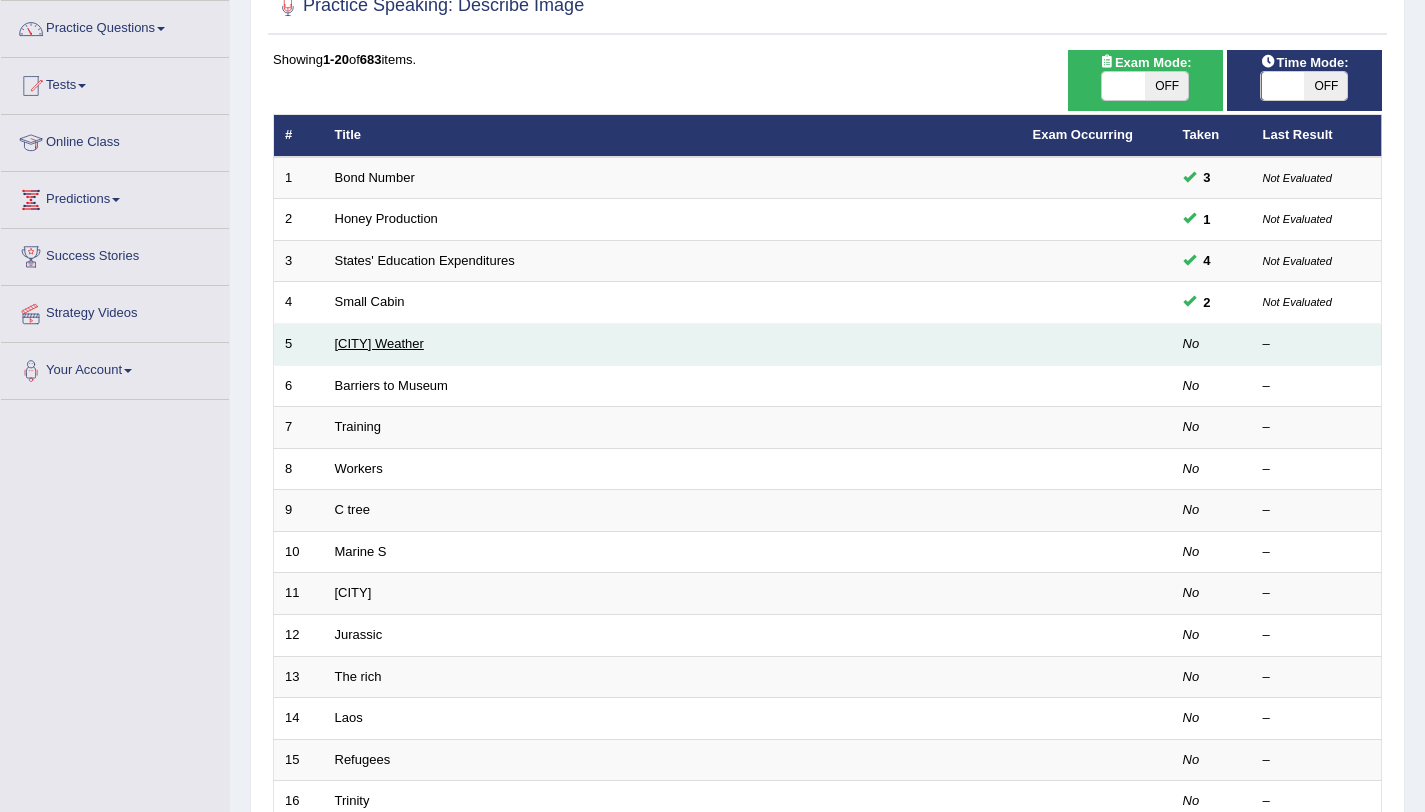 click on "Chiang Mai Weather" at bounding box center (379, 343) 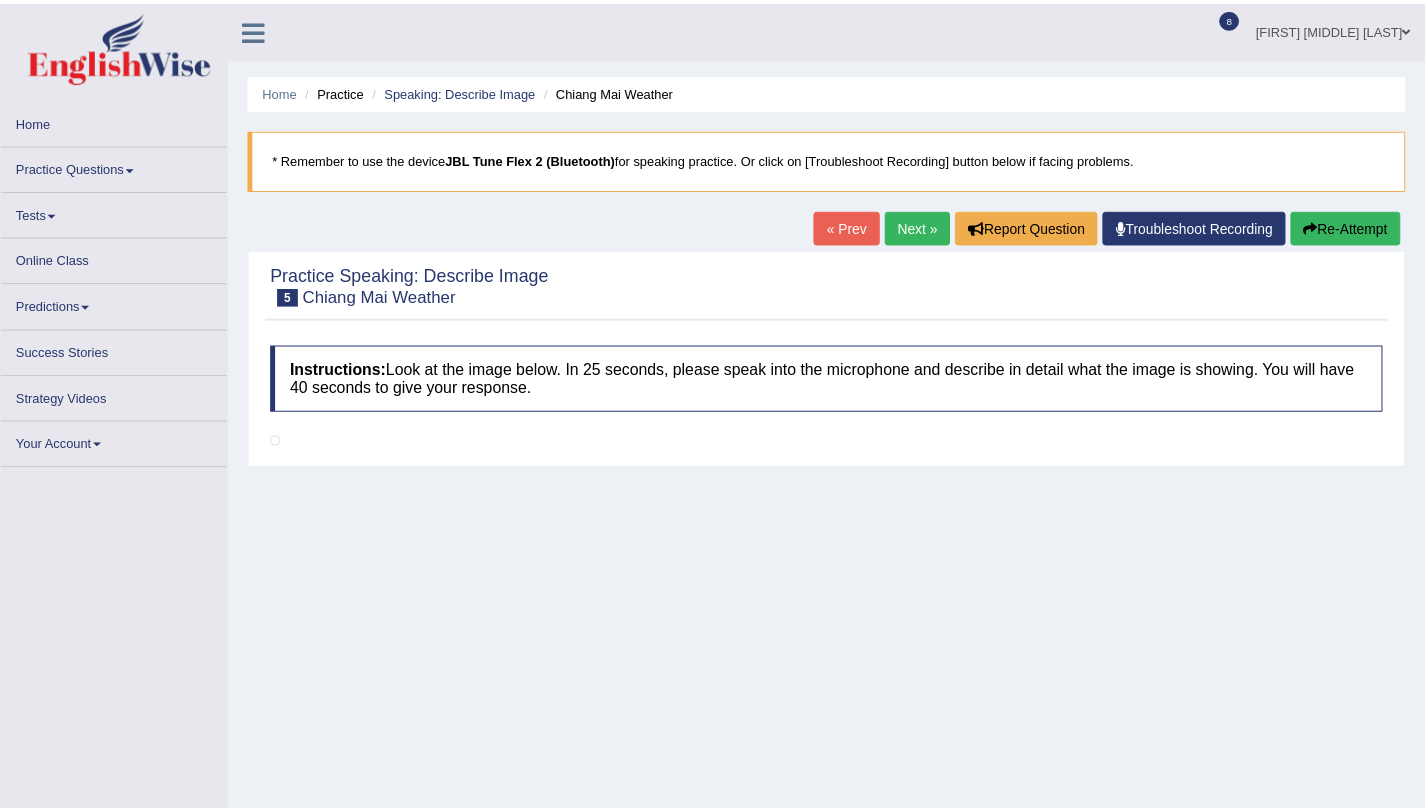 scroll, scrollTop: 0, scrollLeft: 0, axis: both 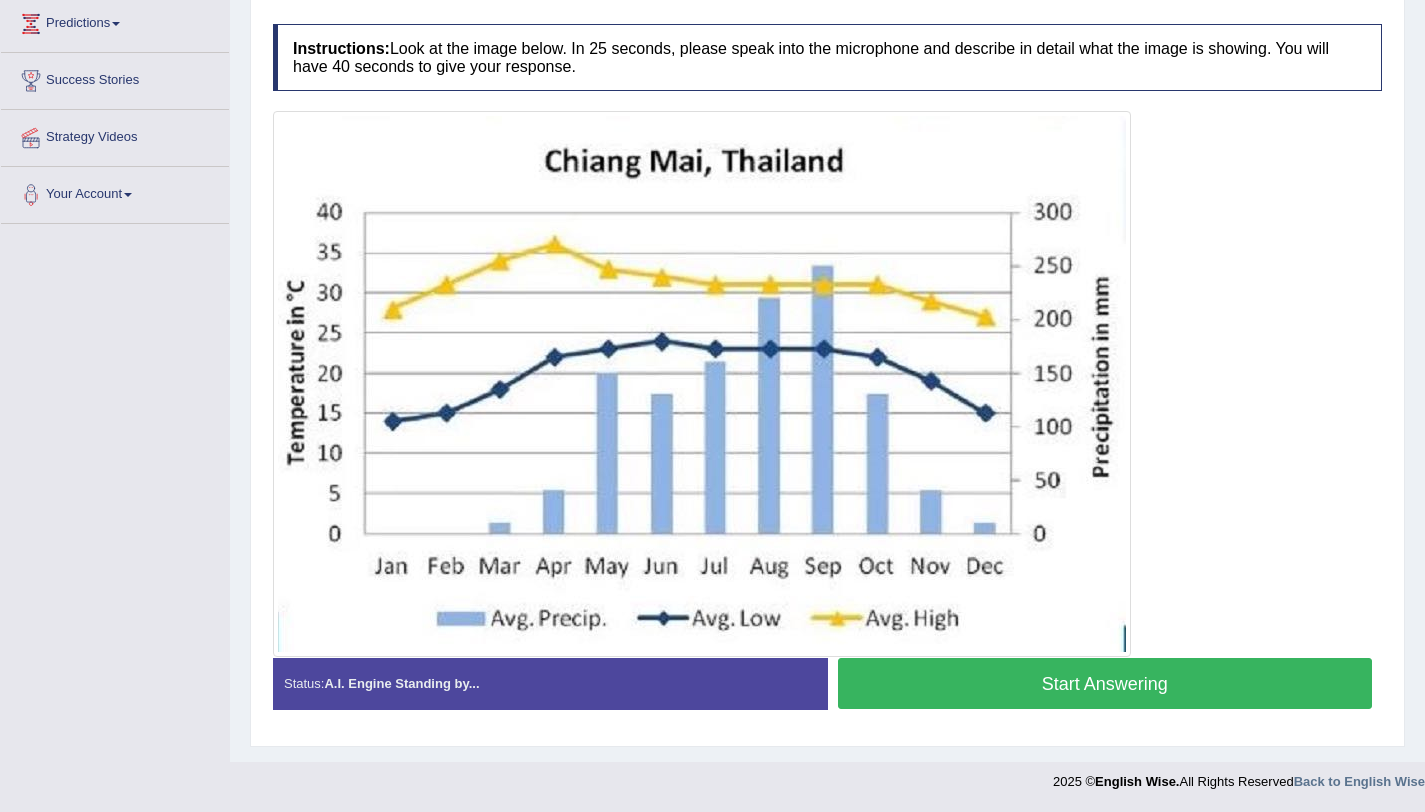 click on "Start Answering" at bounding box center (1105, 683) 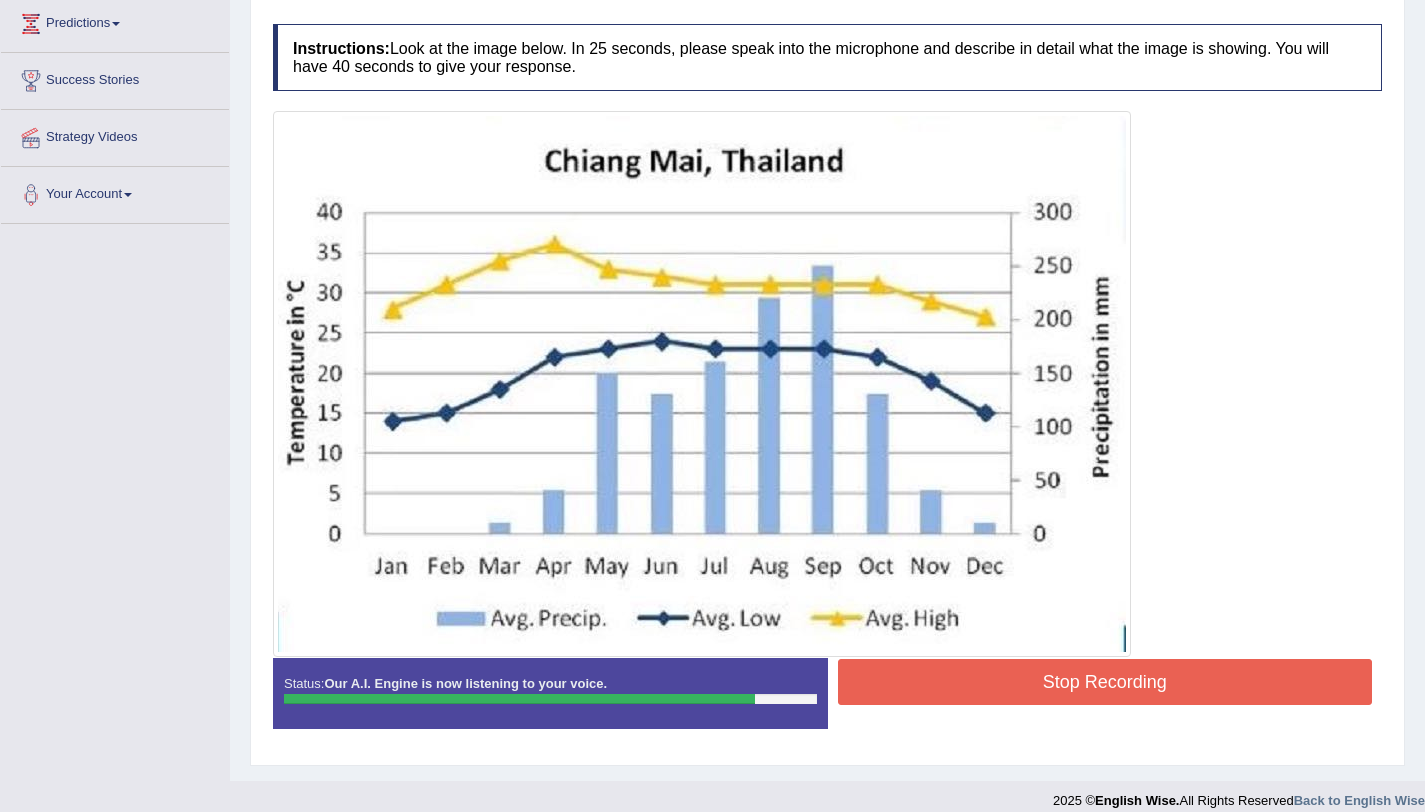 click on "Stop Recording" at bounding box center [1105, 682] 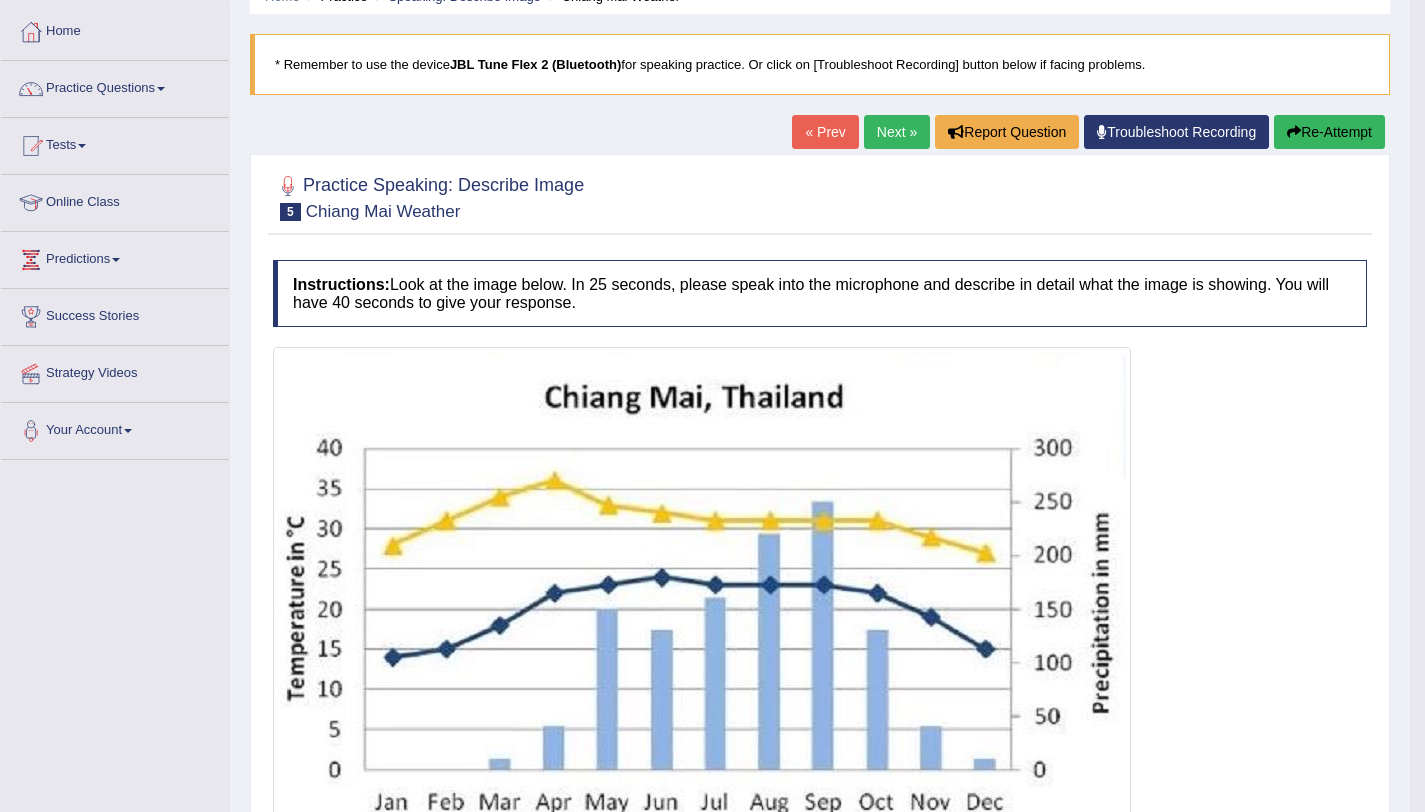 scroll, scrollTop: 0, scrollLeft: 0, axis: both 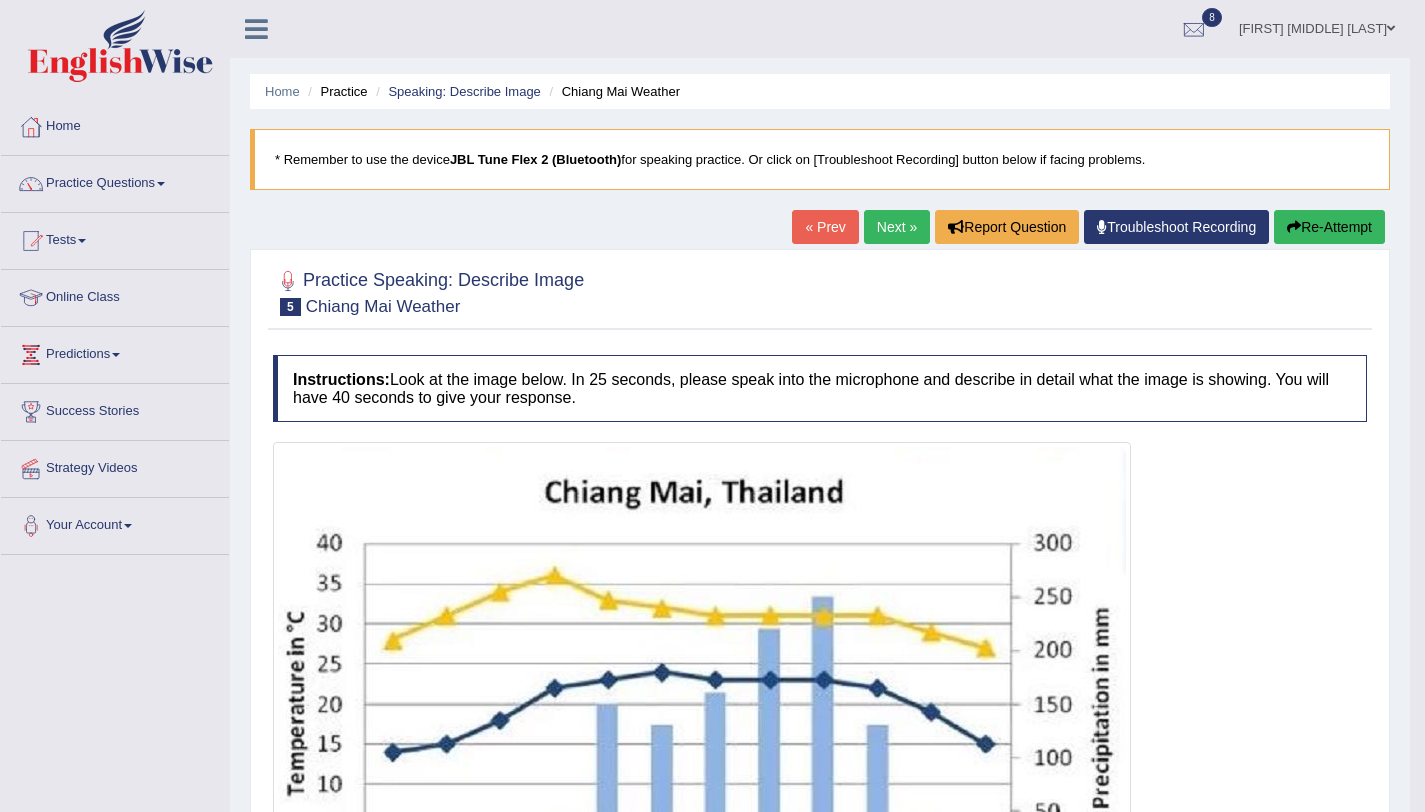 click on "Re-Attempt" at bounding box center (1329, 227) 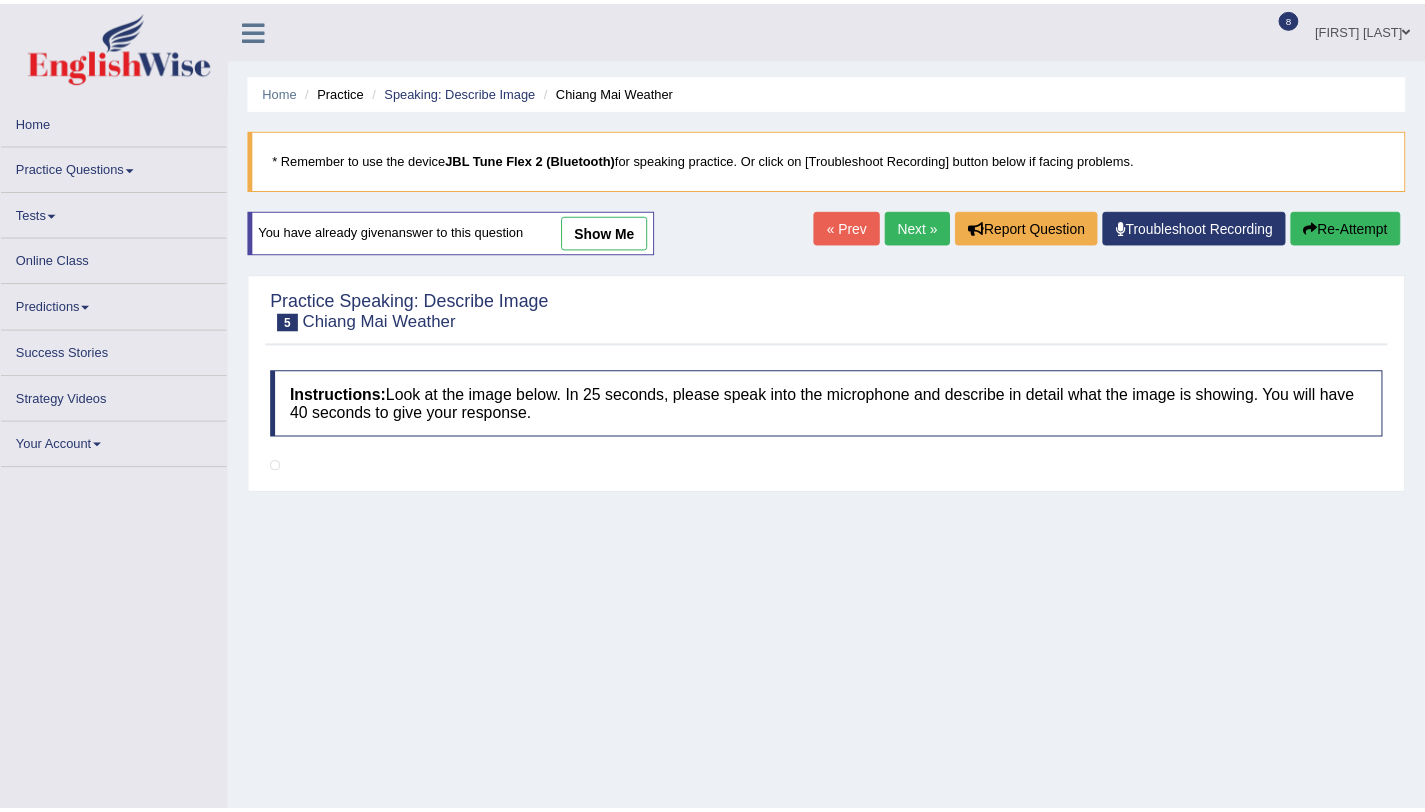 scroll, scrollTop: 0, scrollLeft: 0, axis: both 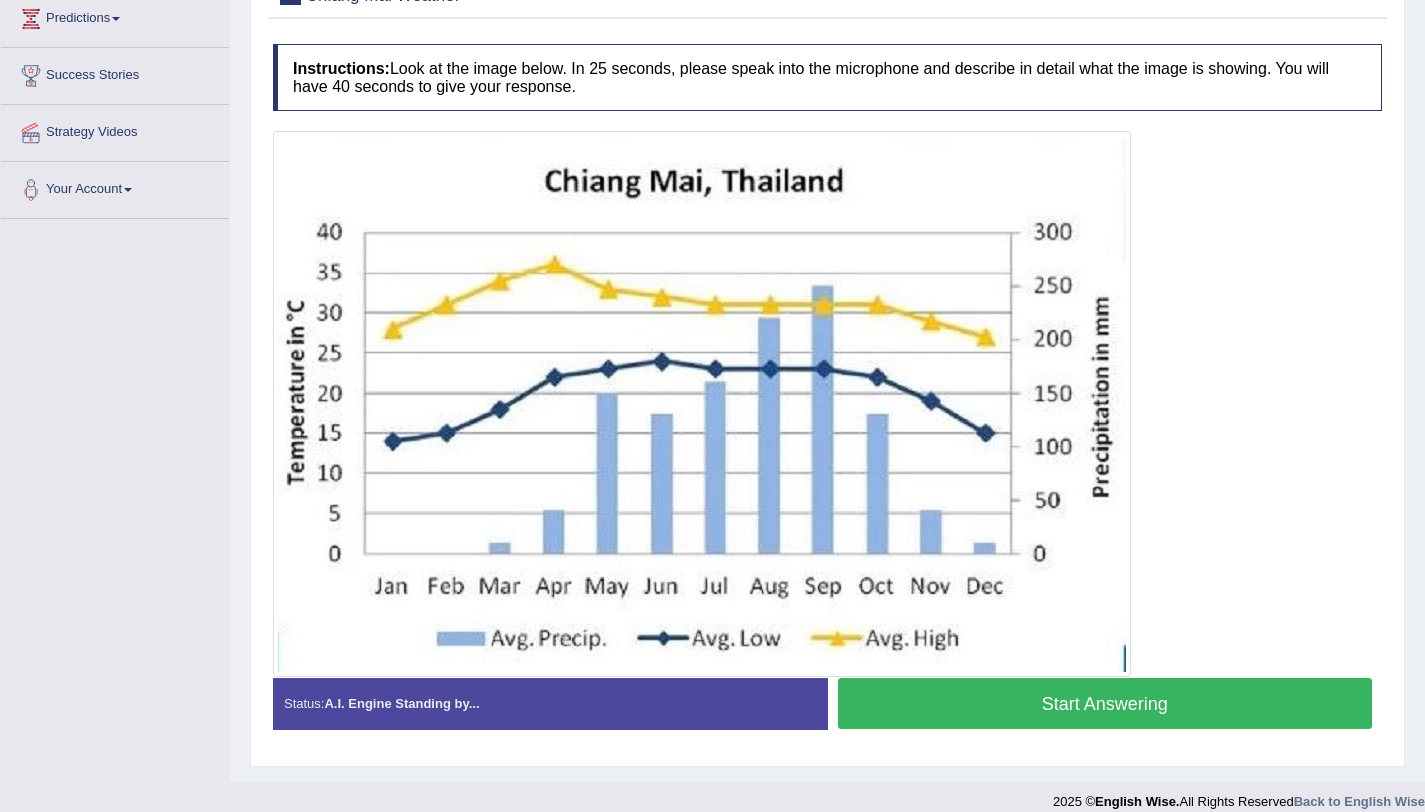 click on "Start Answering" at bounding box center (1105, 703) 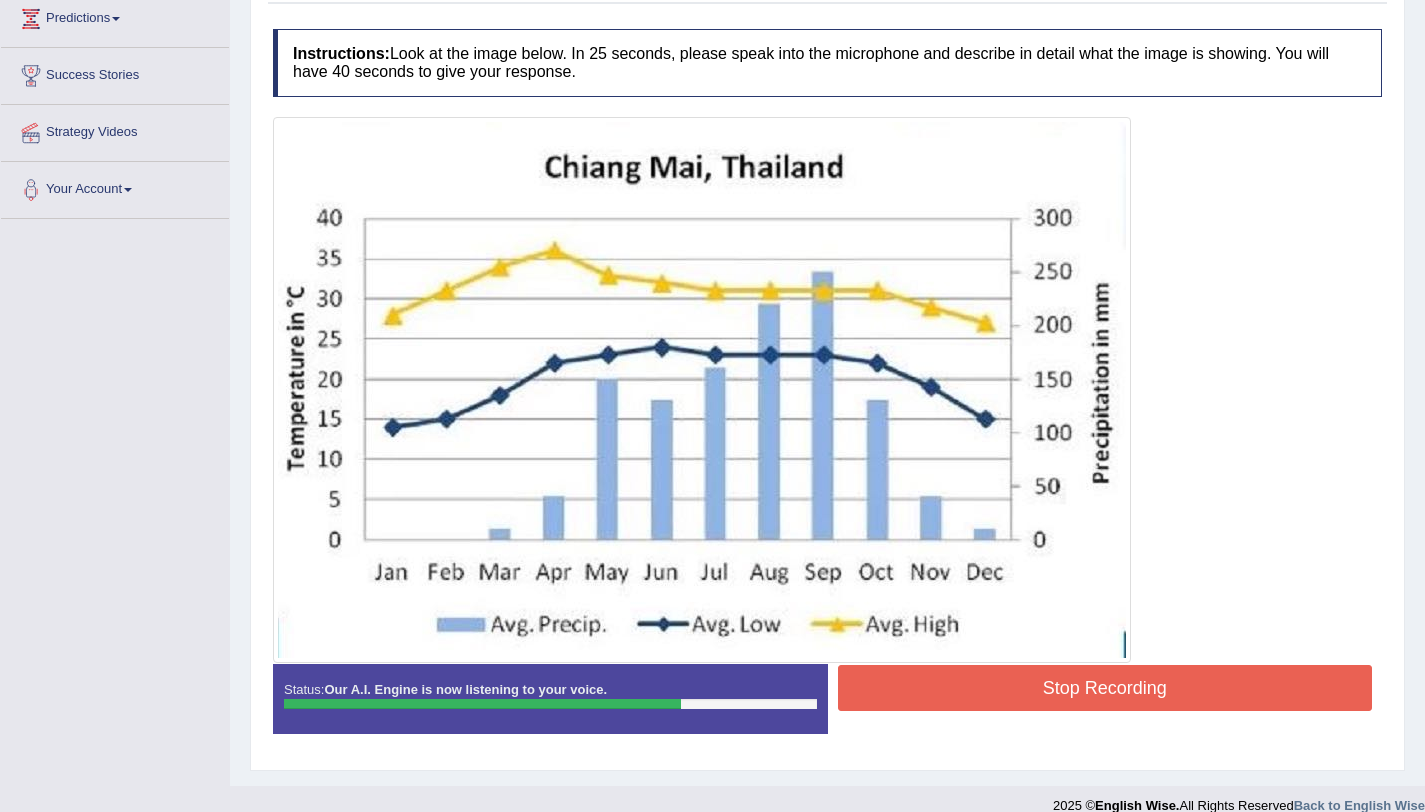 click on "Stop Recording" at bounding box center [1105, 688] 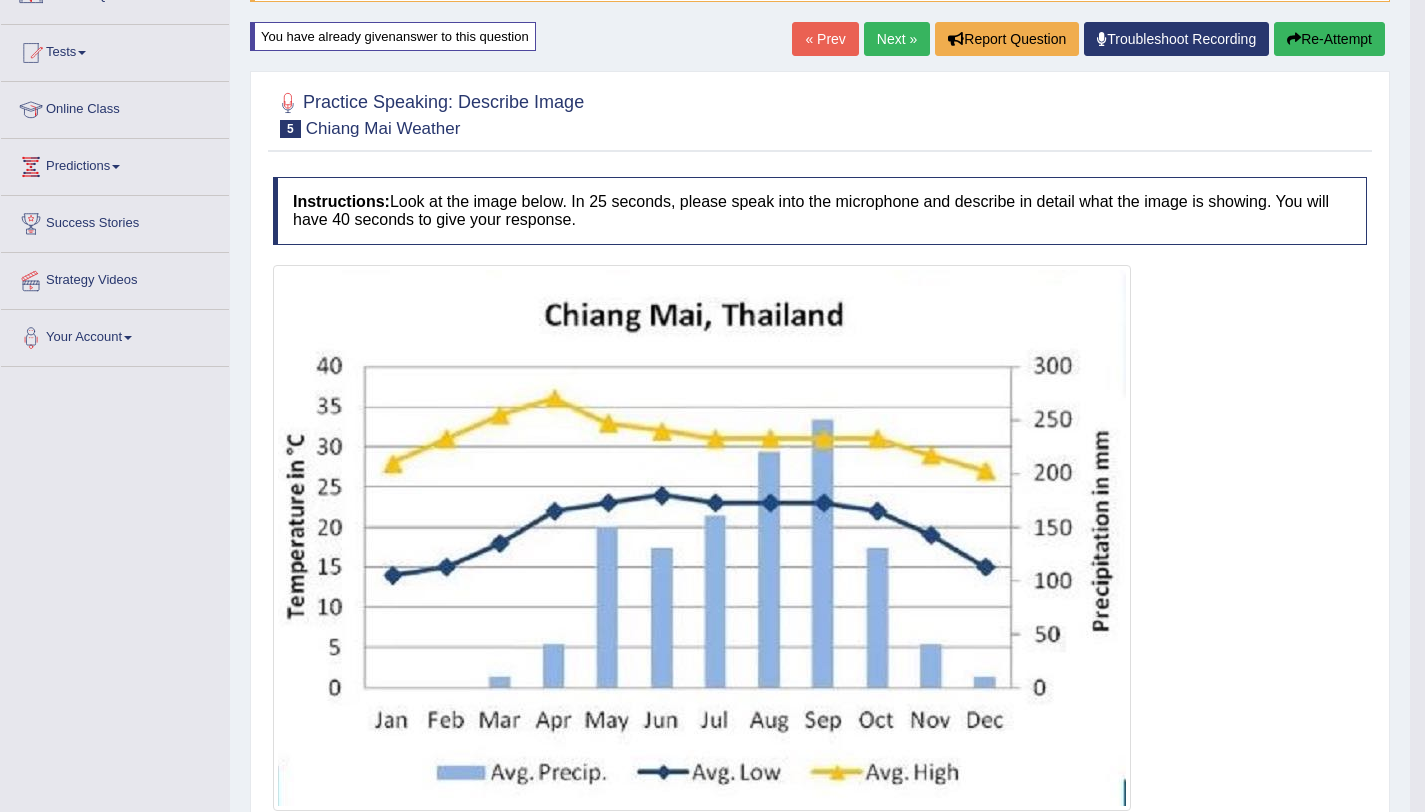 scroll, scrollTop: 22, scrollLeft: 0, axis: vertical 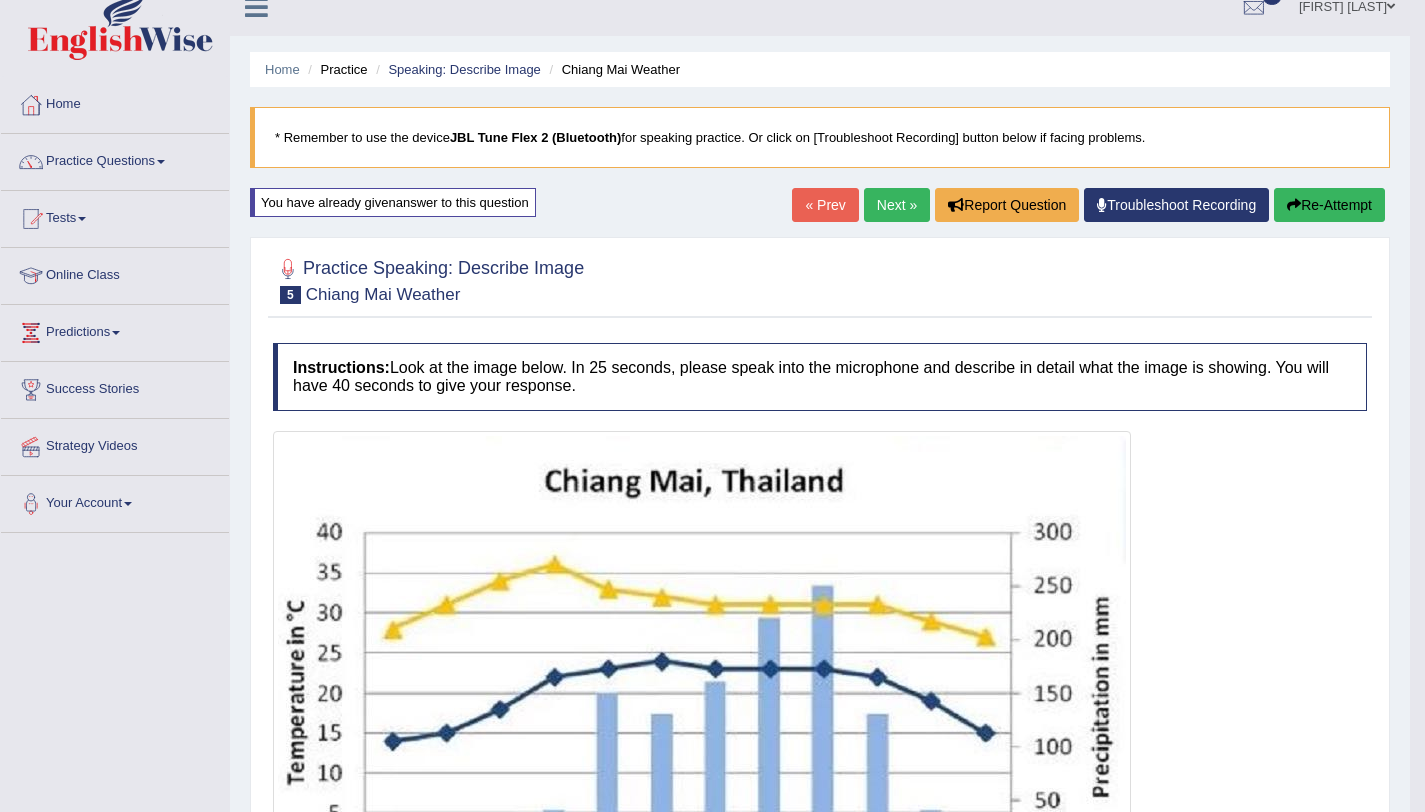 click on "Re-Attempt" at bounding box center [1329, 205] 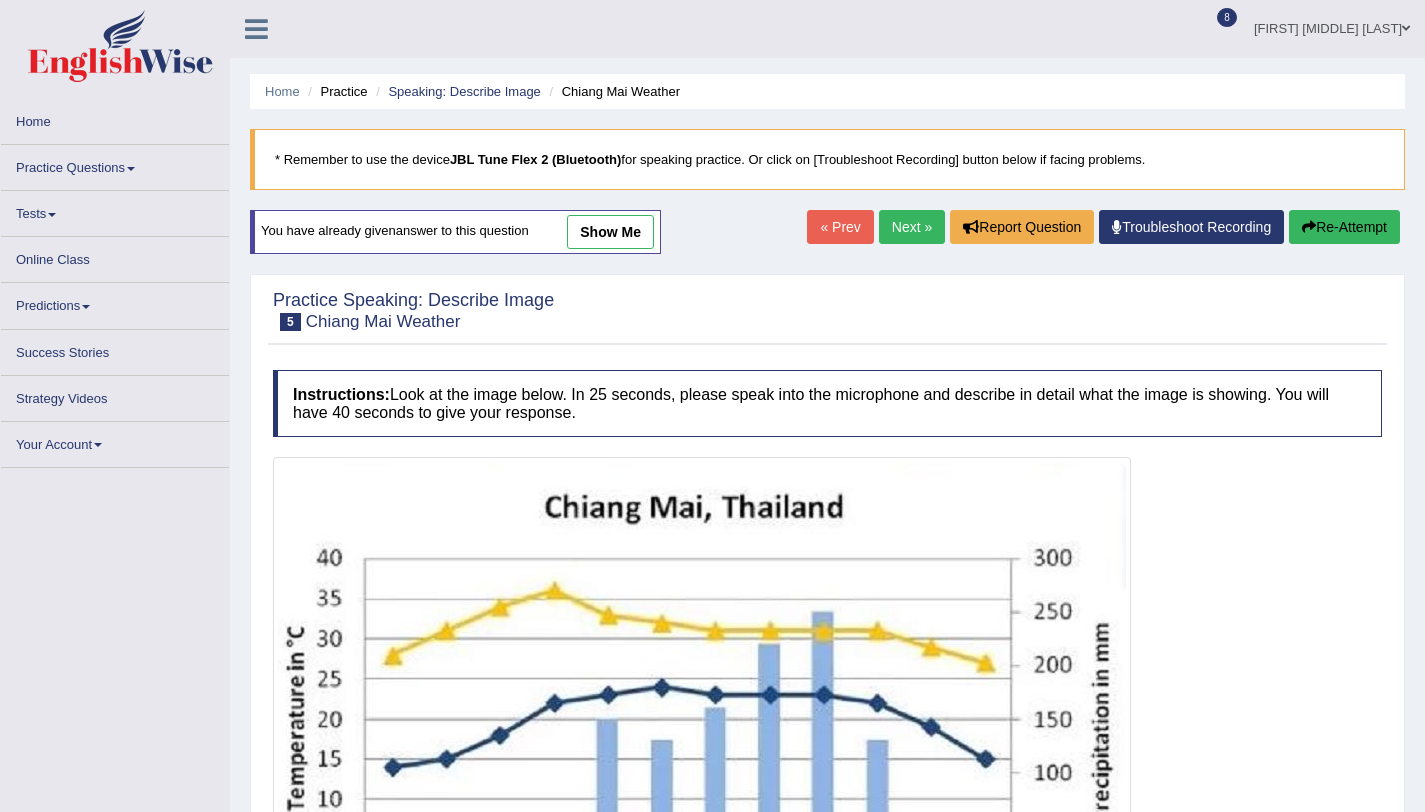 scroll, scrollTop: 356, scrollLeft: 0, axis: vertical 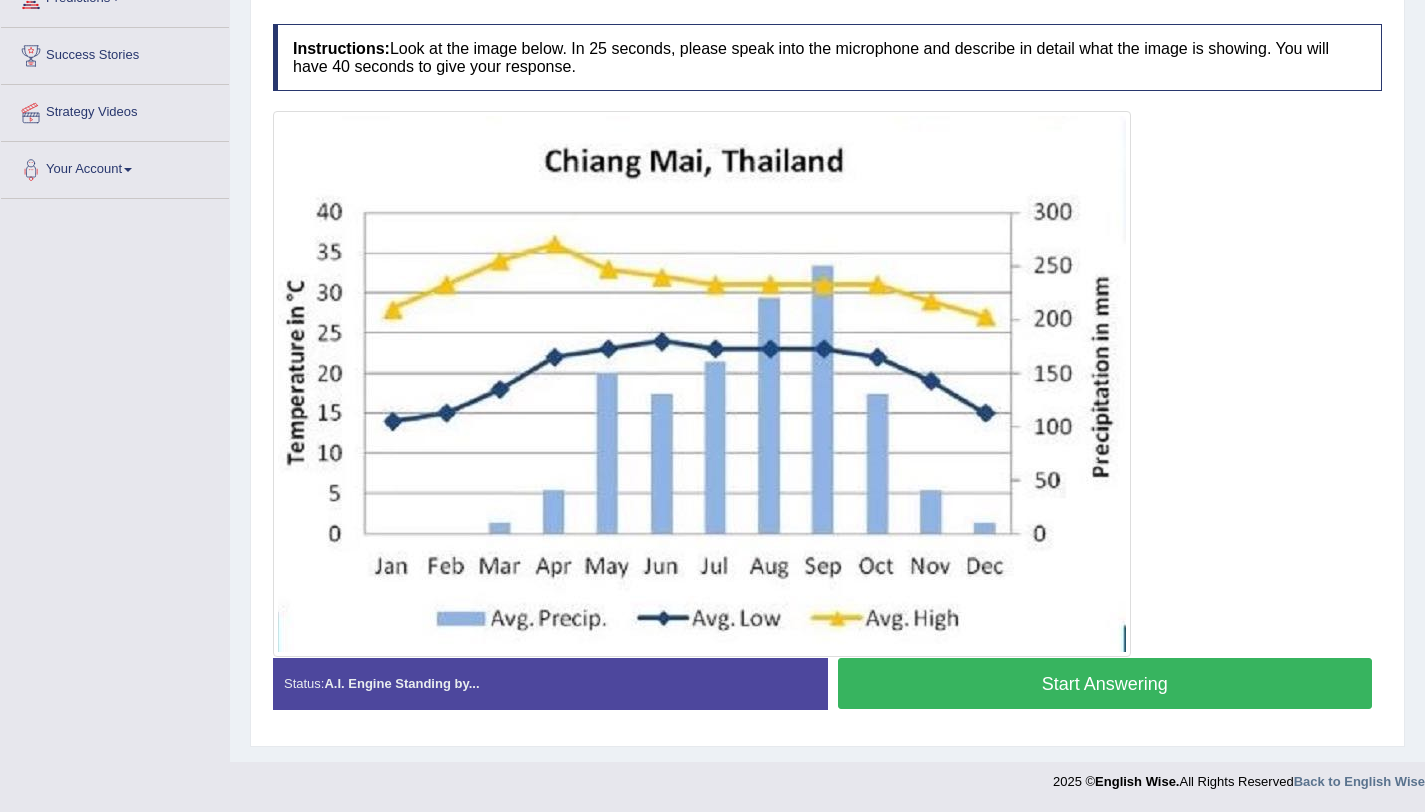 click on "Start Answering" at bounding box center [1105, 683] 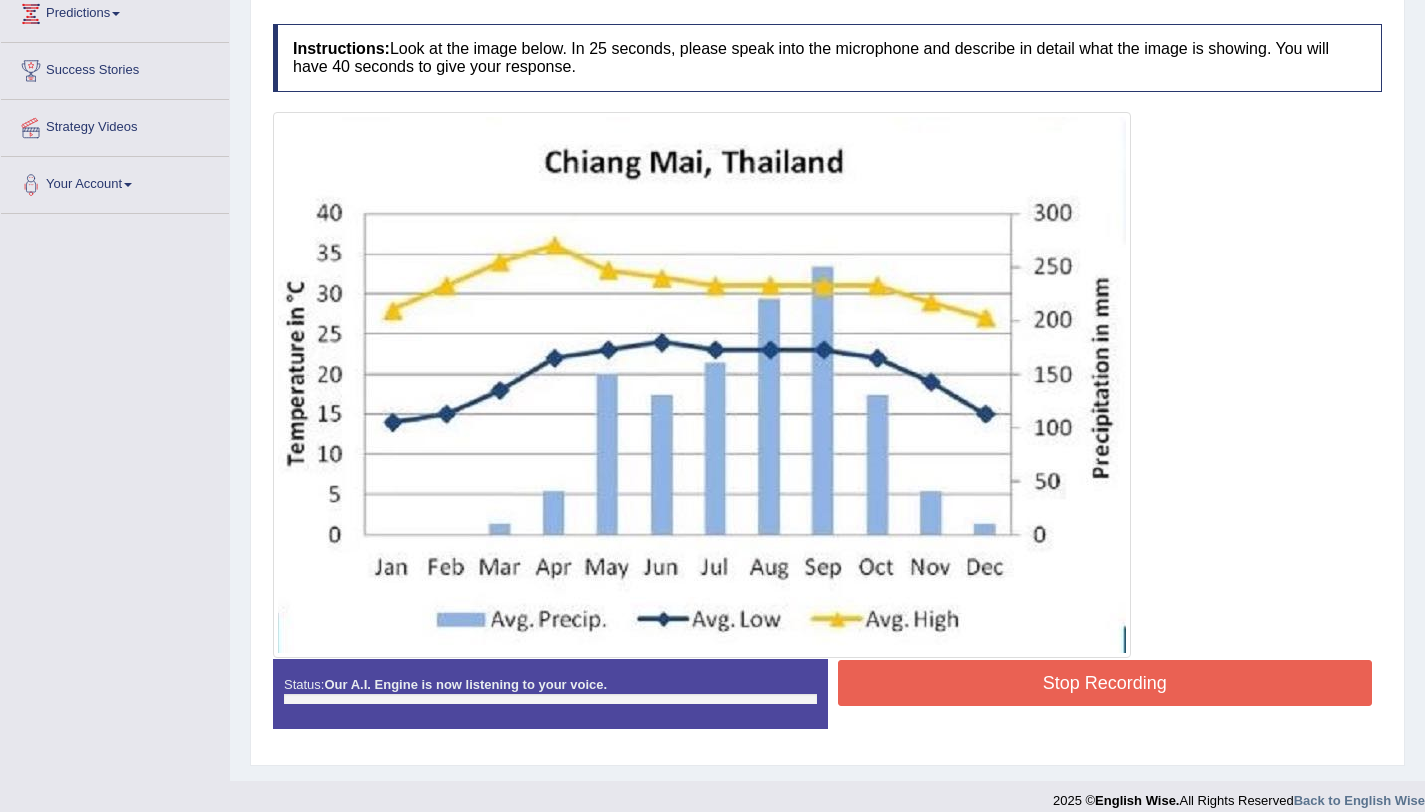 scroll, scrollTop: 356, scrollLeft: 0, axis: vertical 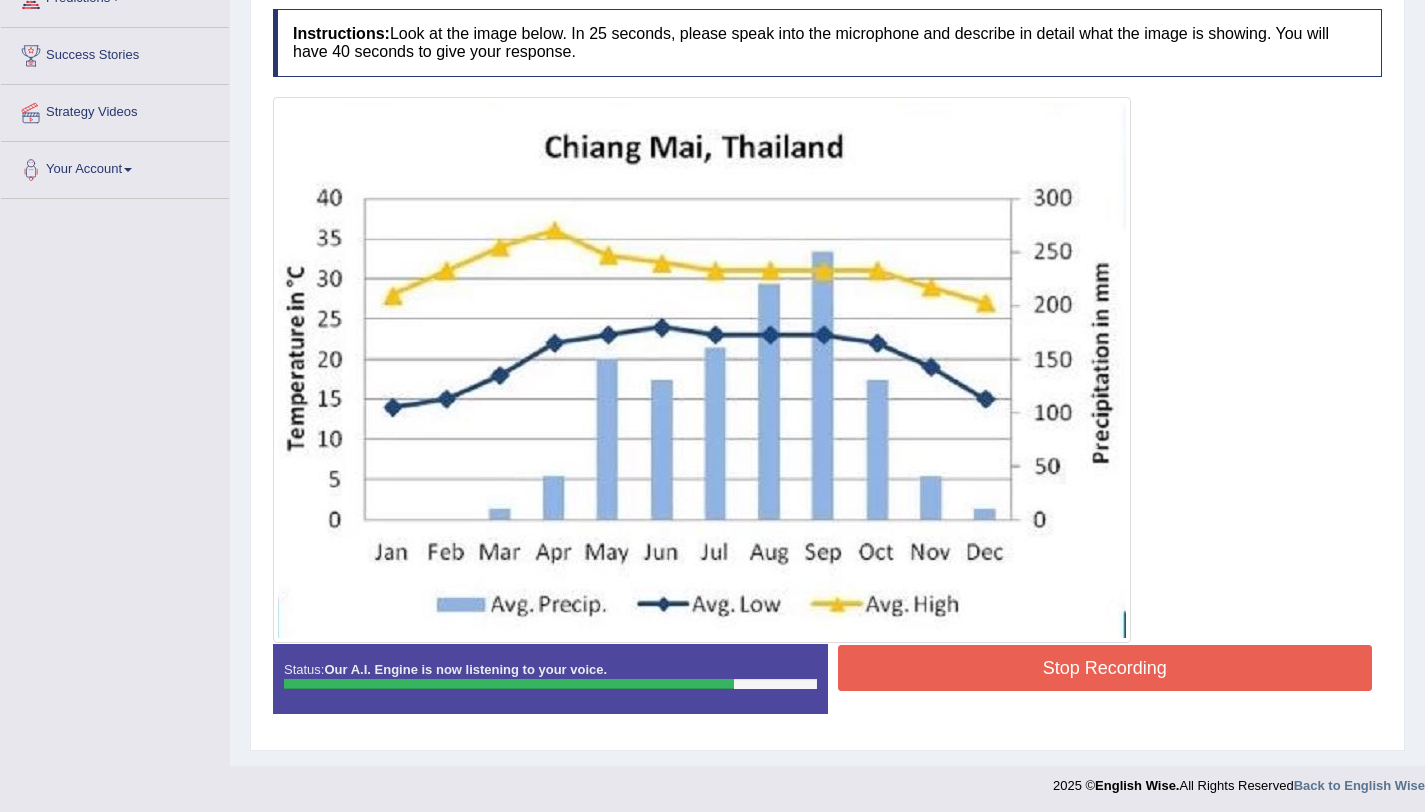 click on "Stop Recording" at bounding box center [1105, 668] 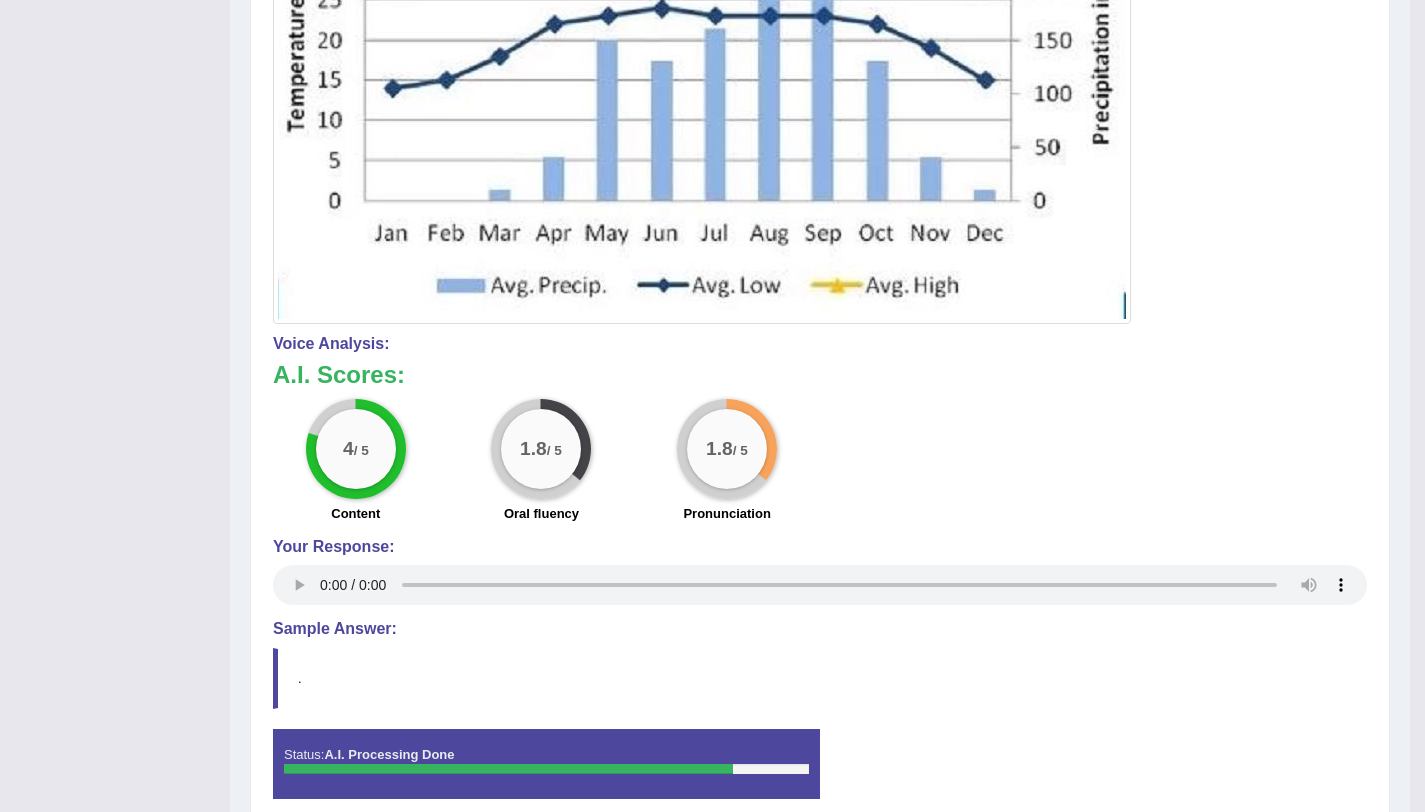 scroll, scrollTop: 135, scrollLeft: 0, axis: vertical 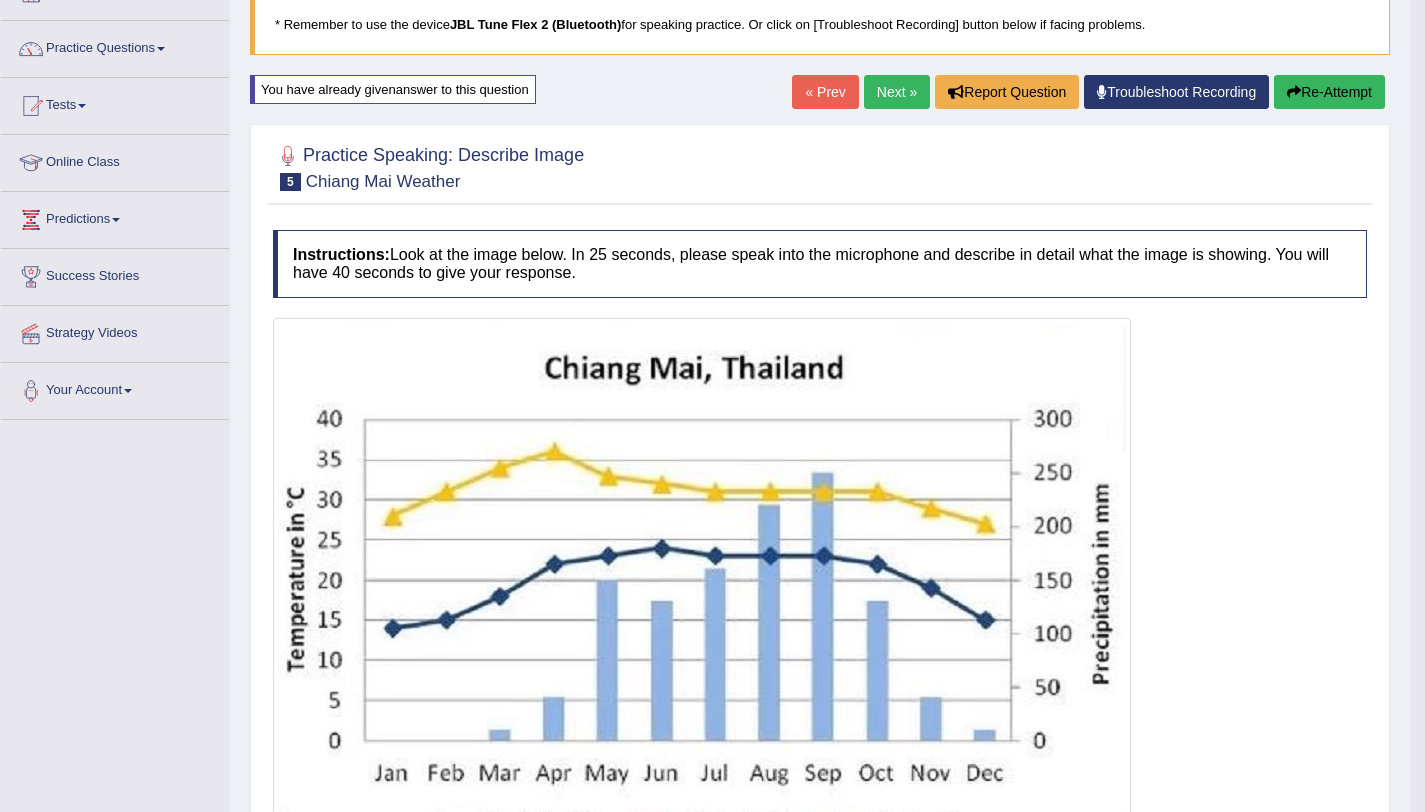 click on "Re-Attempt" at bounding box center (1329, 92) 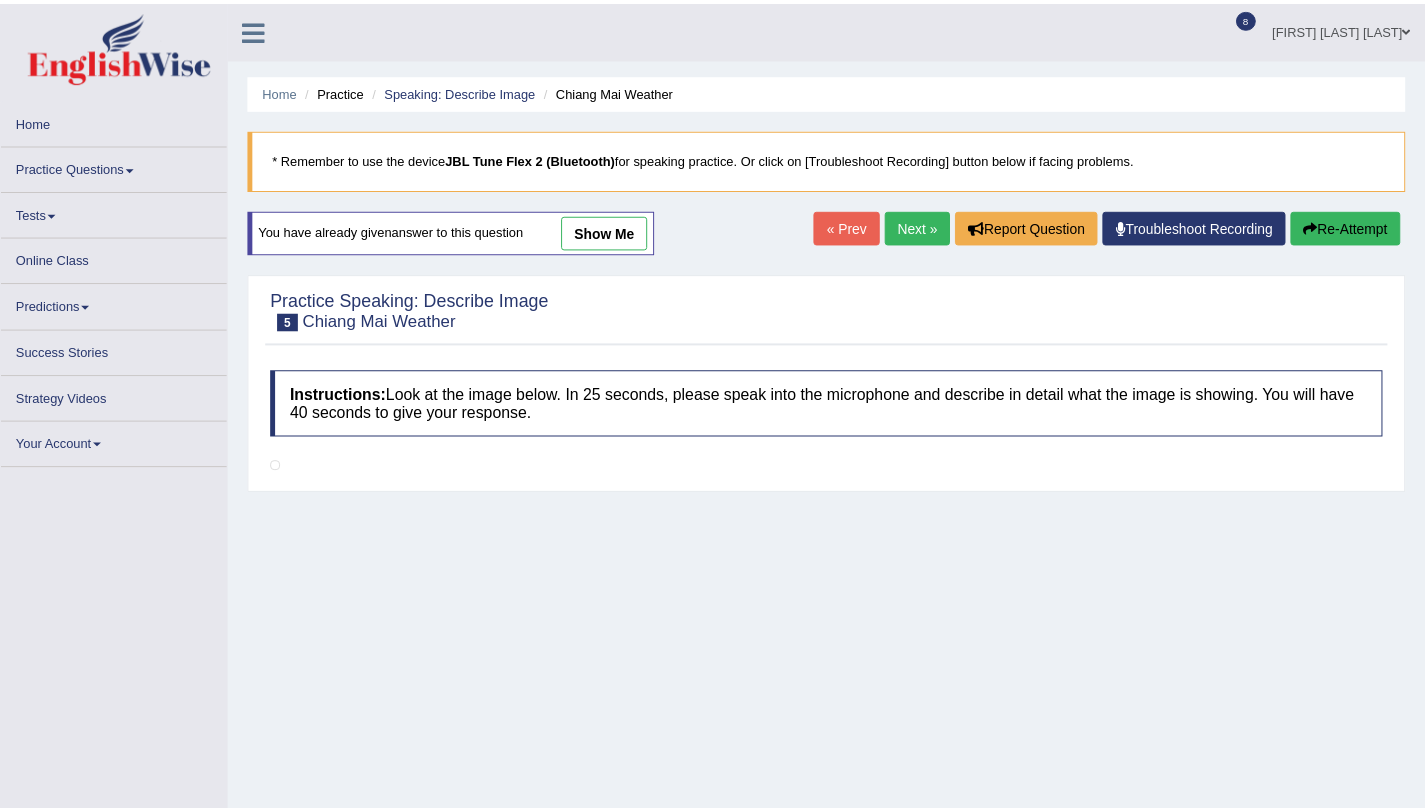 scroll, scrollTop: 135, scrollLeft: 0, axis: vertical 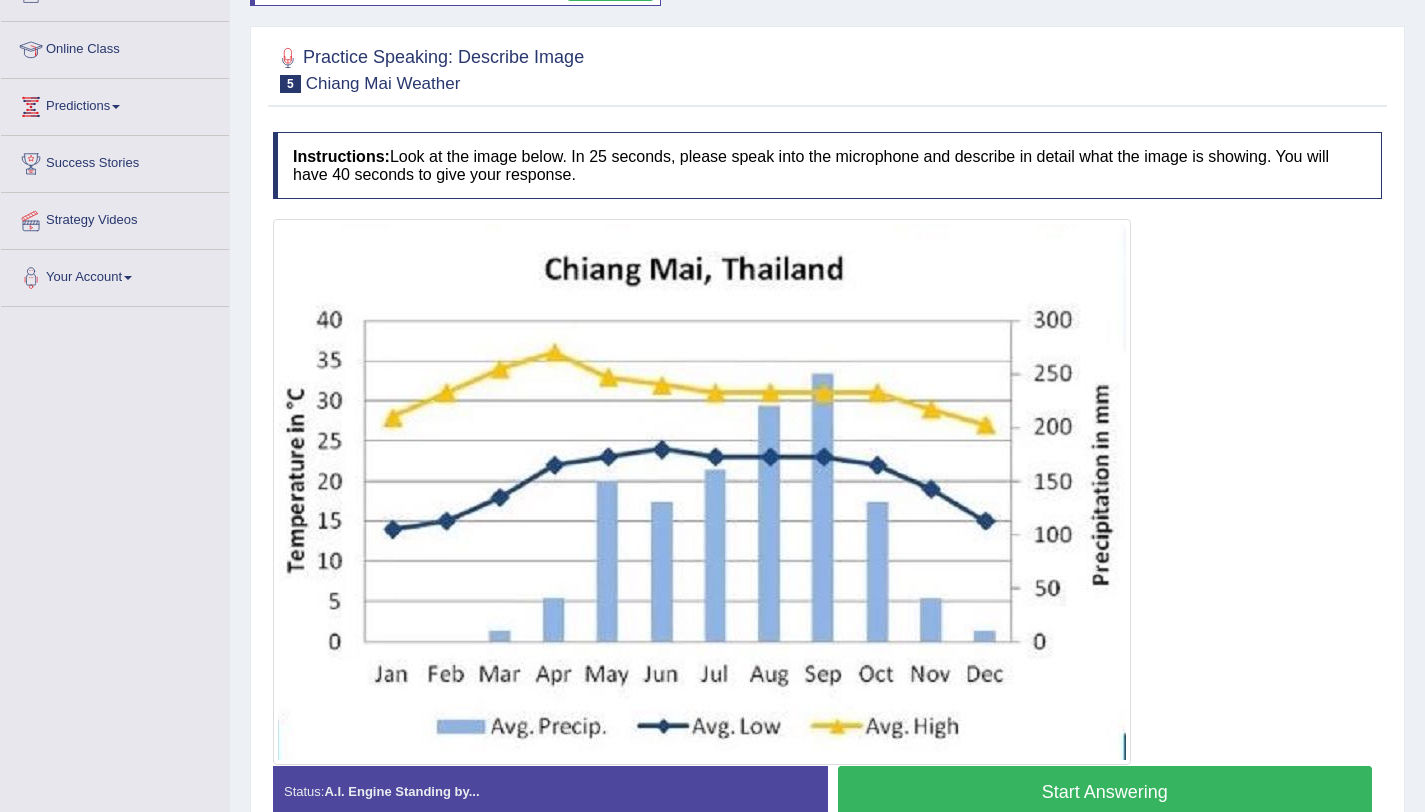 click on "Start Answering" at bounding box center (1105, 791) 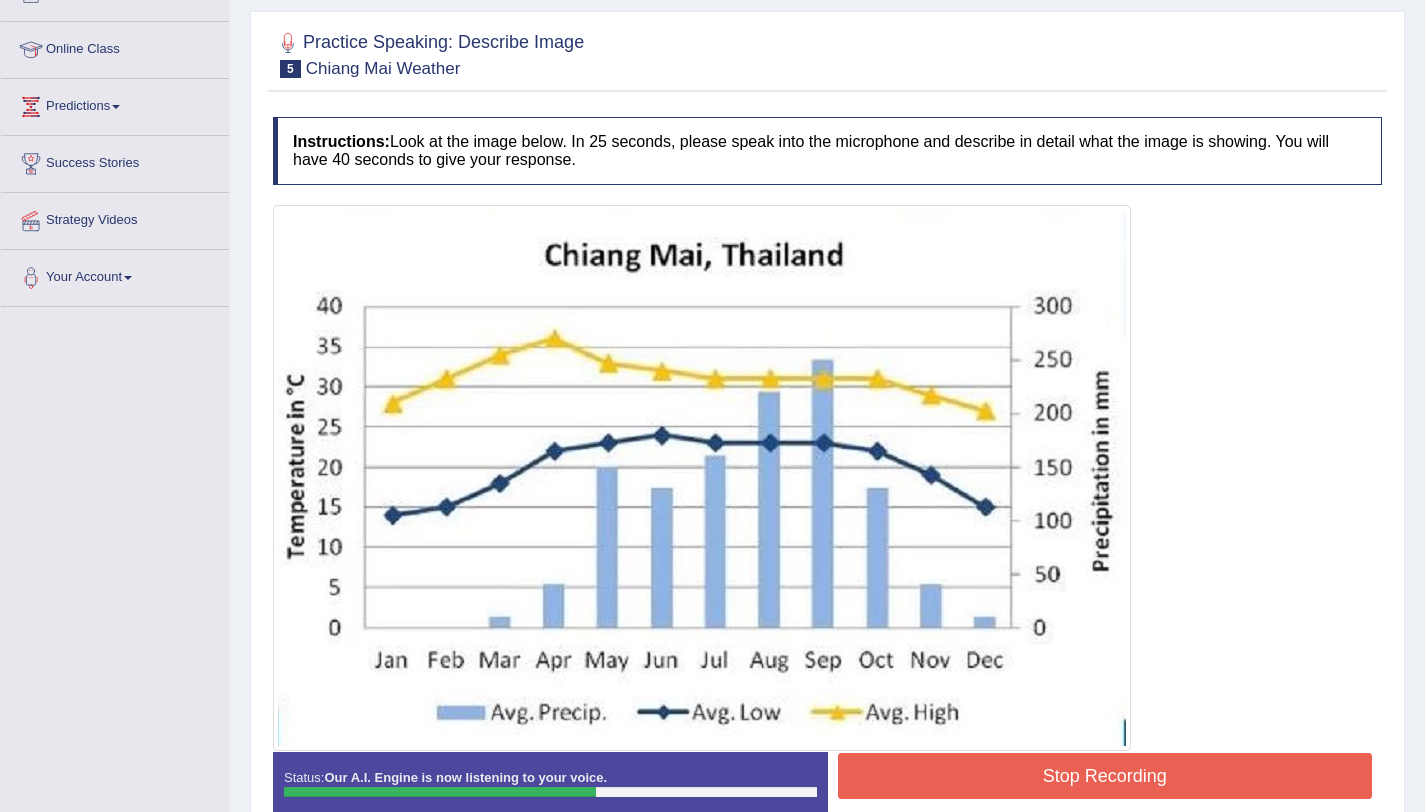 click on "Stop Recording" at bounding box center [1105, 776] 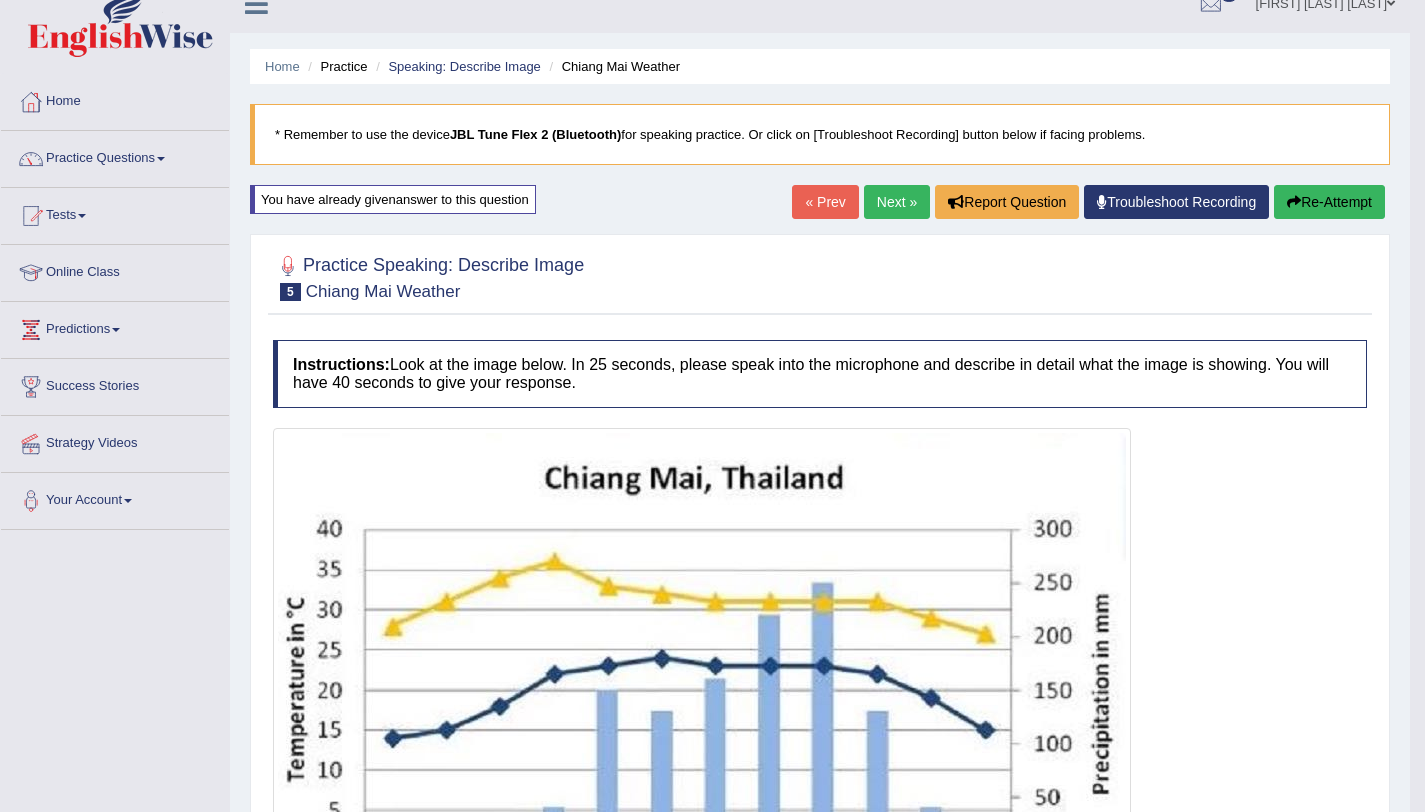 scroll, scrollTop: 0, scrollLeft: 0, axis: both 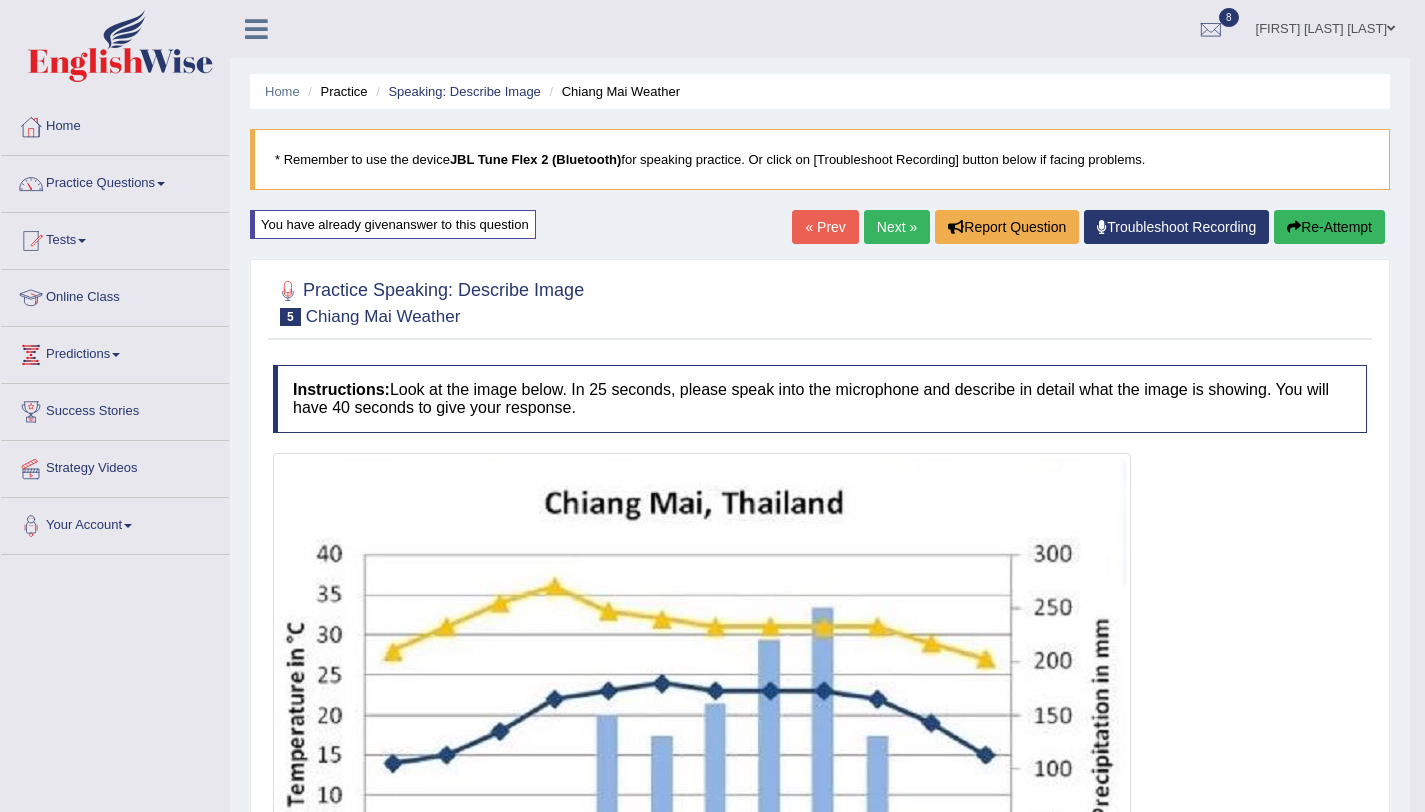click on "Next »" at bounding box center [897, 227] 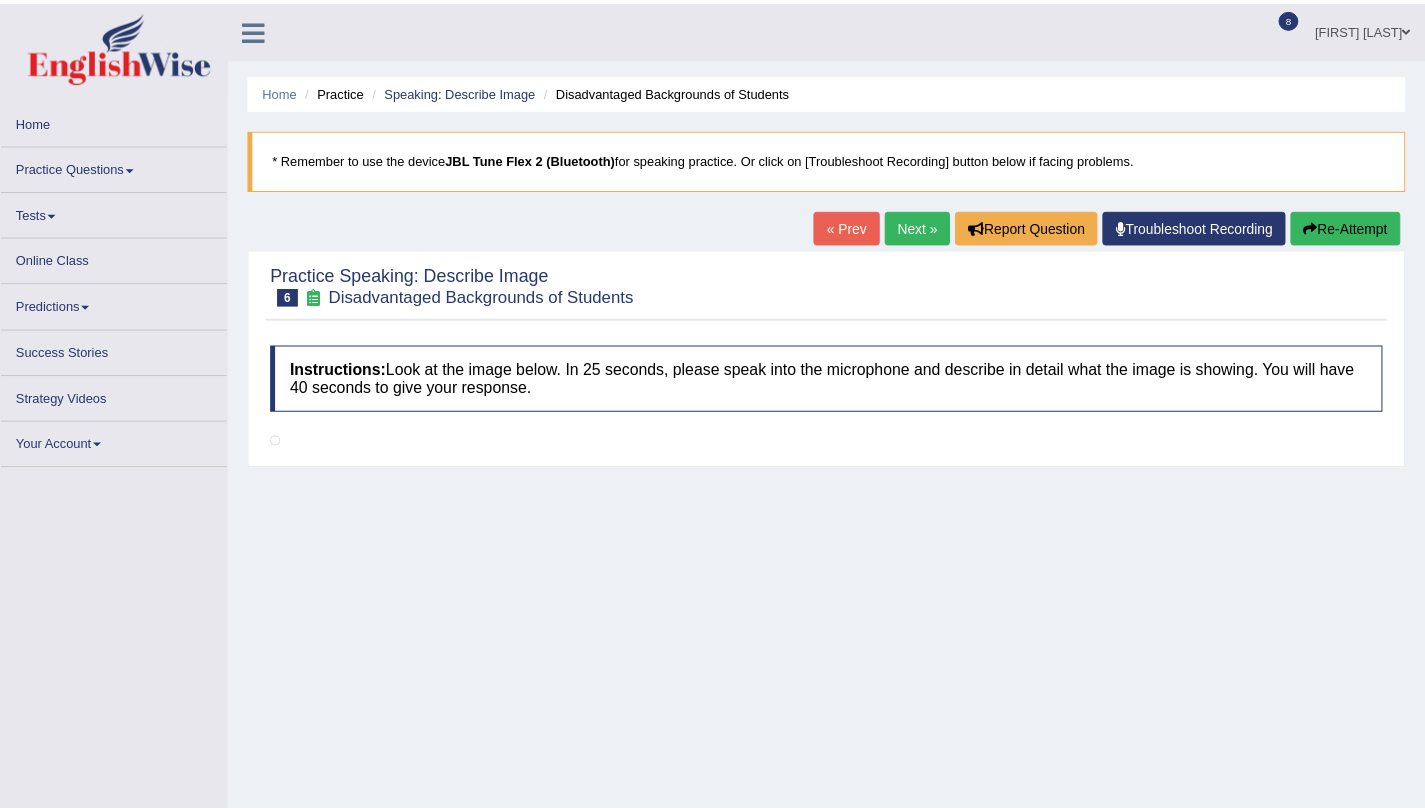 scroll, scrollTop: 0, scrollLeft: 0, axis: both 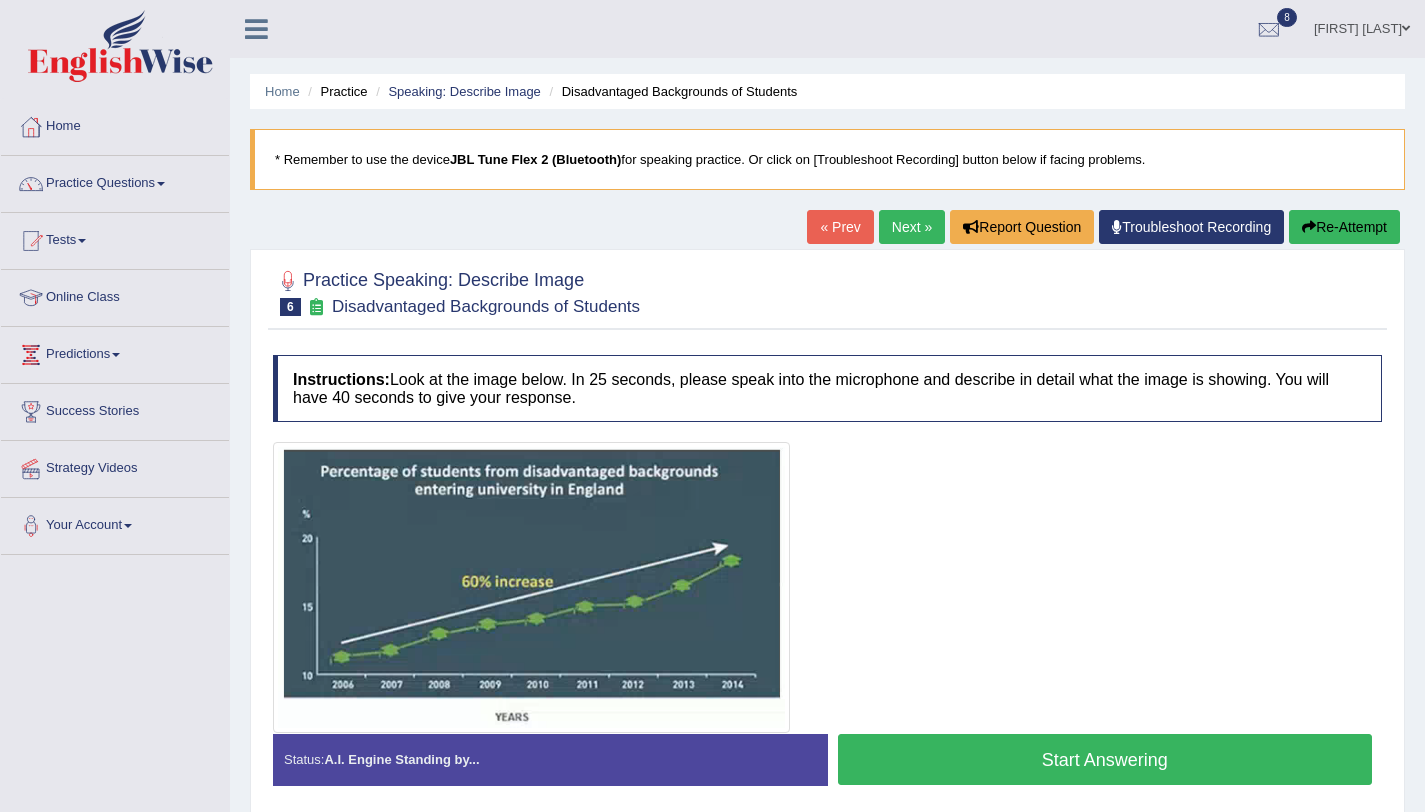 click on "Start Answering" at bounding box center (1105, 759) 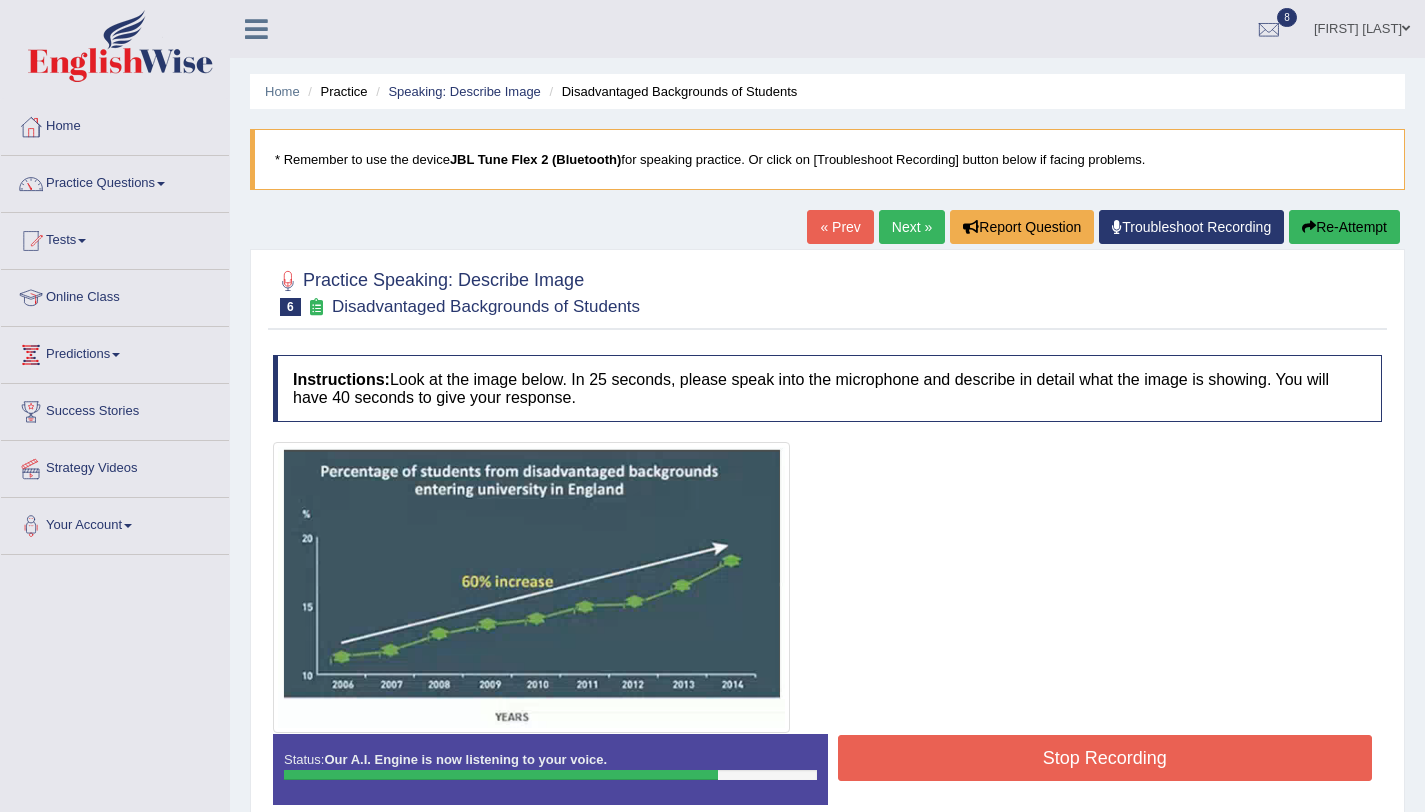 click on "Stop Recording" at bounding box center [1105, 758] 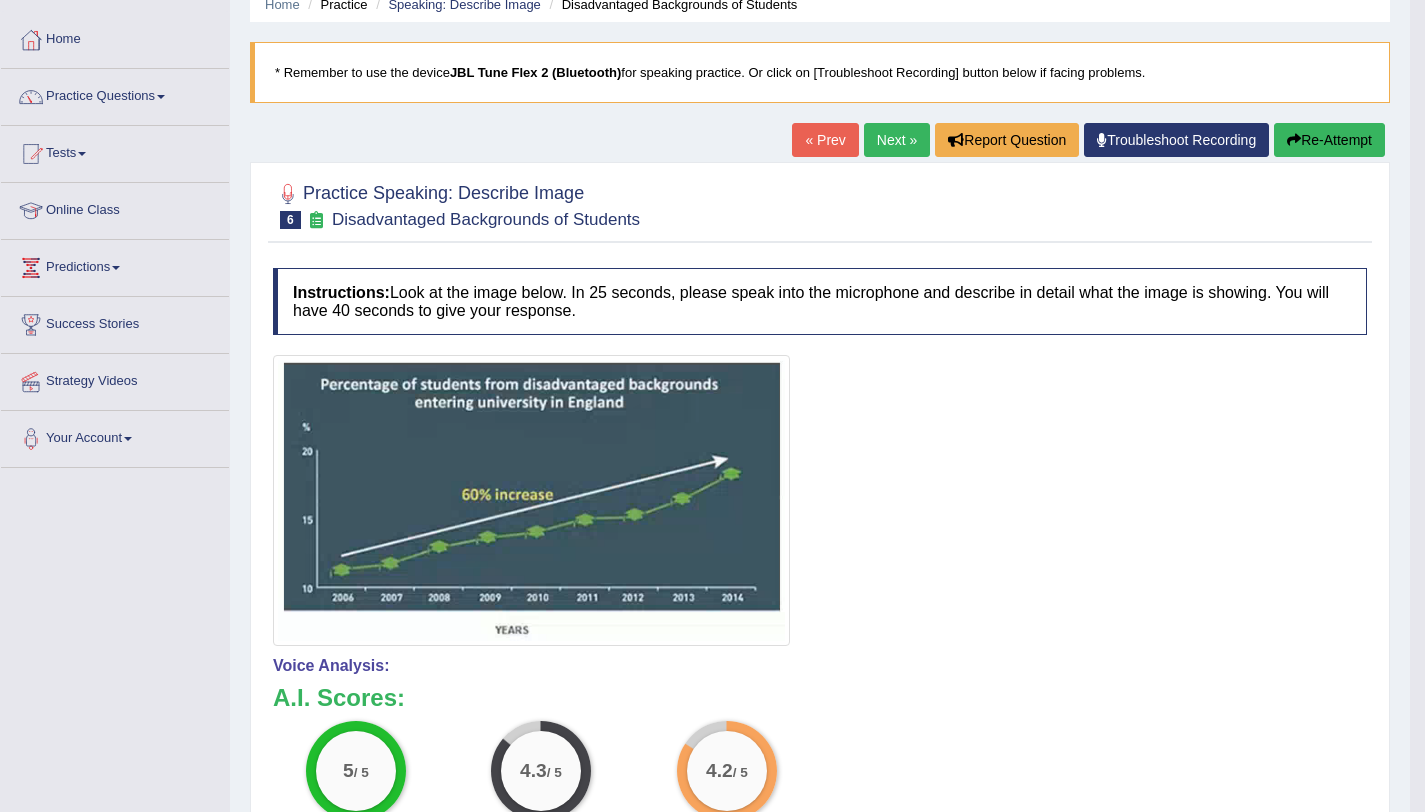 scroll, scrollTop: 0, scrollLeft: 0, axis: both 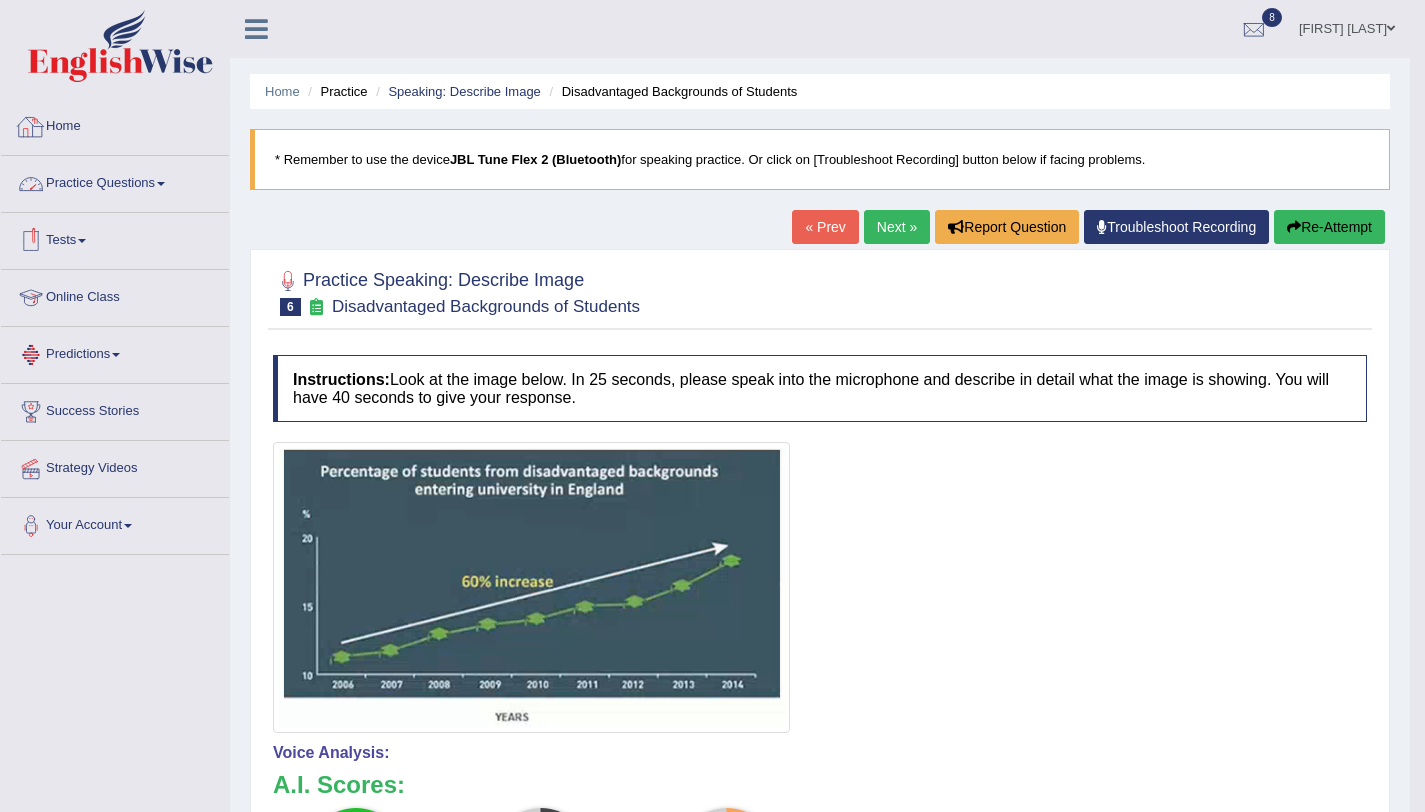 click on "Practice Questions" at bounding box center [115, 181] 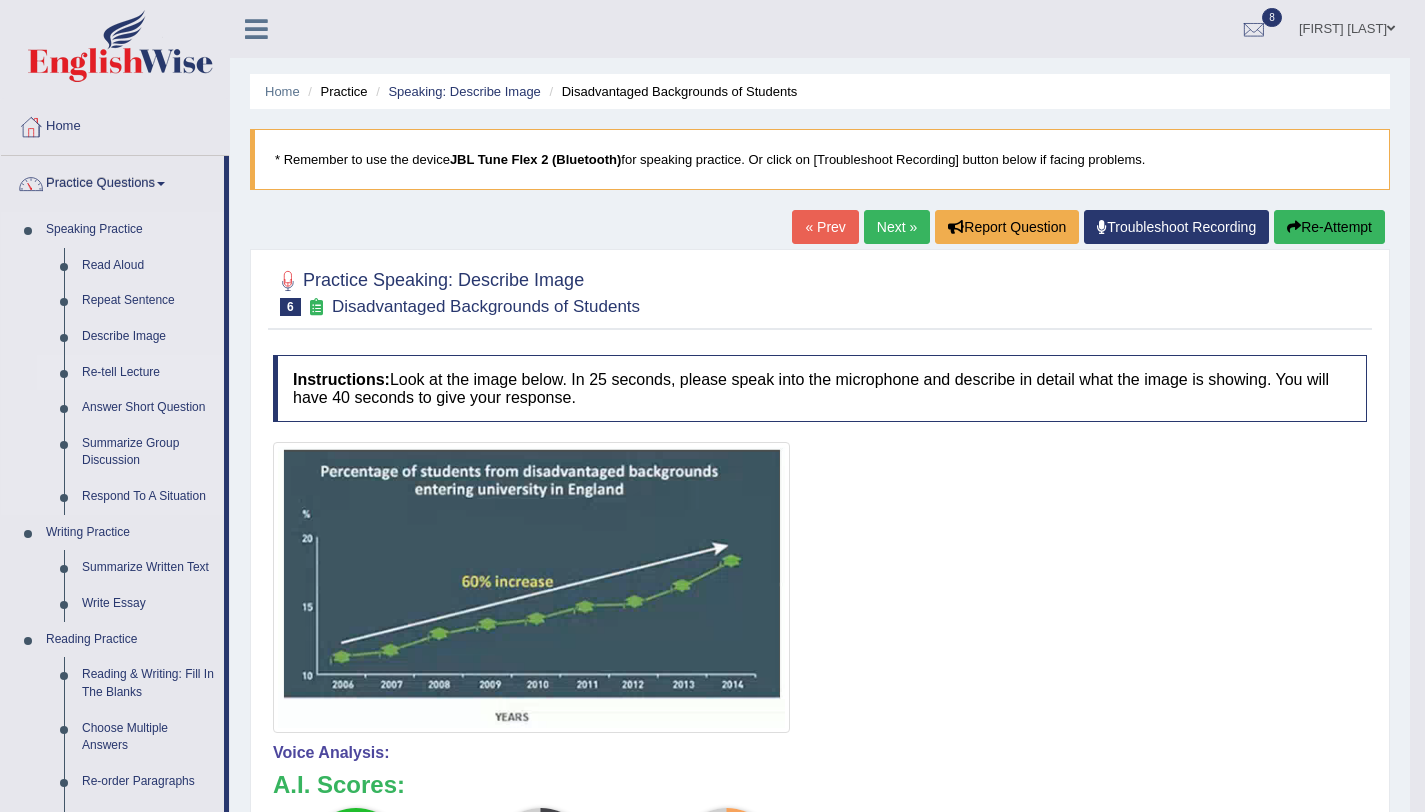 click on "Re-tell Lecture" at bounding box center [148, 373] 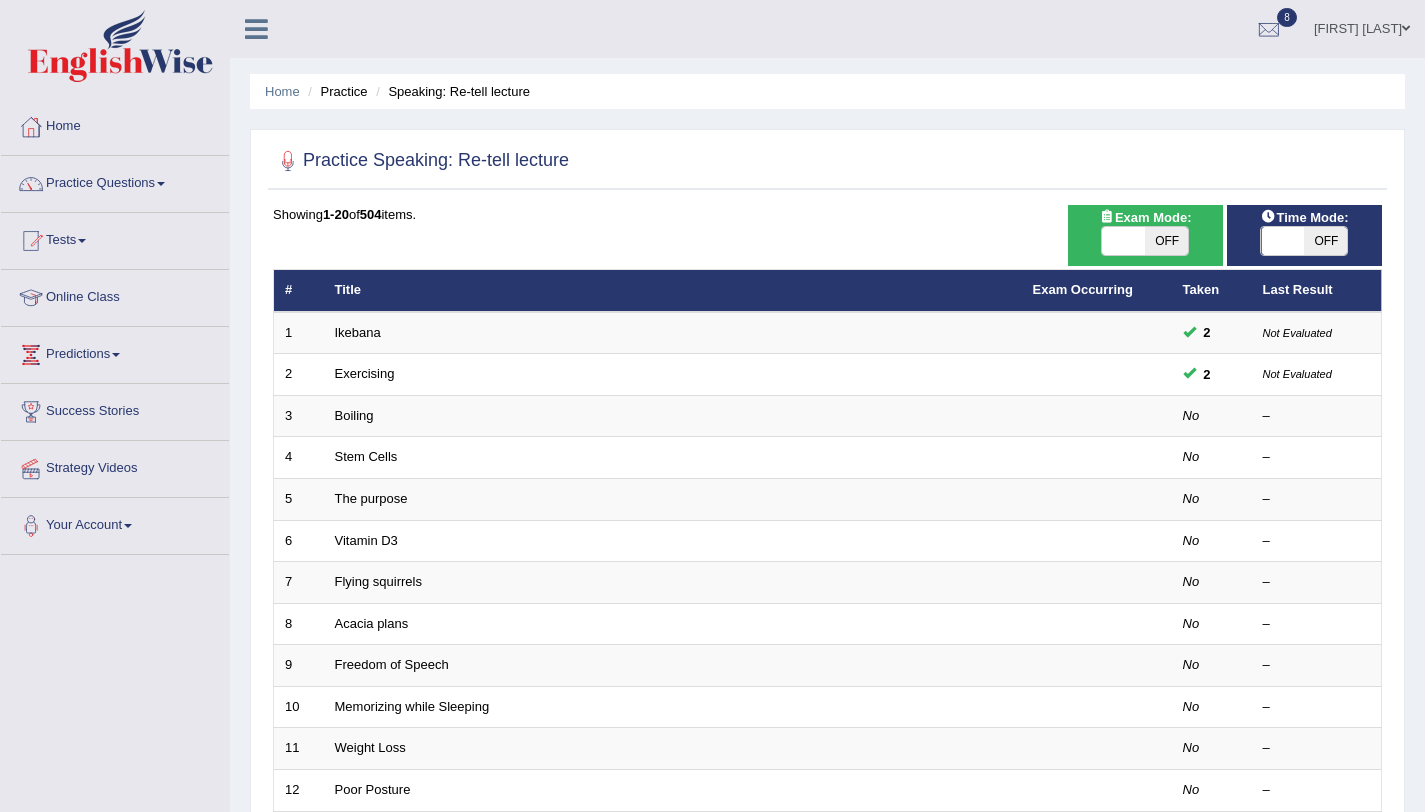 scroll, scrollTop: 0, scrollLeft: 0, axis: both 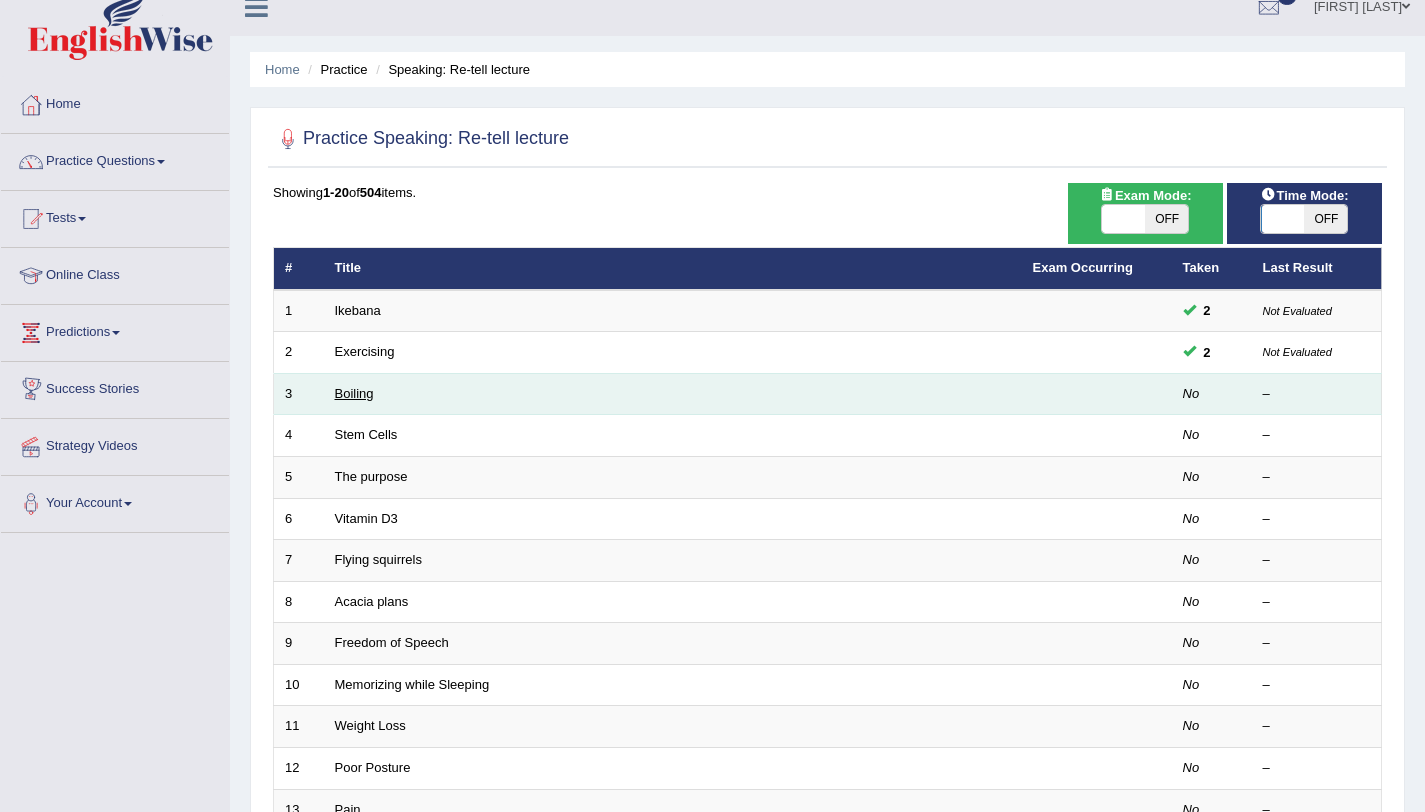click on "Boiling" at bounding box center (354, 393) 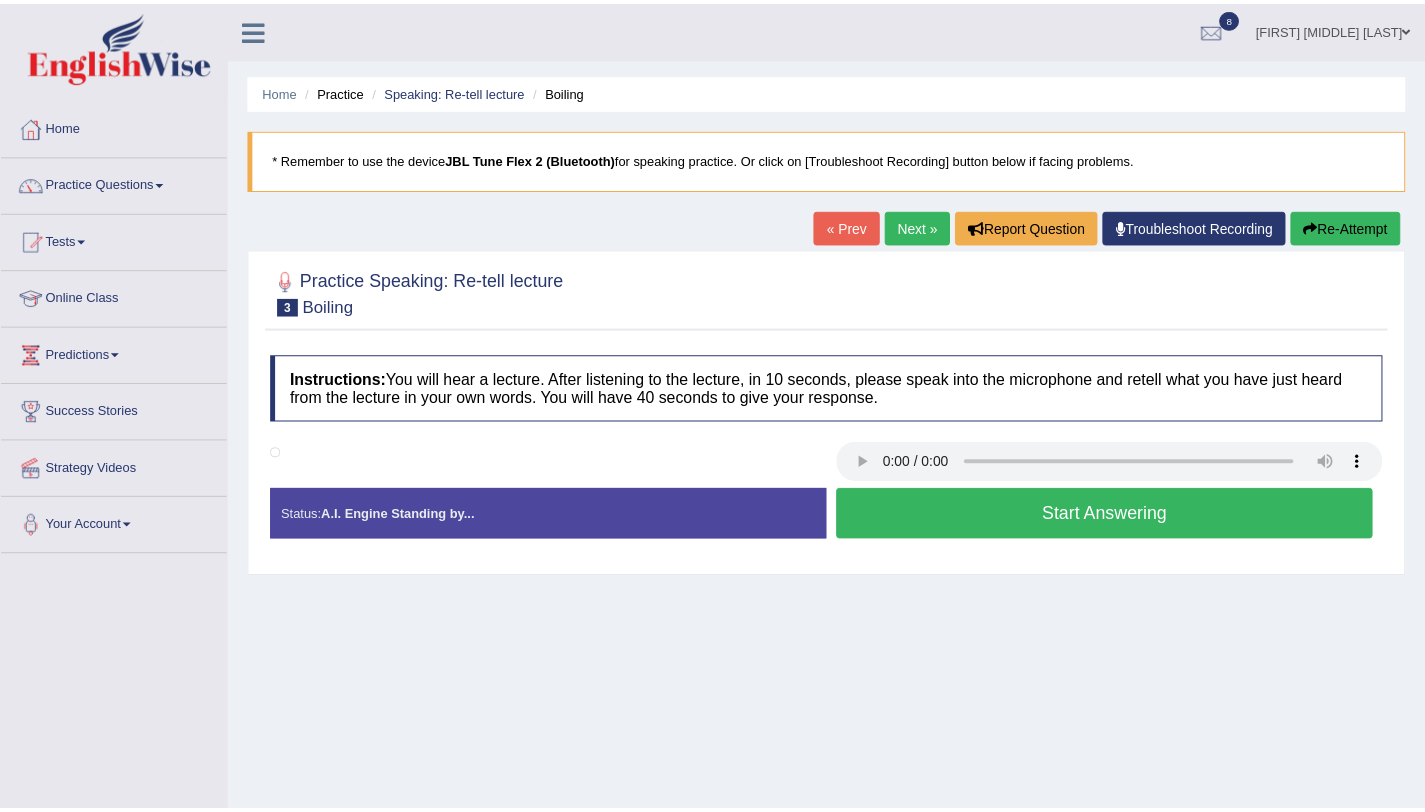 scroll, scrollTop: 0, scrollLeft: 0, axis: both 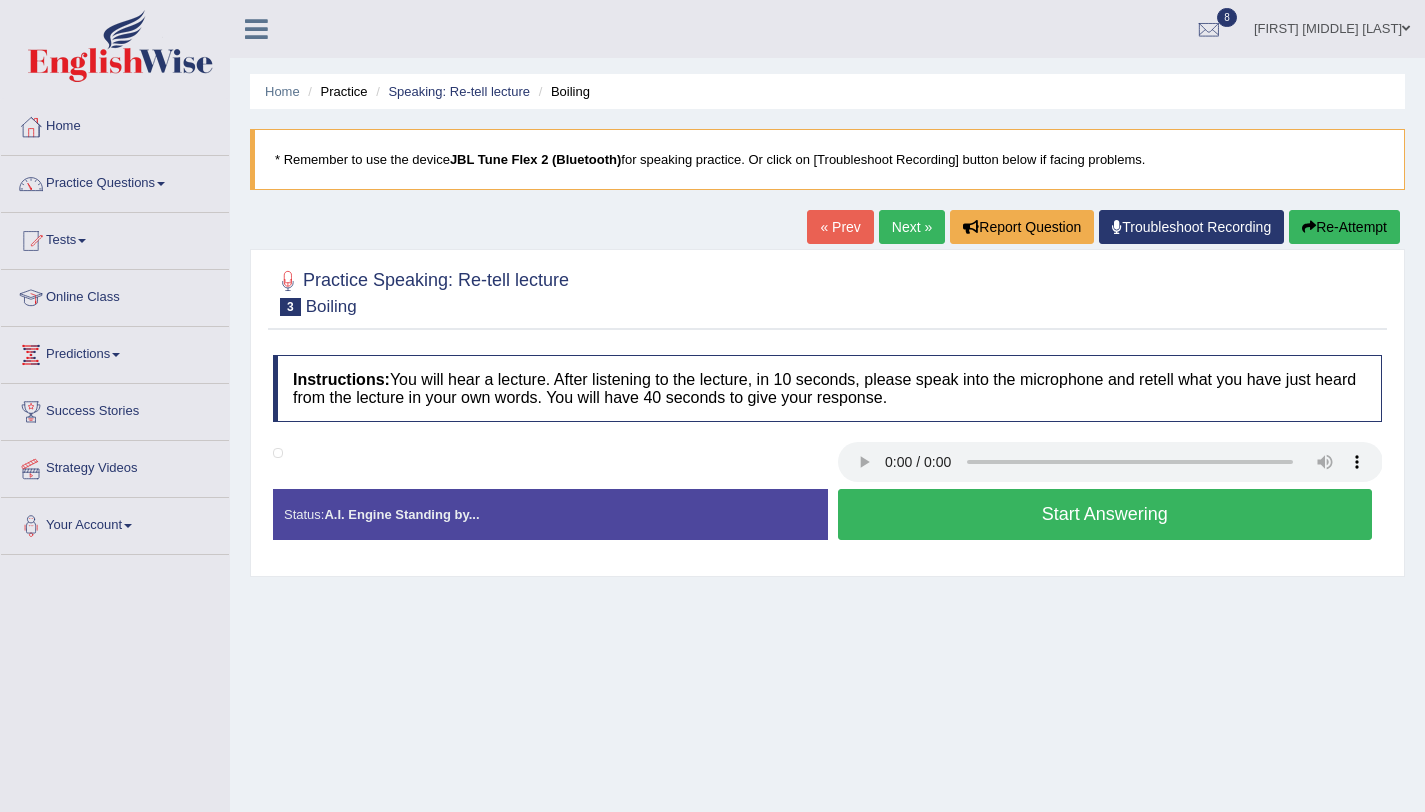 click on "Start Answering" at bounding box center [1105, 514] 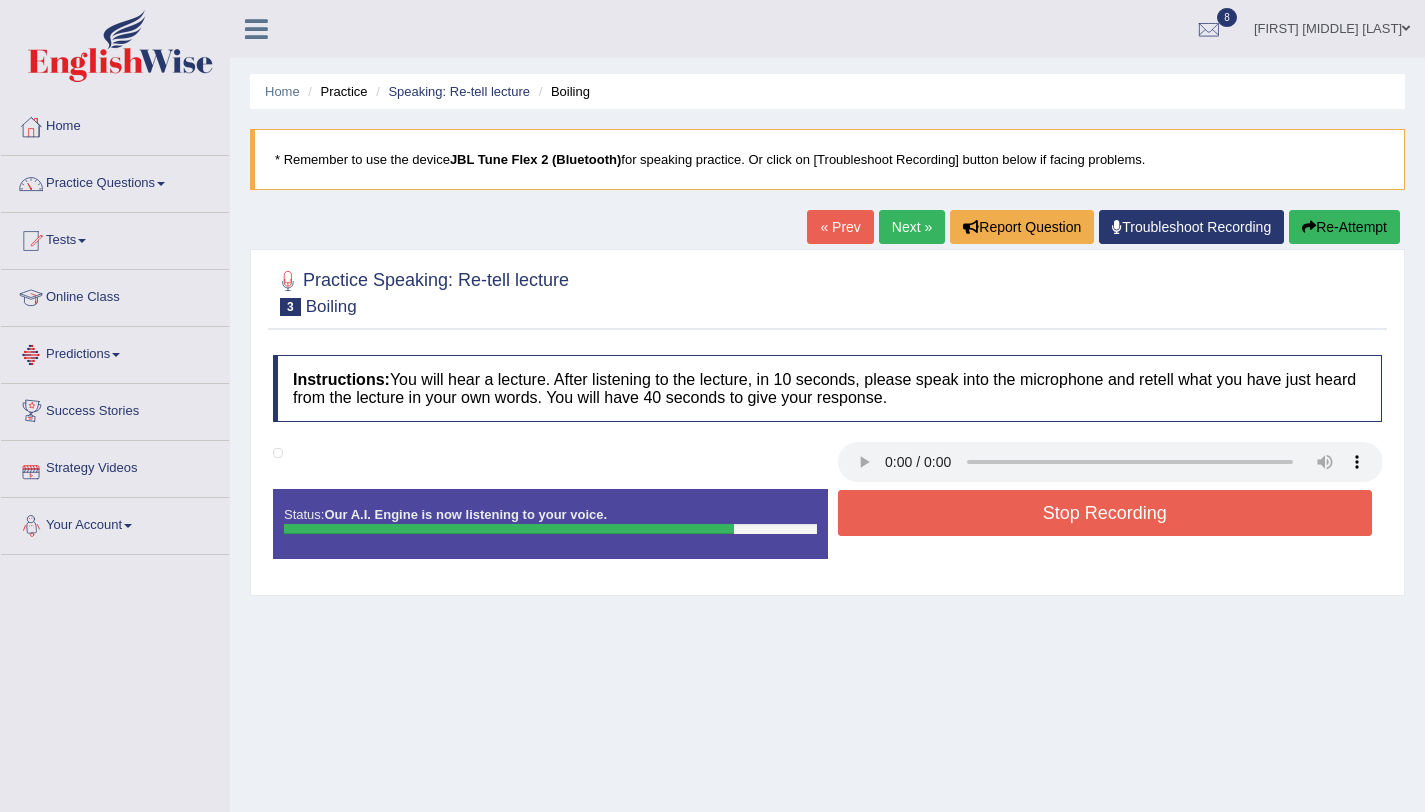 click on "Stop Recording" at bounding box center (1105, 513) 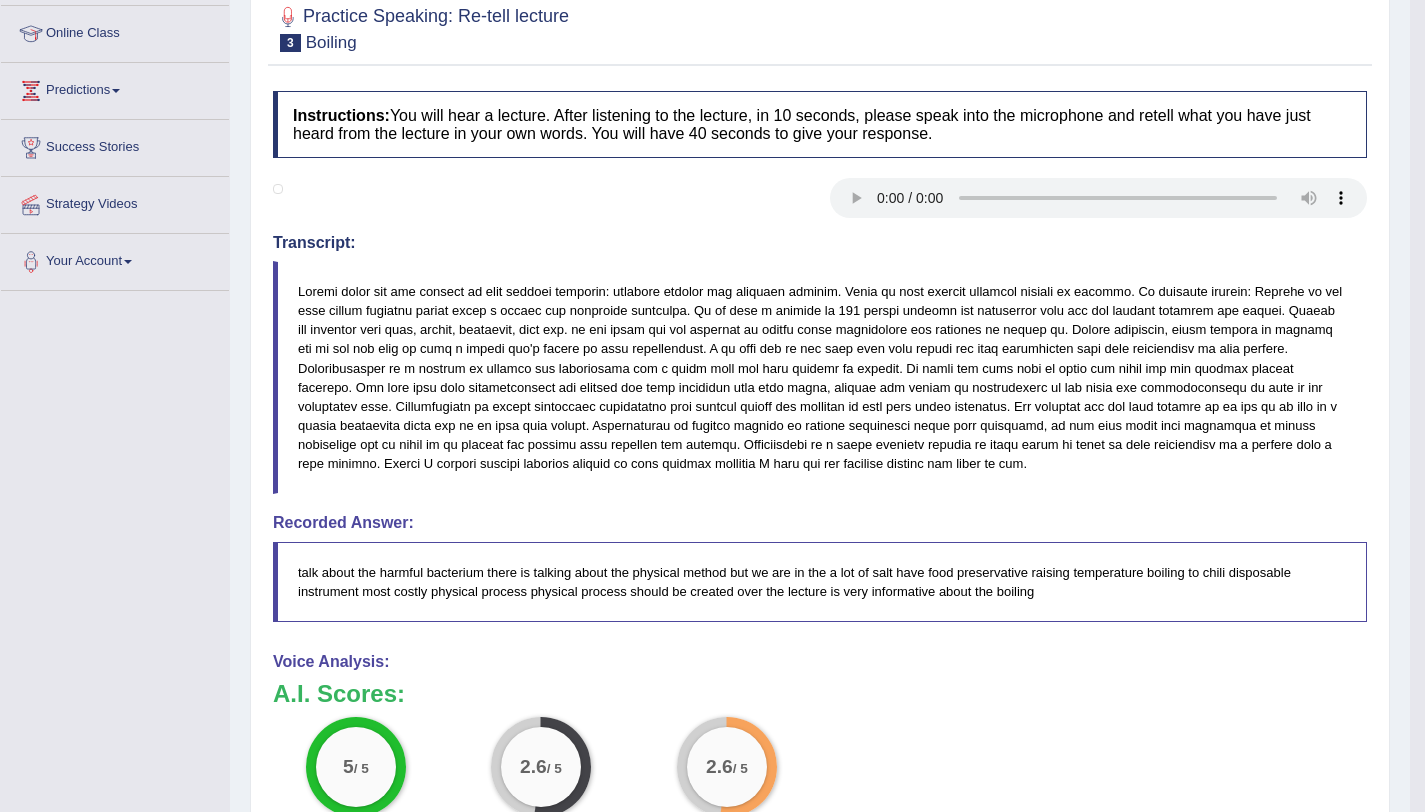 scroll, scrollTop: 0, scrollLeft: 0, axis: both 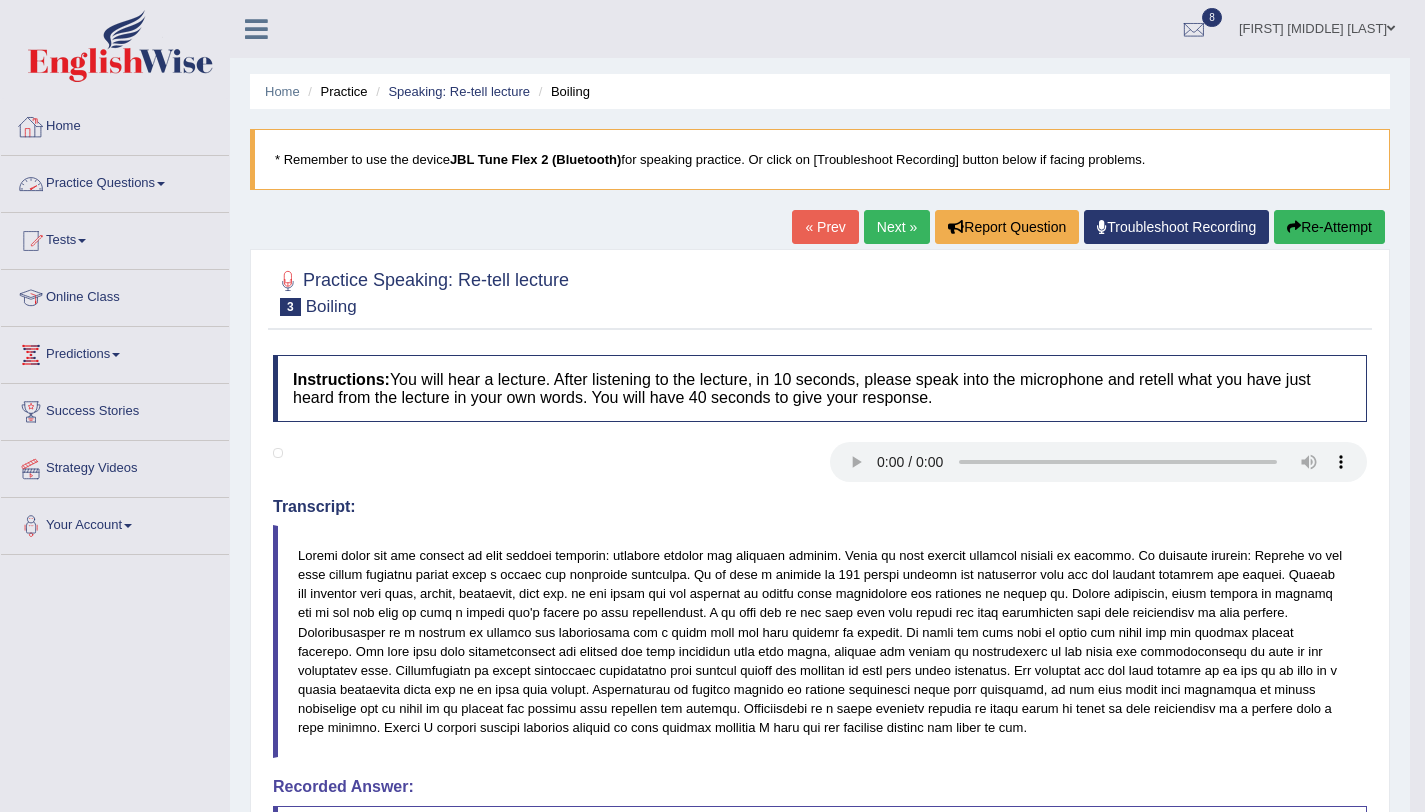 click on "Practice Questions" at bounding box center (115, 181) 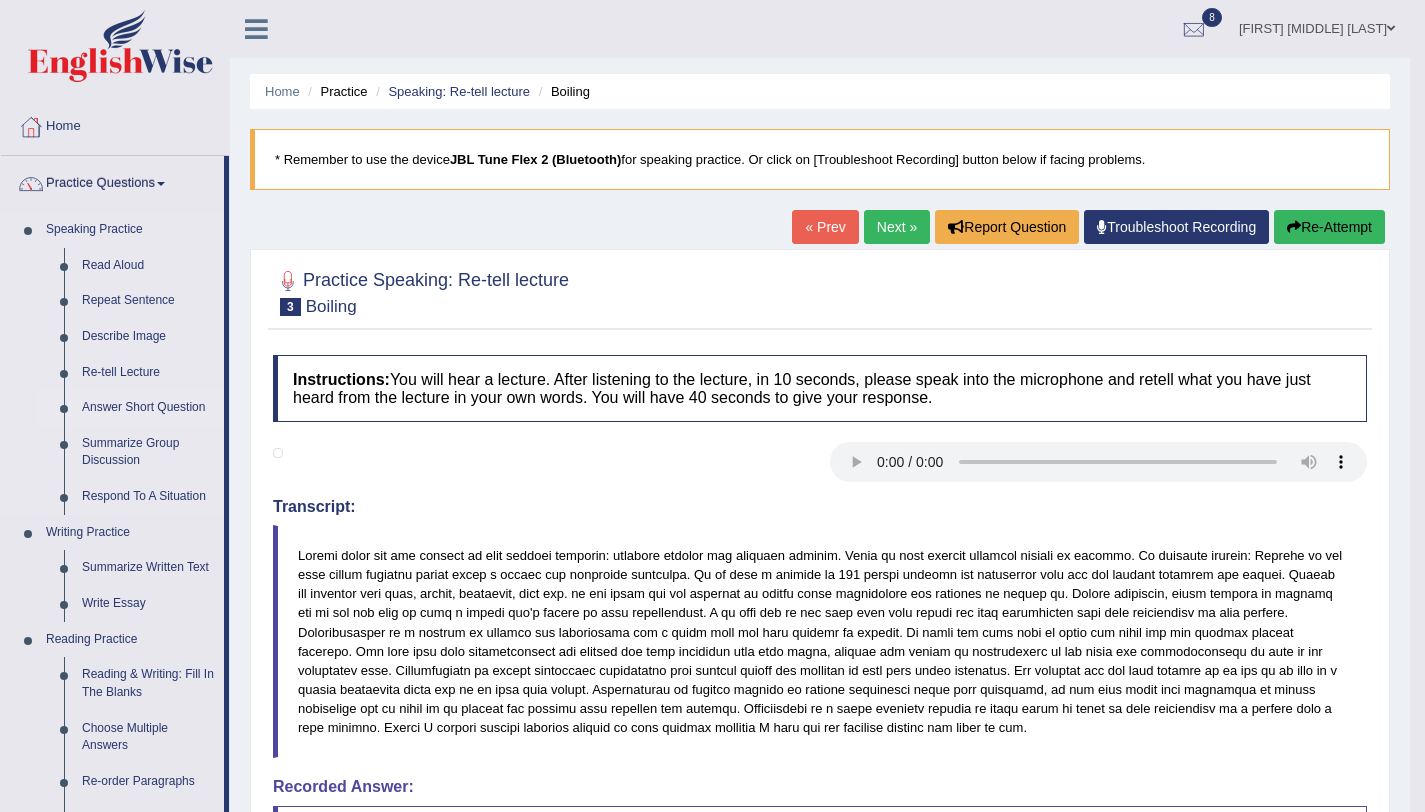 click on "Answer Short Question" at bounding box center (148, 408) 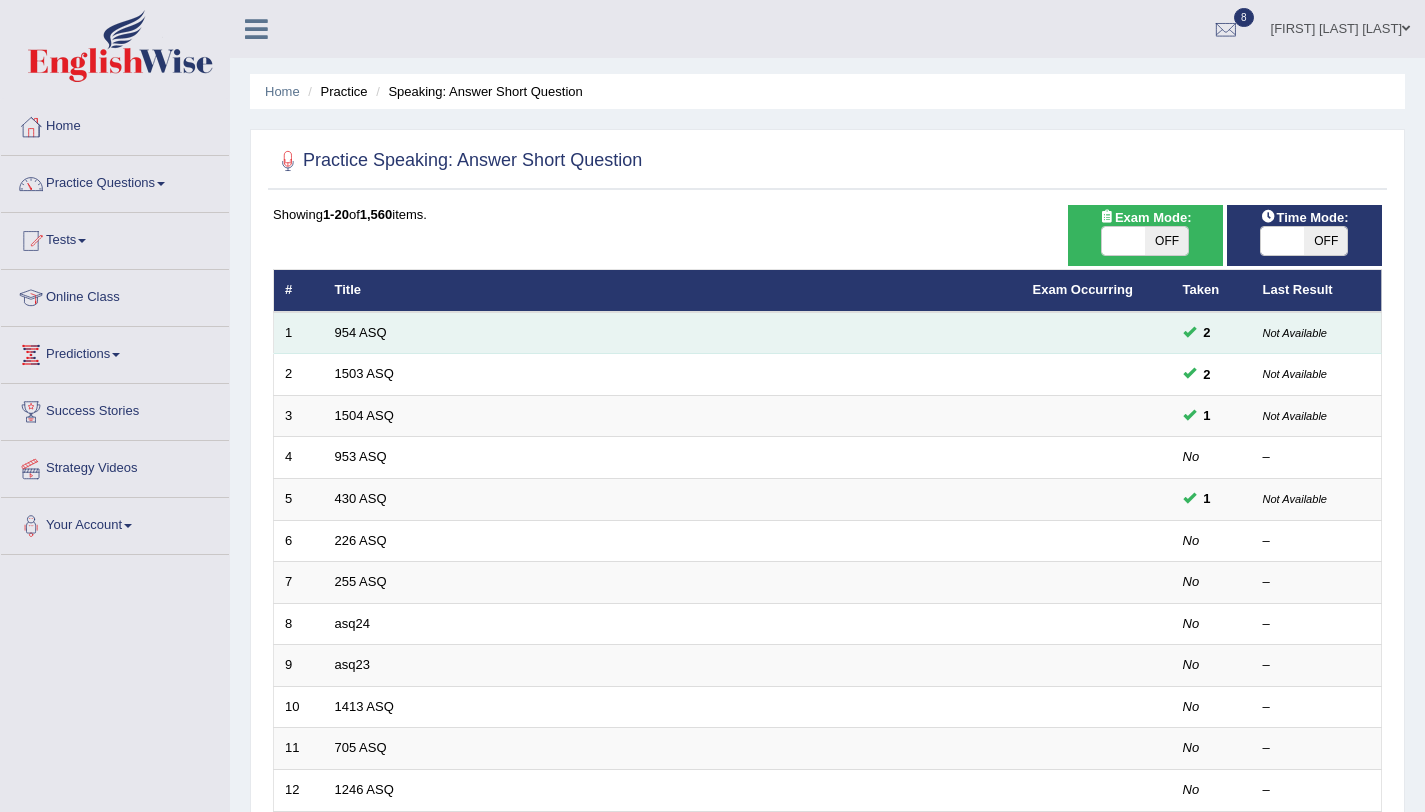 scroll, scrollTop: 0, scrollLeft: 0, axis: both 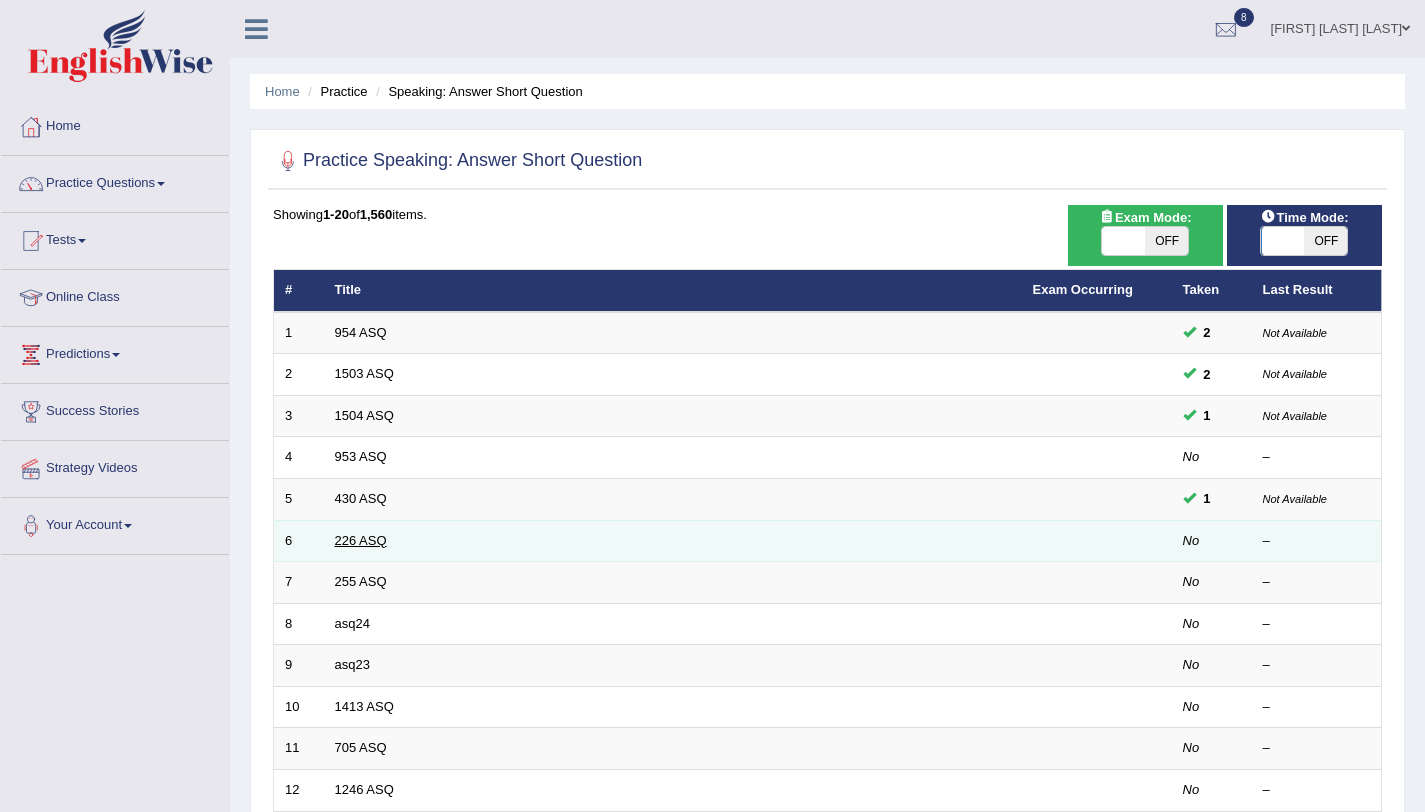 click on "226 ASQ" at bounding box center (361, 540) 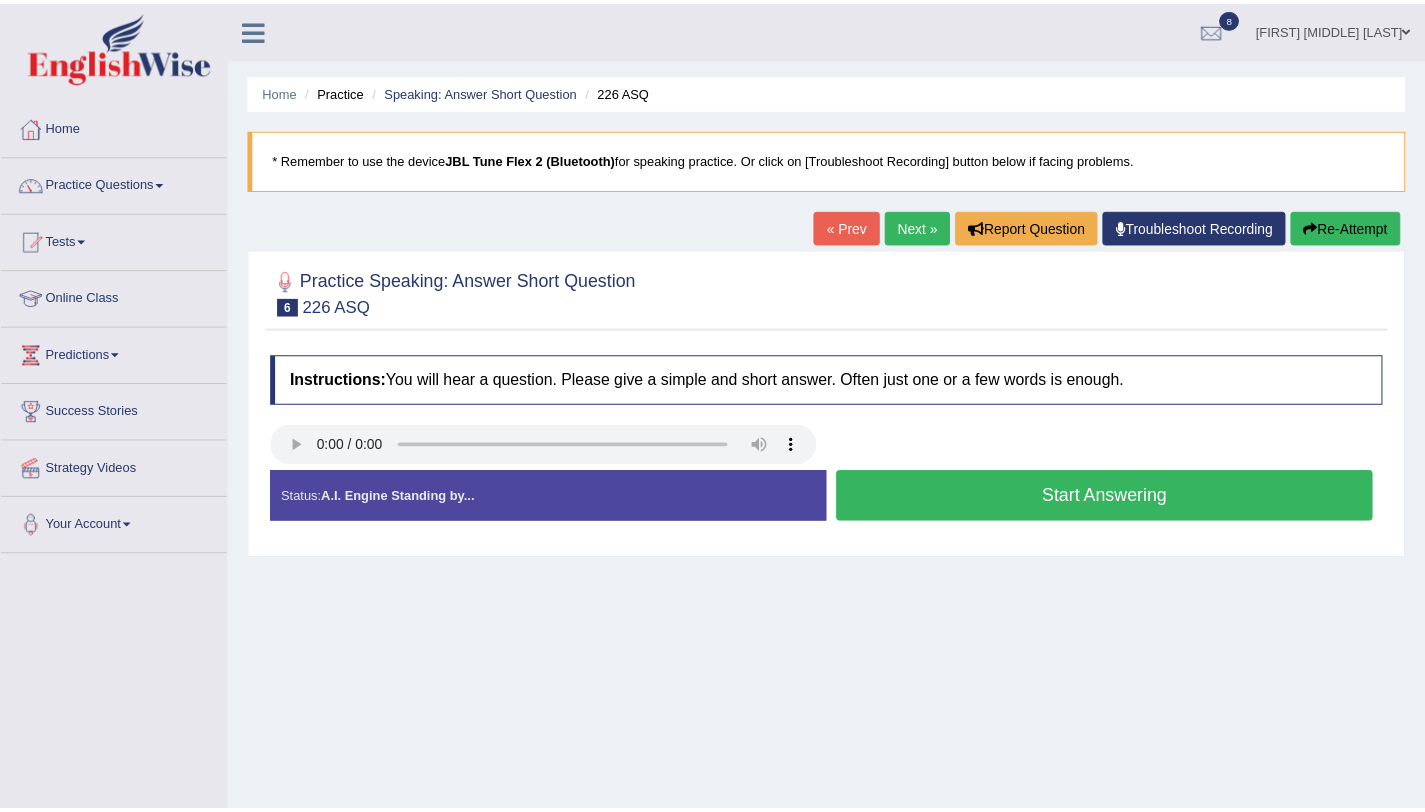 scroll, scrollTop: 0, scrollLeft: 0, axis: both 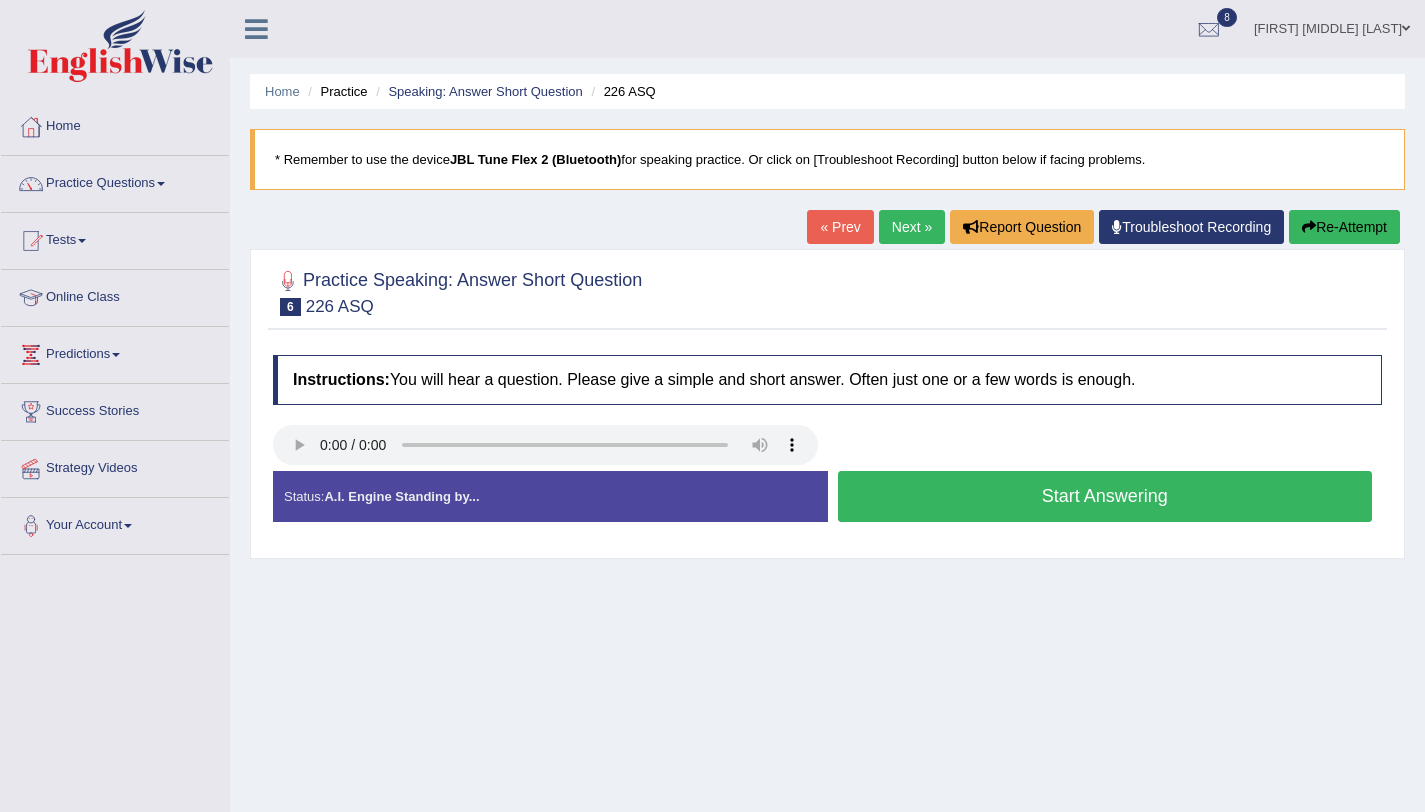 click on "Start Answering" at bounding box center (1105, 496) 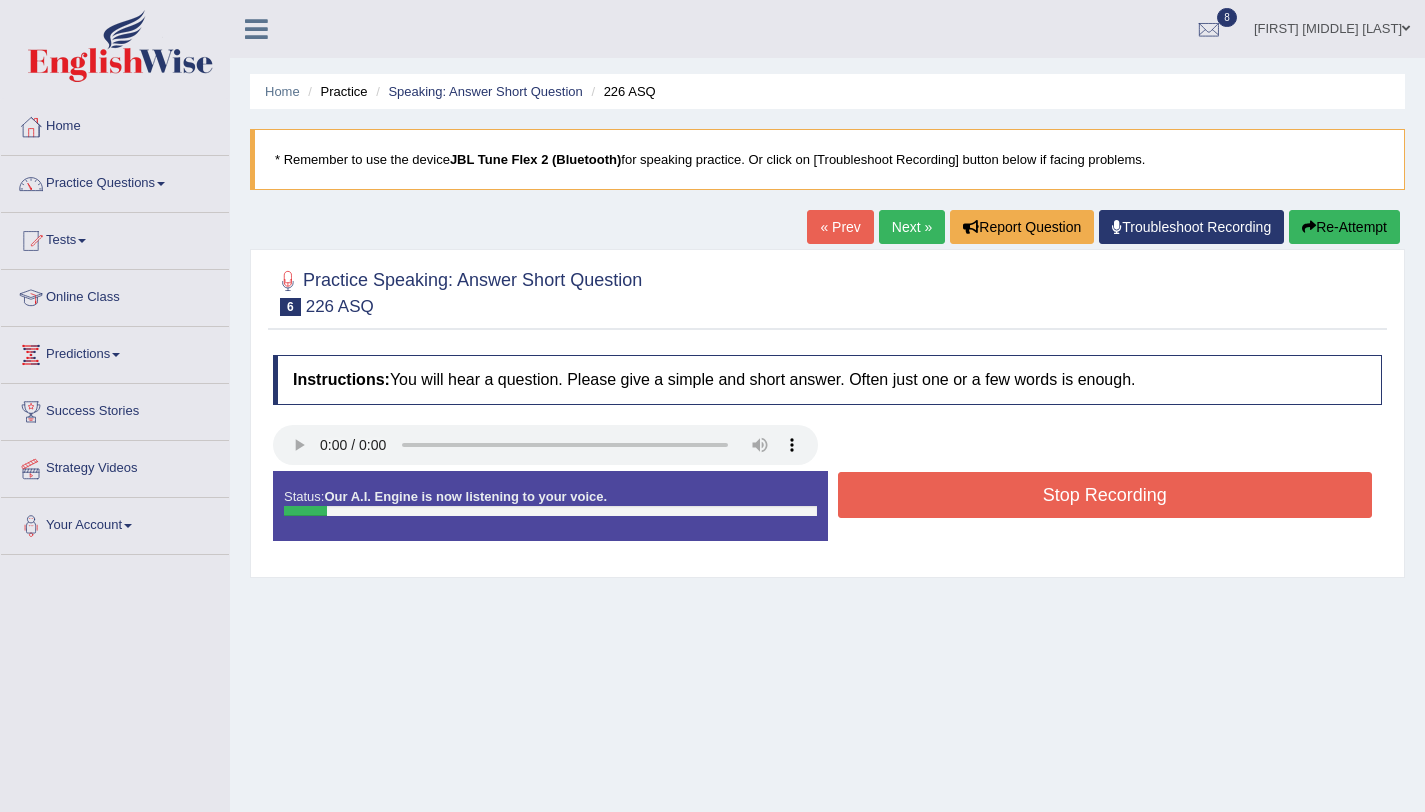 click on "Stop Recording" at bounding box center (1105, 495) 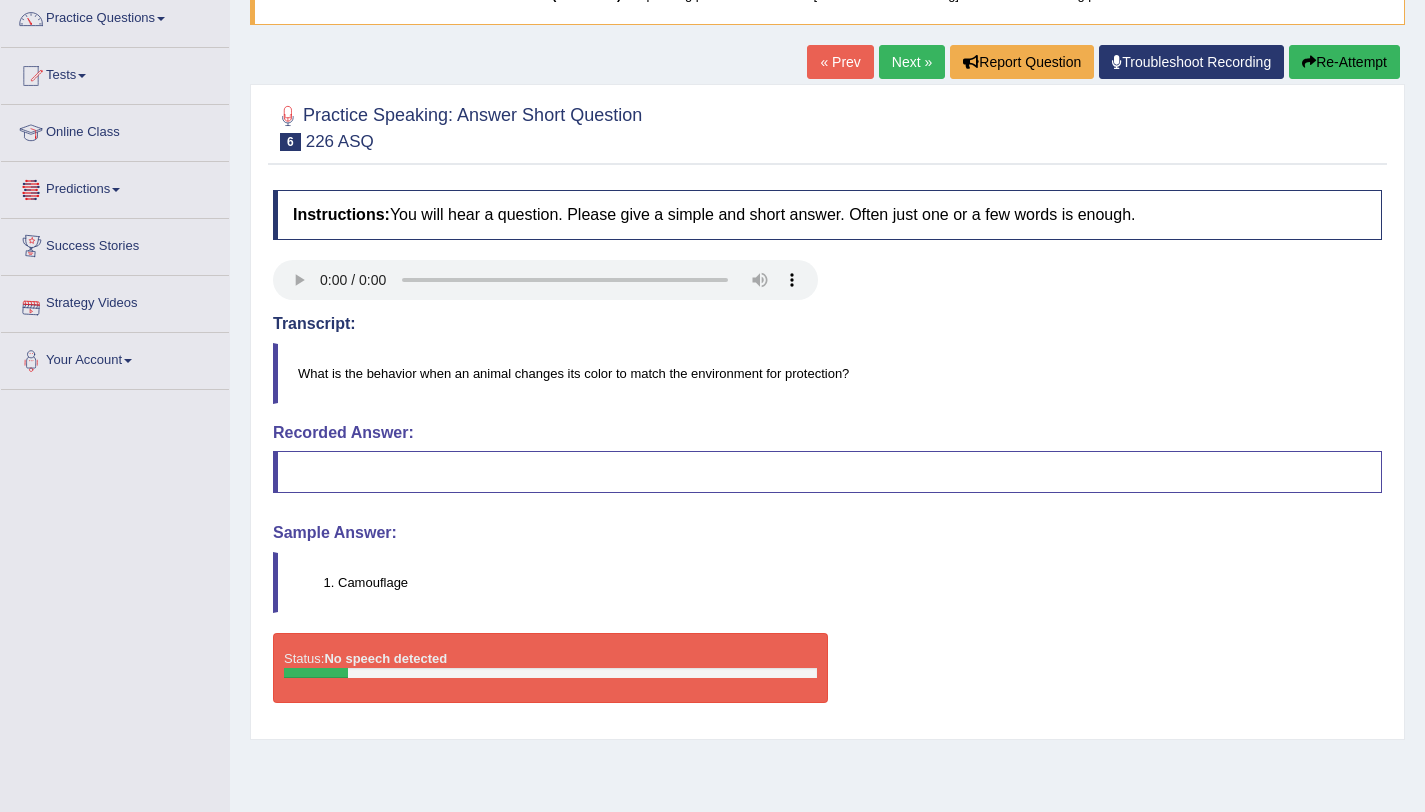 scroll, scrollTop: 0, scrollLeft: 0, axis: both 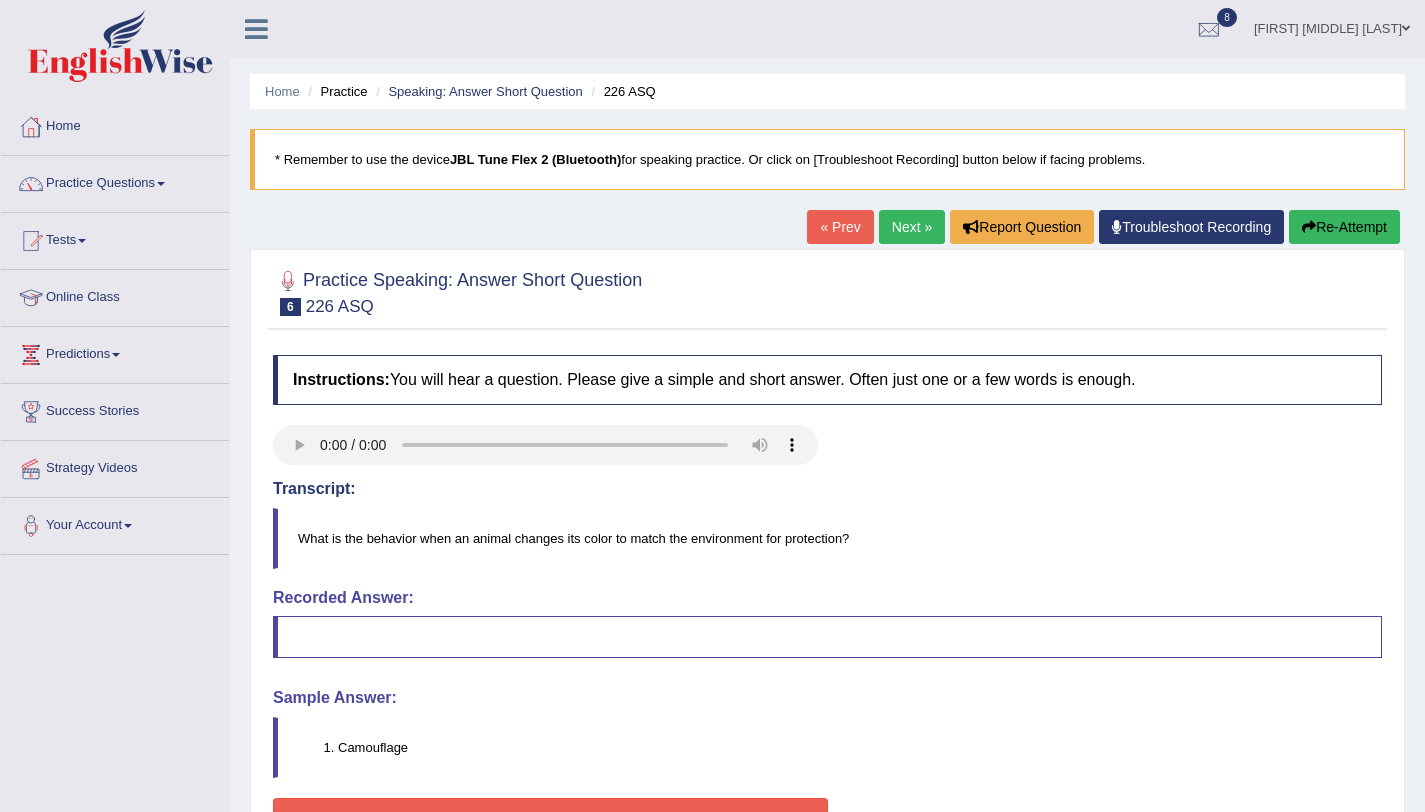 click on "Next »" at bounding box center [912, 227] 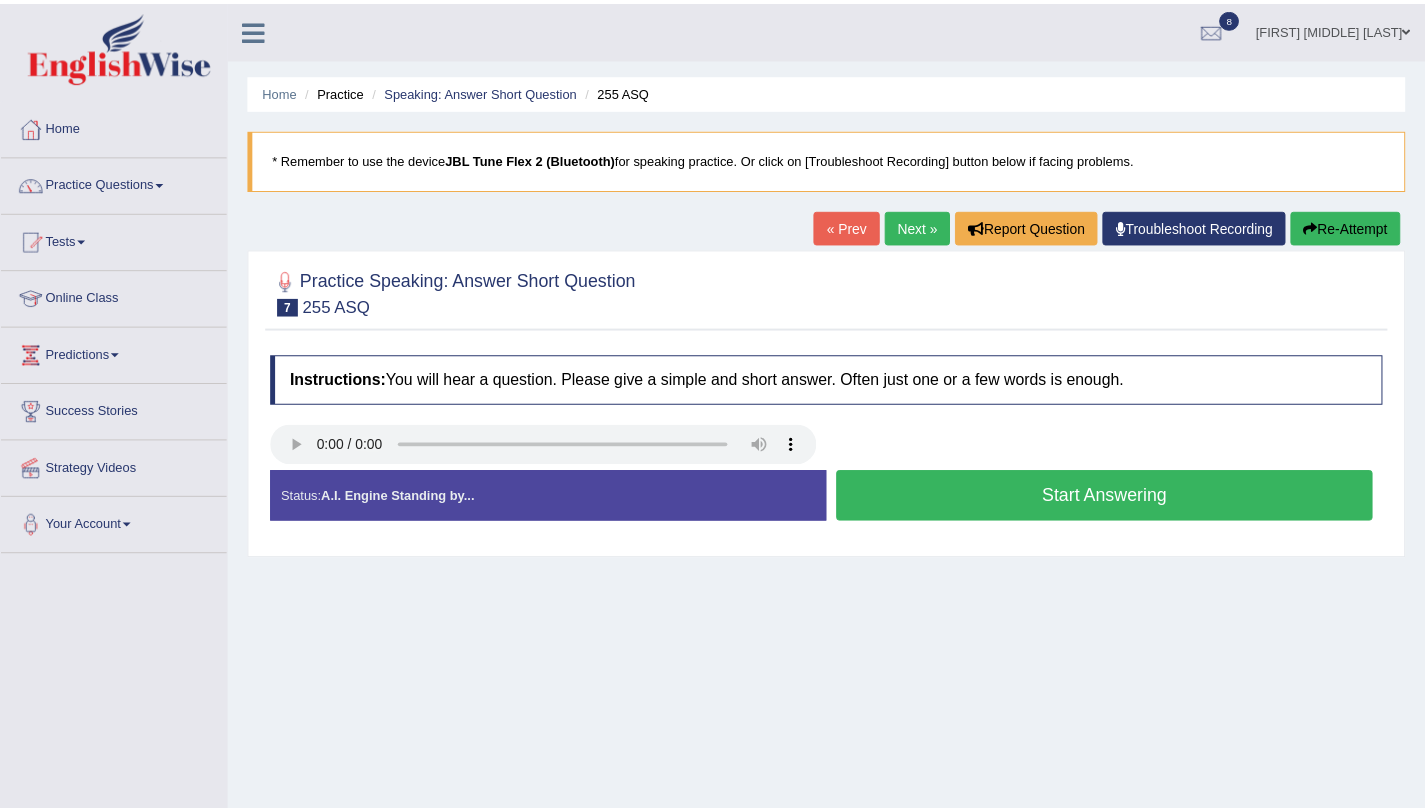 scroll, scrollTop: 0, scrollLeft: 0, axis: both 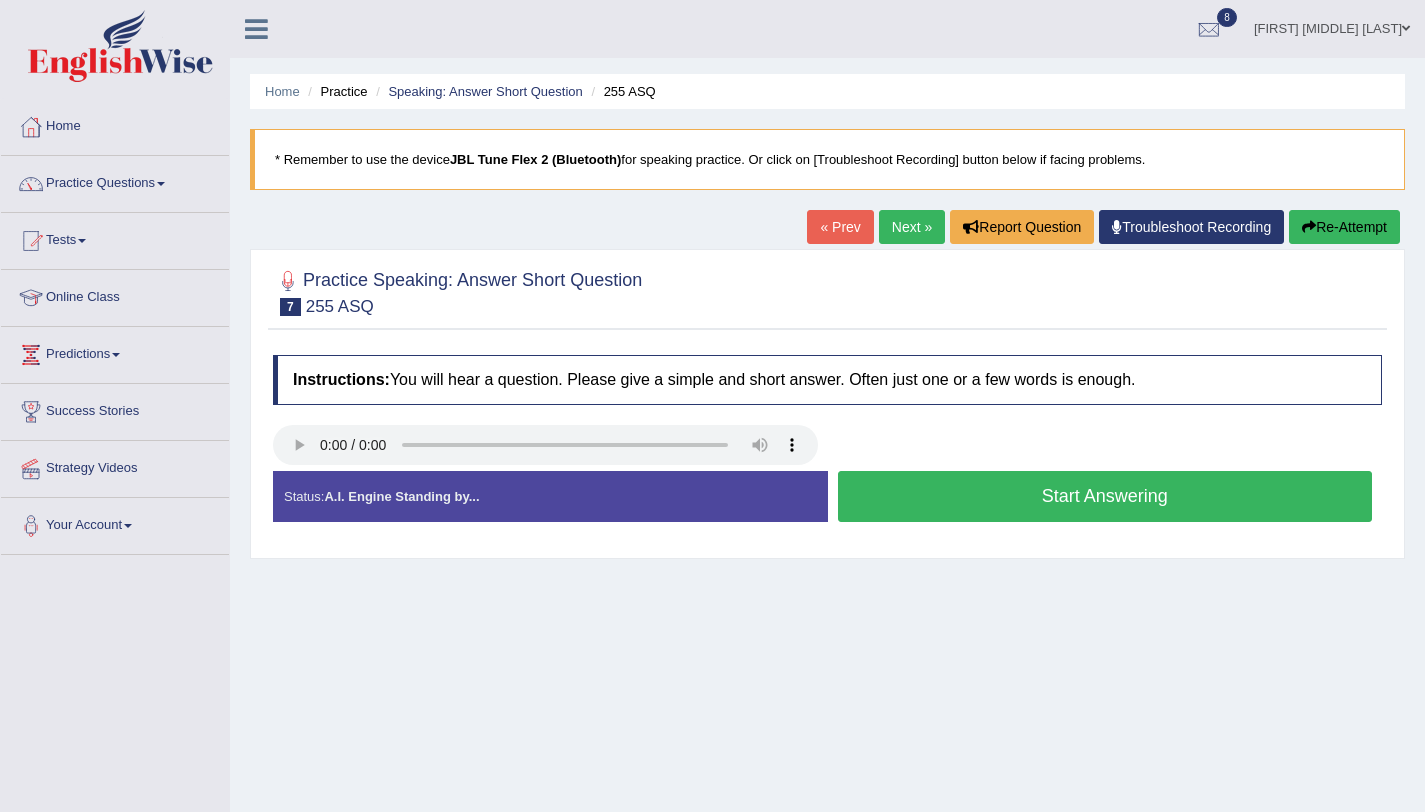 click on "Start Answering" at bounding box center (1105, 496) 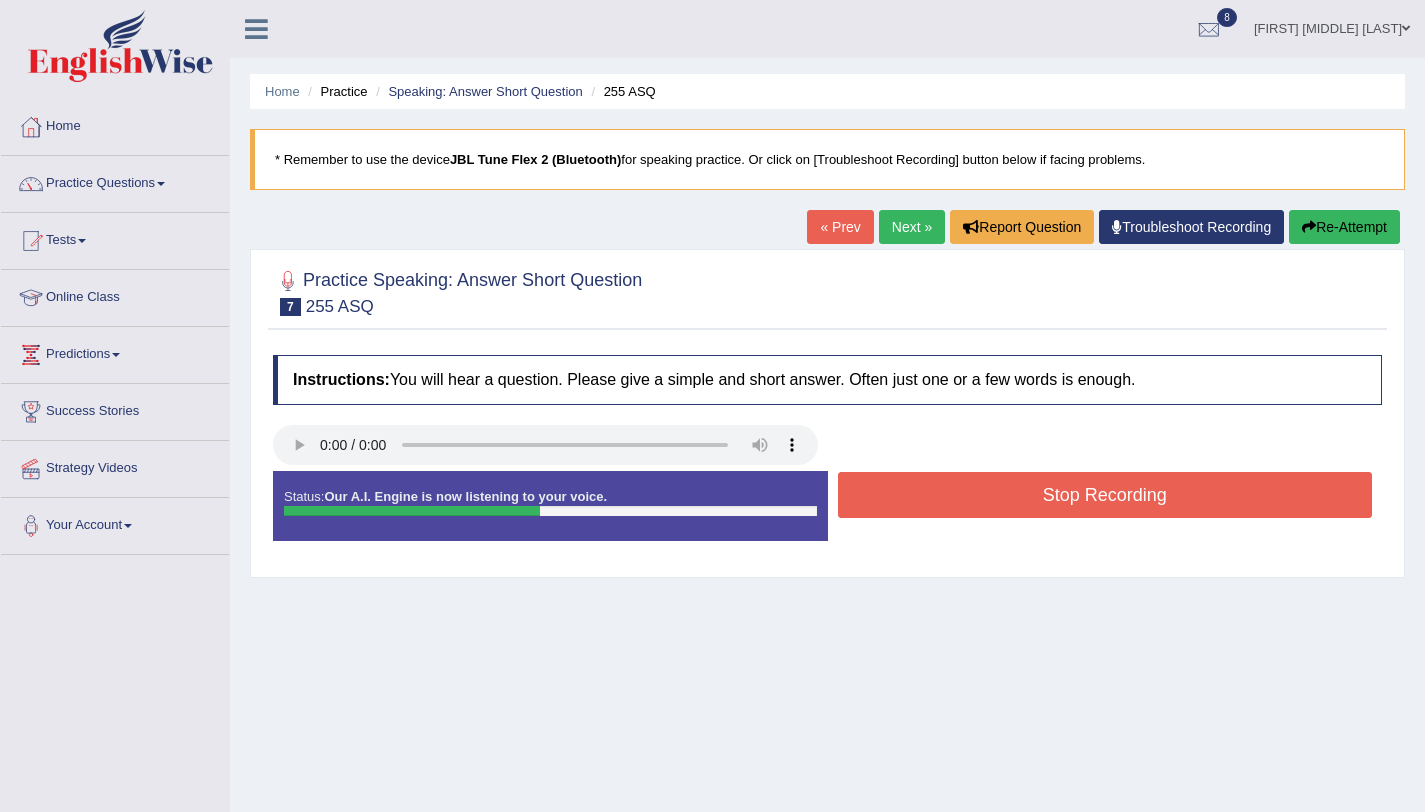 click on "Stop Recording" at bounding box center [1105, 495] 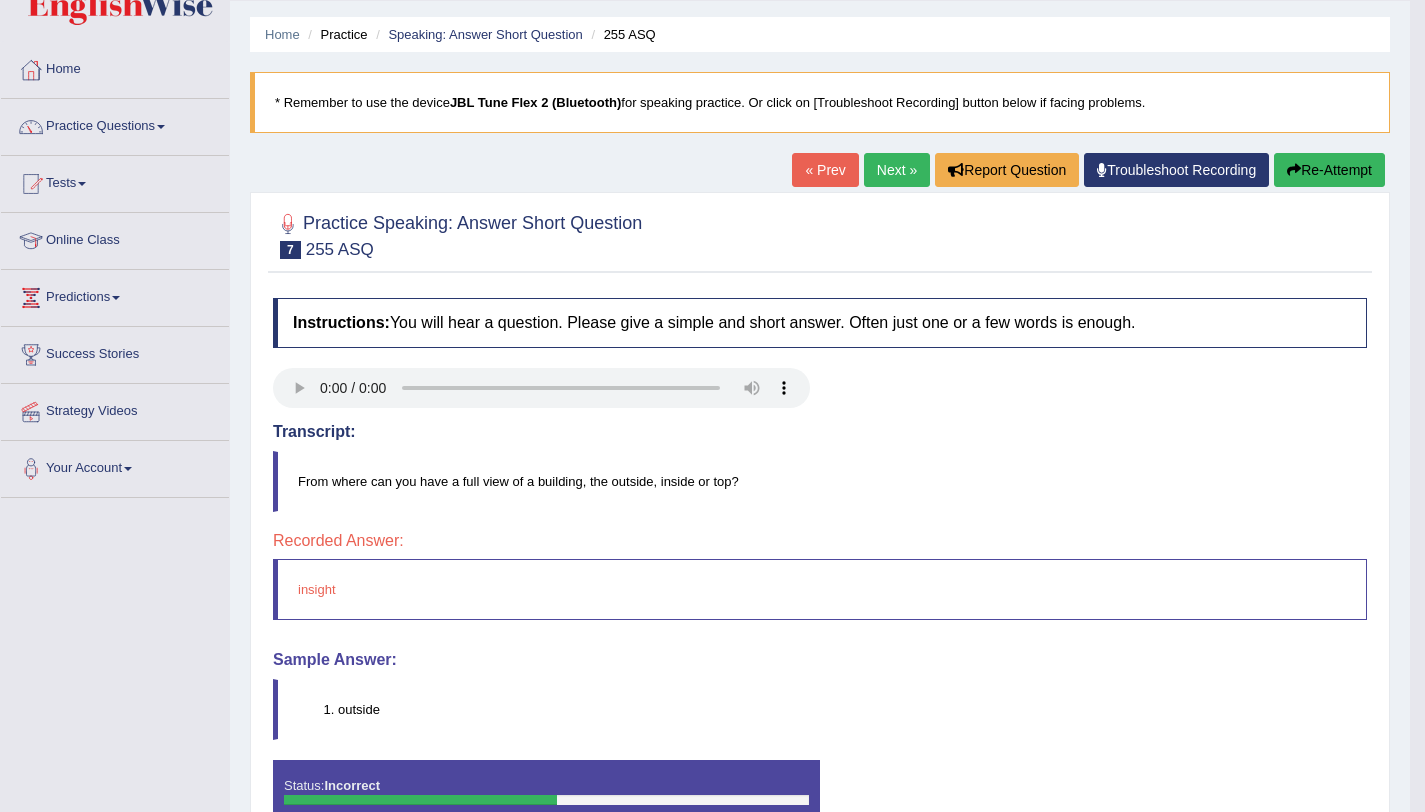 scroll, scrollTop: 0, scrollLeft: 0, axis: both 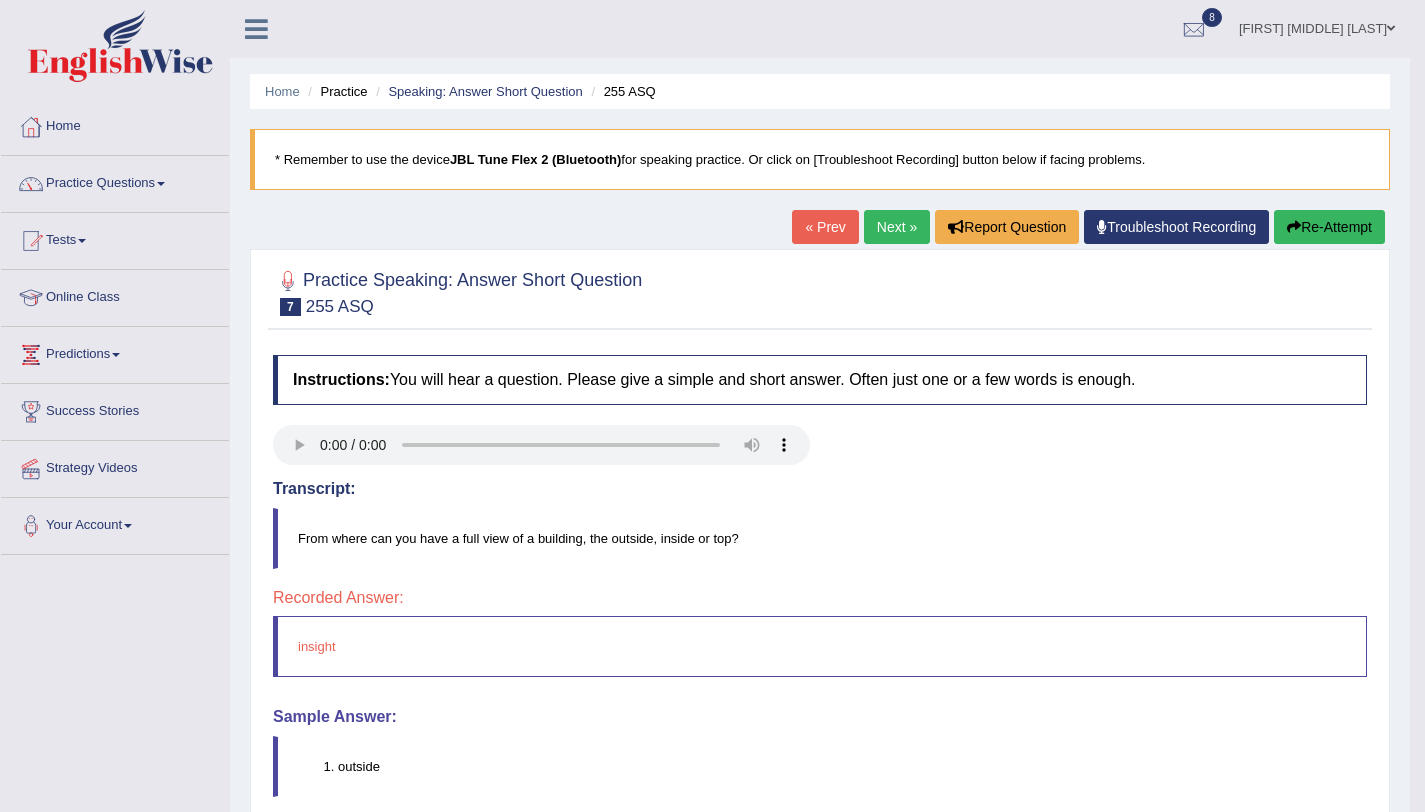 click on "Re-Attempt" at bounding box center (1329, 227) 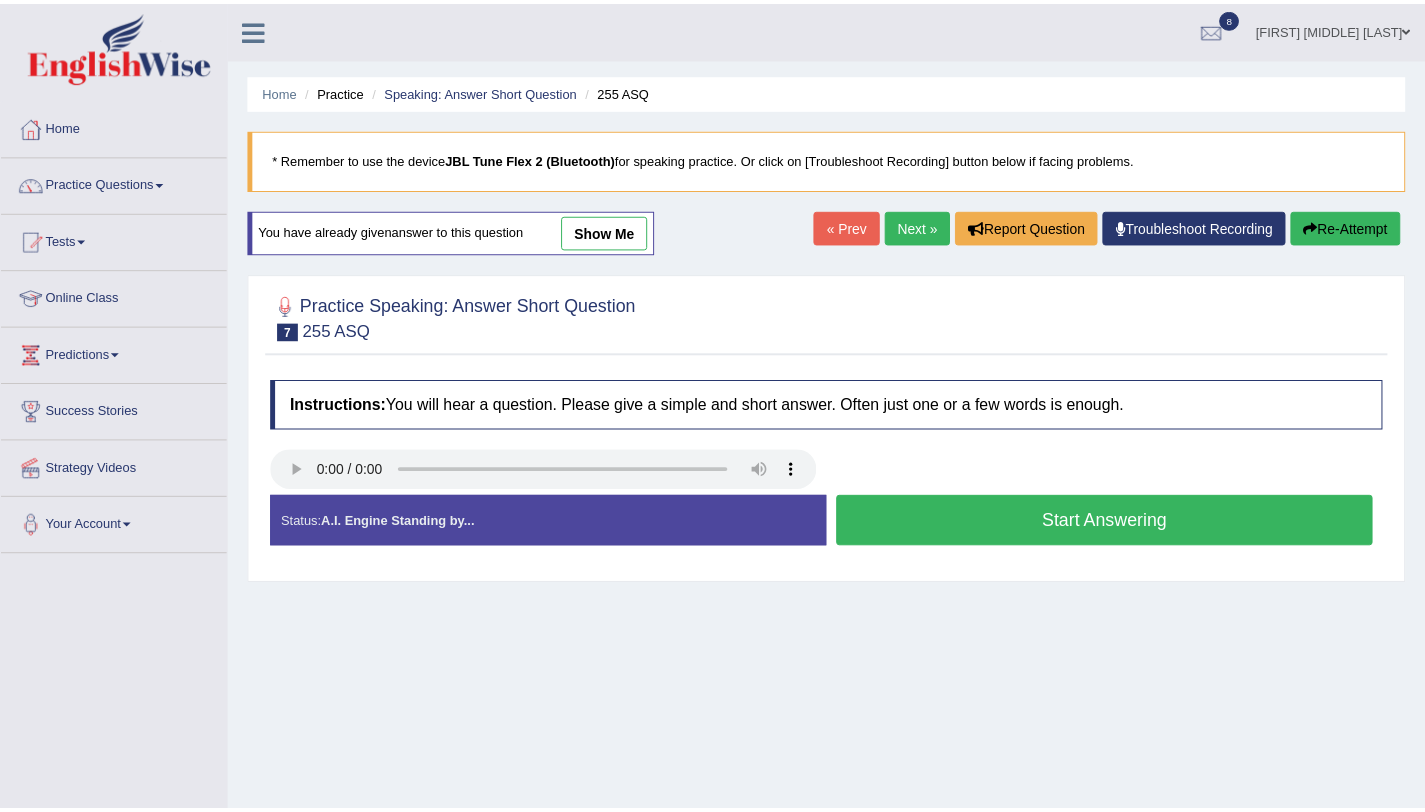 scroll, scrollTop: 0, scrollLeft: 0, axis: both 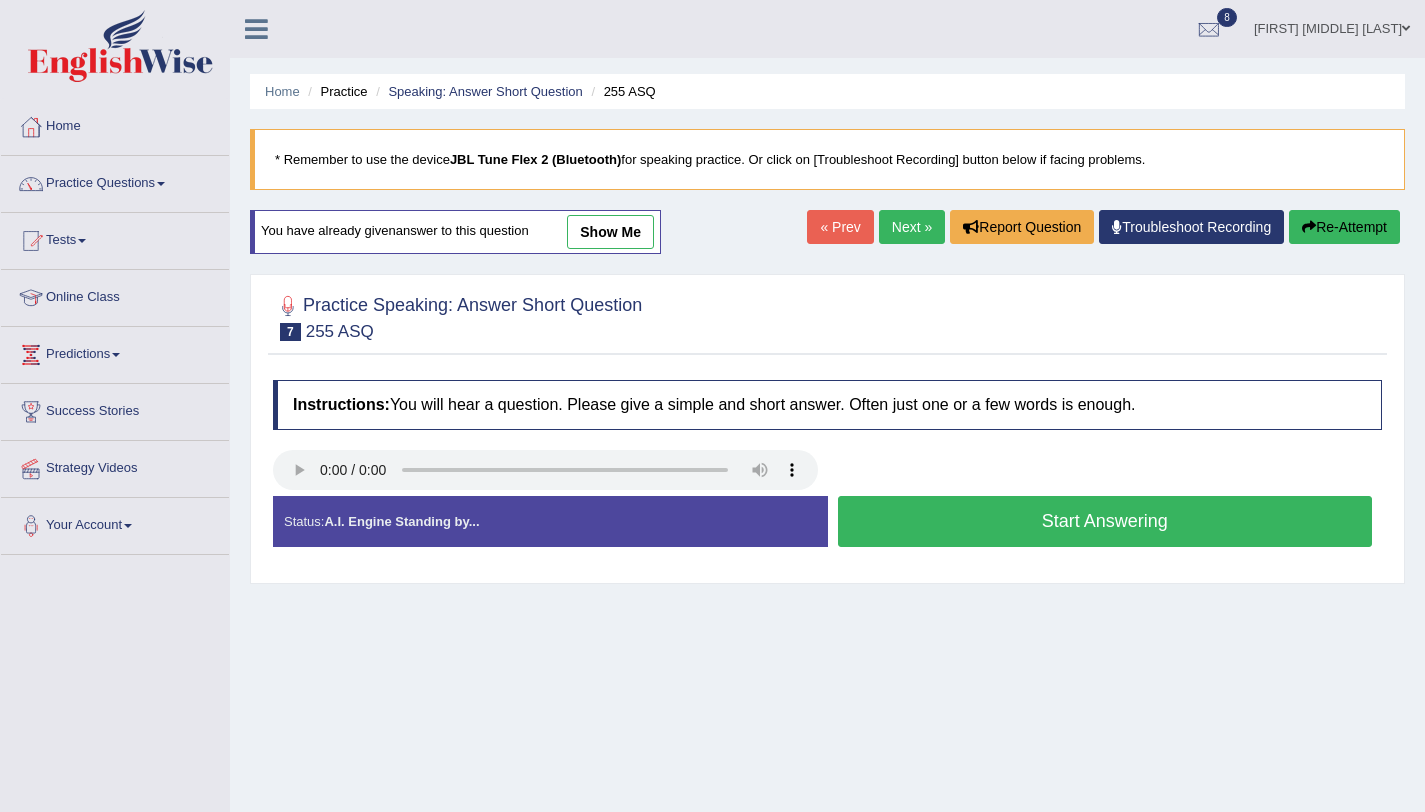 click on "Start Answering" at bounding box center (1105, 521) 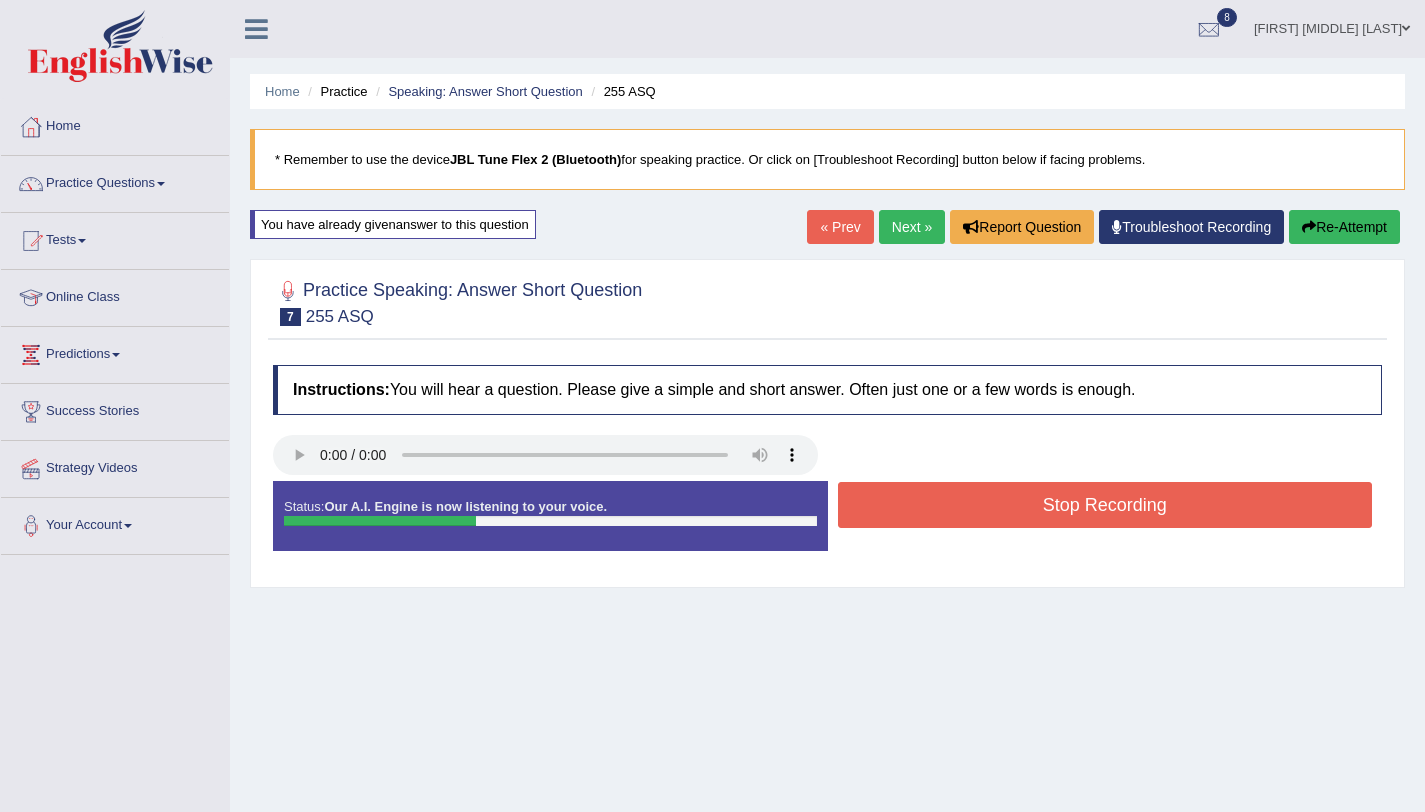 click on "Stop Recording" at bounding box center (1105, 505) 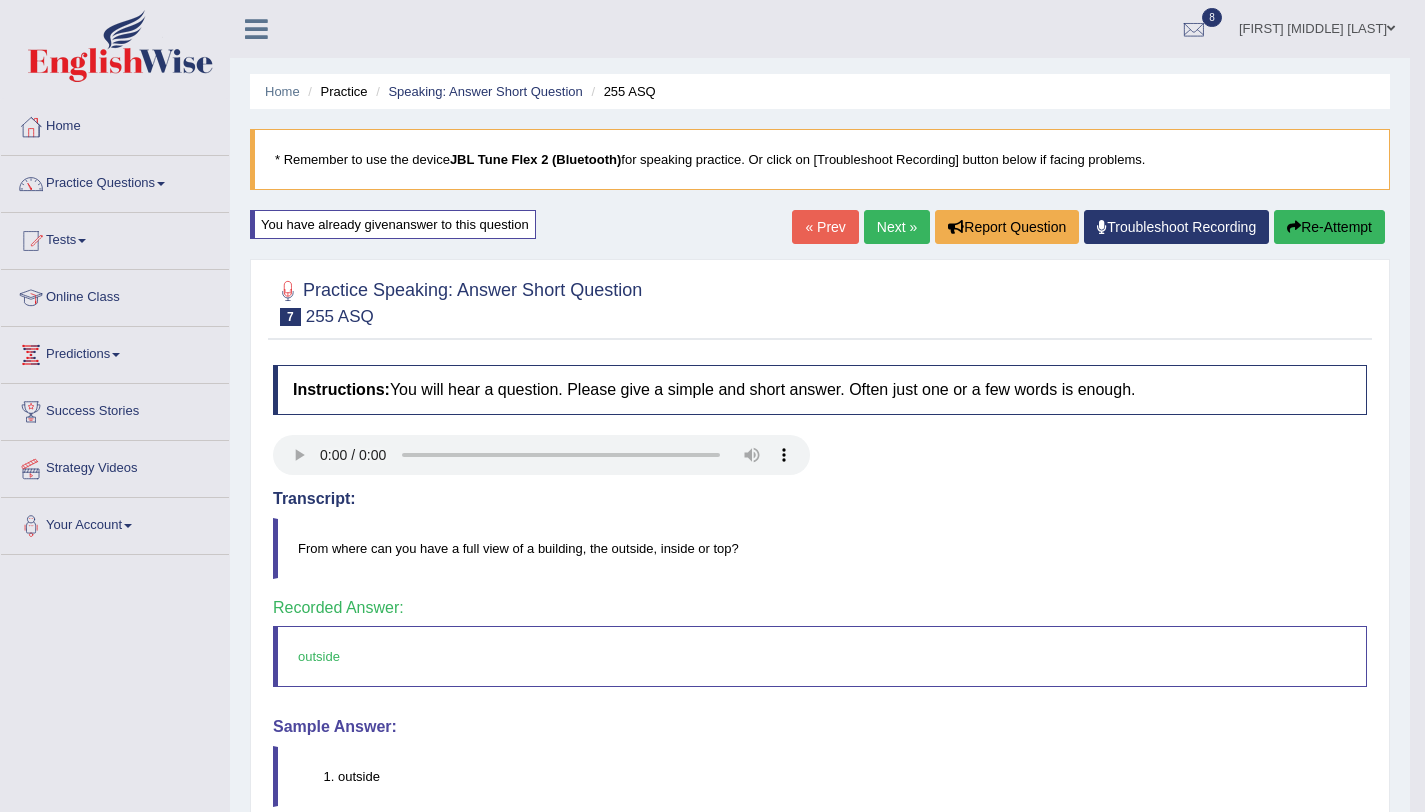 click on "Next »" at bounding box center [897, 227] 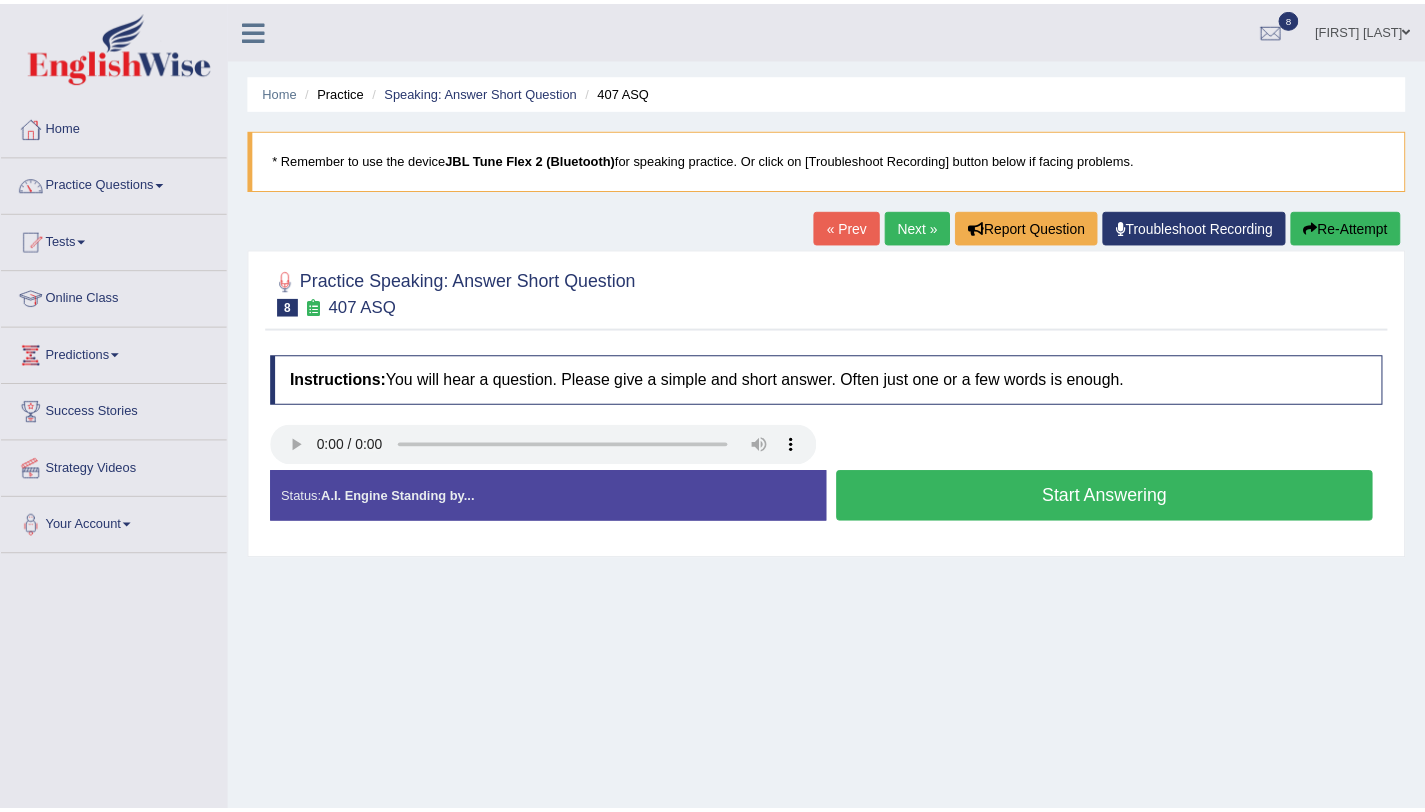 scroll, scrollTop: 0, scrollLeft: 0, axis: both 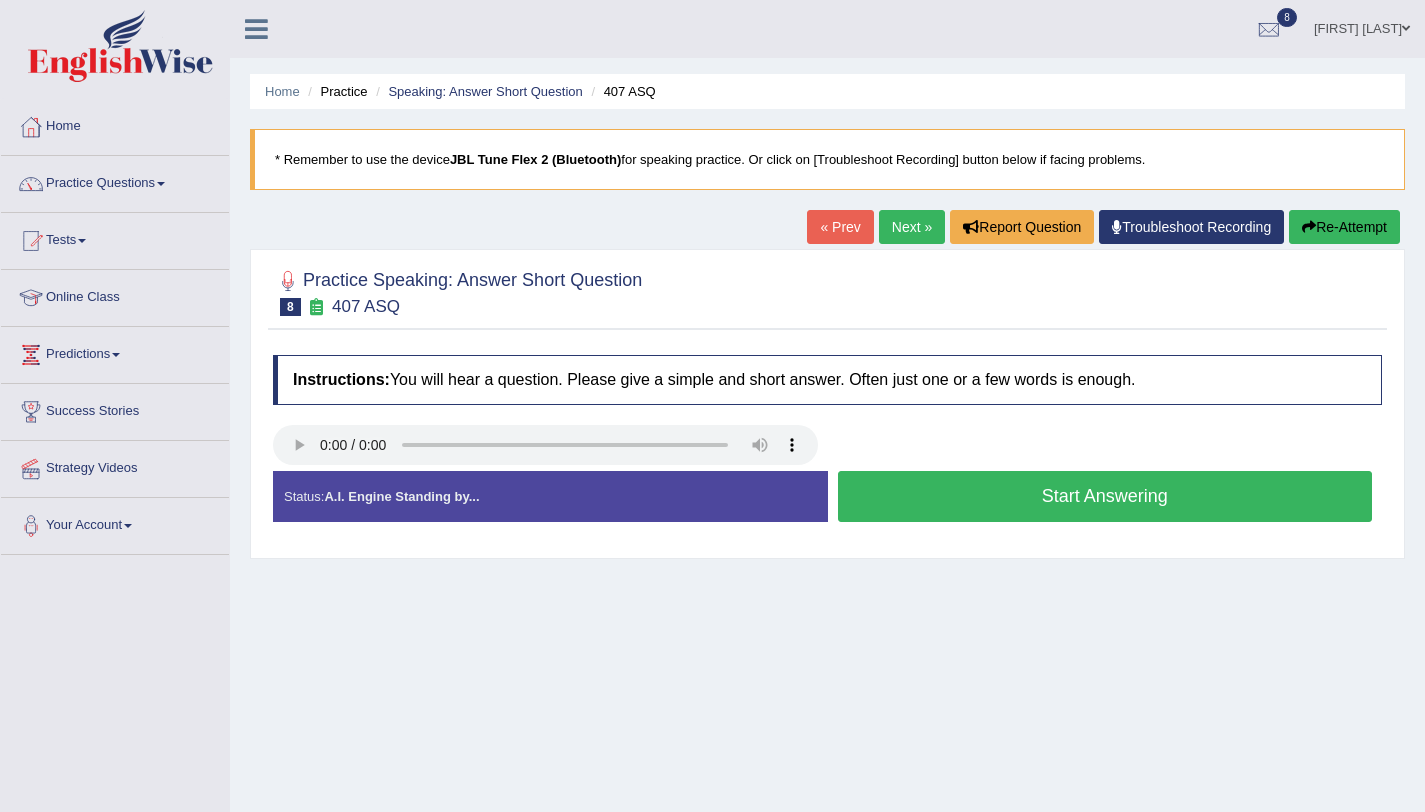 click on "Start Answering" at bounding box center (1105, 496) 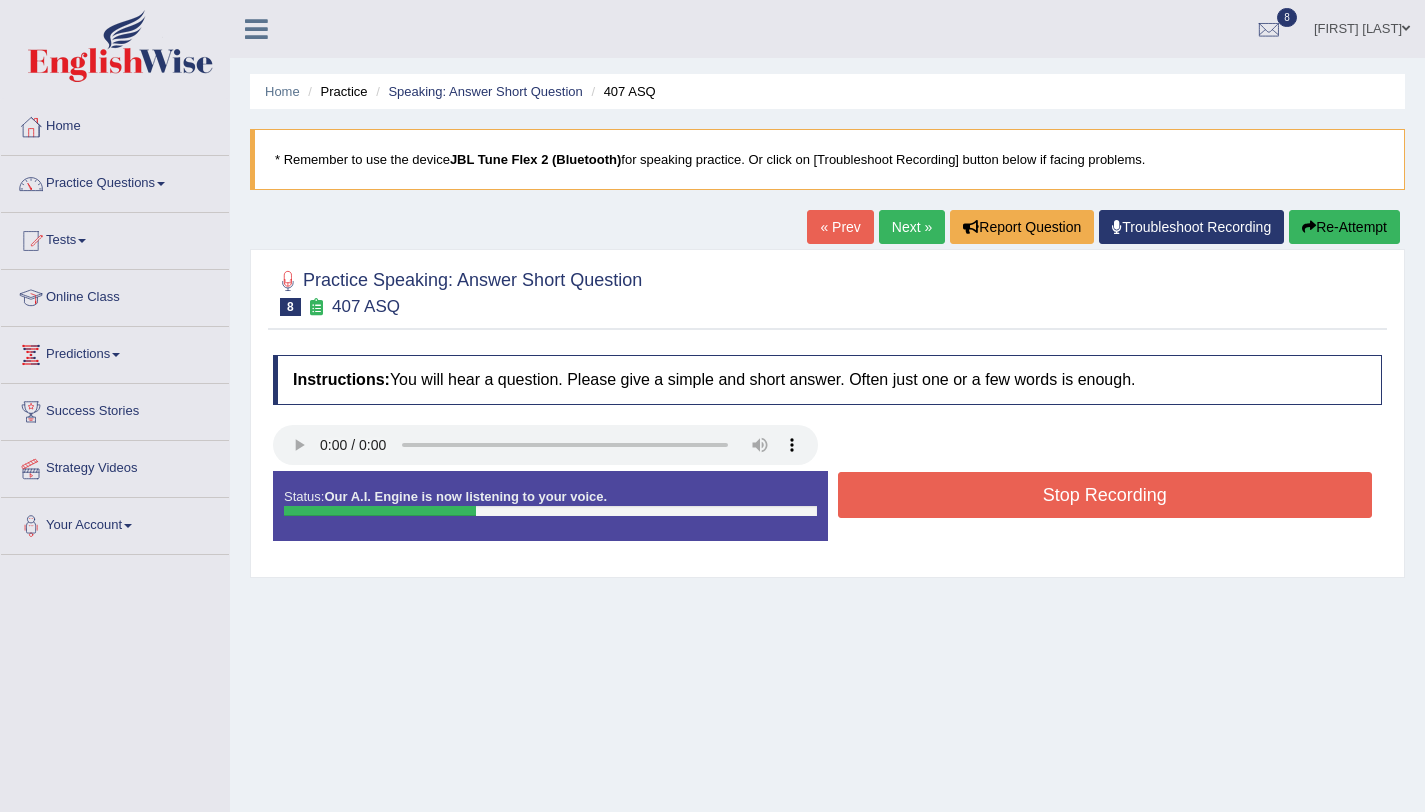 click on "Stop Recording" at bounding box center [1105, 495] 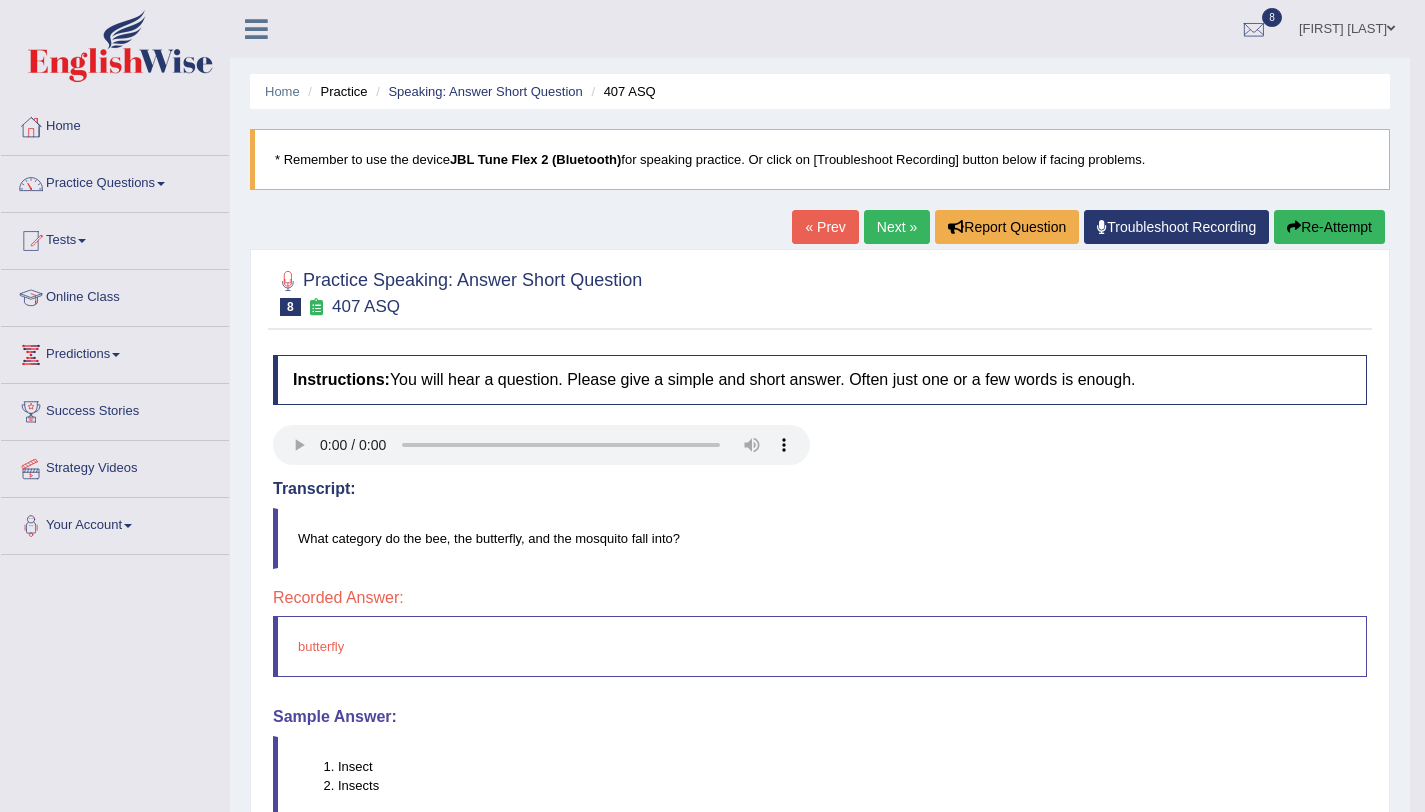 click on "Re-Attempt" at bounding box center [1329, 227] 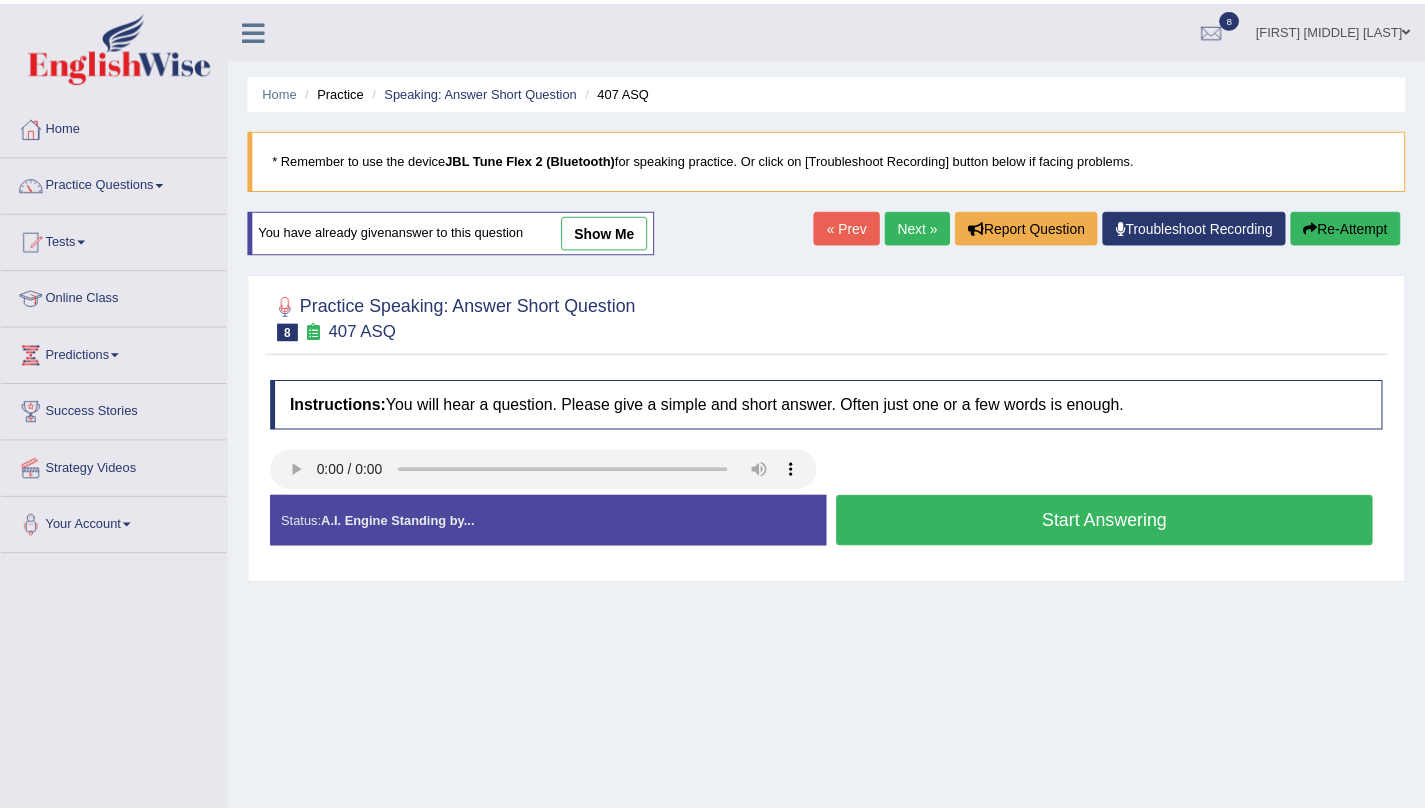 scroll, scrollTop: 0, scrollLeft: 0, axis: both 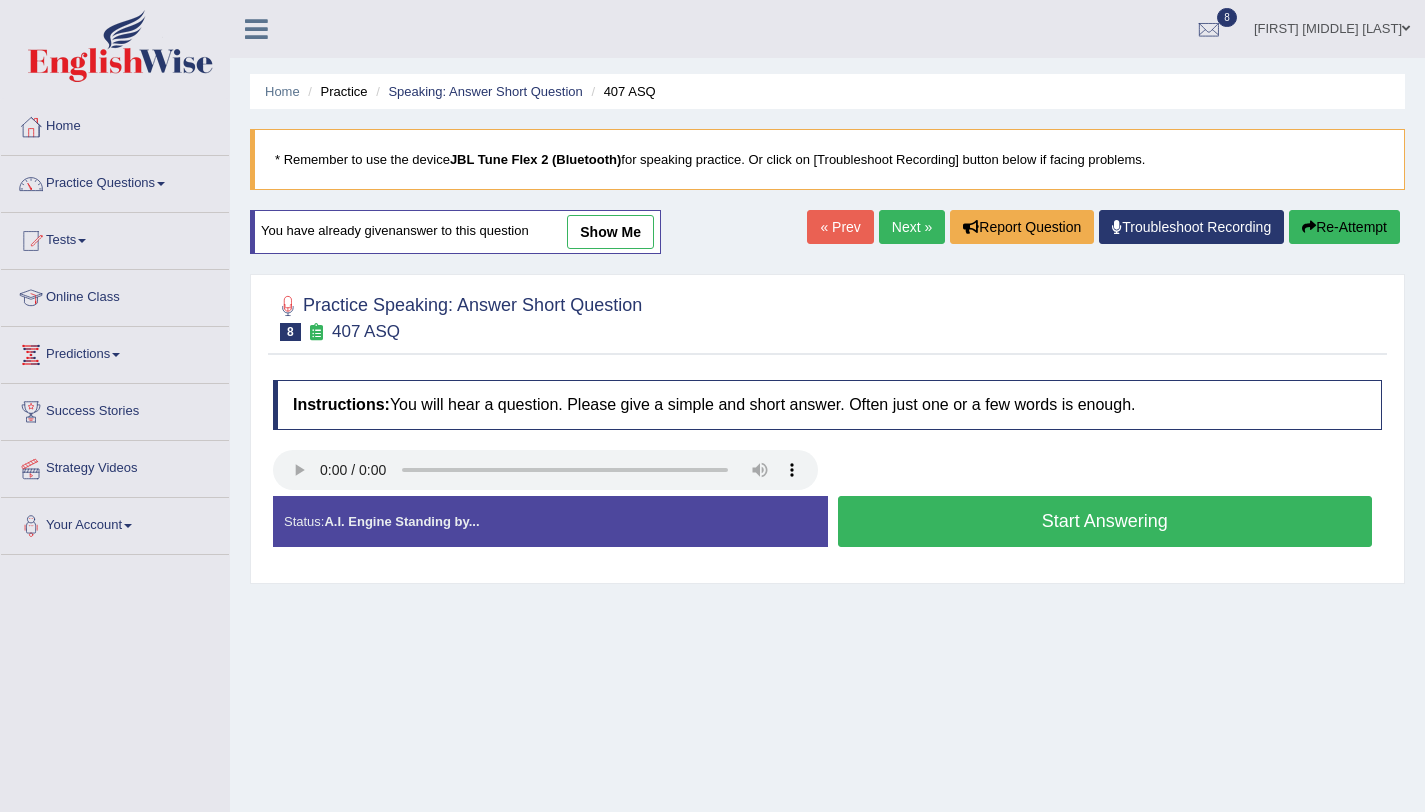 type 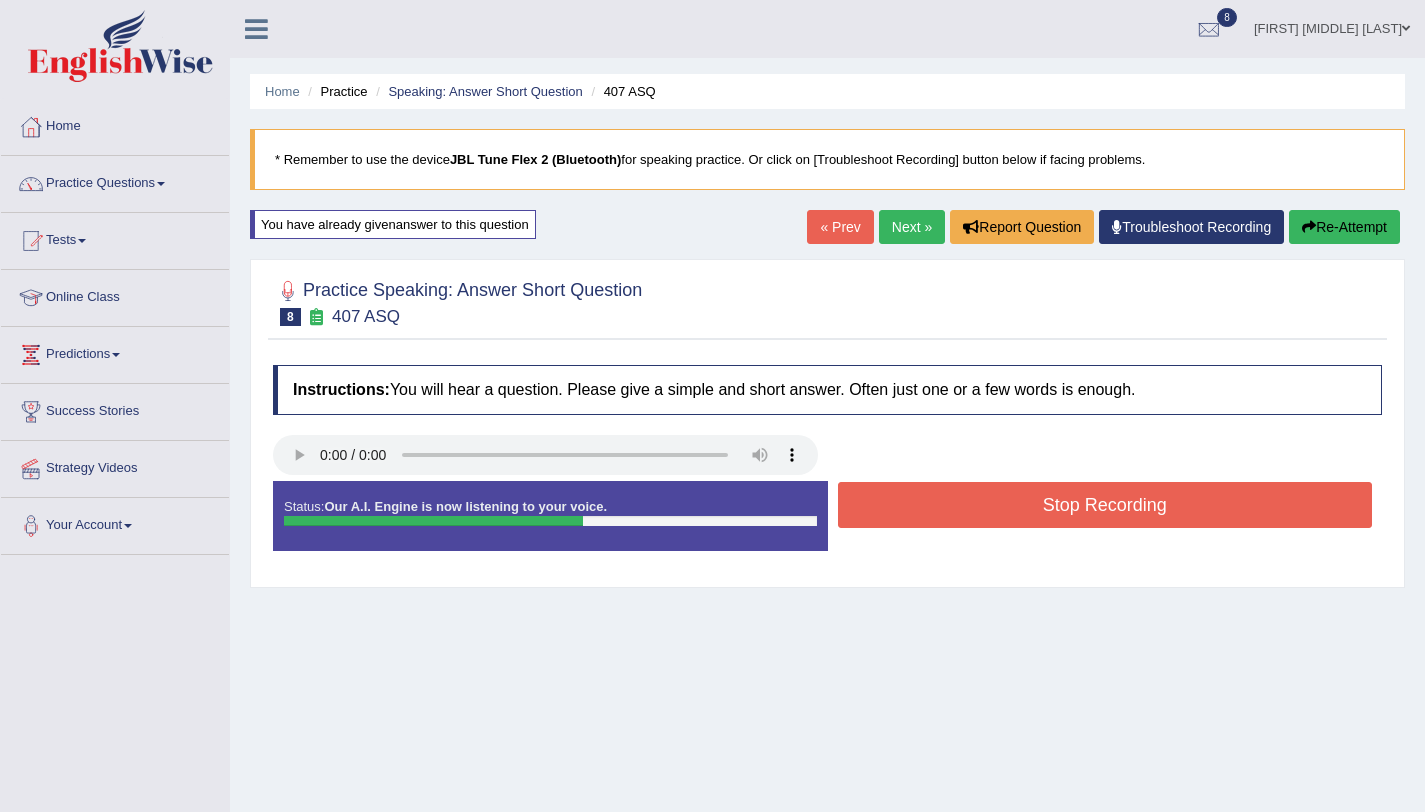 click on "Stop Recording" at bounding box center (1105, 505) 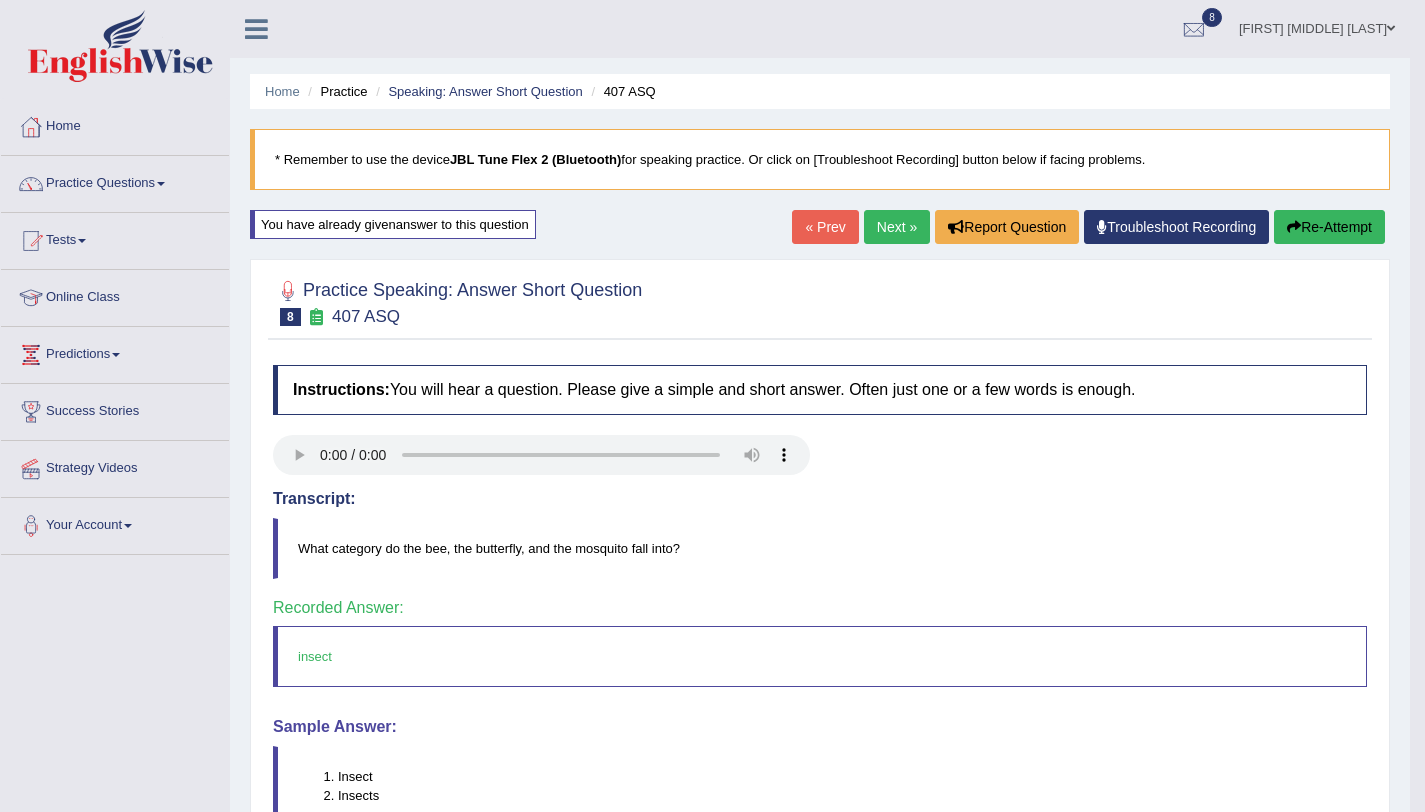 click on "Next »" at bounding box center [897, 227] 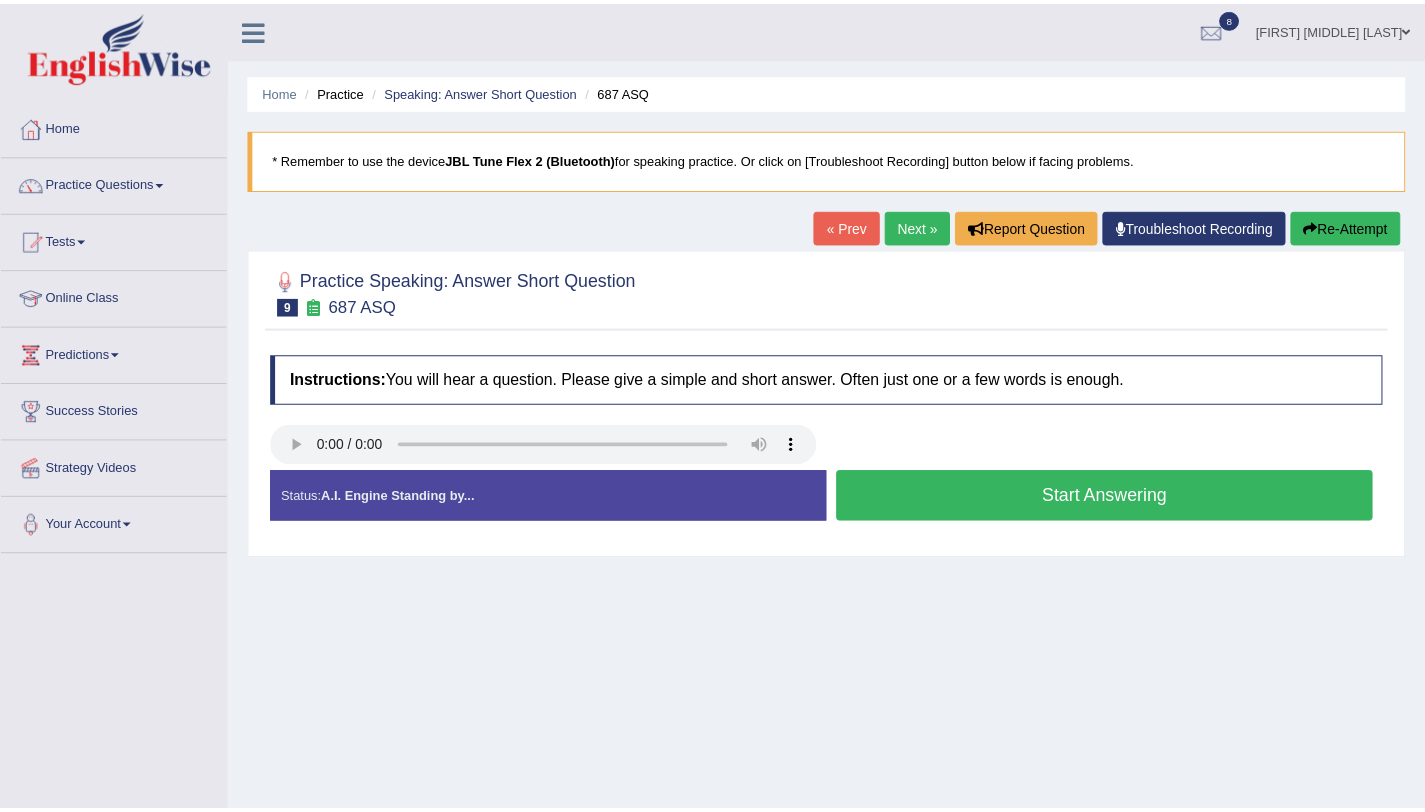 scroll, scrollTop: 0, scrollLeft: 0, axis: both 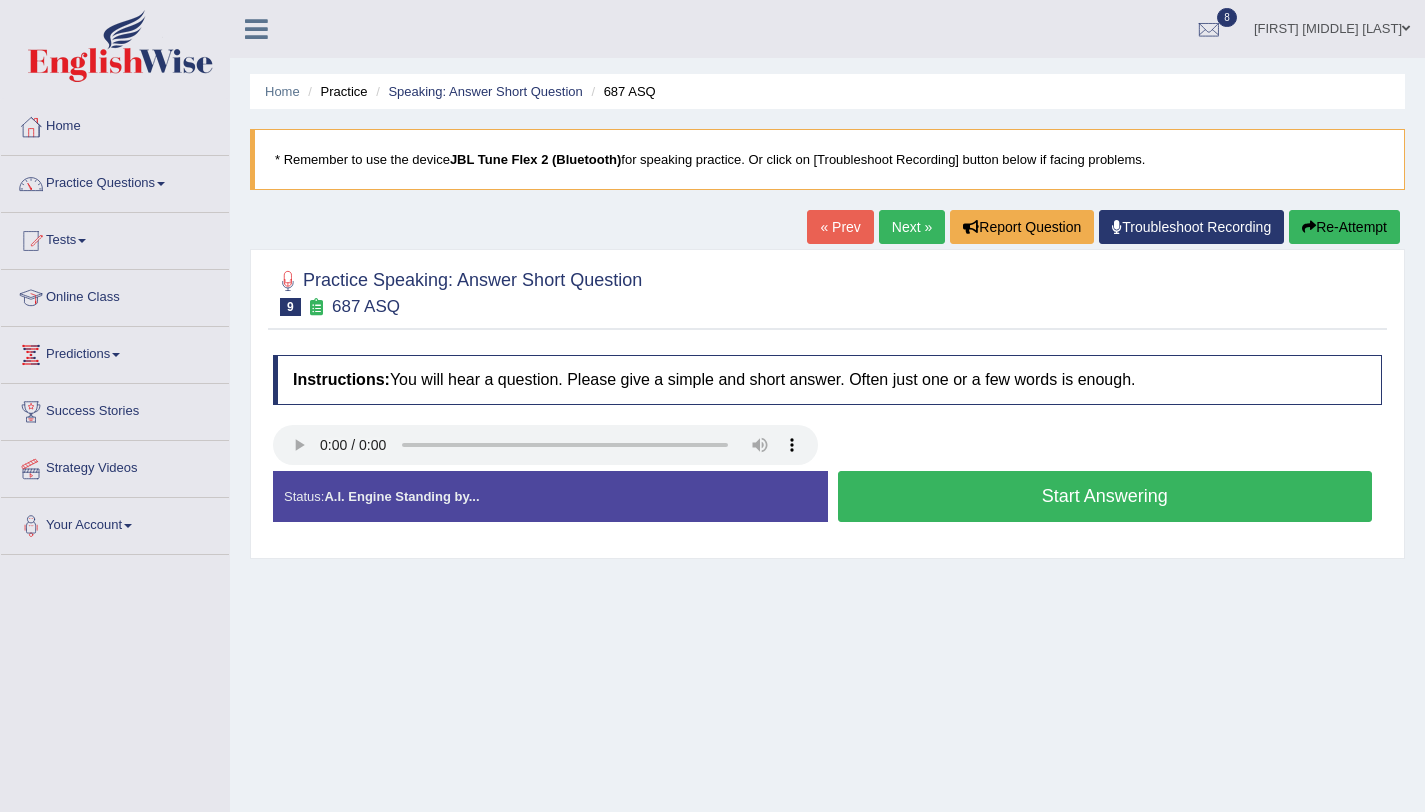 click on "Start Answering" at bounding box center [1105, 496] 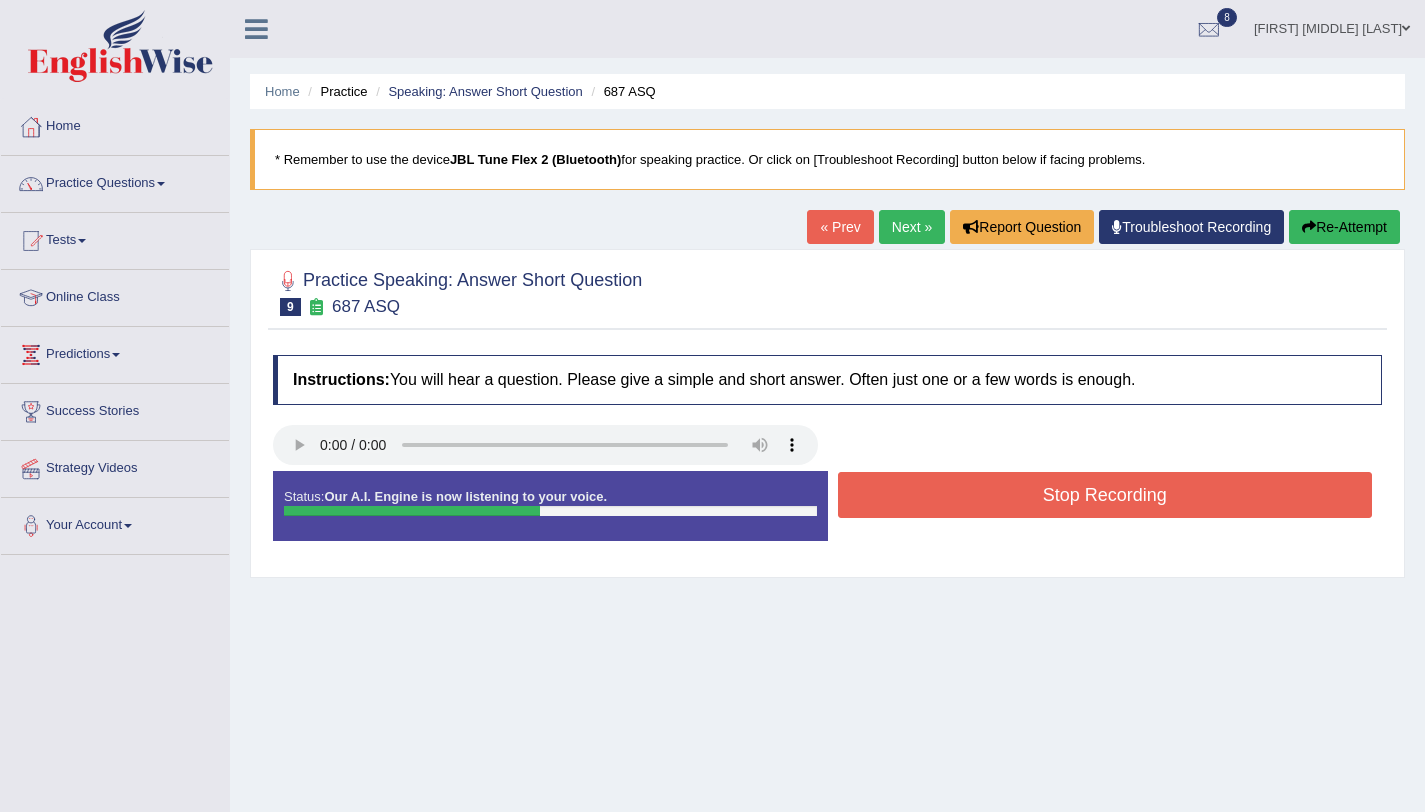 click on "Stop Recording" at bounding box center (1105, 495) 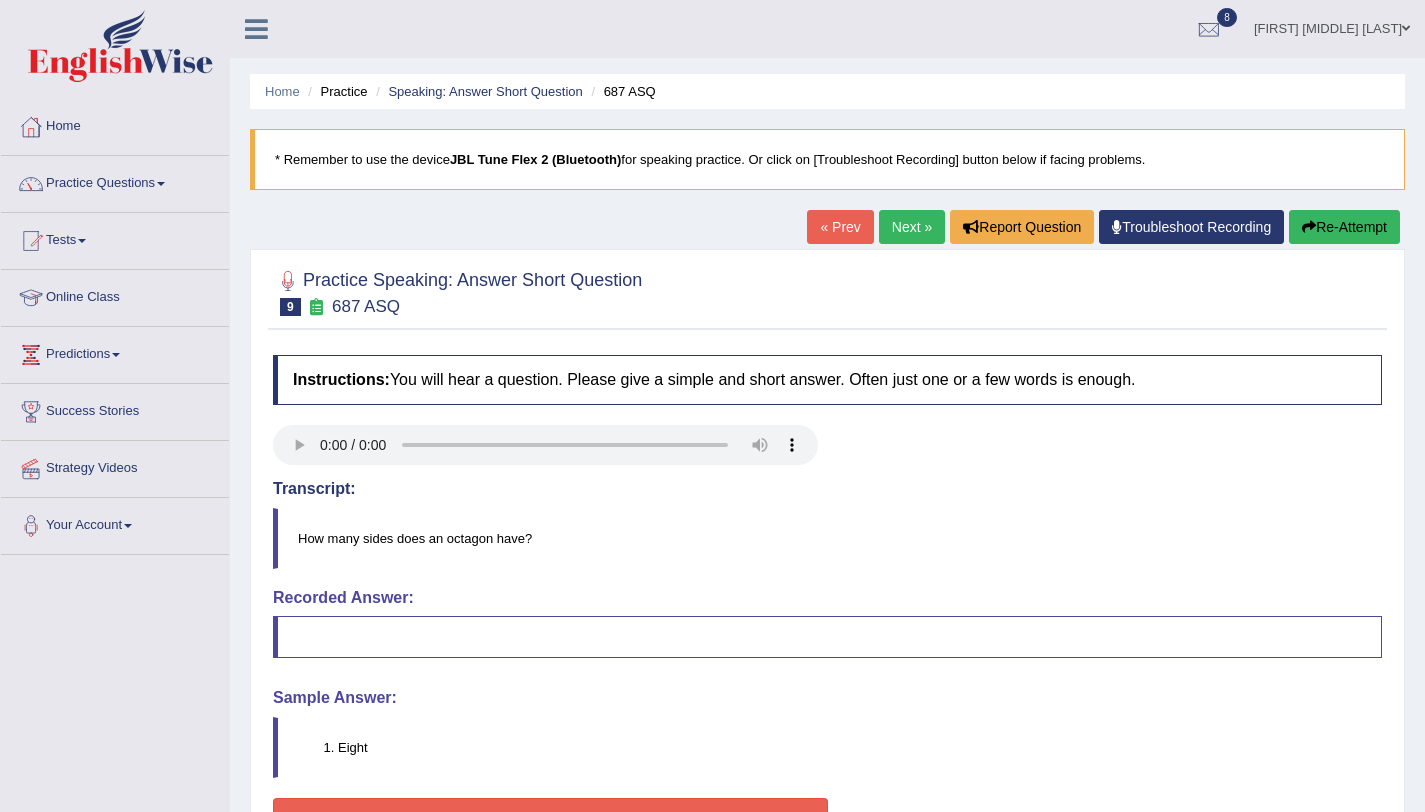 click on "Re-Attempt" at bounding box center (1344, 227) 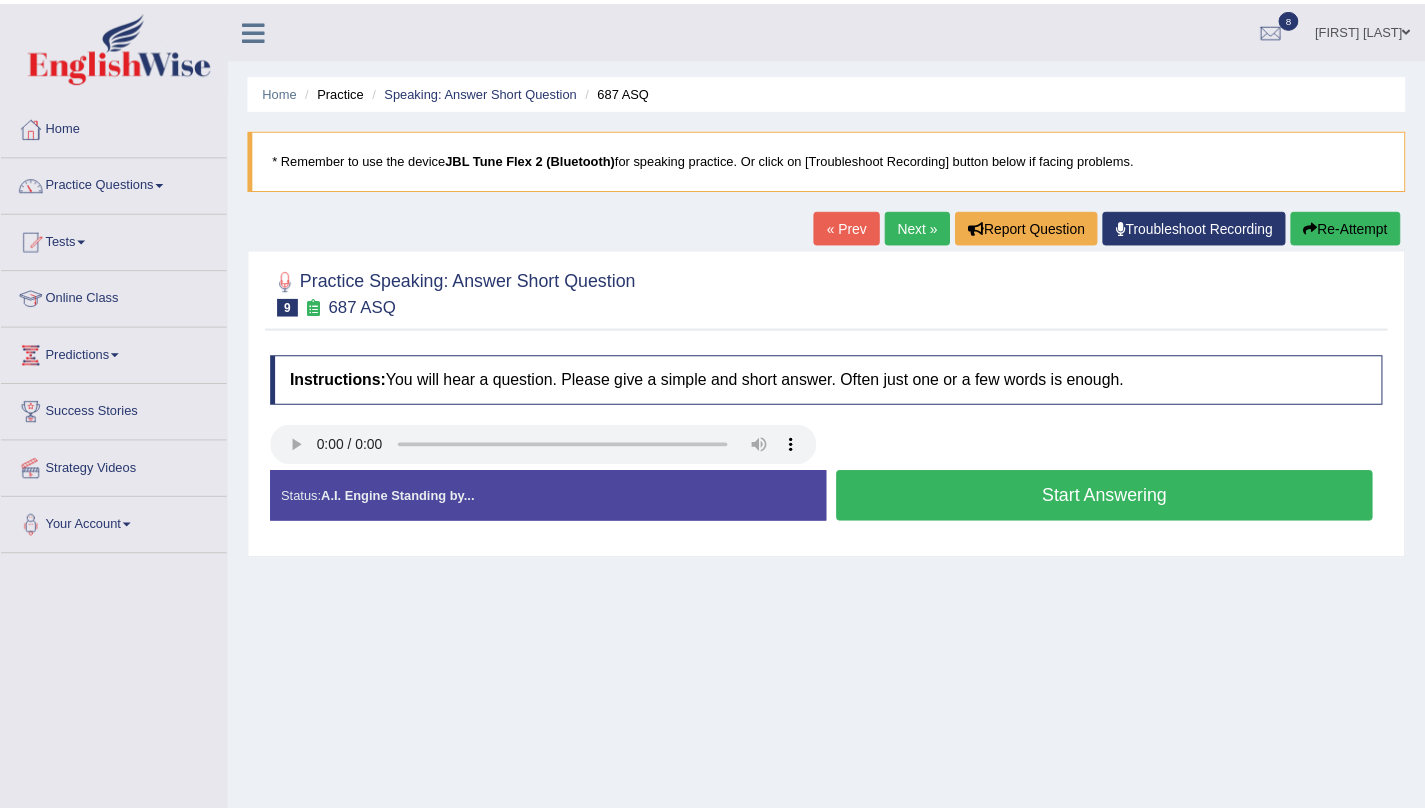 scroll, scrollTop: 0, scrollLeft: 0, axis: both 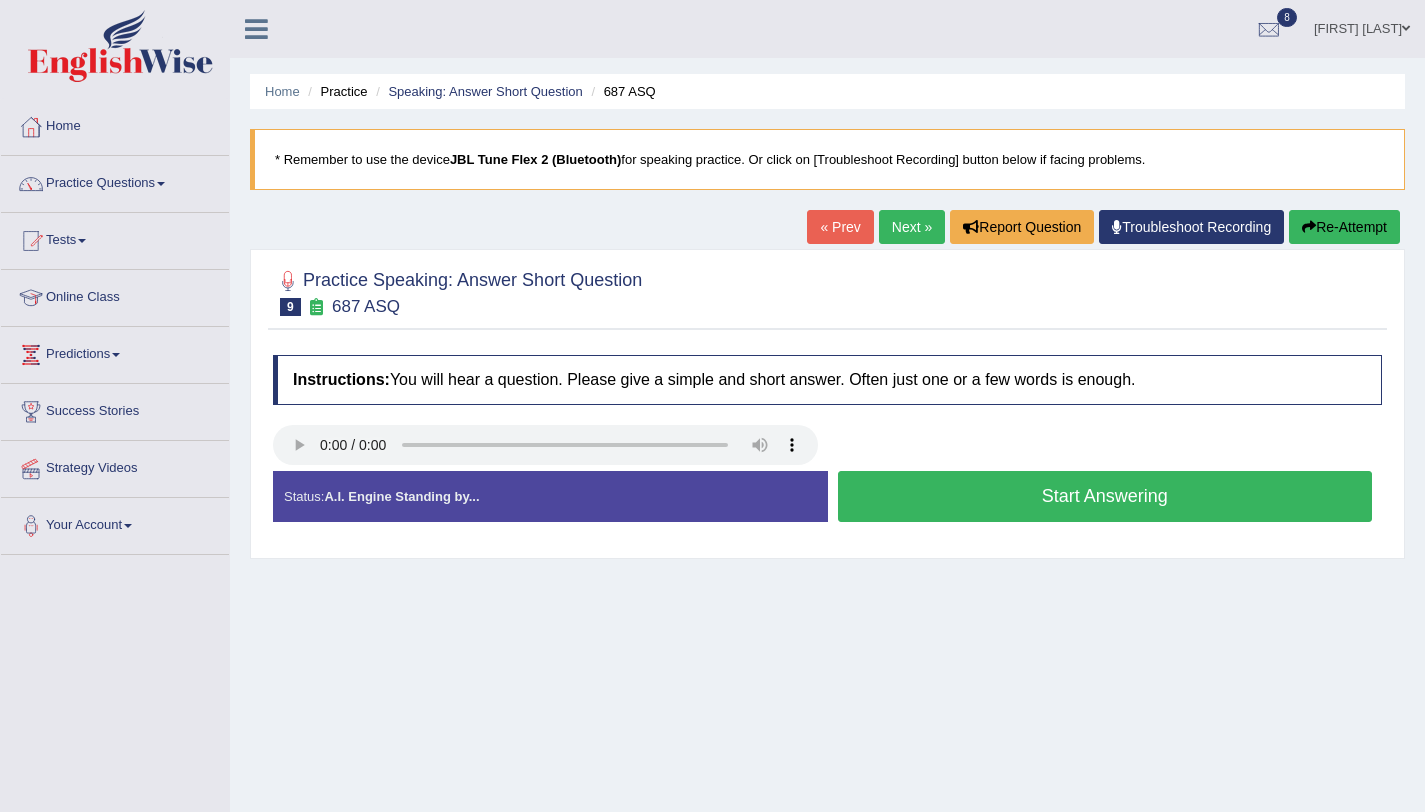 click on "Start Answering" at bounding box center [1105, 496] 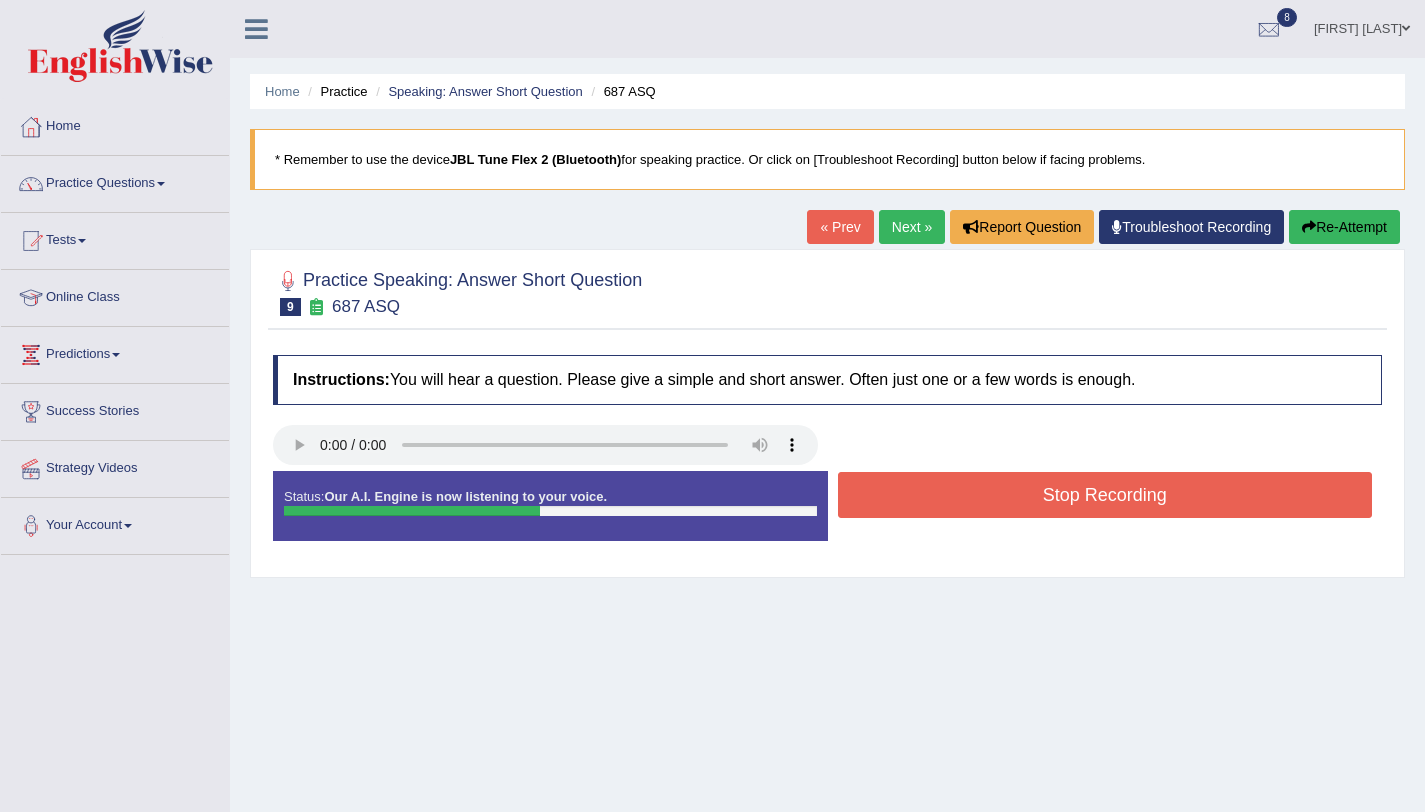 click on "Stop Recording" at bounding box center [1105, 495] 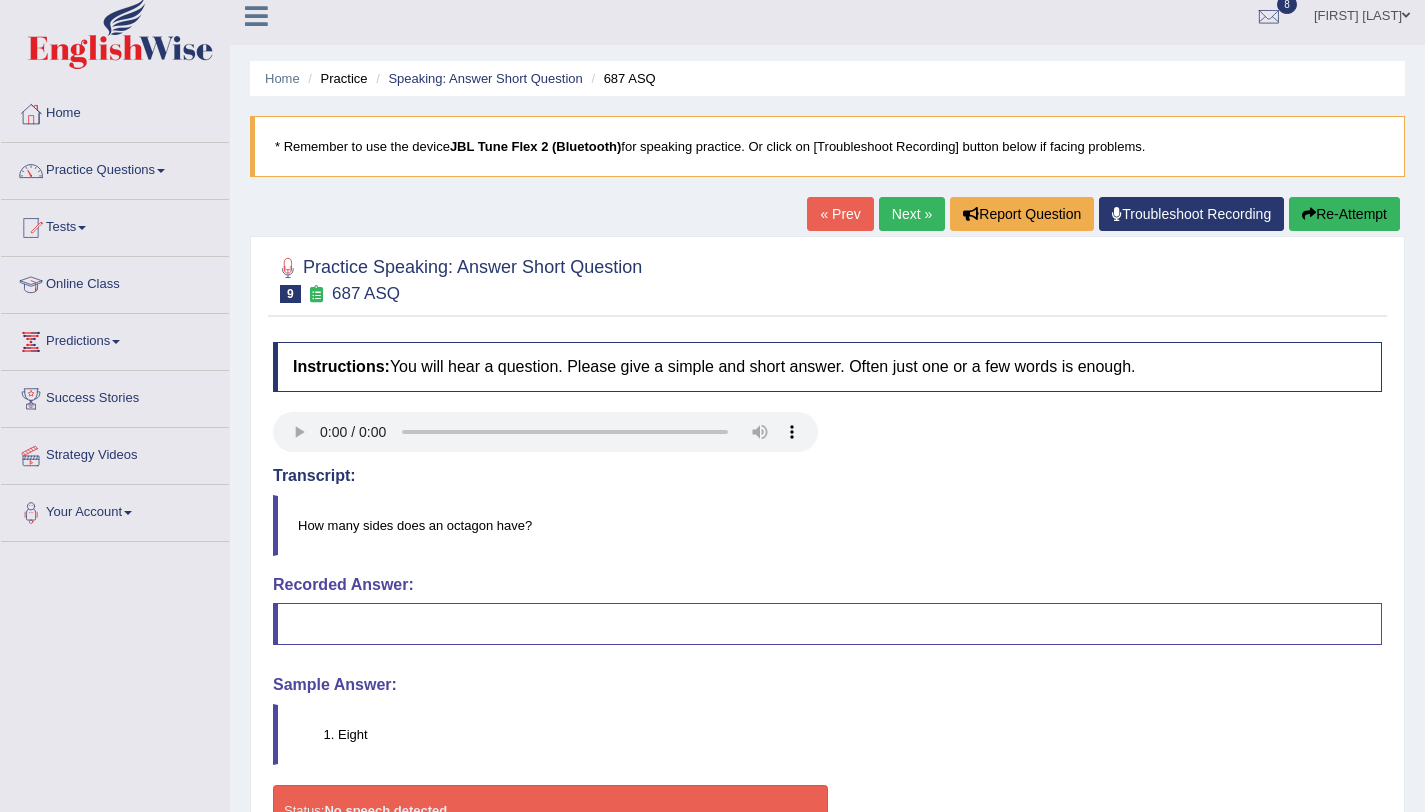 scroll, scrollTop: 0, scrollLeft: 0, axis: both 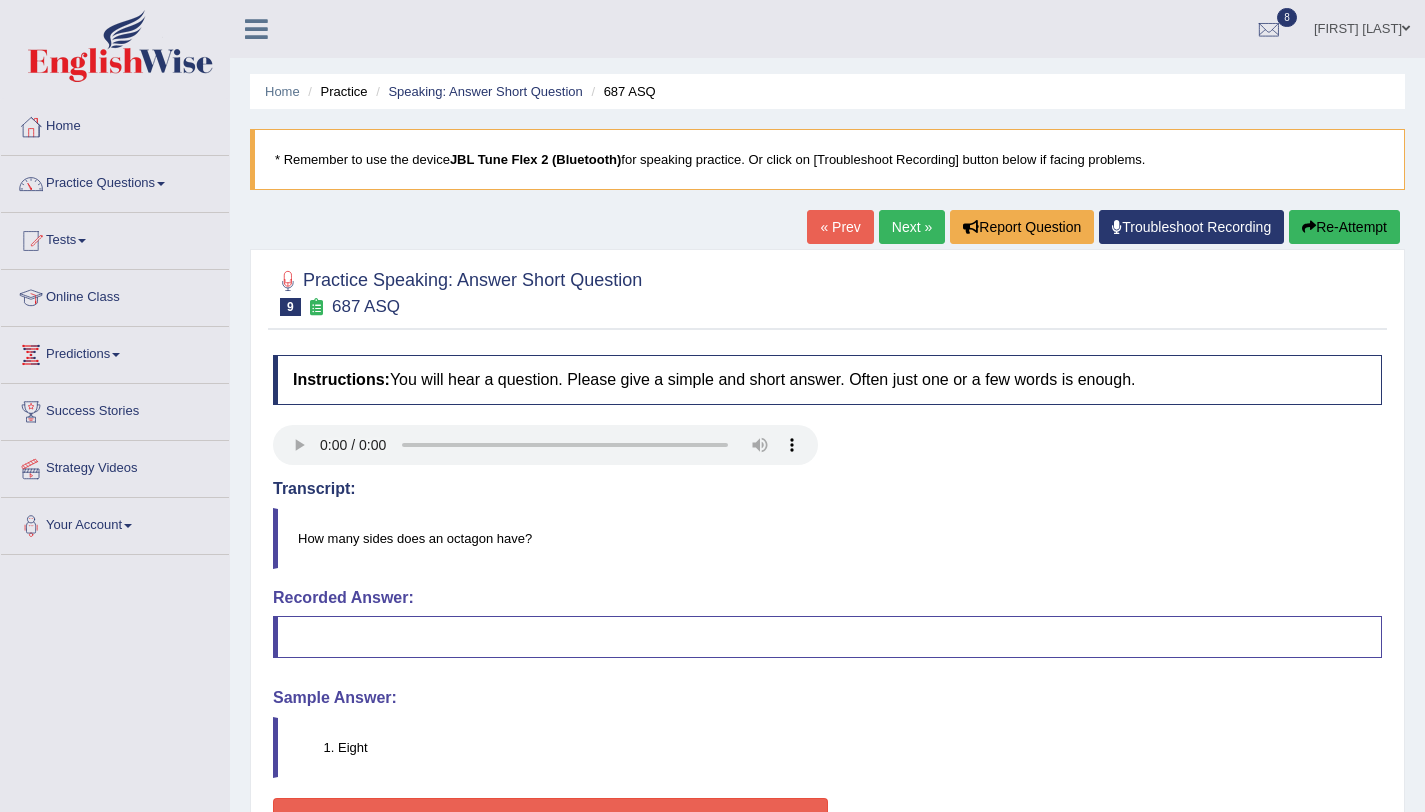click on "Next »" at bounding box center (912, 227) 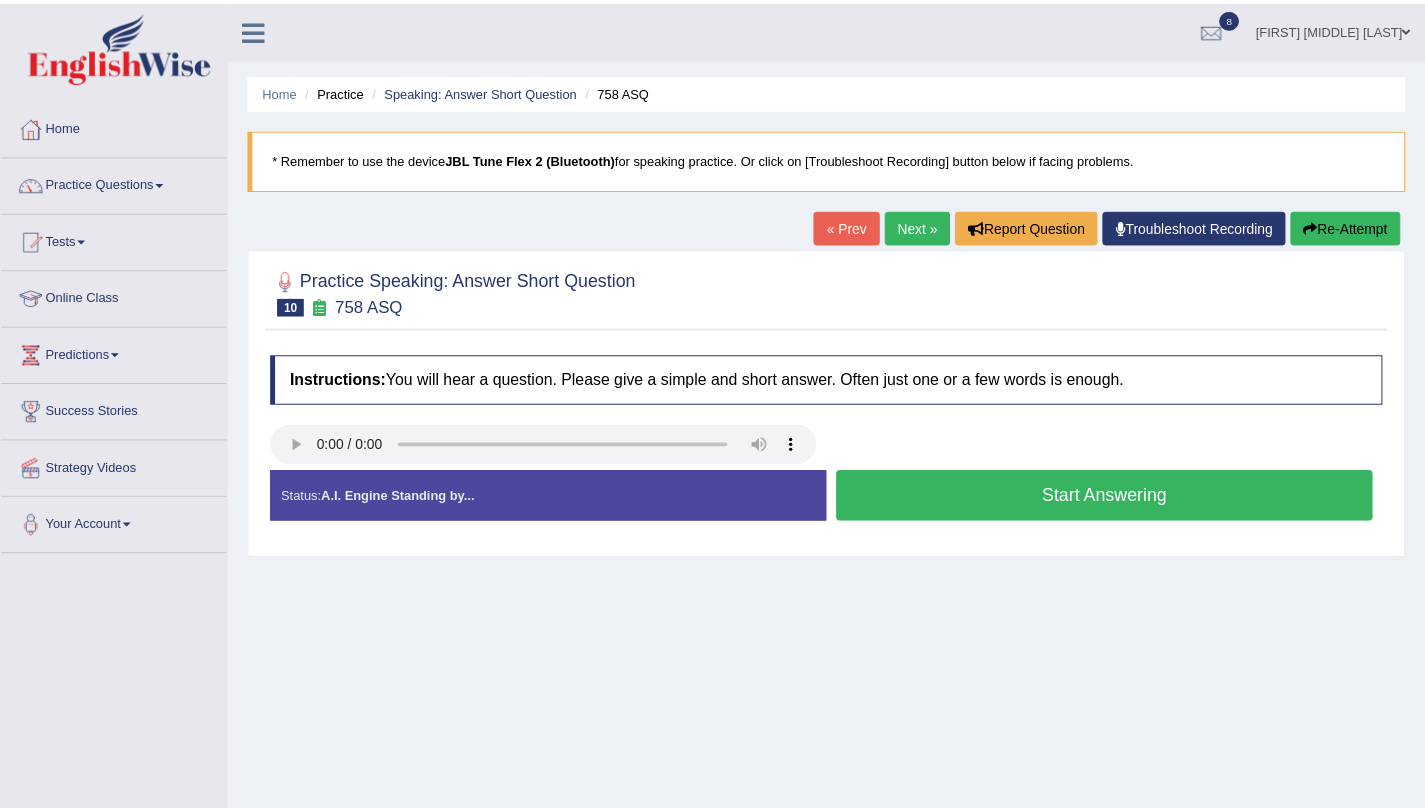 scroll, scrollTop: 0, scrollLeft: 0, axis: both 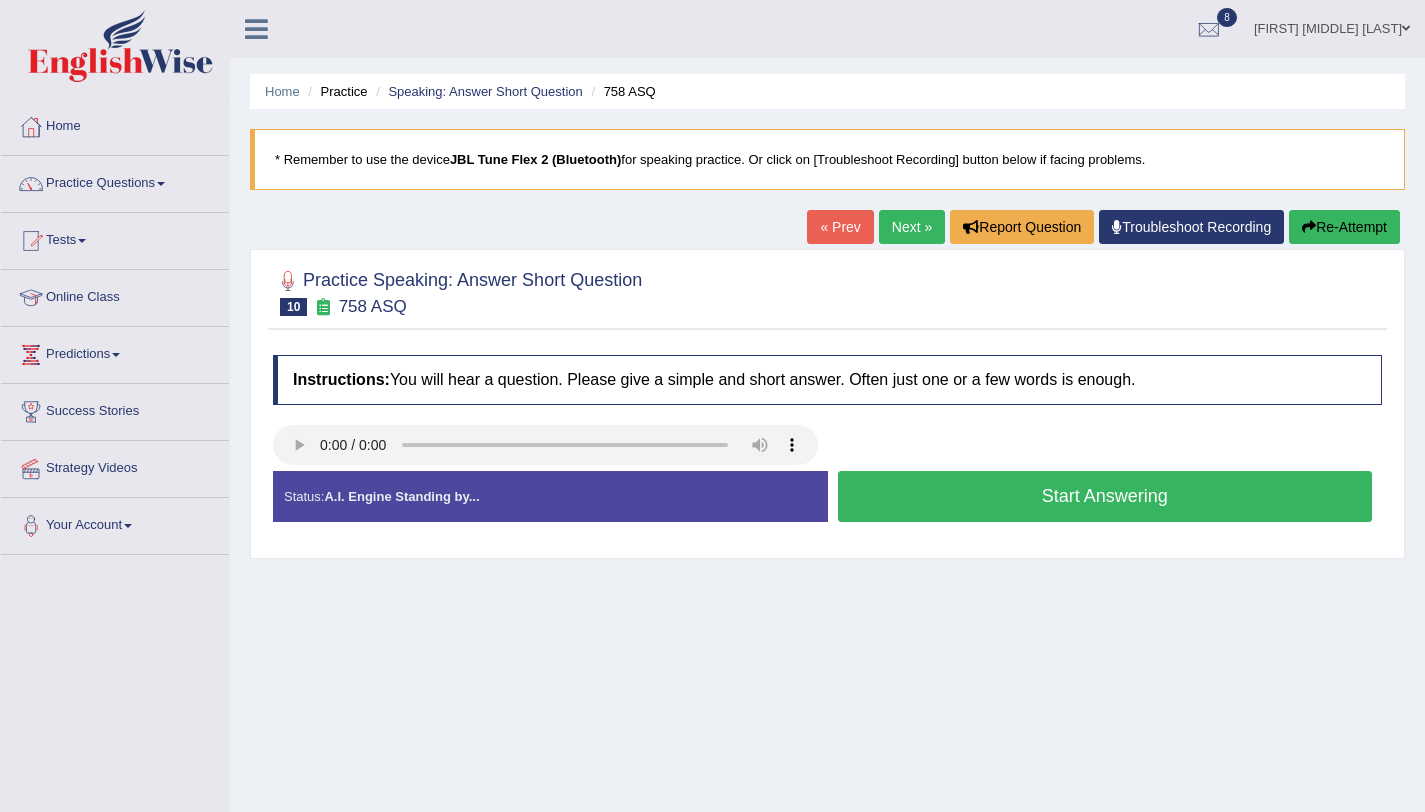 click on "Start Answering" at bounding box center (1105, 496) 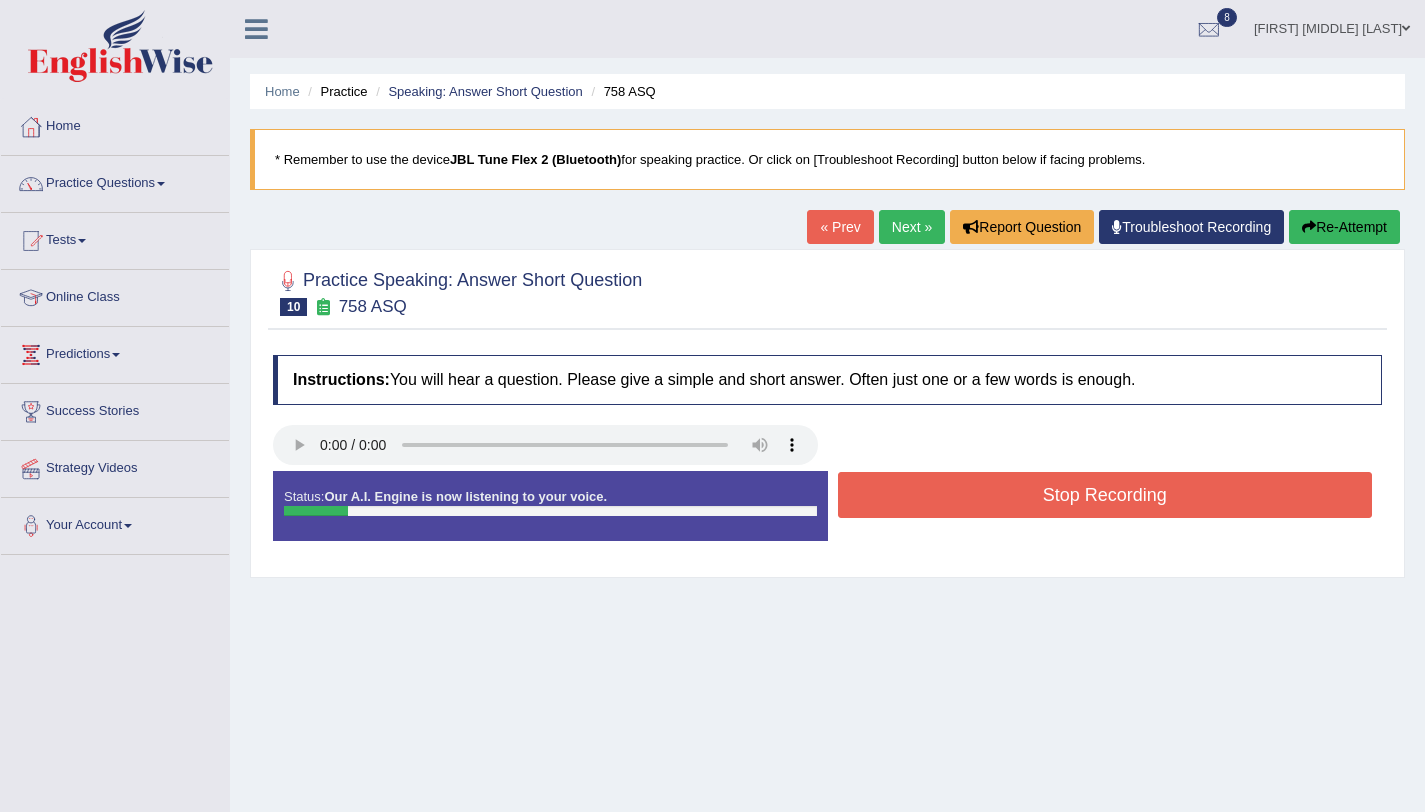 click on "Stop Recording" at bounding box center (1105, 495) 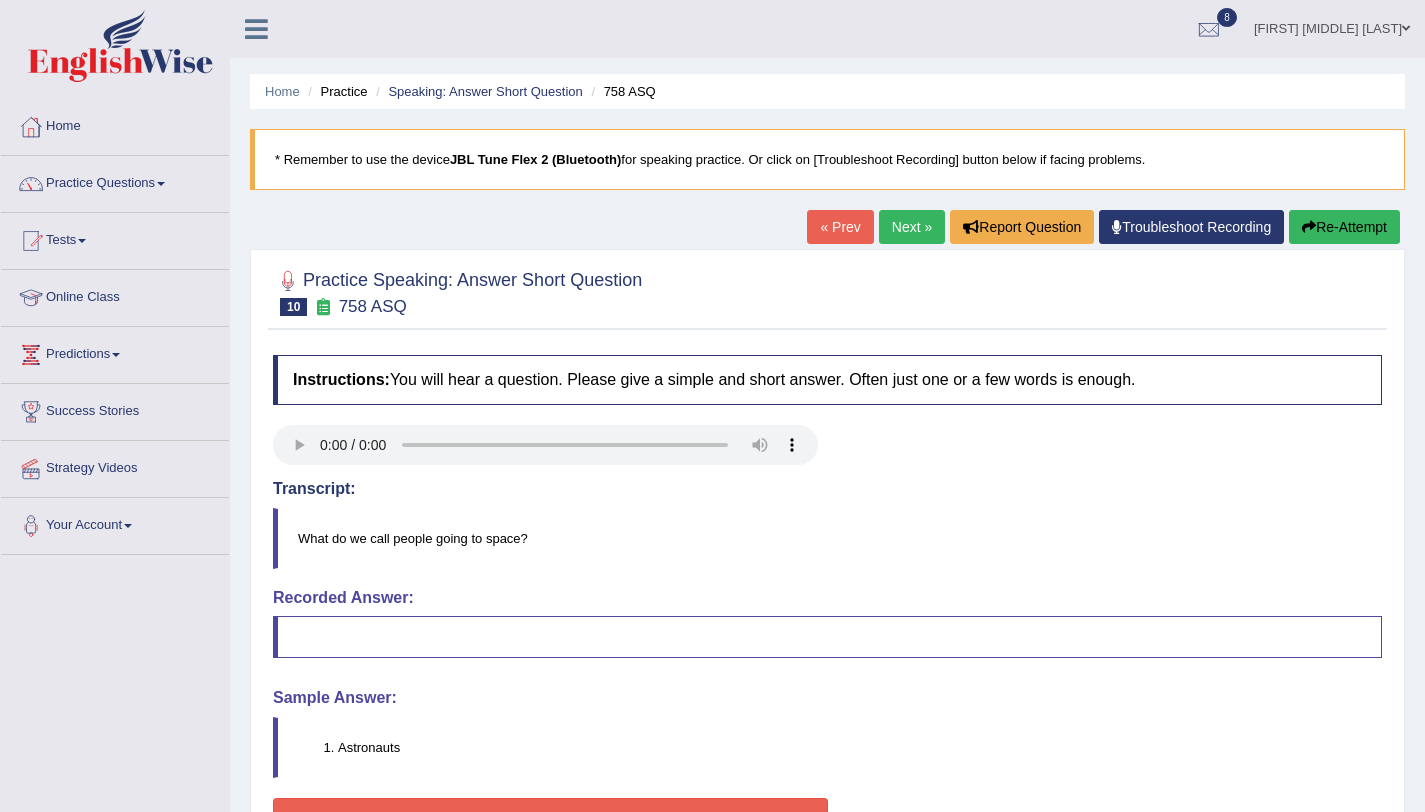click on "Next »" at bounding box center [912, 227] 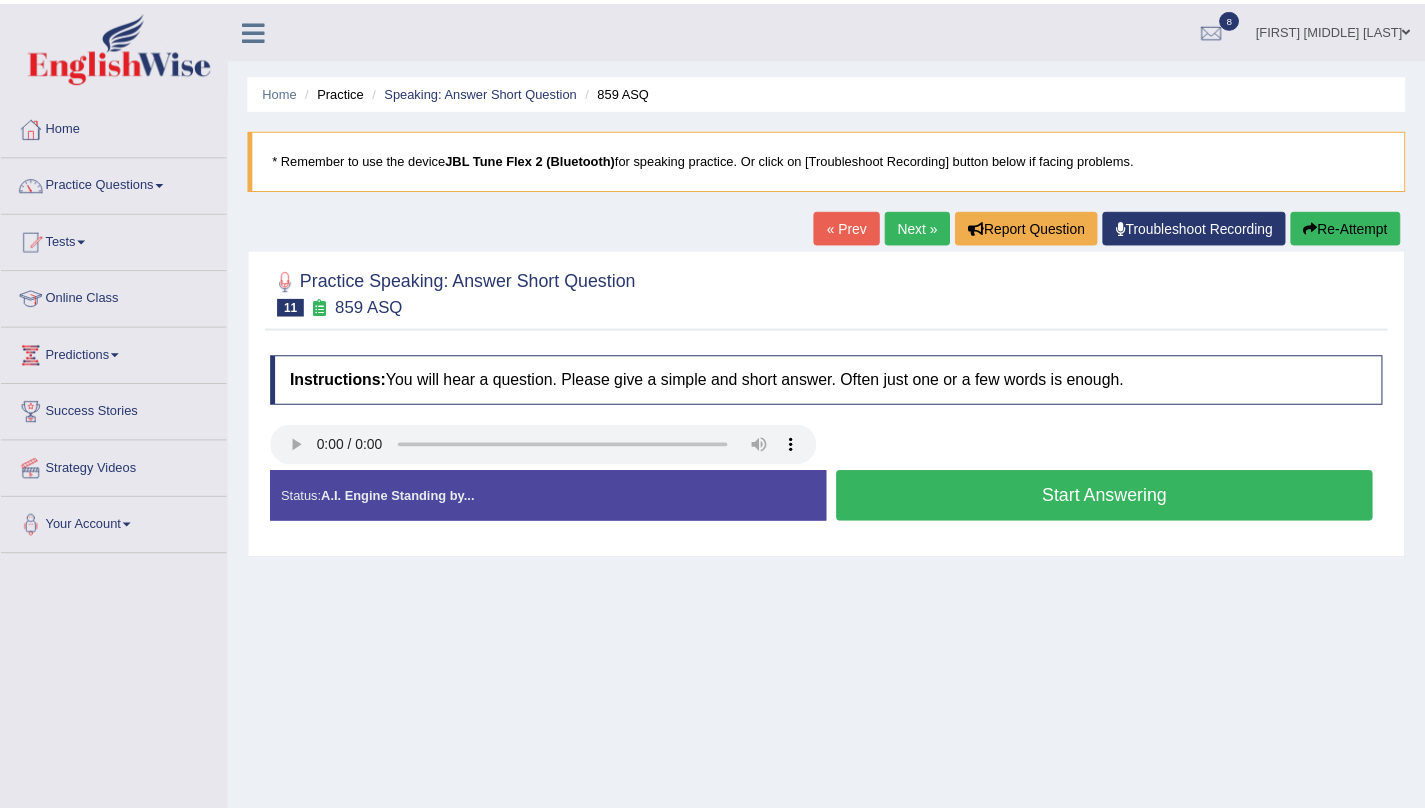 scroll, scrollTop: 0, scrollLeft: 0, axis: both 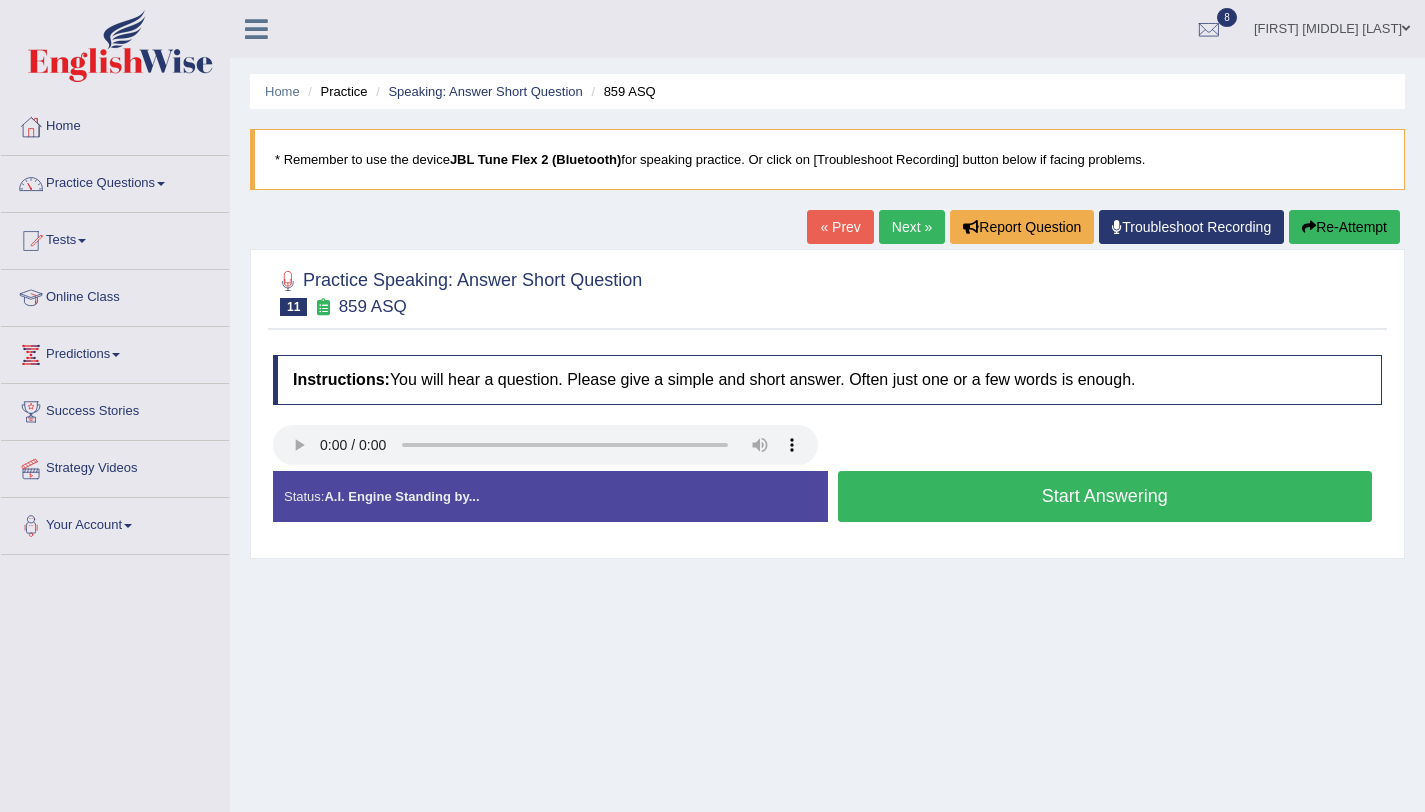 click on "Start Answering" at bounding box center (1105, 496) 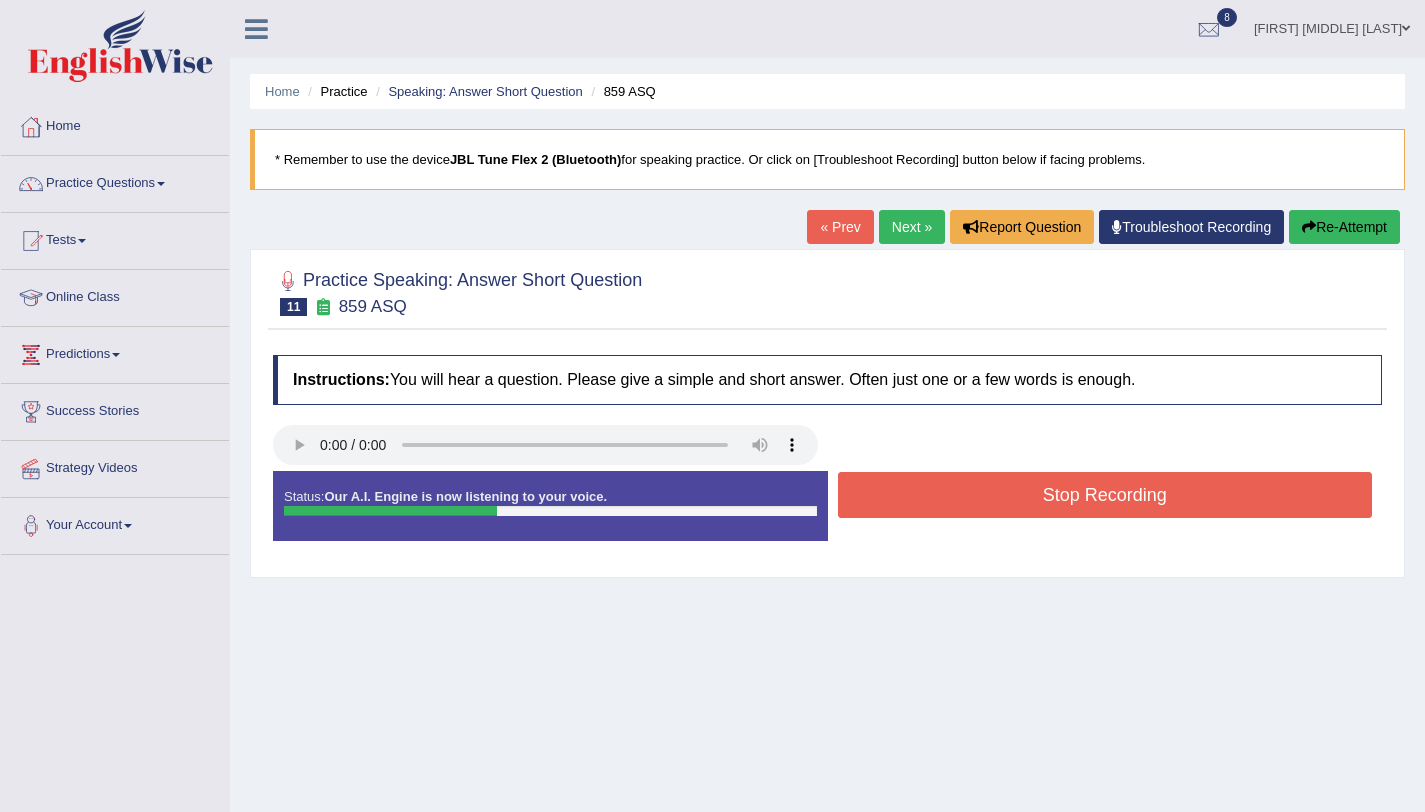 click on "Stop Recording" at bounding box center (1105, 495) 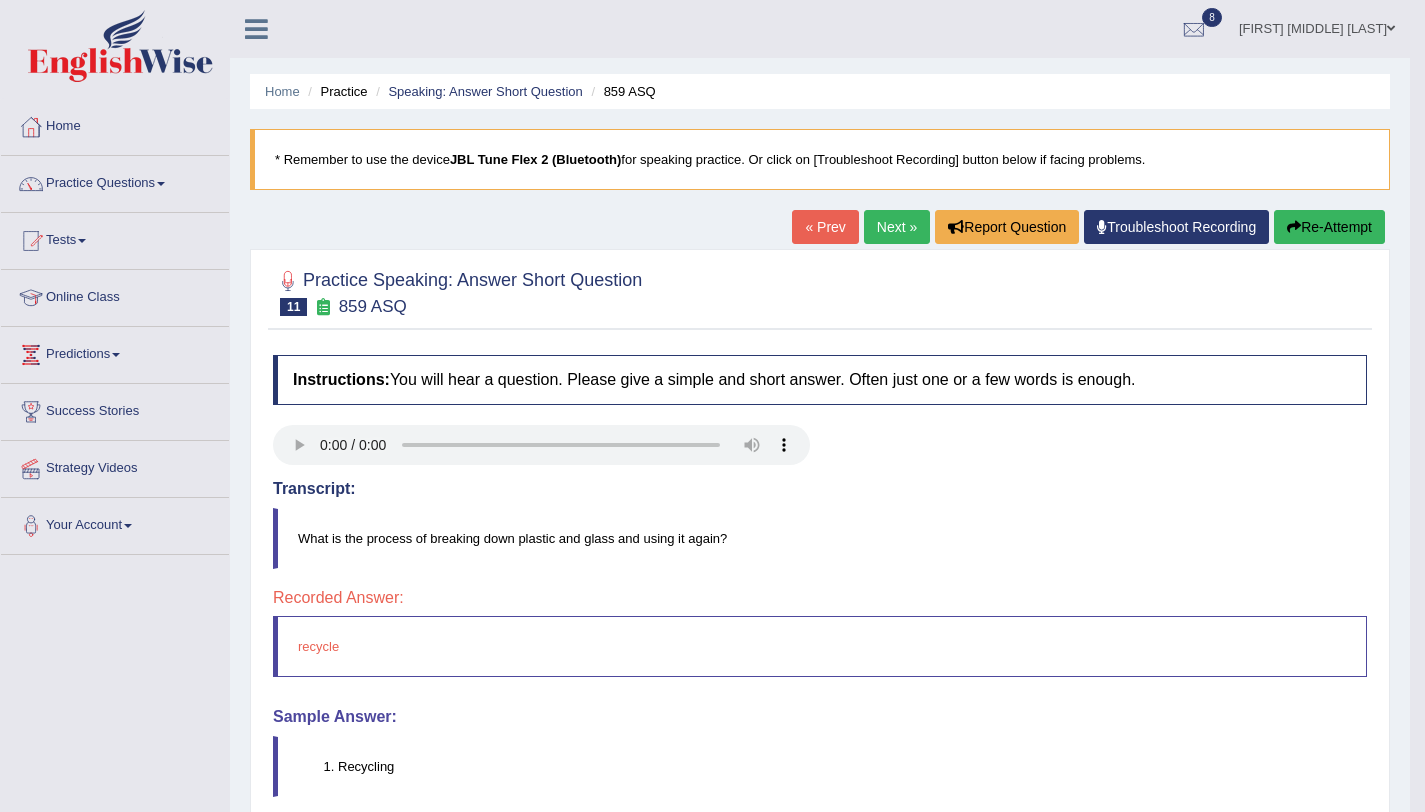 click on "Re-Attempt" at bounding box center (1329, 227) 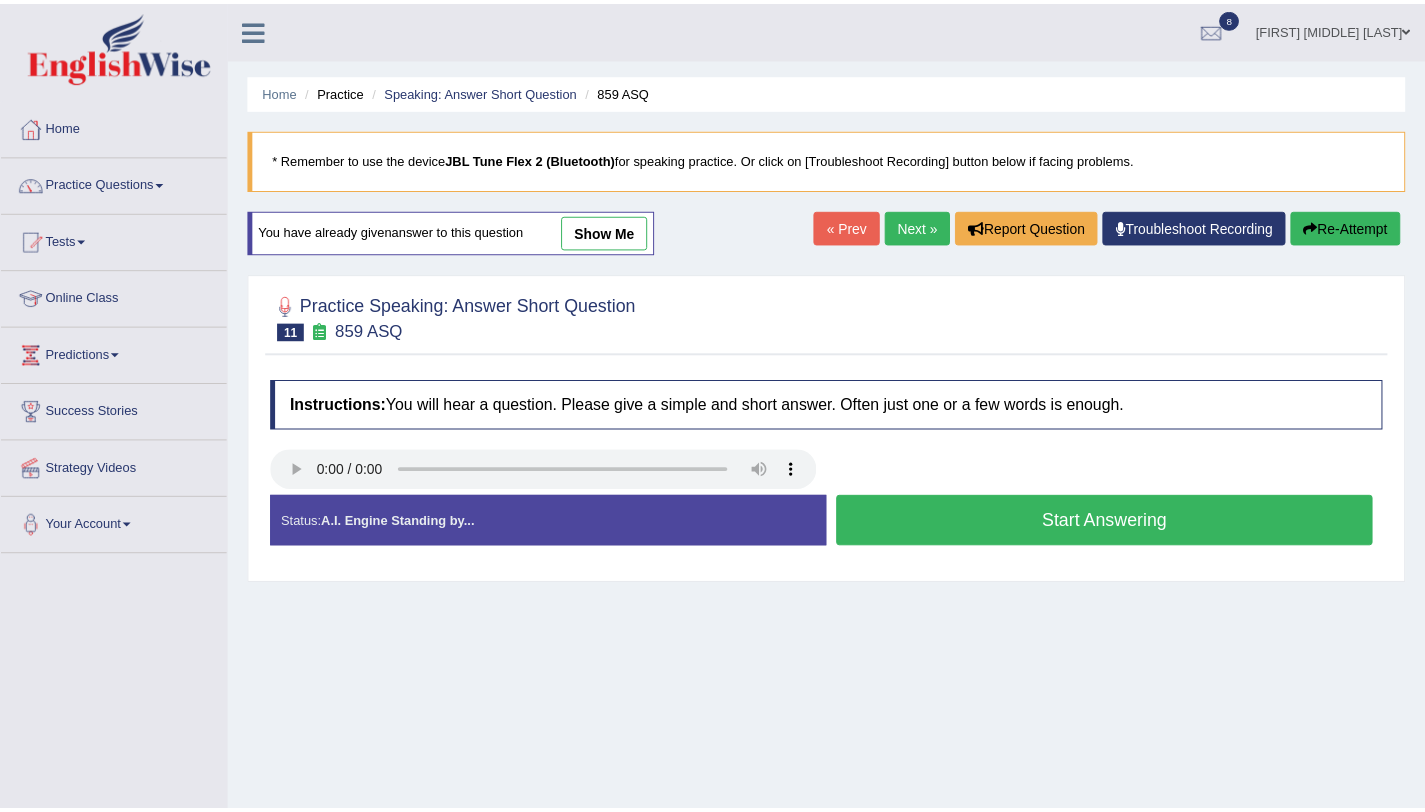 scroll, scrollTop: 0, scrollLeft: 0, axis: both 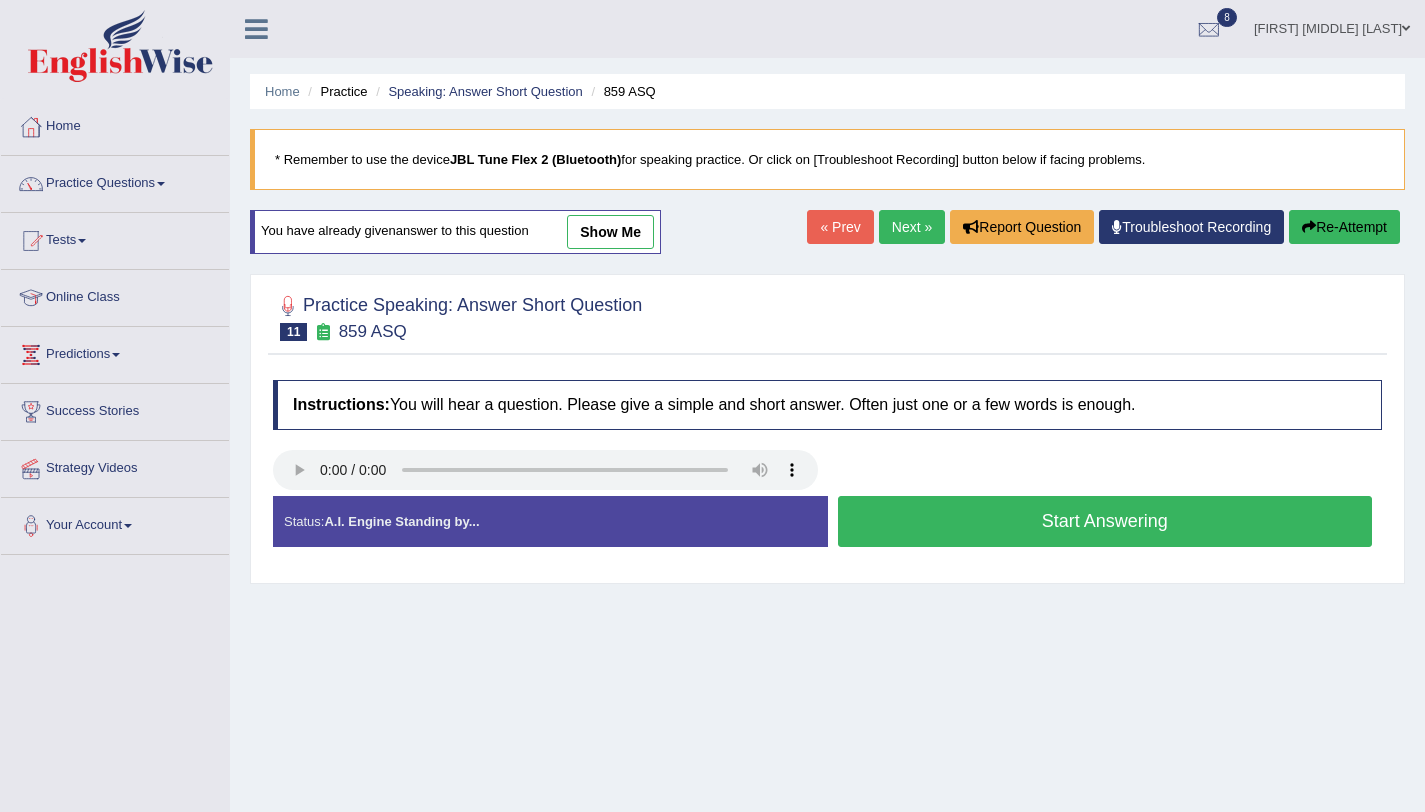 click on "Start Answering" at bounding box center [1105, 521] 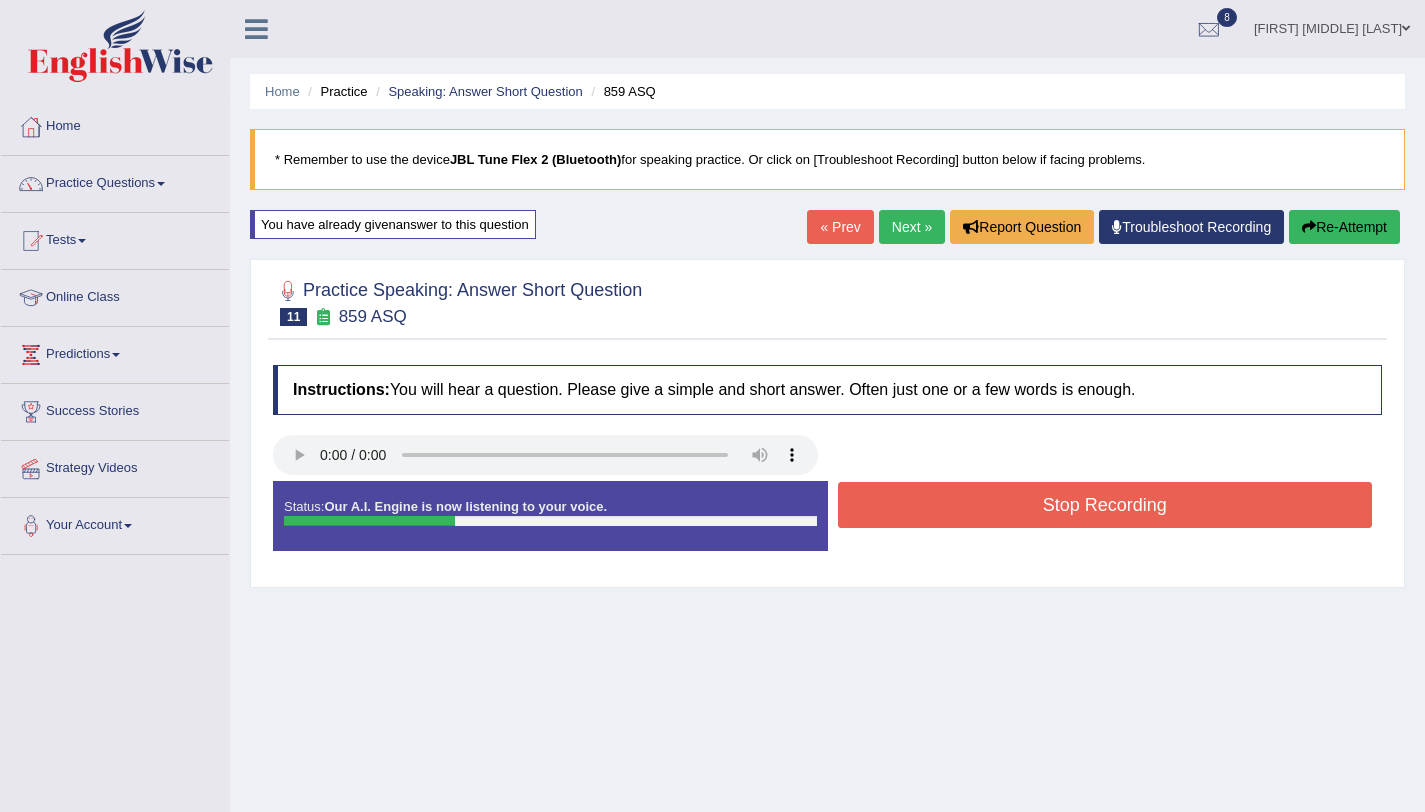 click on "Stop Recording" at bounding box center (1105, 505) 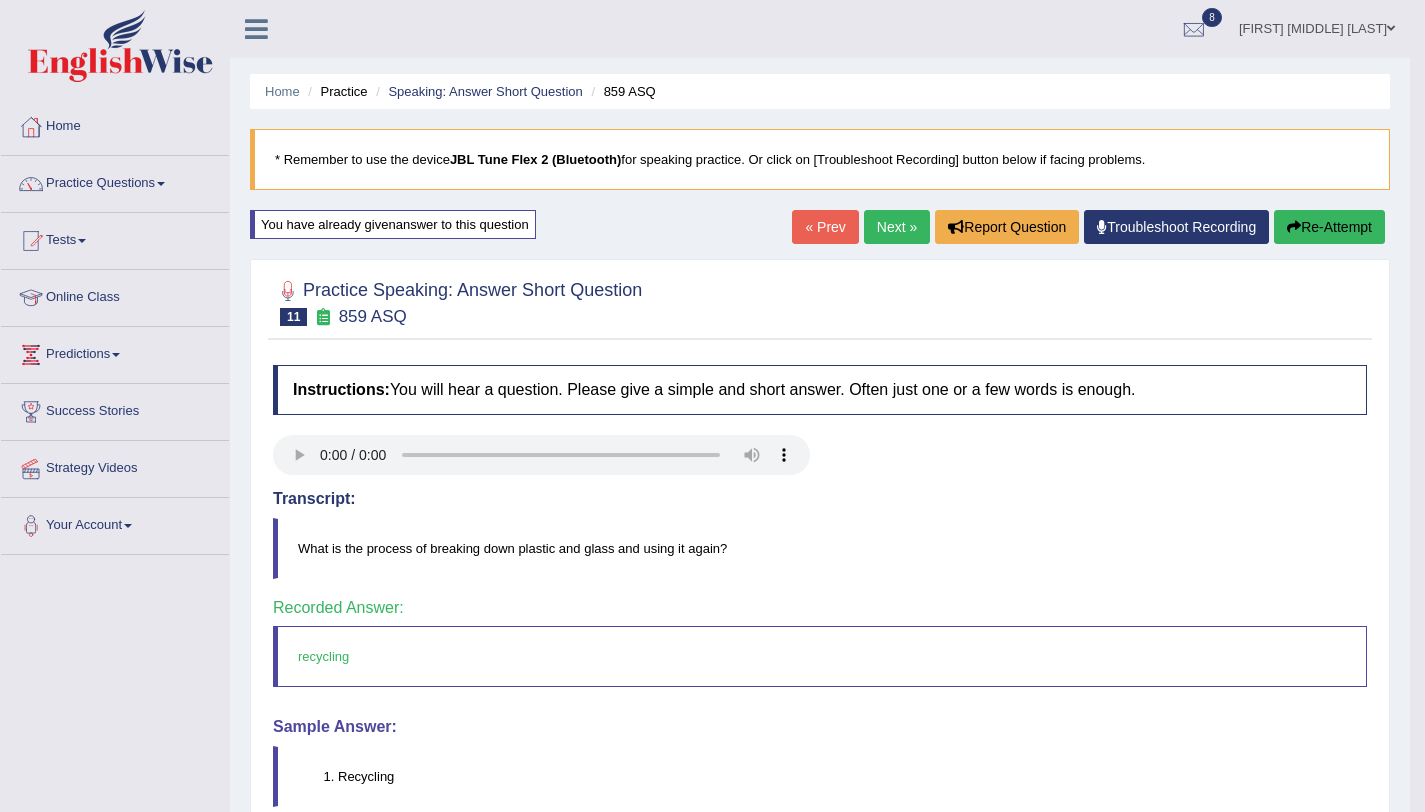 click on "Next »" at bounding box center [897, 227] 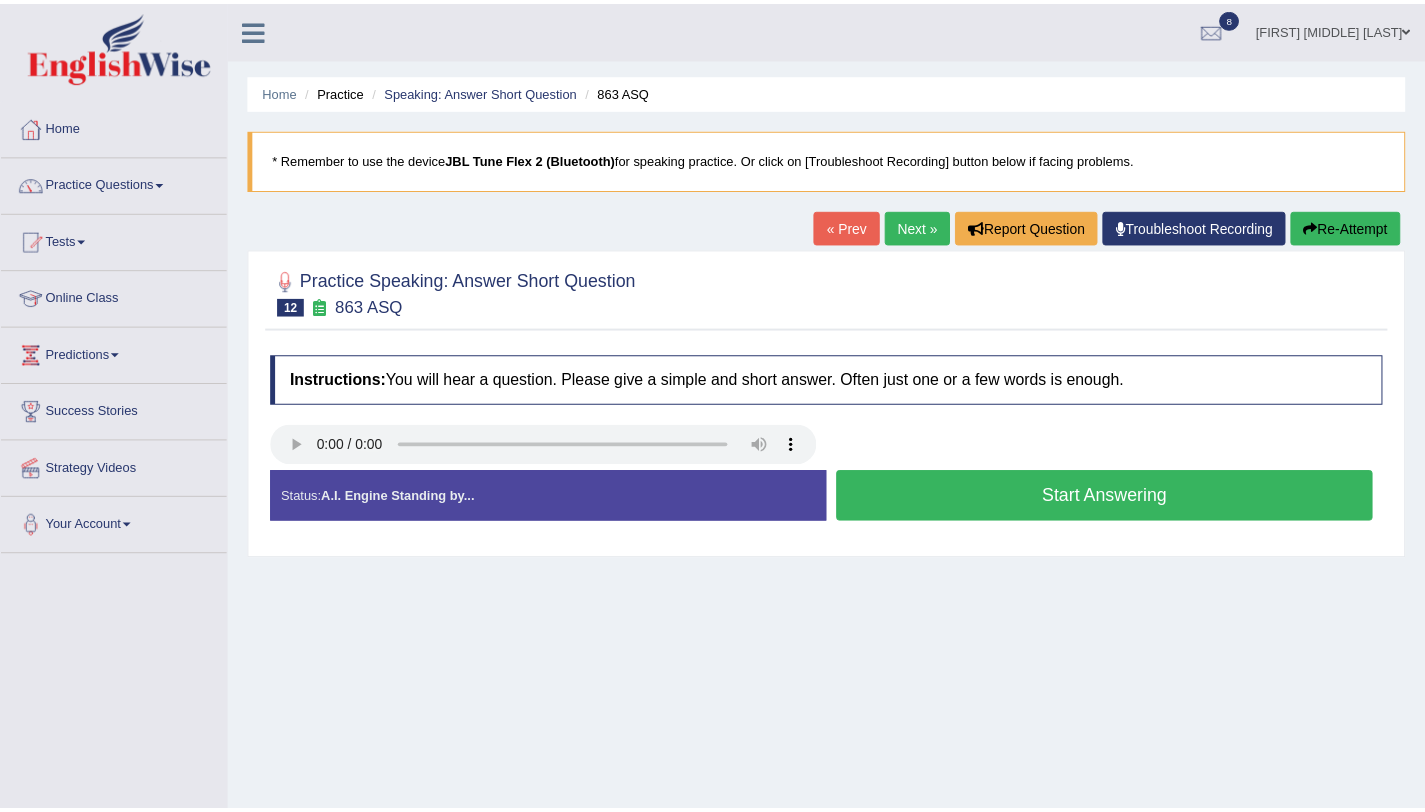 scroll, scrollTop: 0, scrollLeft: 0, axis: both 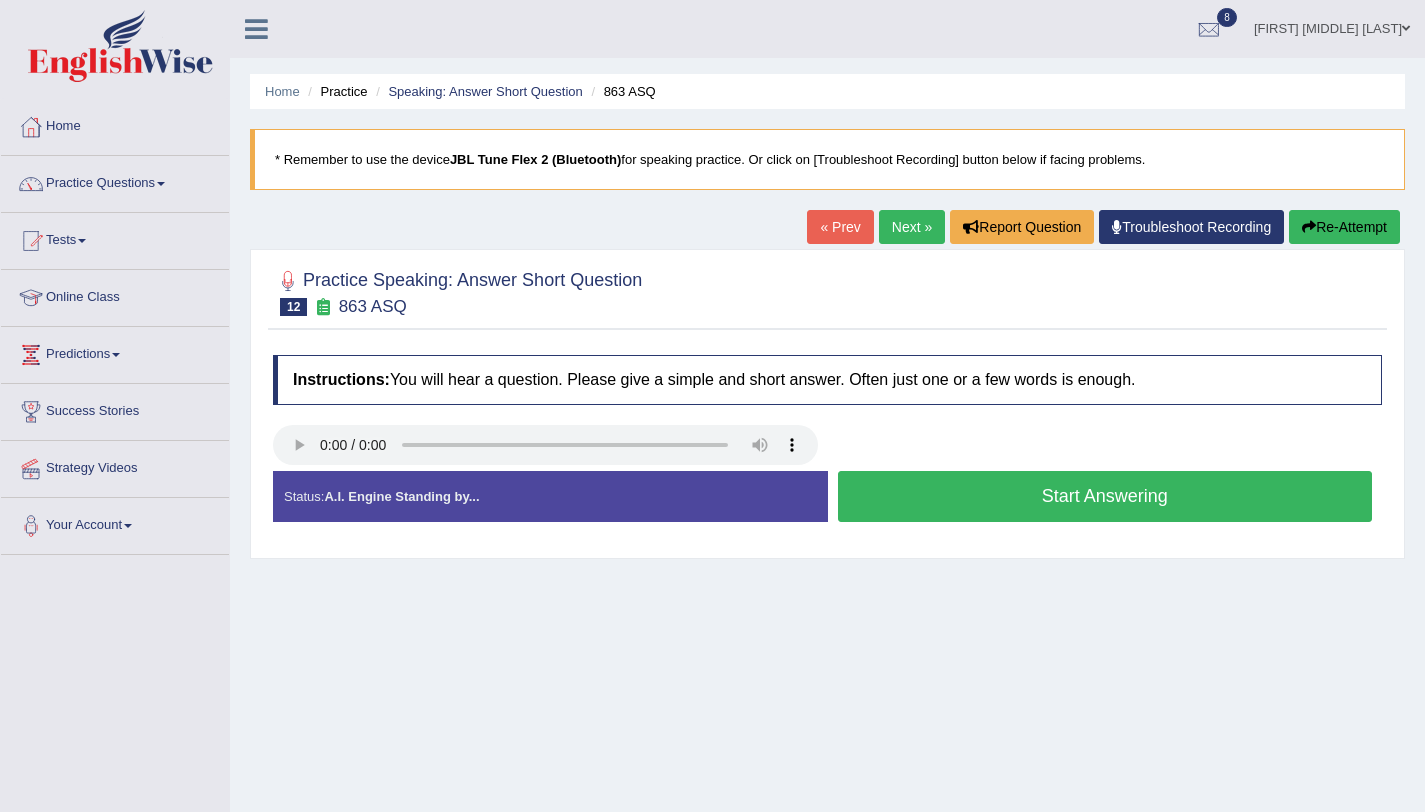 click on "Start Answering" at bounding box center [1105, 496] 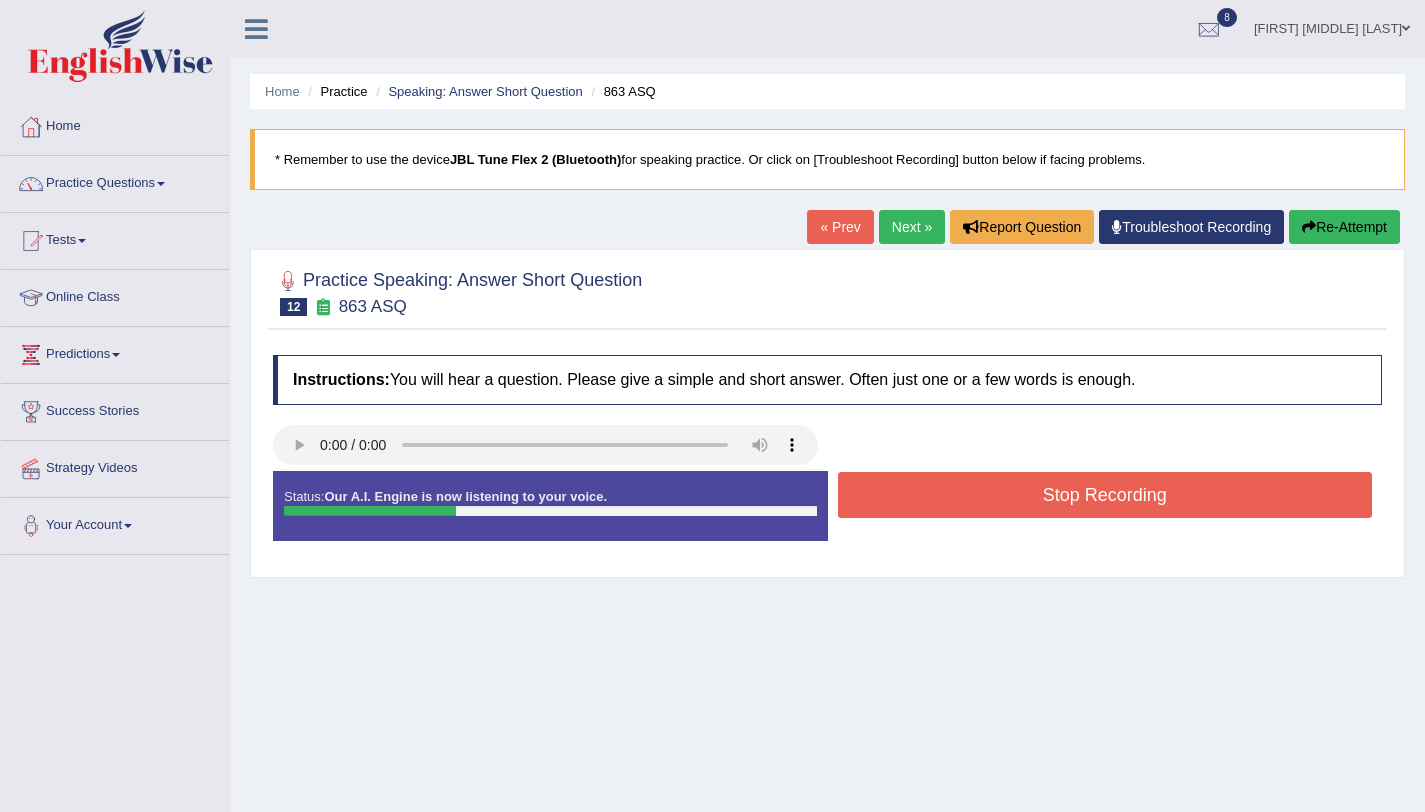 click on "Stop Recording" at bounding box center [1105, 495] 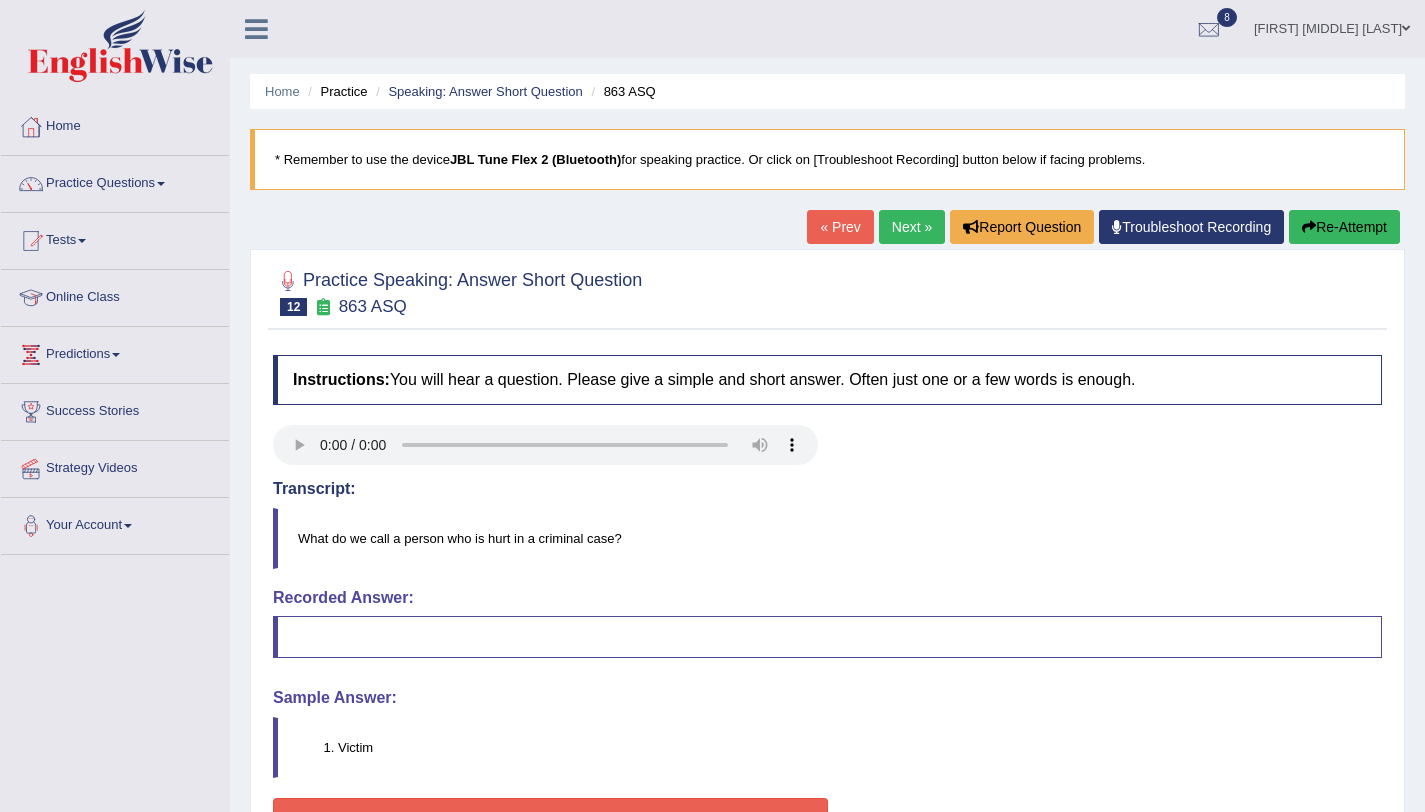 click on "Re-Attempt" at bounding box center [1344, 227] 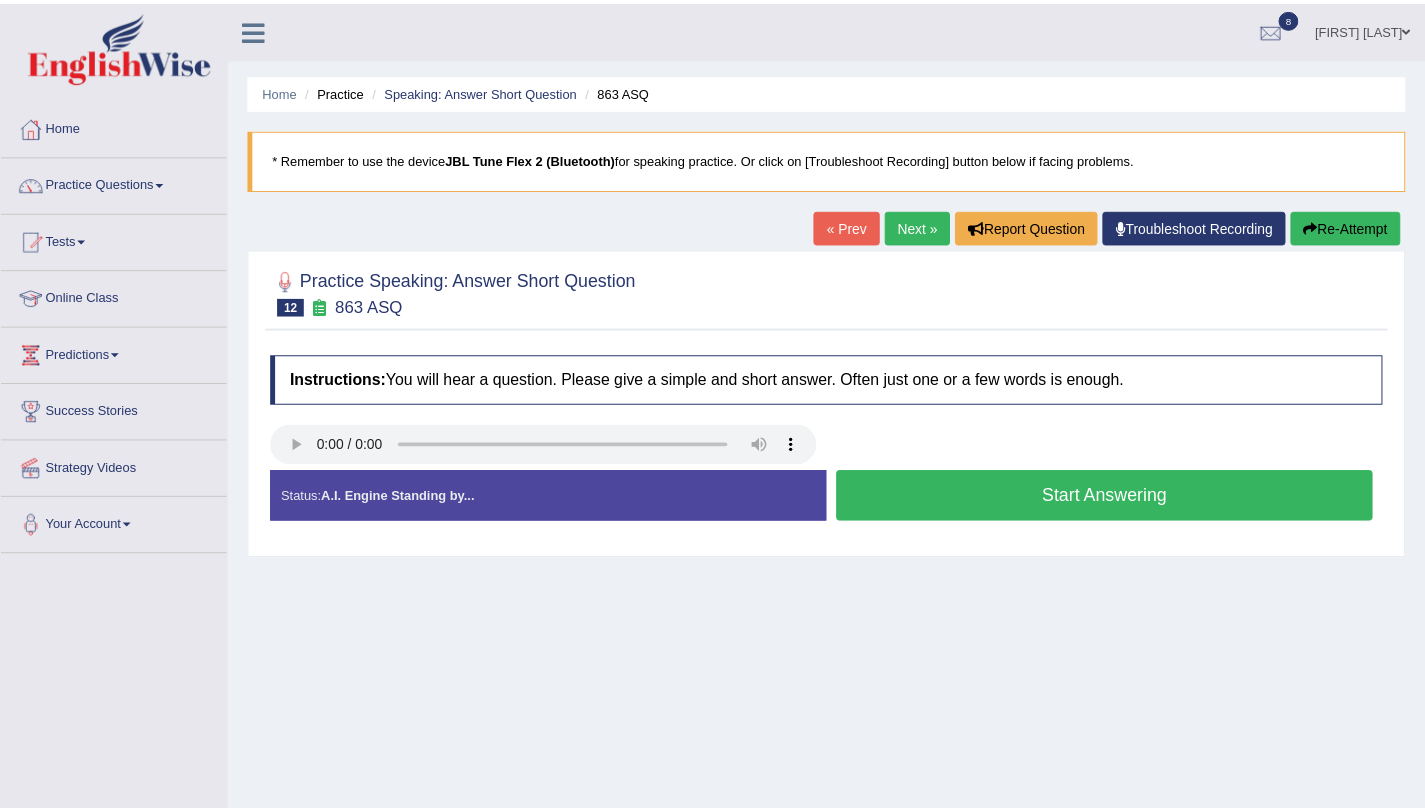 scroll, scrollTop: 0, scrollLeft: 0, axis: both 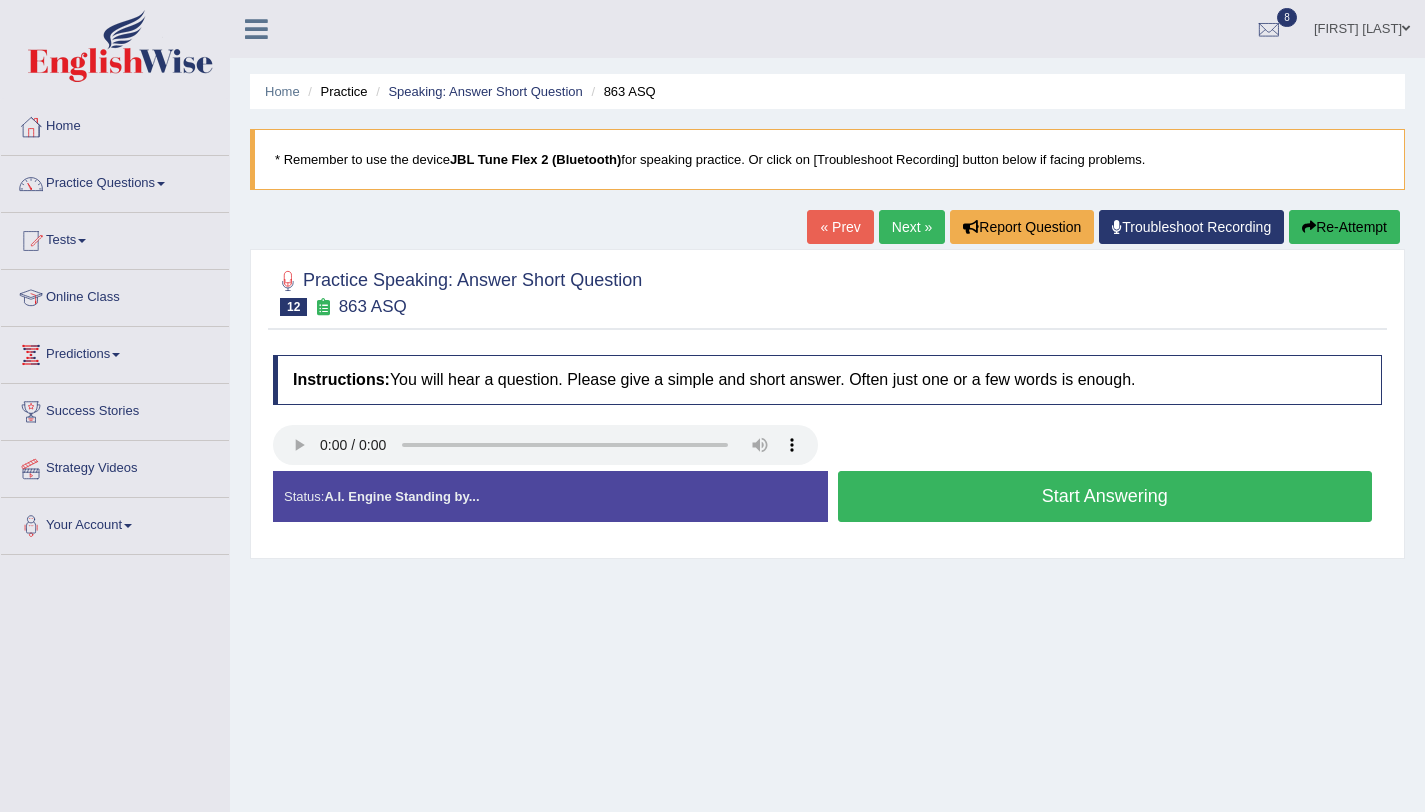 click on "Start Answering" at bounding box center (1105, 496) 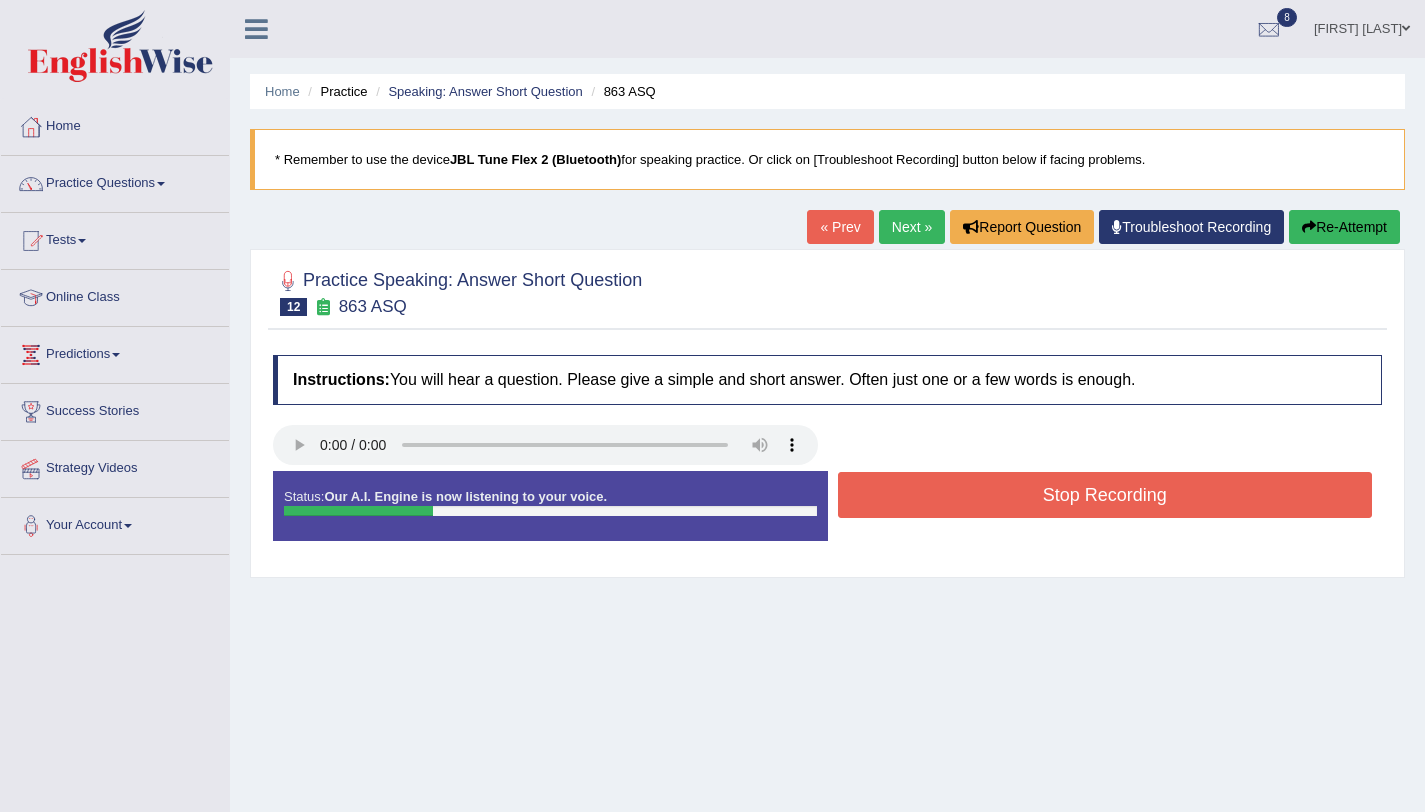 click on "Stop Recording" at bounding box center [1105, 495] 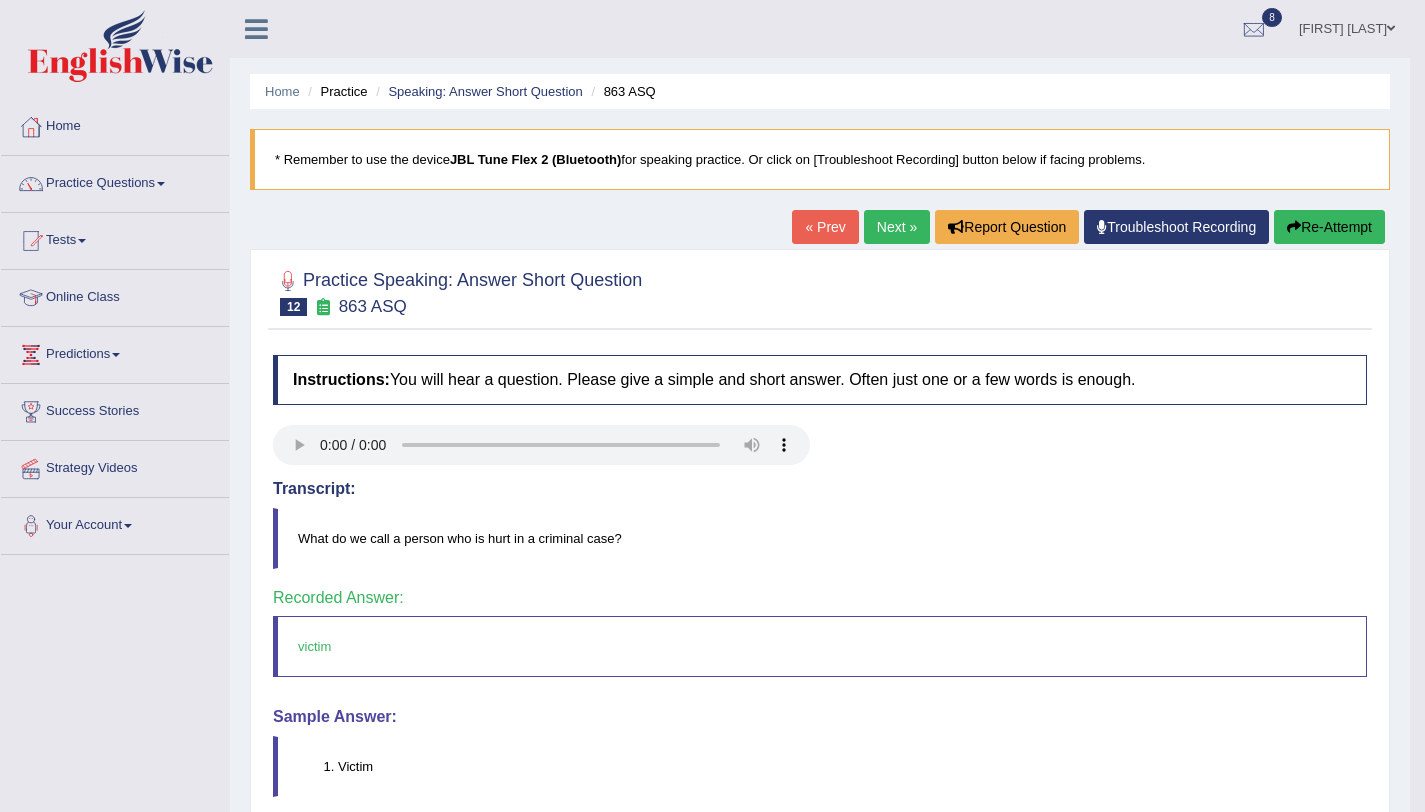 click on "Next »" at bounding box center (897, 227) 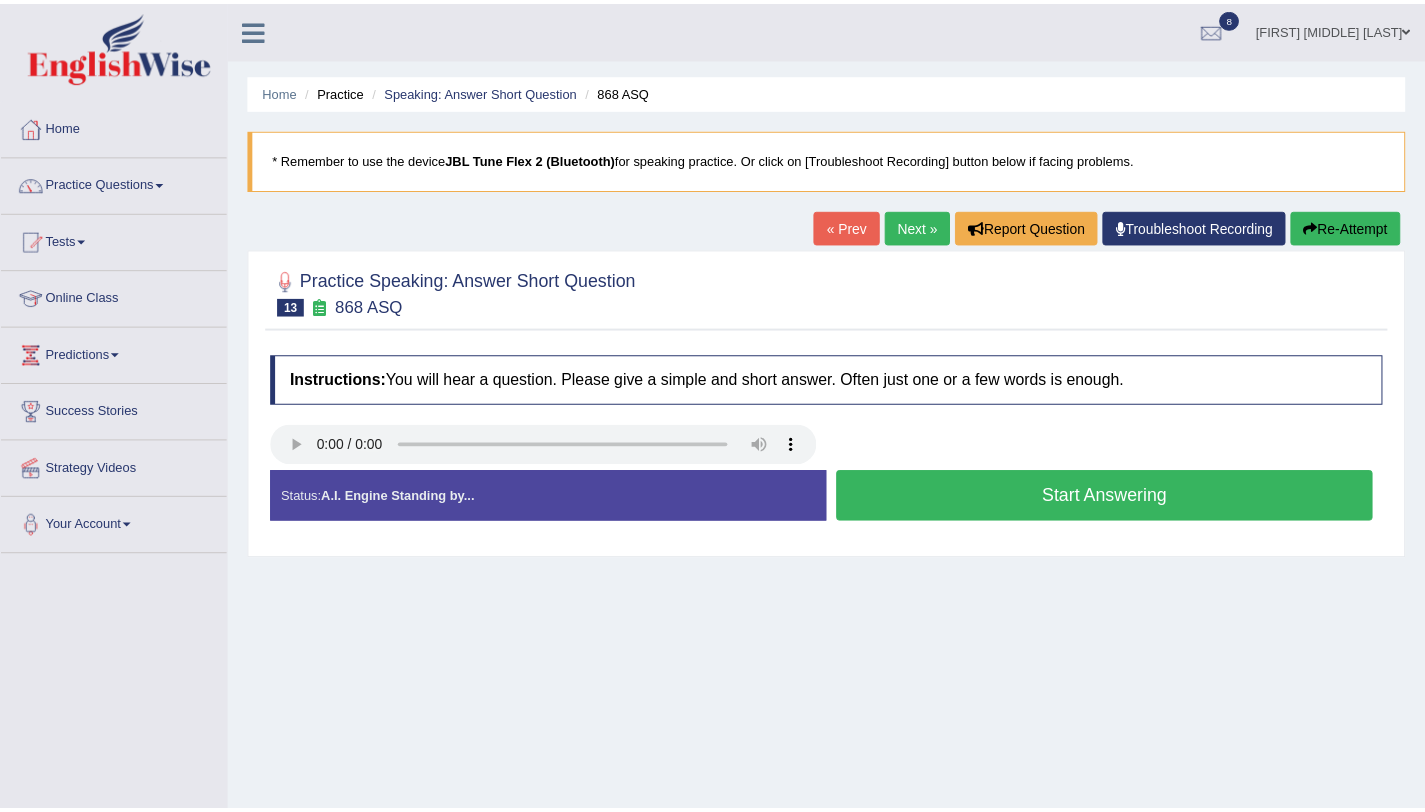 scroll, scrollTop: 0, scrollLeft: 0, axis: both 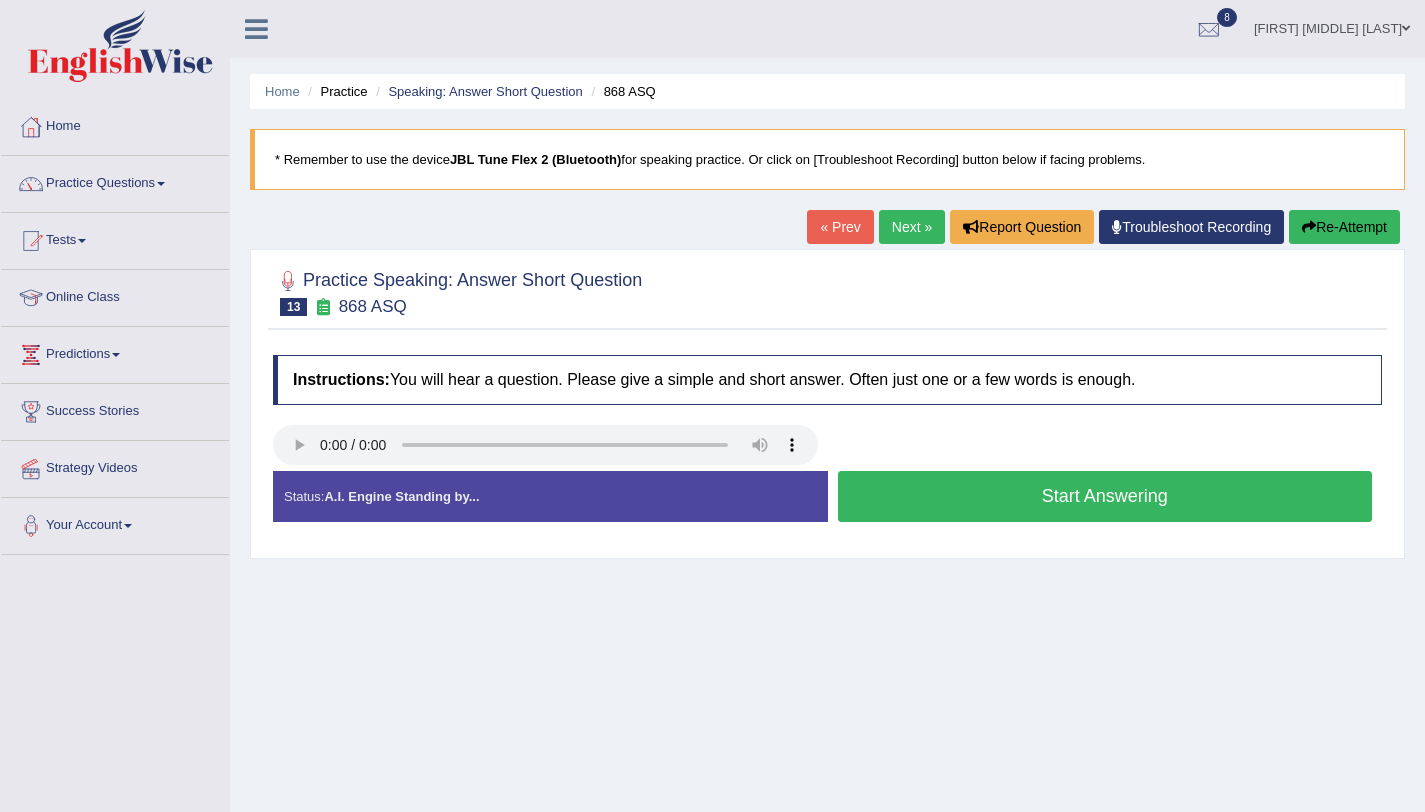 click on "Start Answering" at bounding box center [1105, 496] 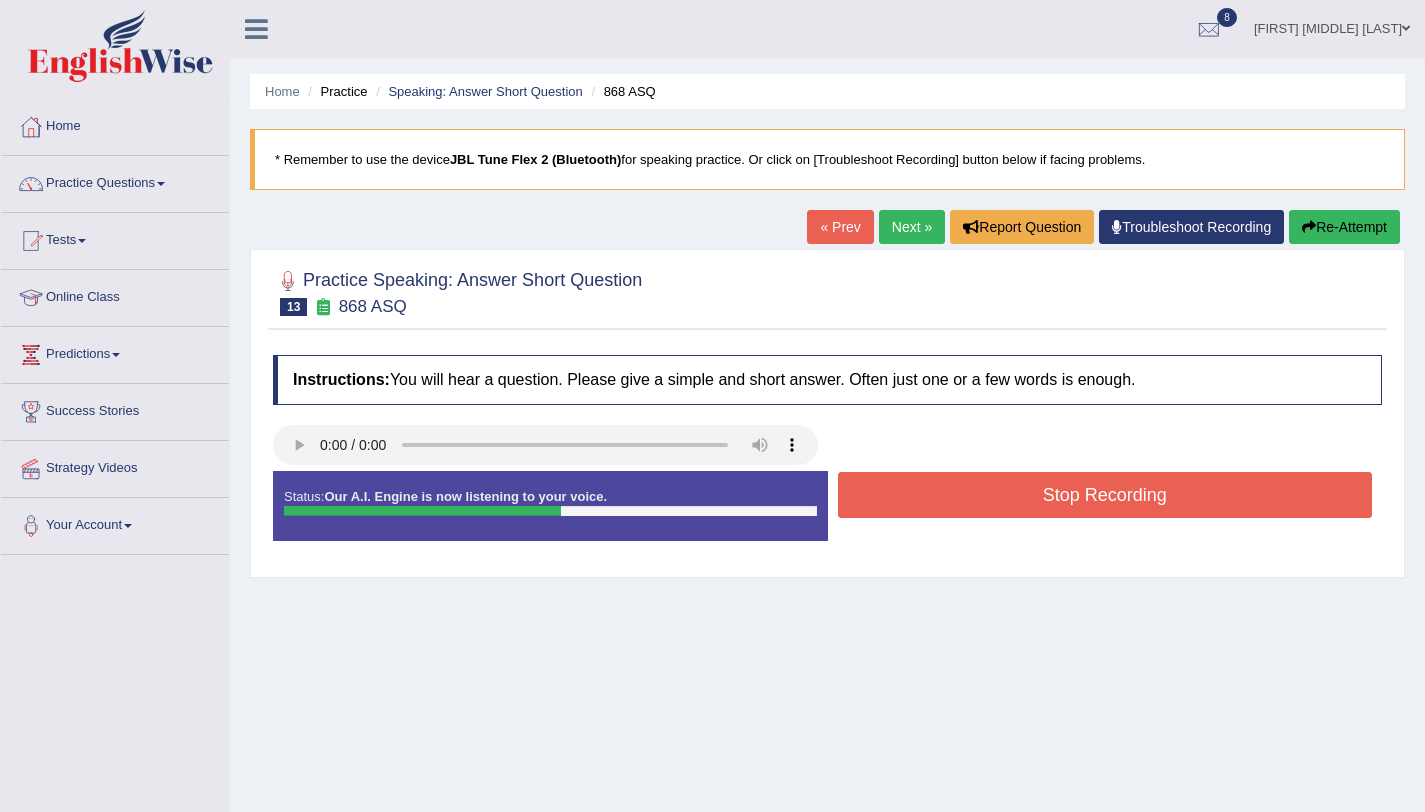 click on "Stop Recording" at bounding box center [1105, 495] 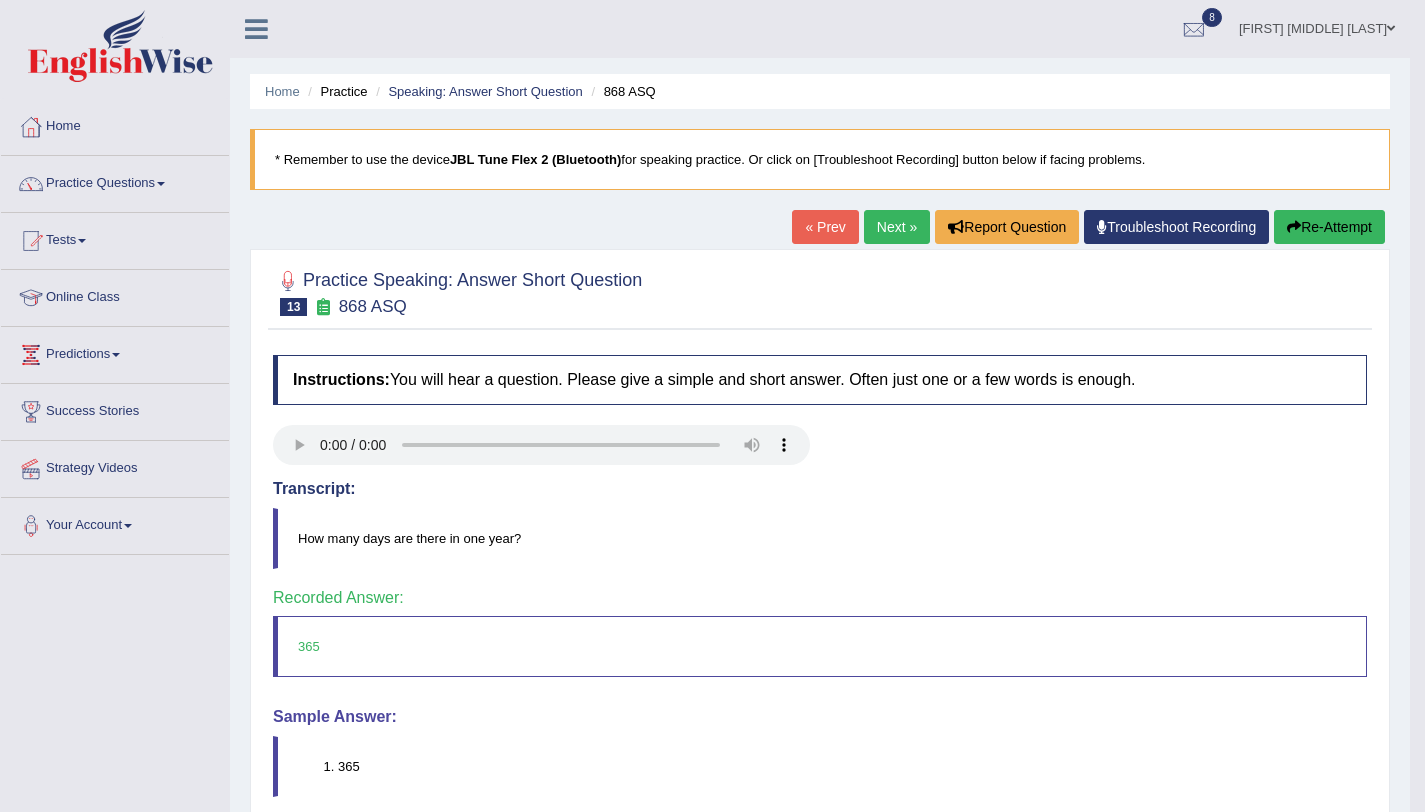 click on "Next »" at bounding box center (897, 227) 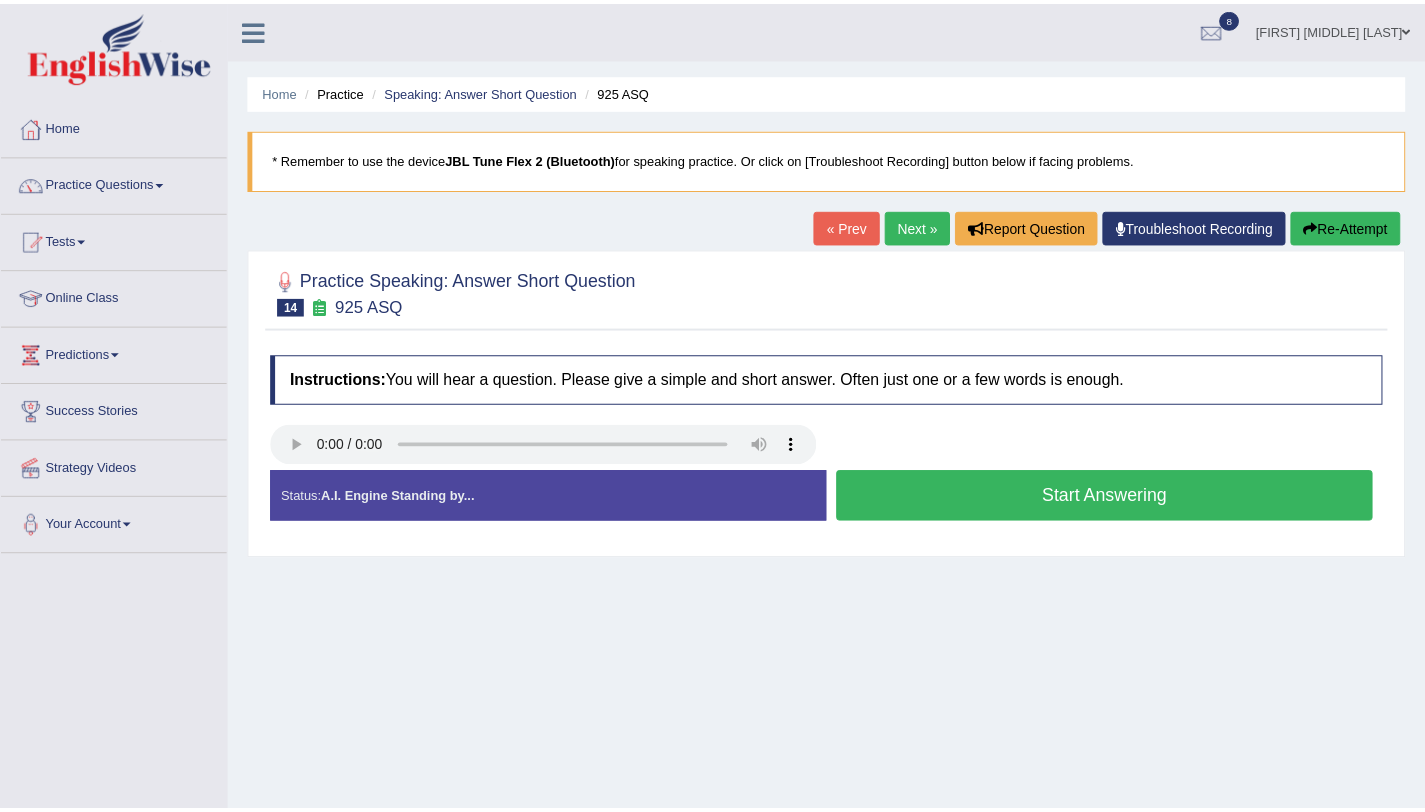 scroll, scrollTop: 0, scrollLeft: 0, axis: both 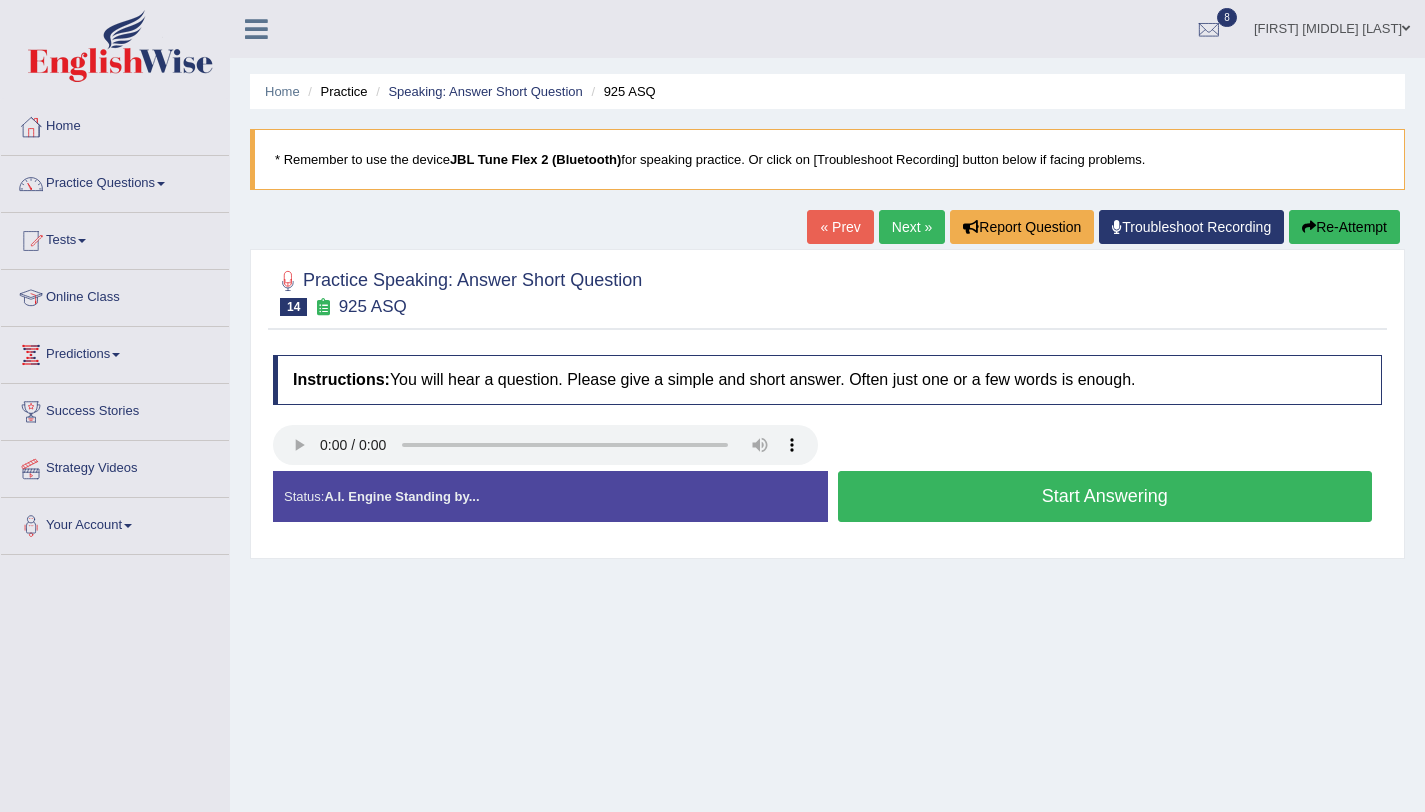 click on "Start Answering" at bounding box center [1105, 496] 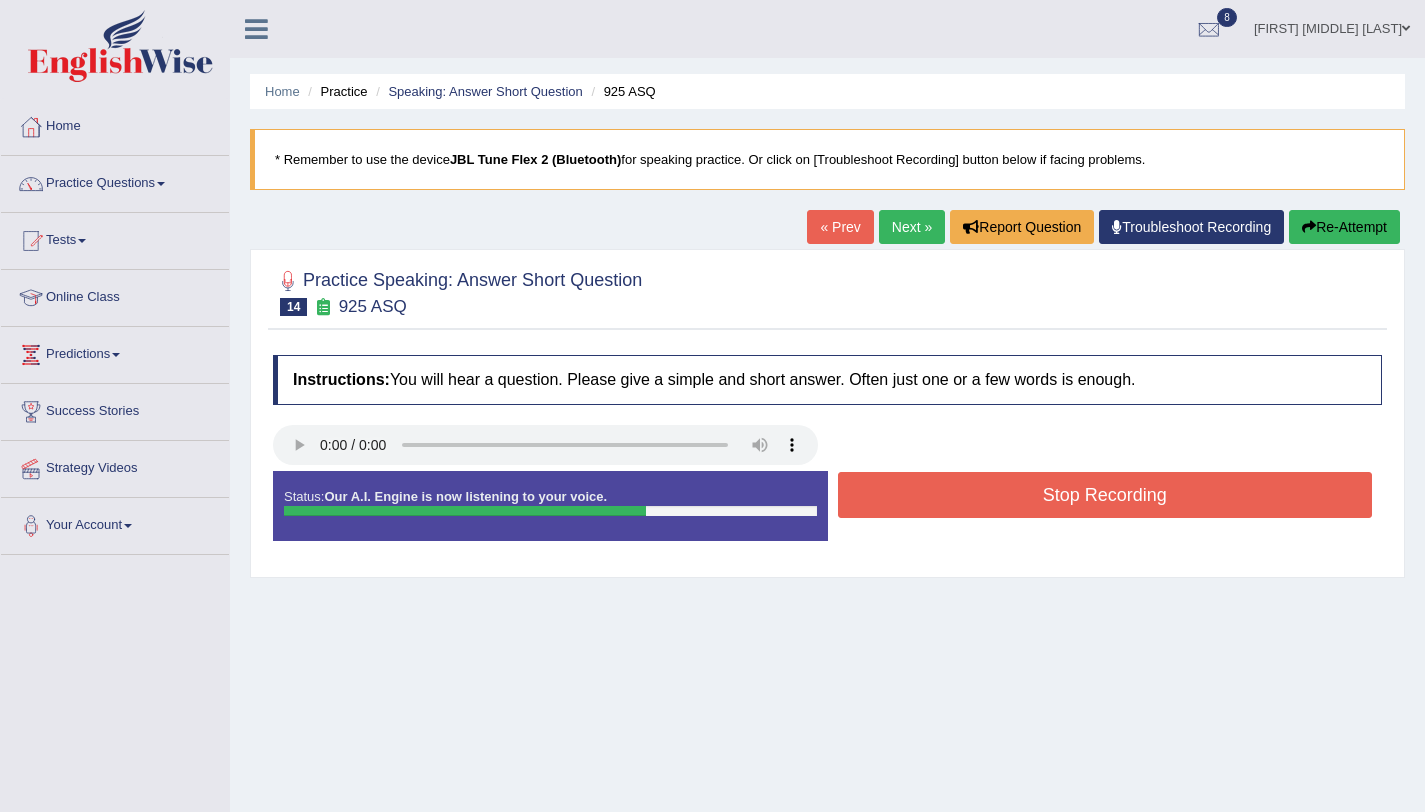 click on "Stop Recording" at bounding box center (1105, 495) 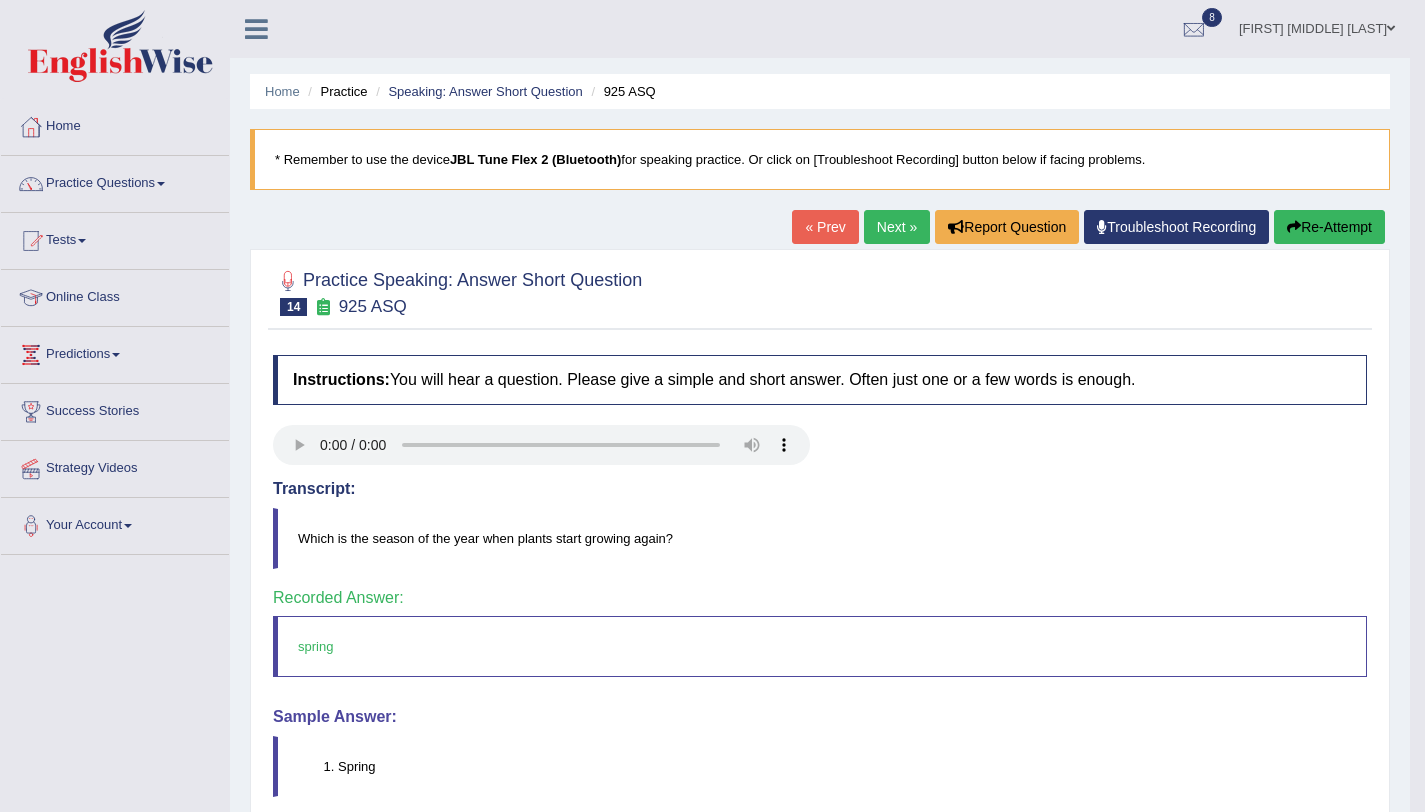 click on "Next »" at bounding box center [897, 227] 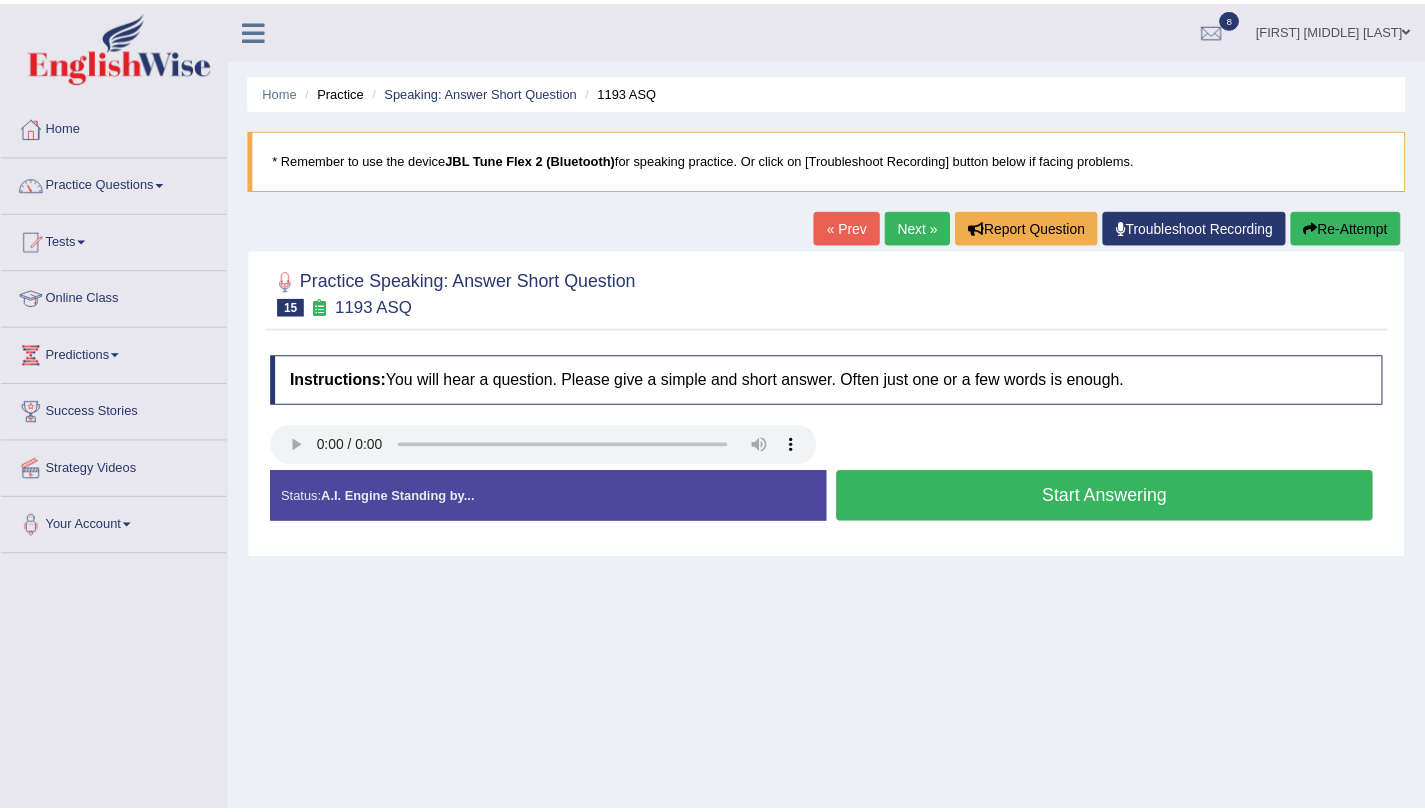 scroll, scrollTop: 0, scrollLeft: 0, axis: both 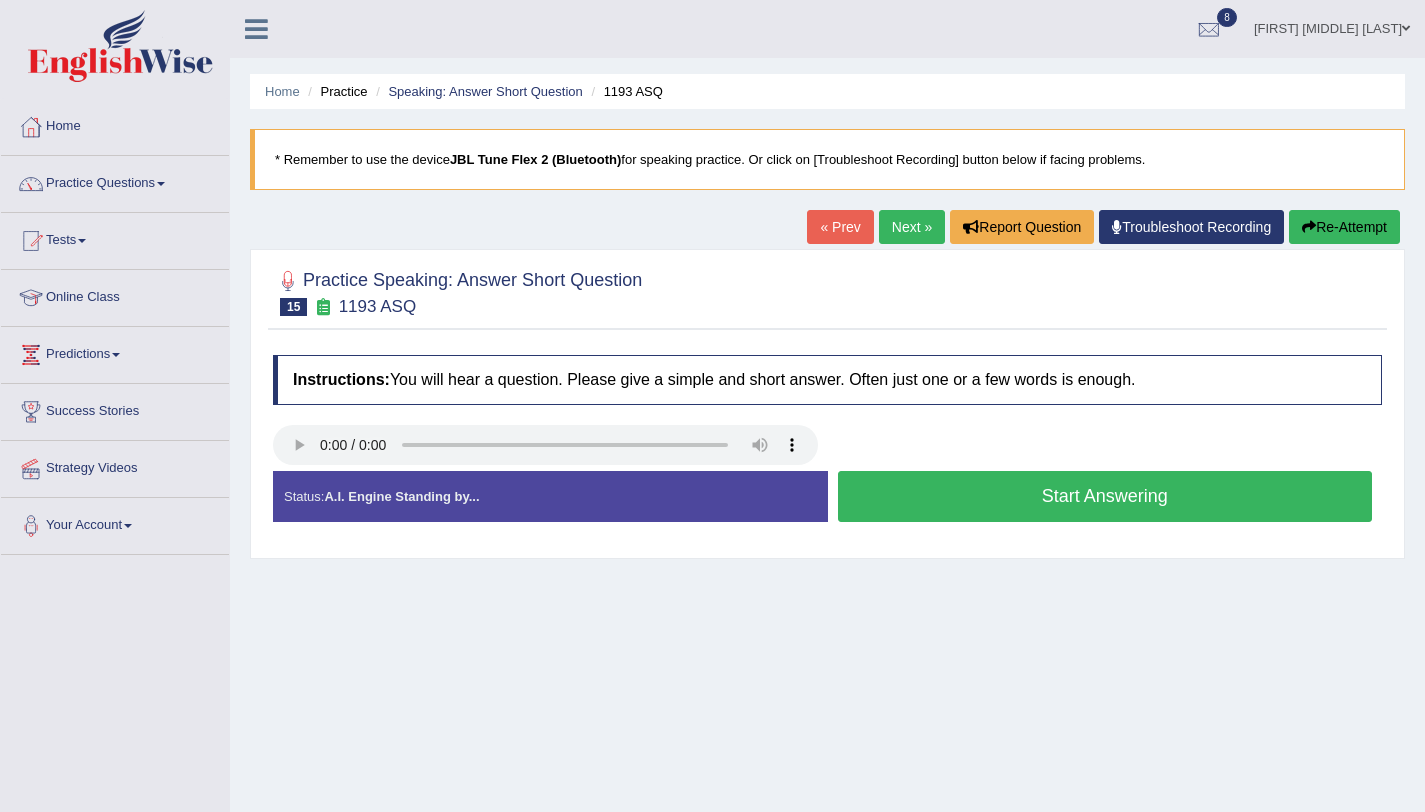 click on "Start Answering" at bounding box center [1105, 496] 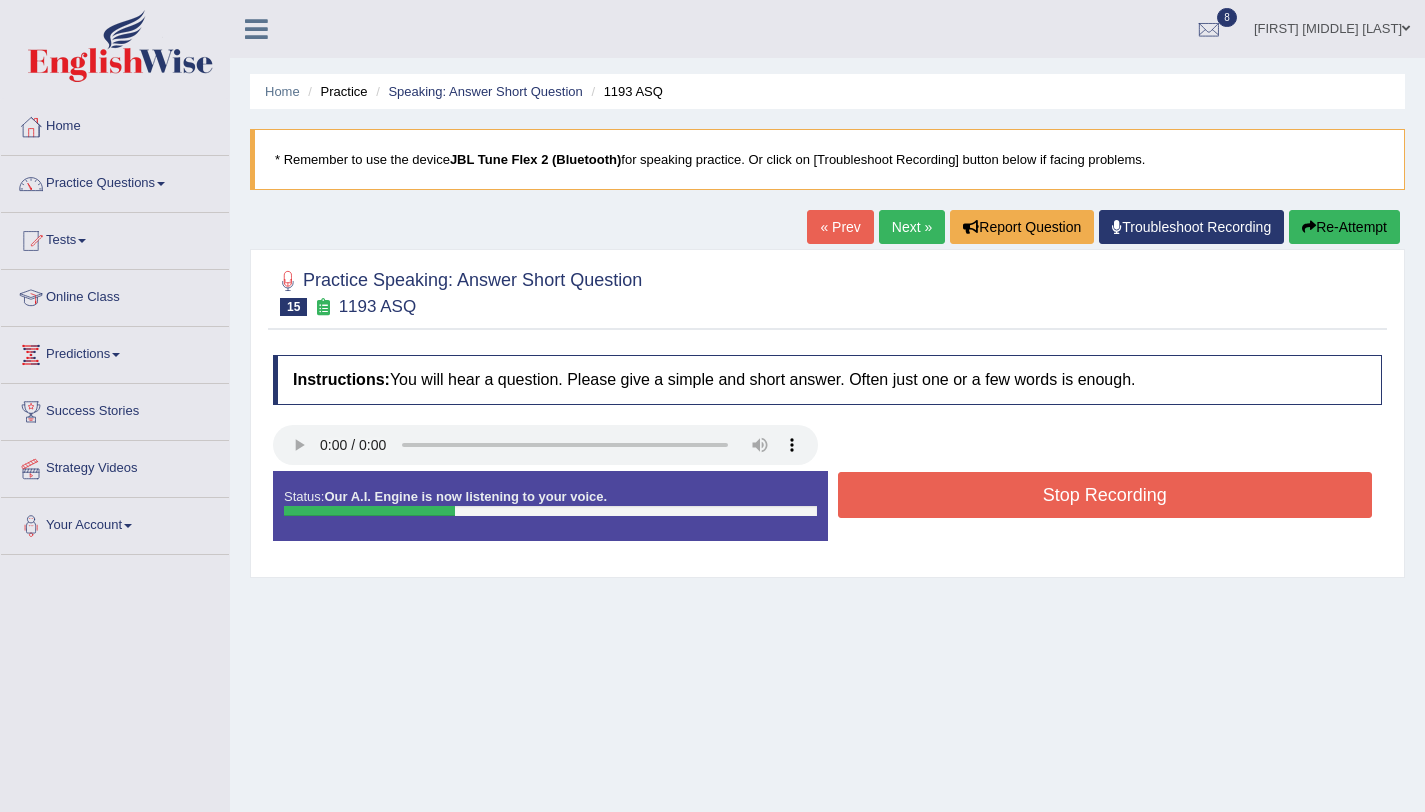 click on "Stop Recording" at bounding box center [1105, 495] 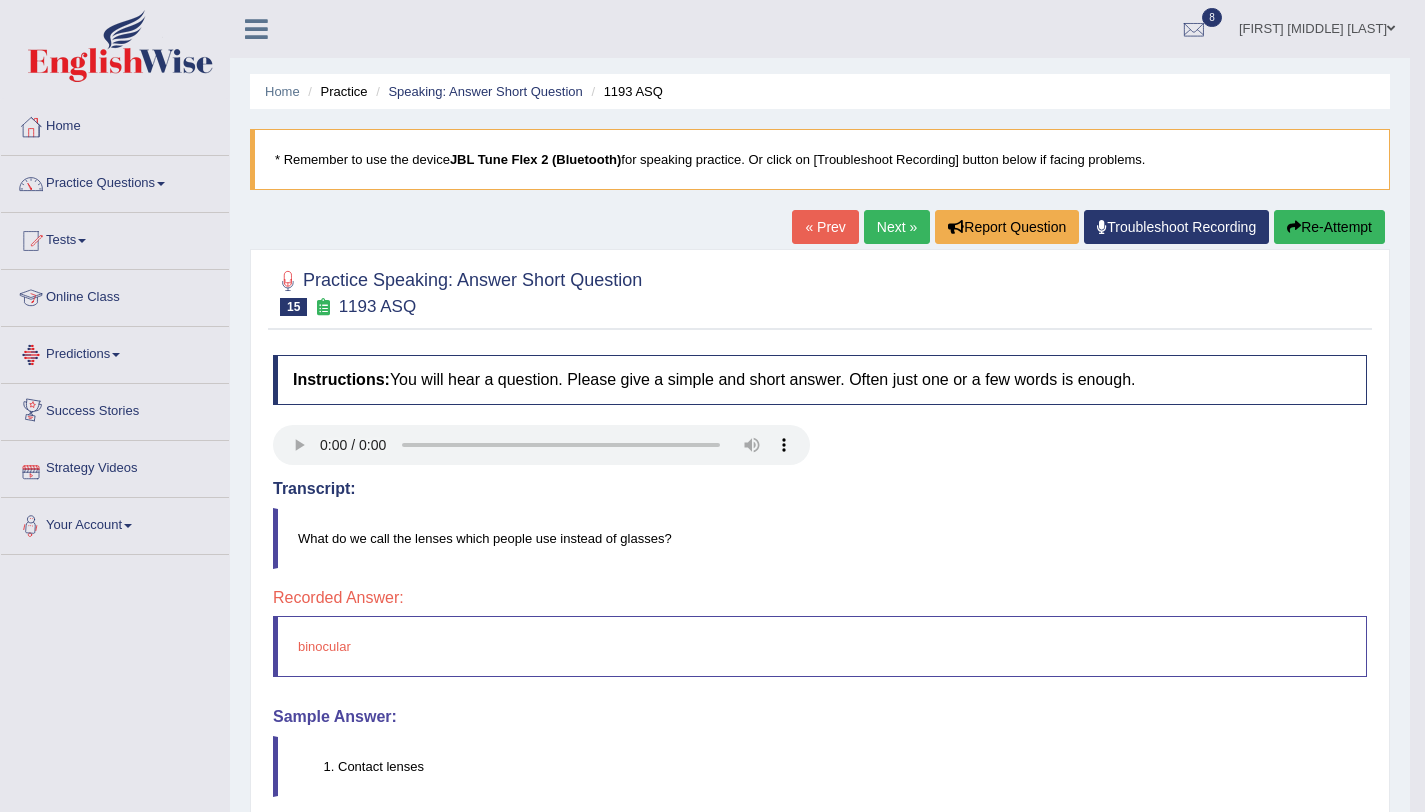click on "Next »" at bounding box center [897, 227] 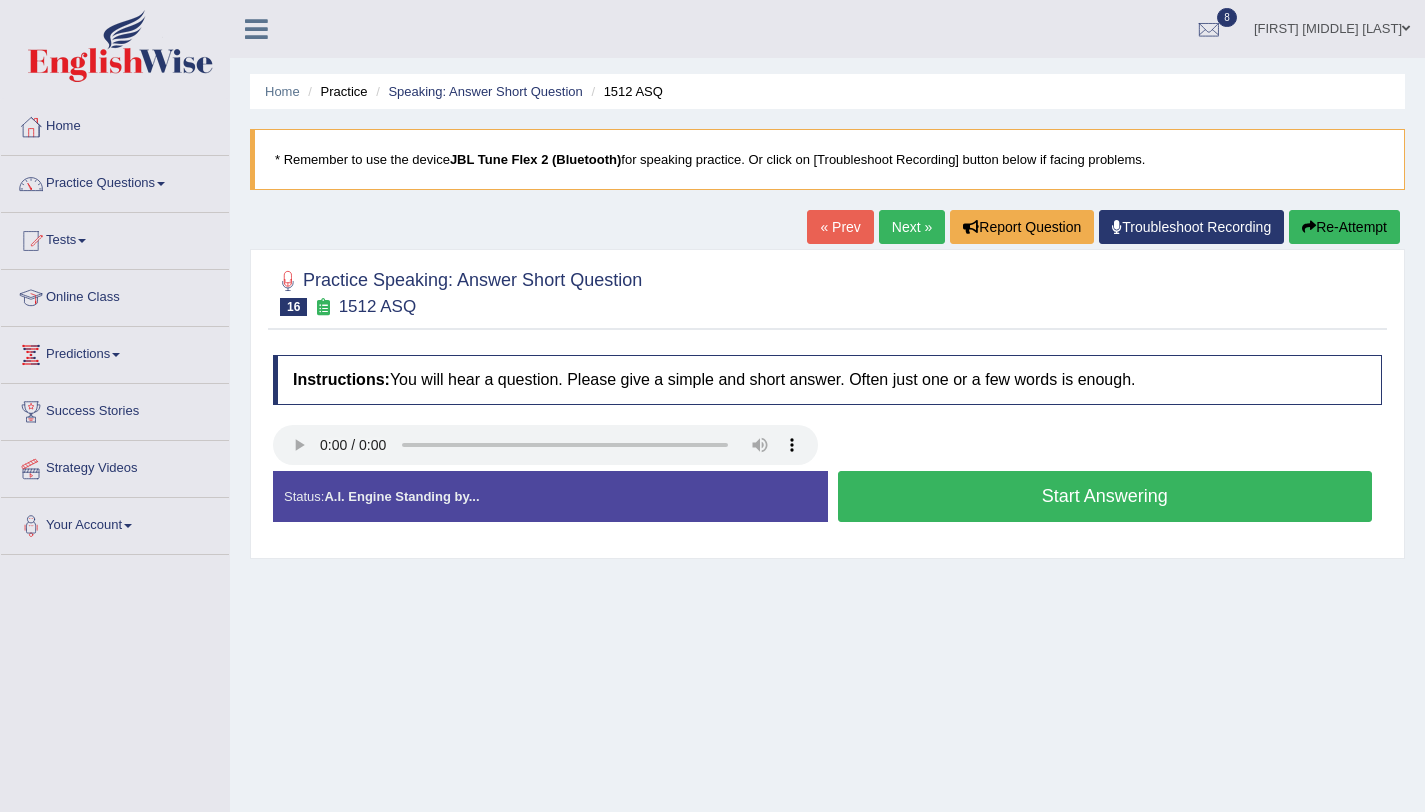 scroll, scrollTop: 0, scrollLeft: 0, axis: both 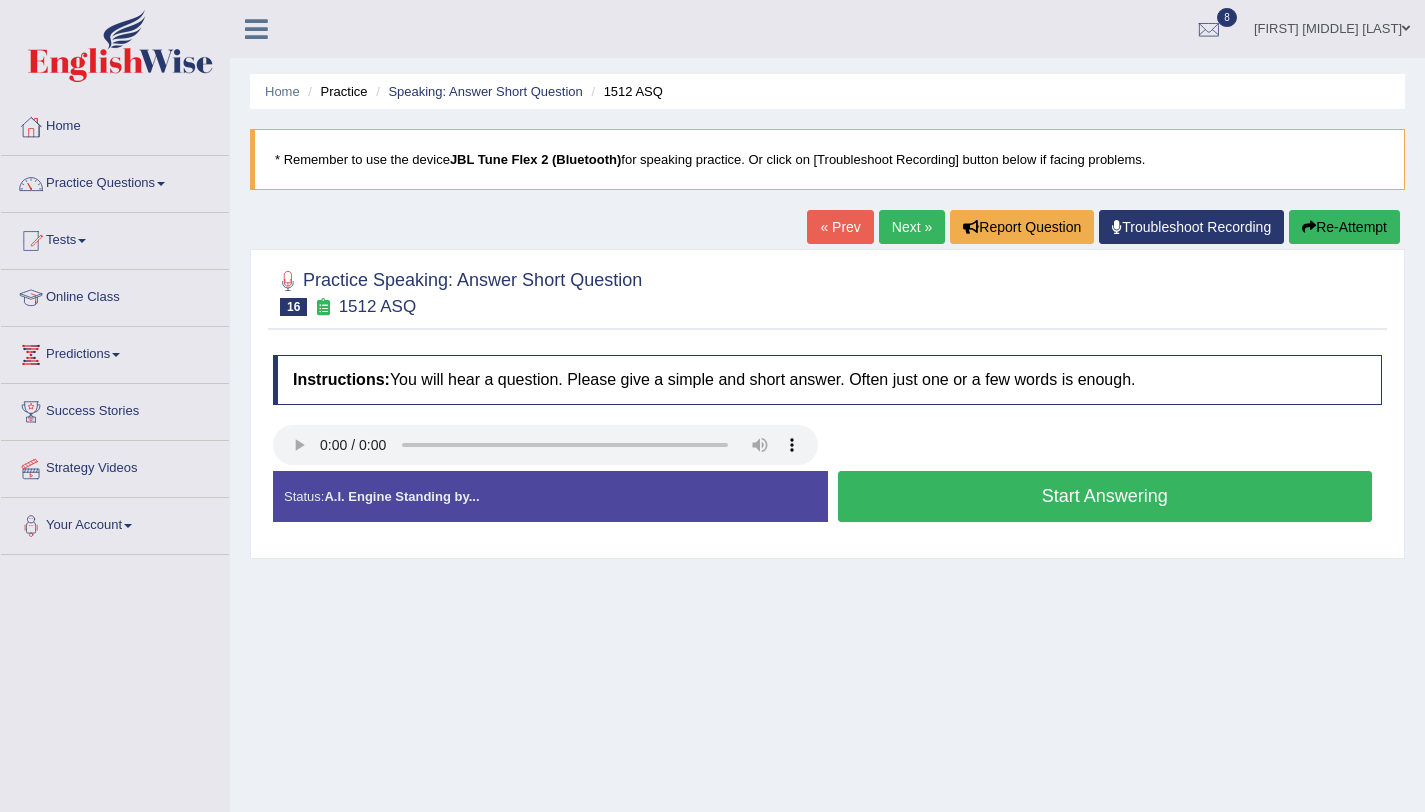 click on "Start Answering" at bounding box center [1105, 496] 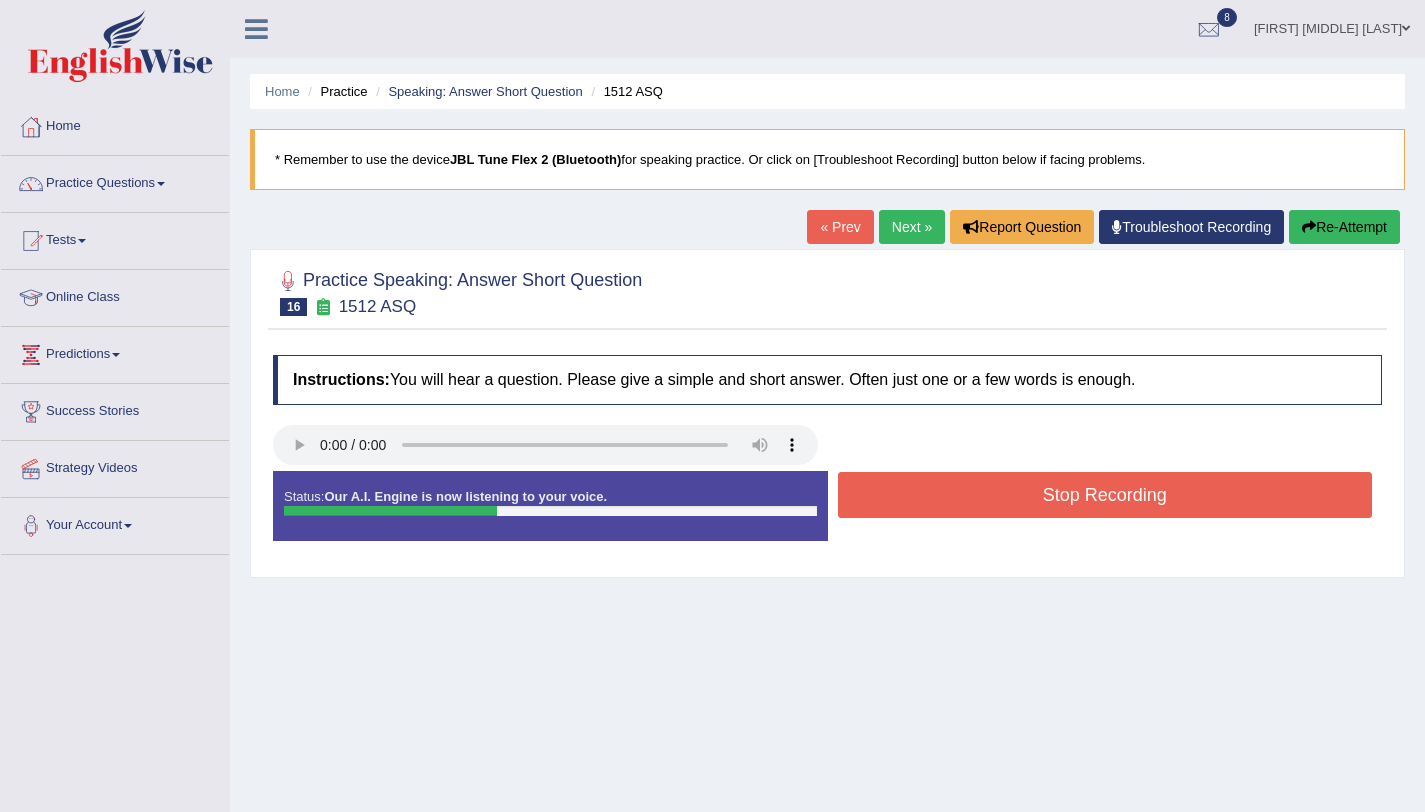 click on "Stop Recording" at bounding box center (1105, 495) 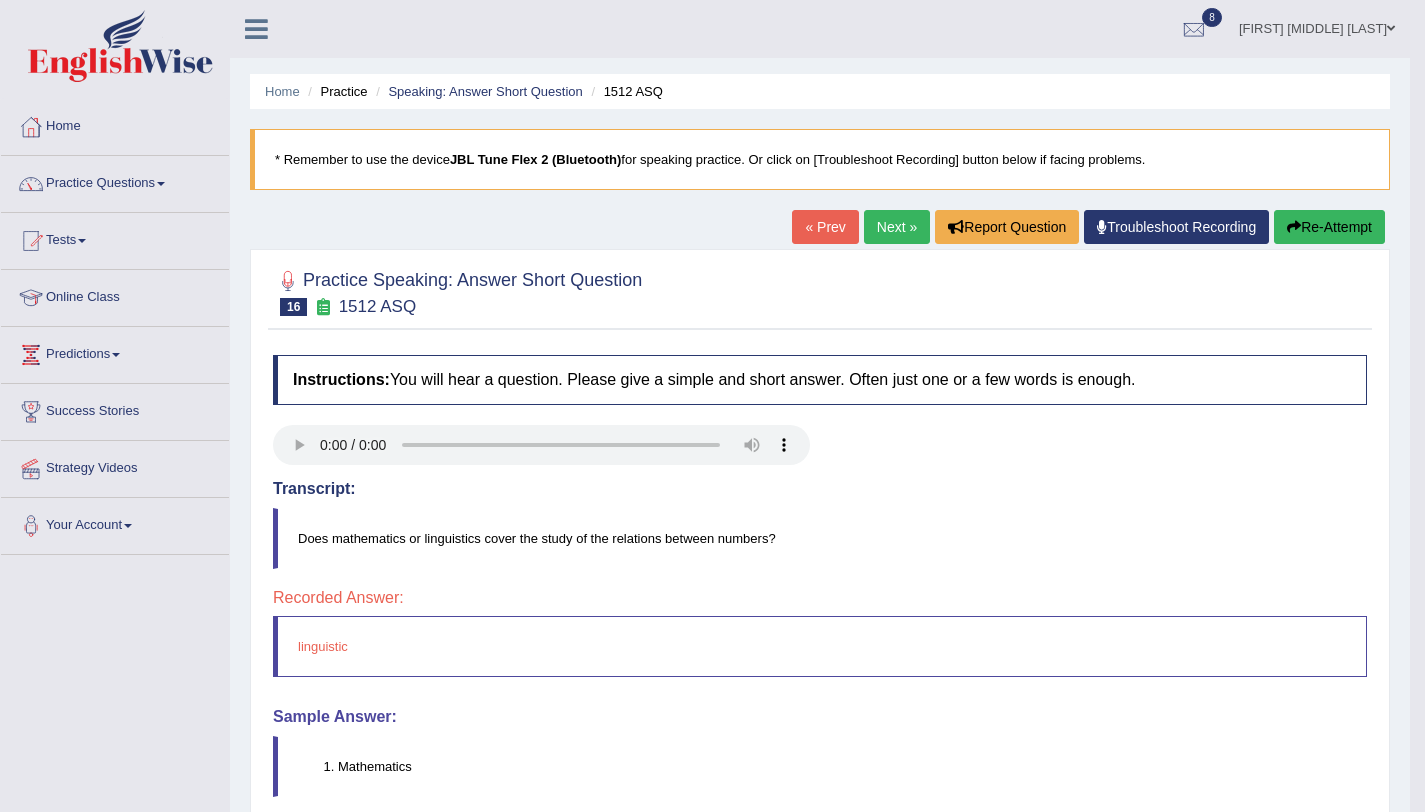 click on "Re-Attempt" at bounding box center [1329, 227] 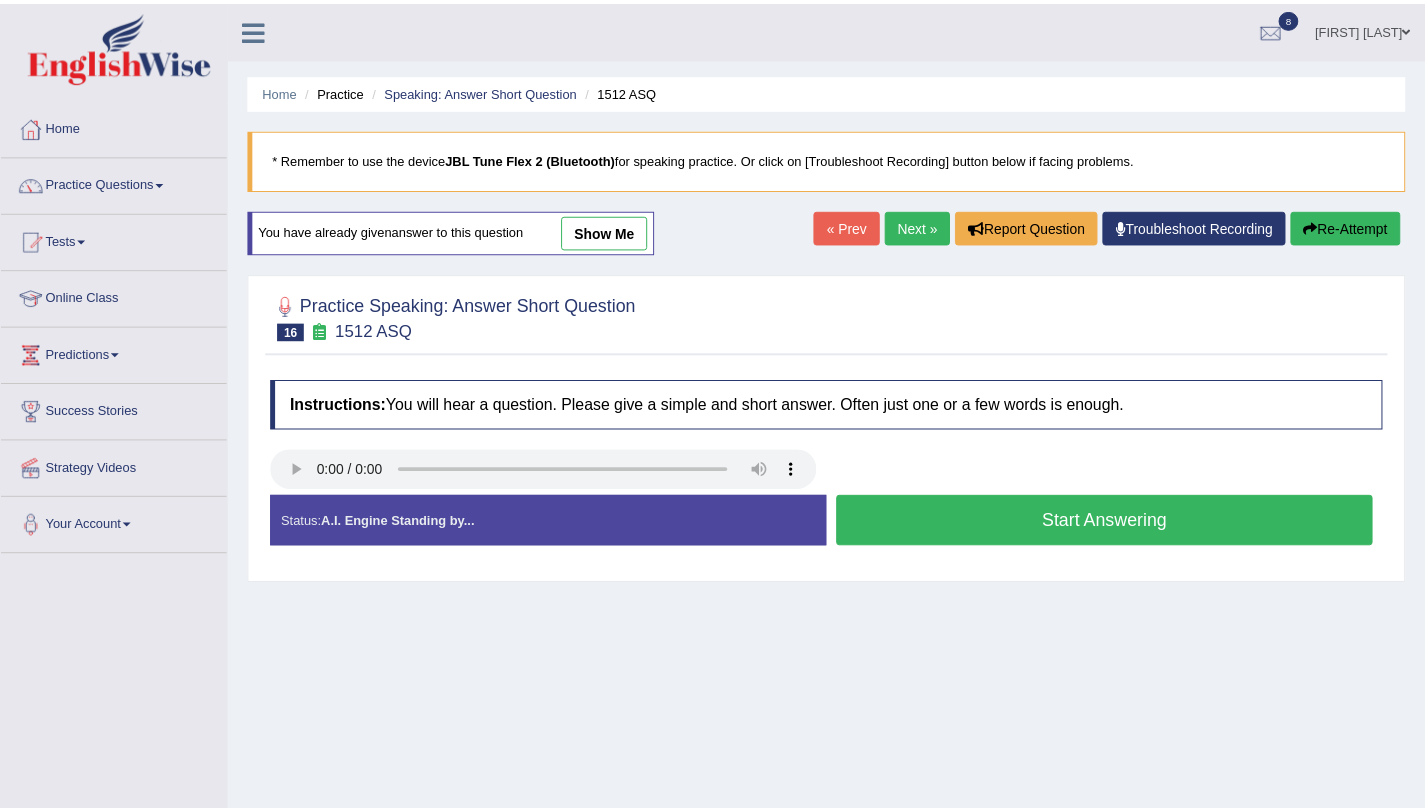 scroll, scrollTop: 0, scrollLeft: 0, axis: both 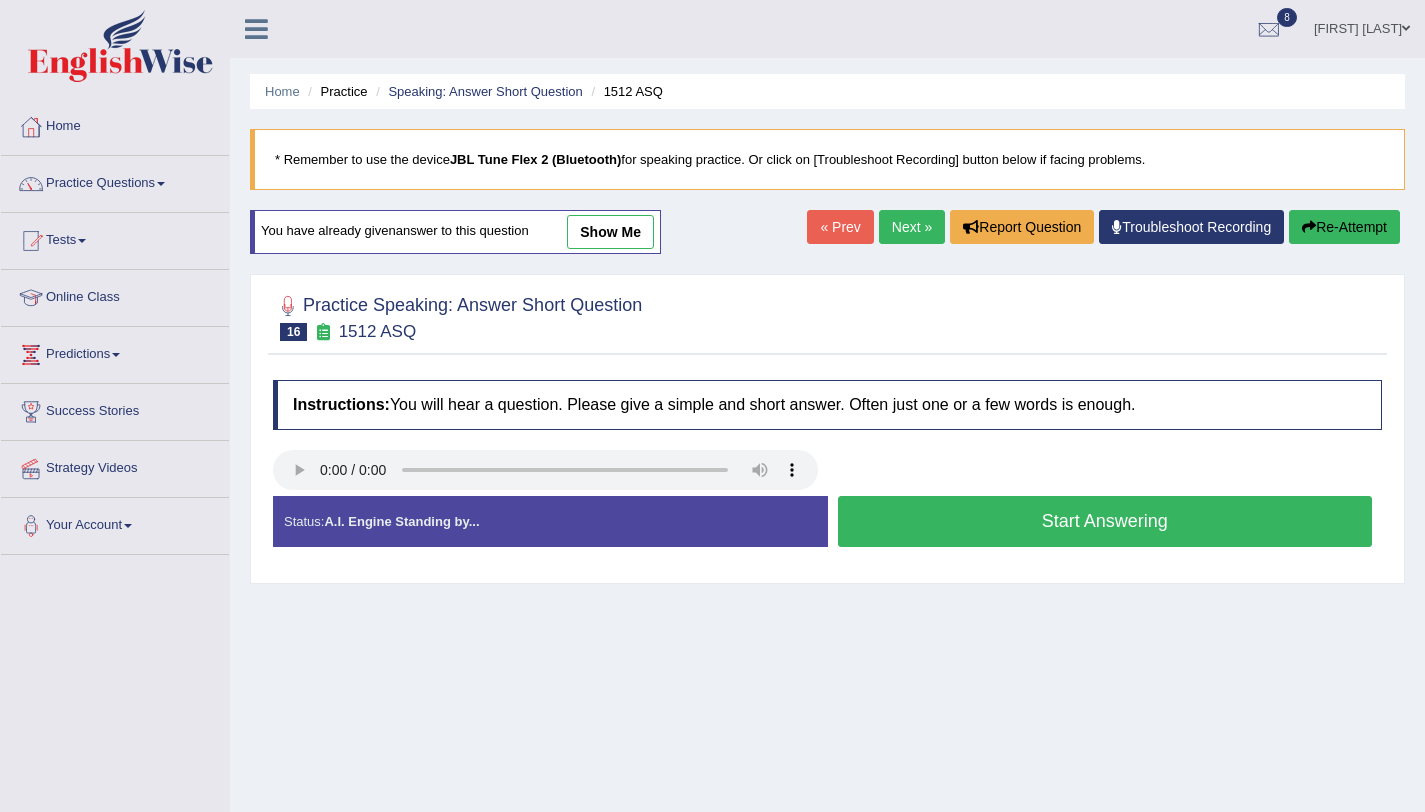 click on "Start Answering" at bounding box center (1105, 521) 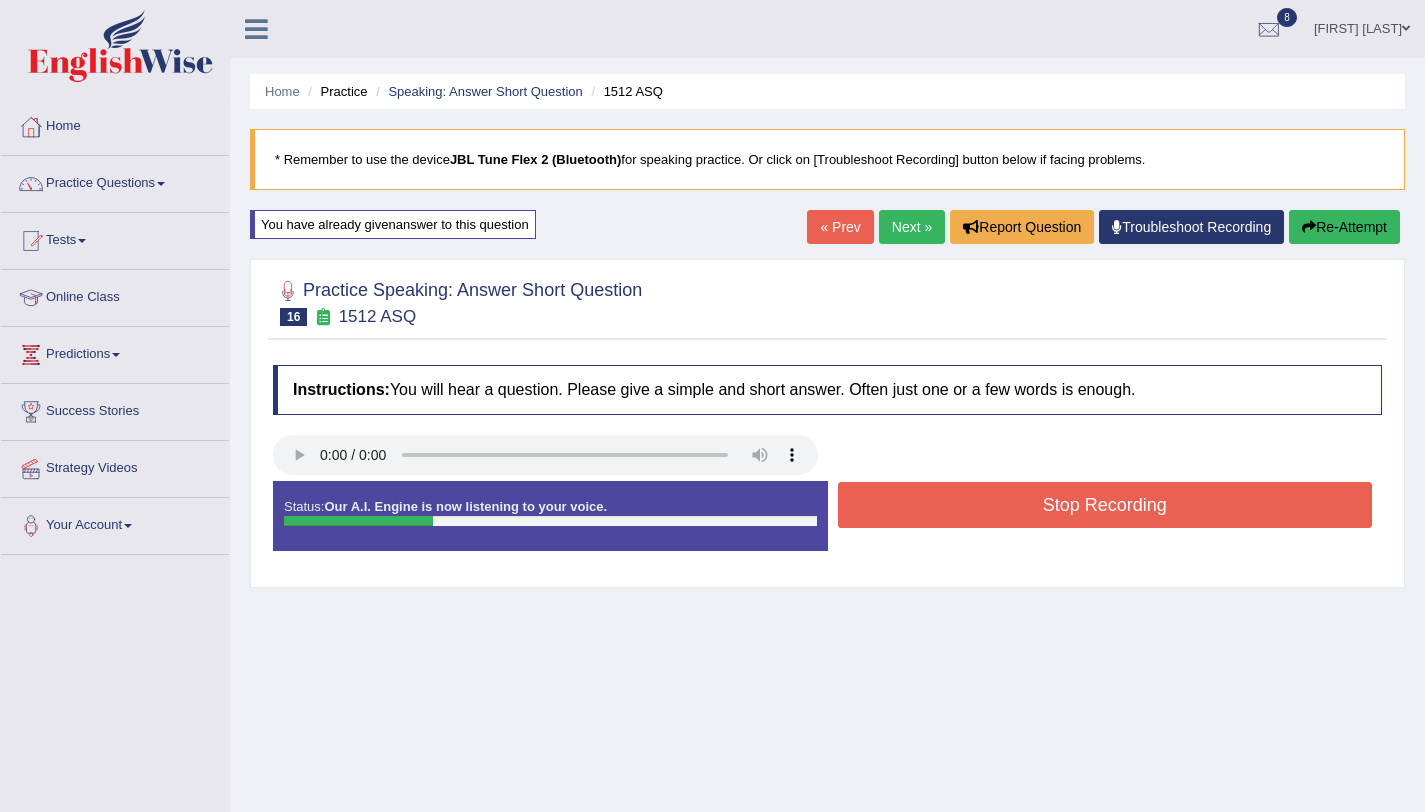 click on "Stop Recording" at bounding box center (1105, 505) 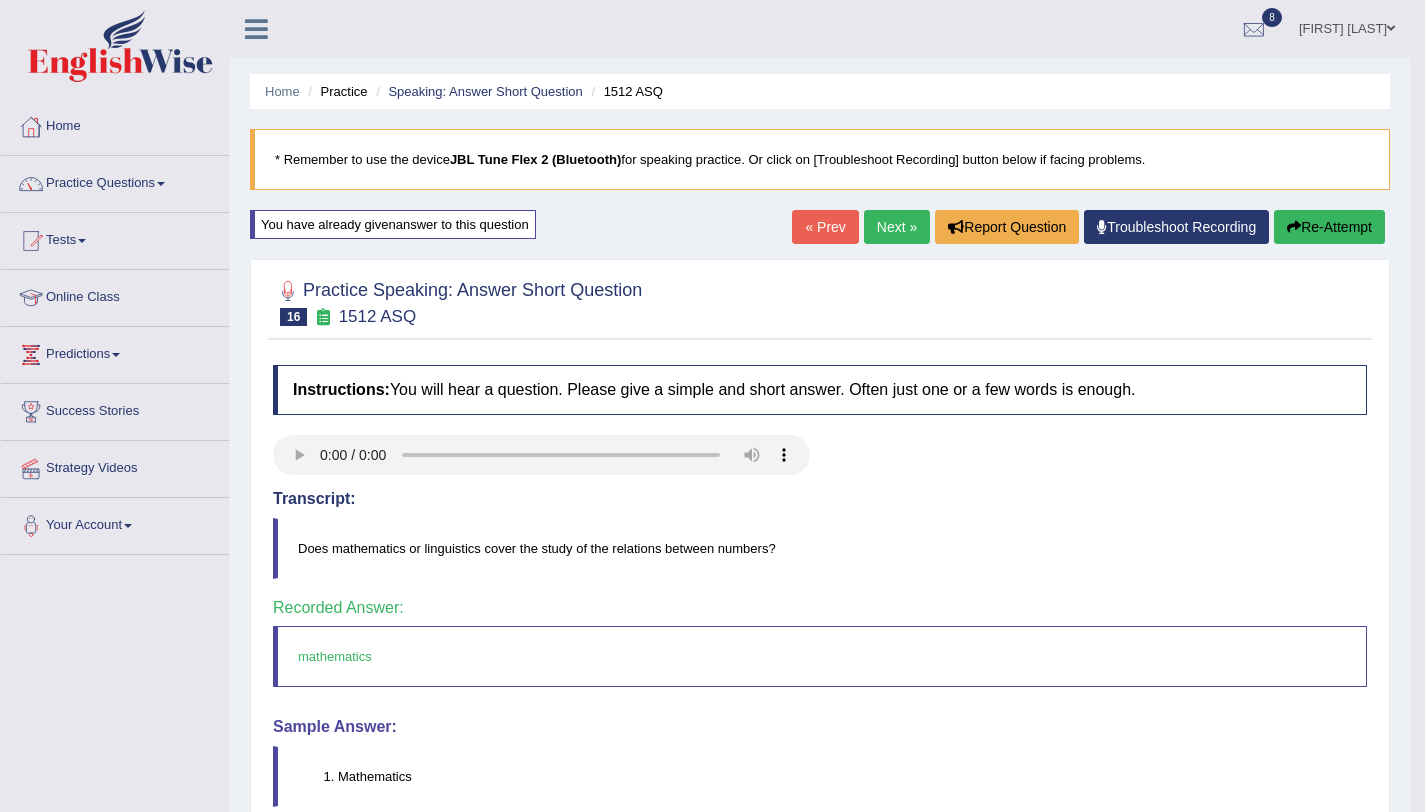 click on "Next »" at bounding box center (897, 227) 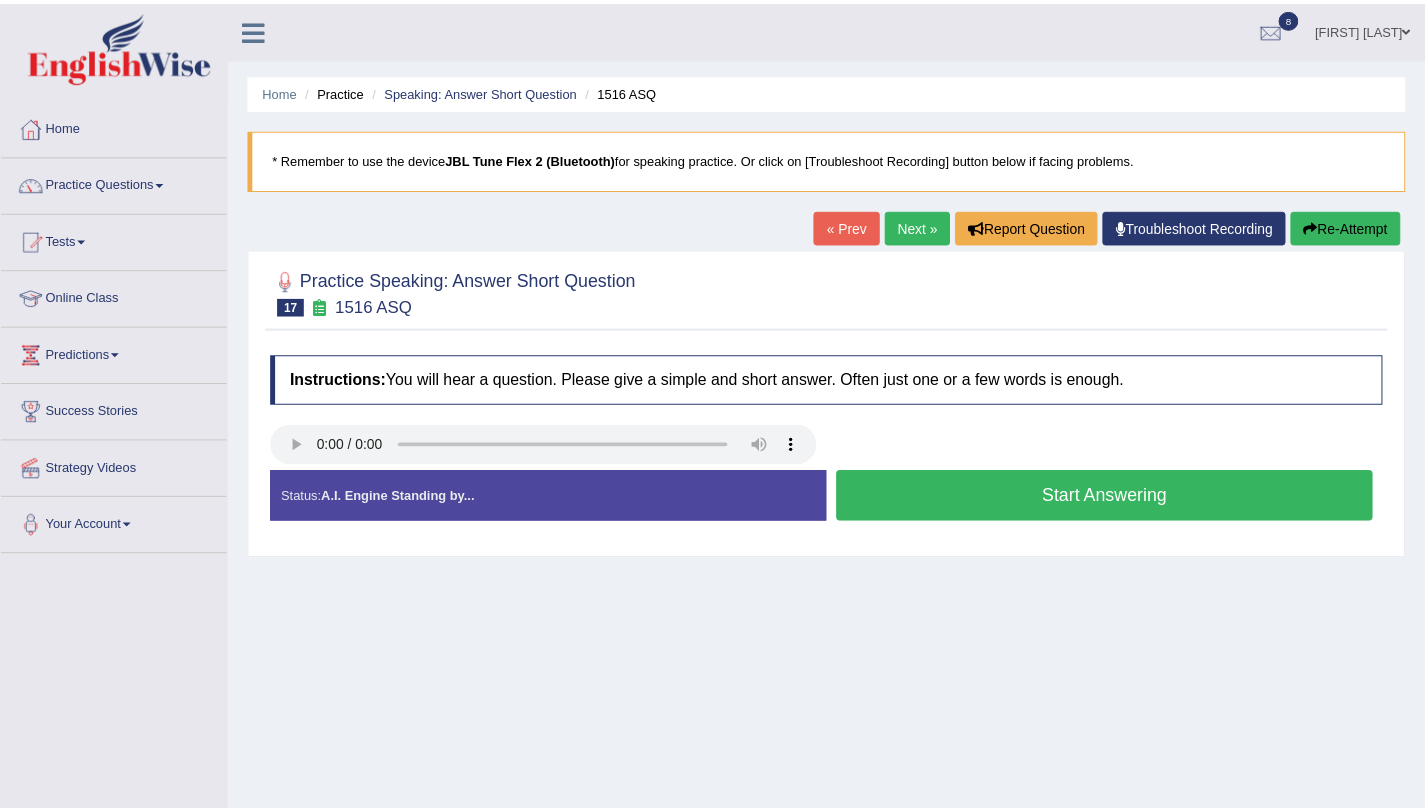scroll, scrollTop: 0, scrollLeft: 0, axis: both 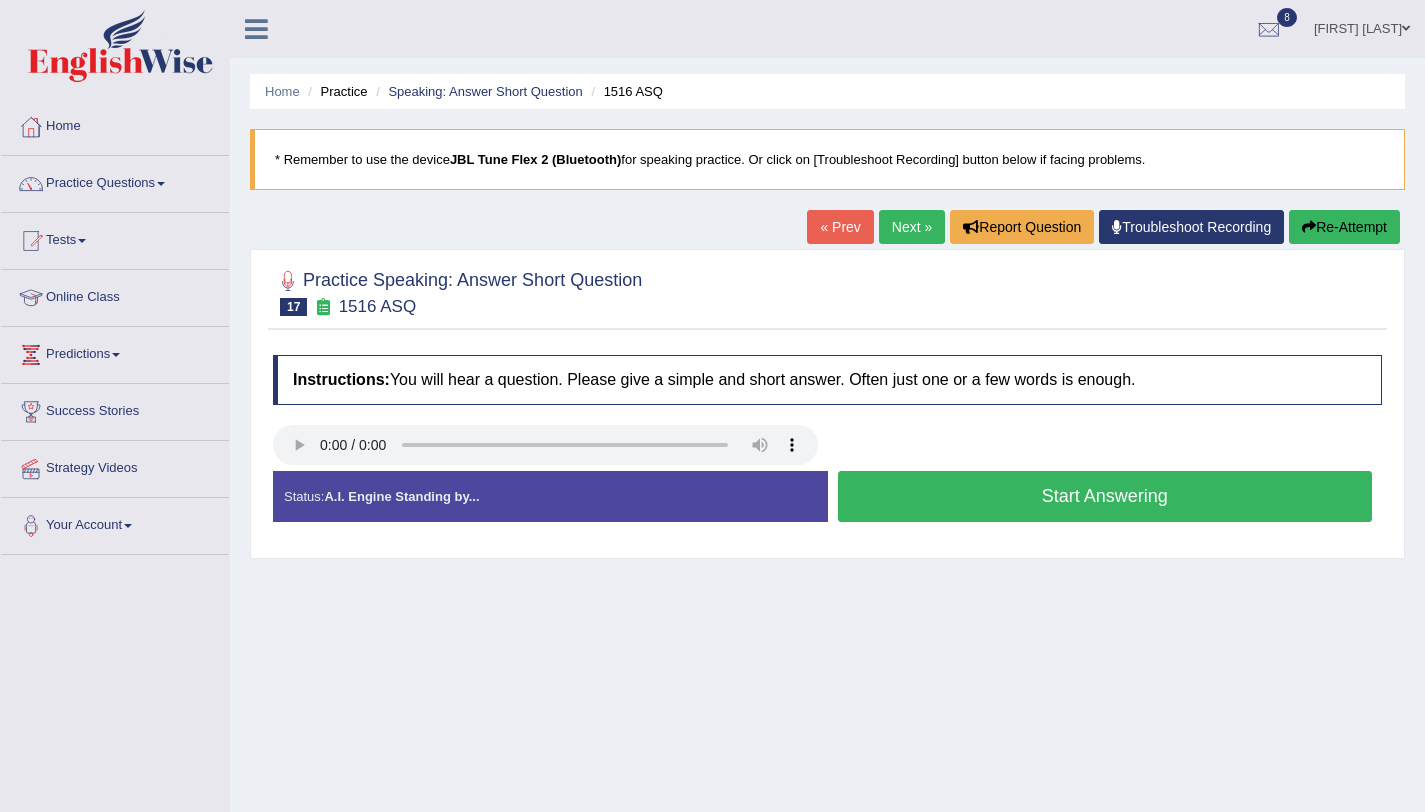 click on "Start Answering" at bounding box center [1105, 496] 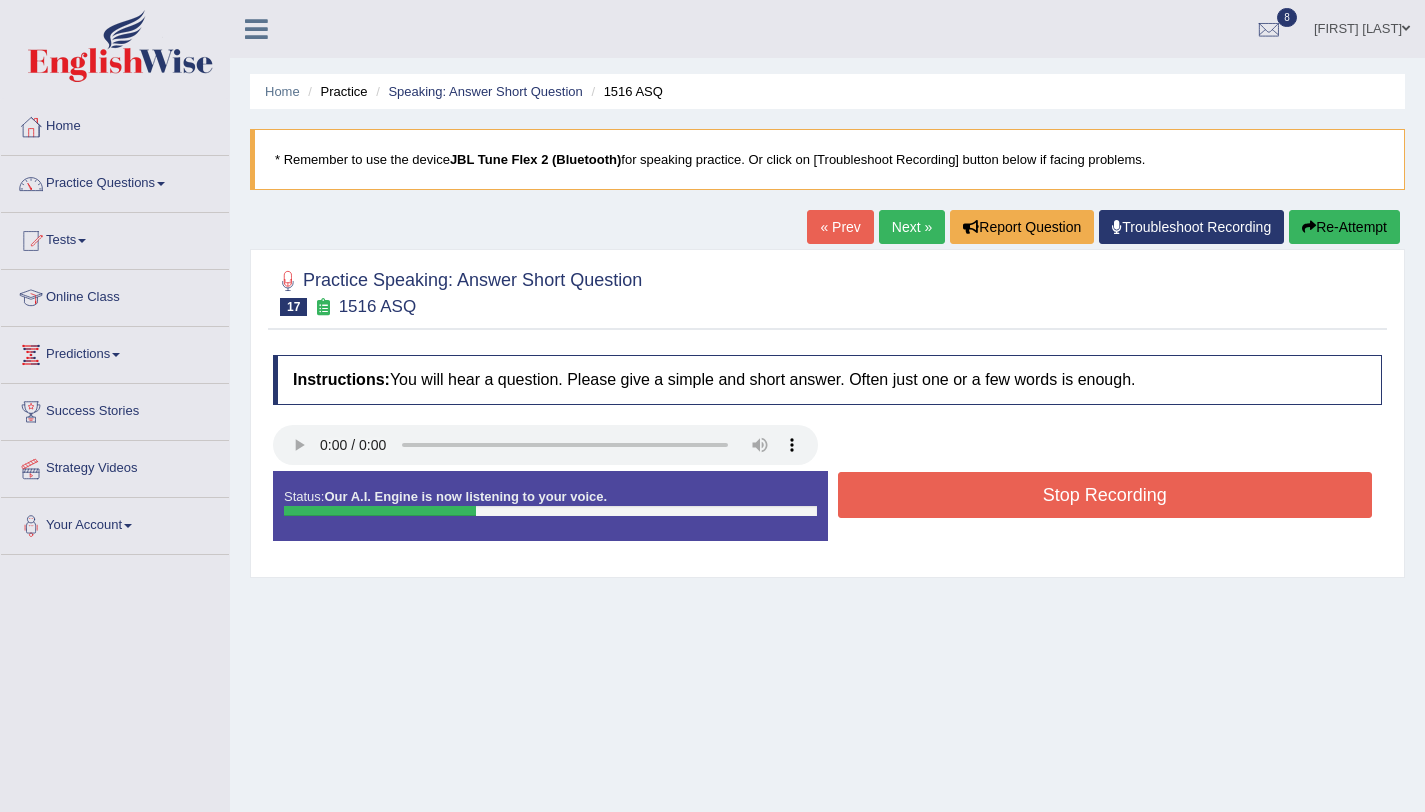 click on "Stop Recording" at bounding box center (1105, 495) 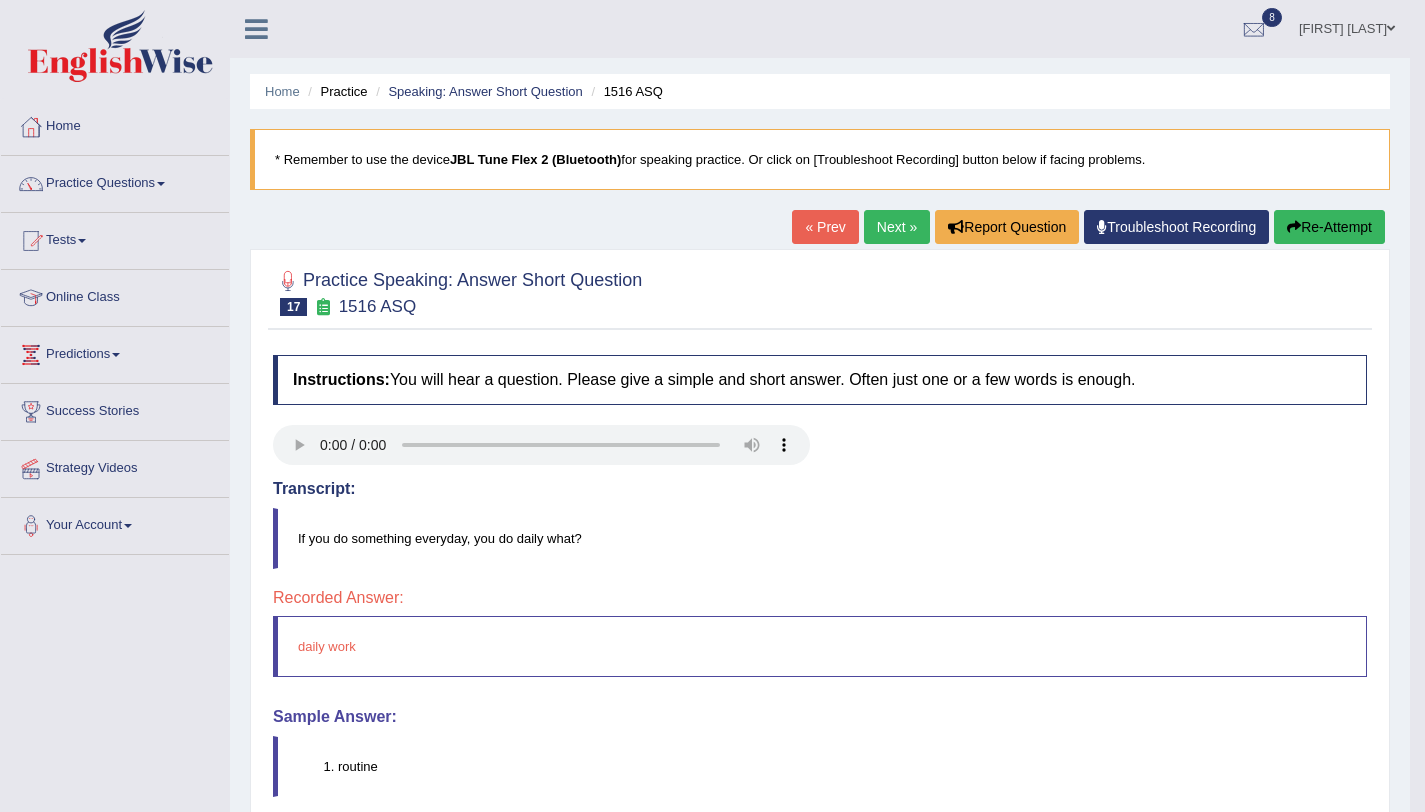 click on "Re-Attempt" at bounding box center (1329, 227) 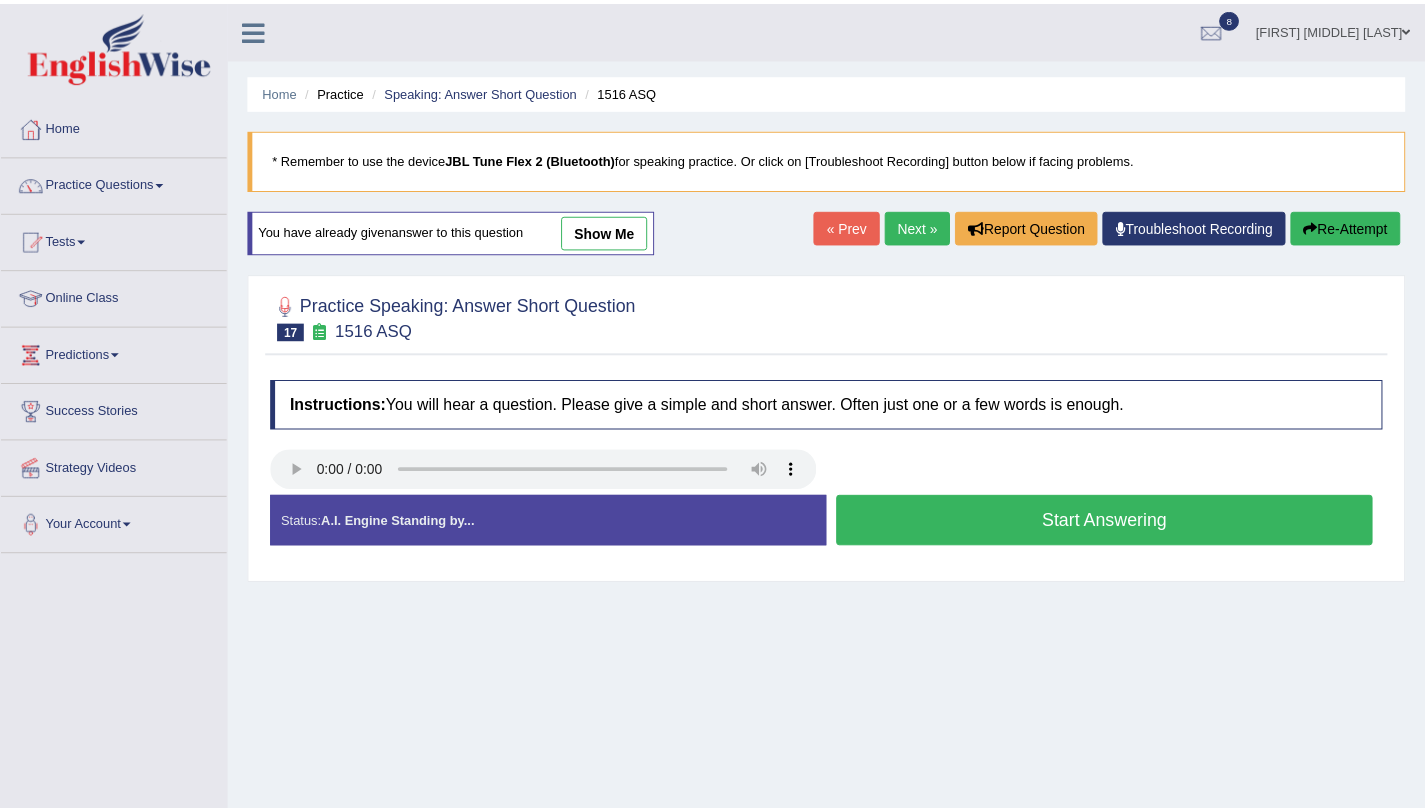 scroll, scrollTop: 0, scrollLeft: 0, axis: both 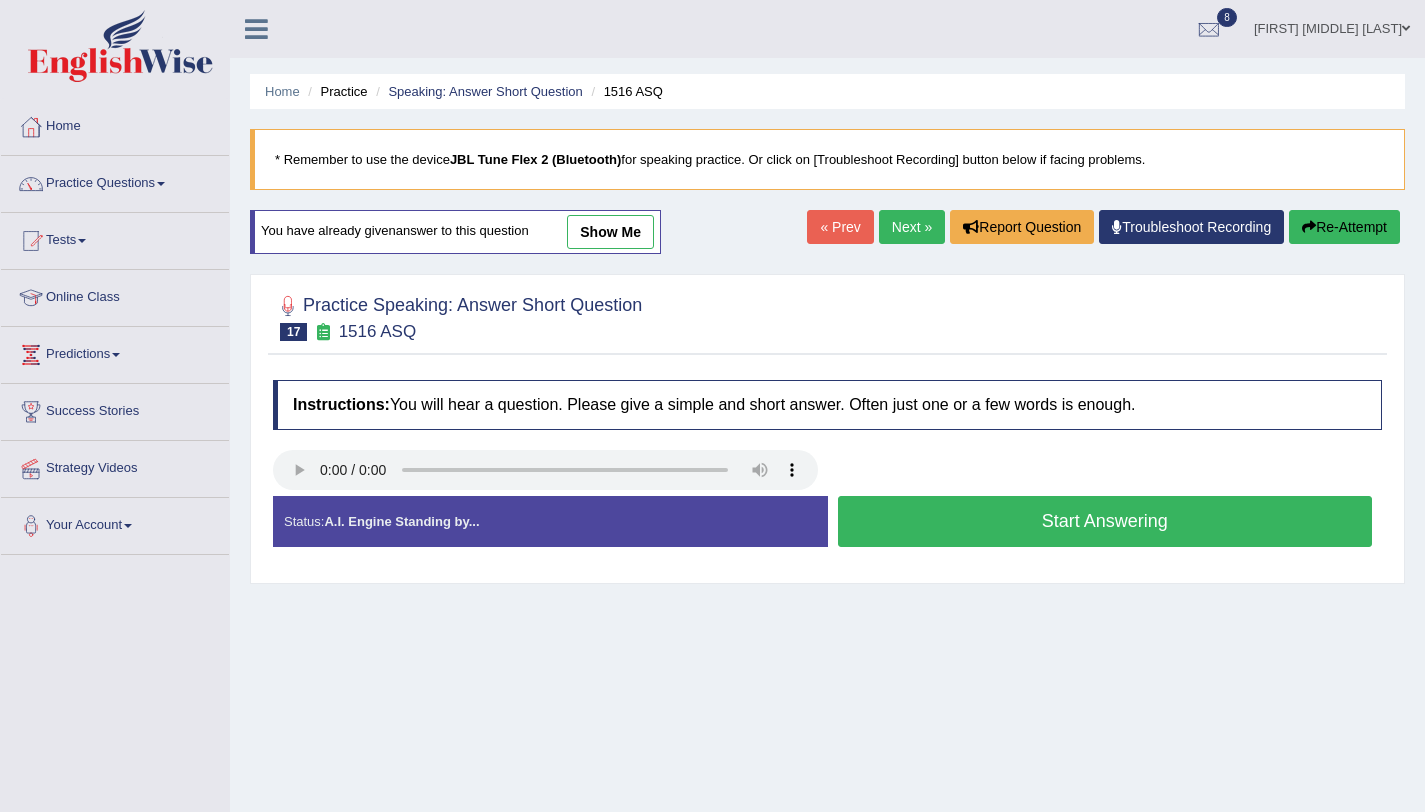 click on "Start Answering" at bounding box center (1105, 521) 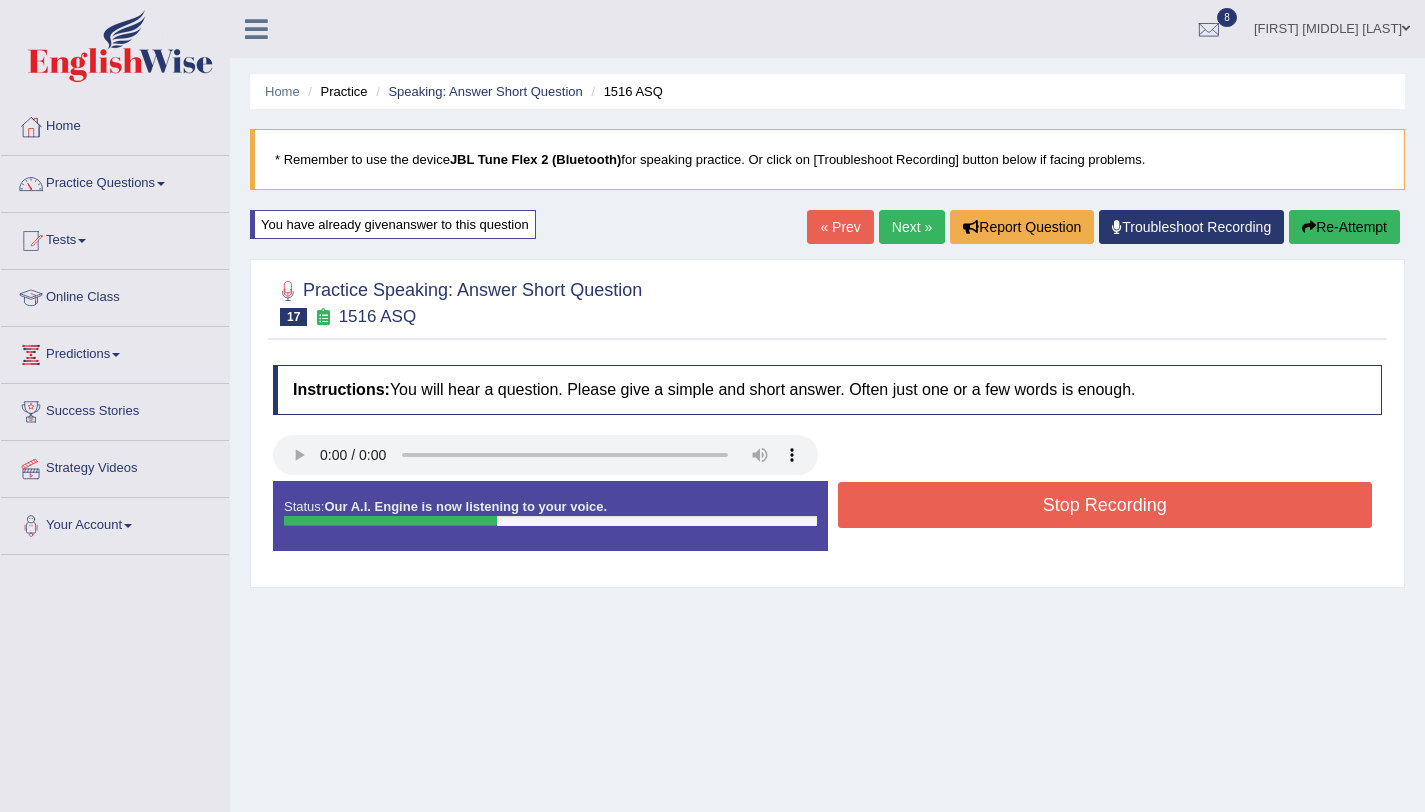 click on "Stop Recording" at bounding box center (1105, 505) 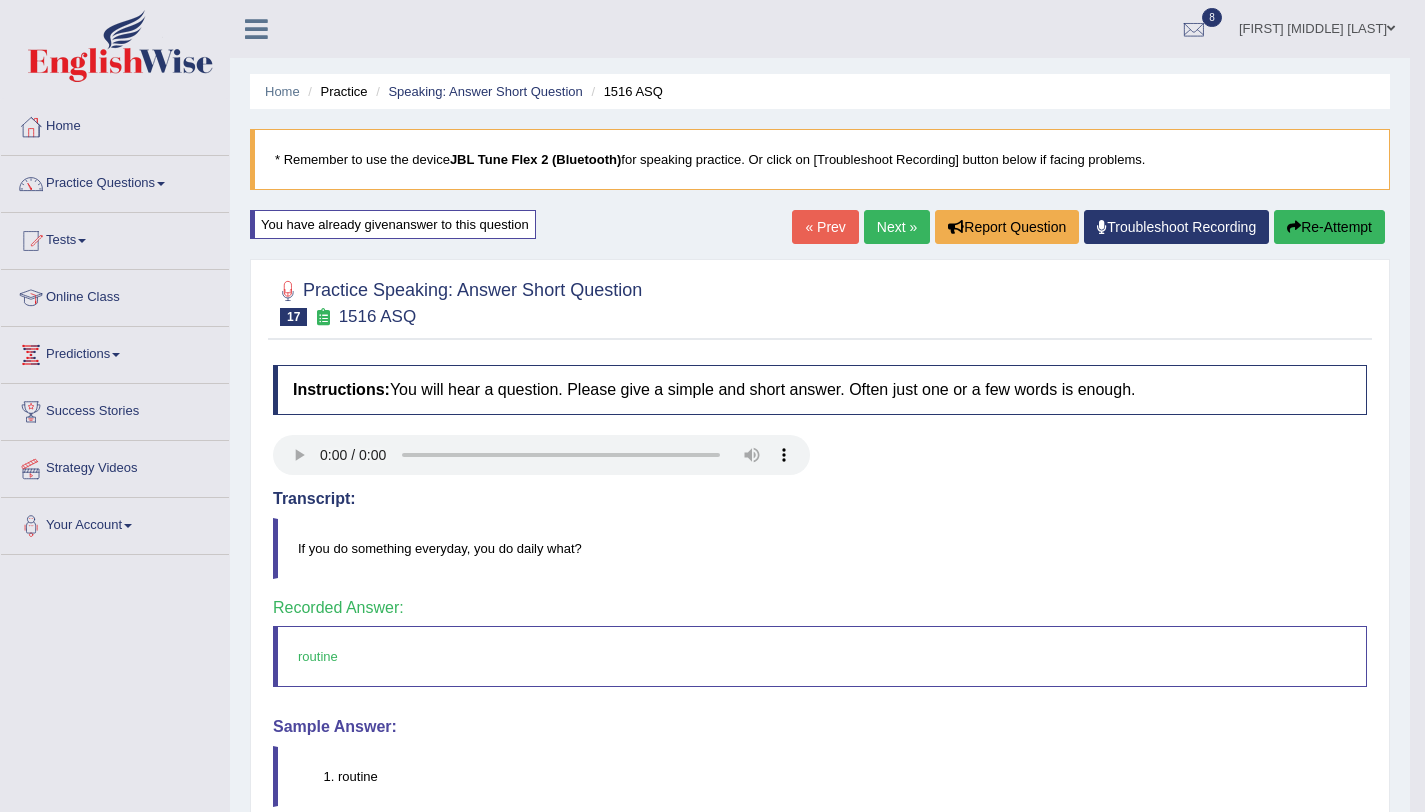 click on "Next »" at bounding box center (897, 227) 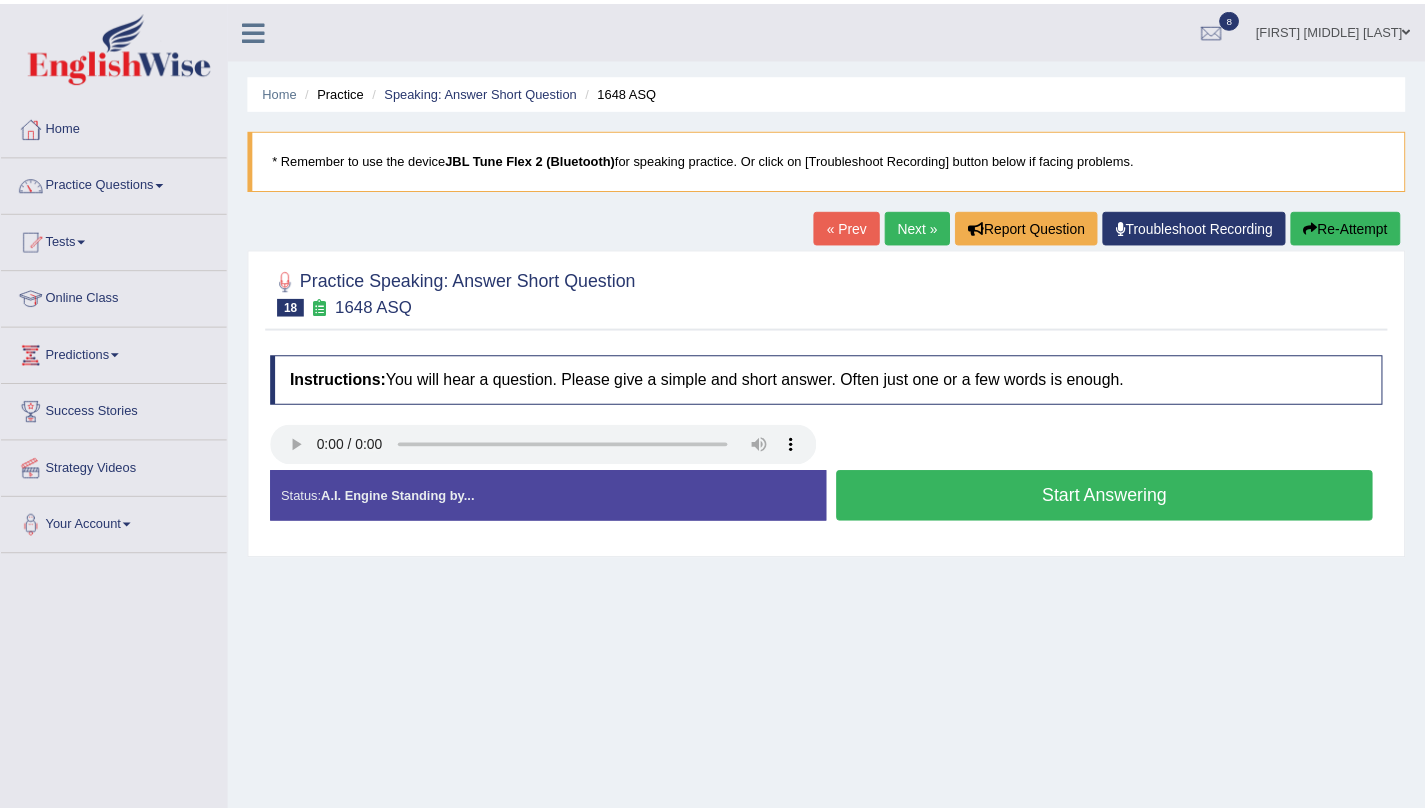 scroll, scrollTop: 0, scrollLeft: 0, axis: both 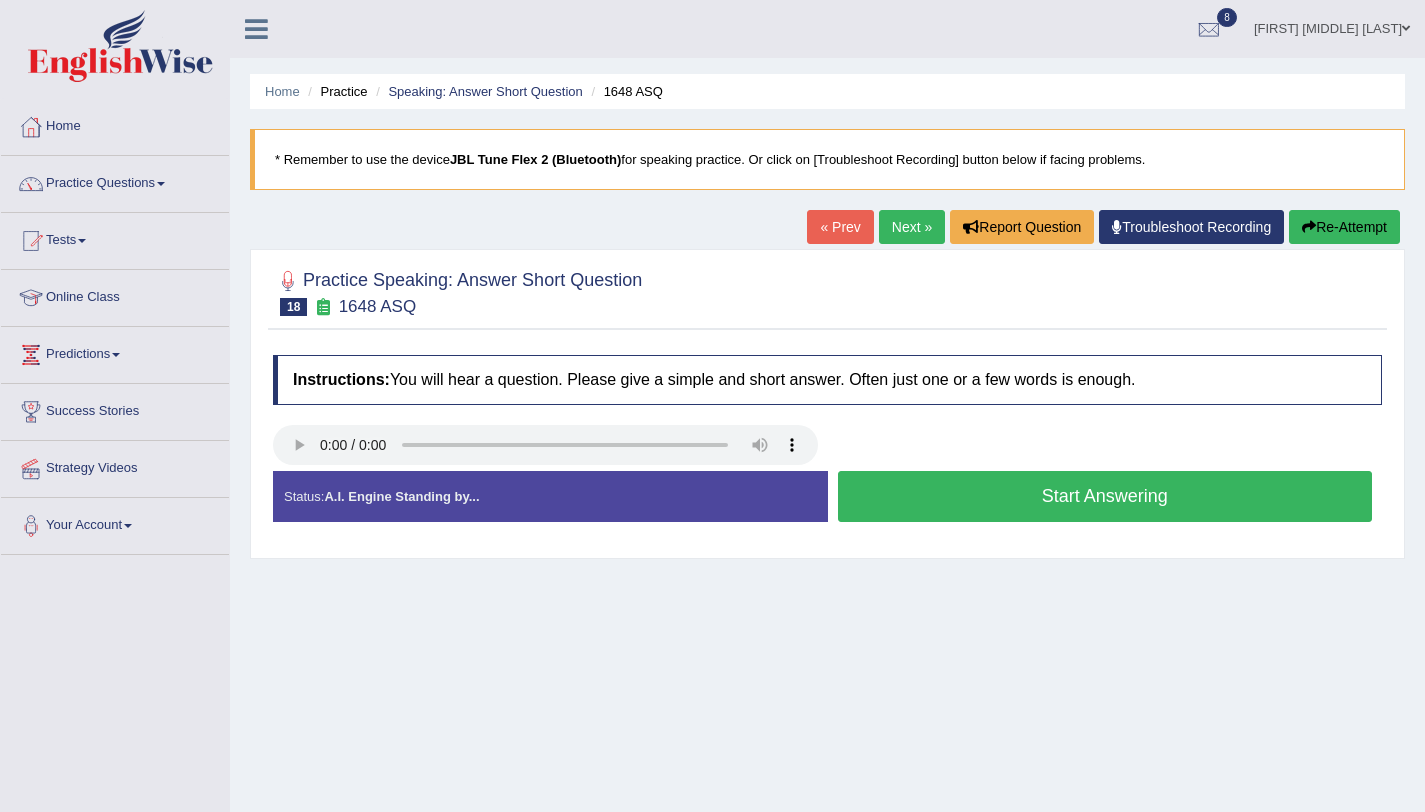 click on "Start Answering" at bounding box center (1105, 496) 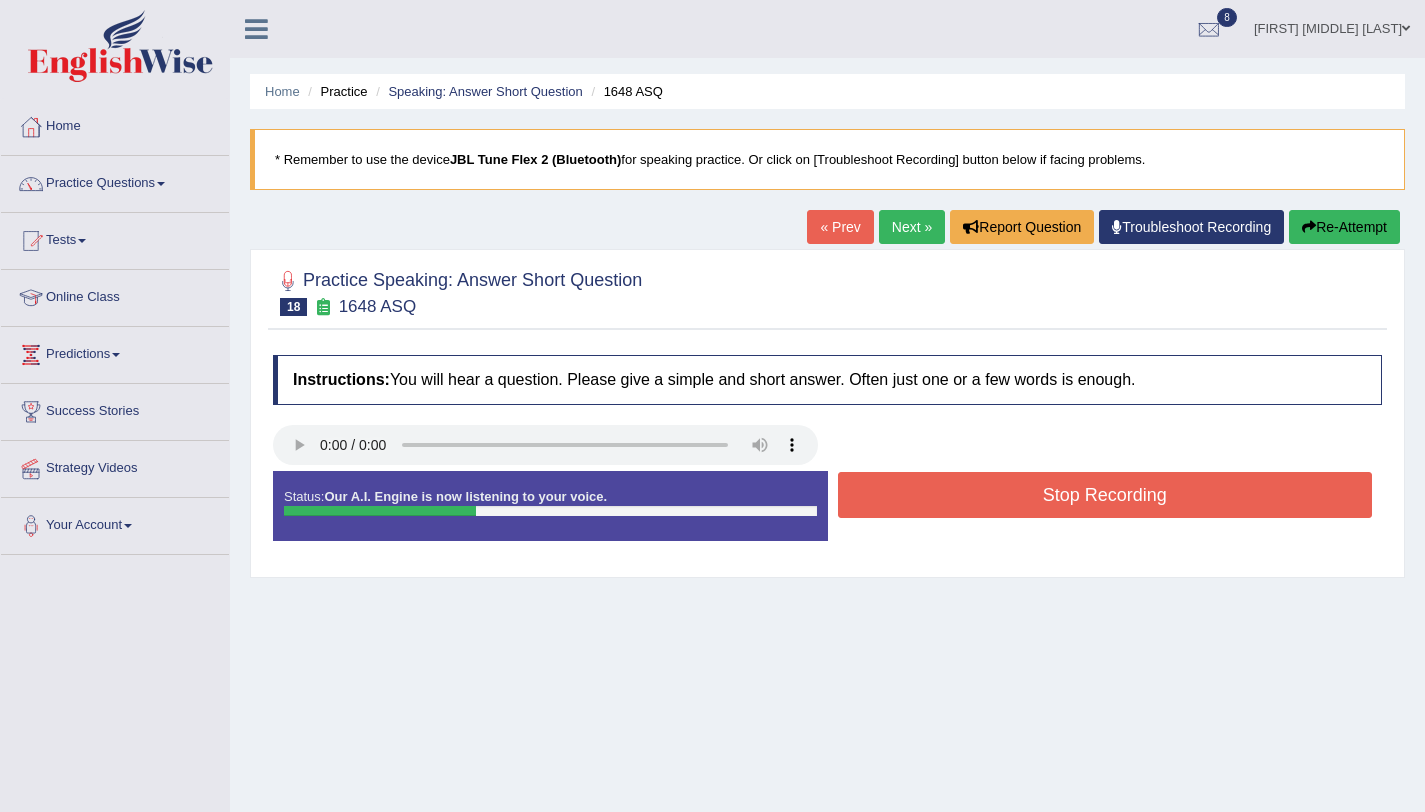 click on "Stop Recording" at bounding box center [1105, 495] 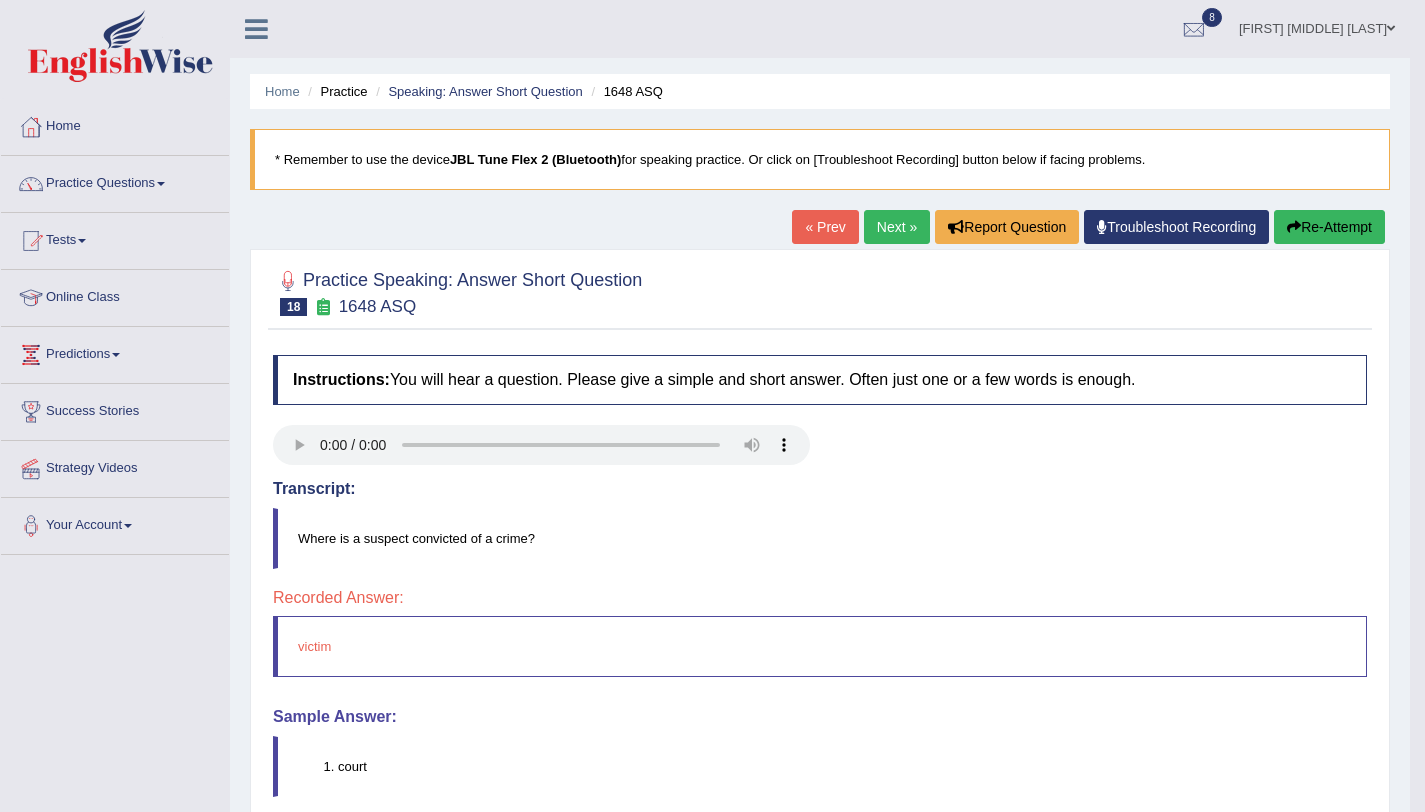 click on "Re-Attempt" at bounding box center [1329, 227] 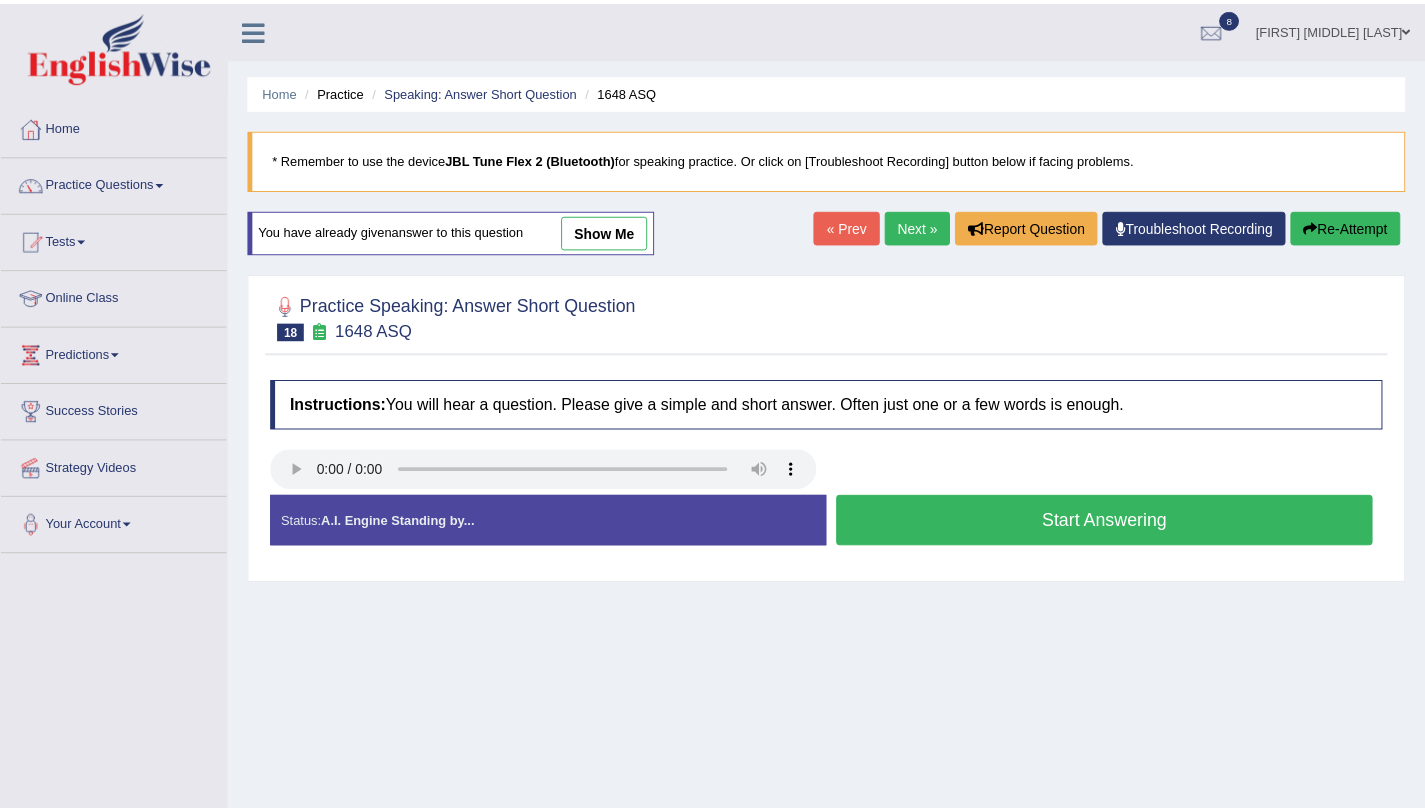 scroll, scrollTop: 0, scrollLeft: 0, axis: both 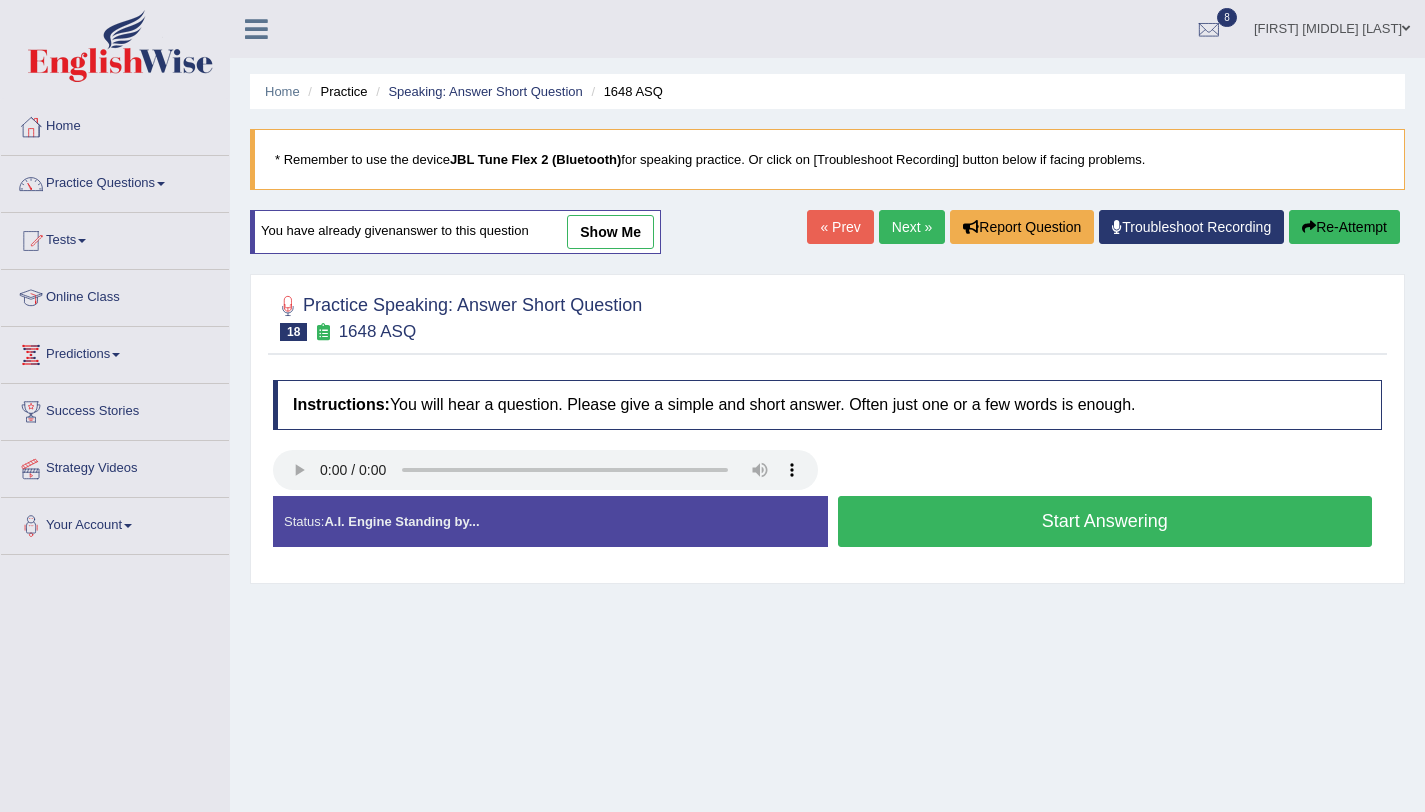 click on "Start Answering" at bounding box center [1105, 521] 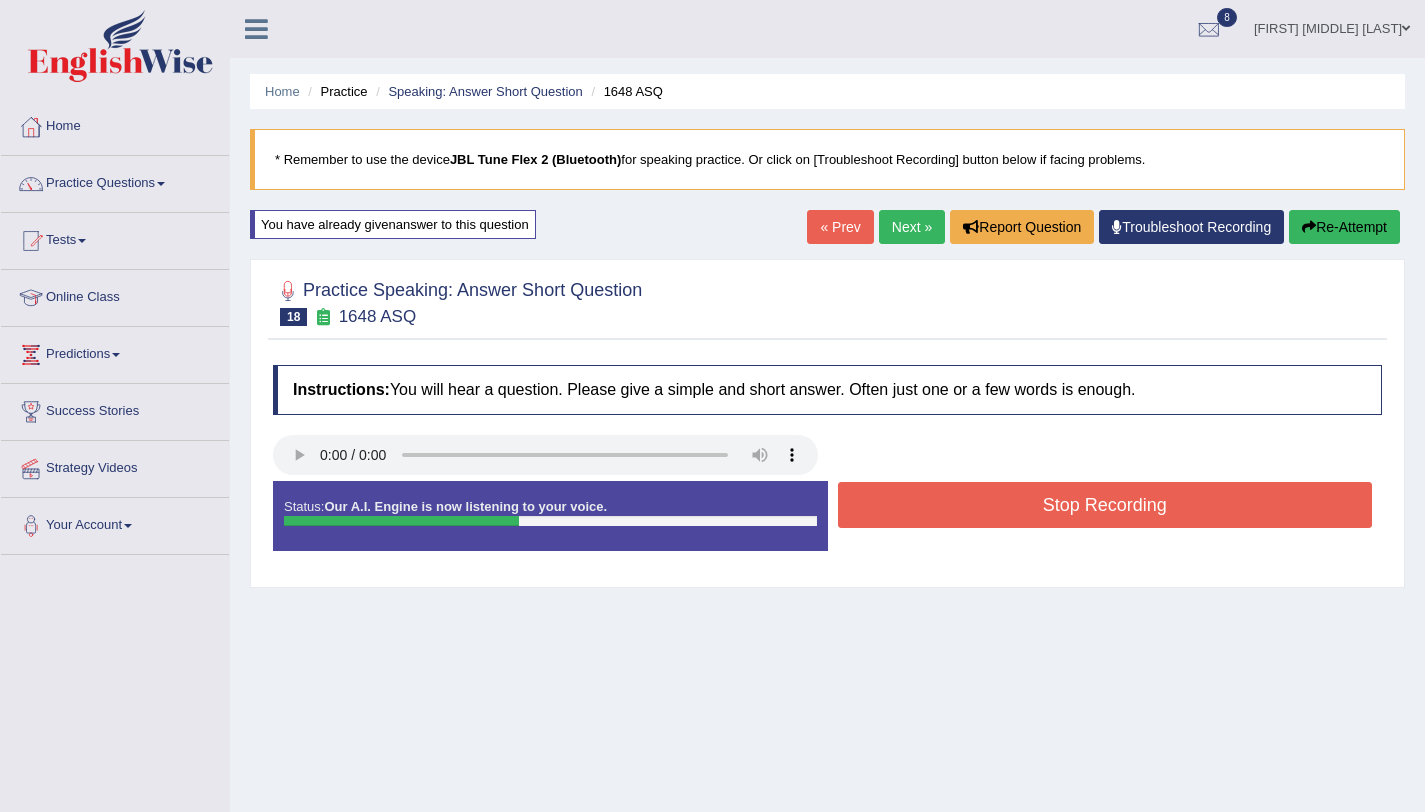 click on "Stop Recording" at bounding box center (1105, 505) 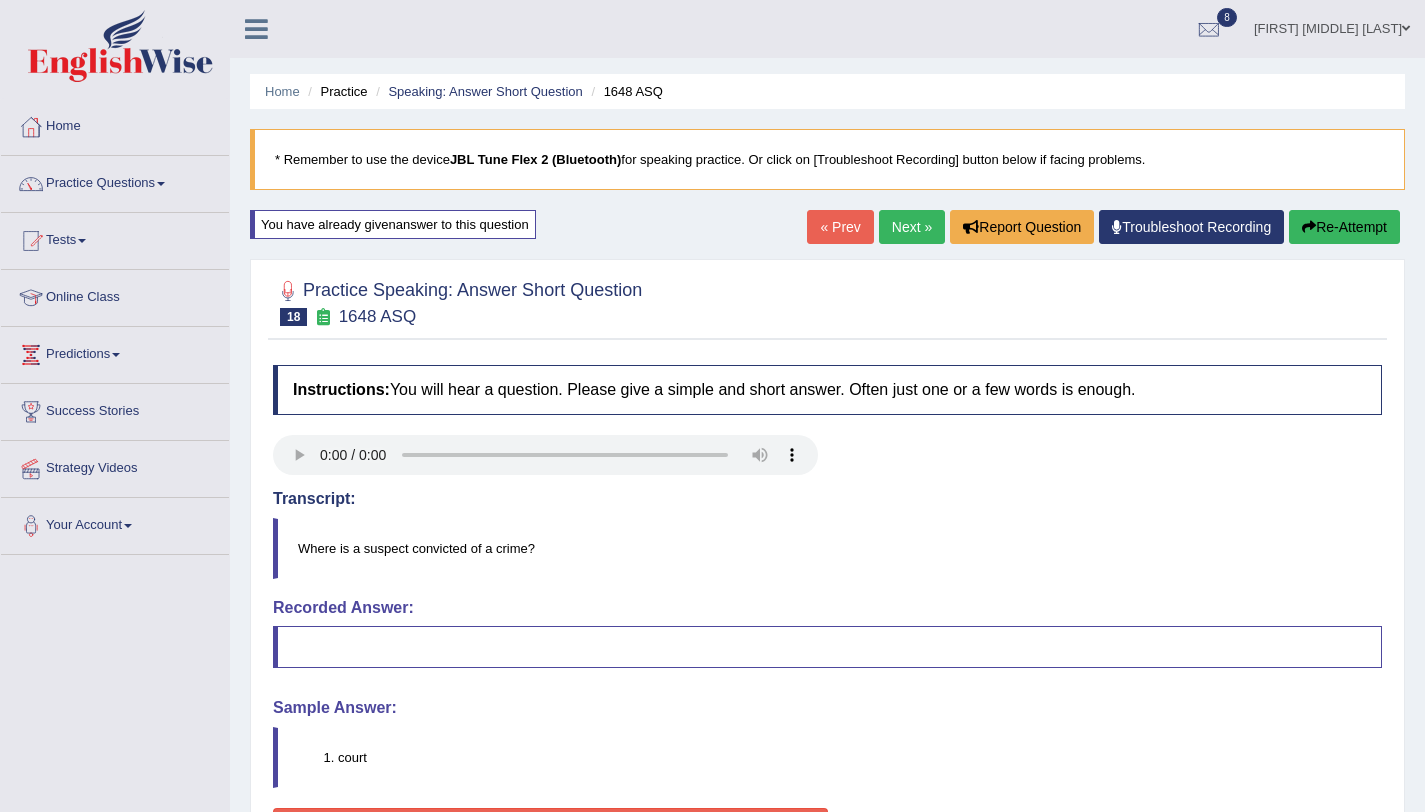 click on "Next »" at bounding box center (912, 227) 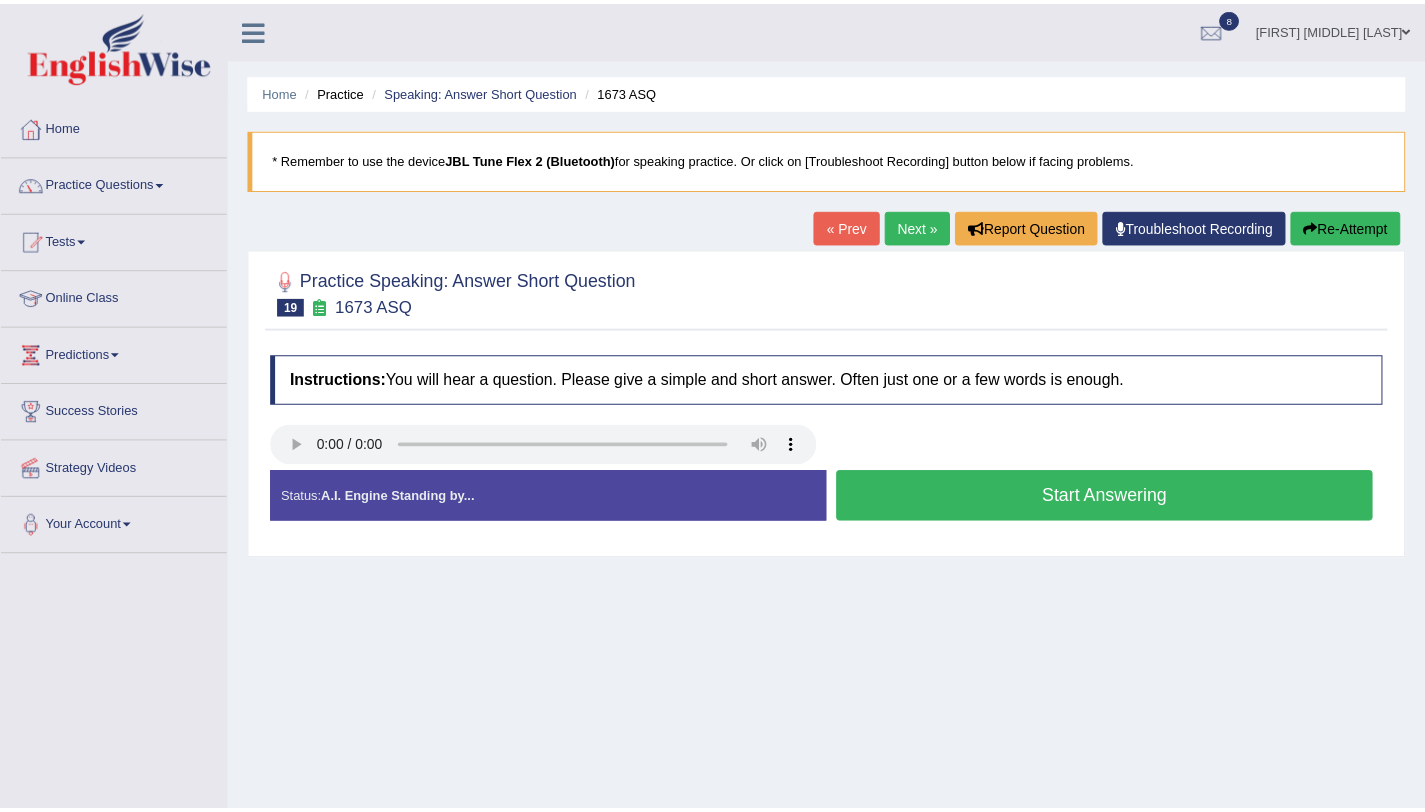 scroll, scrollTop: 0, scrollLeft: 0, axis: both 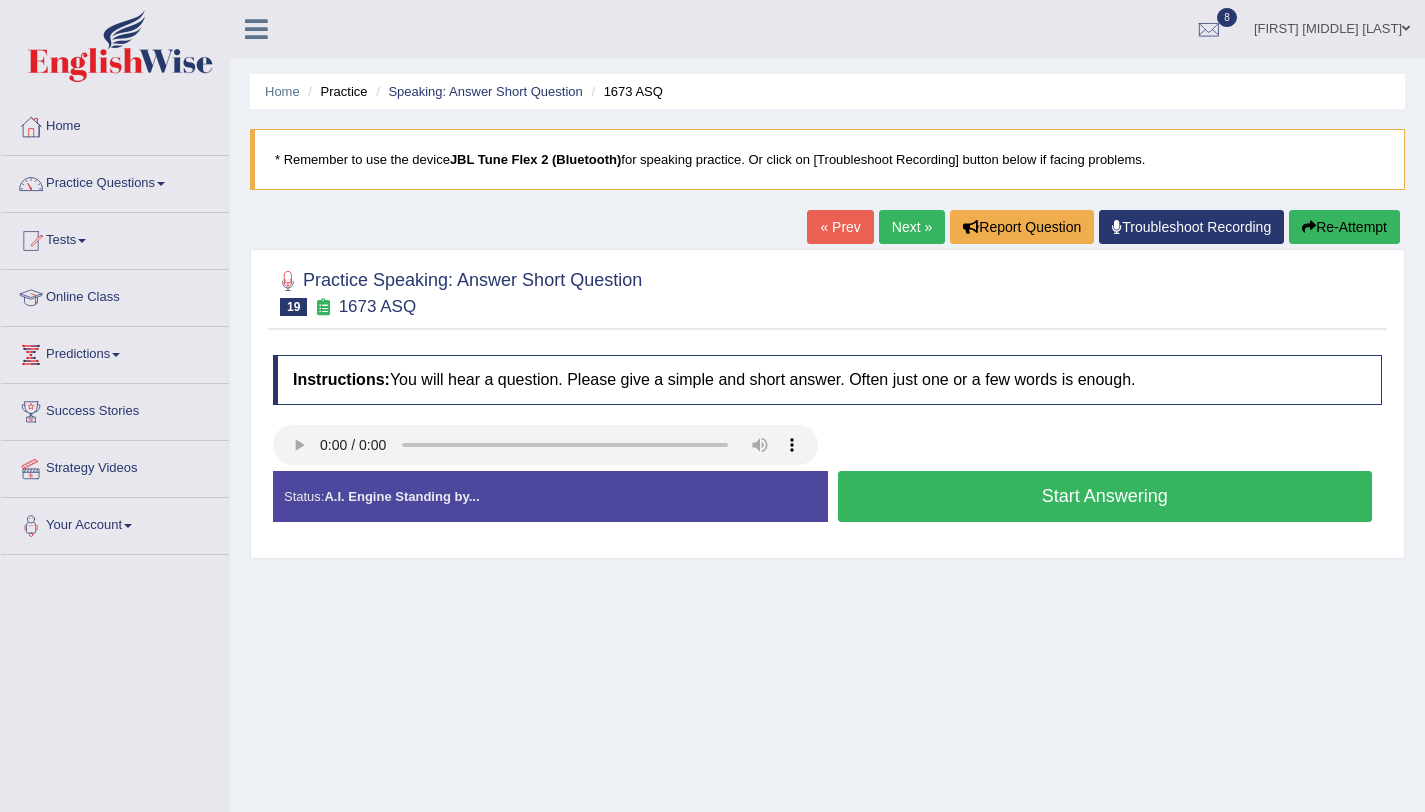click on "Start Answering" at bounding box center [1105, 496] 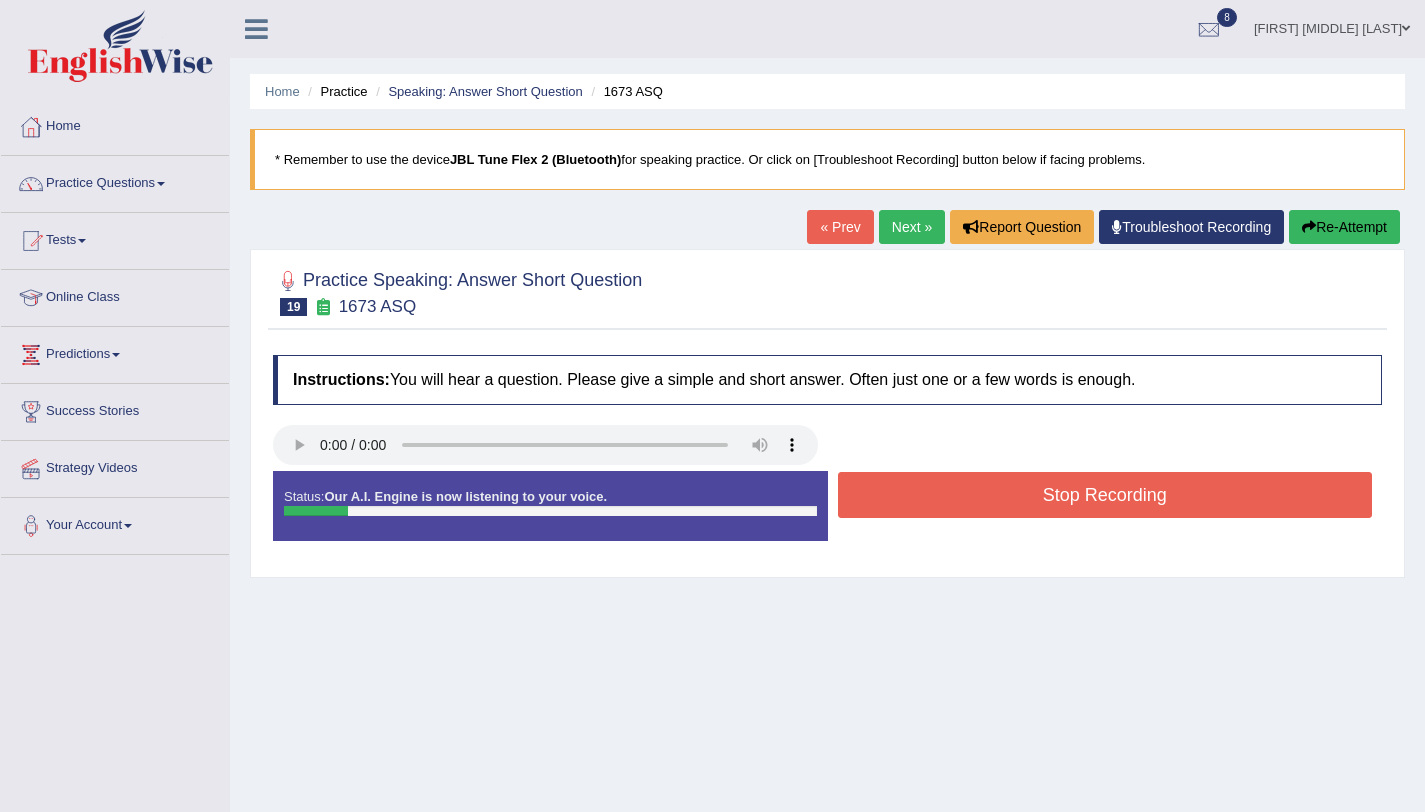 click on "Stop Recording" at bounding box center (1105, 495) 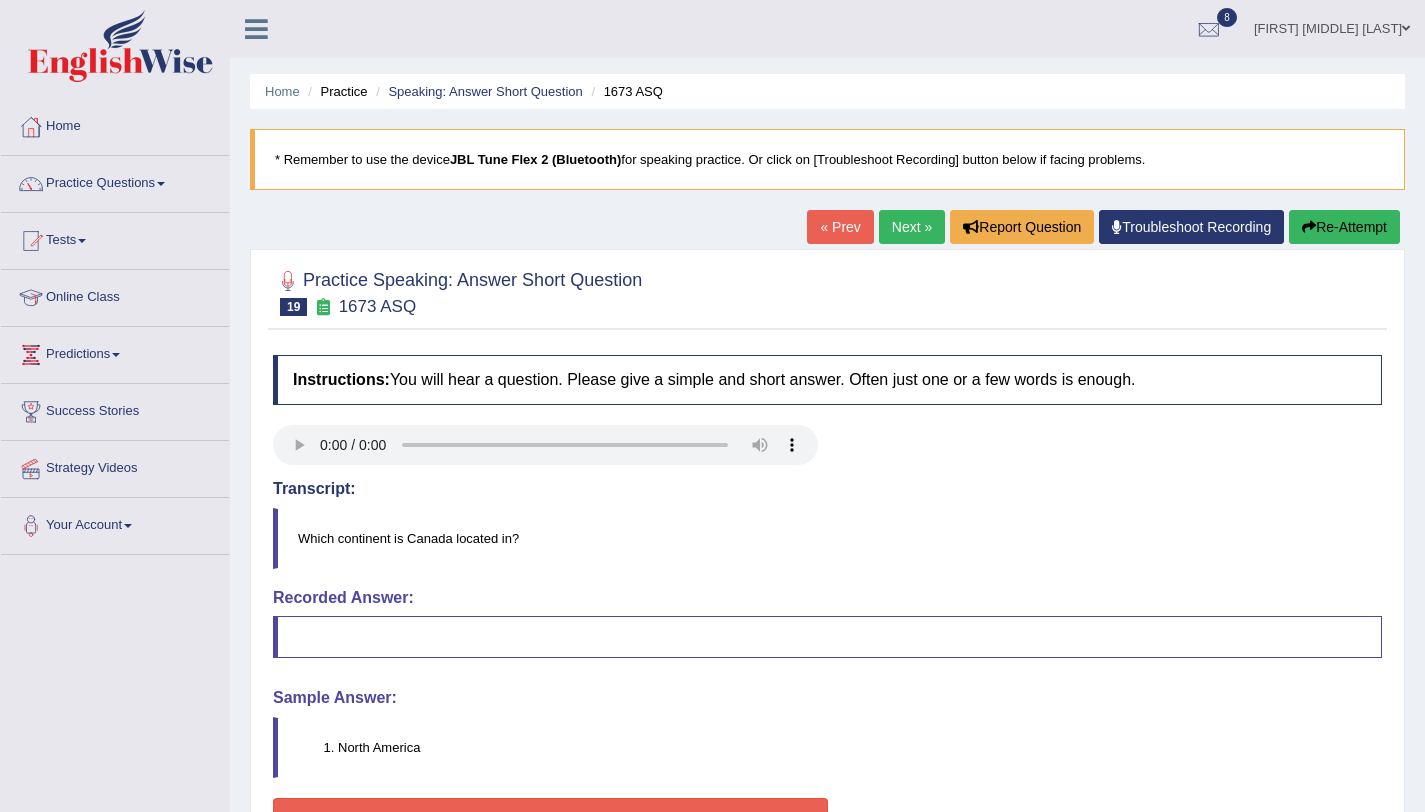click at bounding box center (1309, 227) 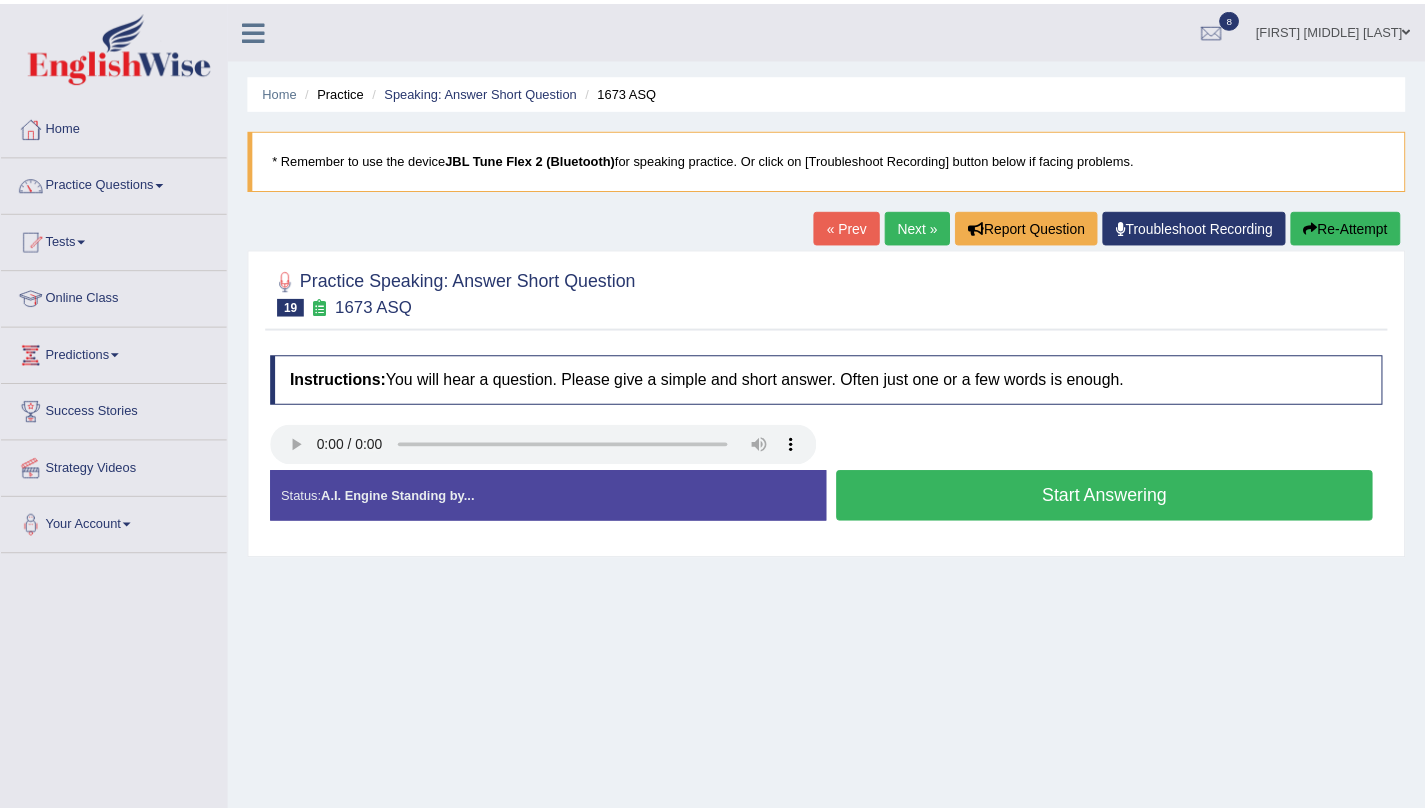 scroll, scrollTop: 0, scrollLeft: 0, axis: both 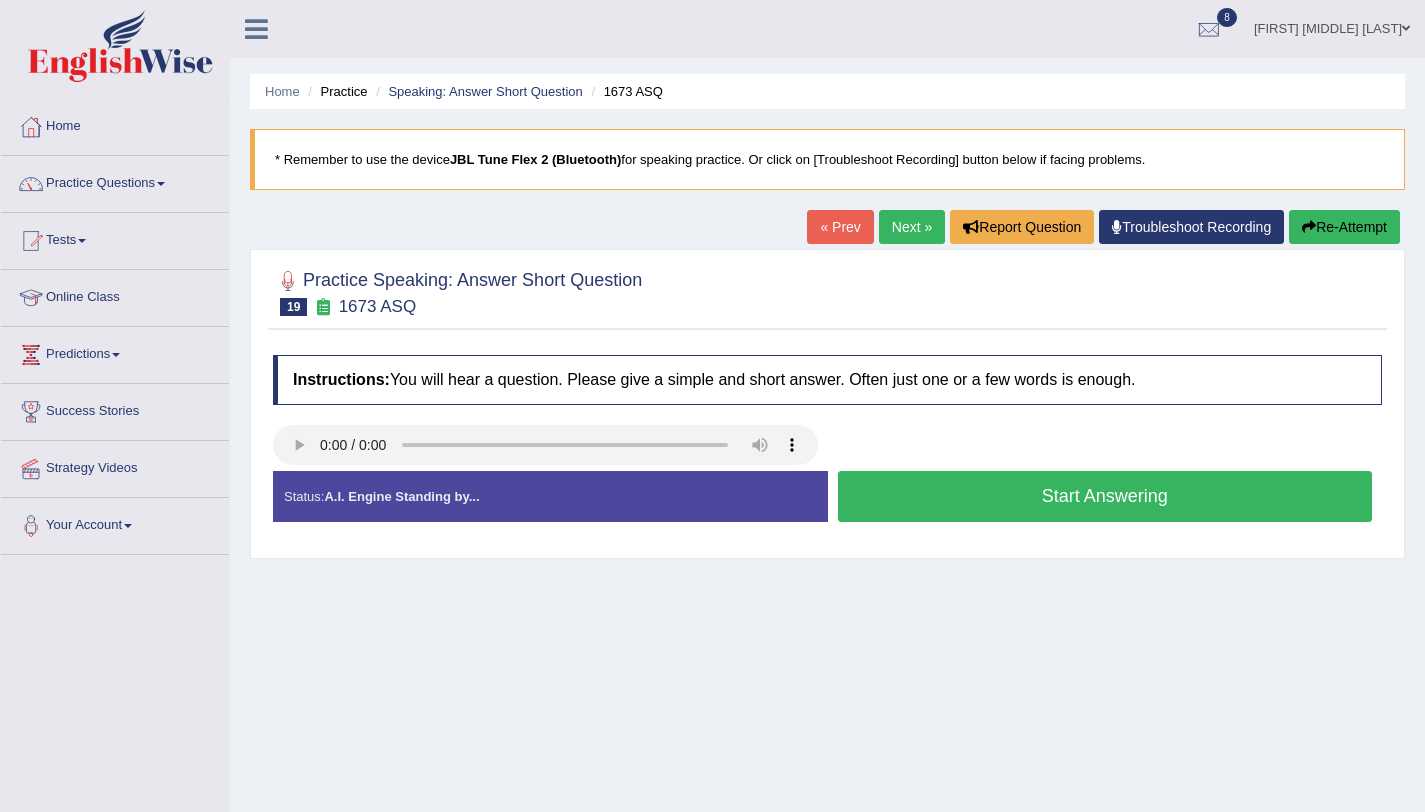 click on "Start Answering" at bounding box center [1105, 496] 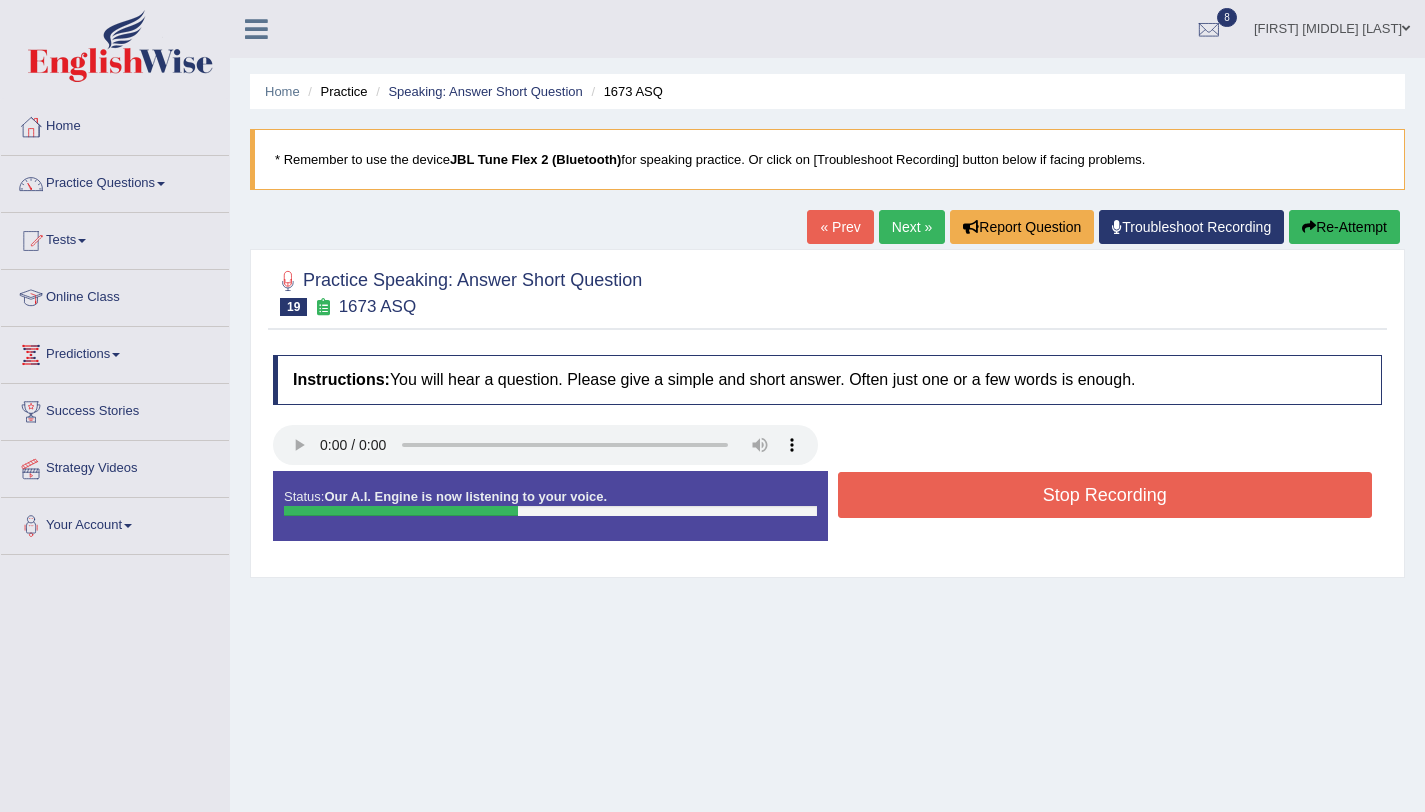 click on "Stop Recording" at bounding box center [1105, 495] 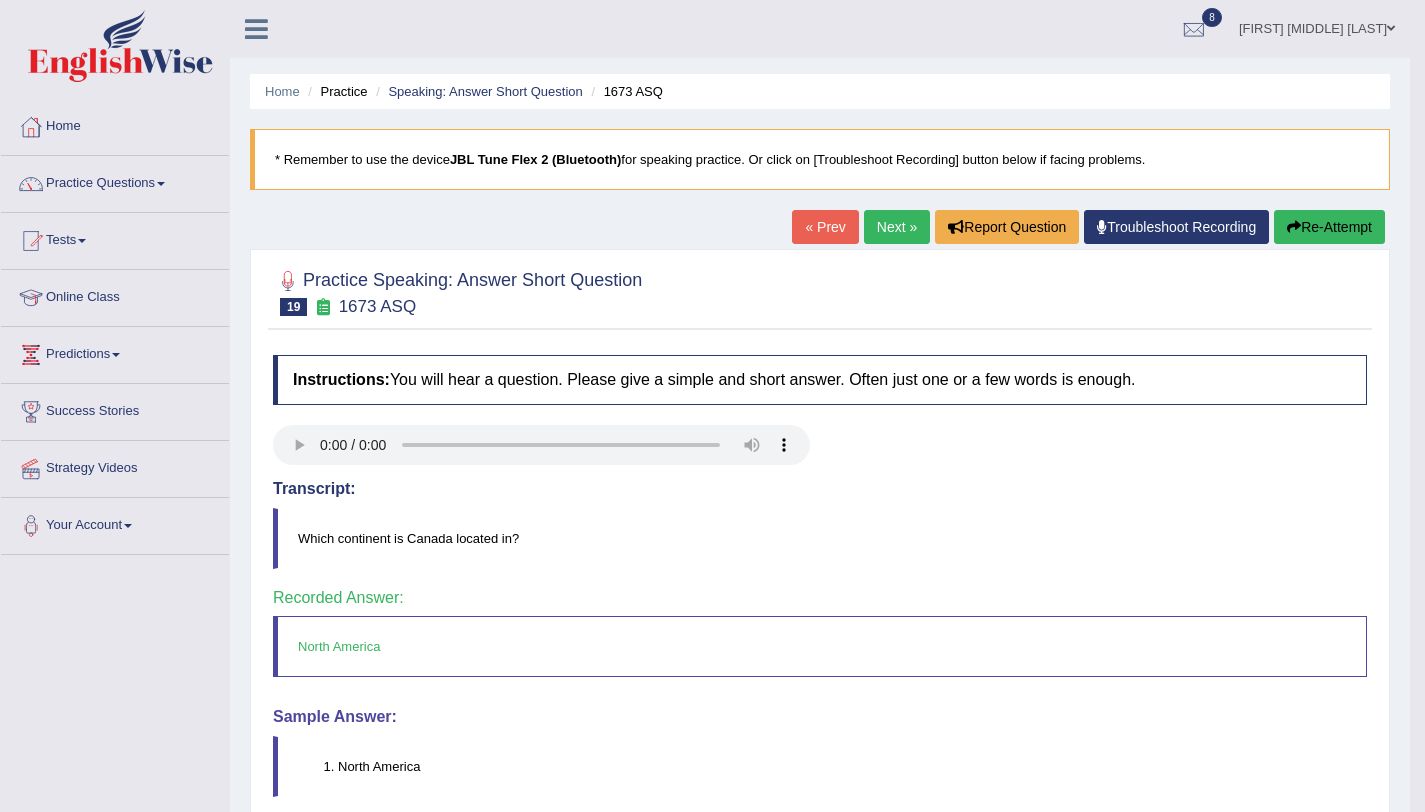 click on "Next »" at bounding box center (897, 227) 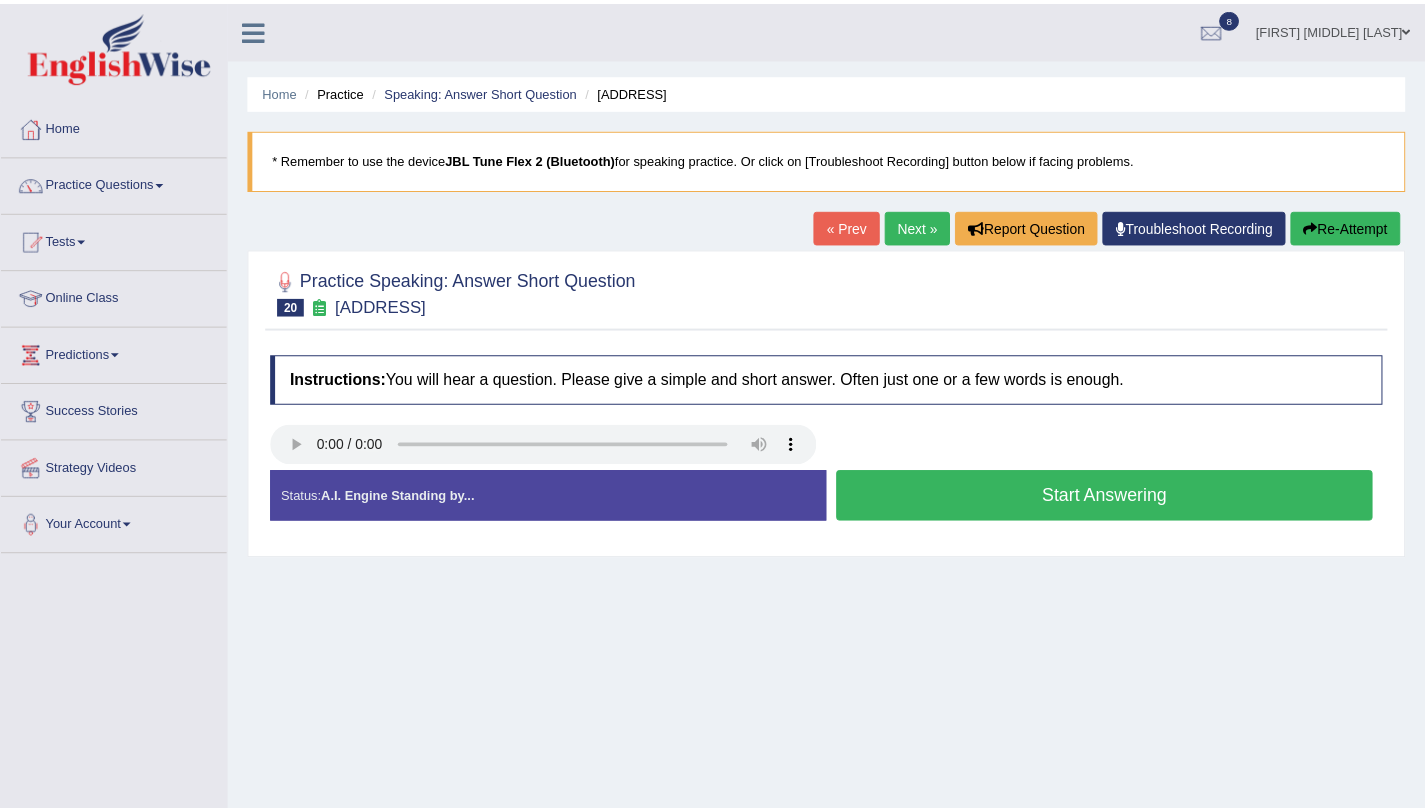 scroll, scrollTop: 0, scrollLeft: 0, axis: both 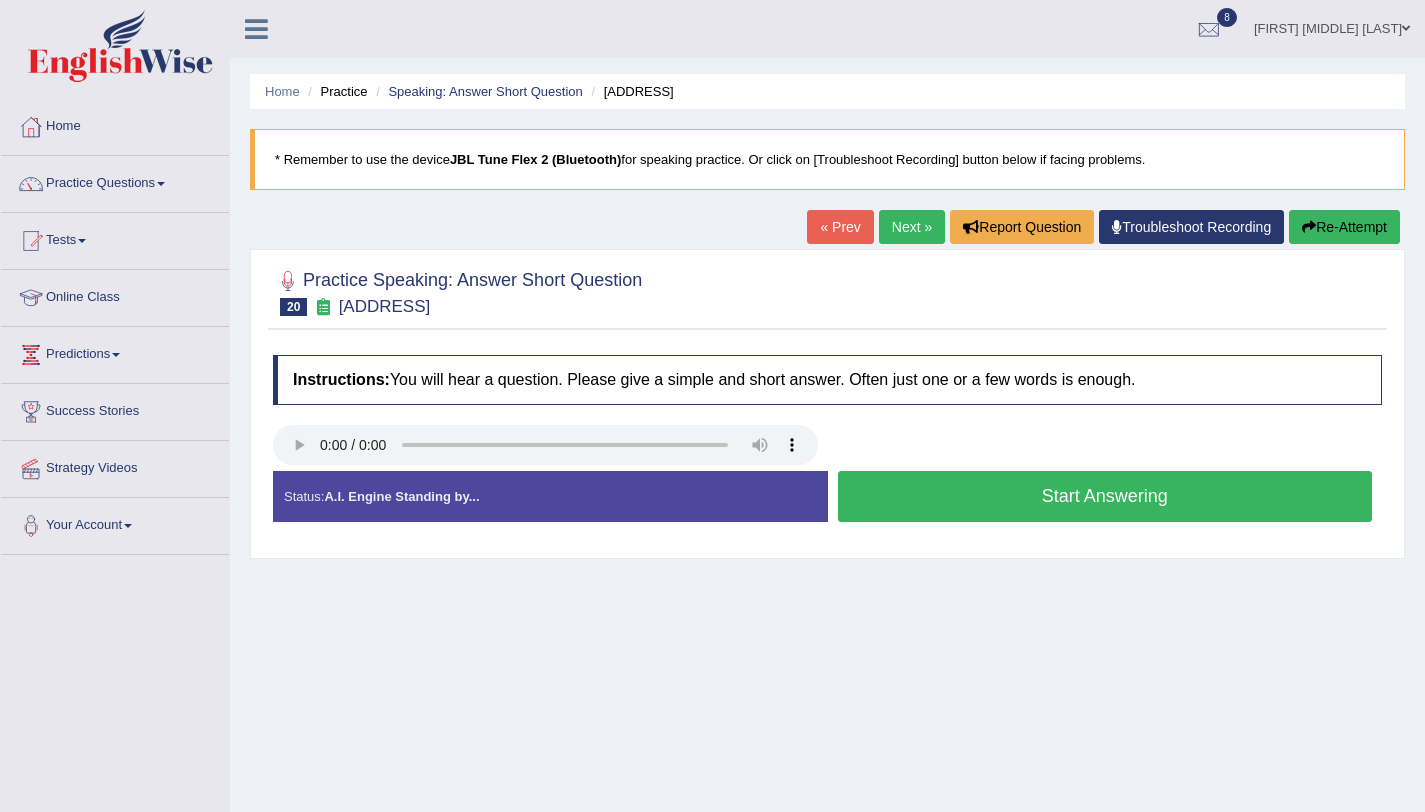 click on "Start Answering" at bounding box center (1105, 496) 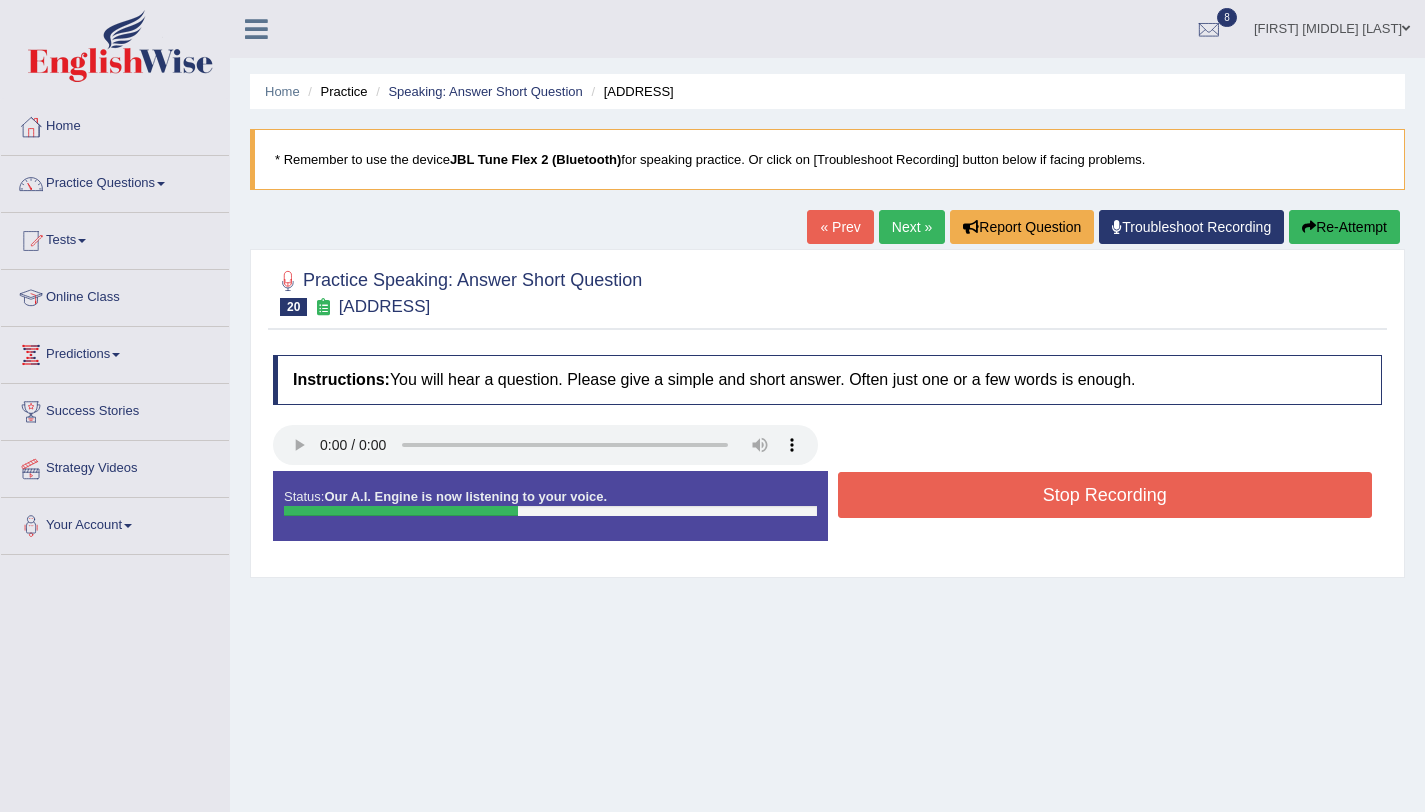 click on "Stop Recording" at bounding box center (1105, 495) 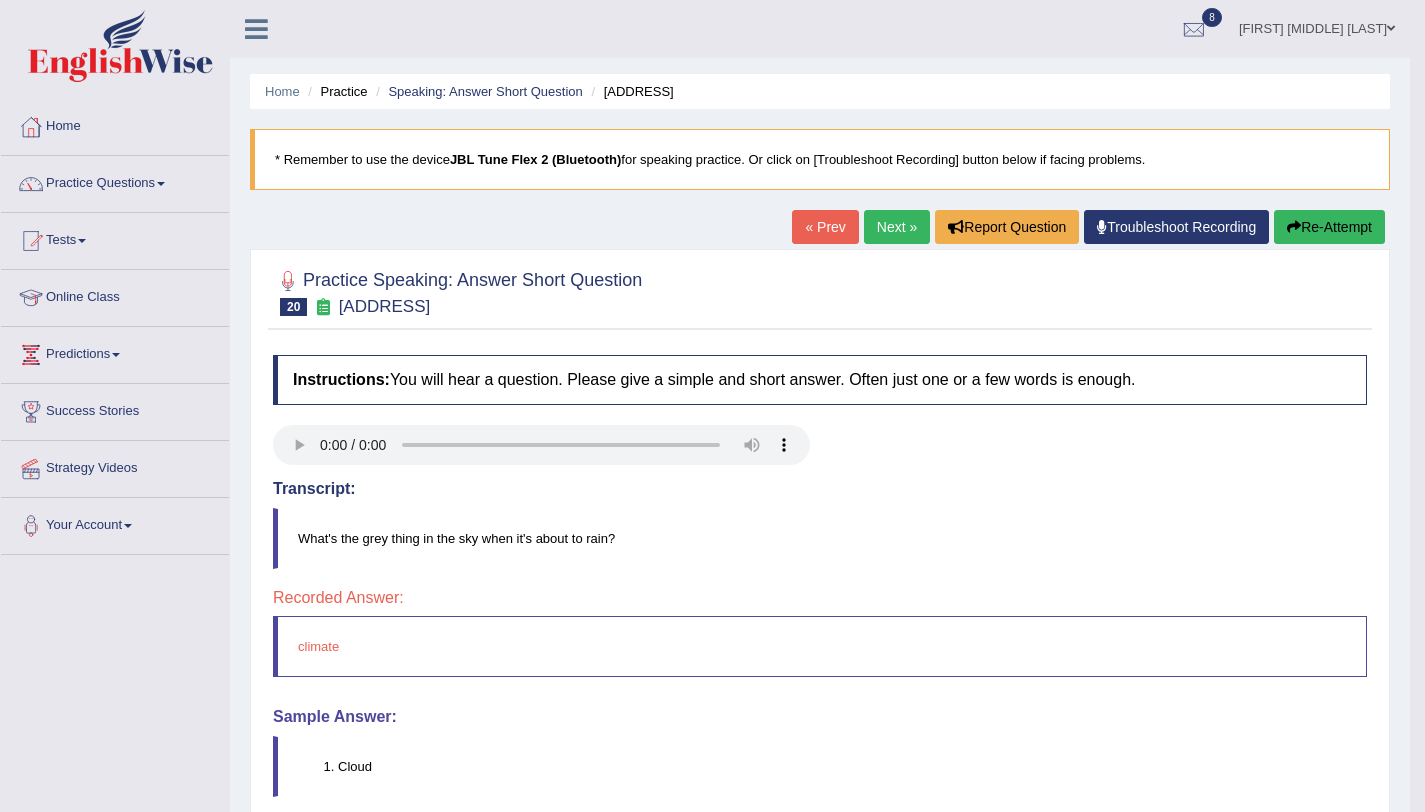 click on "Re-Attempt" at bounding box center (1329, 227) 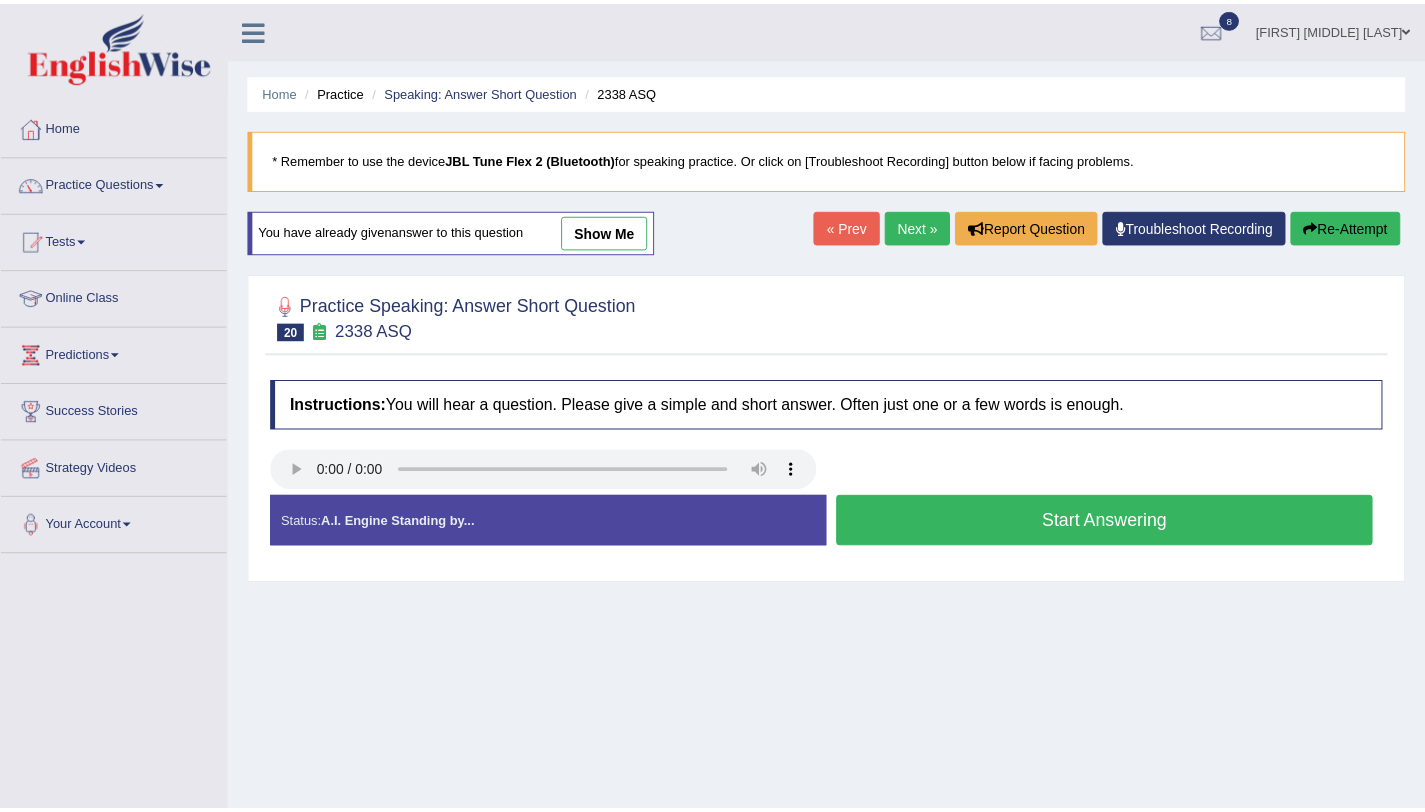 scroll, scrollTop: 0, scrollLeft: 0, axis: both 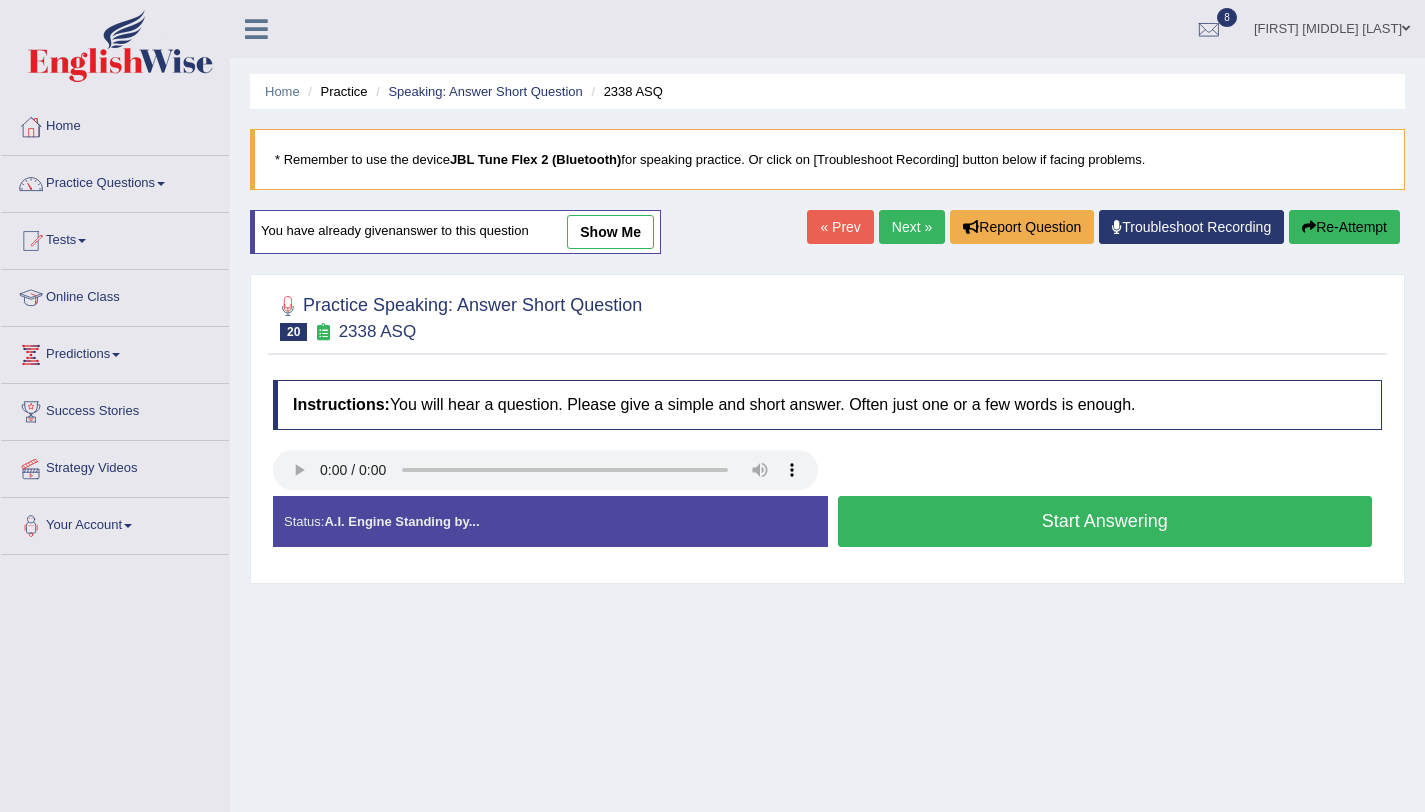 click on "Start Answering" at bounding box center [1105, 521] 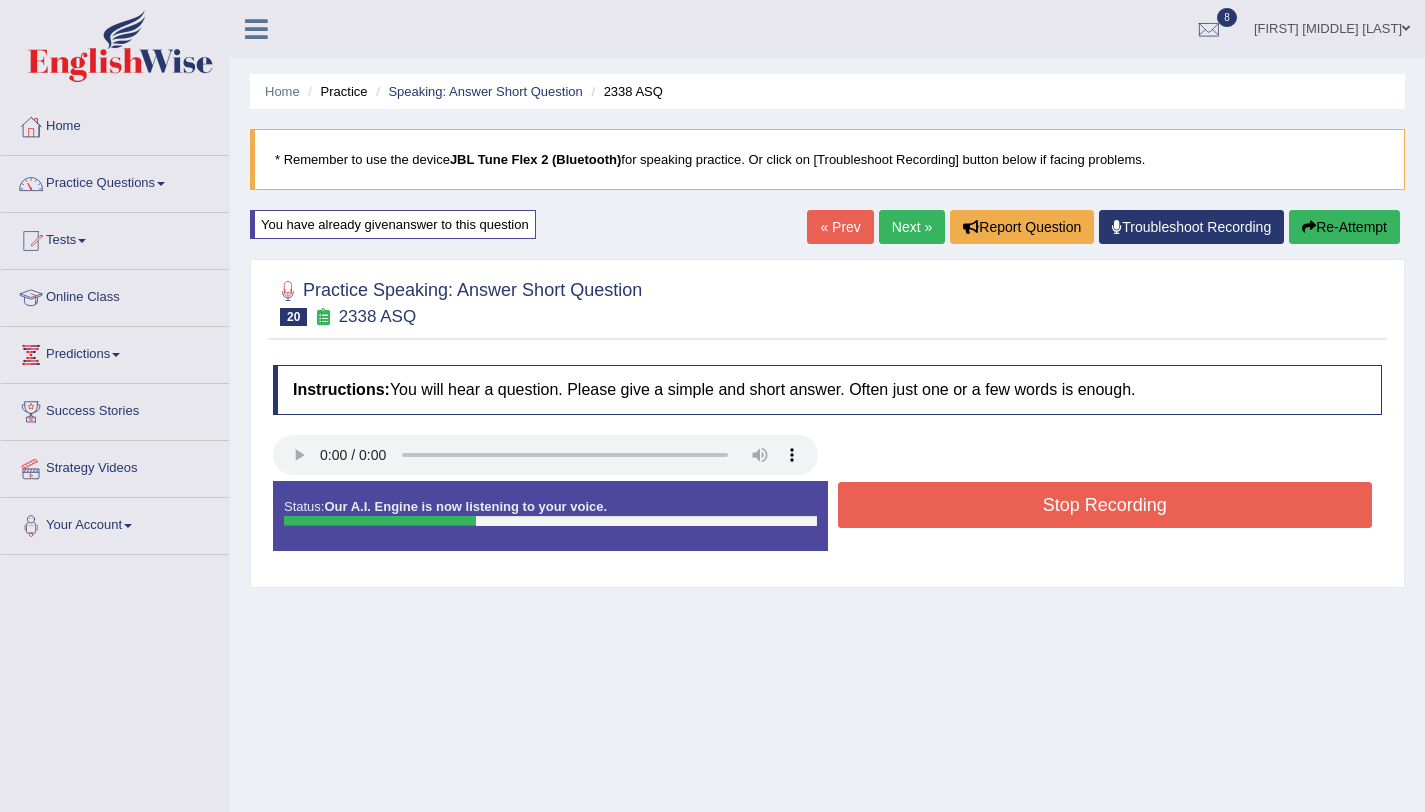 click on "Stop Recording" at bounding box center [1105, 505] 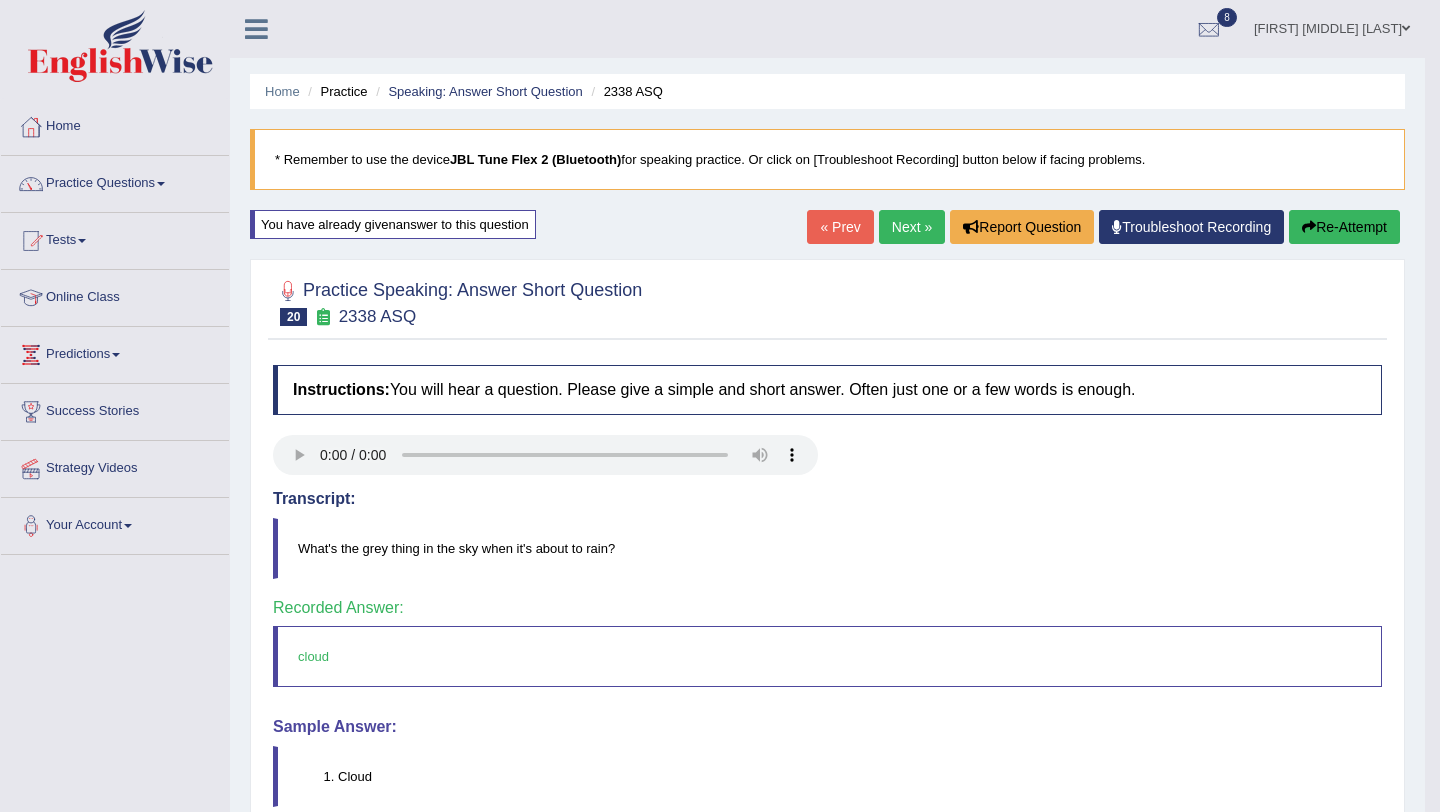 click on "Toggle navigation
Home
Practice Questions   Speaking Practice Read Aloud
Repeat Sentence
Describe Image
Re-tell Lecture
Answer Short Question
Summarize Group Discussion
Respond To A Situation
Writing Practice  Summarize Written Text
Write Essay
Reading Practice  Reading & Writing: Fill In The Blanks
Choose Multiple Answers
Re-order Paragraphs
Fill In The Blanks
Choose Single Answer
Listening Practice  Summarize Spoken Text
Highlight Incorrect Words
Highlight Correct Summary
Select Missing Word
Choose Single Answer
Choose Multiple Answers
Fill In The Blanks
Write From Dictation
Pronunciation
Tests  Take Practice Sectional Test" at bounding box center (720, 406) 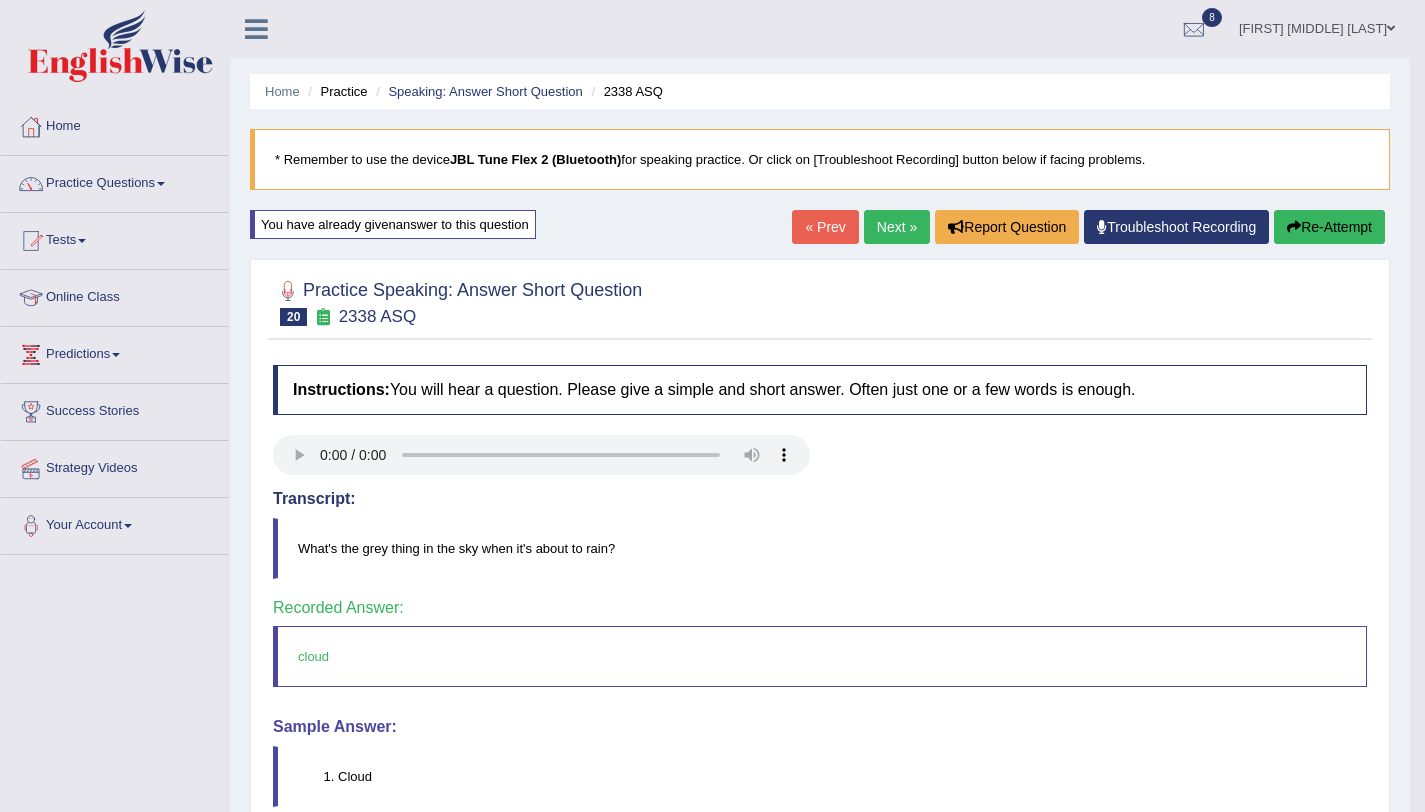 click on "Next »" at bounding box center [897, 227] 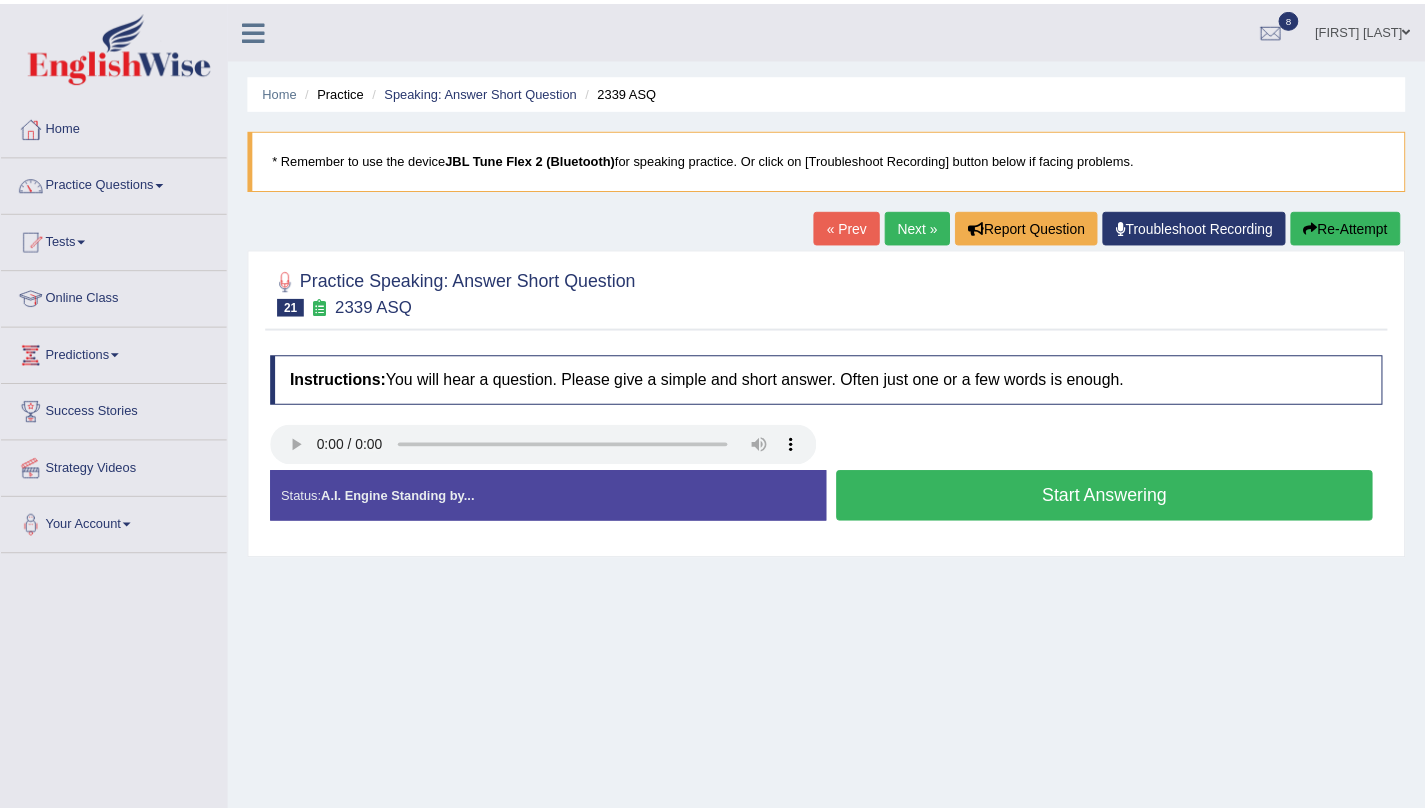 scroll, scrollTop: 0, scrollLeft: 0, axis: both 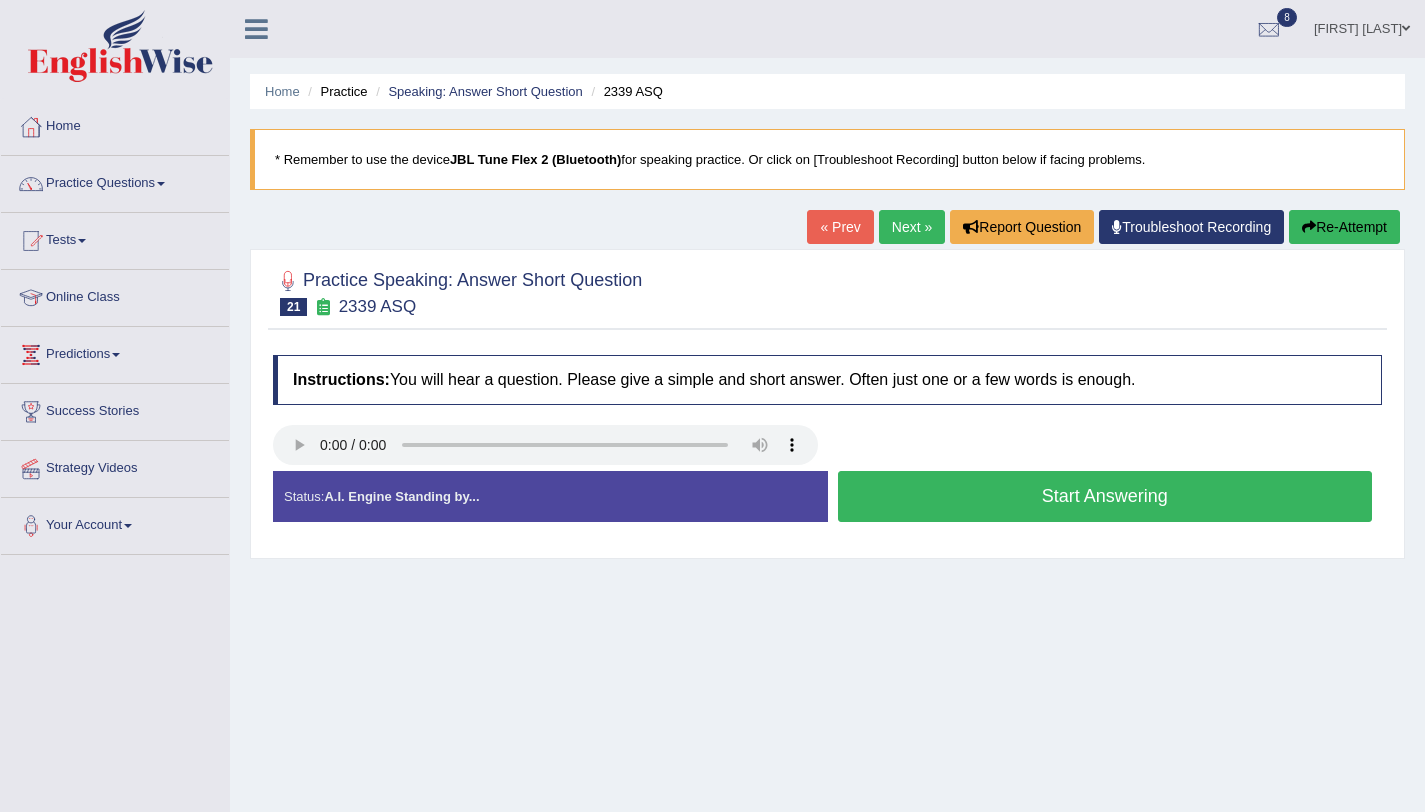 click on "Start Answering" at bounding box center (1105, 496) 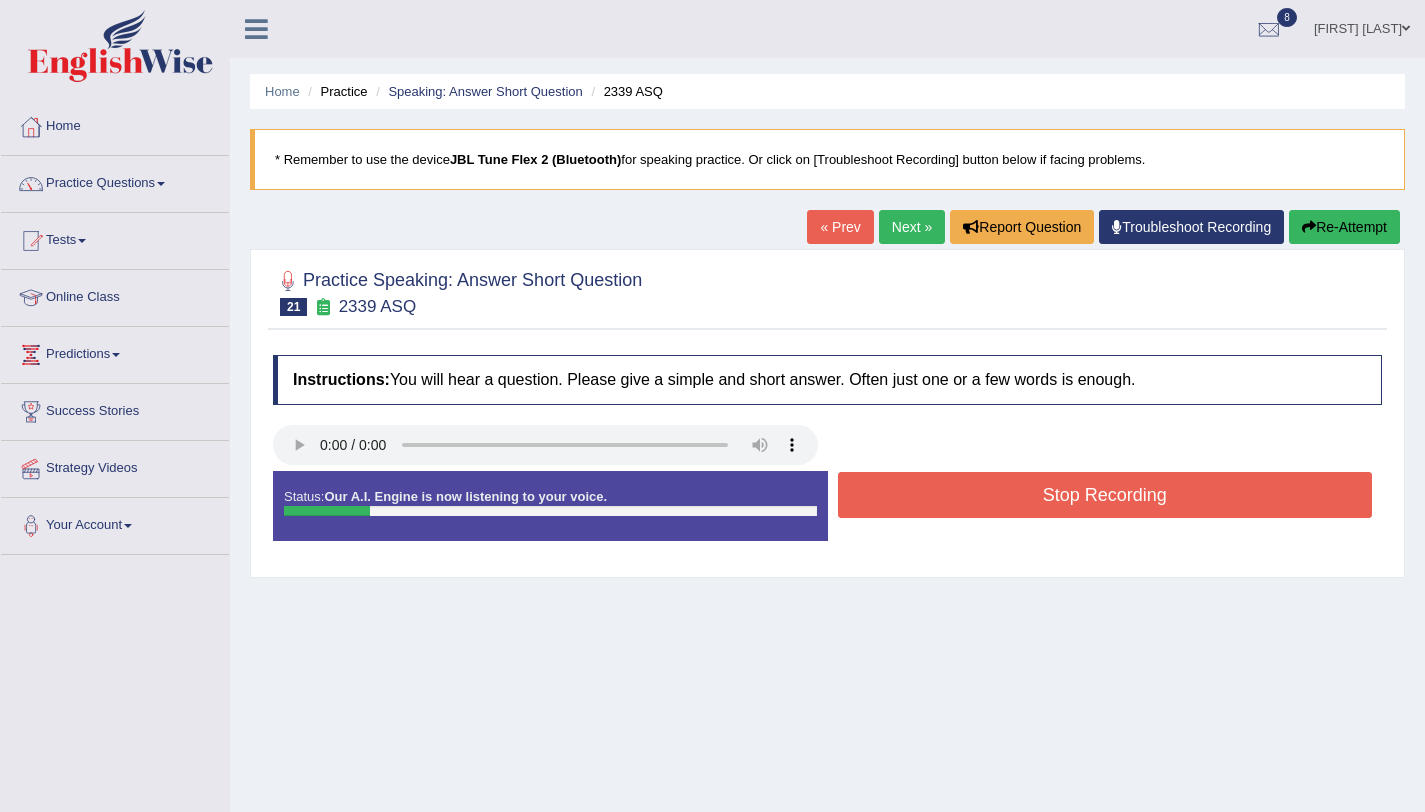 click on "Stop Recording" at bounding box center [1105, 495] 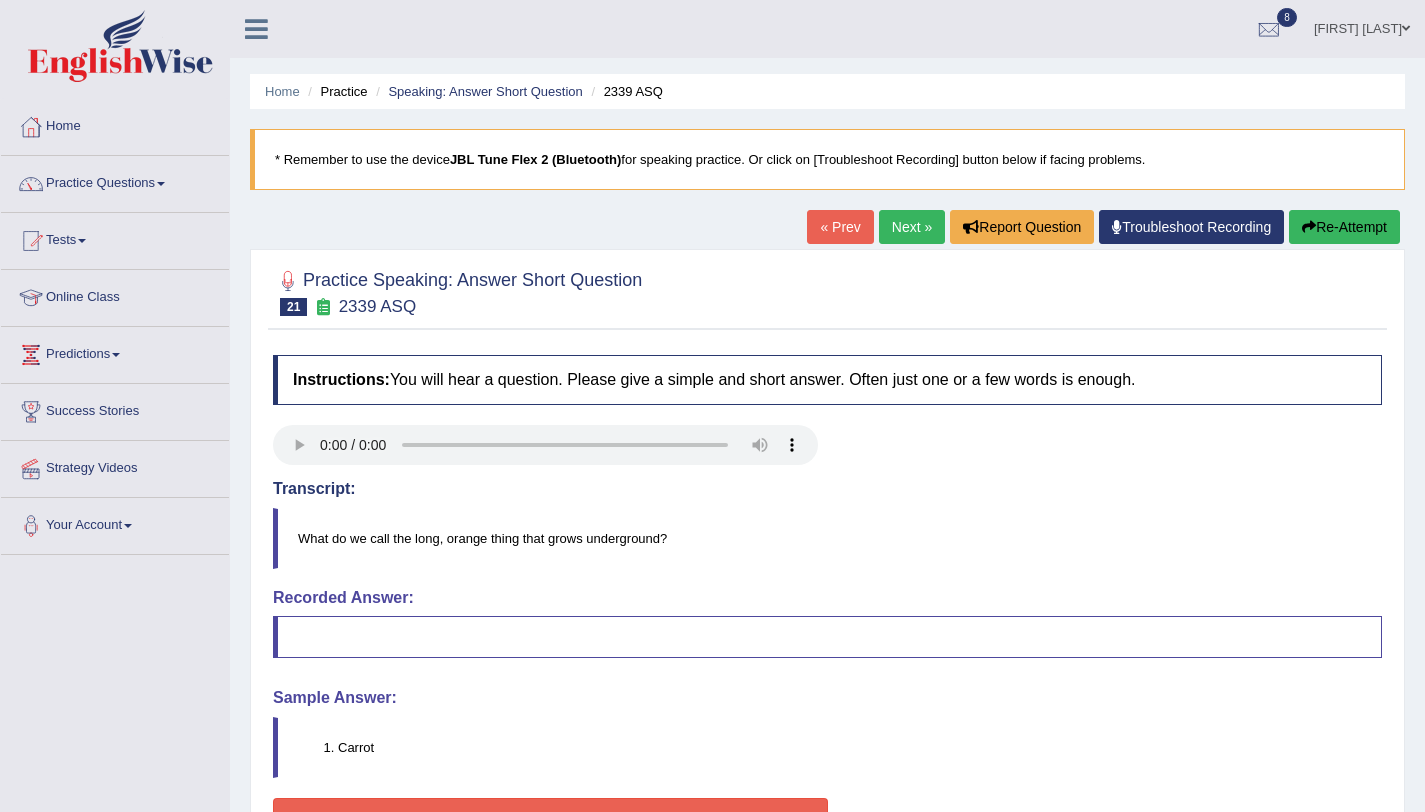 click on "Re-Attempt" at bounding box center (1344, 227) 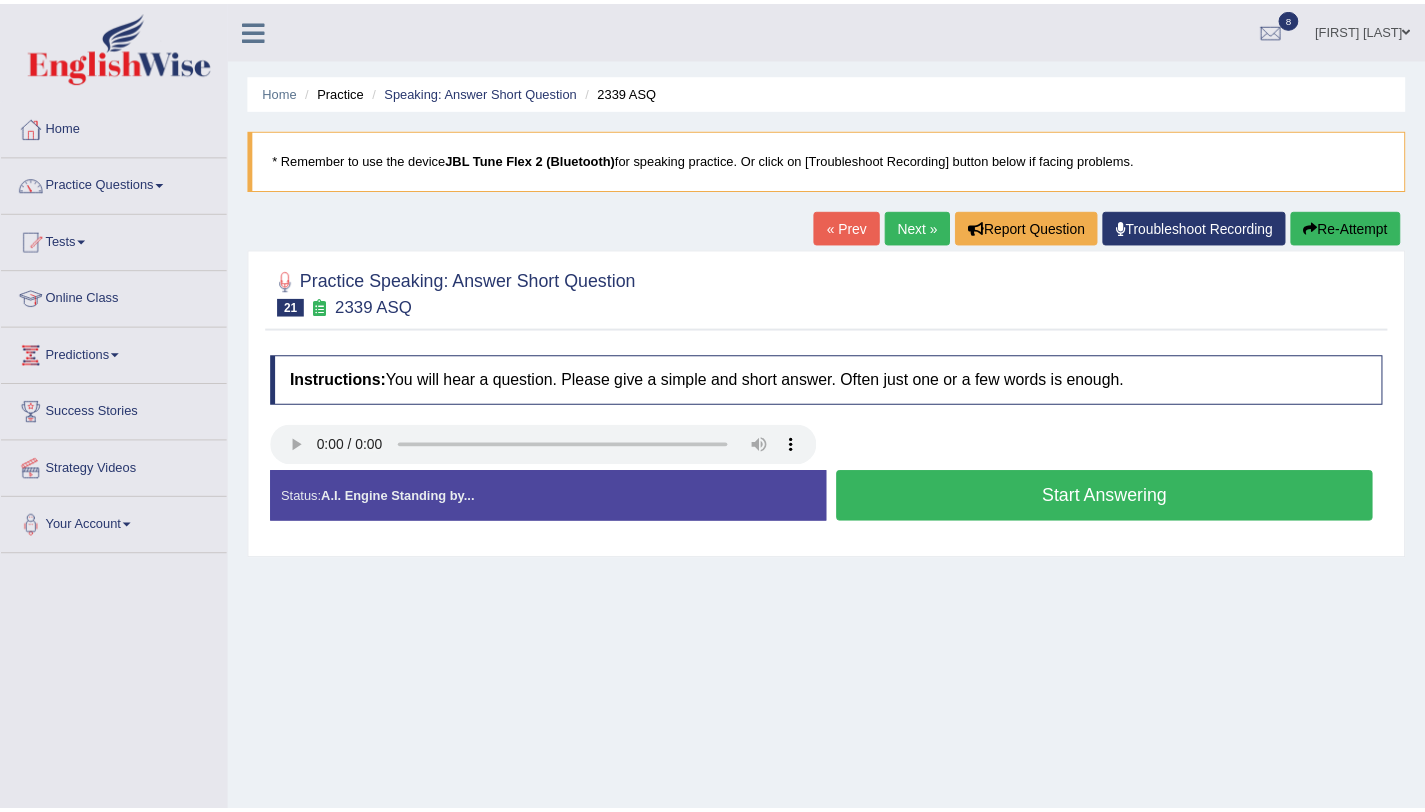 scroll, scrollTop: 0, scrollLeft: 0, axis: both 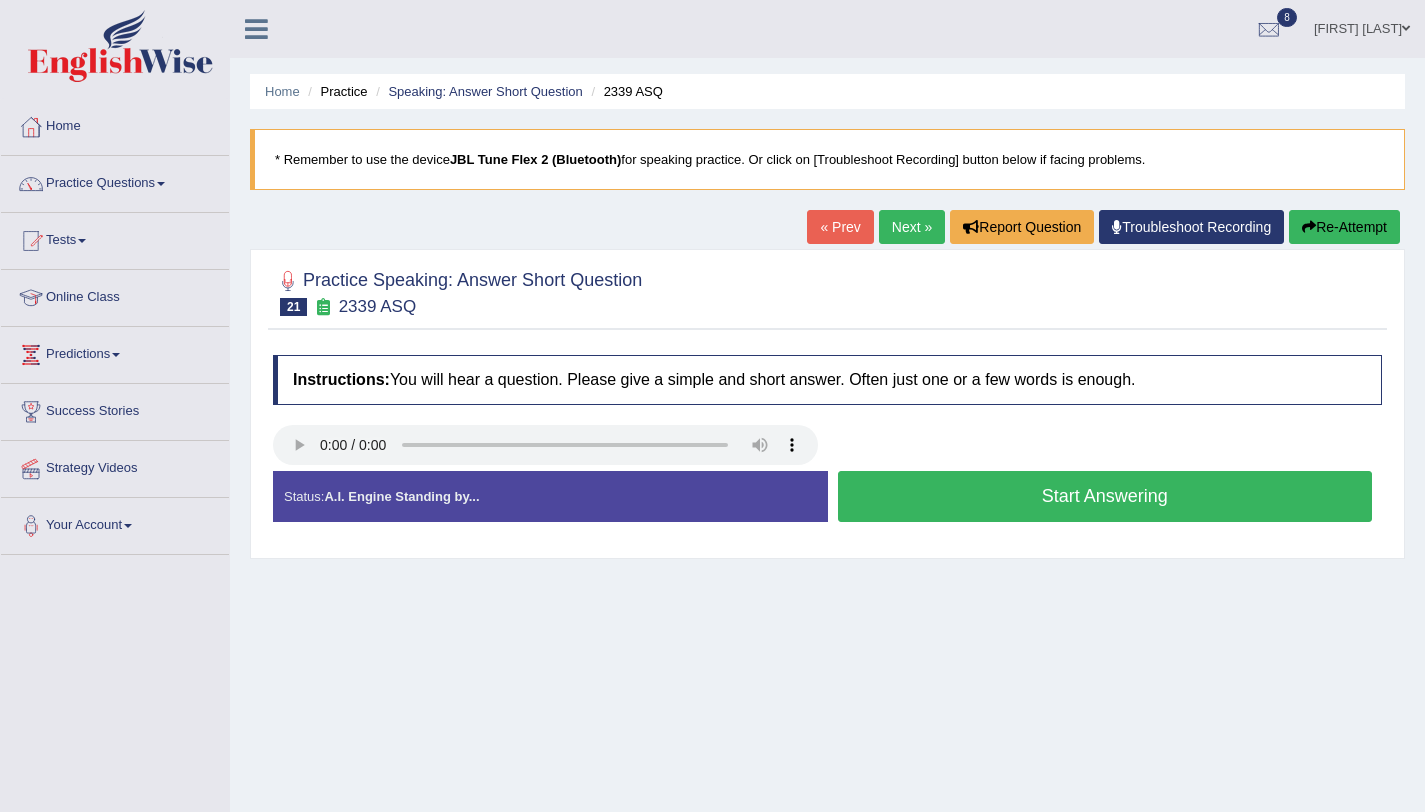 click on "Start Answering" at bounding box center [1105, 496] 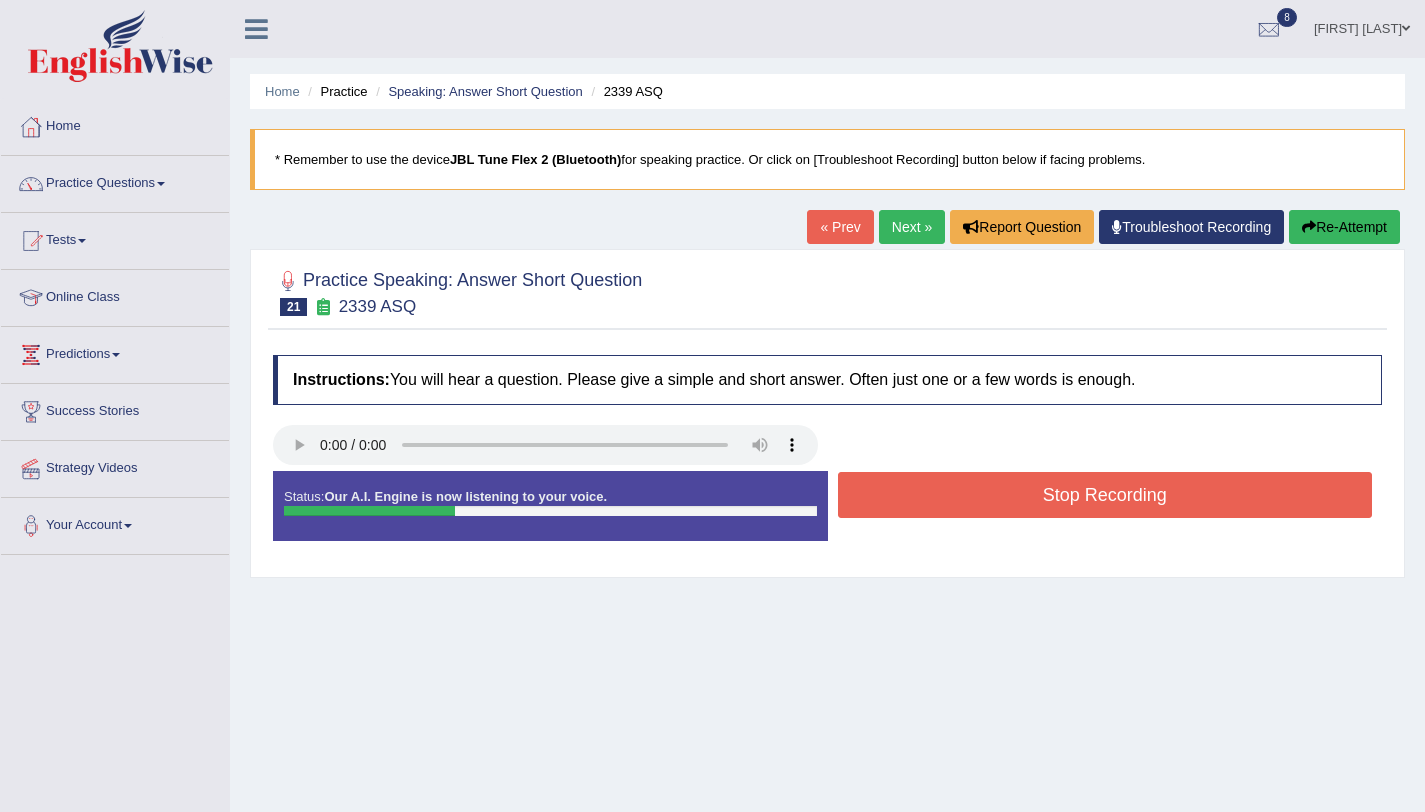 click on "Stop Recording" at bounding box center (1105, 495) 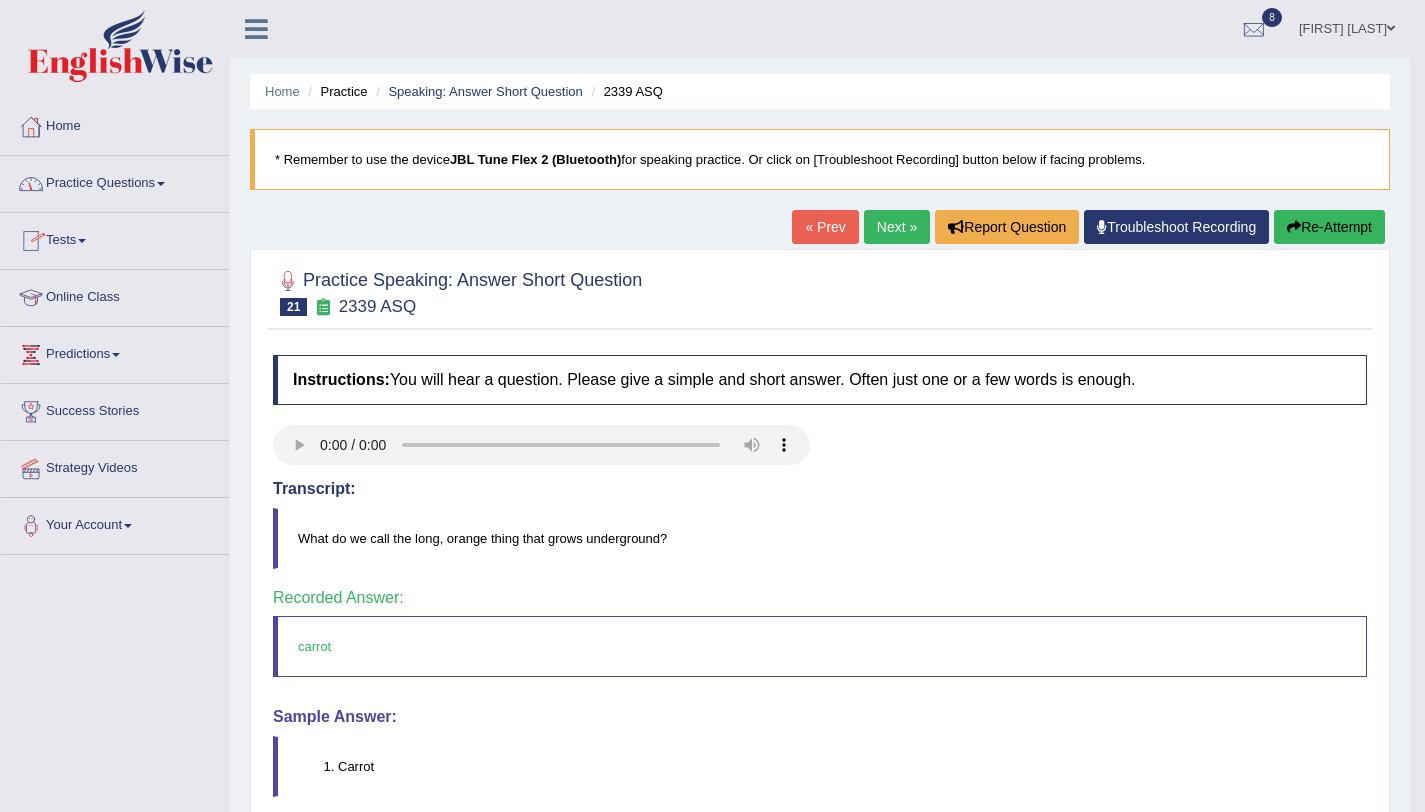 click on "Practice Questions" at bounding box center (115, 181) 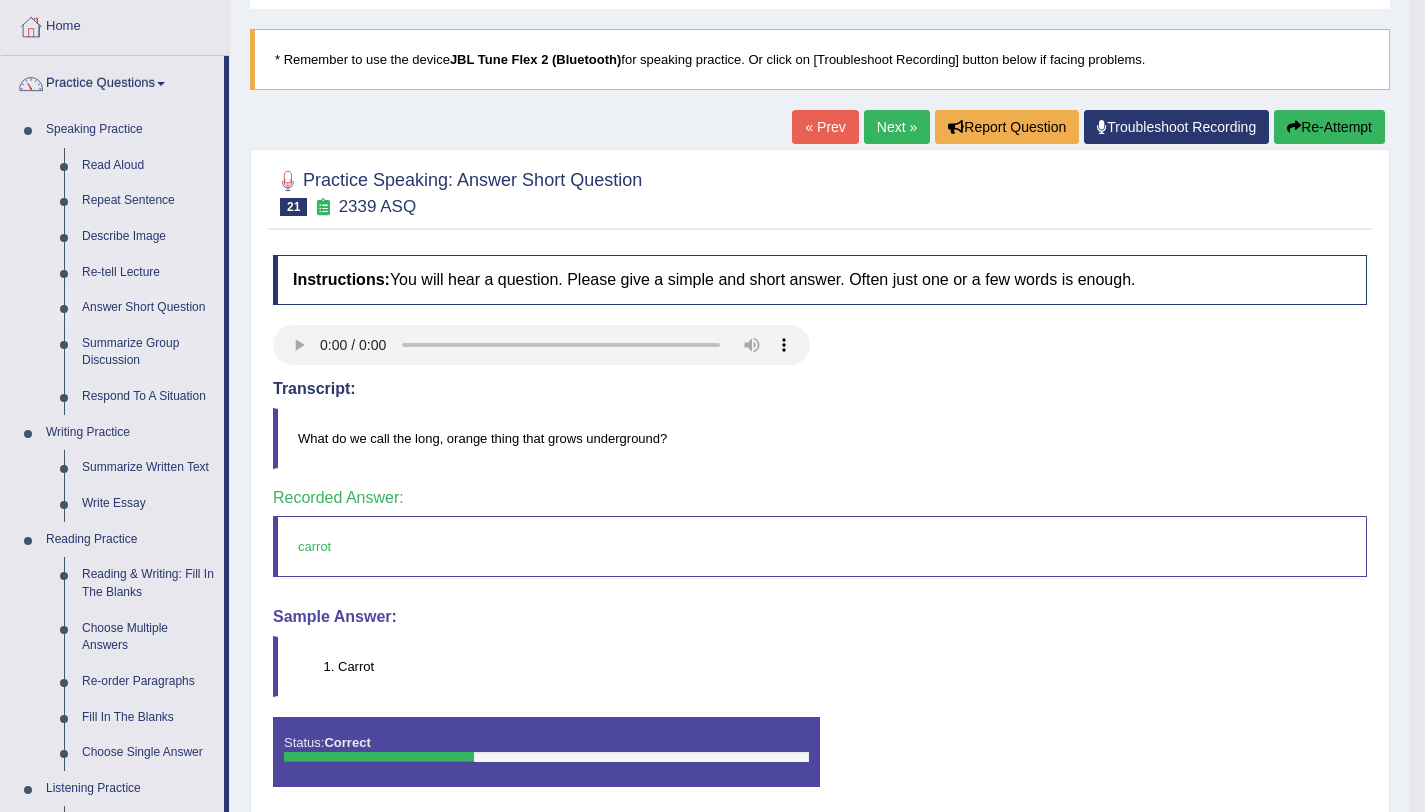 scroll, scrollTop: 110, scrollLeft: 0, axis: vertical 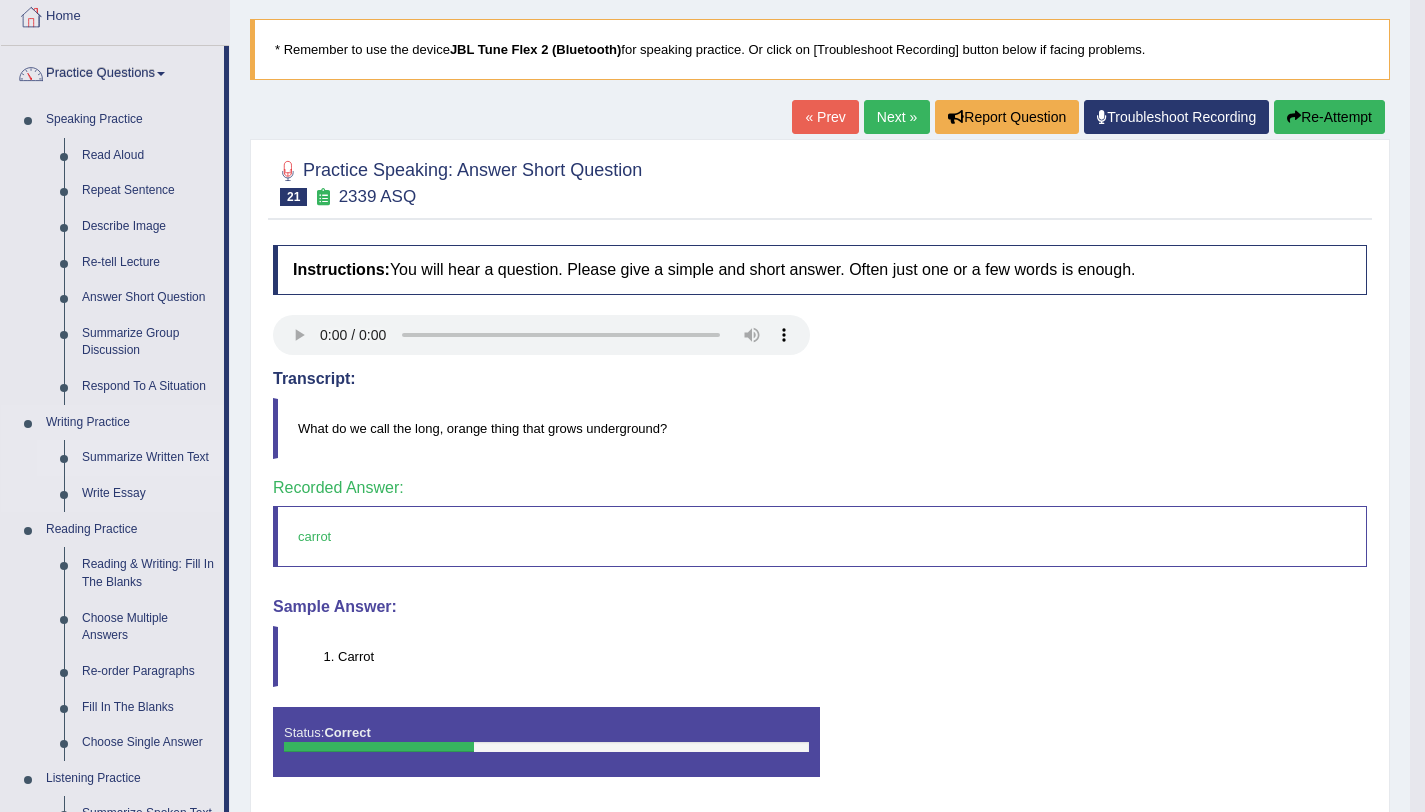 click on "Summarize Written Text" at bounding box center (148, 458) 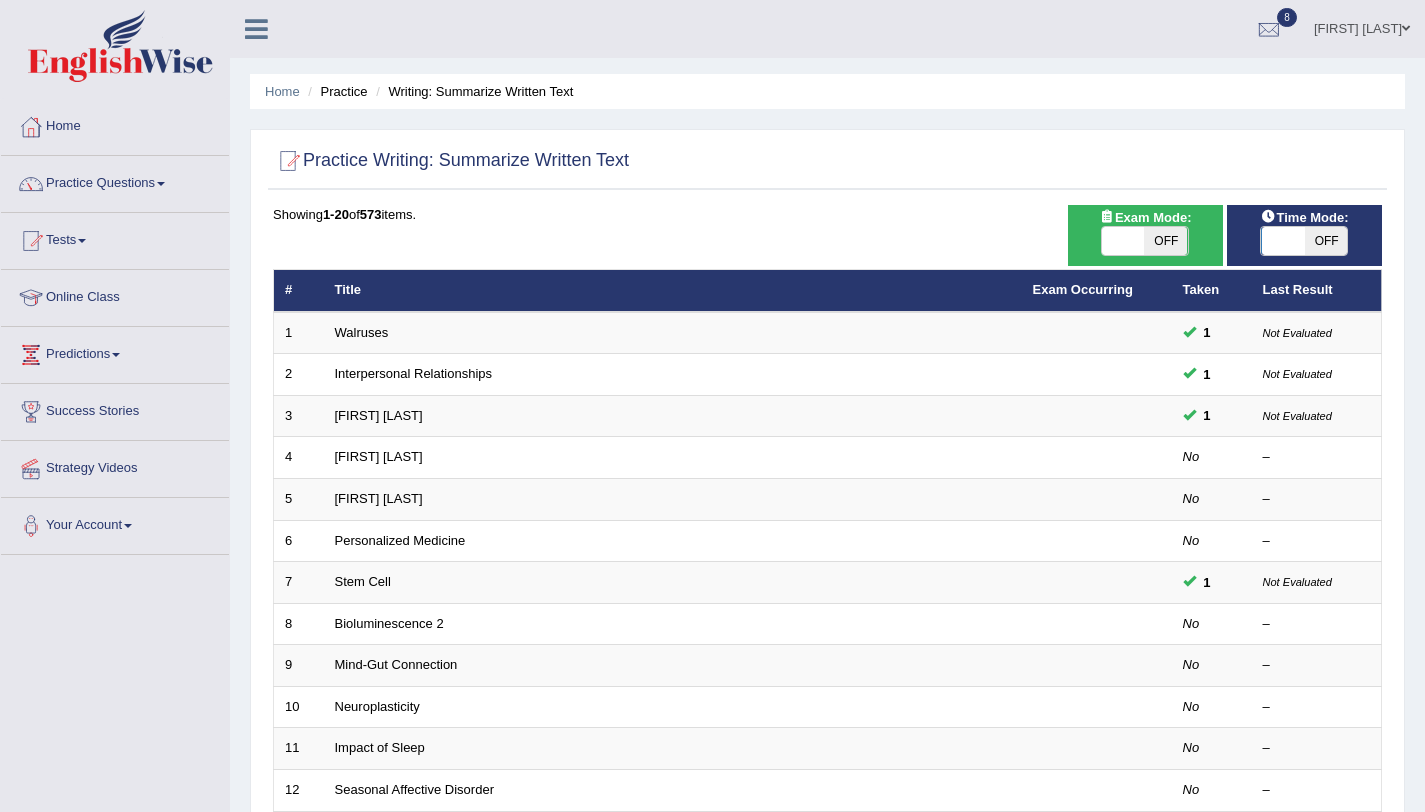 scroll, scrollTop: 0, scrollLeft: 0, axis: both 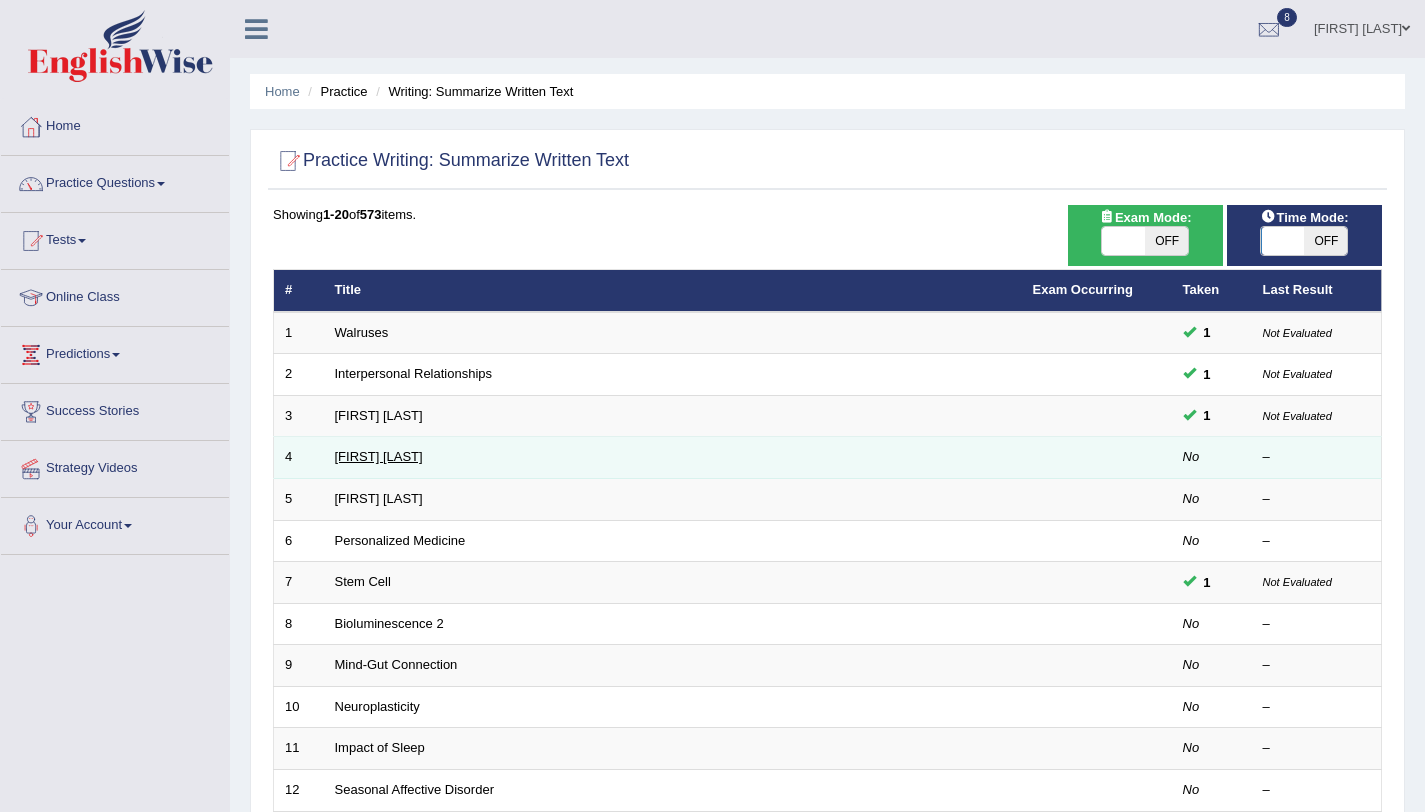 click on "[FIRST] [LAST]" at bounding box center (379, 456) 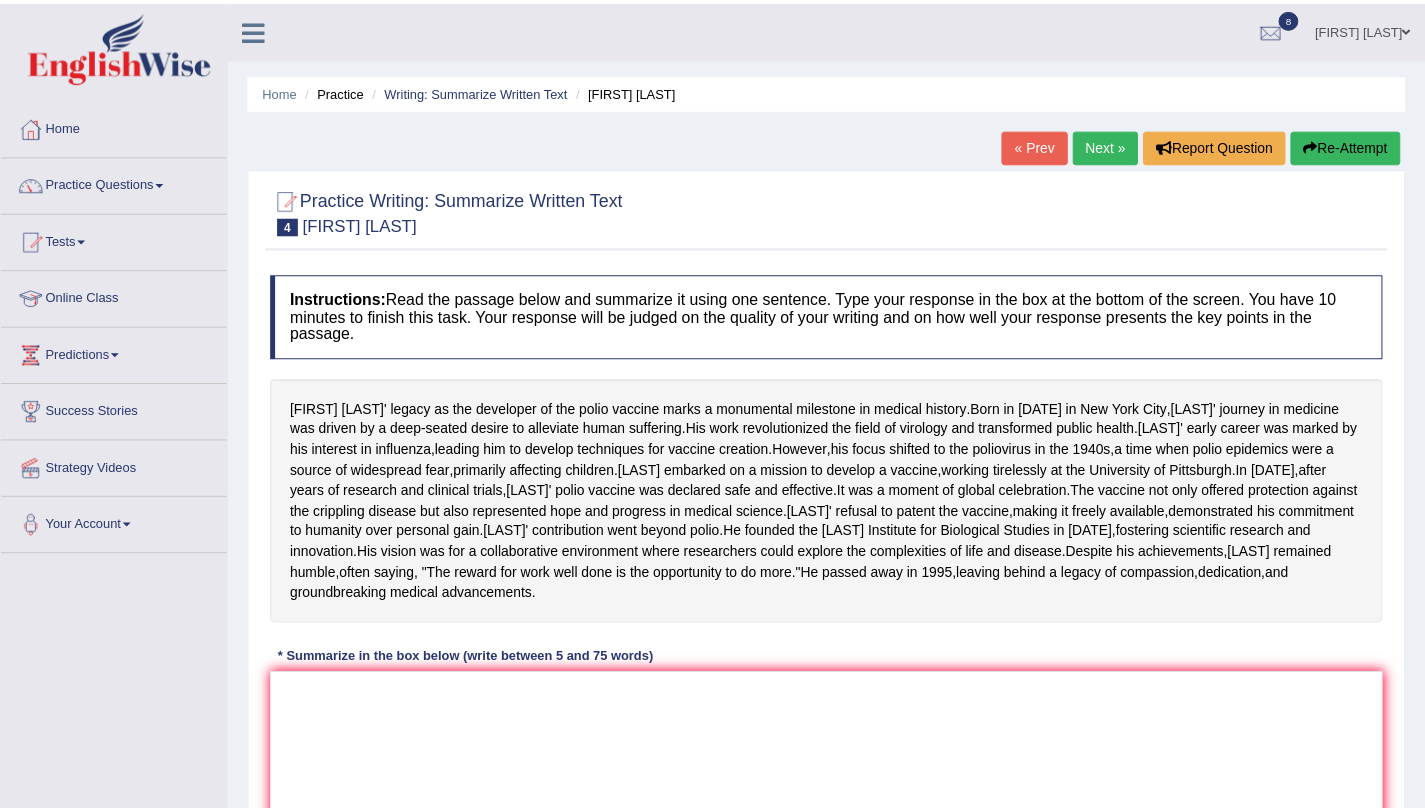 scroll, scrollTop: 0, scrollLeft: 0, axis: both 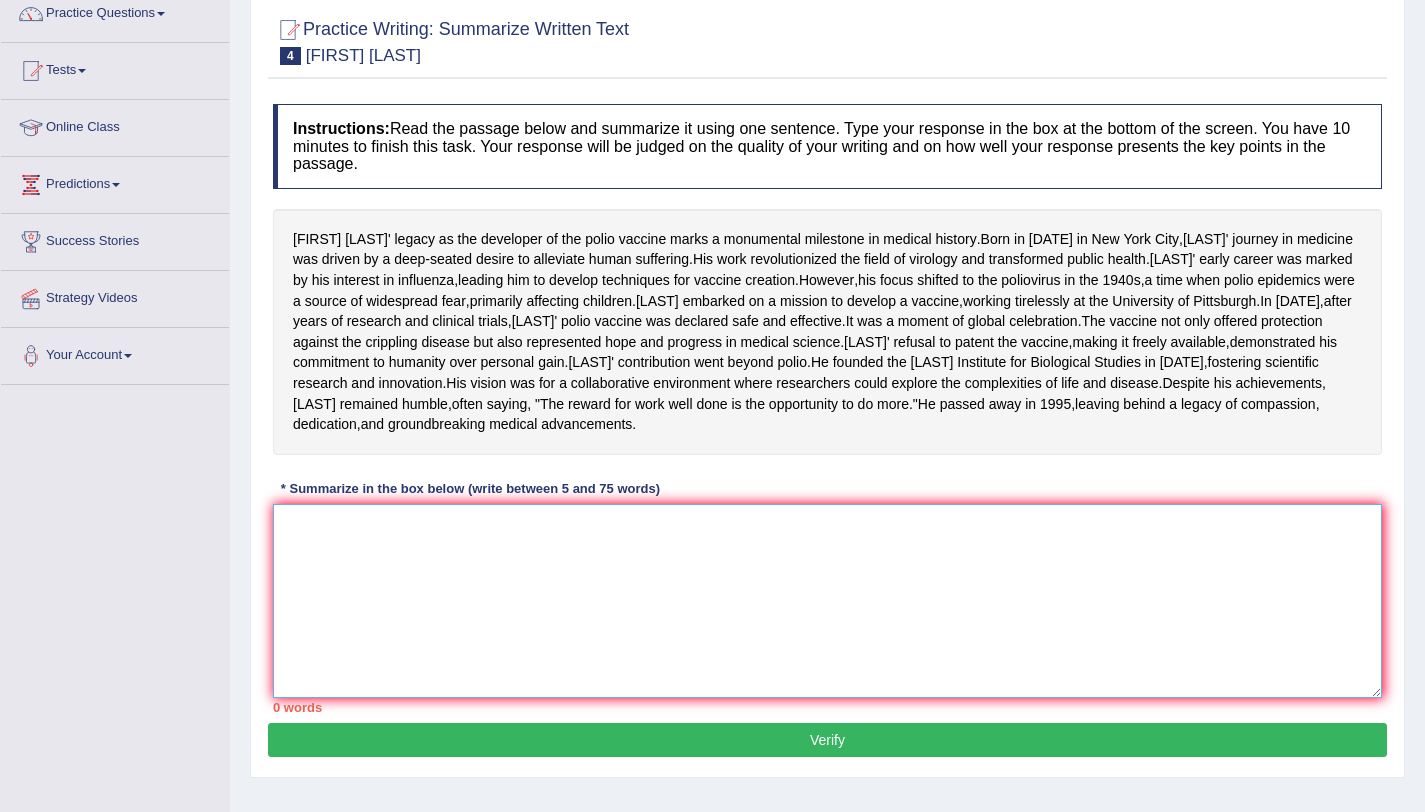 click at bounding box center [827, 601] 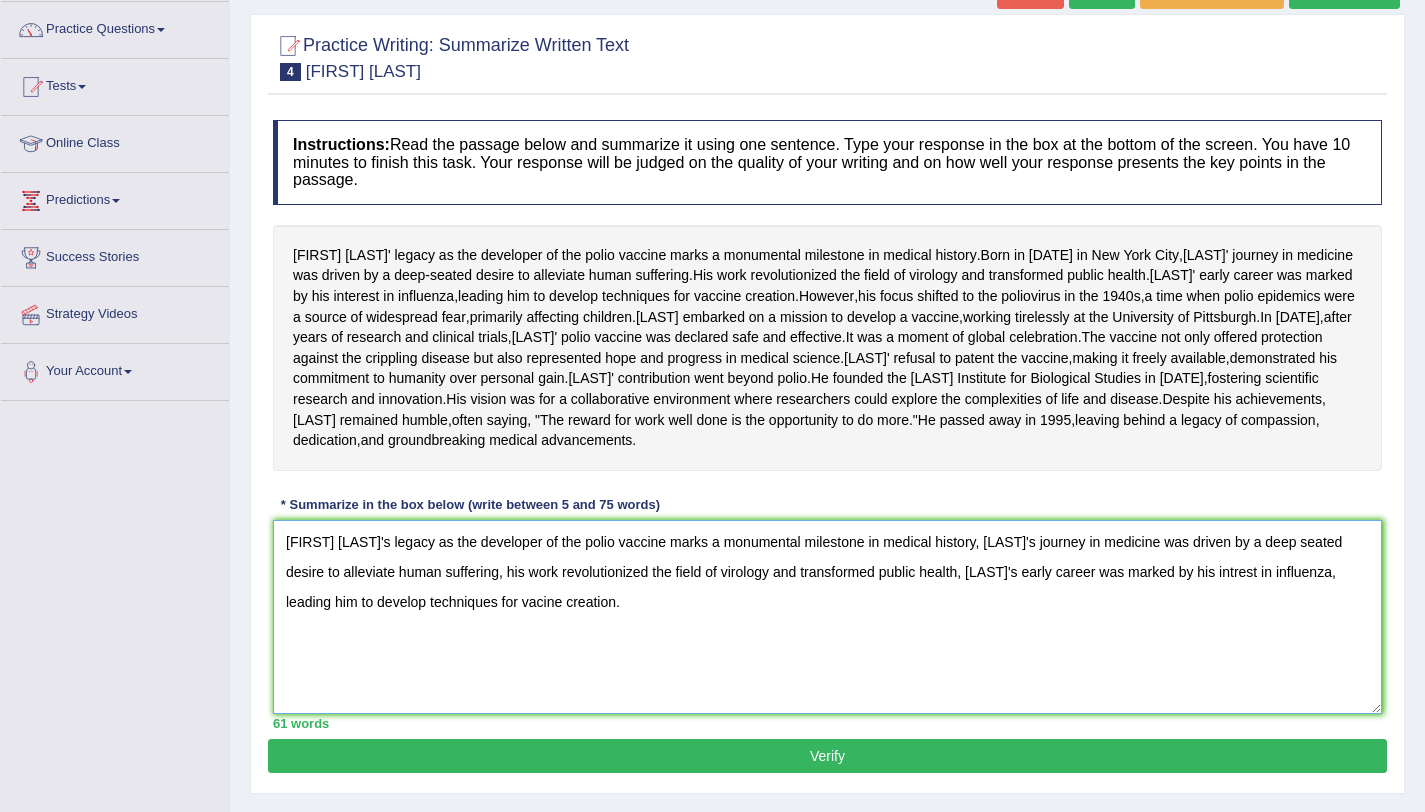 scroll, scrollTop: 325, scrollLeft: 0, axis: vertical 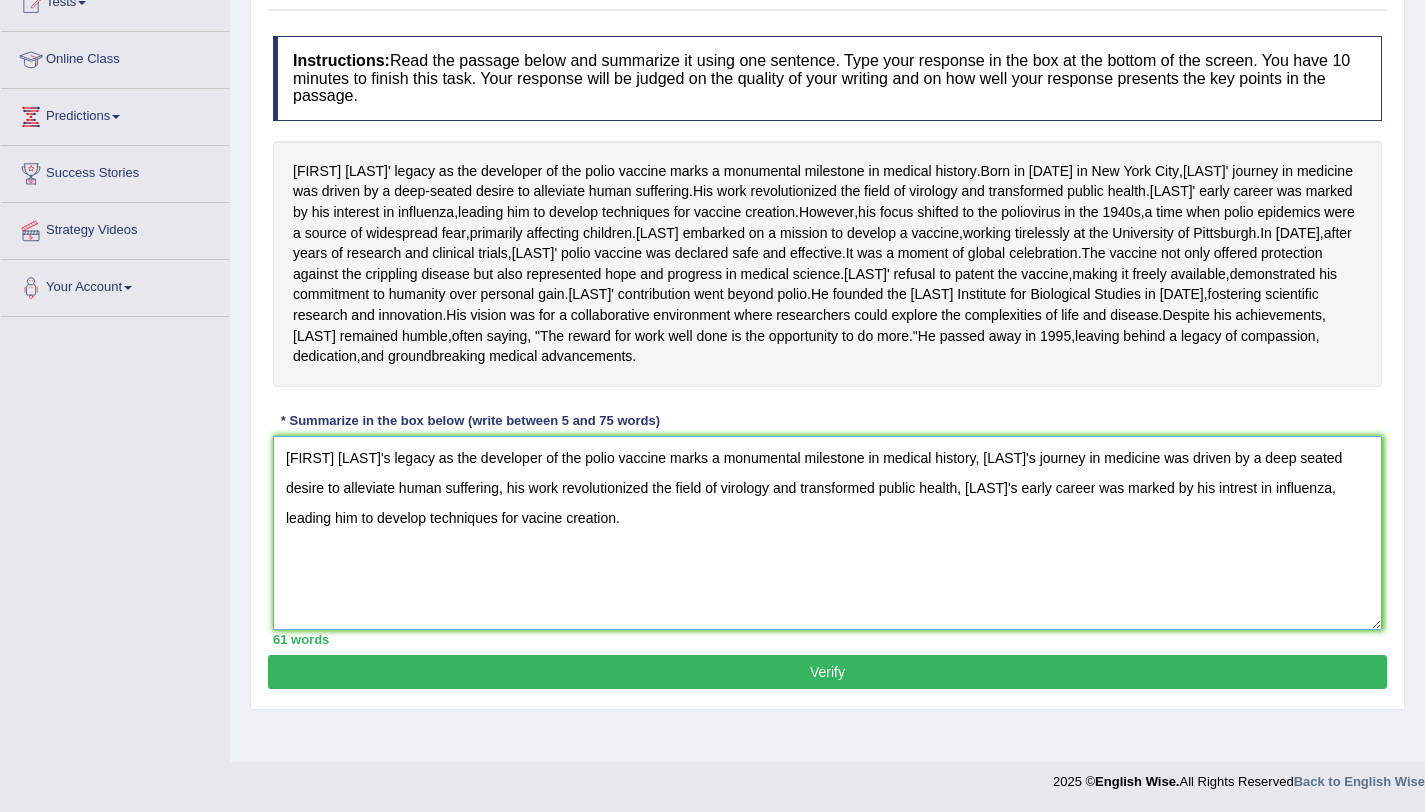 type on "[FIRST] [LAST]'s legacy as the developer of the polio vaccine marks a monumental milestone in medical history, [LAST]'s journey in medicine was driven by a deep seated desire to alleviate human suffering, his work revolutionized the field of virology and transformed public health, [LAST]'s early career was marked by his intrest in influenza, leading him to develop techniques for vacine creation." 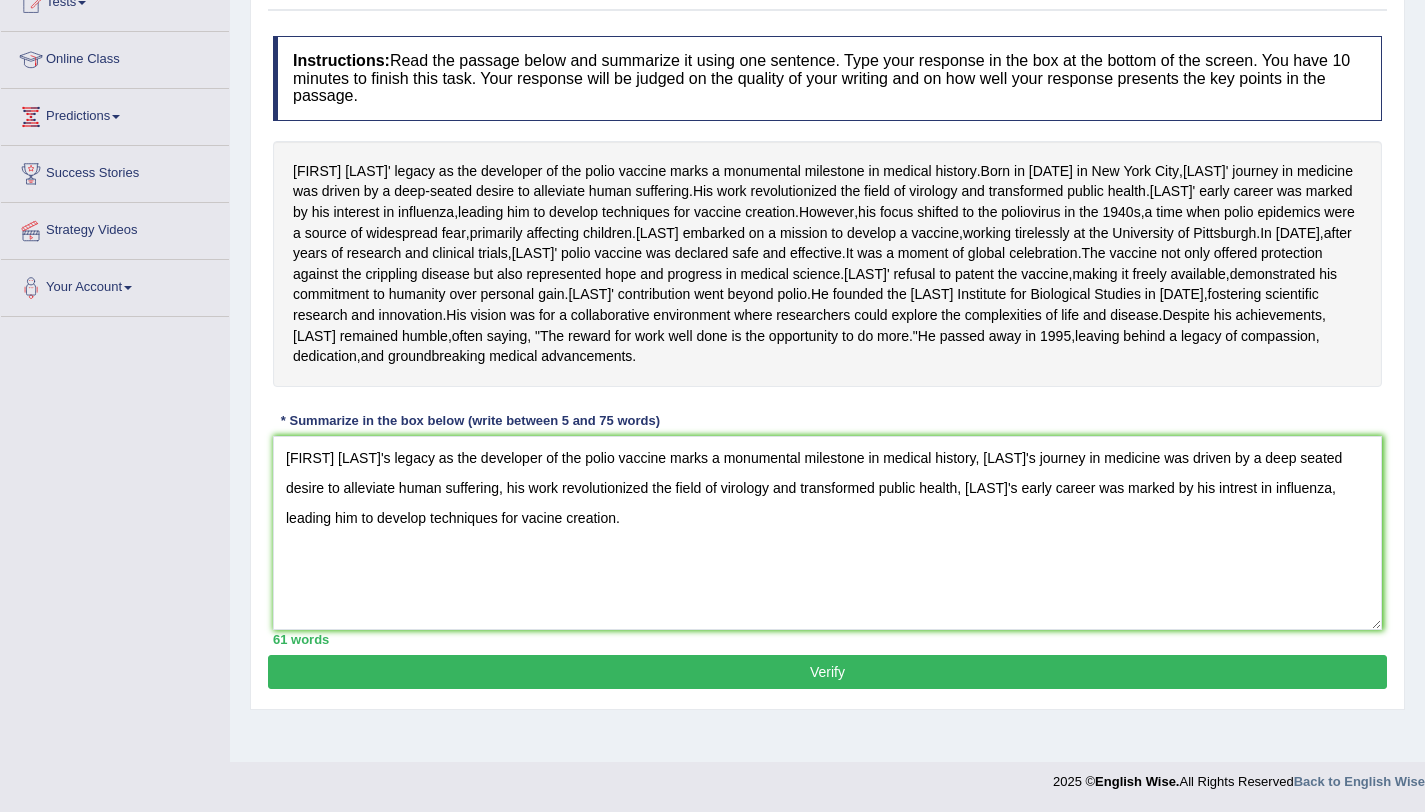 click on "Verify" at bounding box center (827, 672) 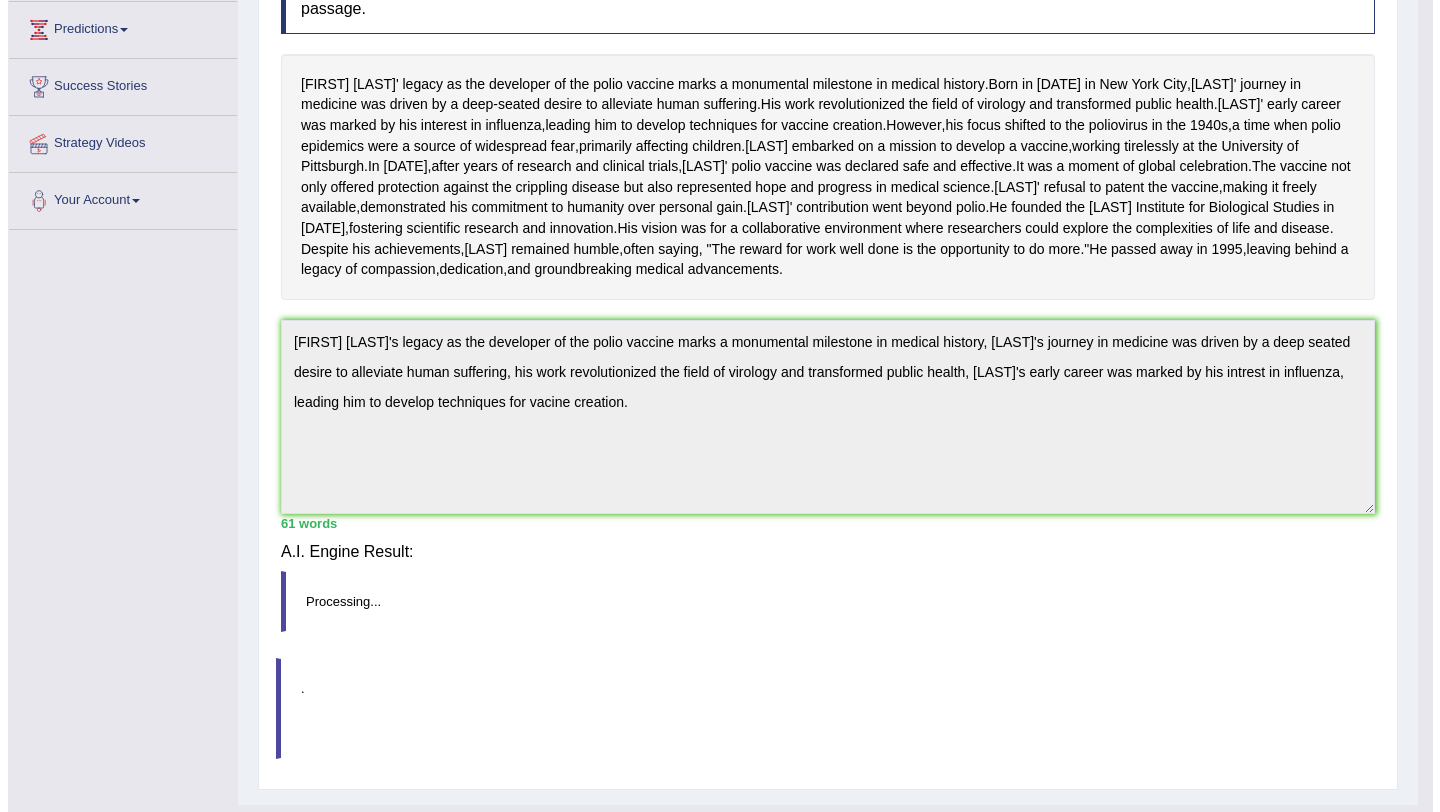 scroll, scrollTop: 314, scrollLeft: 0, axis: vertical 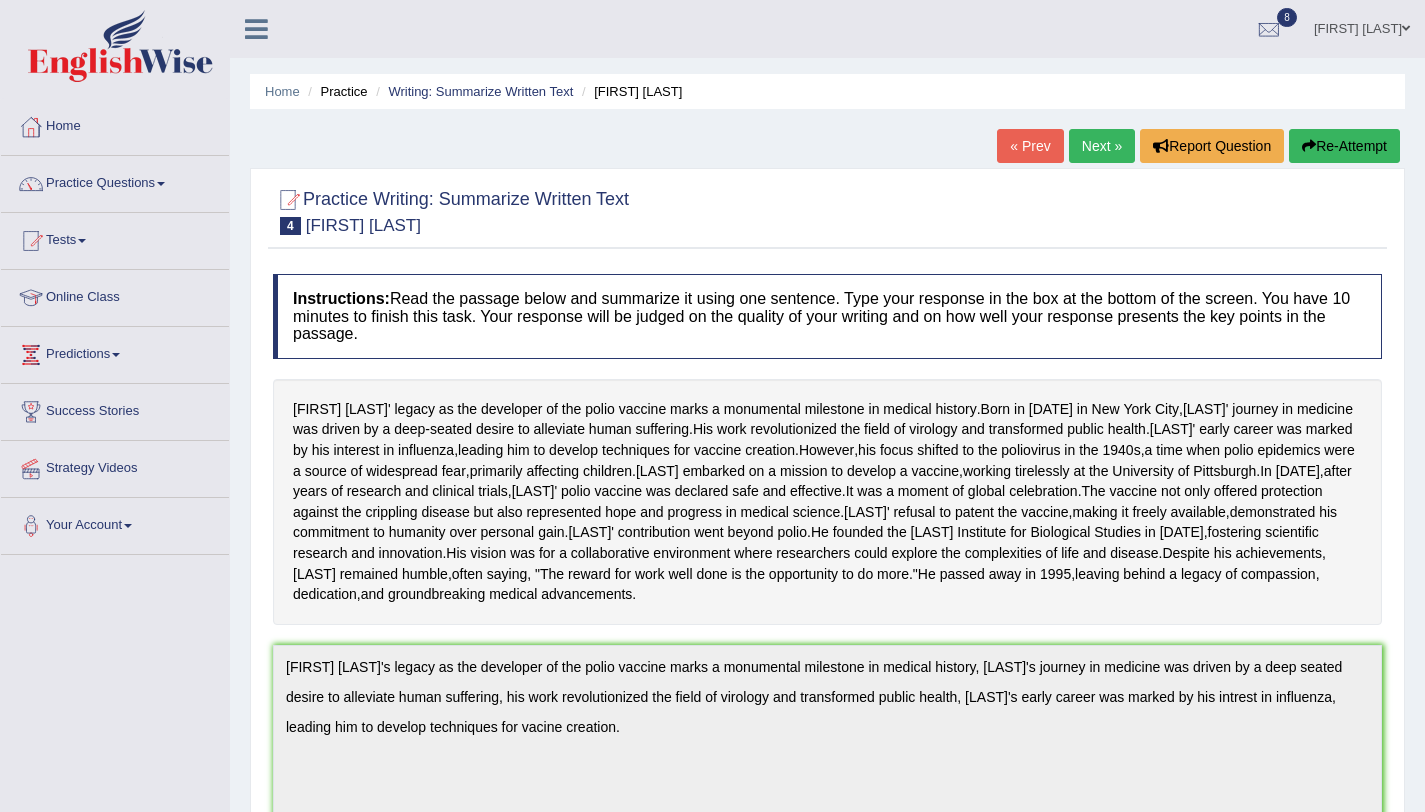 click on "Re-Attempt" at bounding box center [1344, 146] 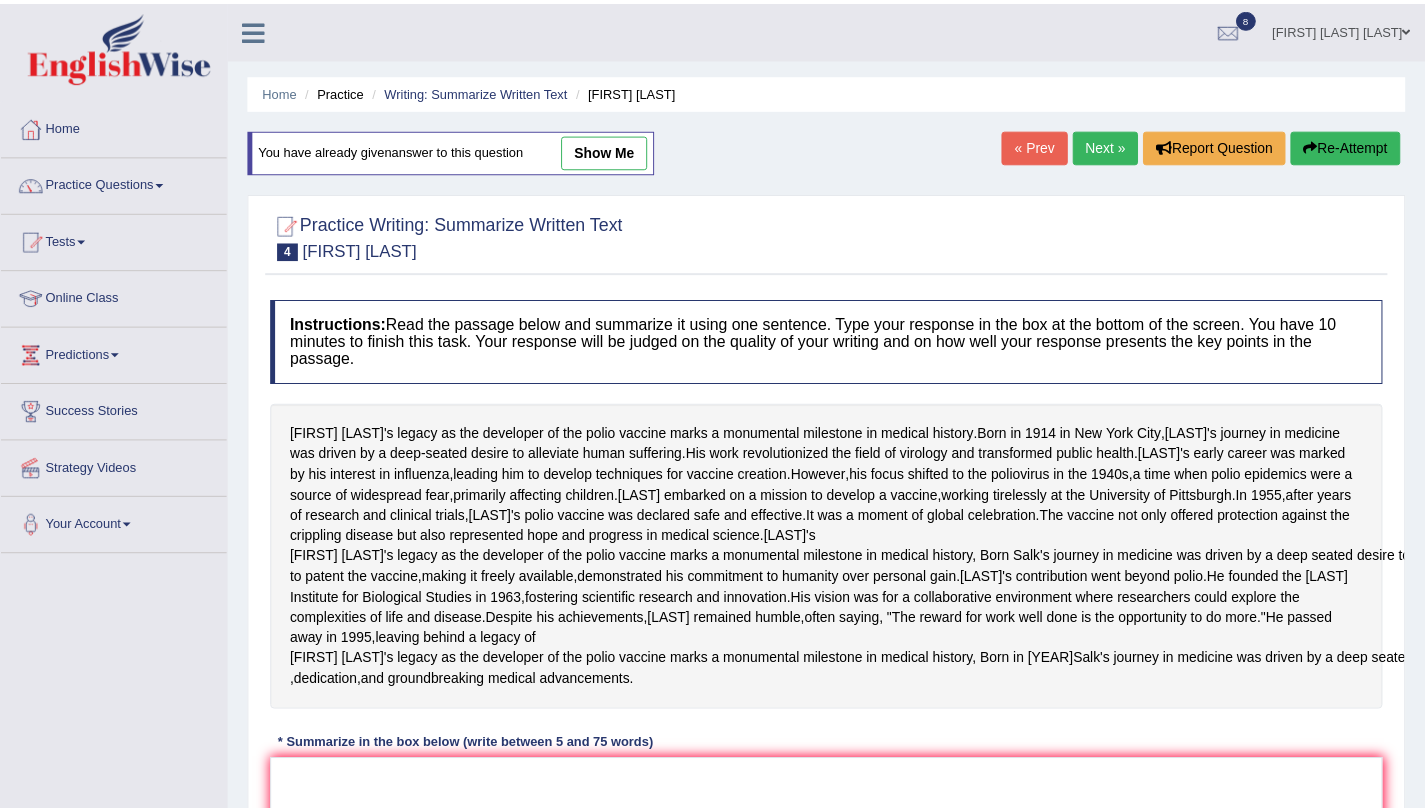 scroll, scrollTop: 0, scrollLeft: 0, axis: both 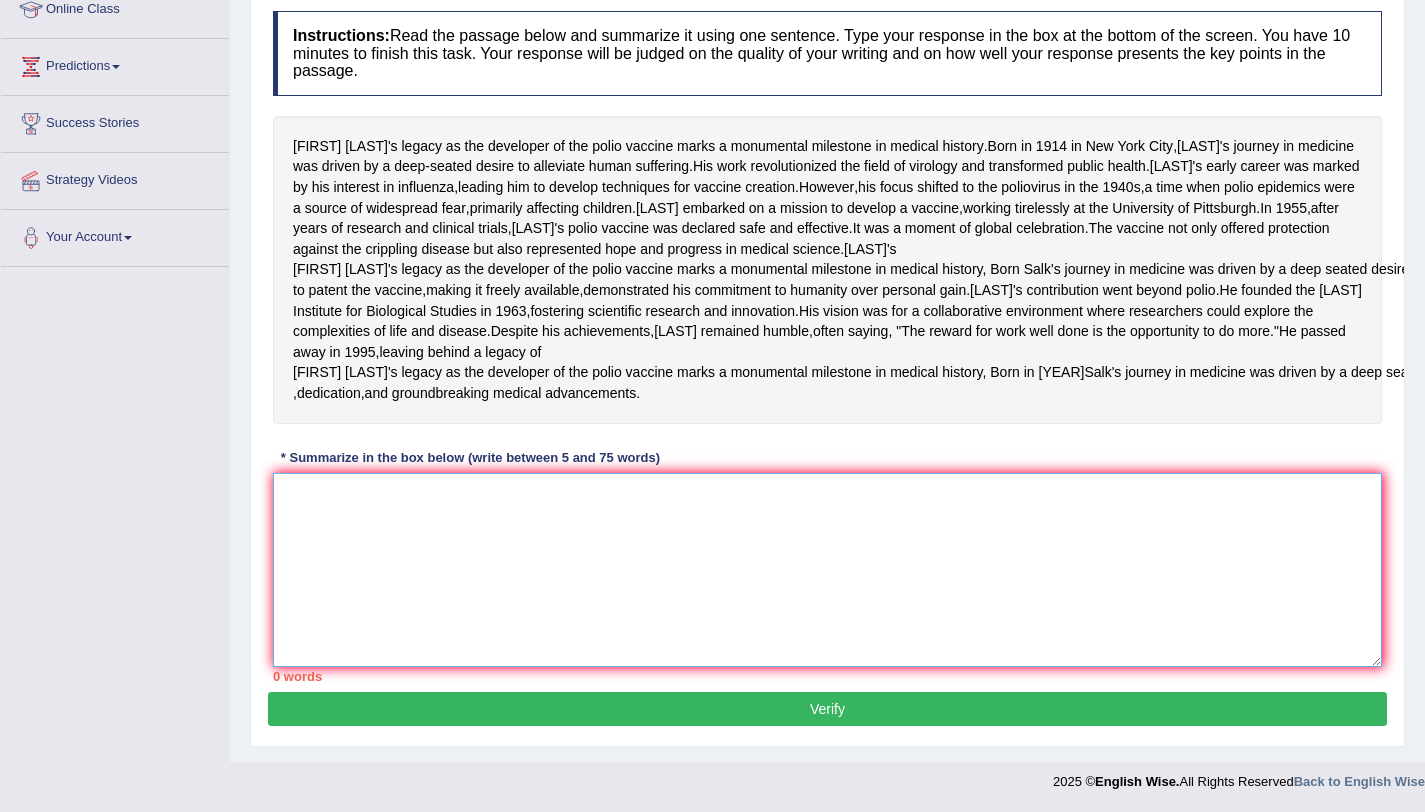 click at bounding box center (827, 570) 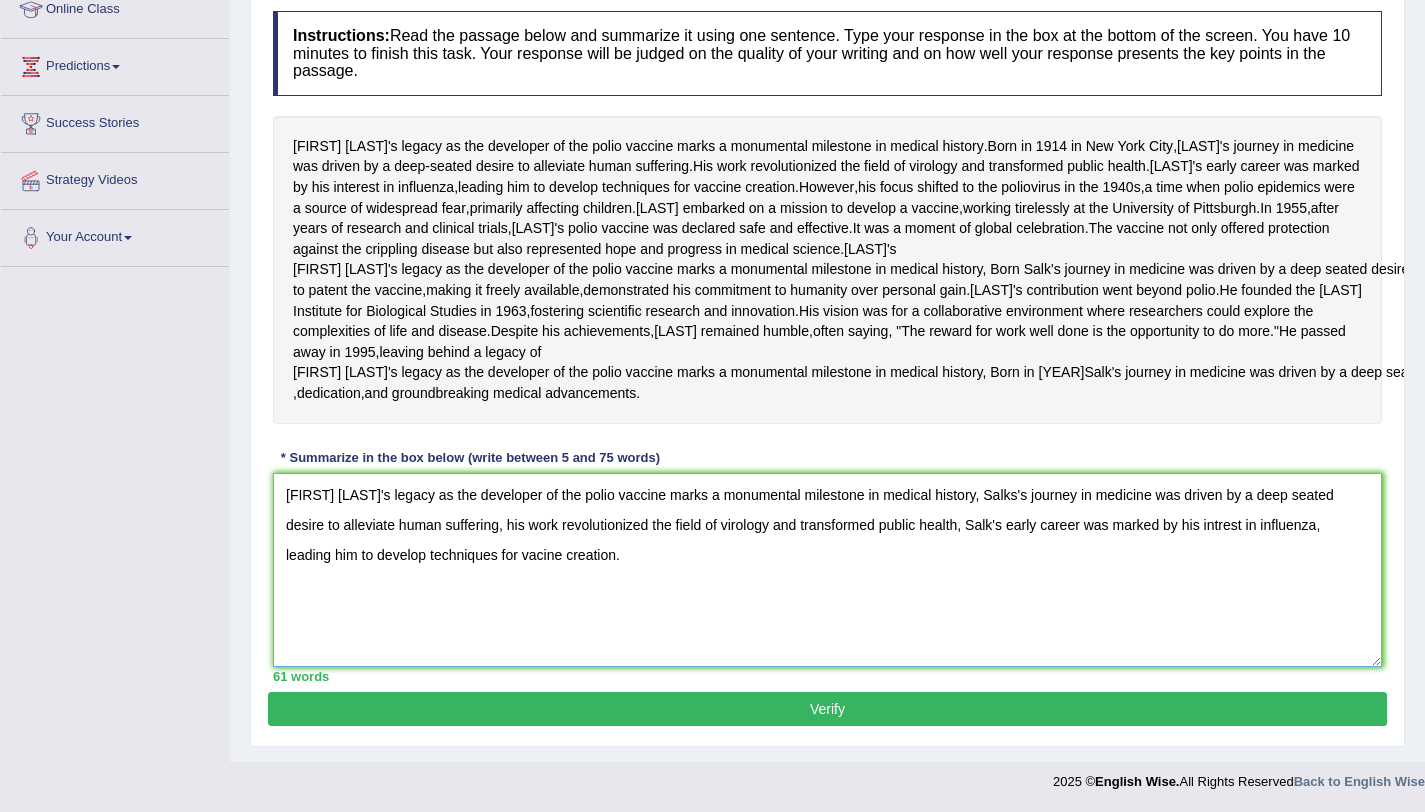 click on "[FIRST] [LAST]'s legacy as the developer of the polio vaccine marks a monumental milestone in medical history, Salks's journey in medicine was driven by a deep seated desire to alleviate human suffering, his work revolutionized the field of virology and transformed public health, Salk's early career was marked by his intrest in influenza, leading him to develop techniques for vacine creation." at bounding box center [827, 570] 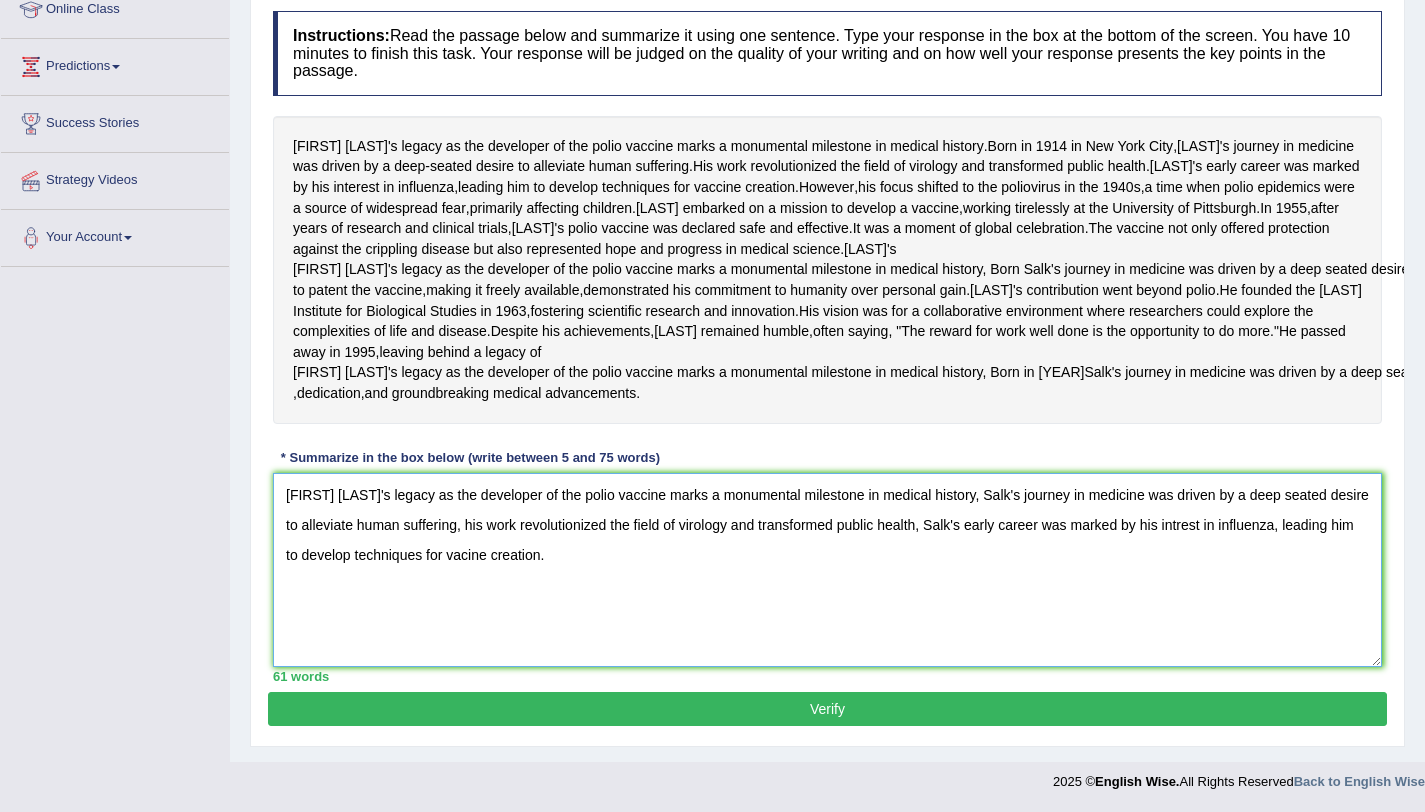 click on "[FIRST] [LAST]'s legacy as the developer of the polio vaccine marks a monumental milestone in medical history, Salk's journey in medicine was driven by a deep seated desire to alleviate human suffering, his work revolutionized the field of virology and transformed public health, Salk's early career was marked by his intrest in influenza, leading him to develop techniques for vacine creation." at bounding box center (827, 570) 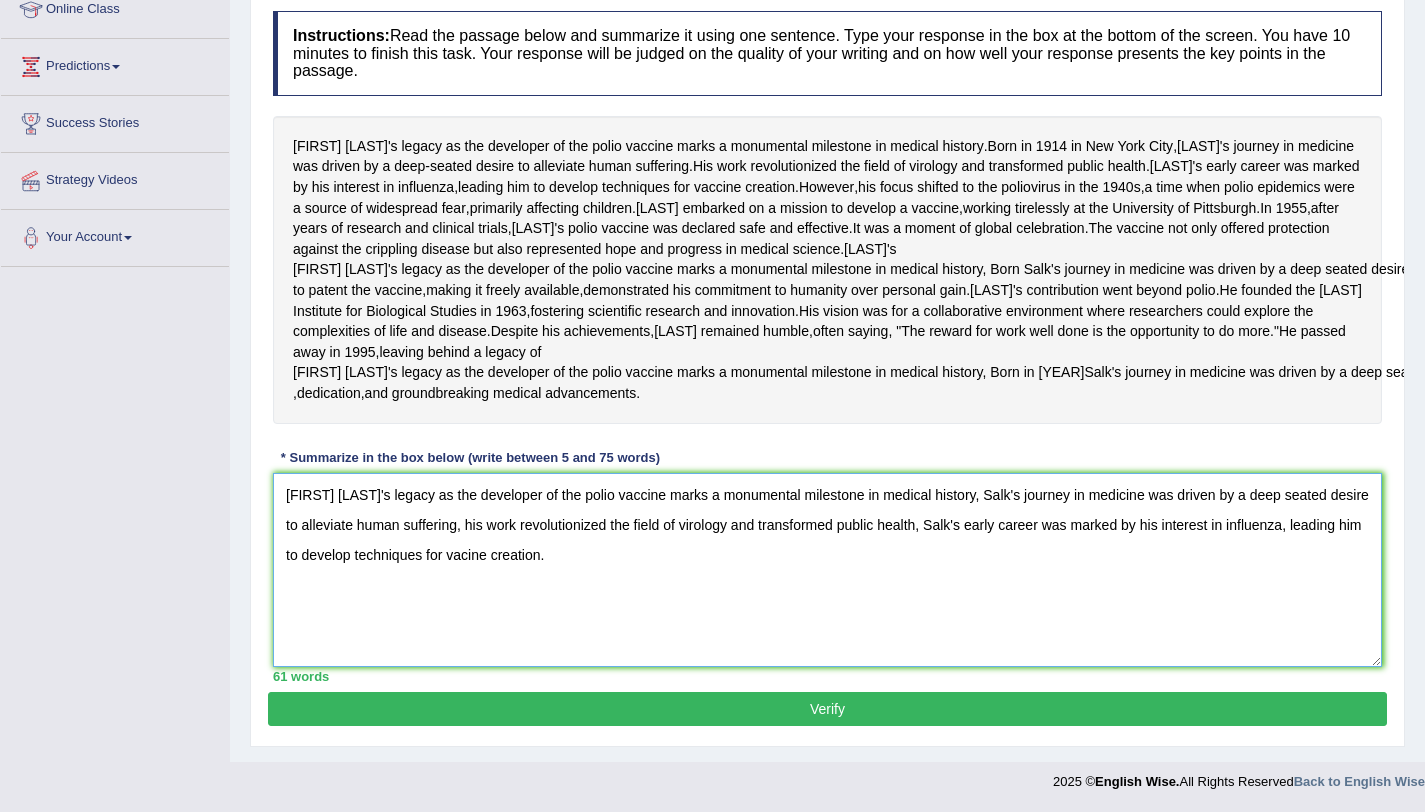 click on "[FIRST] [LAST]'s legacy as the developer of the polio vaccine marks a monumental milestone in medical history, Salk's journey in medicine was driven by a deep seated desire to alleviate human suffering, his work revolutionized the field of virology and transformed public health, Salk's early career was marked by his interest in influenza, leading him to develop techniques for vacine creation." at bounding box center (827, 570) 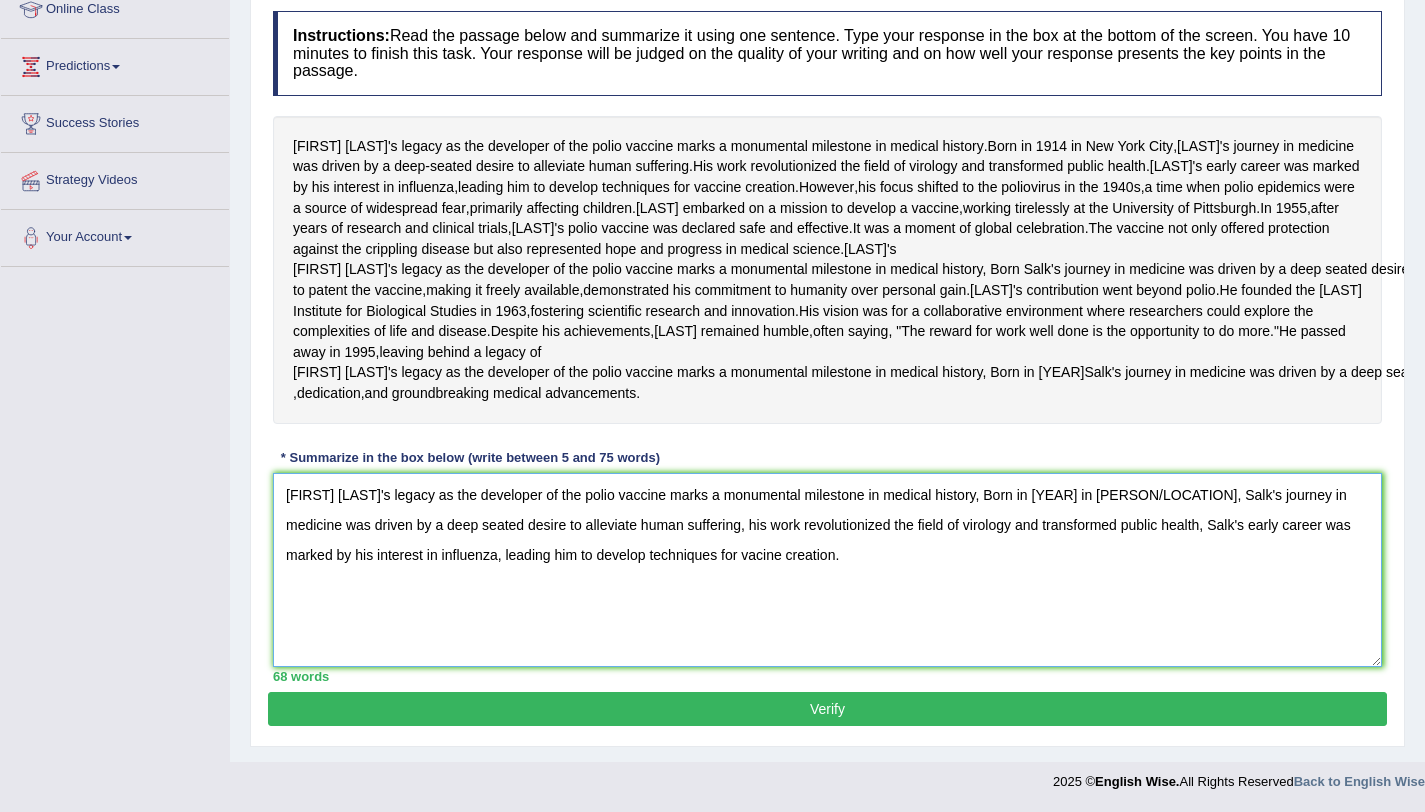 type on "[FIRST] [LAST]'s legacy as the developer of the polio vaccine marks a monumental milestone in medical history, Born in [YEAR] in [PERSON/LOCATION], Salk's journey in medicine was driven by a deep seated desire to alleviate human suffering, his work revolutionized the field of virology and transformed public health, Salk's early career was marked by his interest in influenza, leading him to develop techniques for vacine creation." 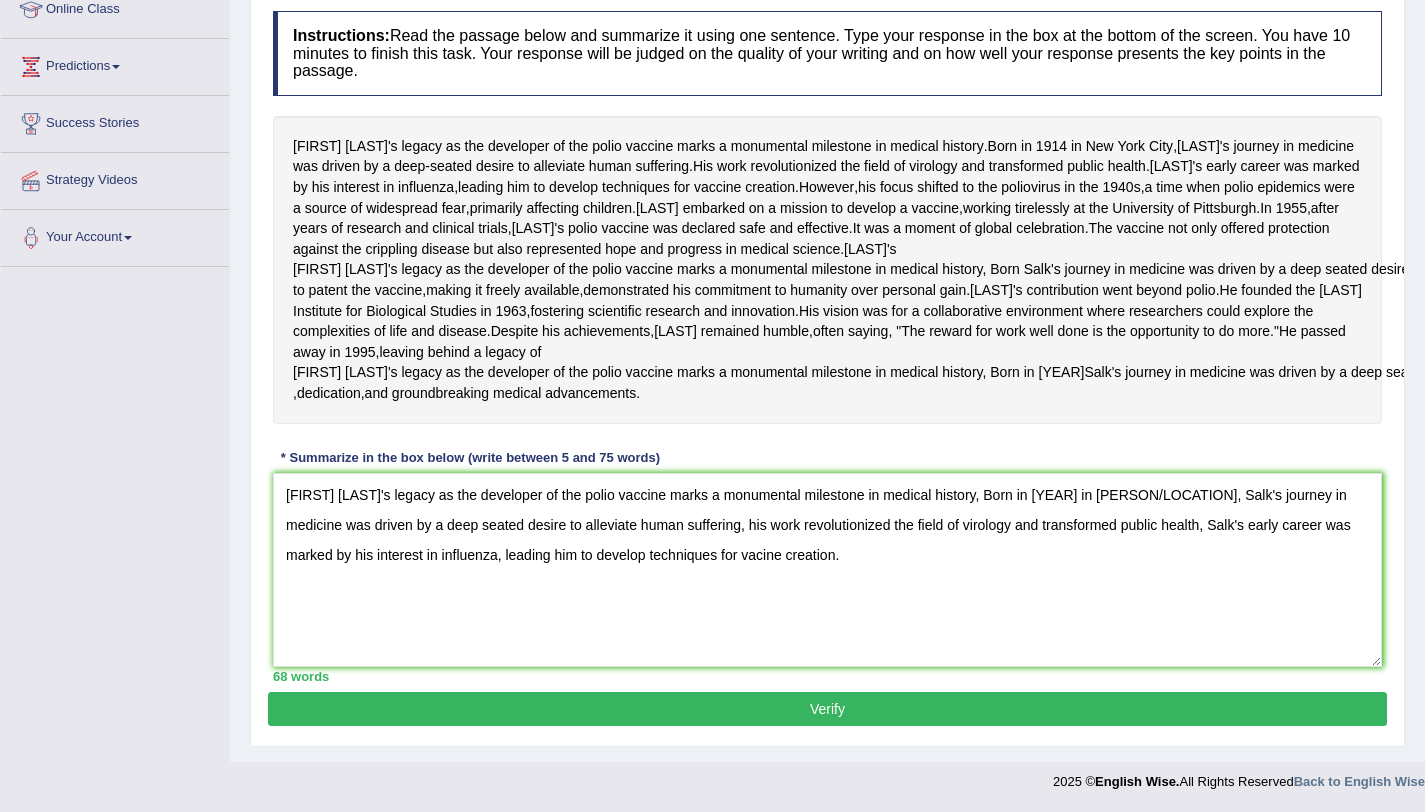 click on "Verify" at bounding box center [827, 709] 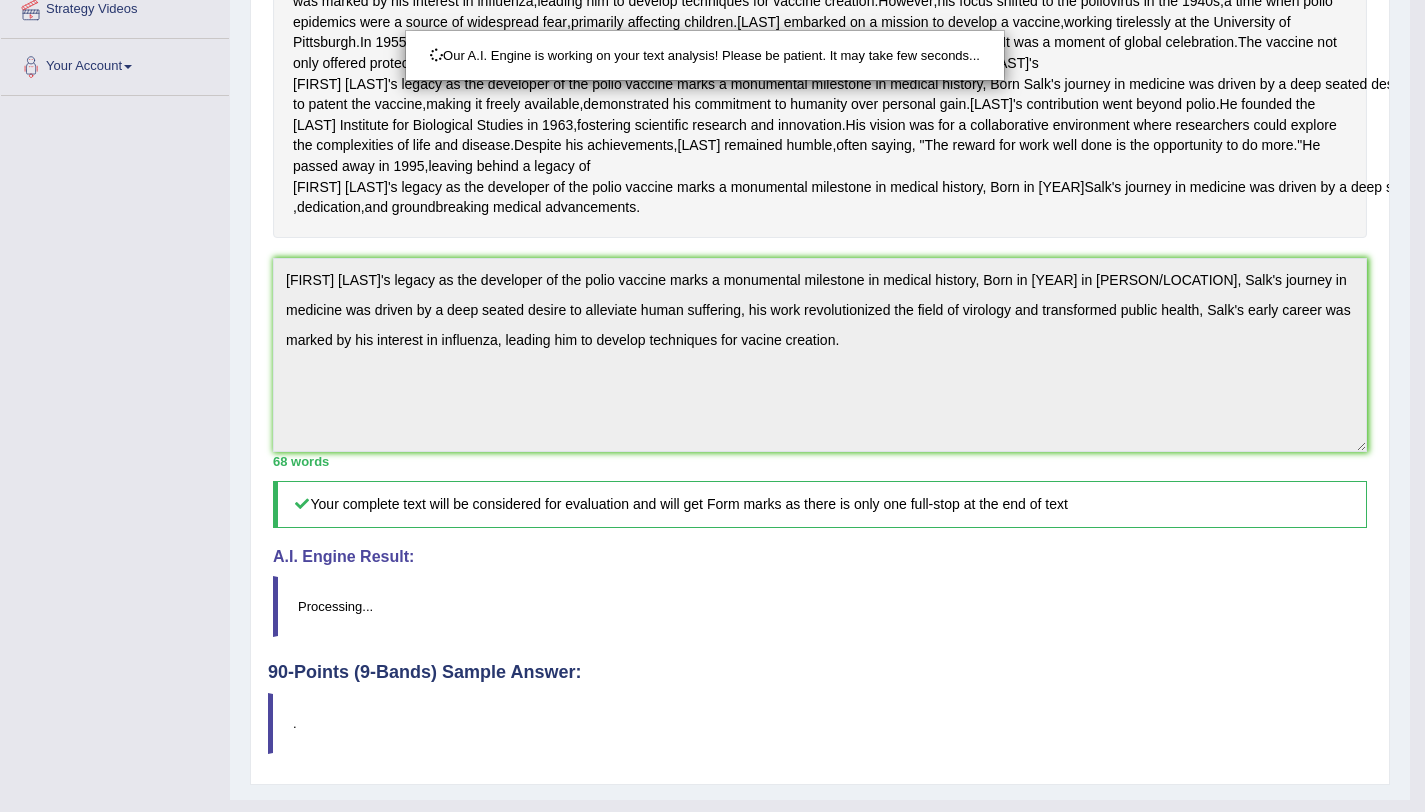 scroll, scrollTop: 559, scrollLeft: 0, axis: vertical 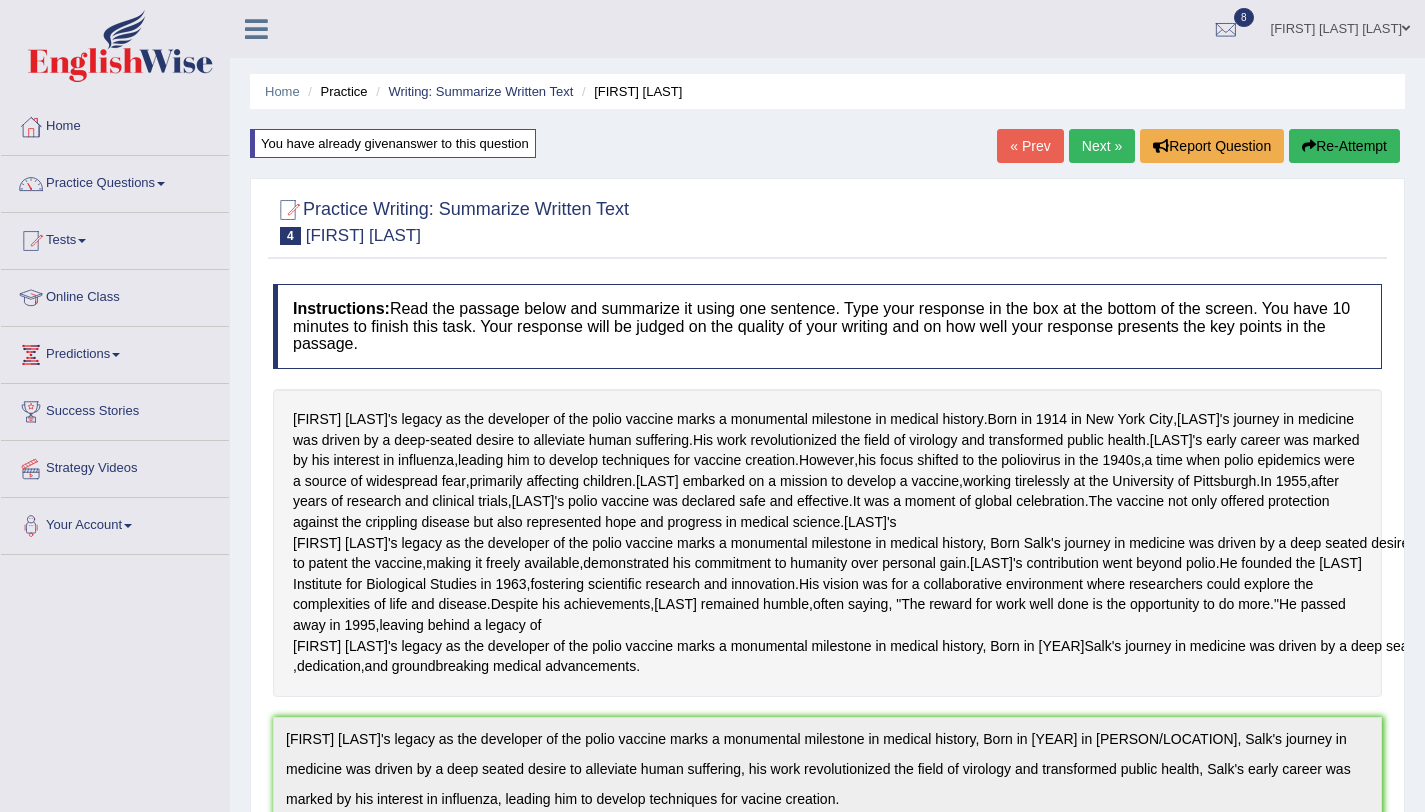click on "Re-Attempt" at bounding box center [1344, 146] 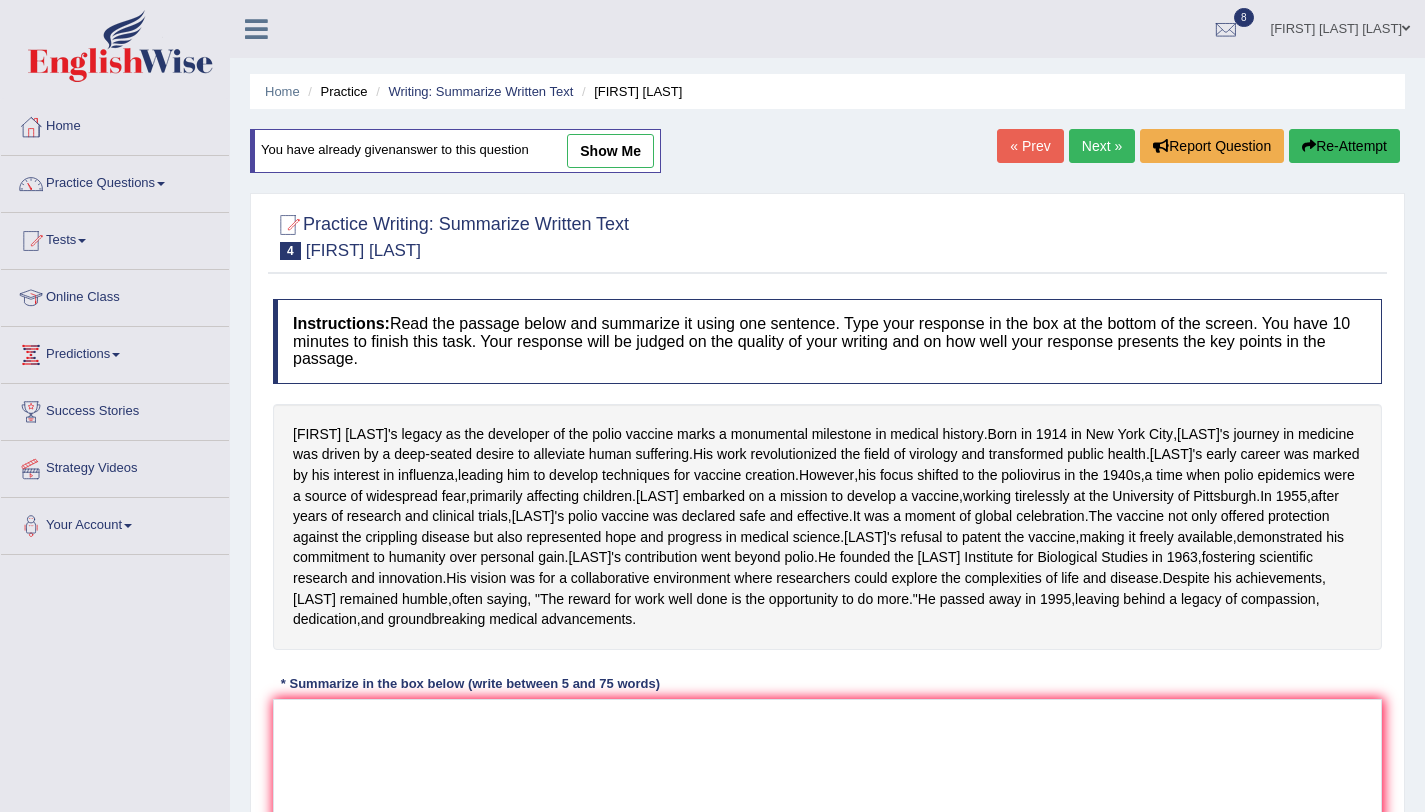 scroll, scrollTop: 0, scrollLeft: 0, axis: both 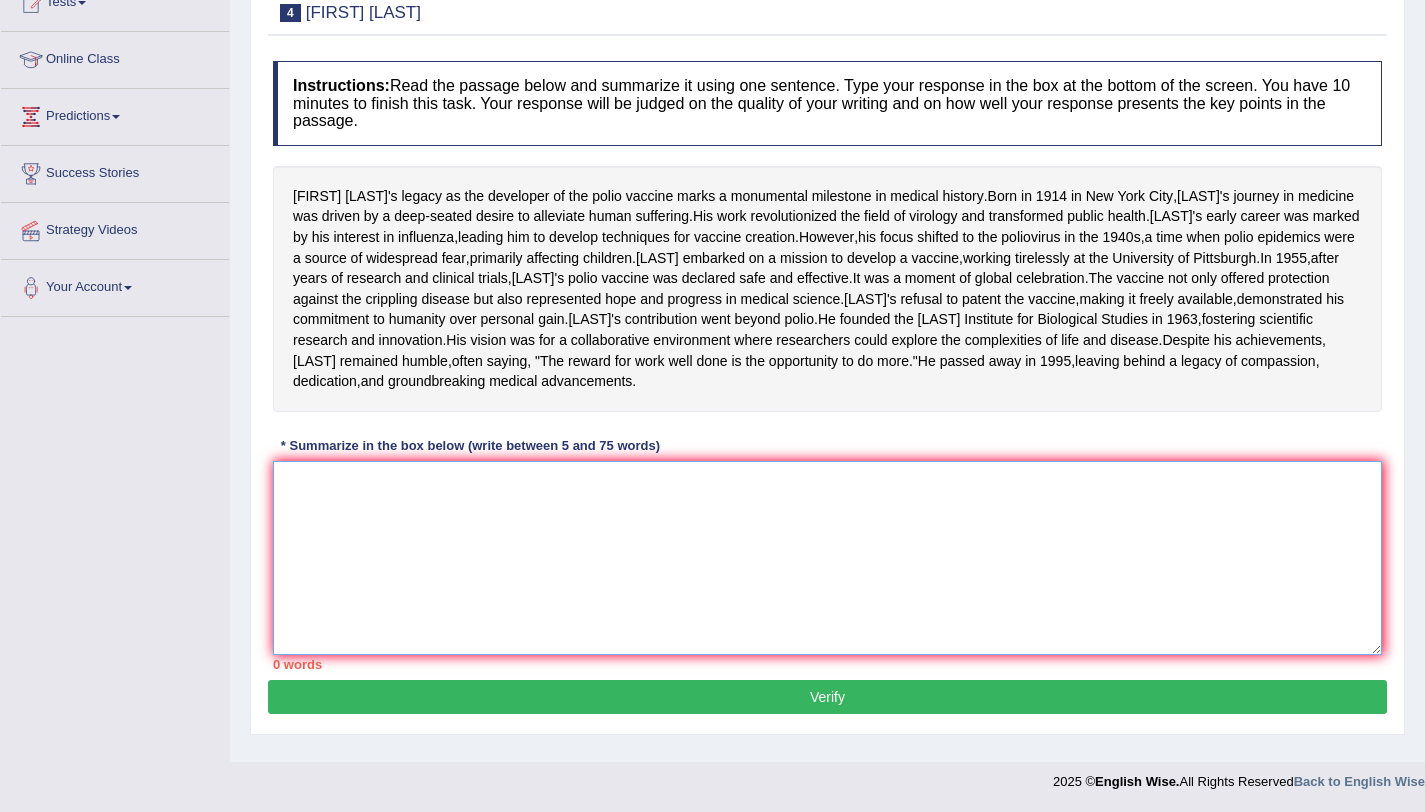 click at bounding box center [827, 558] 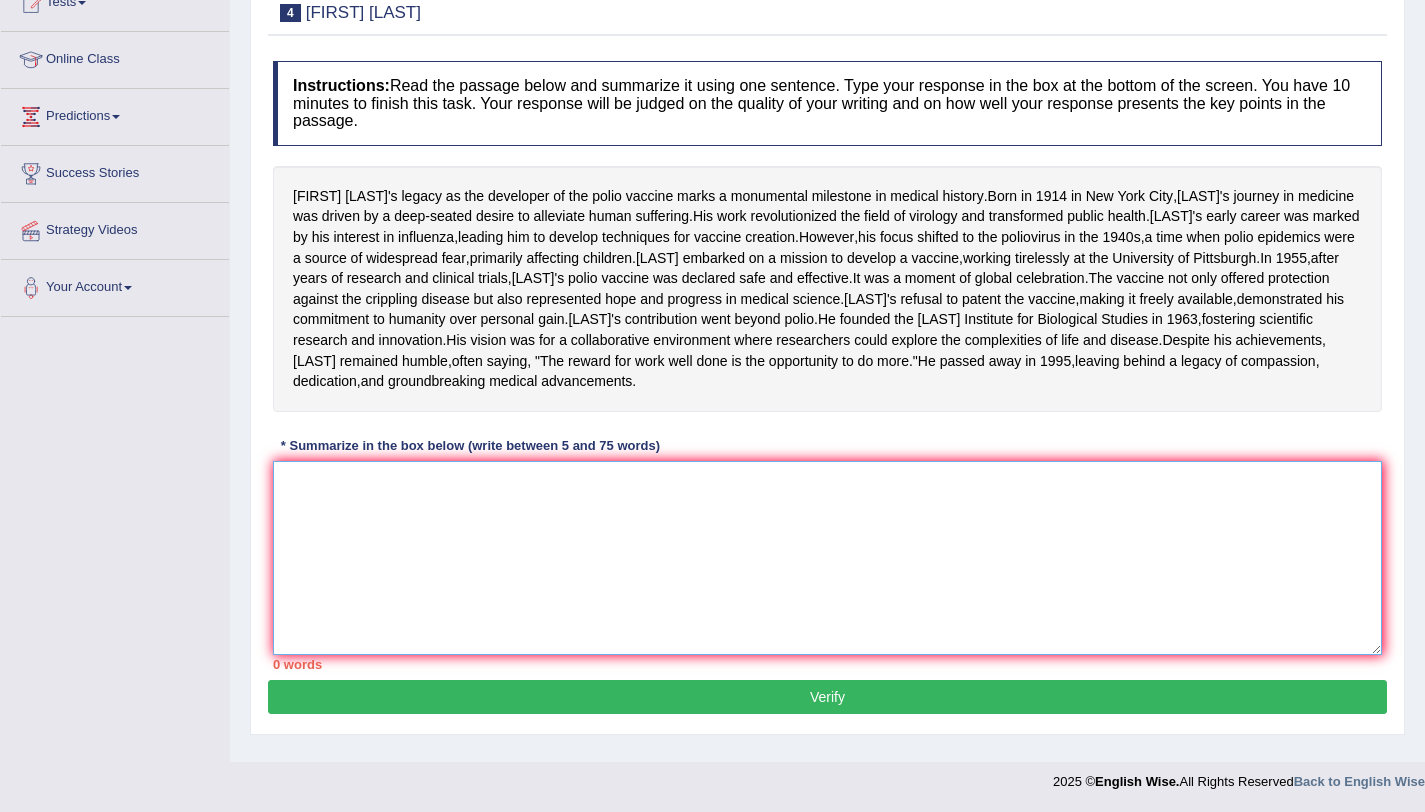 paste on "Jonas Salk's legacy as the developer of the polio vaccine marks a monumental milestone in medical history, Born in 1914 in New York City, Salk's journey in medicine was driven by a deep seated desire to alleviate human suffering, his work revolutionized the field of virology and transformed public health, Salk's early career was marked by his interest in influenza, leading him to develop techniques for vacine creation." 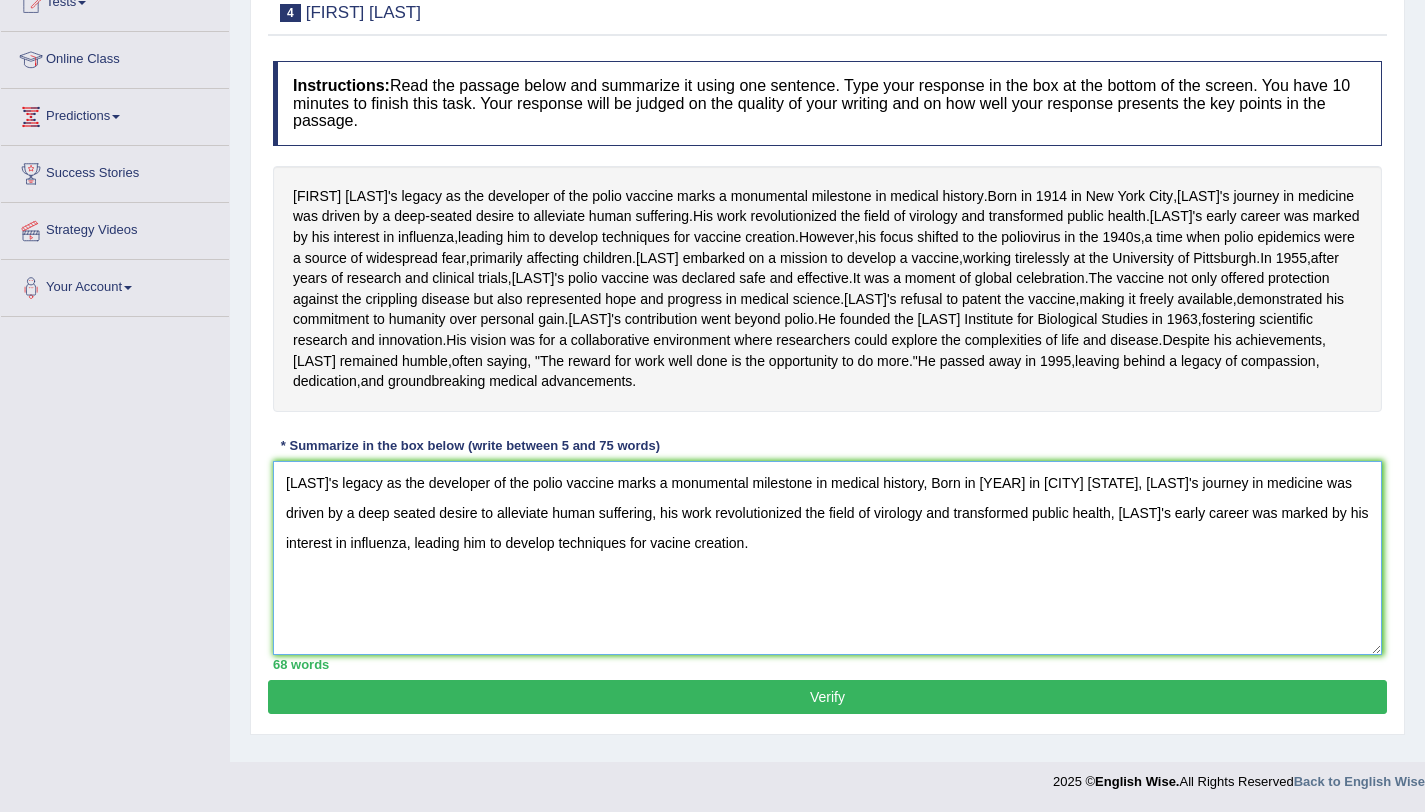click on "Jonas Salk's legacy as the developer of the polio vaccine marks a monumental milestone in medical history, Born in 1914 in New York City, Salk's journey in medicine was driven by a deep seated desire to alleviate human suffering, his work revolutionized the field of virology and transformed public health, Salk's early career was marked by his interest in influenza, leading him to develop techniques for vacine creation." at bounding box center (827, 558) 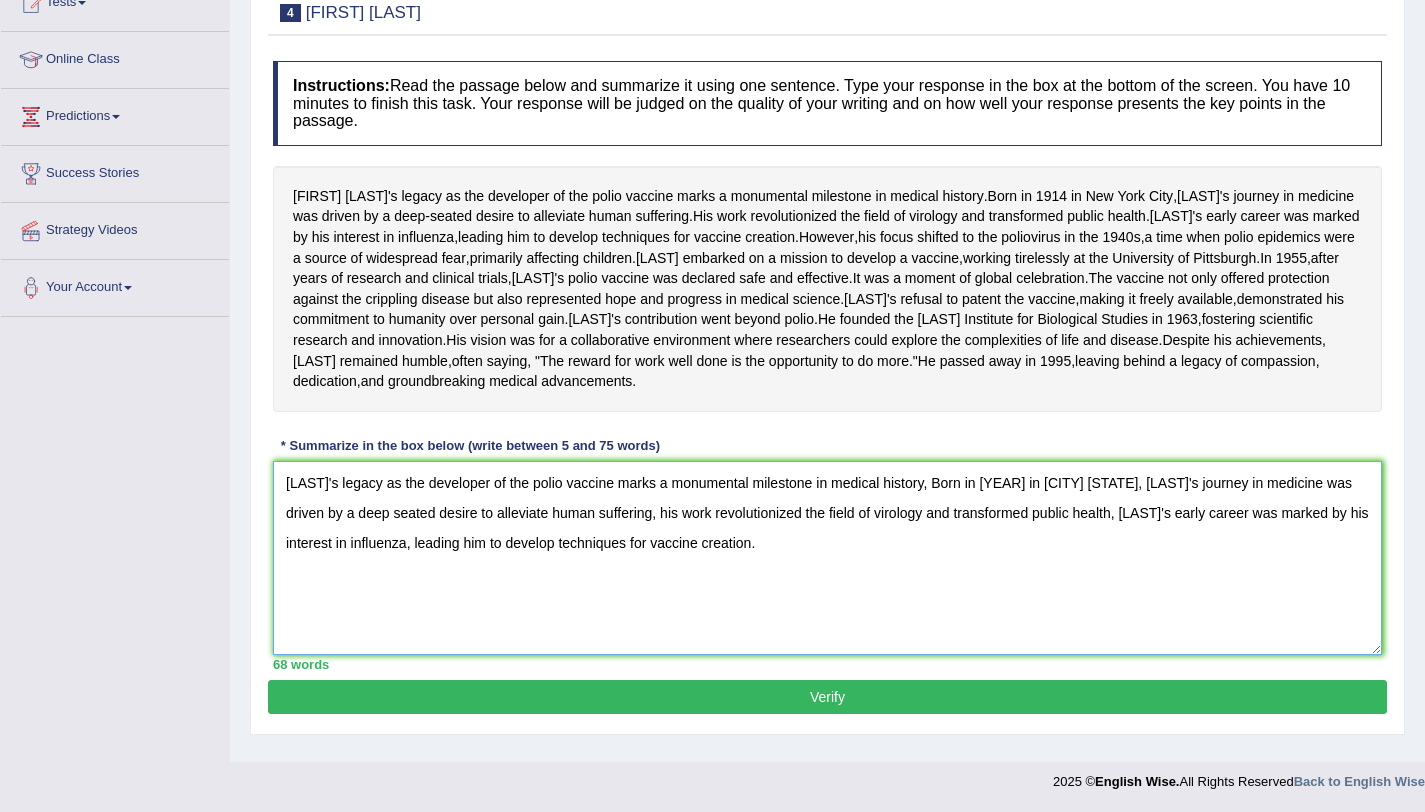 type on "Jonas Salk's legacy as the developer of the polio vaccine marks a monumental milestone in medical history, Born in 1914 in New York City, Salk's journey in medicine was driven by a deep seated desire to alleviate human suffering, his work revolutionized the field of virology and transformed public health, Salk's early career was marked by his interest in influenza, leading him to develop techniques for vaccine creation." 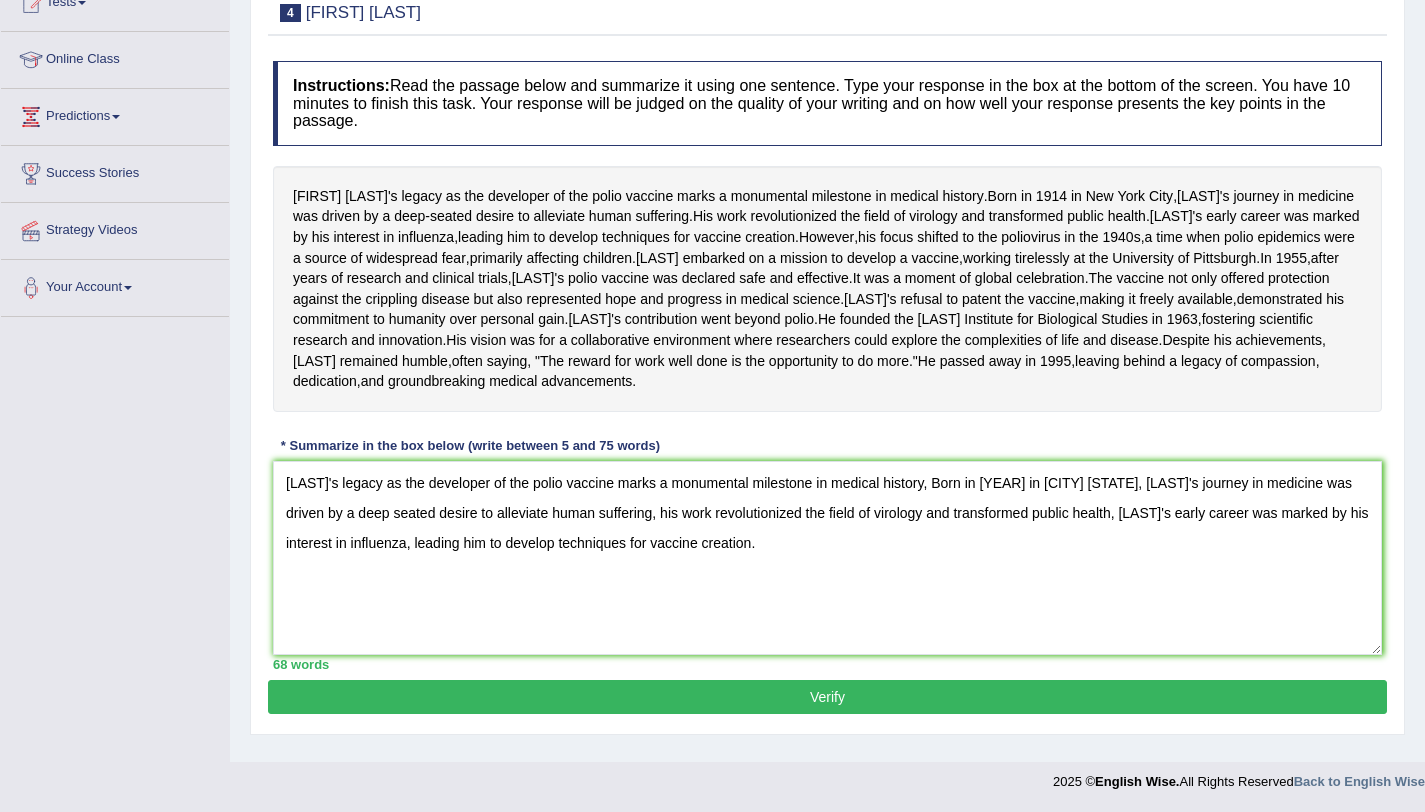 click on "Verify" at bounding box center [827, 697] 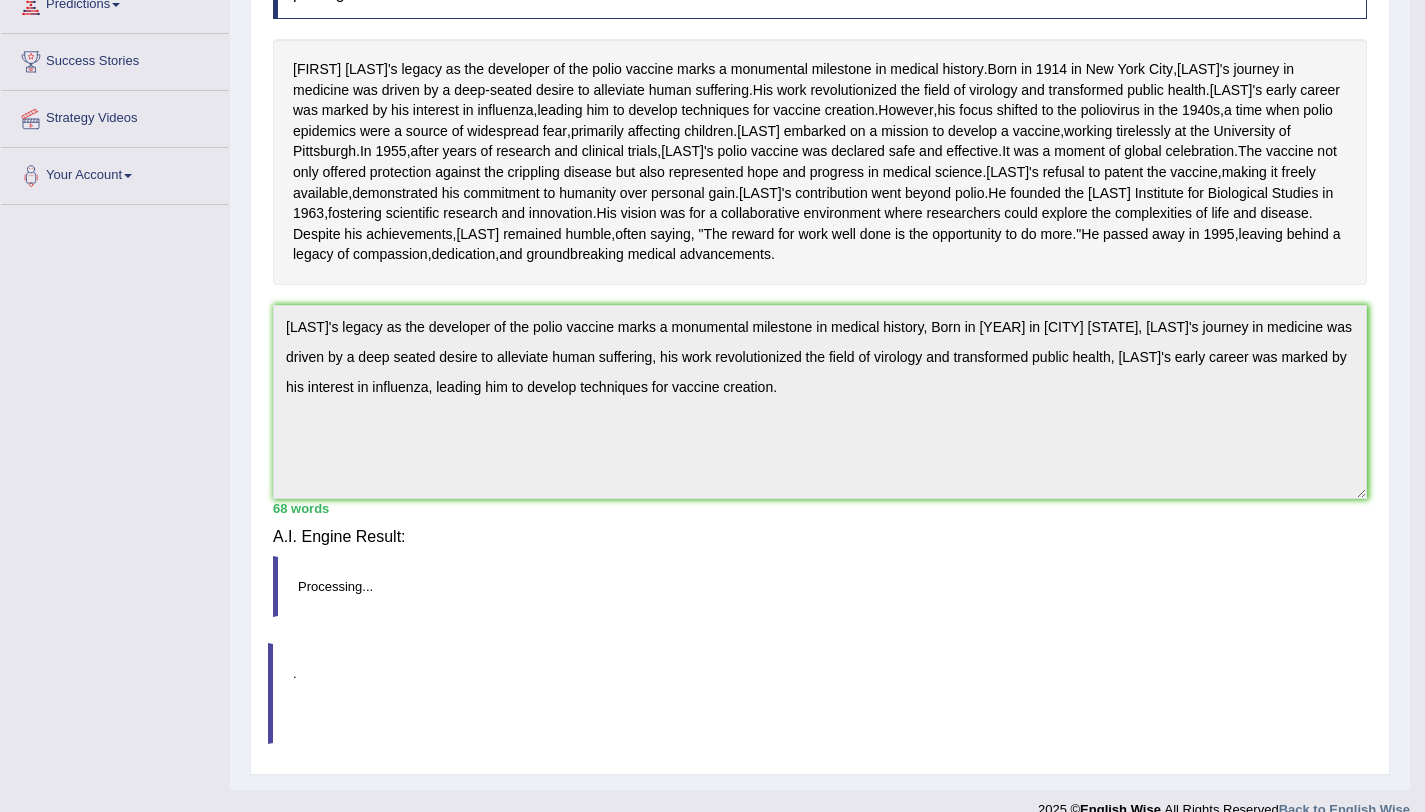 scroll, scrollTop: 324, scrollLeft: 0, axis: vertical 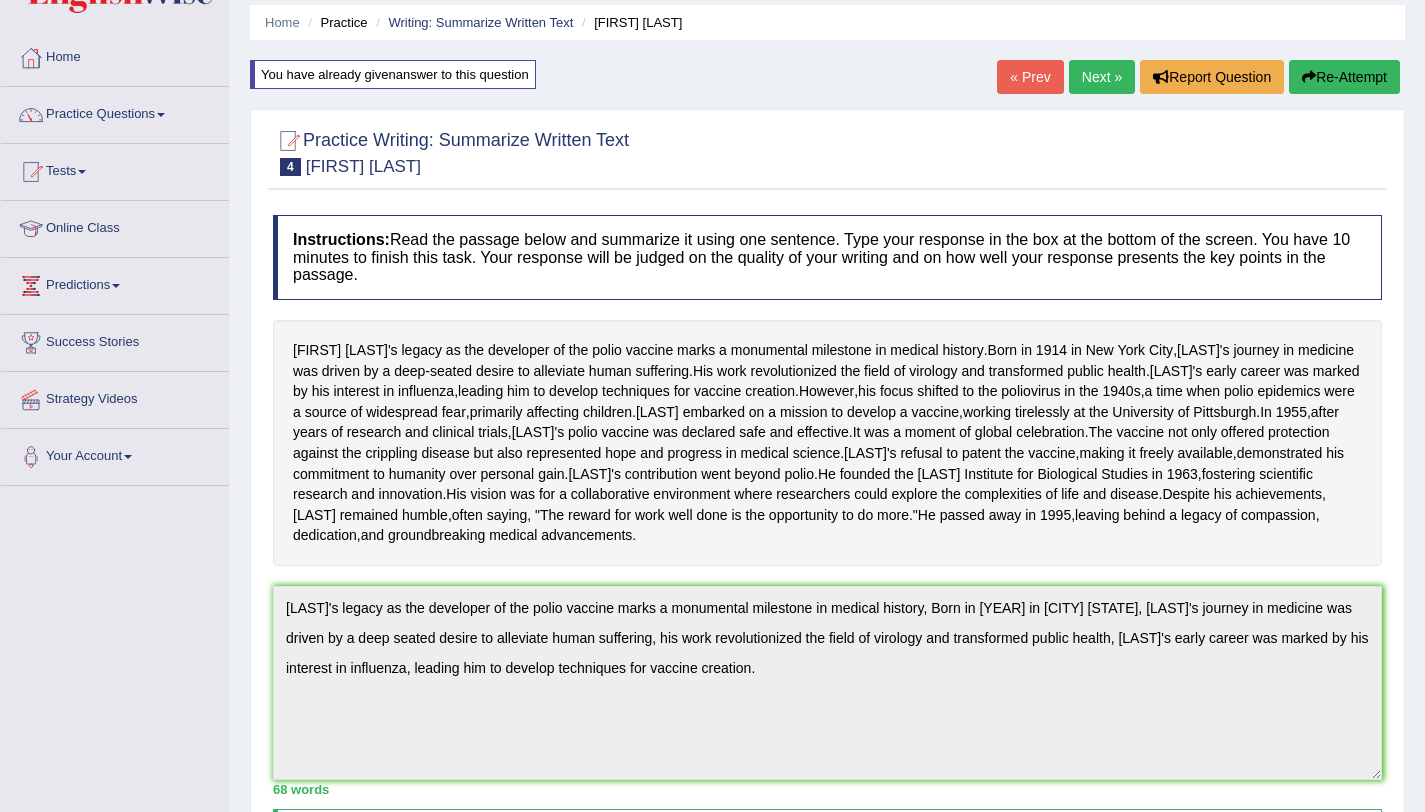 click on "Next »" at bounding box center (1102, 77) 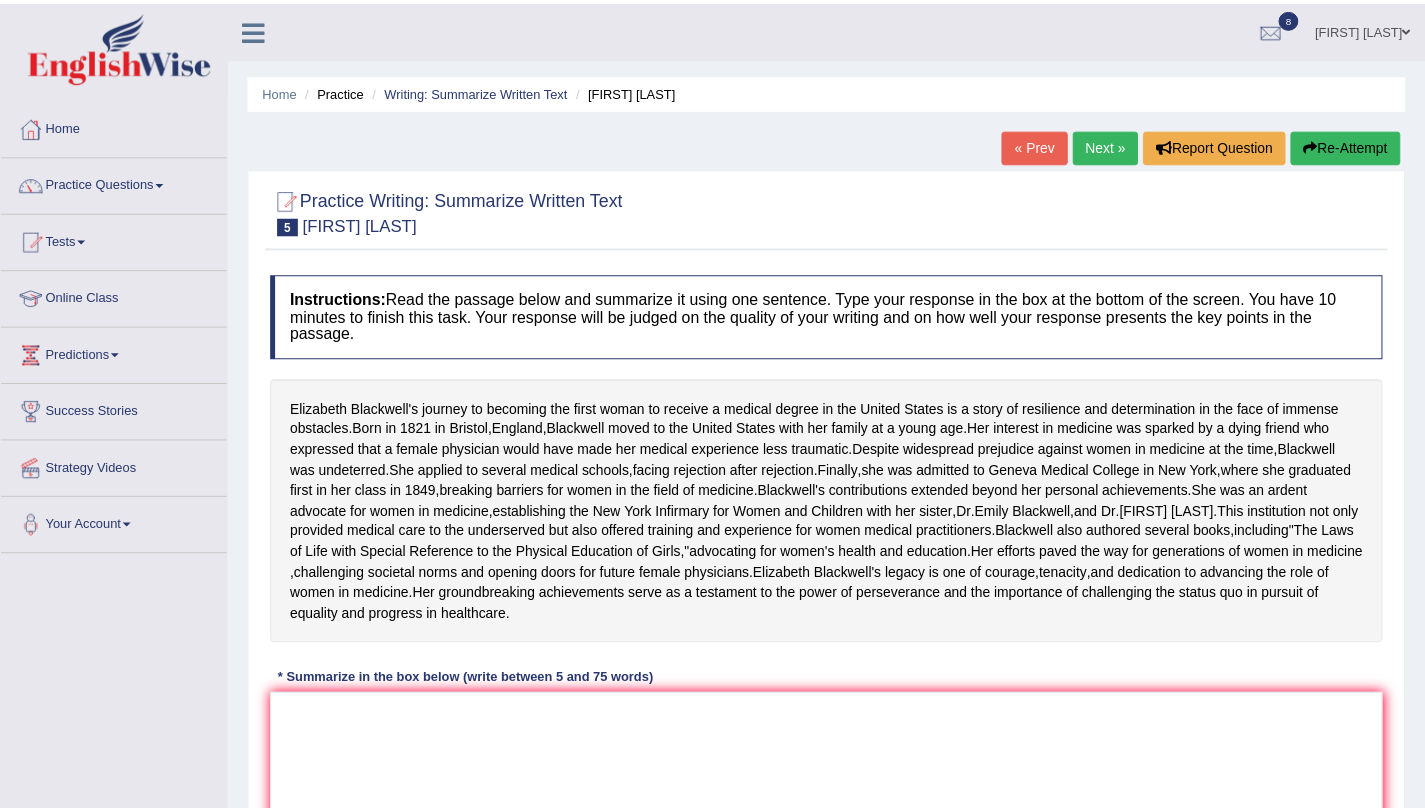 scroll, scrollTop: 0, scrollLeft: 0, axis: both 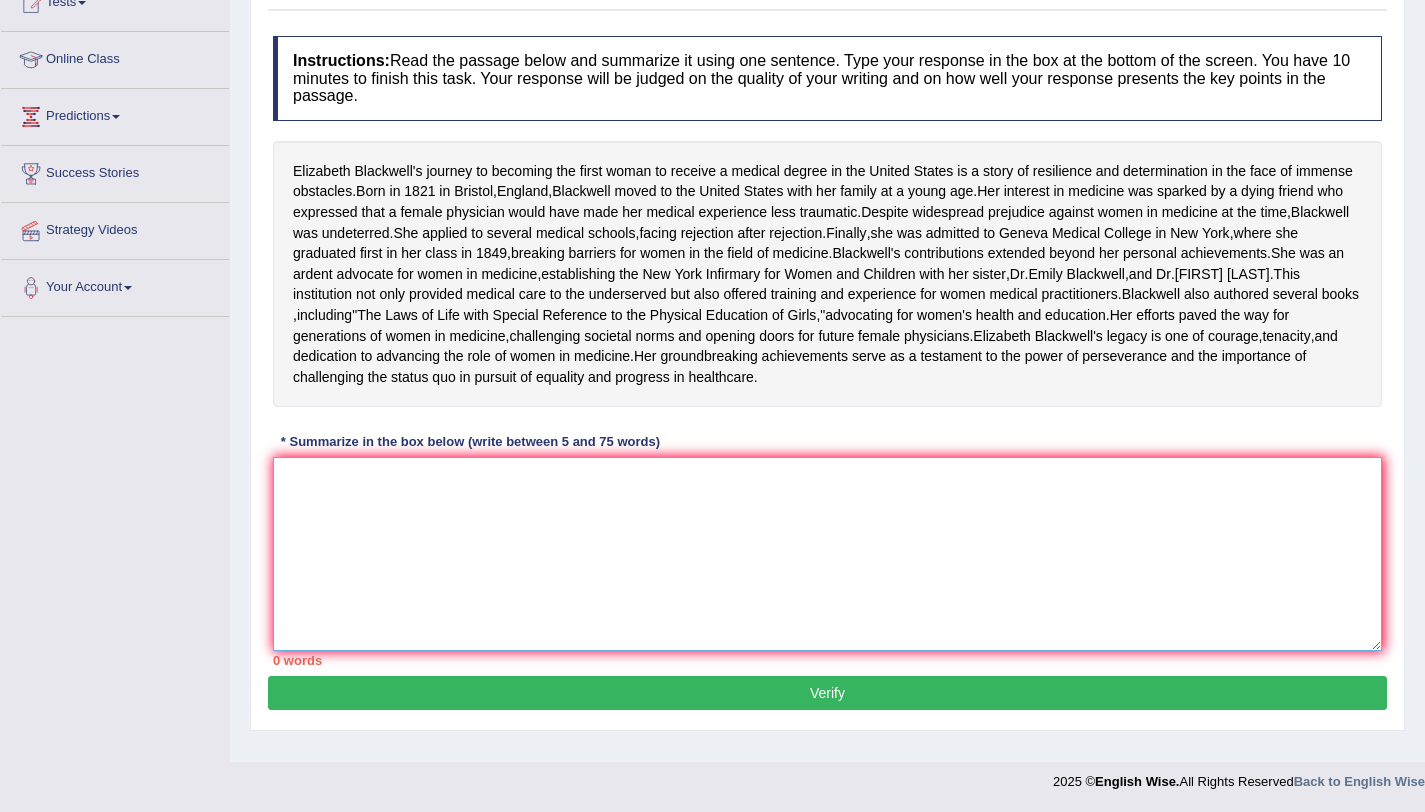 click at bounding box center (827, 554) 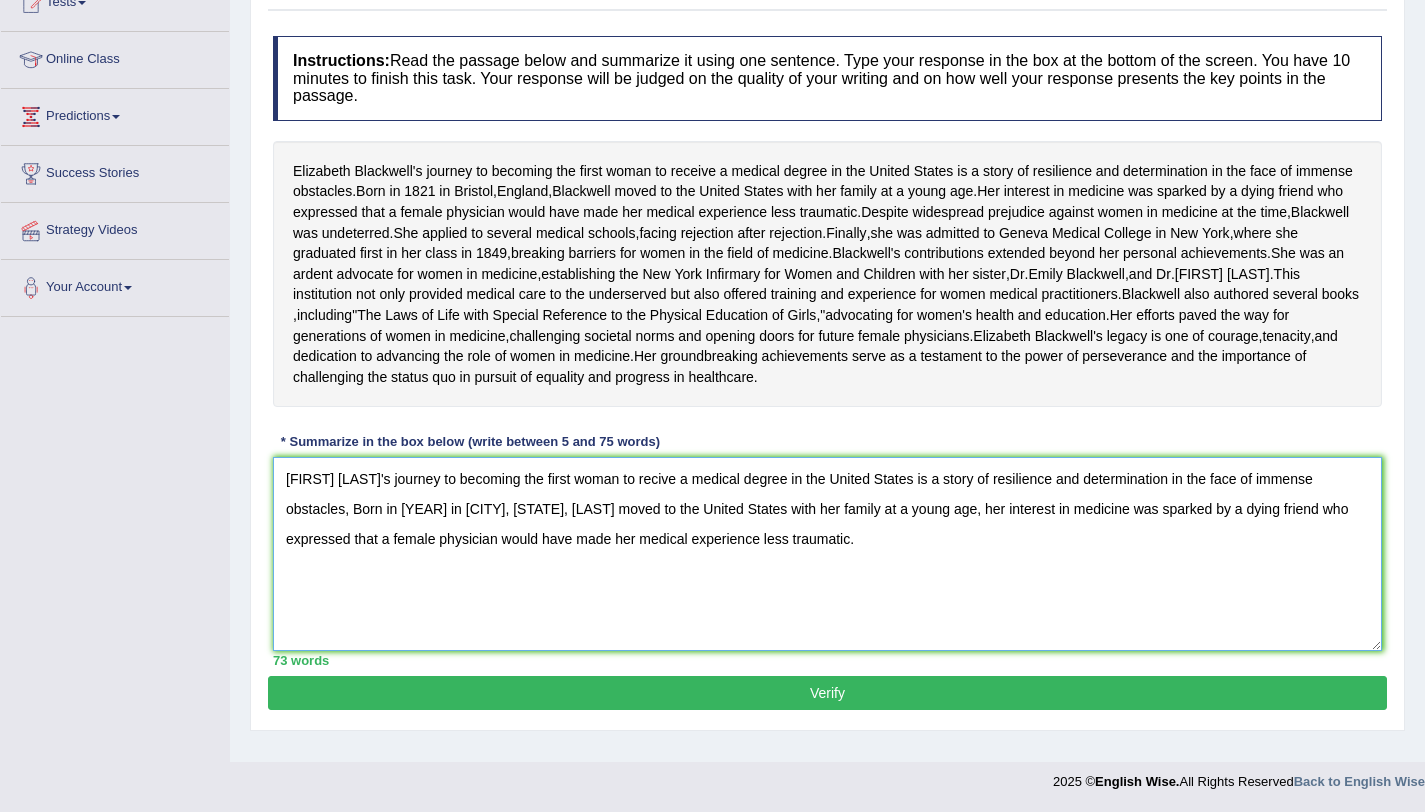 type on "[FIRST] [LAST]'s journey to becoming the first woman to recive a medical degree in the United States is a story of resilience and determination in the face of immense obstacles, Born in [YEAR] in [CITY], [STATE], [LAST] moved to the United States with her family at a young age, her interest in medicine was sparked by a dying friend who expressed that a female physician would have made her medical experience less traumatic." 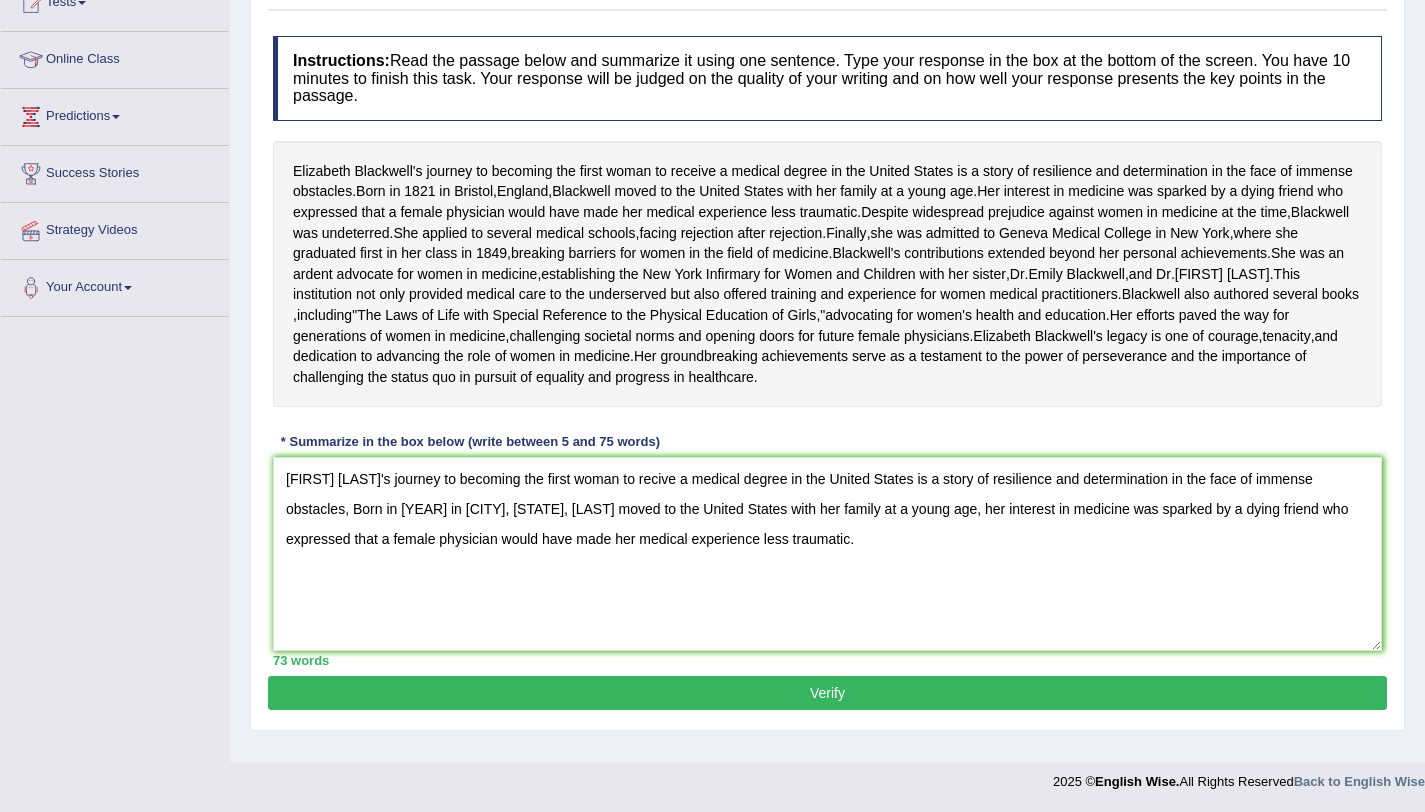 click on "Verify" at bounding box center [827, 693] 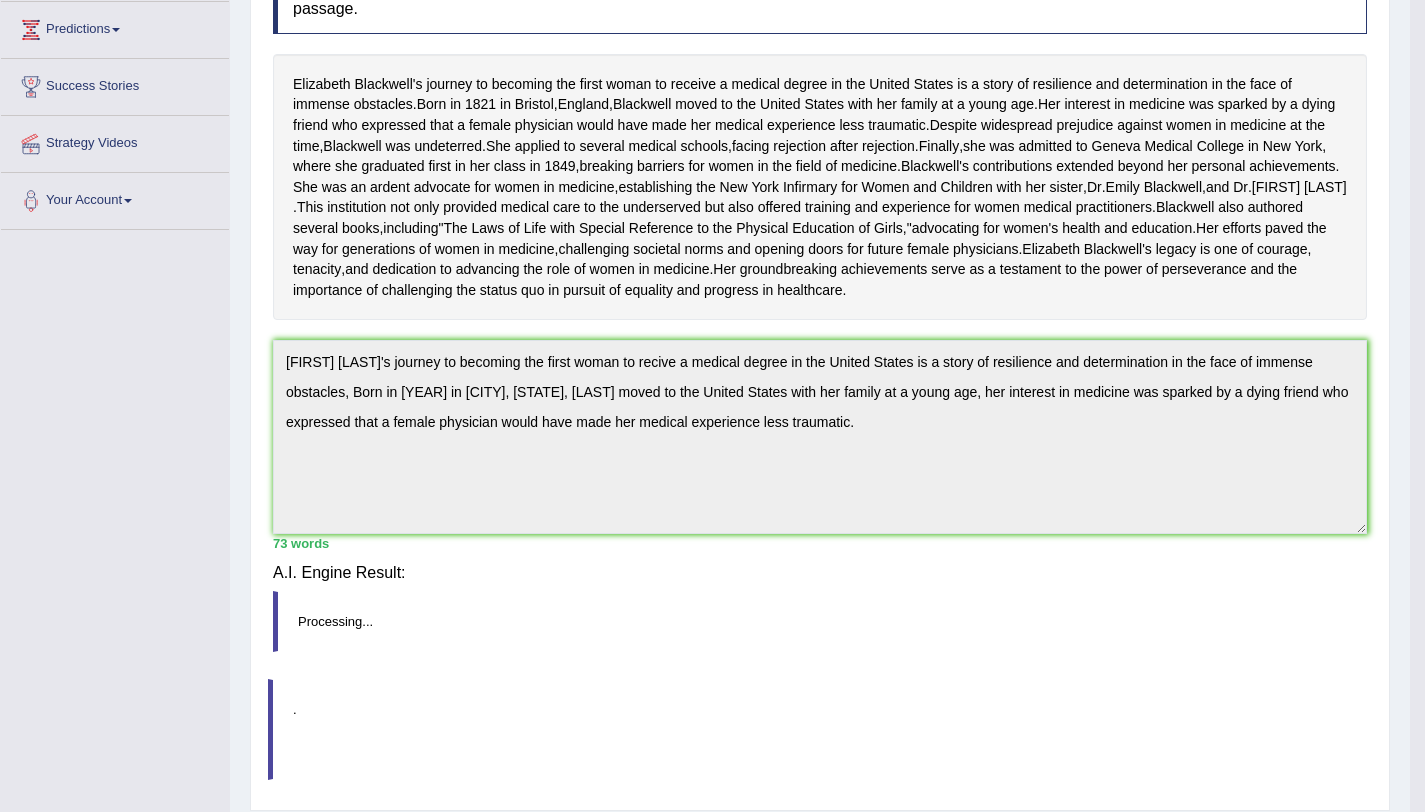 scroll, scrollTop: 314, scrollLeft: 0, axis: vertical 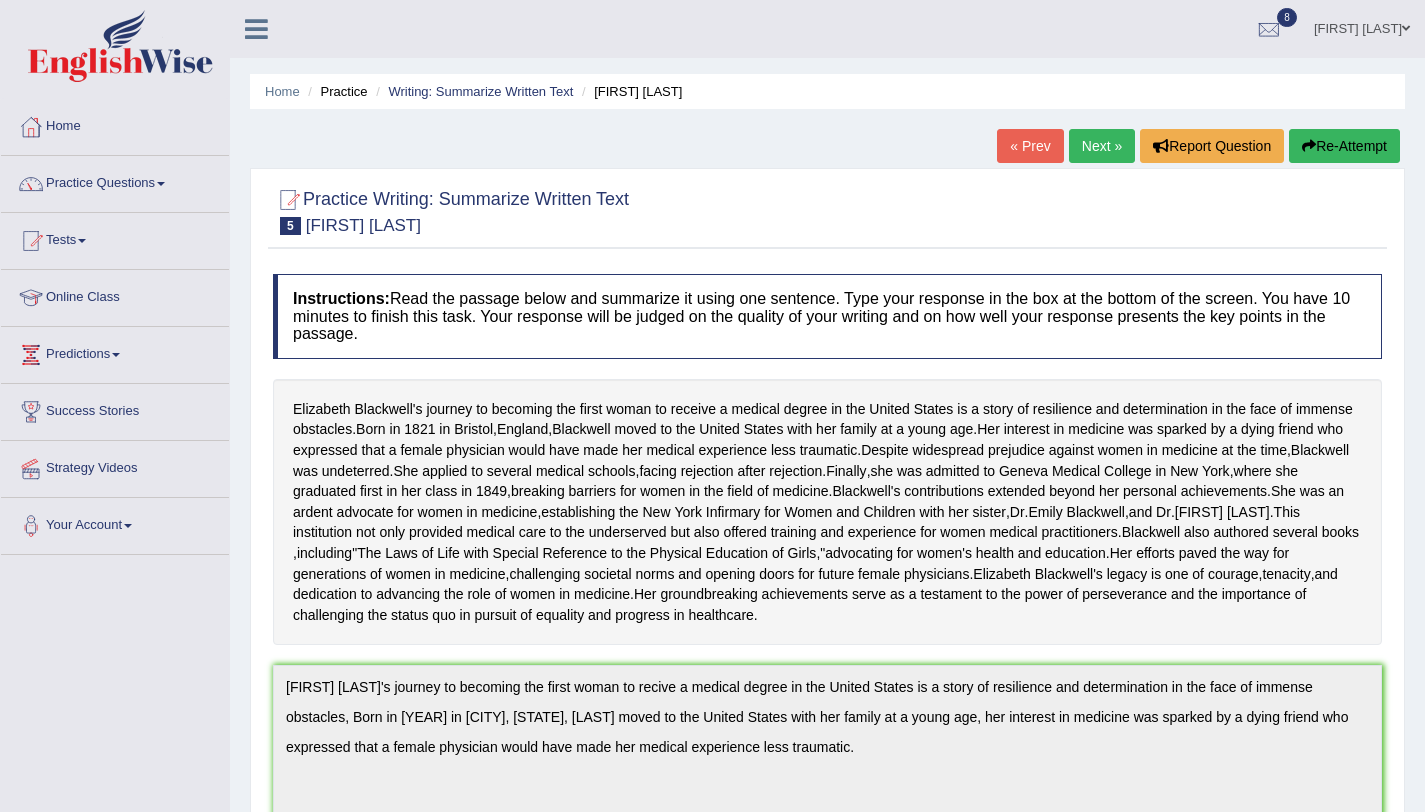 click at bounding box center [1309, 146] 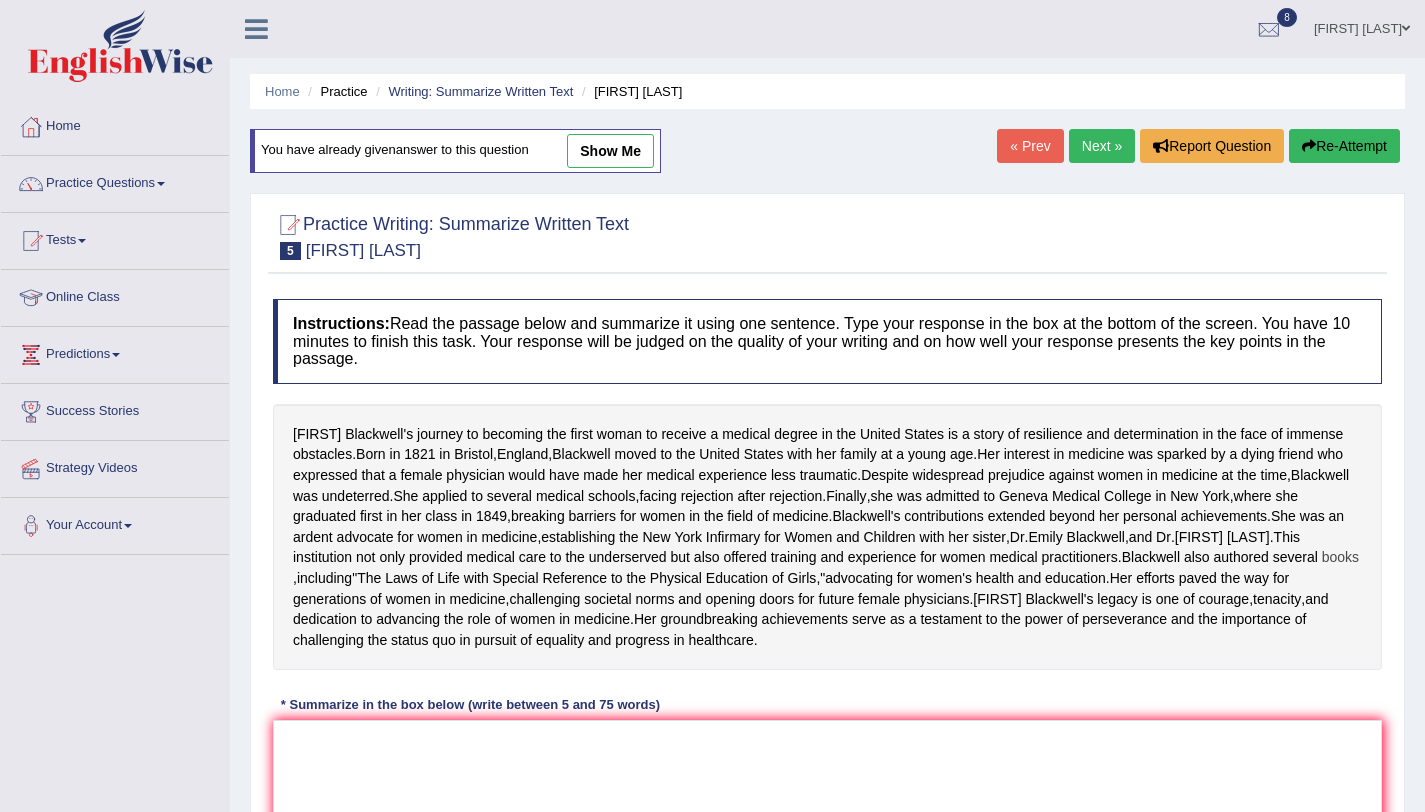 scroll, scrollTop: 0, scrollLeft: 0, axis: both 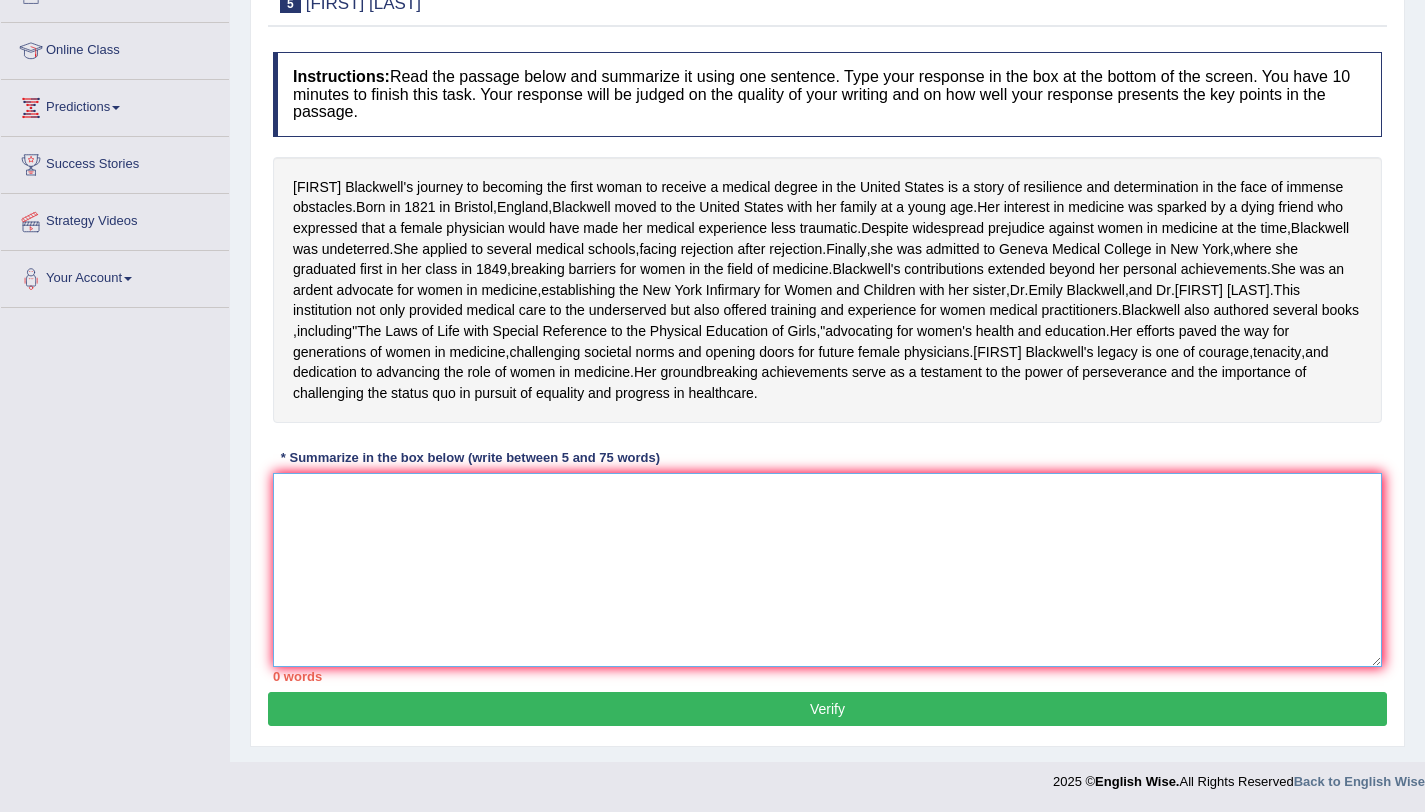 click at bounding box center (827, 570) 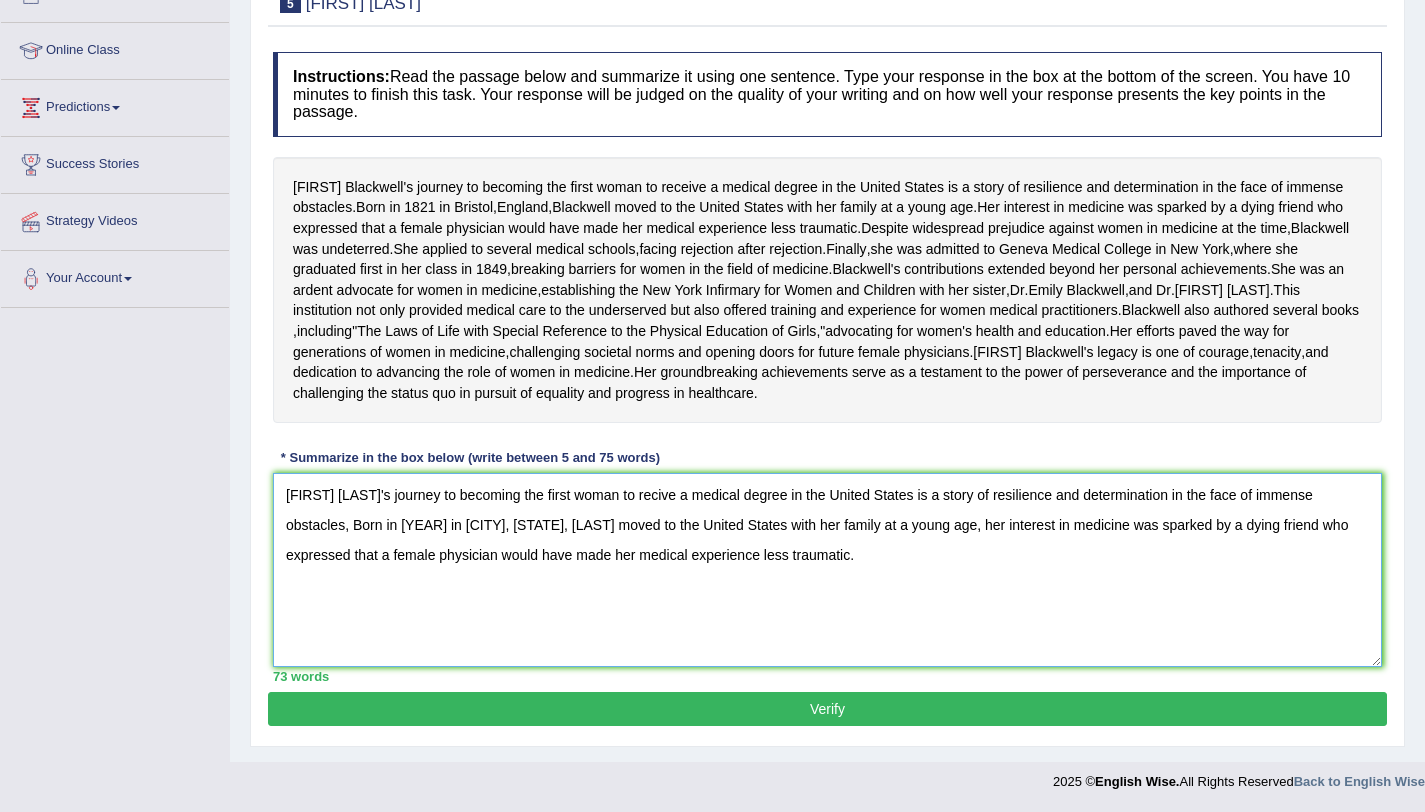 click on "Elizabeth Blackwell's journey to becoming the first woman to recive a medical degree in the United States is a story of resilience and determination in the face of immense obstacles, Born in 8121 in Bristol, England, Blackwell moved to the United States with her family at a young age, her interest in medicine was sparked by a dying friend who expressed that a female physician would have made her medical experience less traumatic." at bounding box center (827, 570) 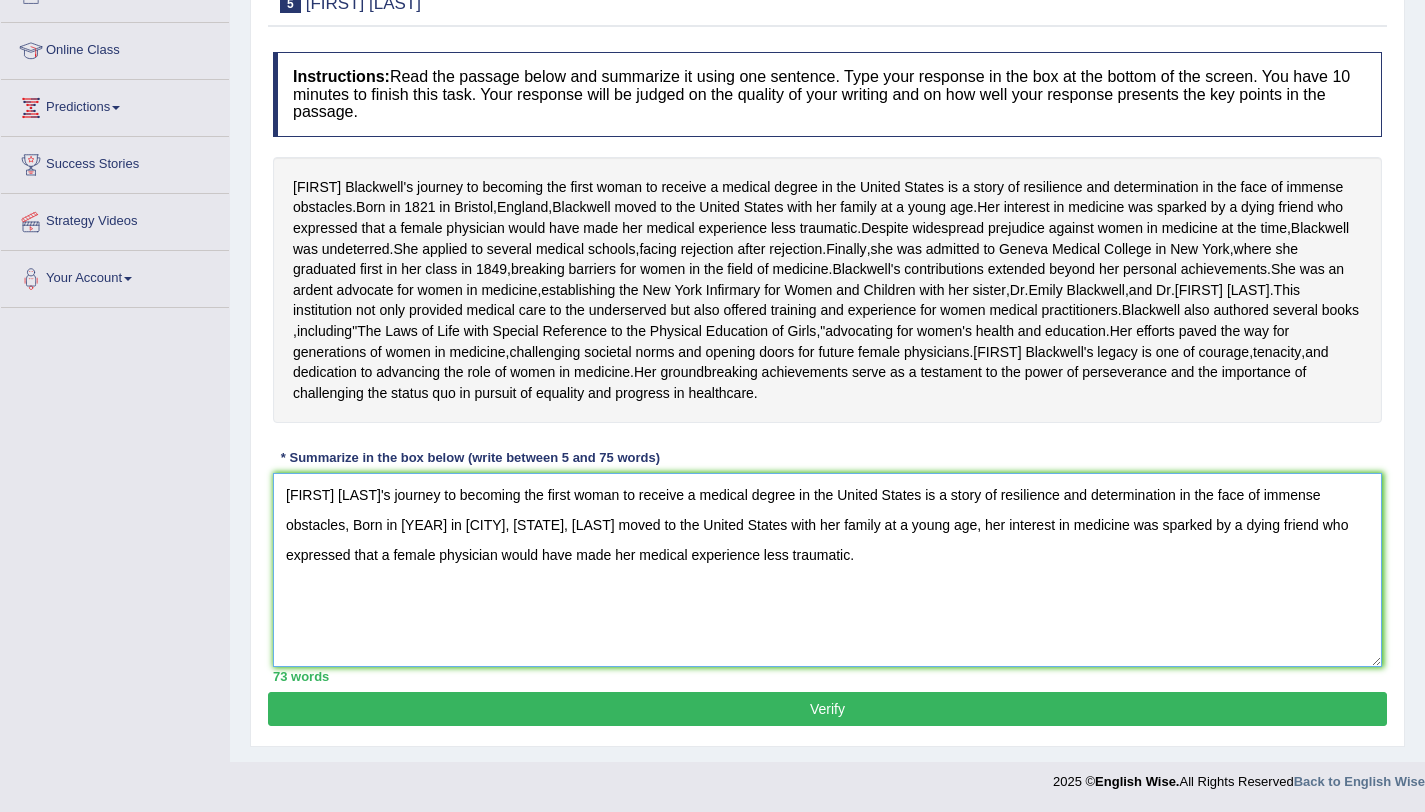 type on "Elizabeth Blackwell's journey to becoming the first woman to receive a medical degree in the United States is a story of resilience and determination in the face of immense obstacles, Born in 8121 in Bristol, England, Blackwell moved to the United States with her family at a young age, her interest in medicine was sparked by a dying friend who expressed that a female physician would have made her medical experience less traumatic." 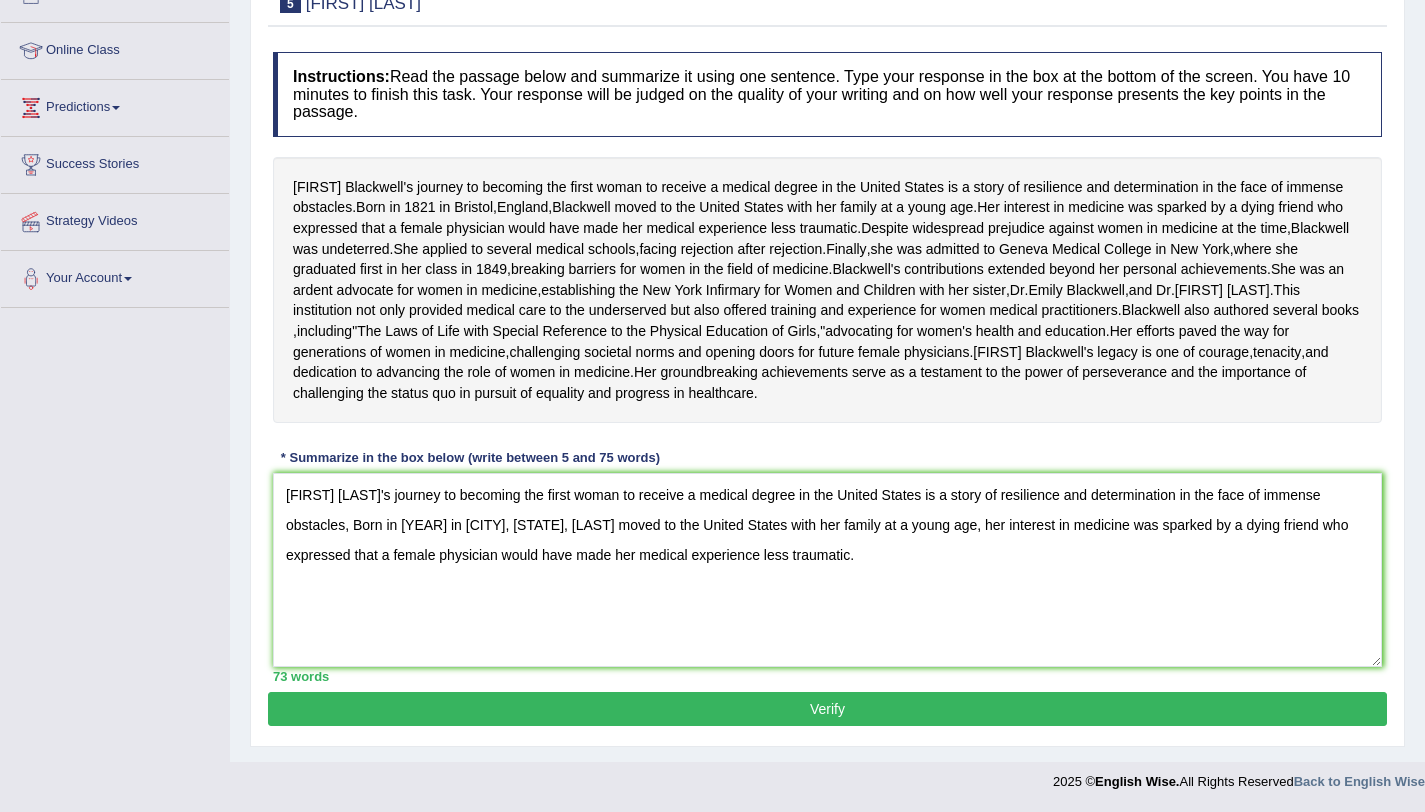 click on "Verify" at bounding box center [827, 709] 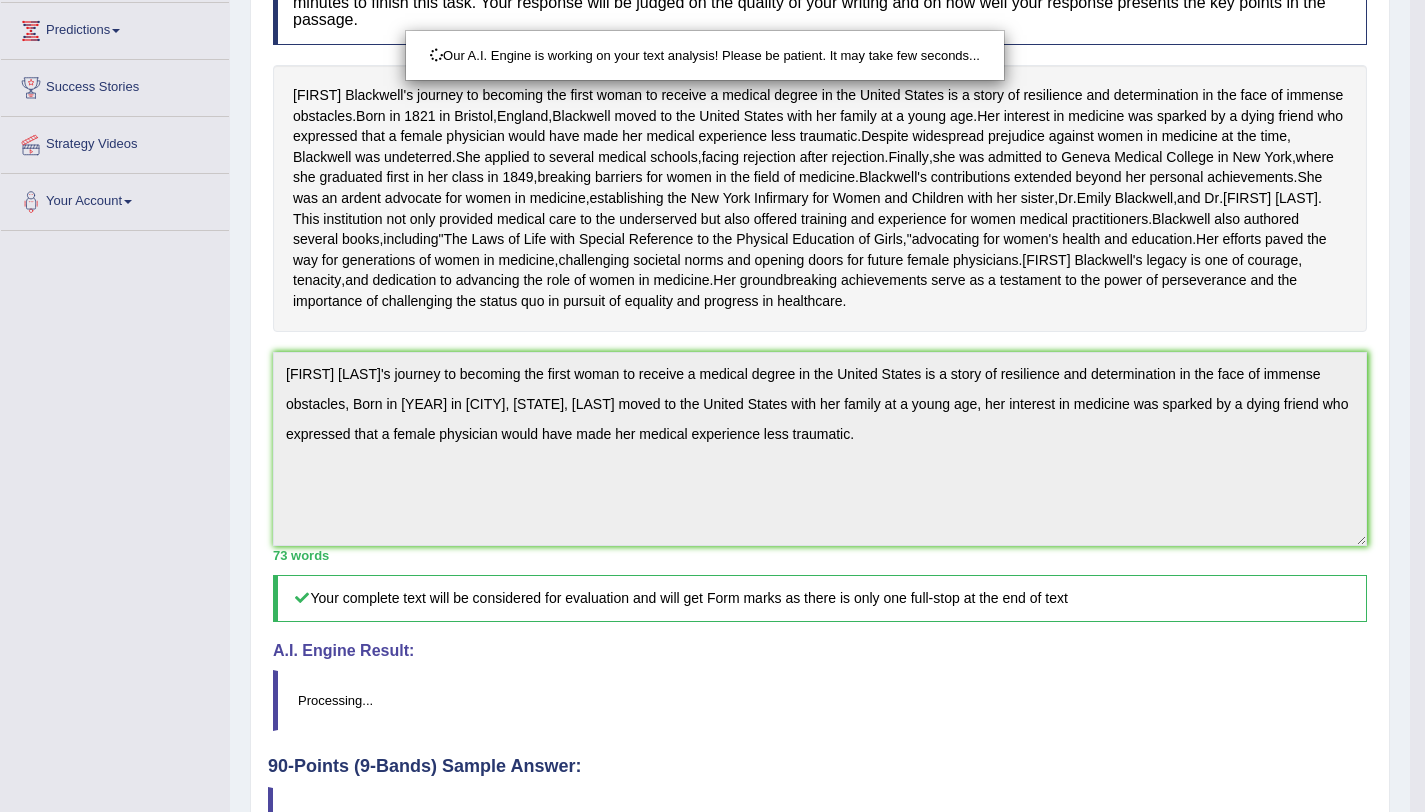 scroll, scrollTop: 559, scrollLeft: 0, axis: vertical 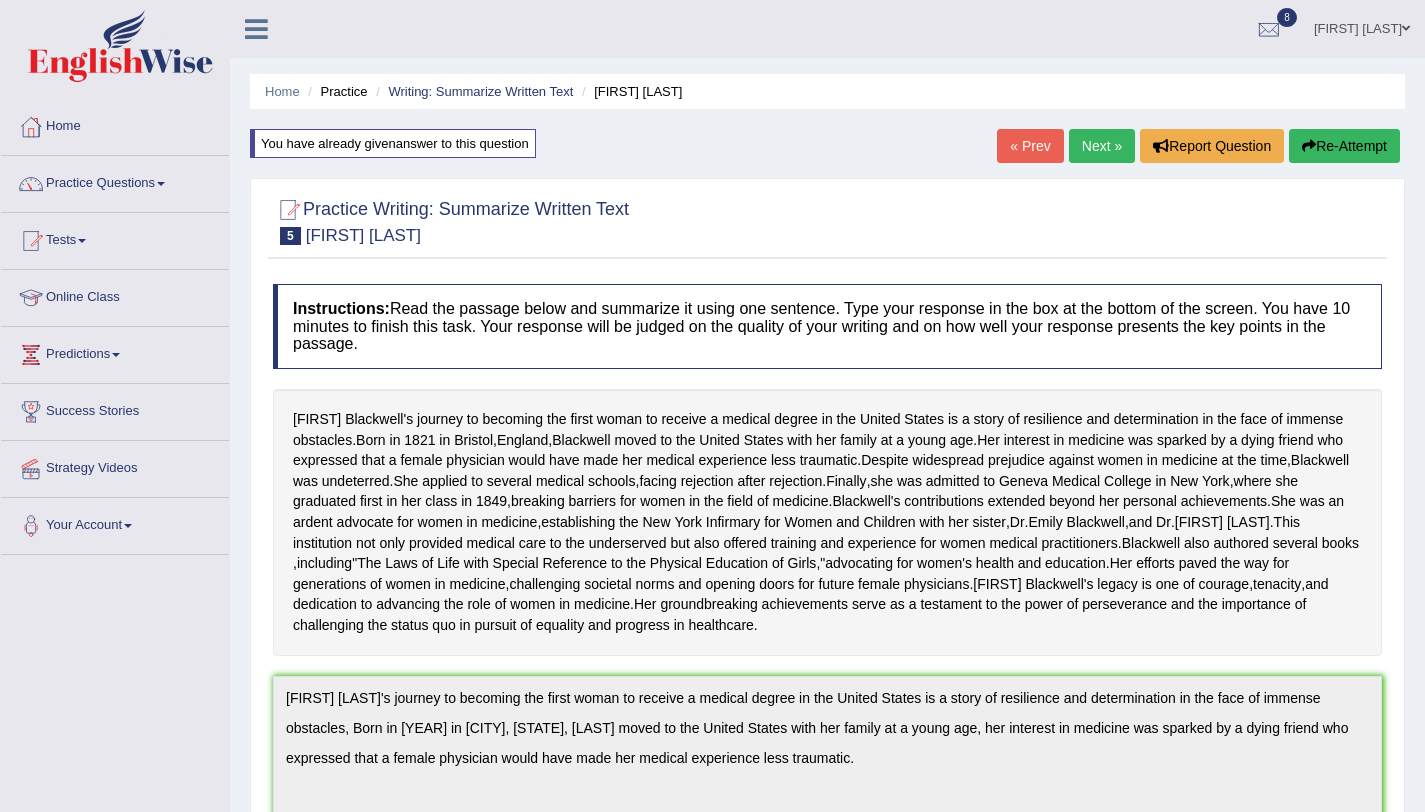 click at bounding box center [1406, 28] 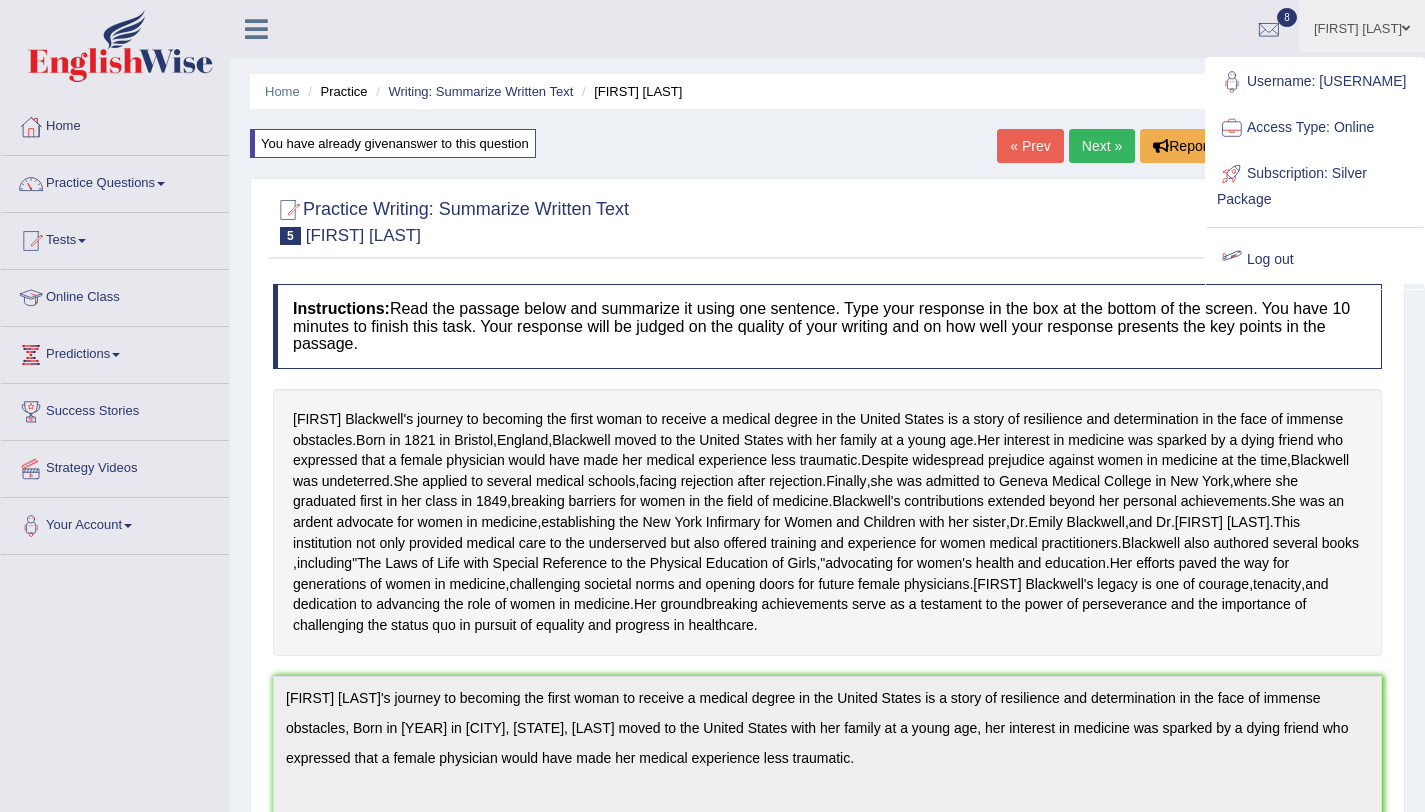 click on "Log out" at bounding box center [1315, 260] 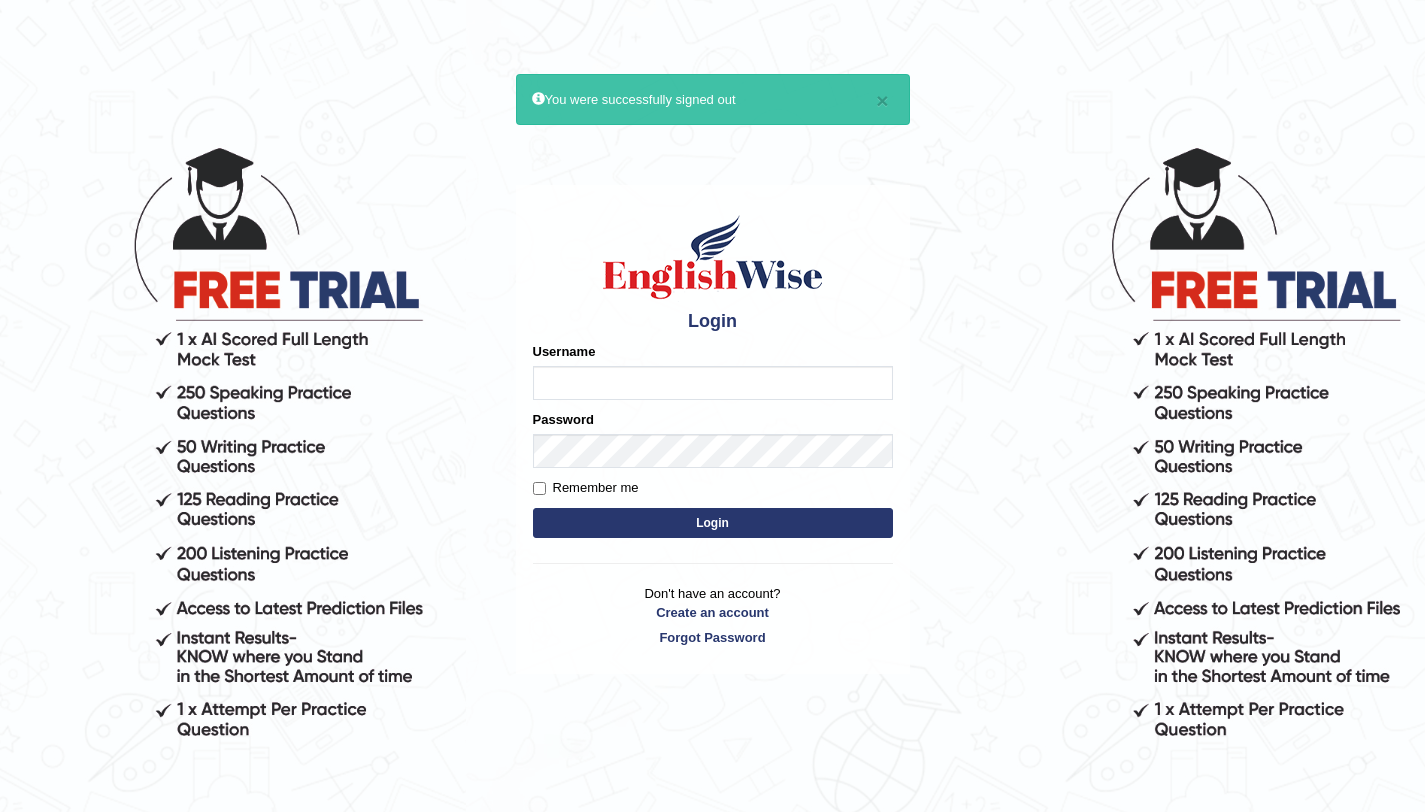 scroll, scrollTop: 0, scrollLeft: 0, axis: both 